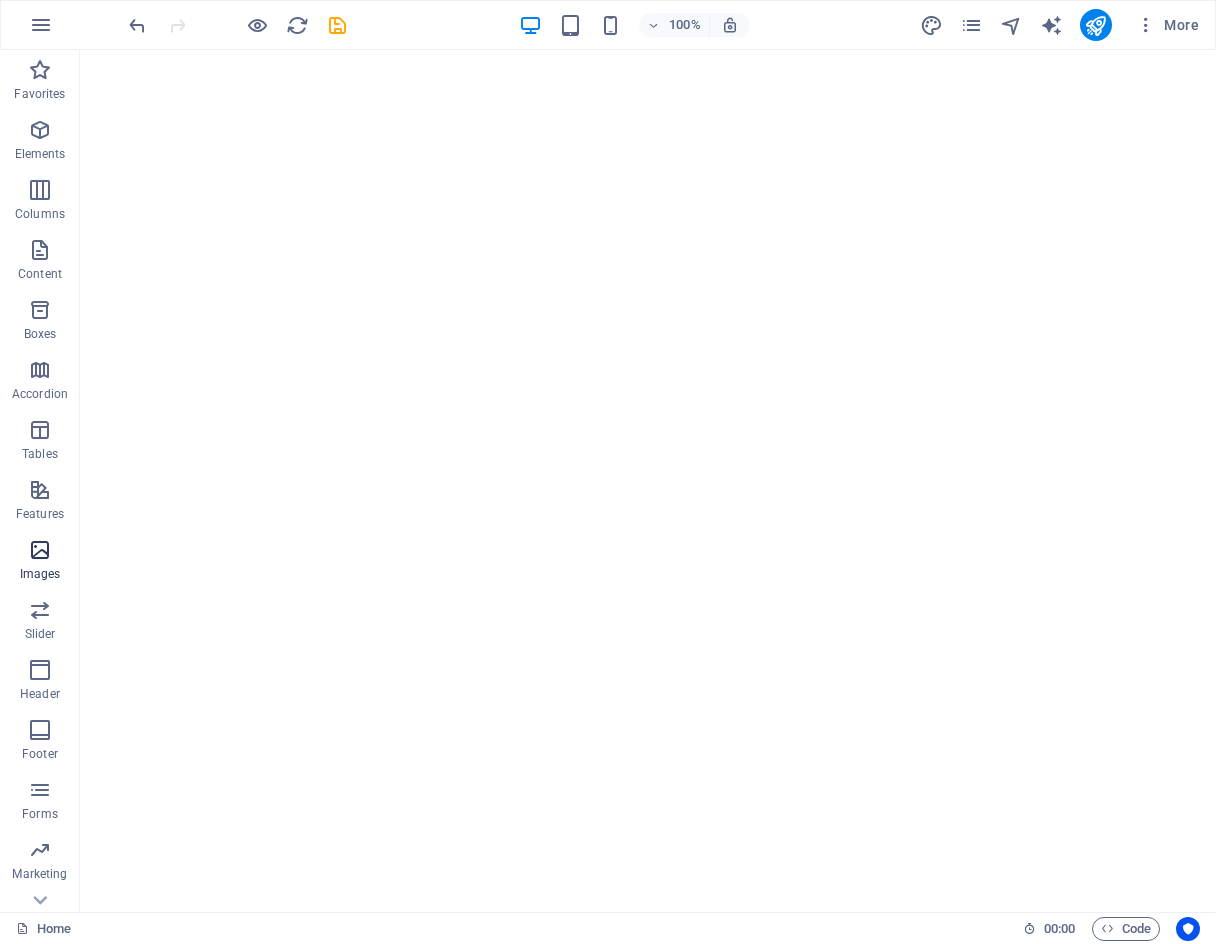 scroll, scrollTop: 0, scrollLeft: 0, axis: both 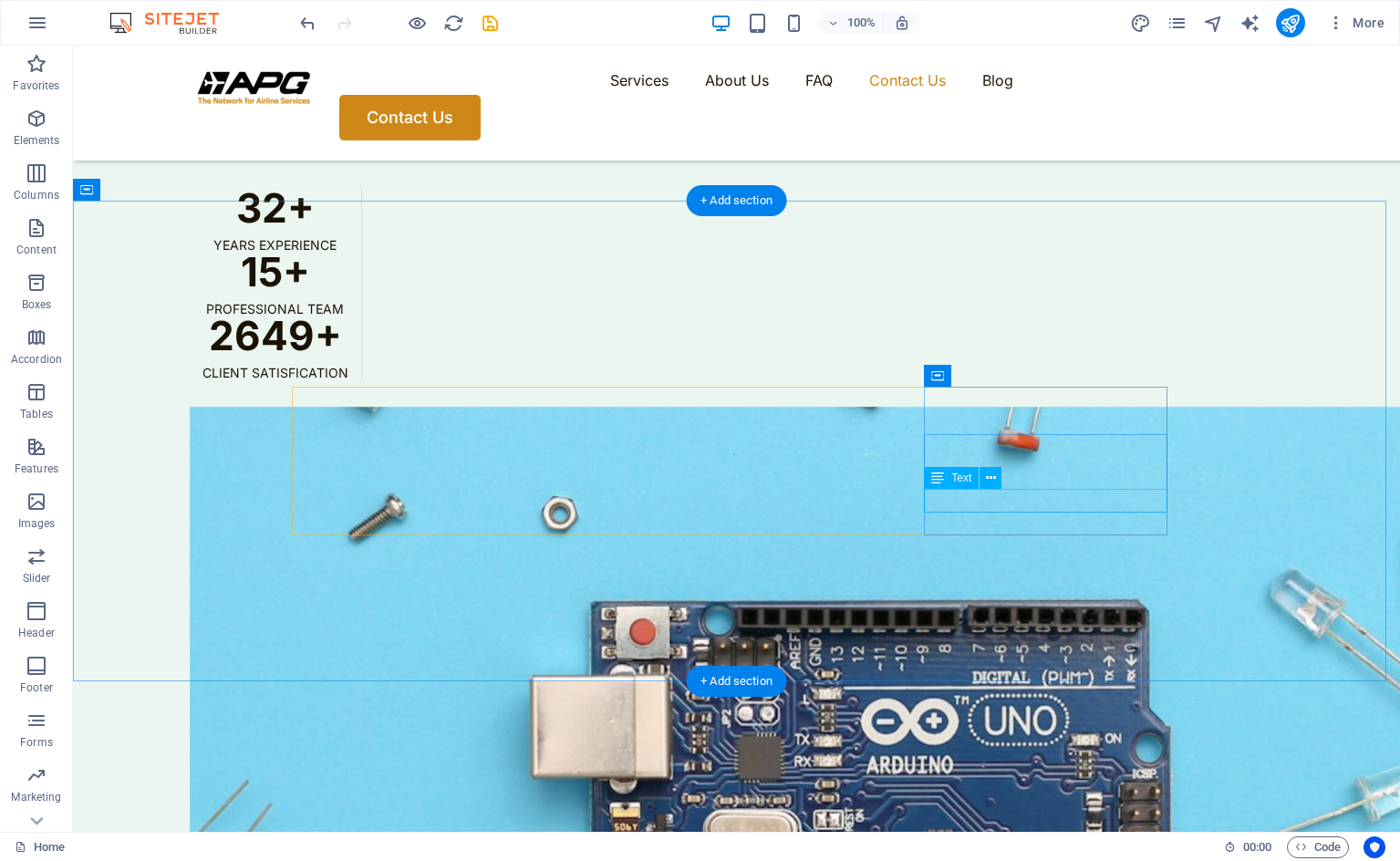 click on "820ca10dc2314ec3490699154010de@cpanel.local" at bounding box center [194, 6269] 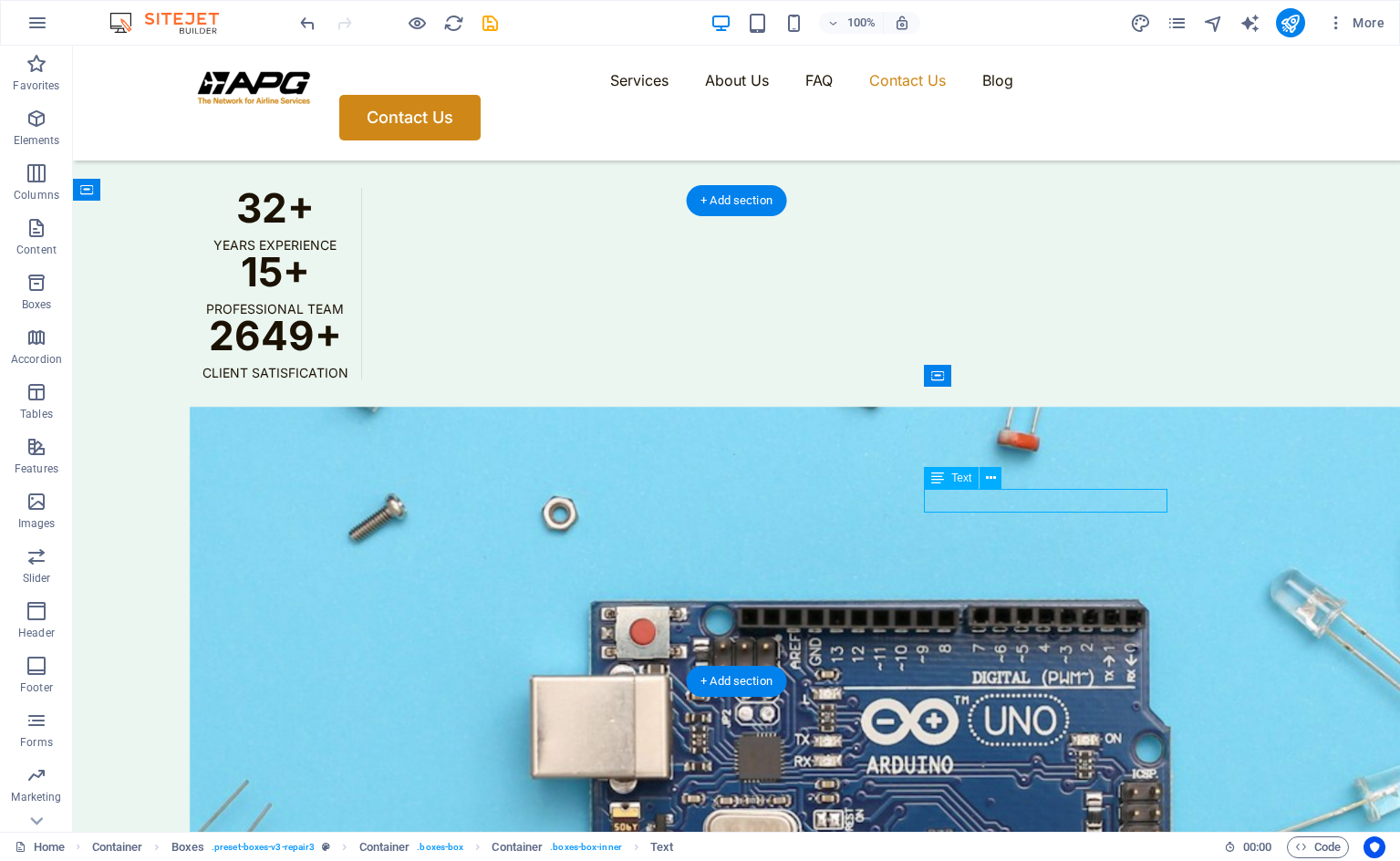 click on "820ca10dc2314ec3490699154010de@cpanel.local" at bounding box center [249, 6268] 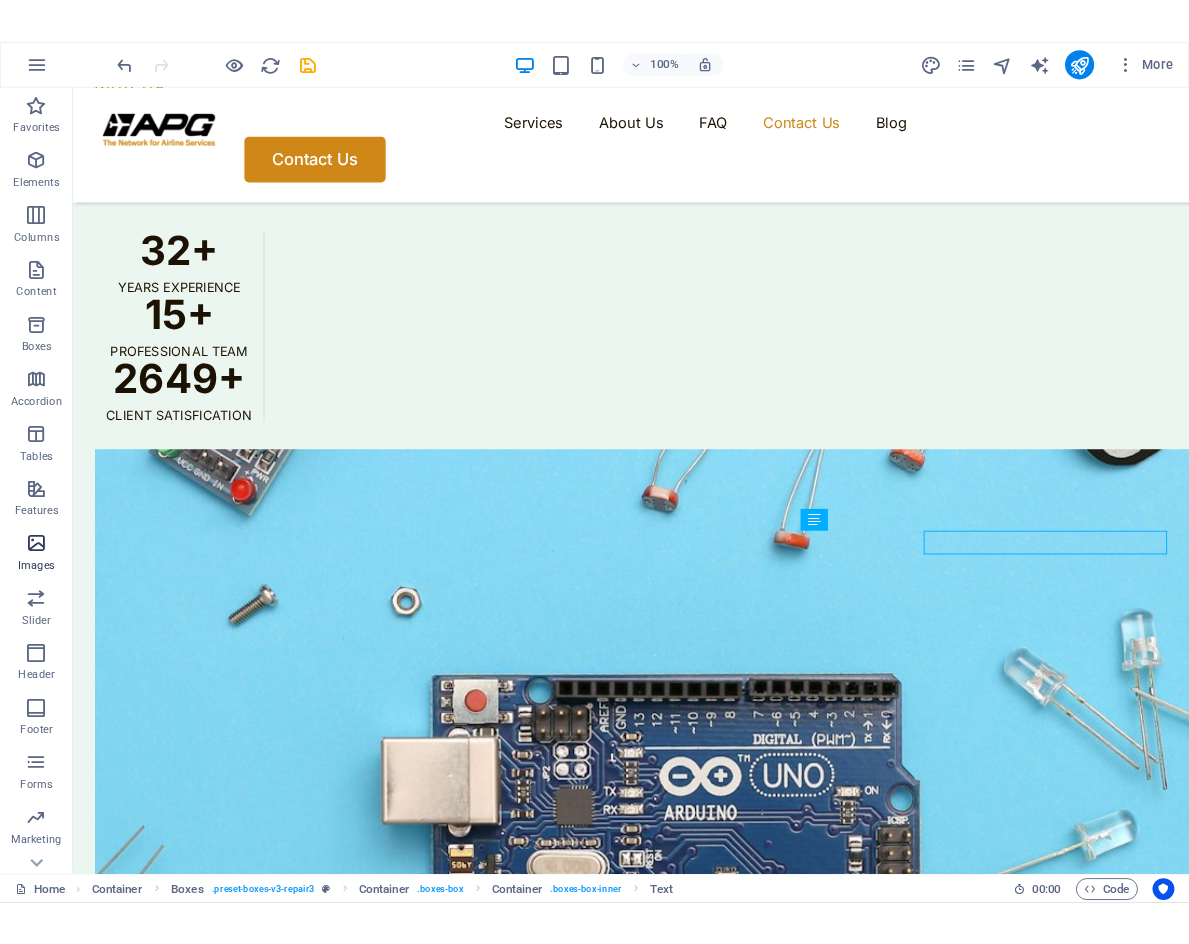 scroll, scrollTop: 5241, scrollLeft: 0, axis: vertical 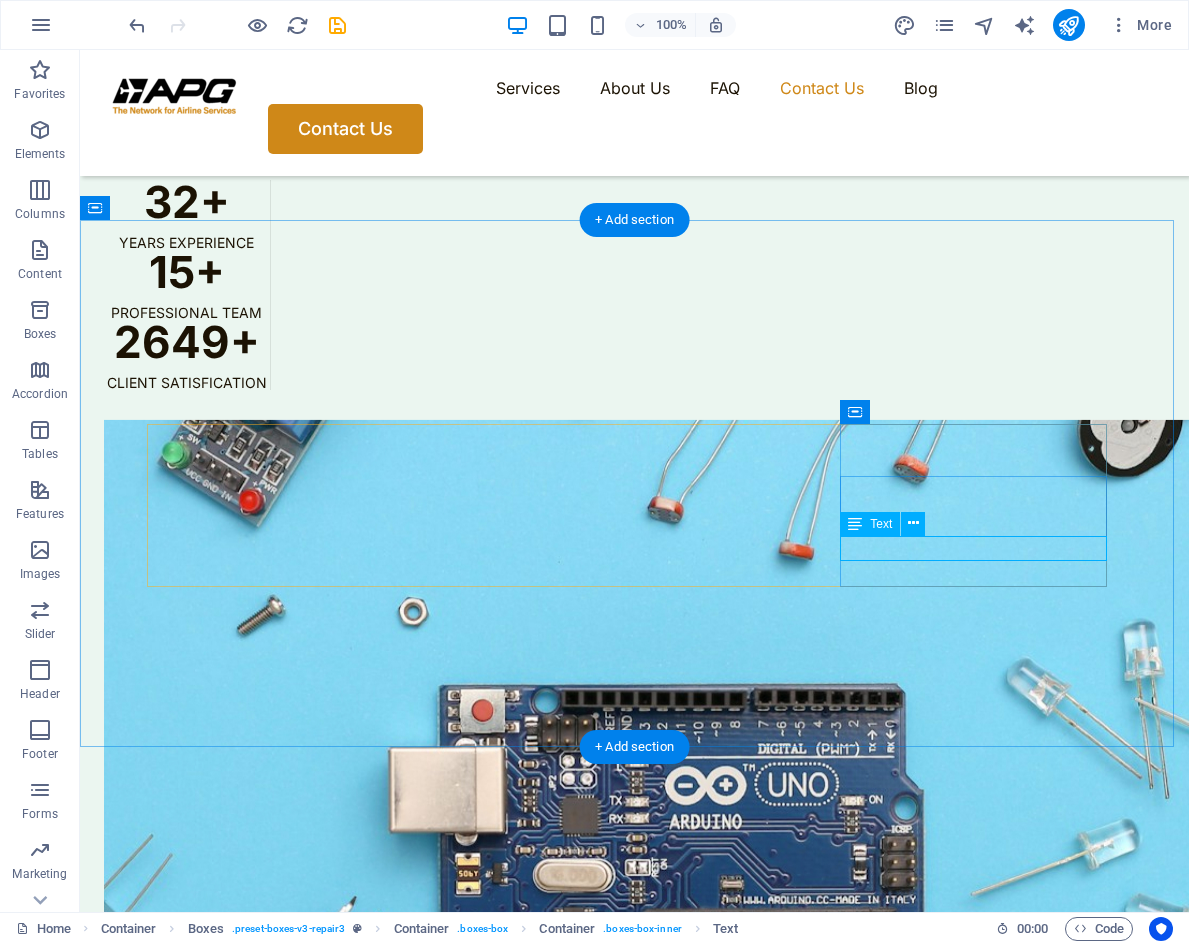click on "820ca10dc2314ec3490699154010de@cpanel.local" at bounding box center (273, 6797) 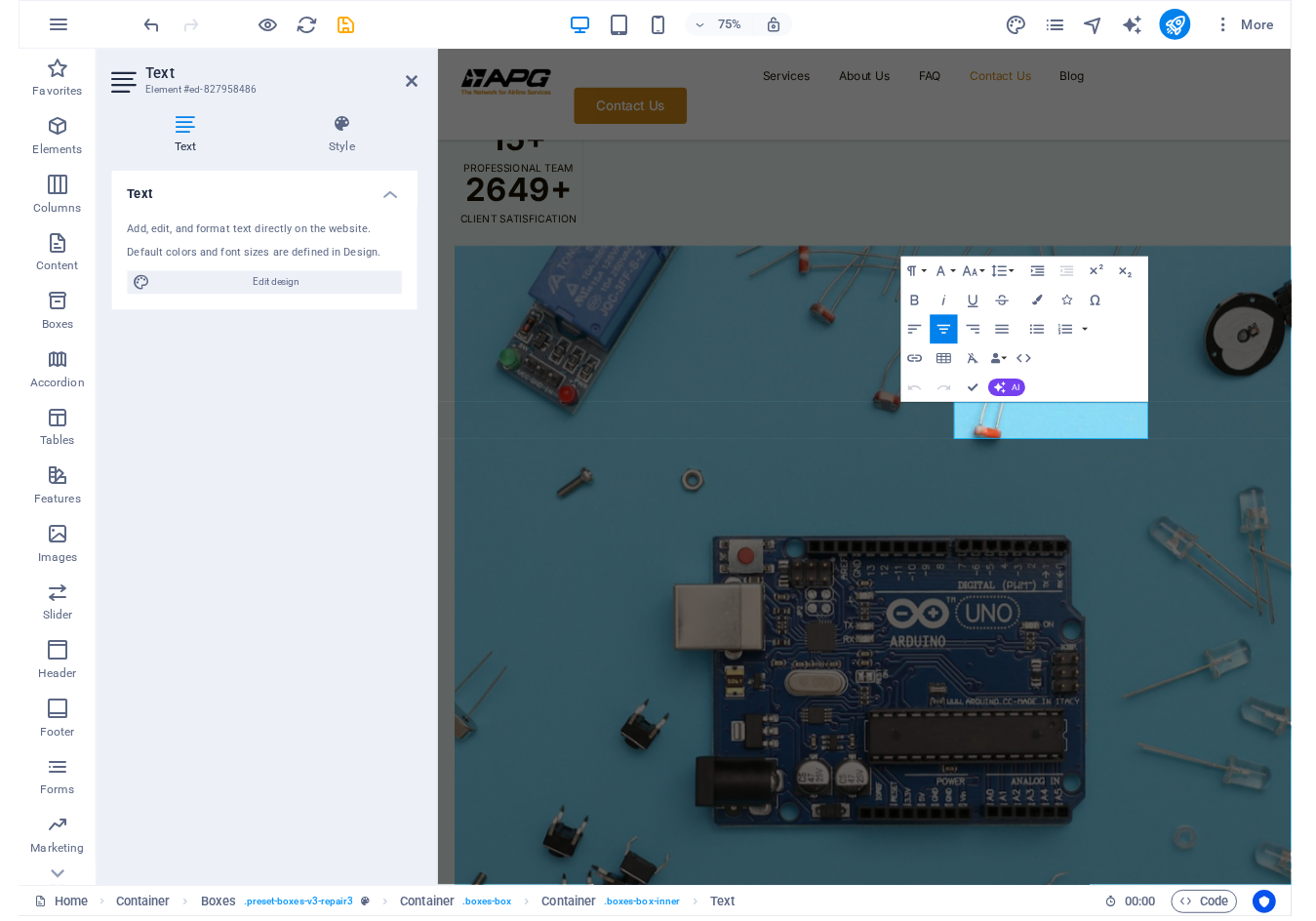 scroll, scrollTop: 5298, scrollLeft: 0, axis: vertical 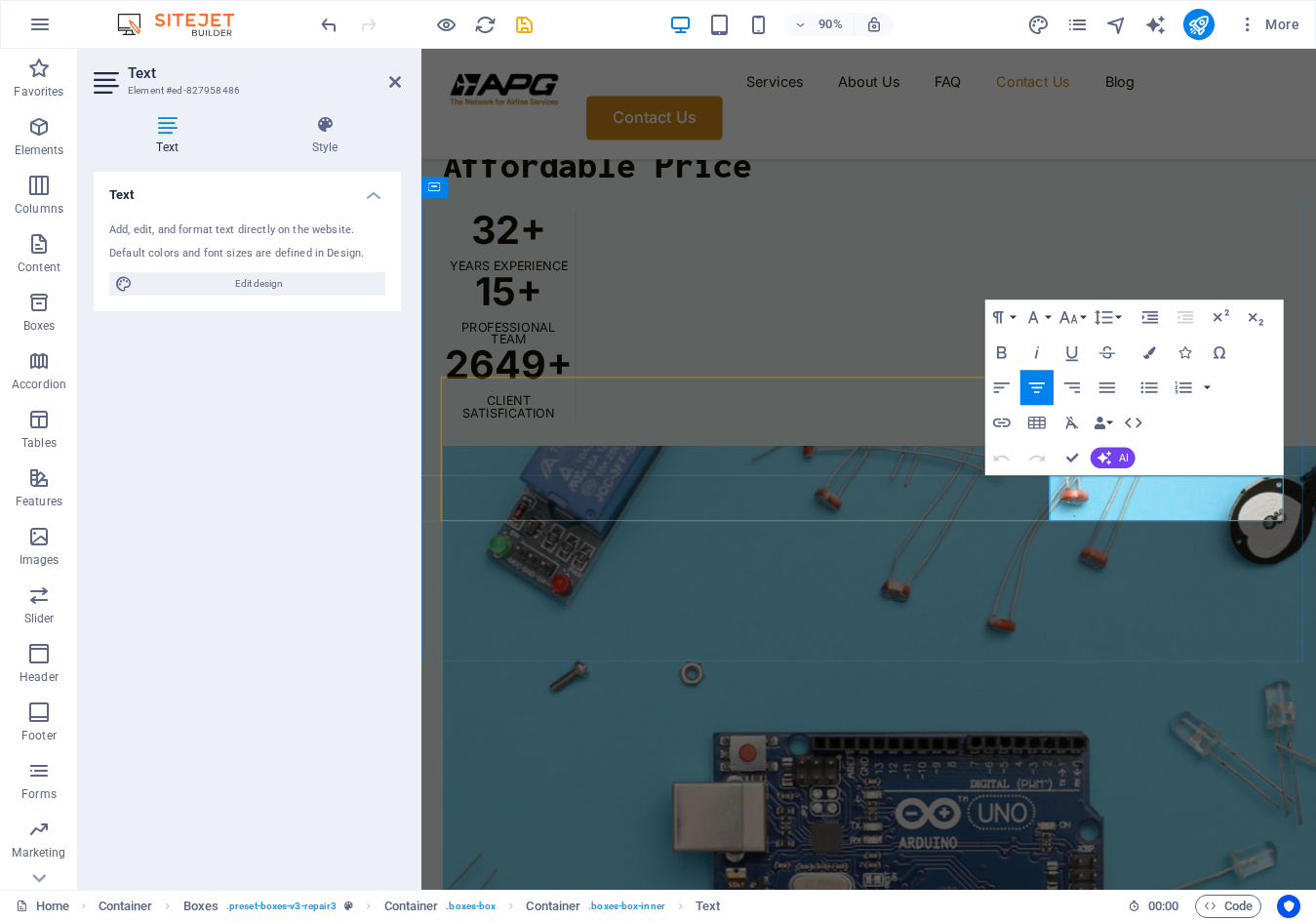 click on "820ca10dc2314ec3490699154010de@cpanel.local" at bounding box center [551, 6878] 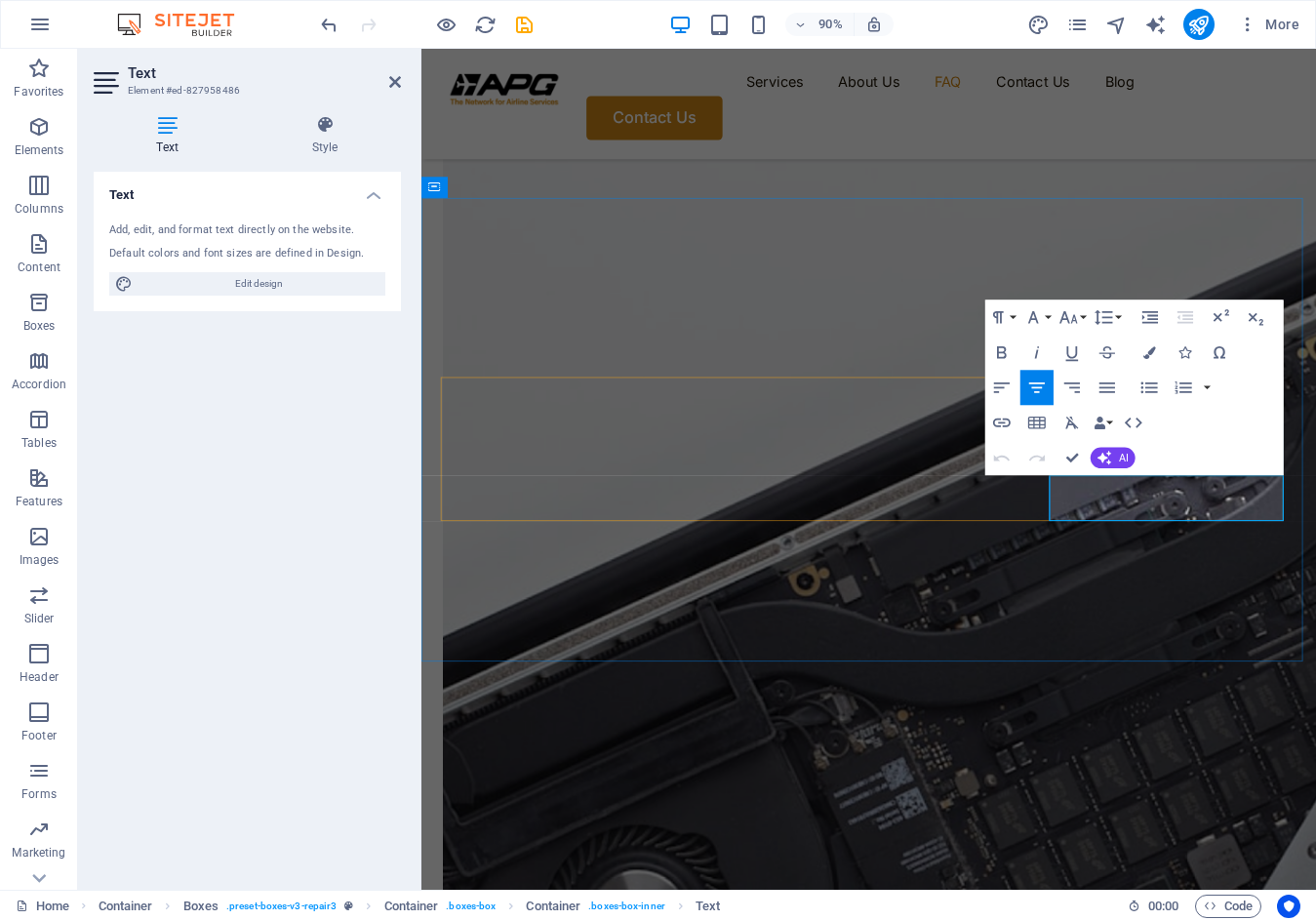 scroll, scrollTop: 5727, scrollLeft: 0, axis: vertical 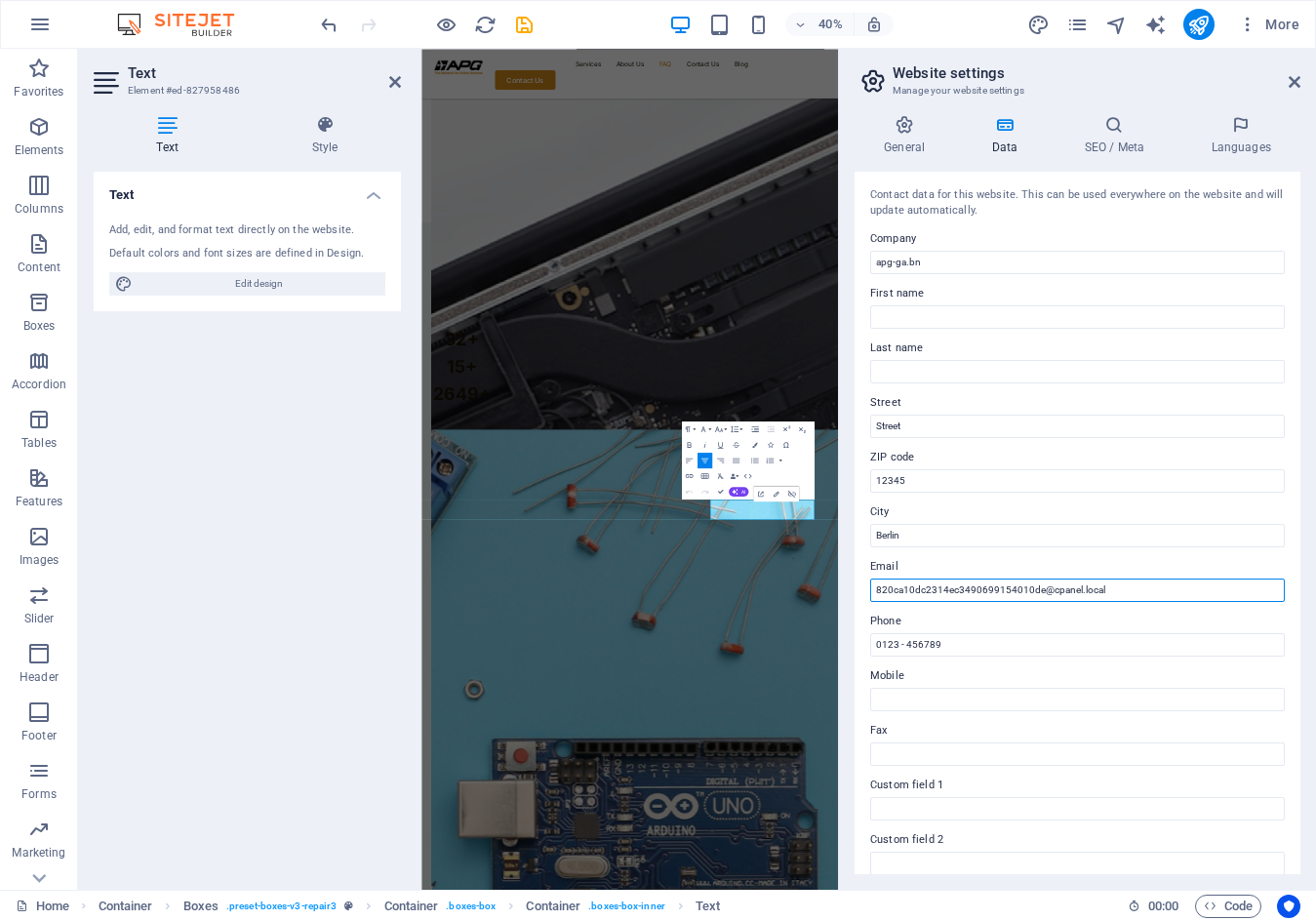 click on "820ca10dc2314ec3490699154010de@cpanel.local" at bounding box center (1077, 590) 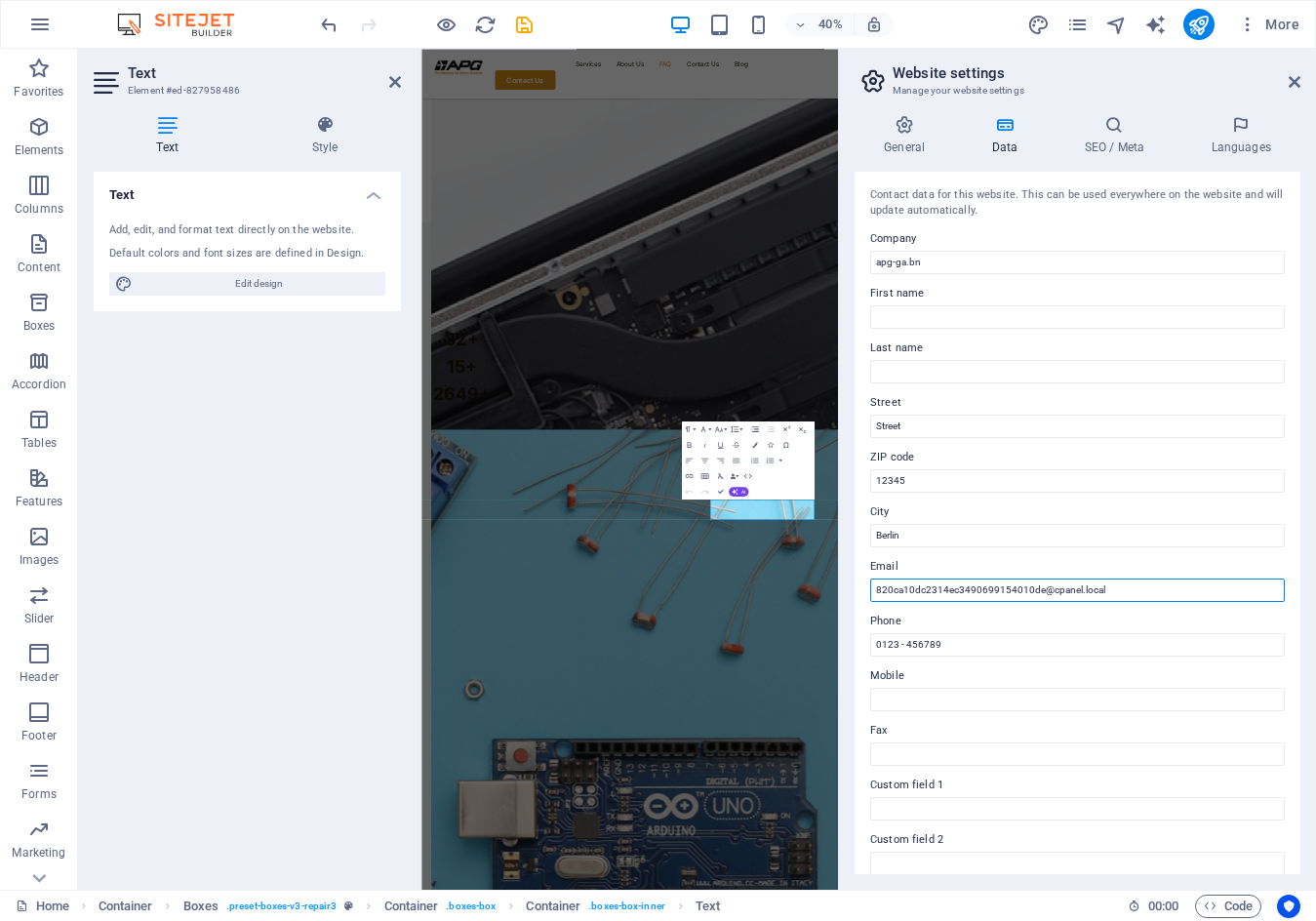 drag, startPoint x: 988, startPoint y: 577, endPoint x: 867, endPoint y: 592, distance: 121.926 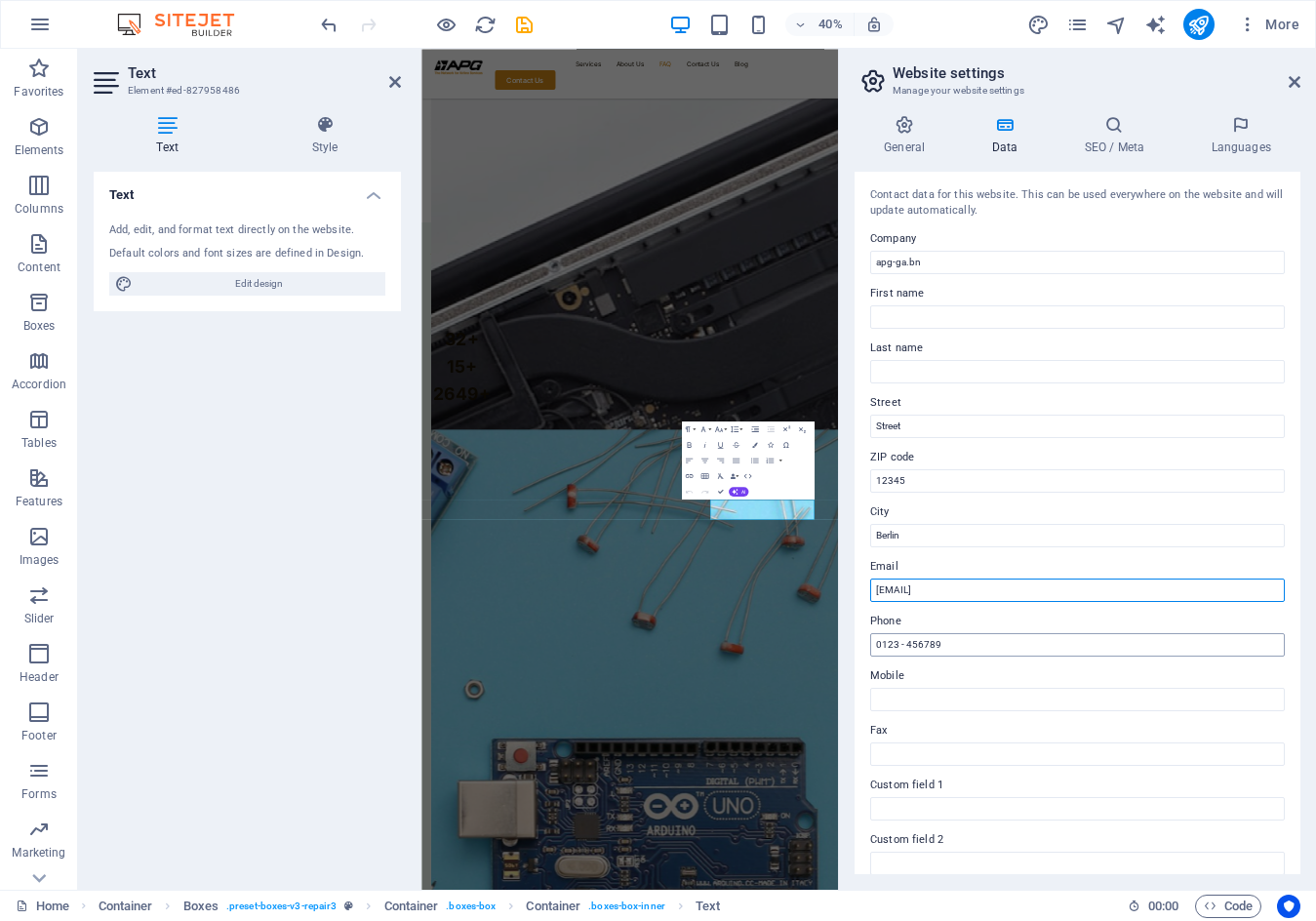 type on "[EMAIL]" 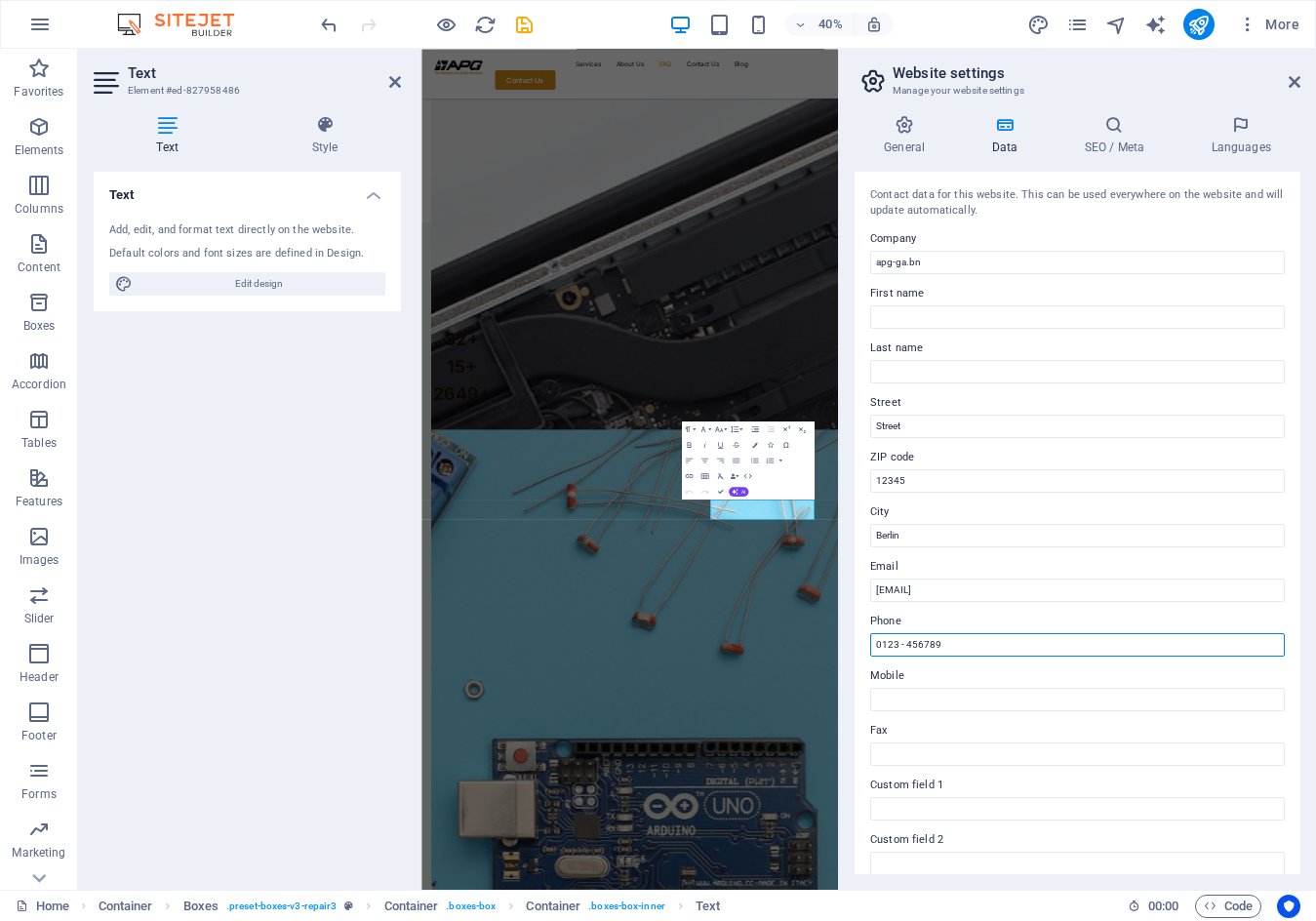 click on "0123 - 456789" at bounding box center (1077, 645) 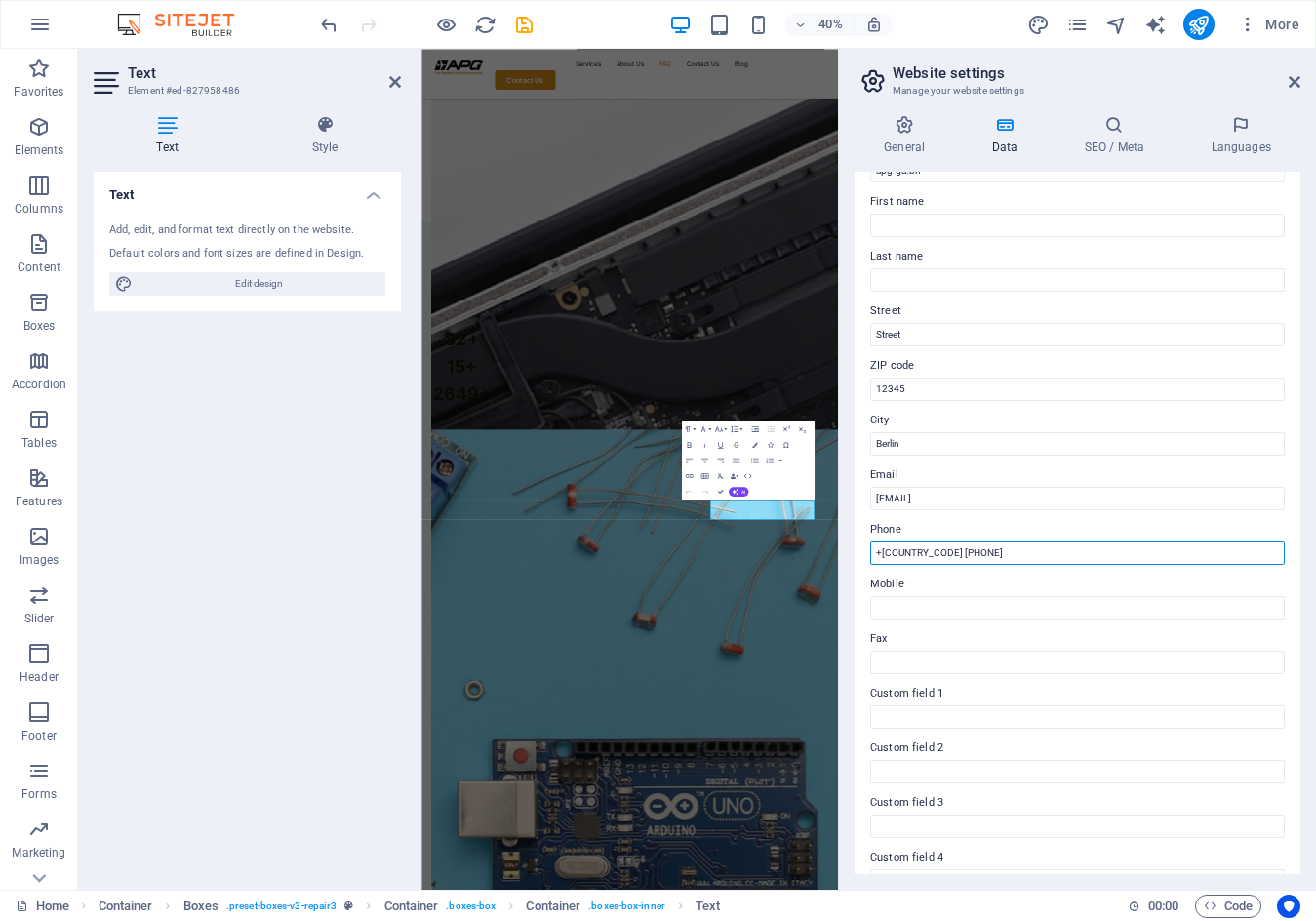 scroll, scrollTop: 0, scrollLeft: 0, axis: both 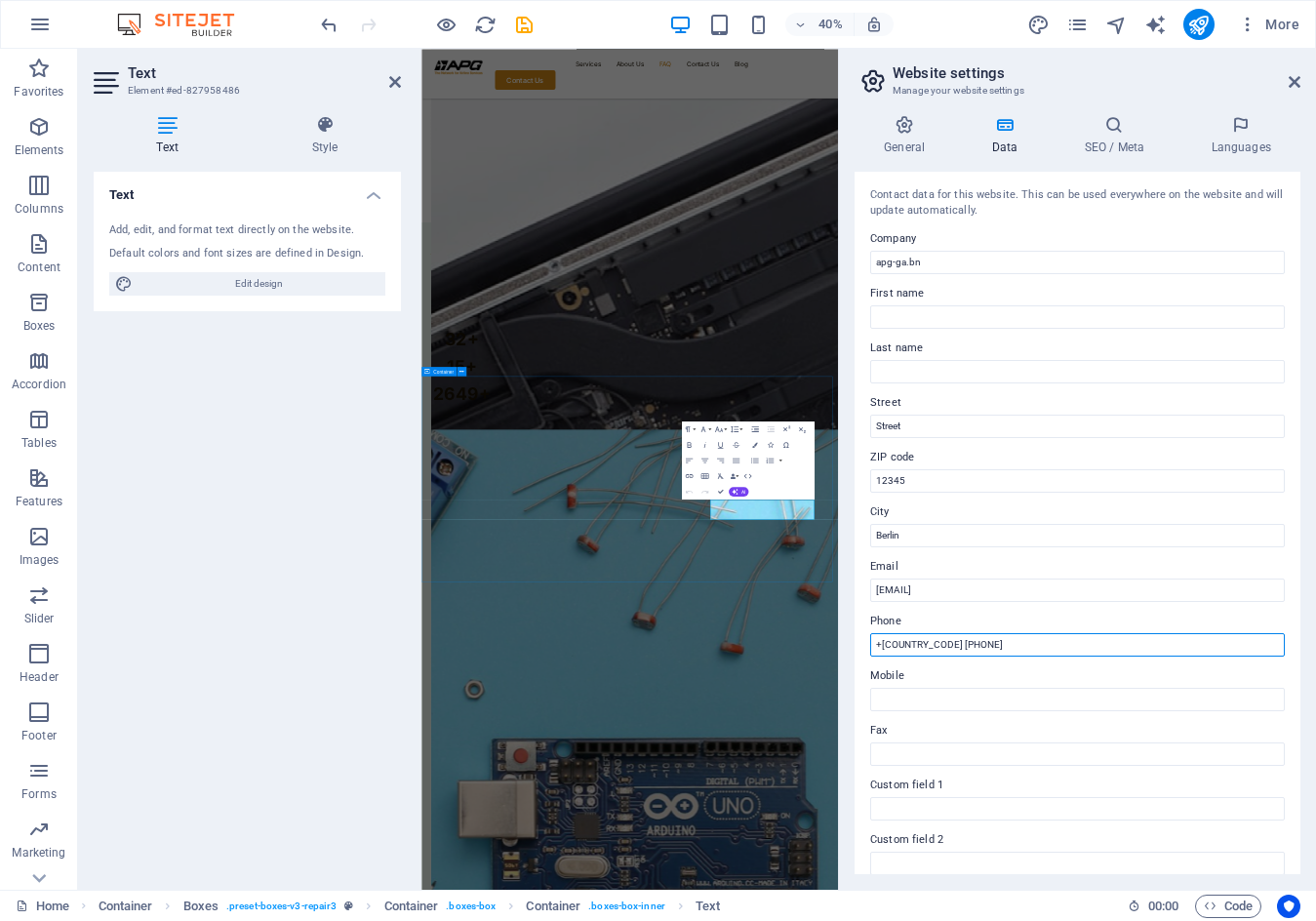 type on "+[COUNTRY_CODE] [PHONE]" 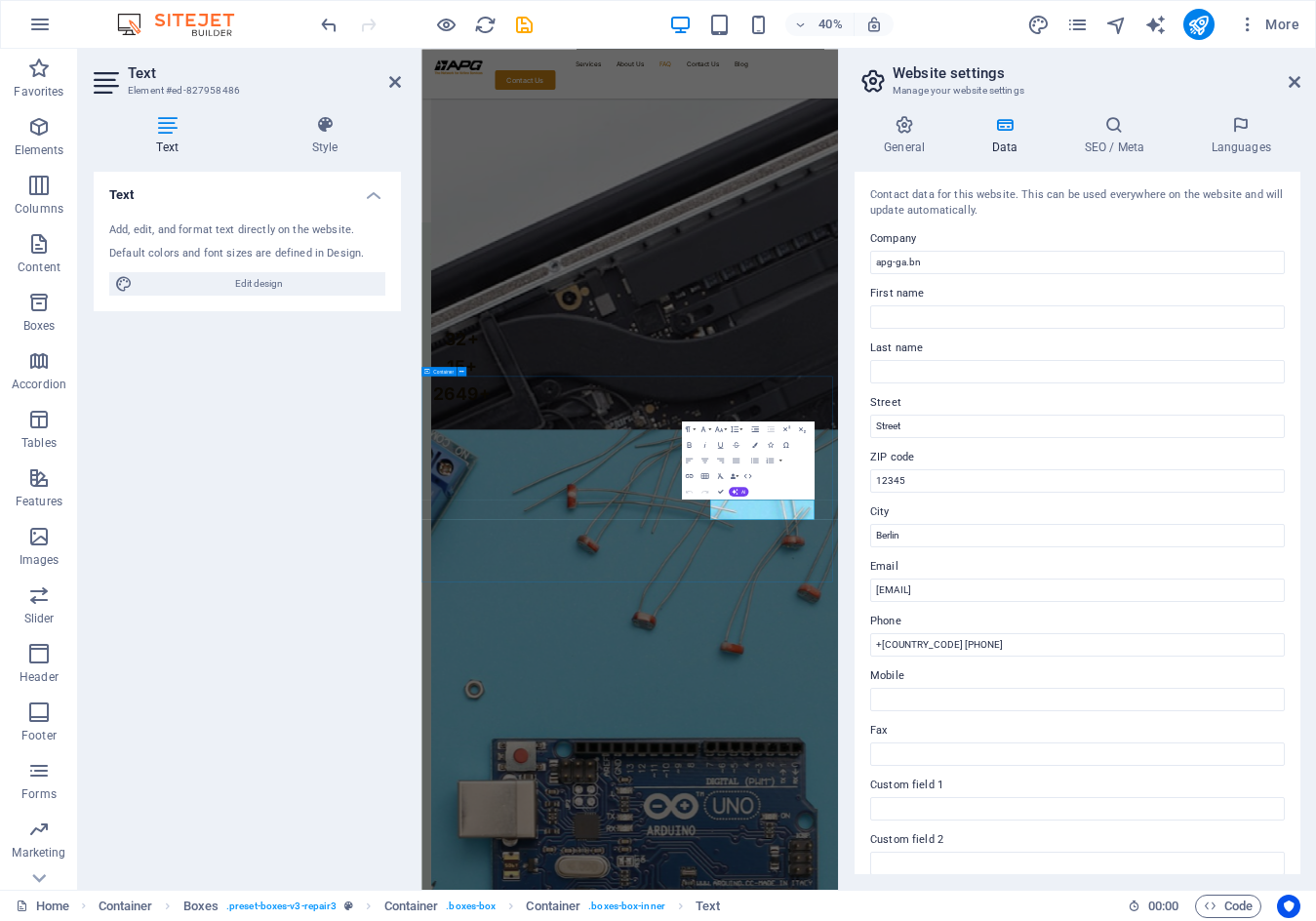 click on "Contact Us Our location Street
[CITY] ,  [POSTAL_CODE] Call us +[COUNTRY_CODE] [PHONE] Send an email [EMAIL]" at bounding box center [942, 7084] 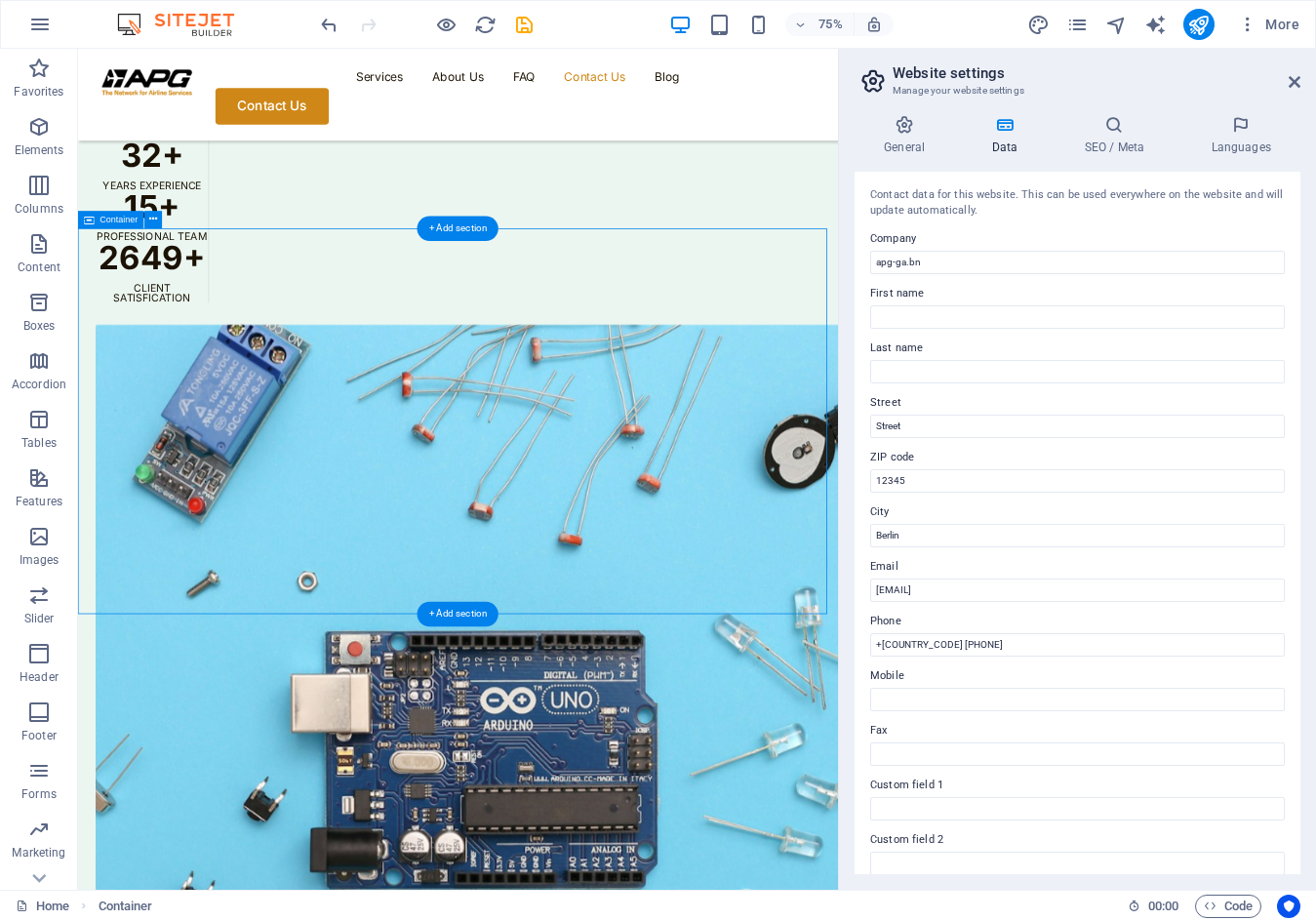 scroll, scrollTop: 5400, scrollLeft: 0, axis: vertical 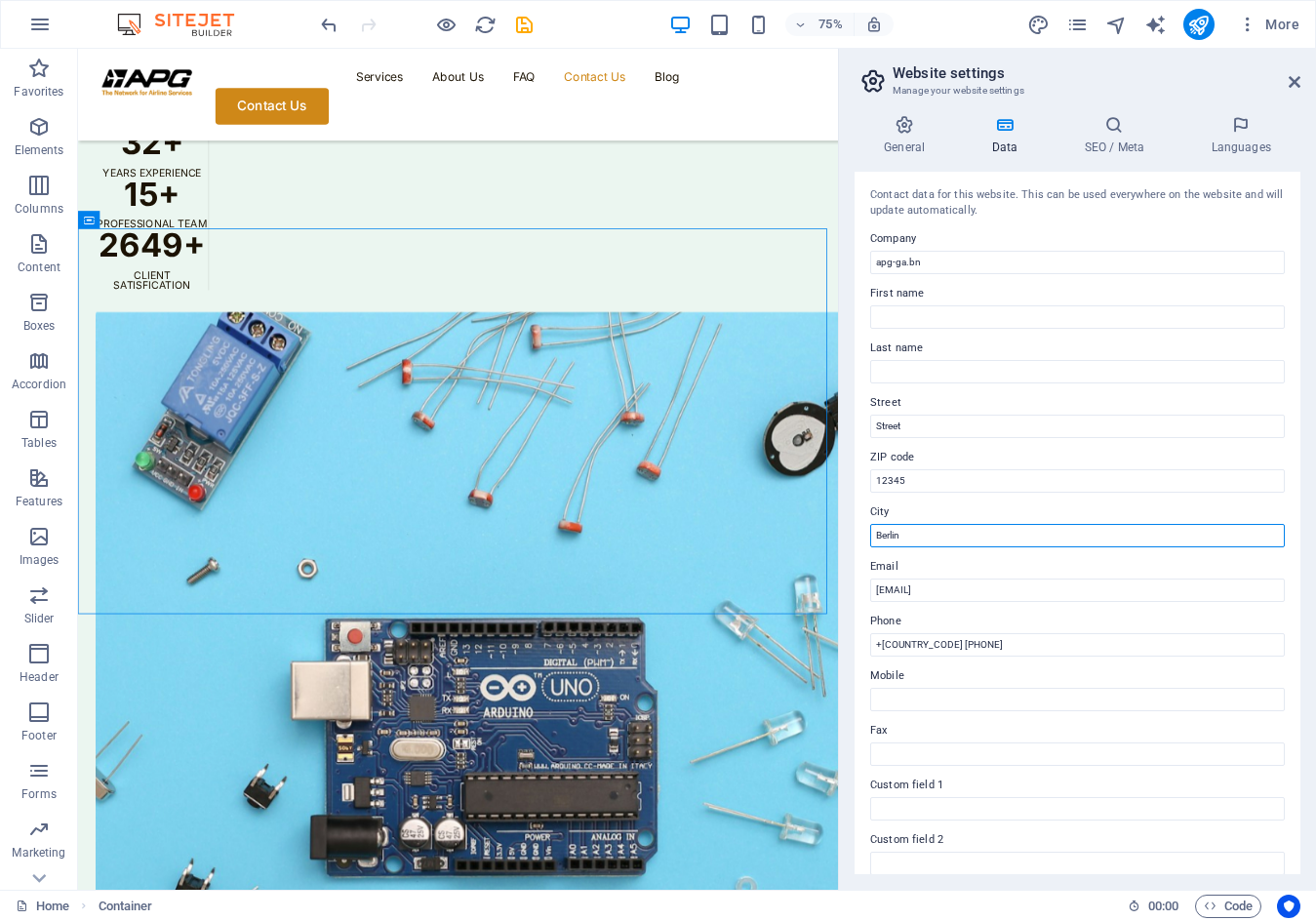 click on "Berlin" at bounding box center (1077, 536) 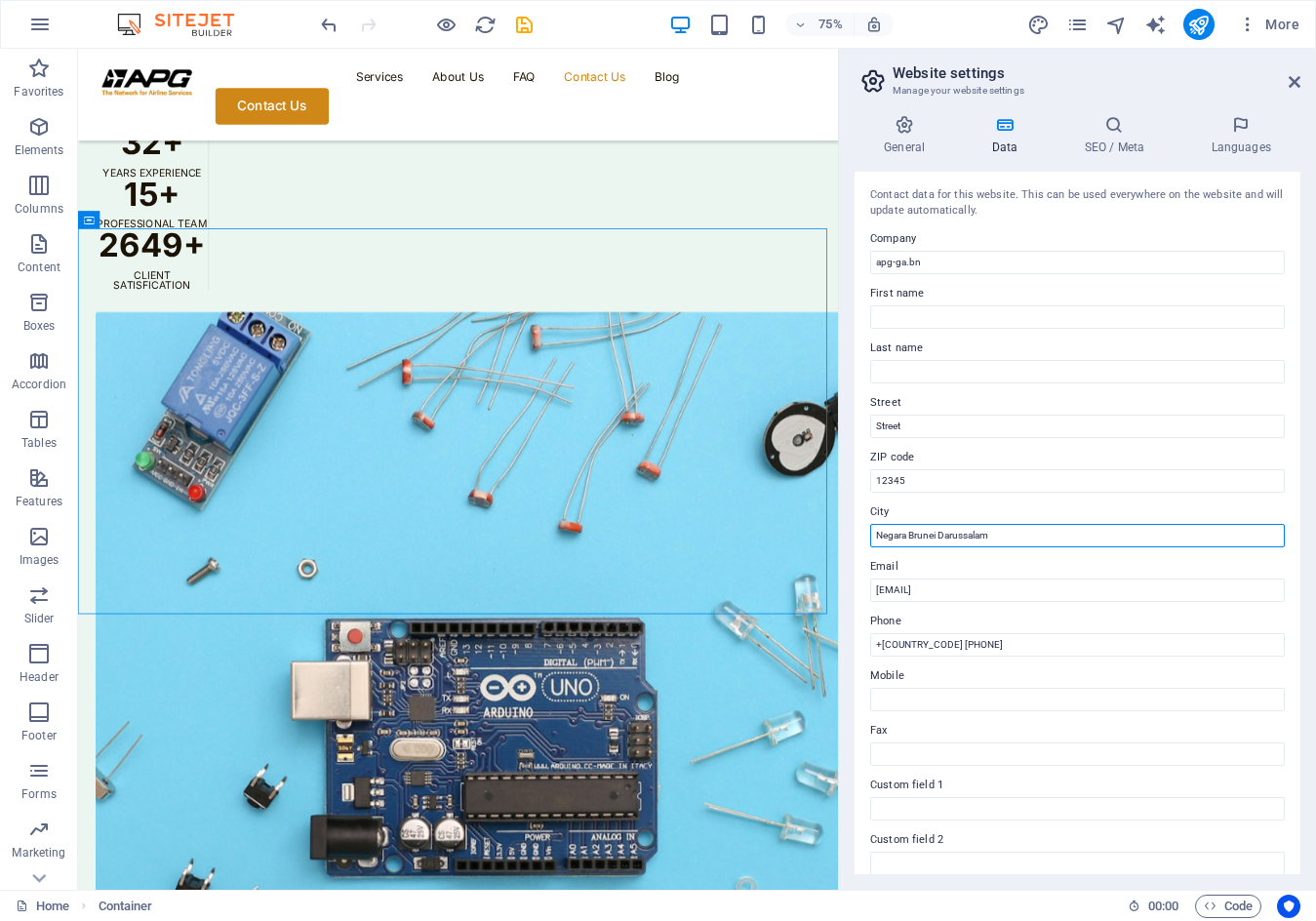 drag, startPoint x: 911, startPoint y: 537, endPoint x: 877, endPoint y: 536, distance: 34.014703 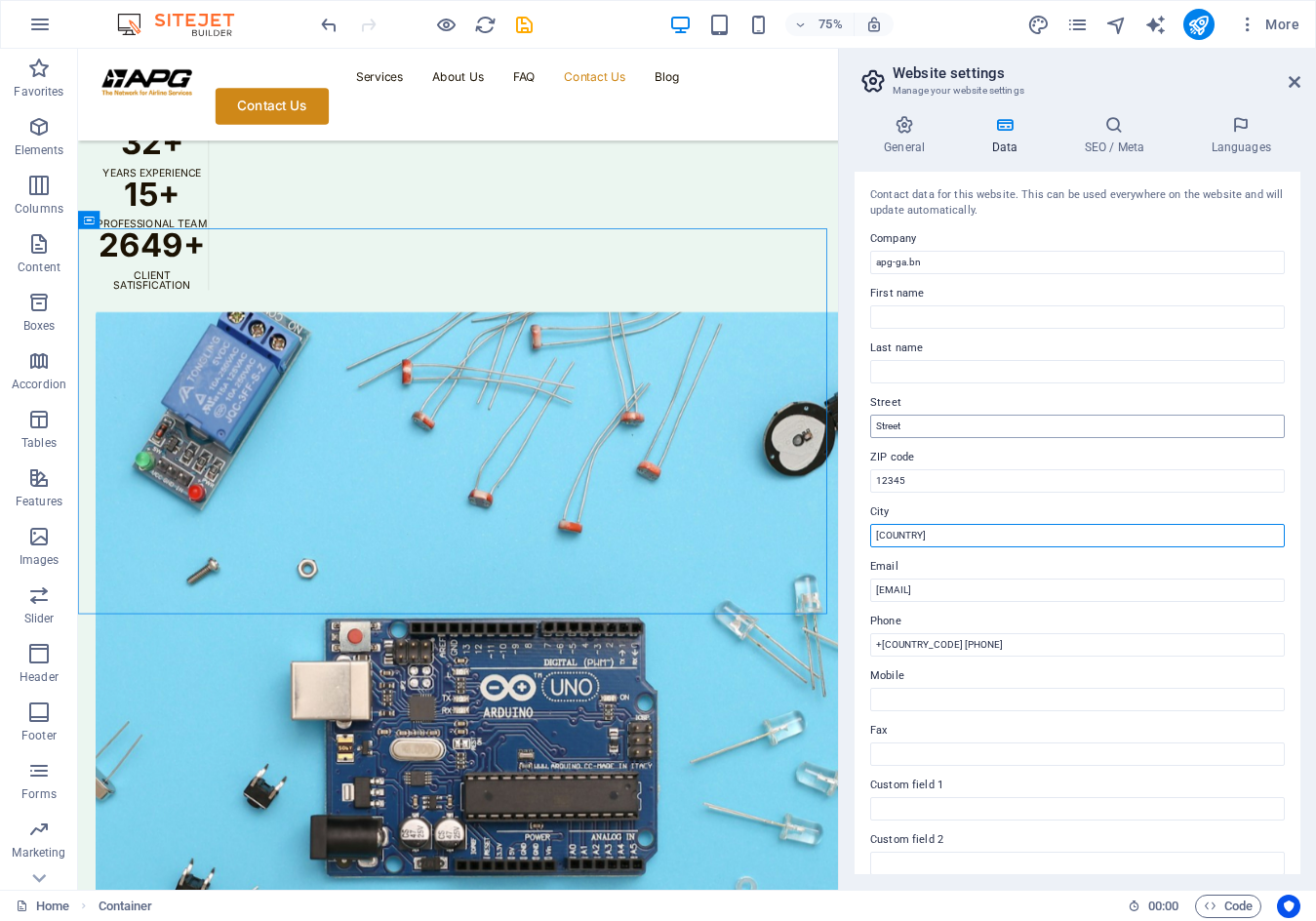 type on "[COUNTRY]" 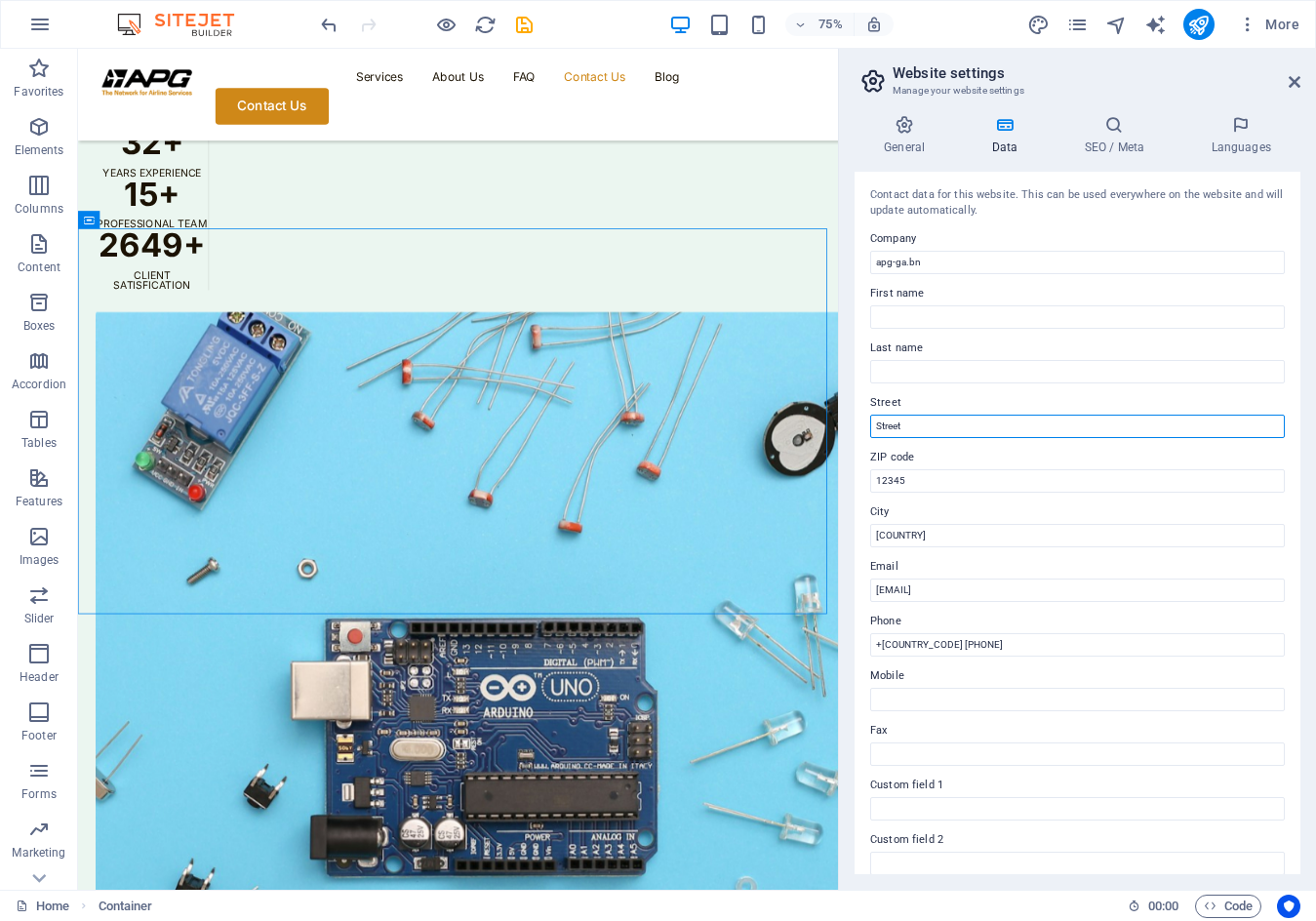 drag, startPoint x: 919, startPoint y: 424, endPoint x: 850, endPoint y: 425, distance: 69.00725 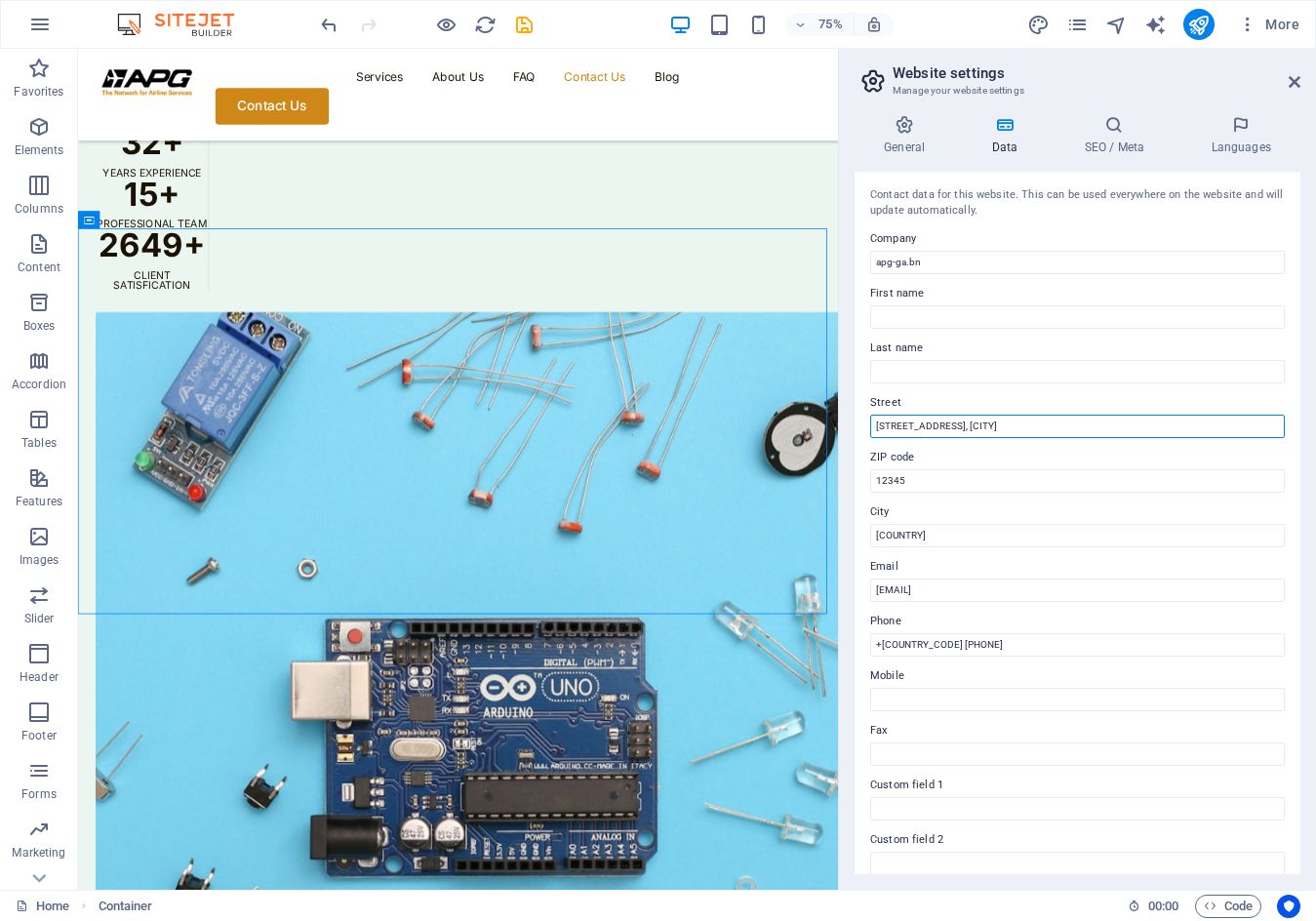 type on "[STREET_ADDRESS], [CITY]" 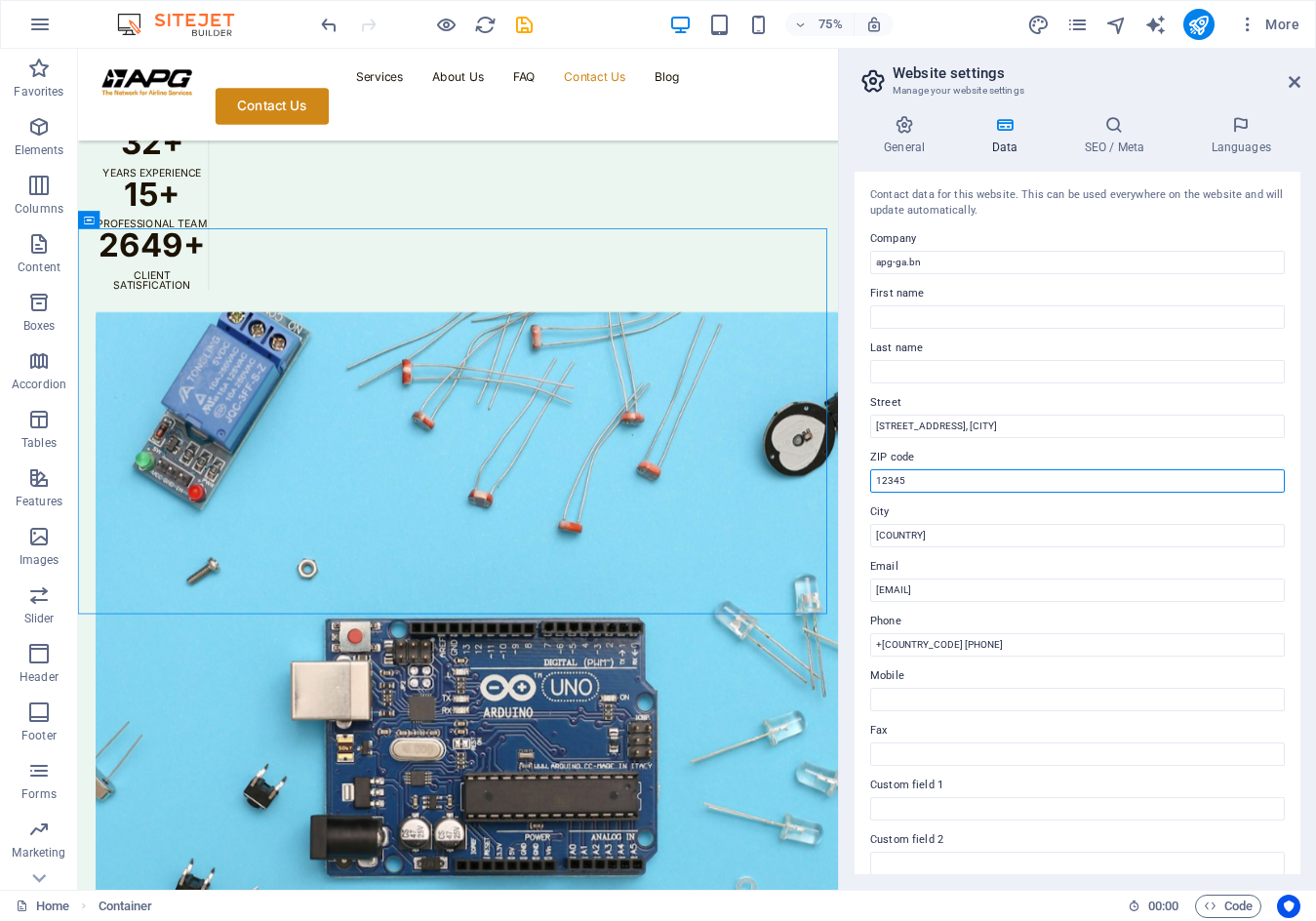 click on "12345" at bounding box center (1077, 481) 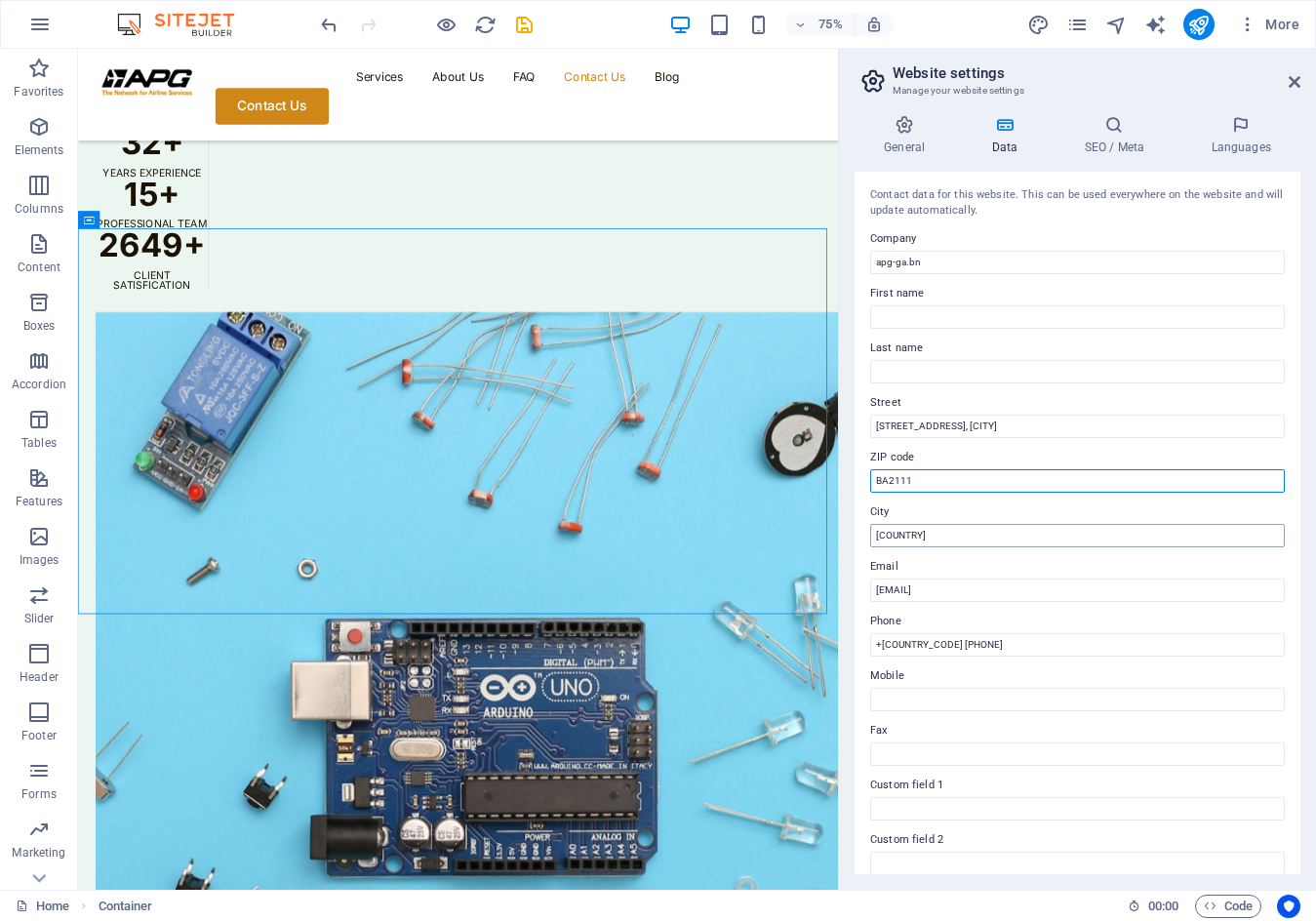 type on "BA2111" 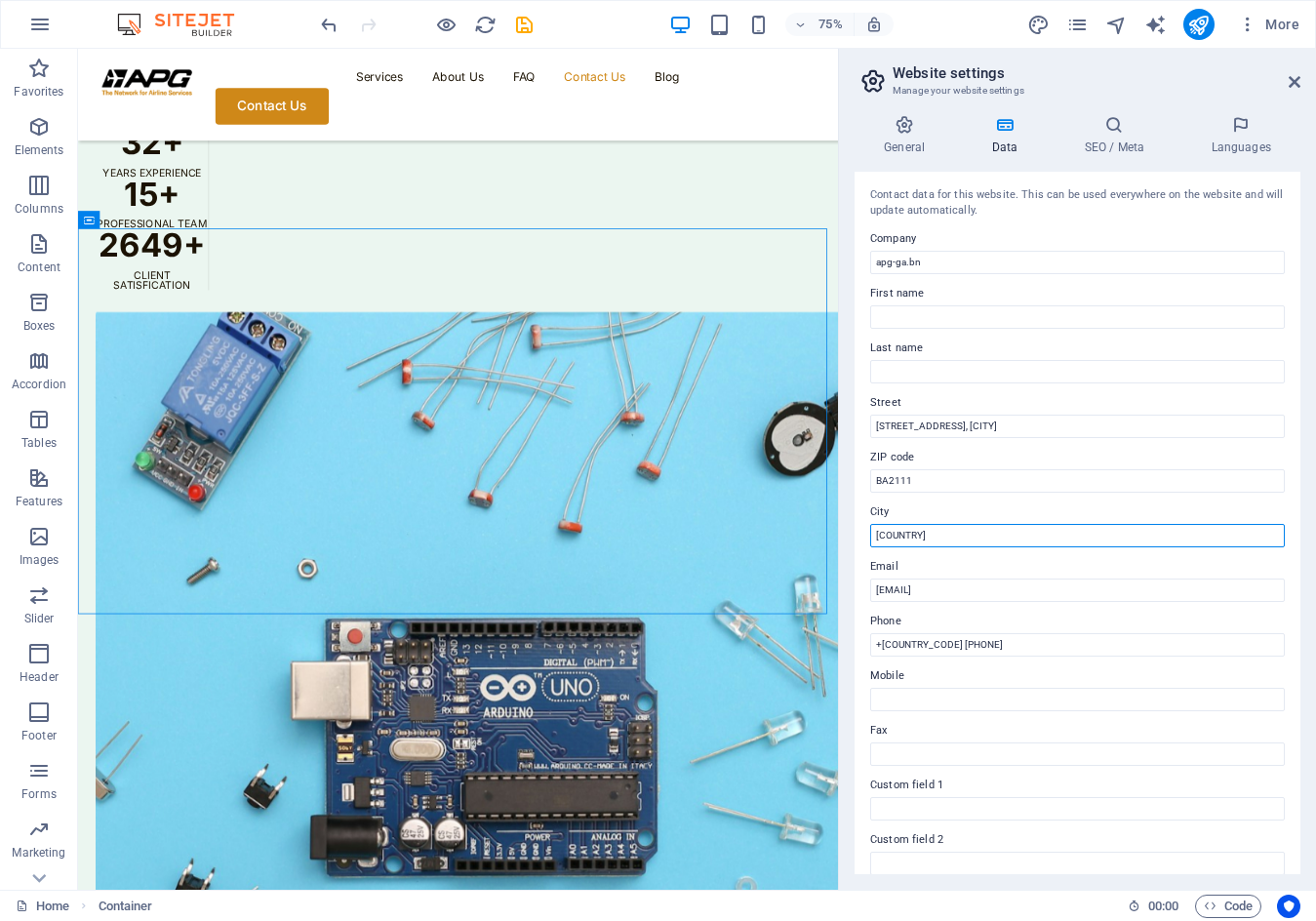 click on "[COUNTRY]" at bounding box center [1077, 536] 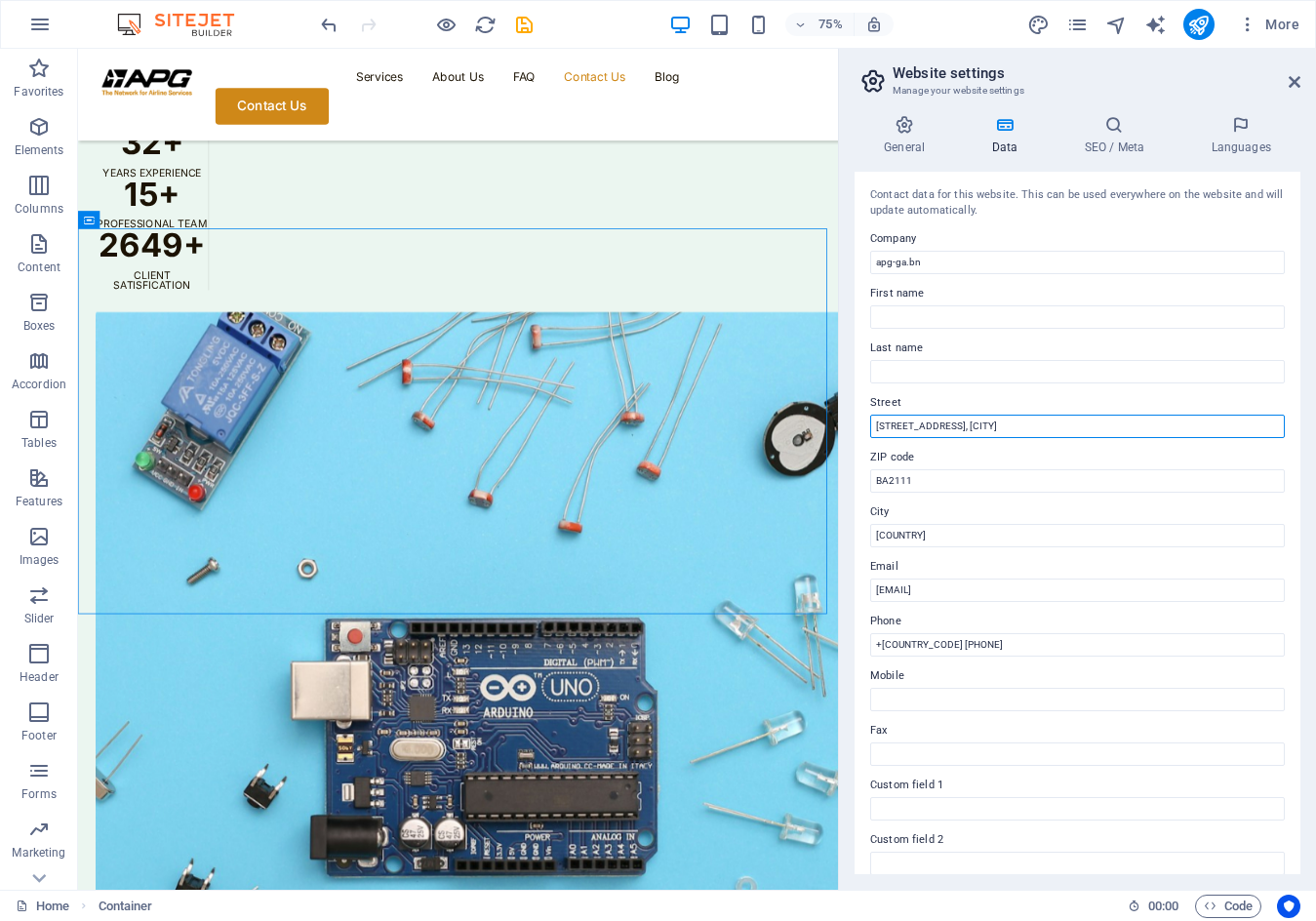 drag, startPoint x: 1159, startPoint y: 426, endPoint x: 1121, endPoint y: 427, distance: 38.013156 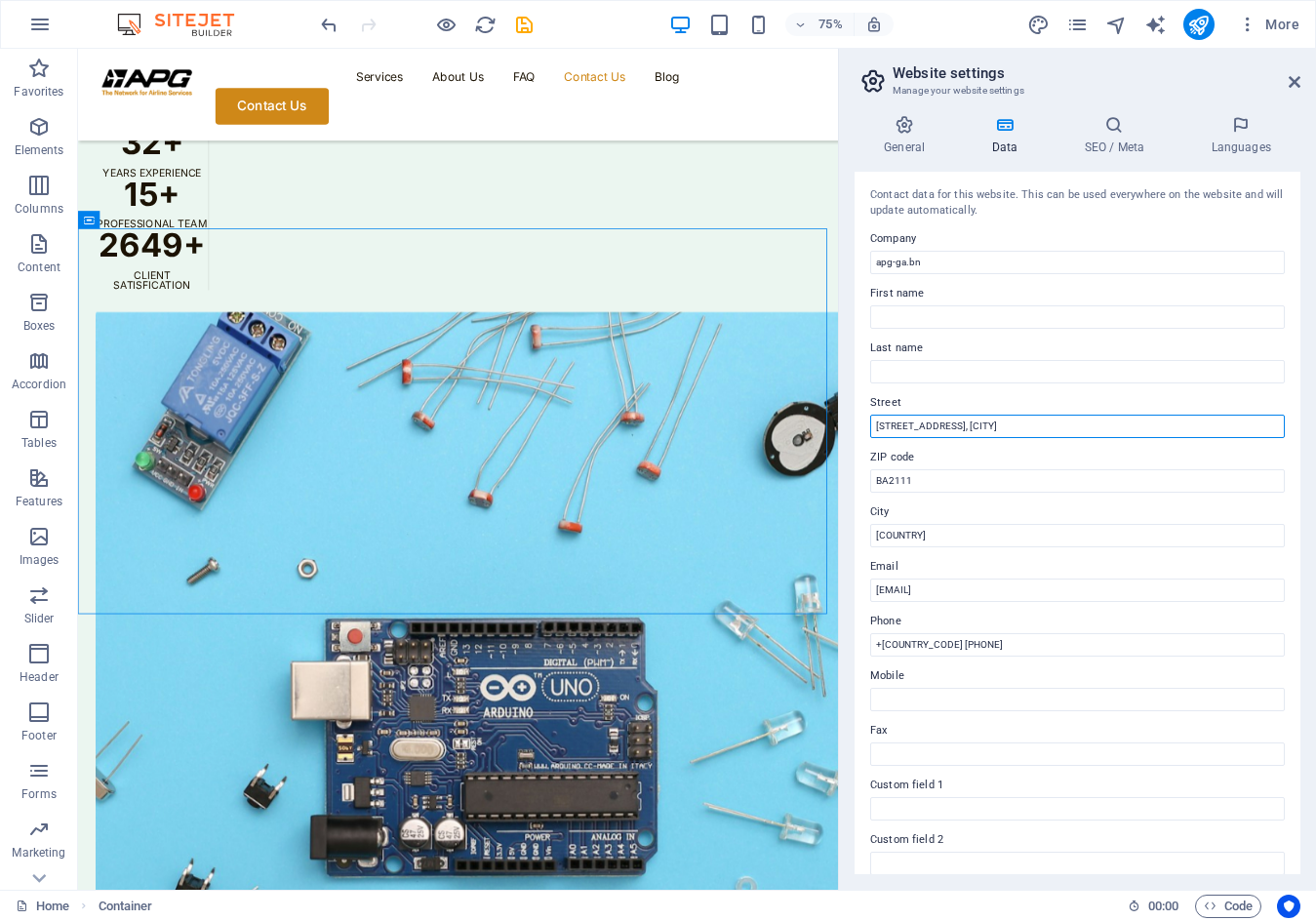 click on "[STREET_ADDRESS], [CITY]" at bounding box center (1077, 426) 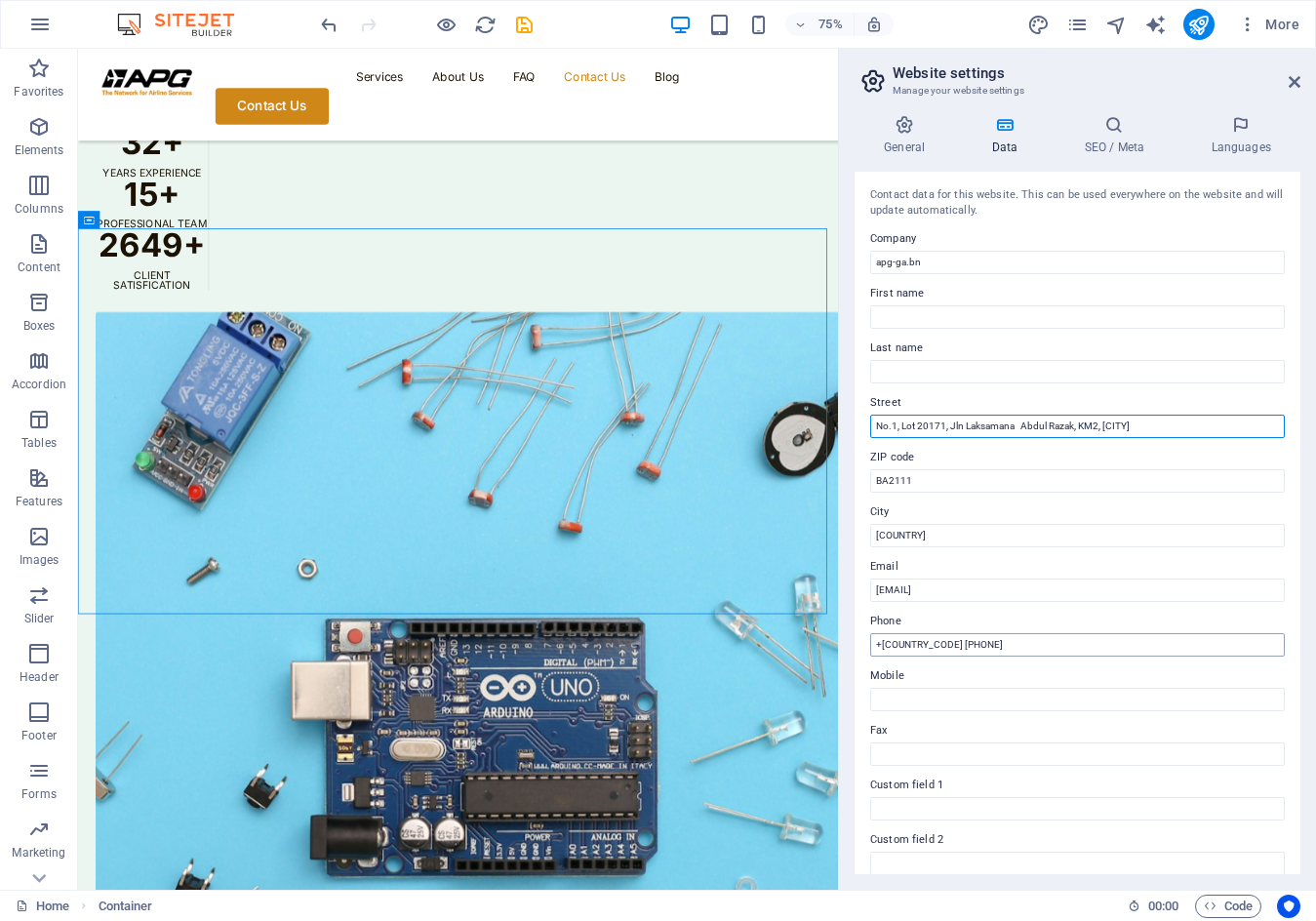 type on "No.1, Lot 20171, Jln Laksamana   Abdul Razak, KM2, [CITY]" 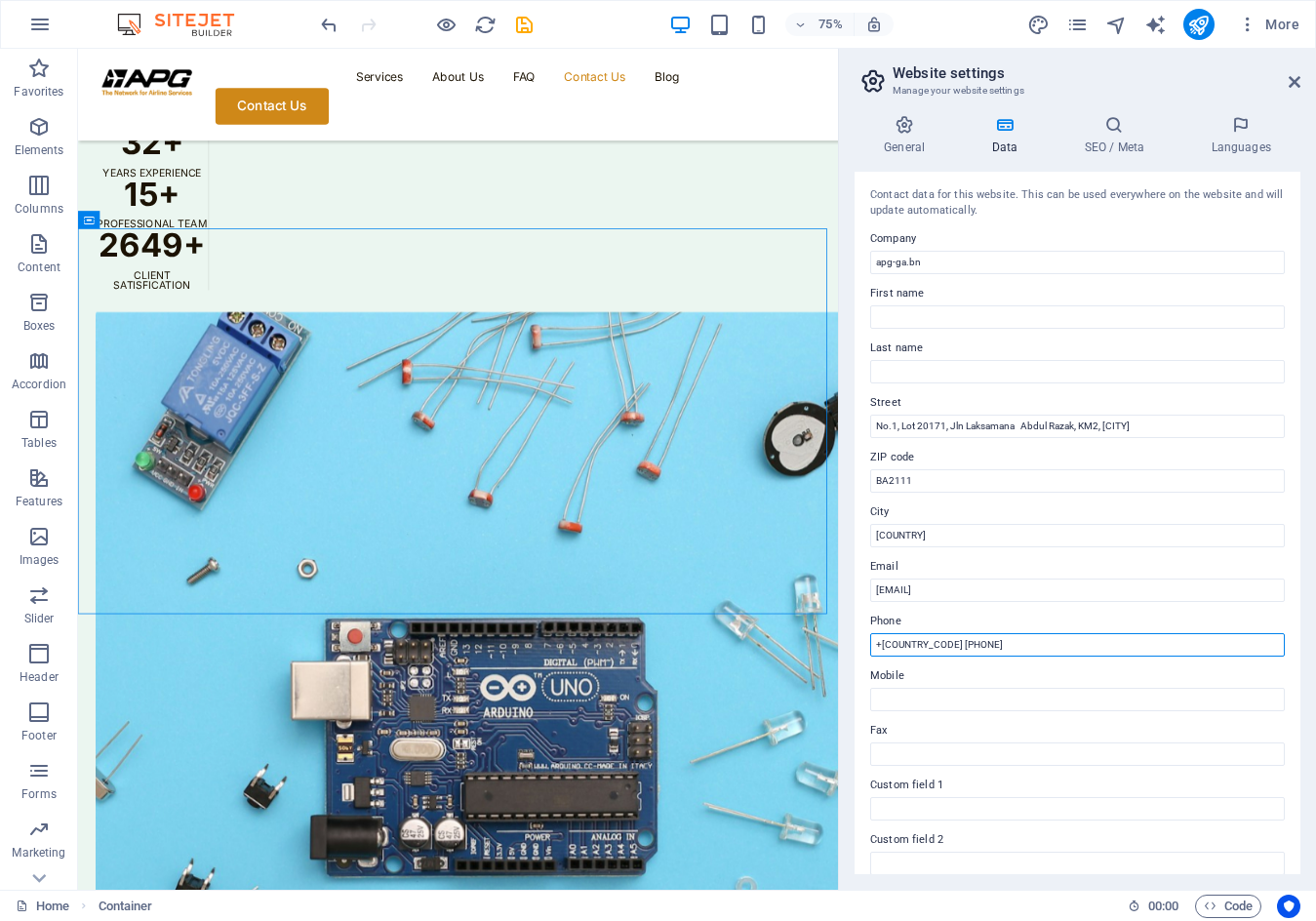 click on "+[COUNTRY_CODE] [PHONE]" at bounding box center [1077, 645] 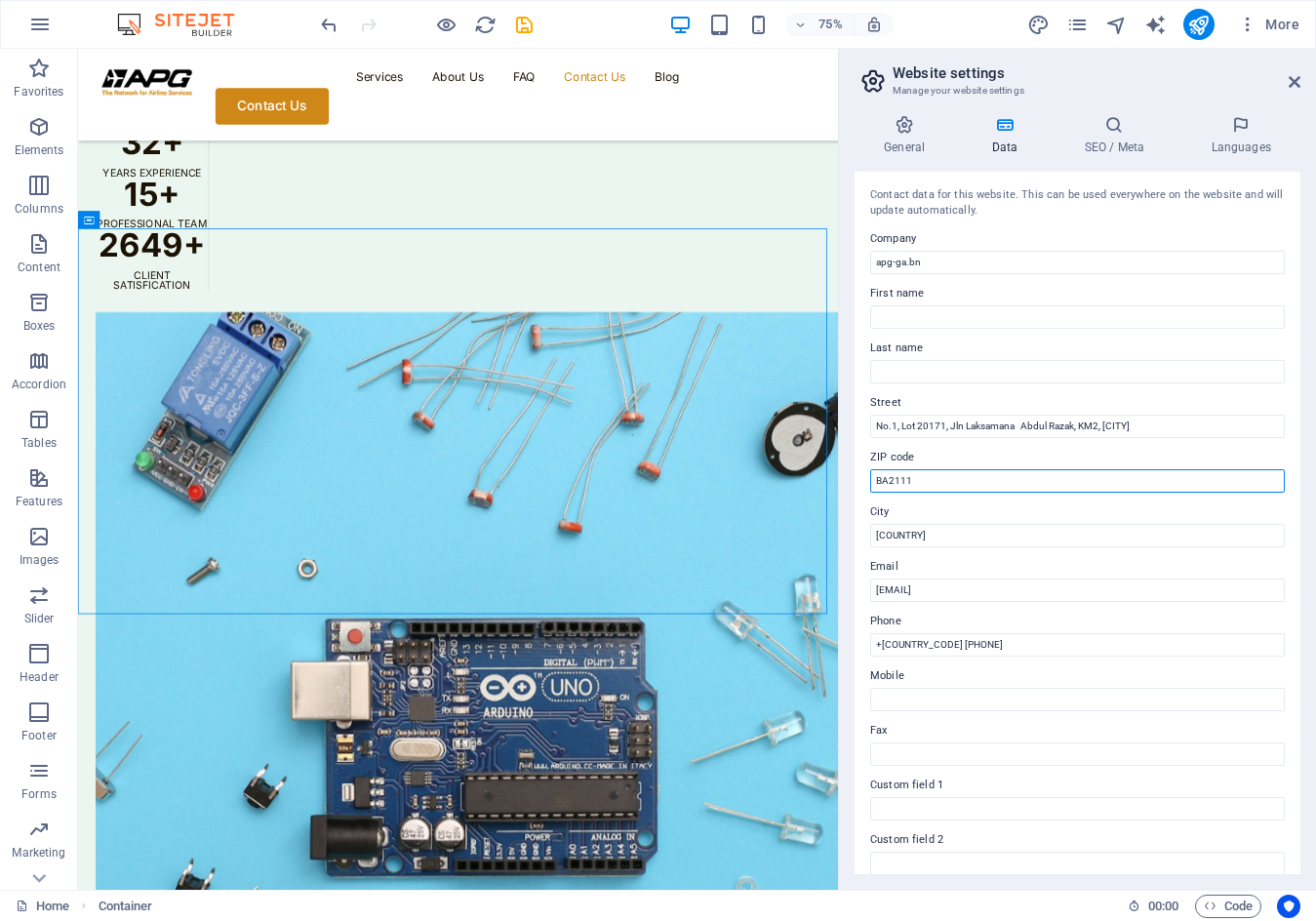 click on "BA2111" at bounding box center (1077, 481) 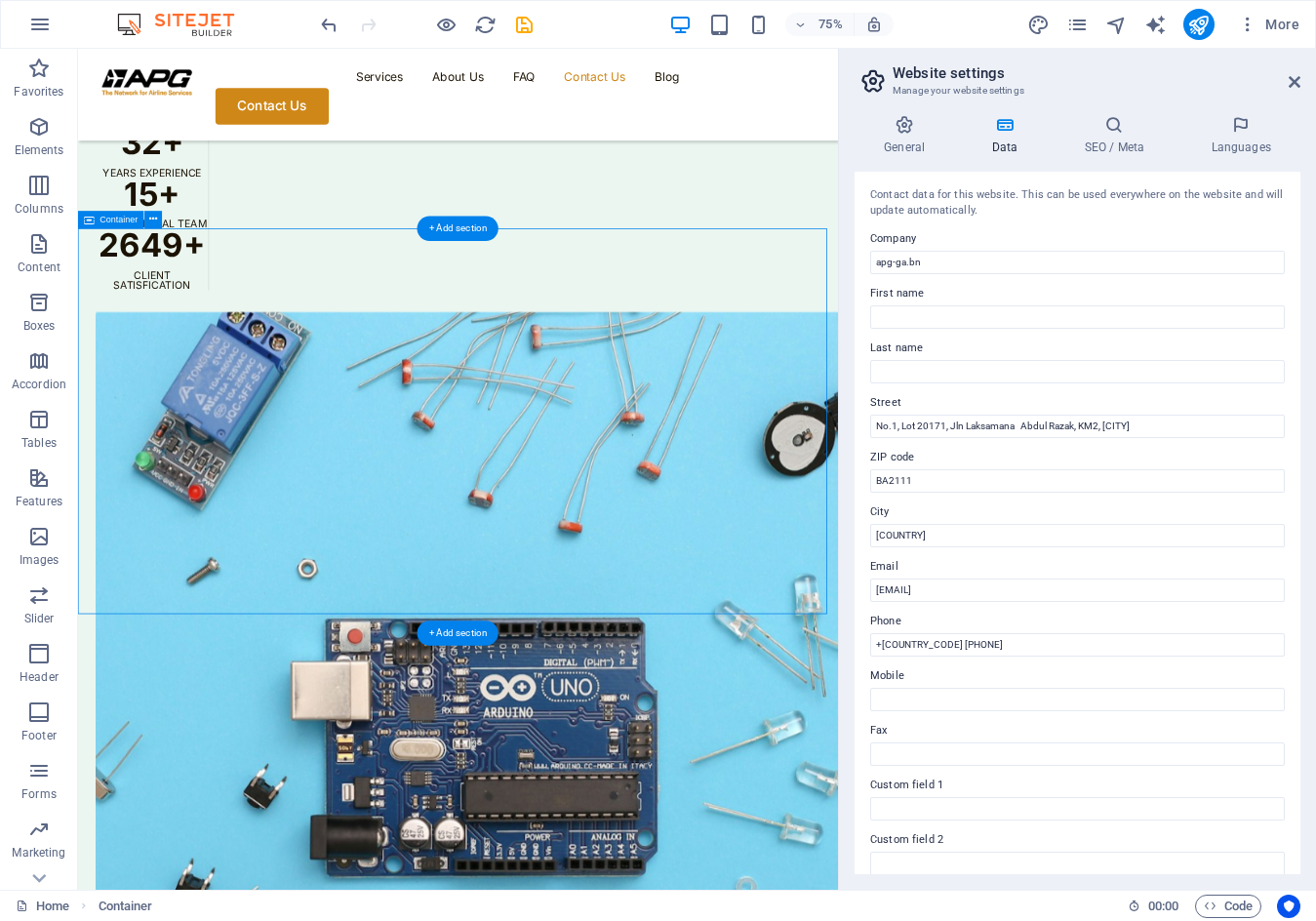 click on "Contact Us Our location [STREET_ADDRESS]
[CITY] ,  [POSTAL_CODE] Call us +[COUNTRY_CODE] [PHONE] Send an email [EMAIL]" at bounding box center [584, 6534] 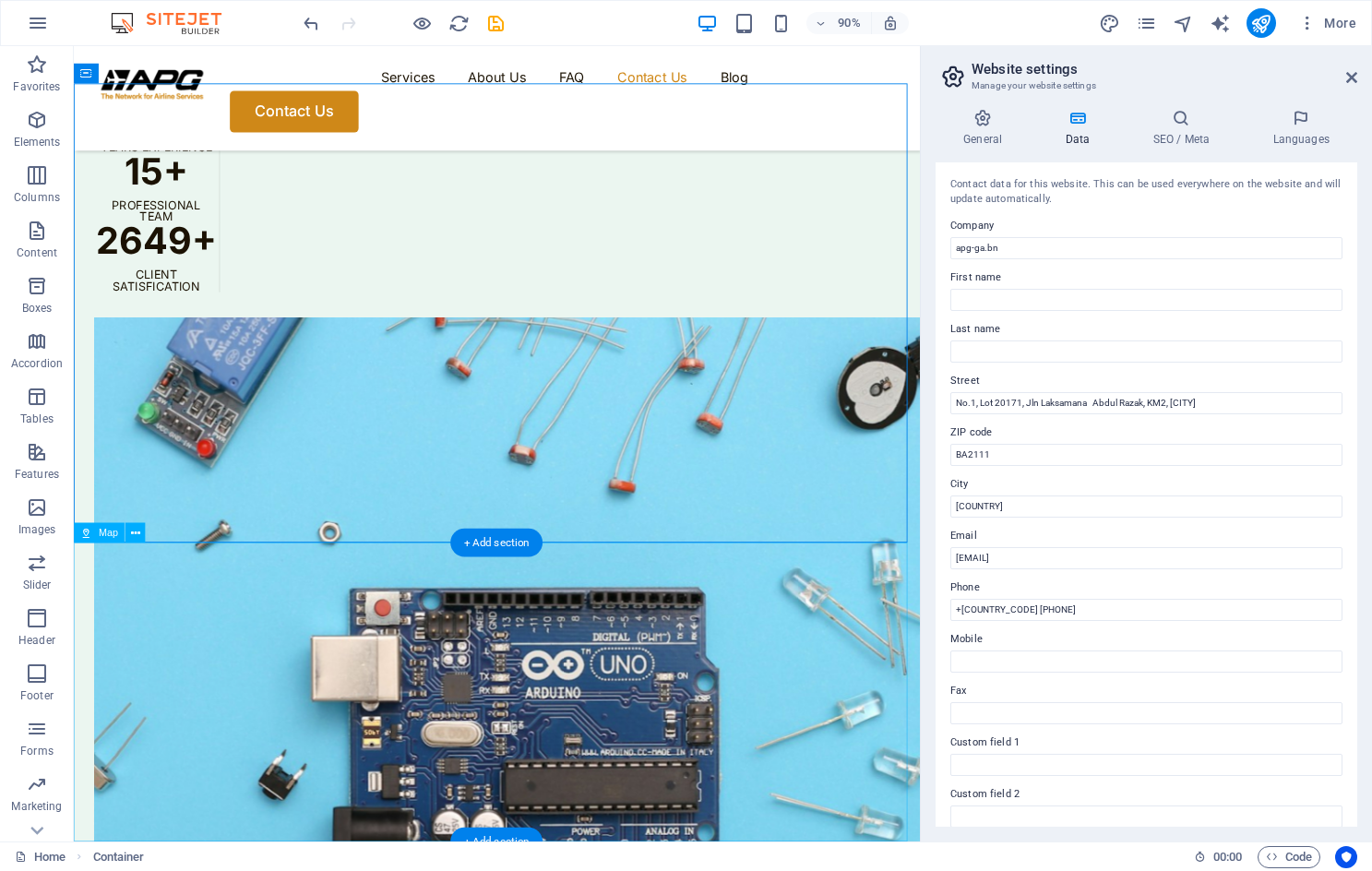 scroll, scrollTop: 5310, scrollLeft: 0, axis: vertical 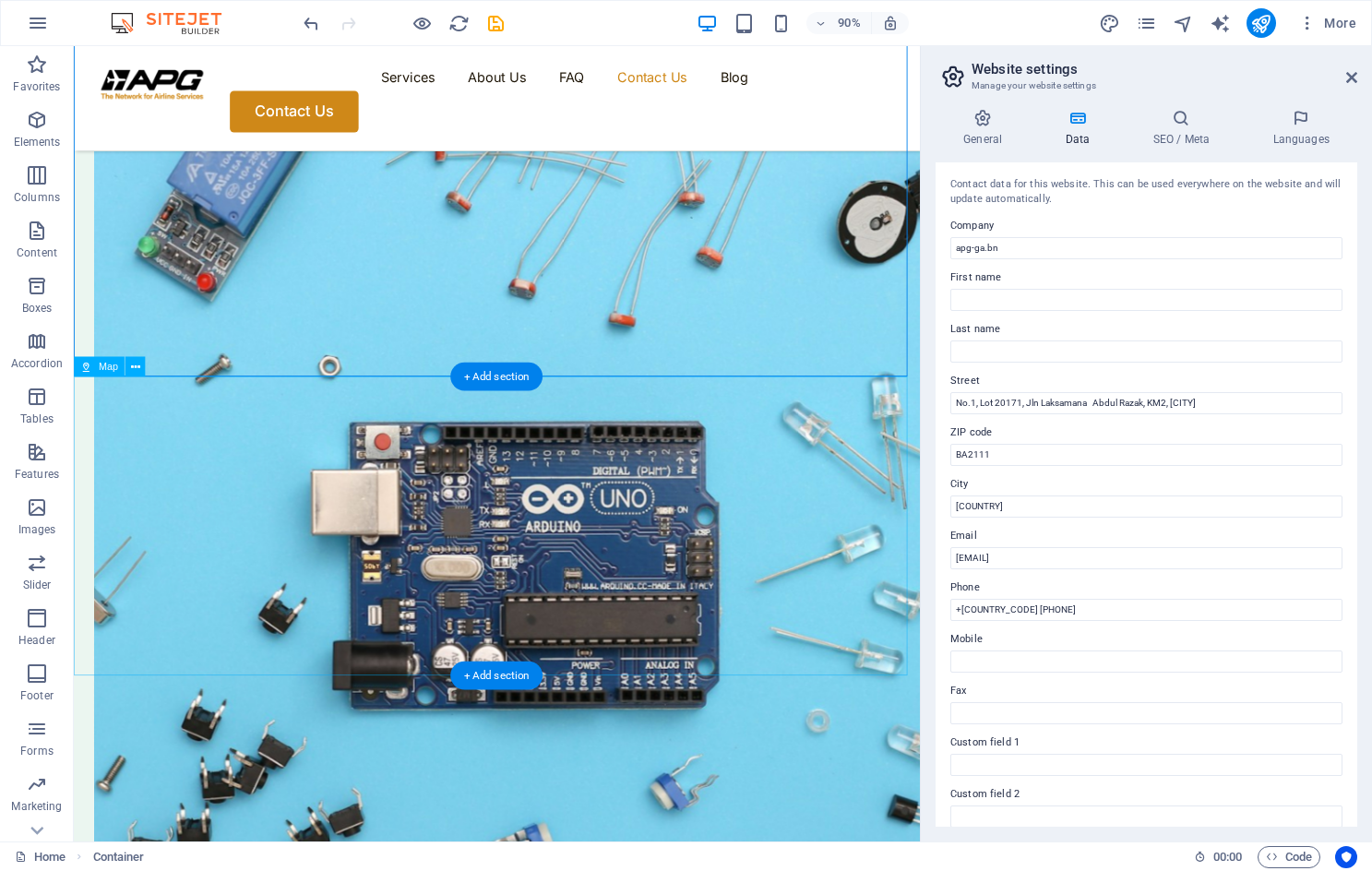 click on "← Move left → Move right ↑ Move up ↓ Move down + Zoom in - Zoom out Home Jump left by 75% End Jump right by 75% Page Up Jump up by 75% Page Down Jump down by 75% Map Terrain Satellite Labels Keyboard shortcuts Map Data Map data ©2025 Google Map data ©2025 Google 1 km  Click to toggle between metric and imperial units Terms Report a map error" at bounding box center (543, 6543) 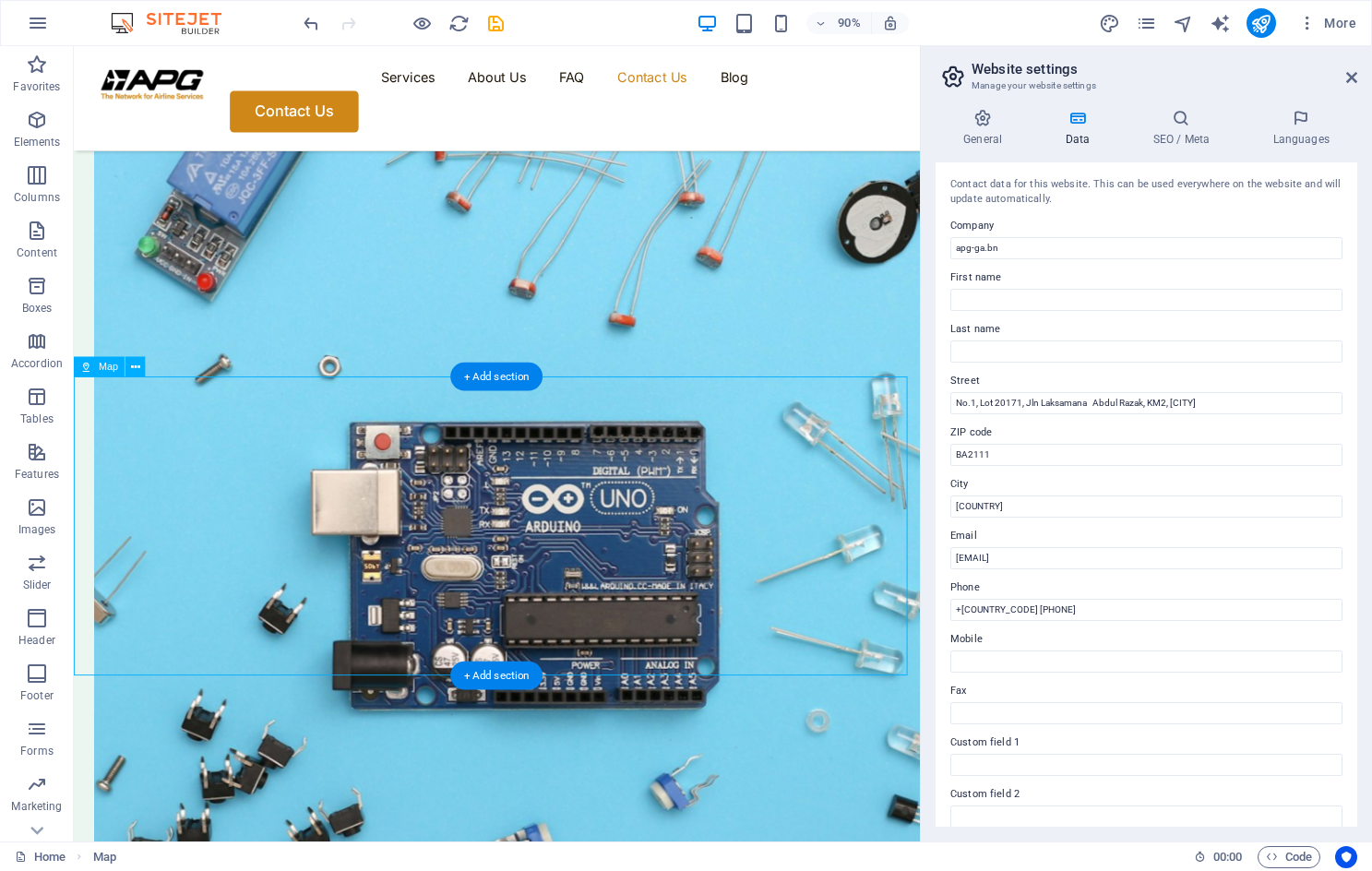 click on "← Move left → Move right ↑ Move up ↓ Move down + Zoom in - Zoom out Home Jump left by 75% End Jump right by 75% Page Up Jump up by 75% Page Down Jump down by 75% Map Terrain Satellite Labels Keyboard shortcuts Map Data Map data ©2025 Google Map data ©2025 Google 1 km  Click to toggle between metric and imperial units Terms Report a map error" at bounding box center [543, 6543] 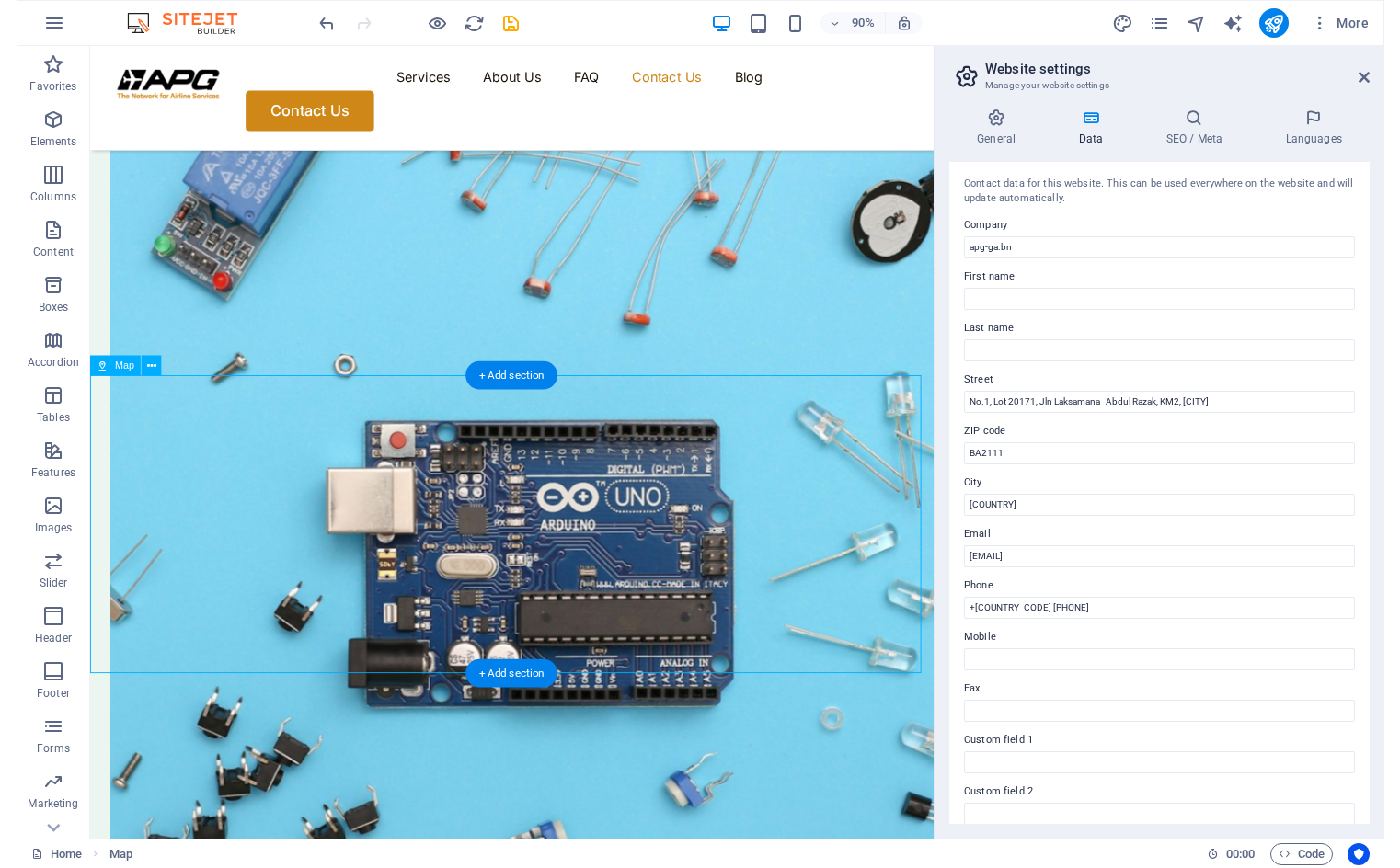 scroll, scrollTop: 5473, scrollLeft: 0, axis: vertical 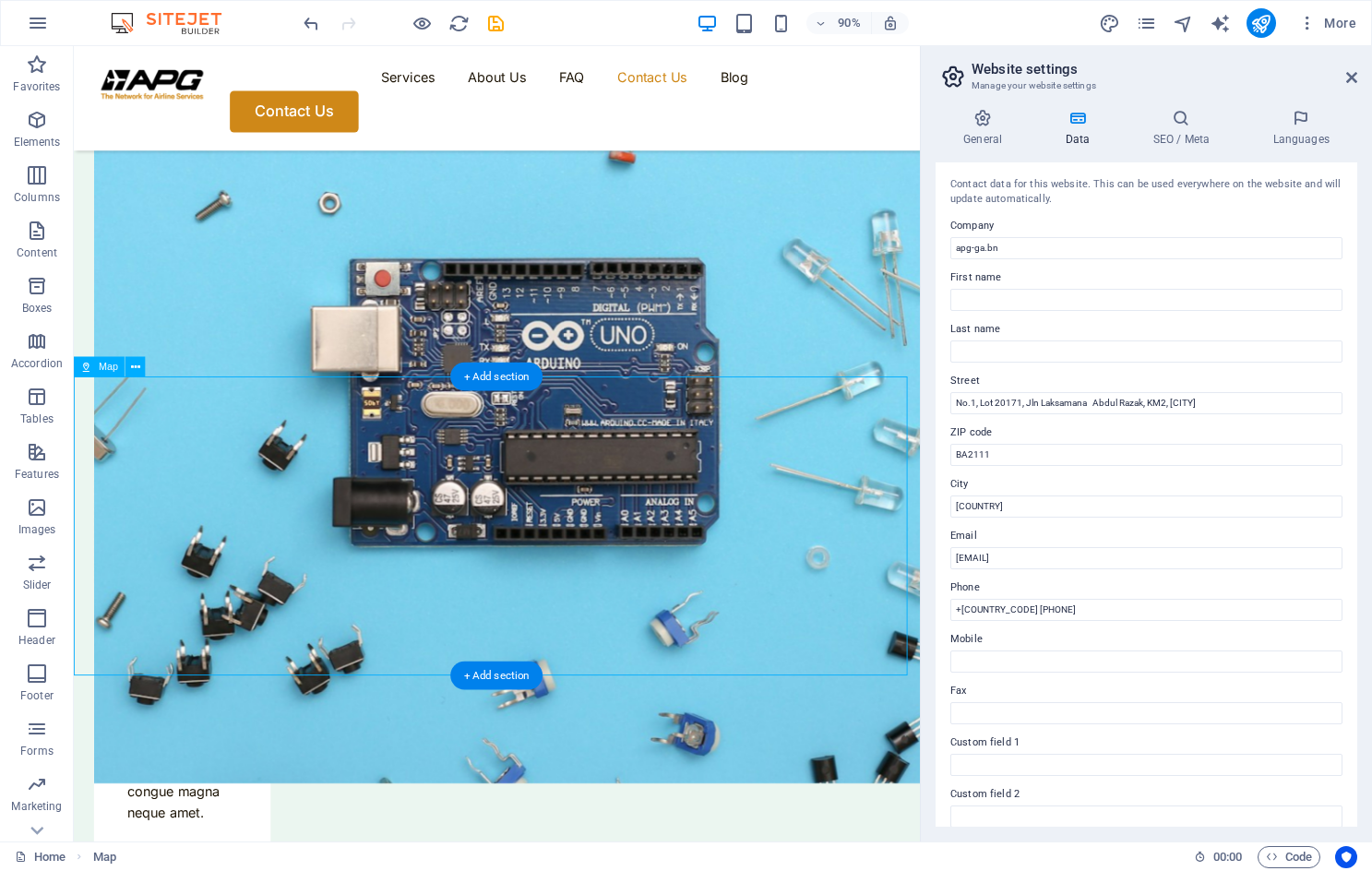 select on "1" 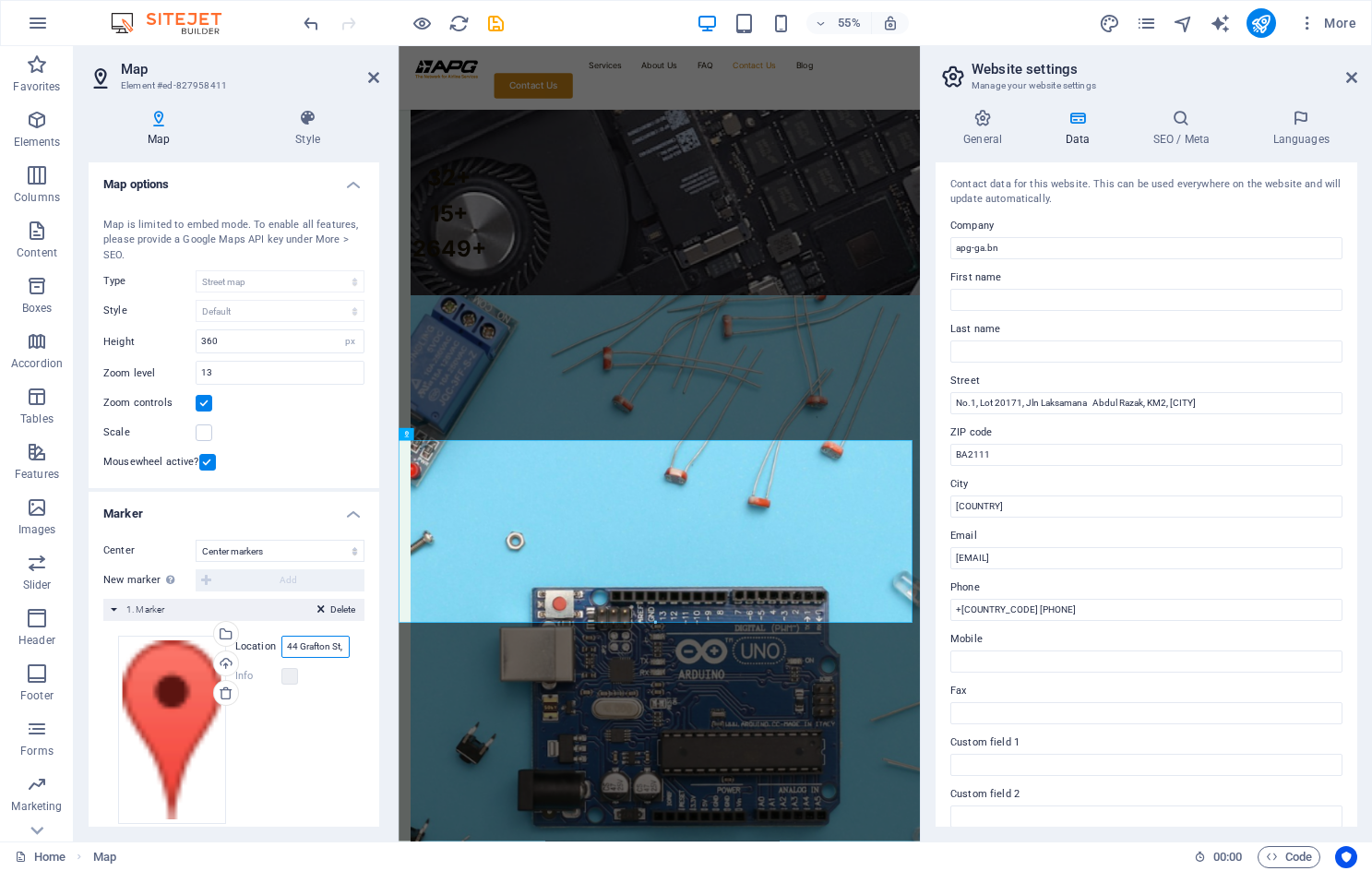 click on "44 Grafton St, Connecticut (CT) 06106 Hartford" at bounding box center (316, 647) 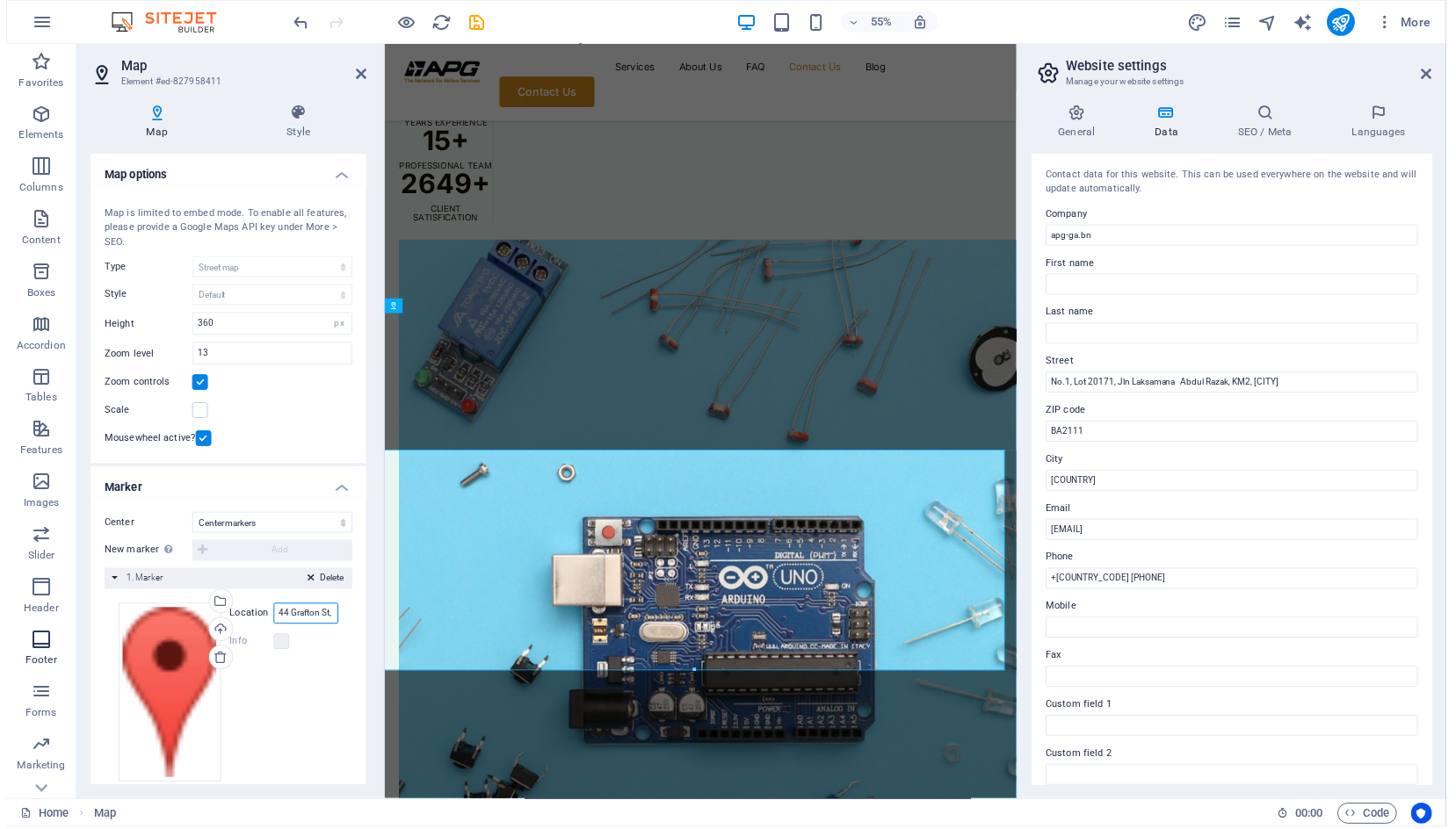 scroll, scrollTop: 5296, scrollLeft: 0, axis: vertical 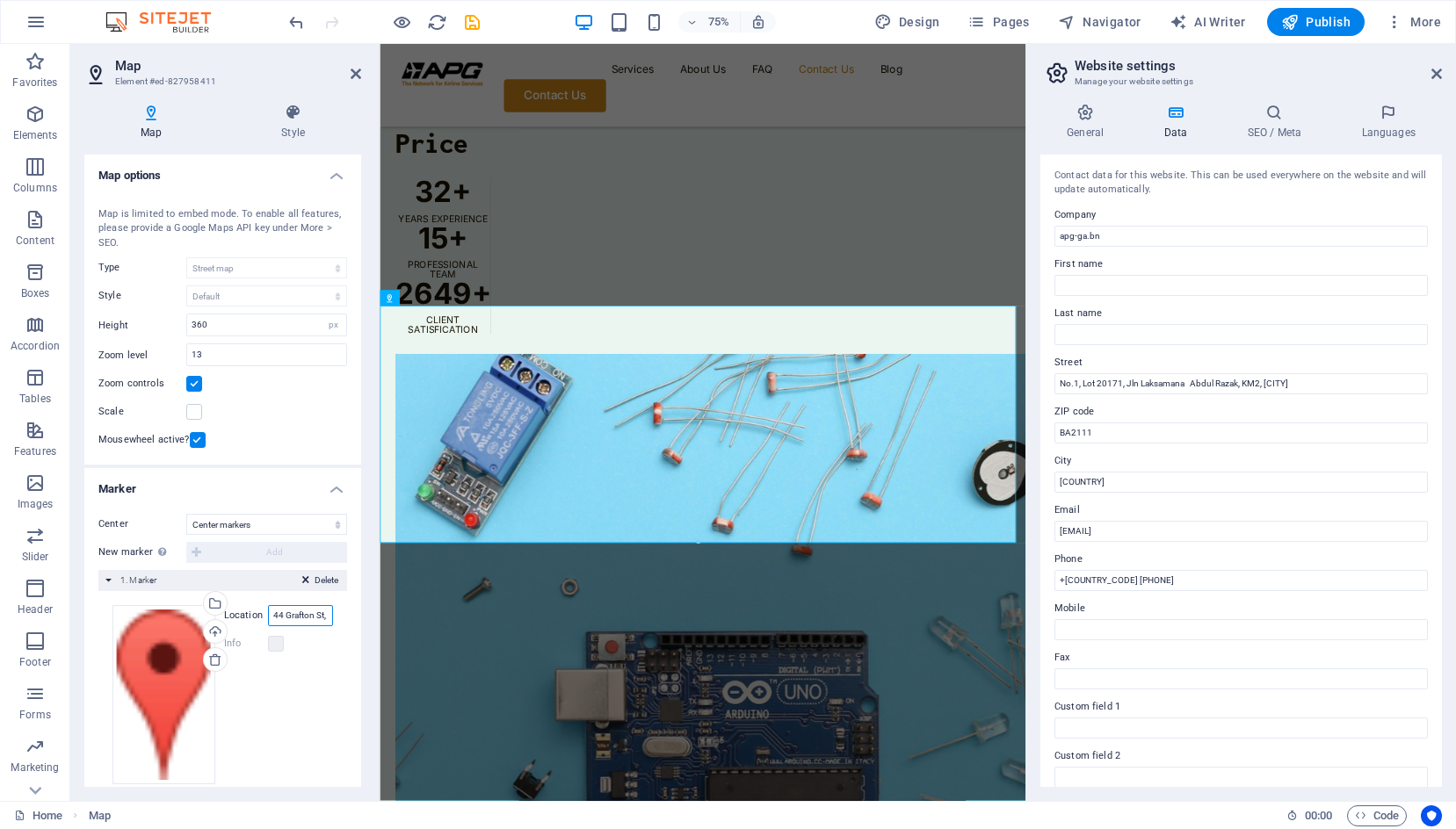 click on "44 Grafton St, Connecticut (CT) 06106 Hartford" at bounding box center [301, 616] 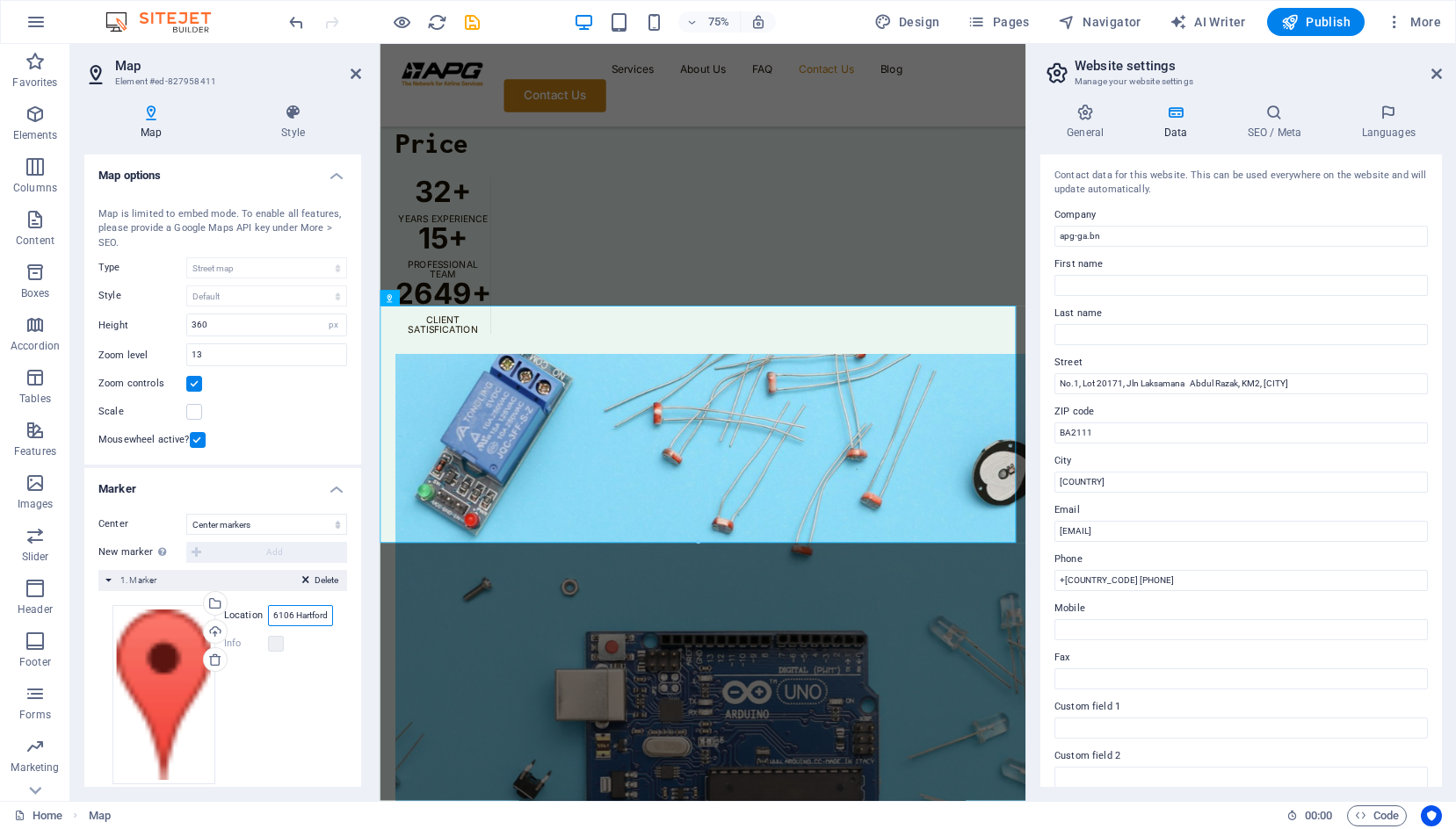 drag, startPoint x: 272, startPoint y: 614, endPoint x: 374, endPoint y: 625, distance: 102.59142 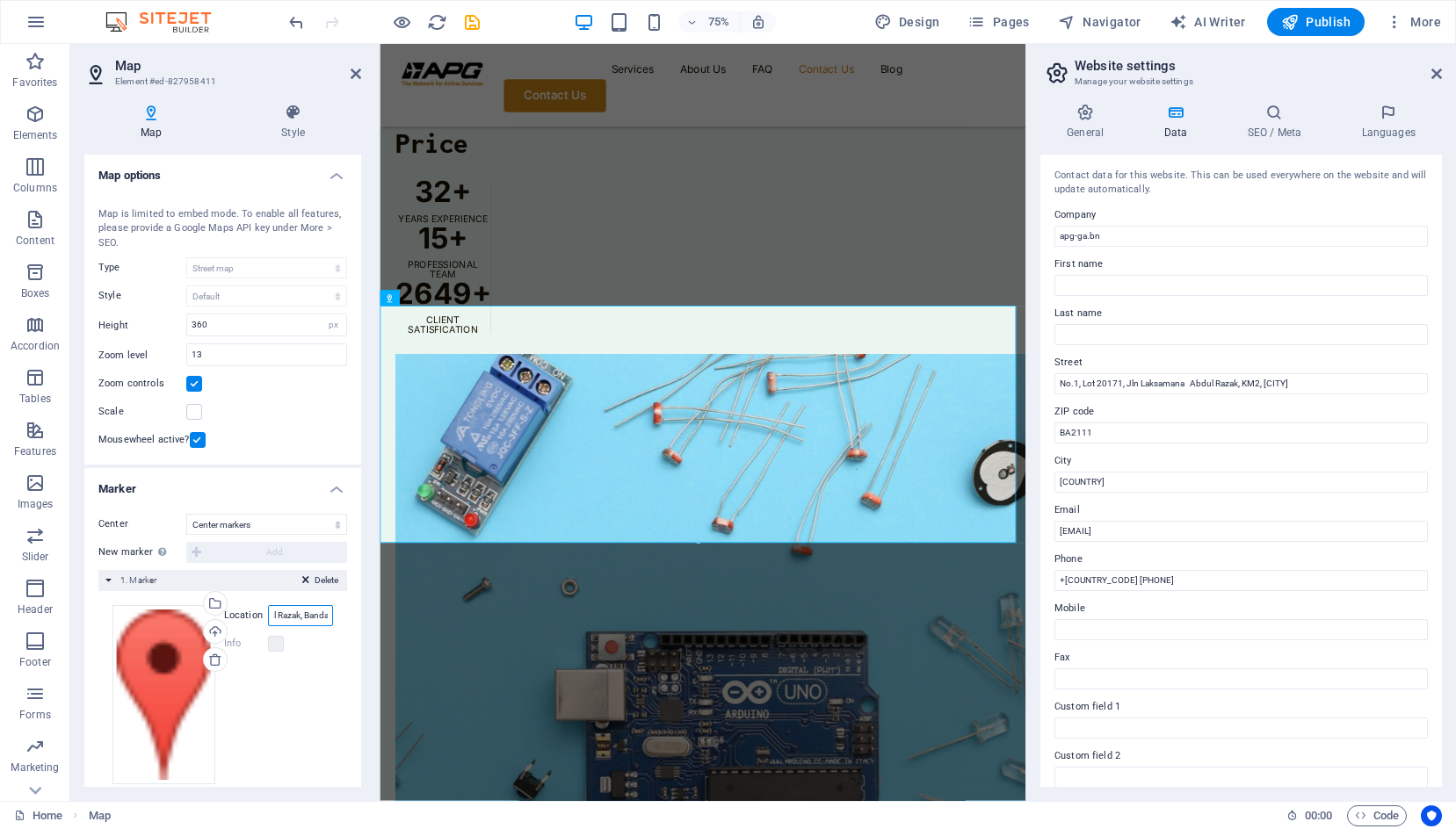 scroll, scrollTop: 0, scrollLeft: 227, axis: horizontal 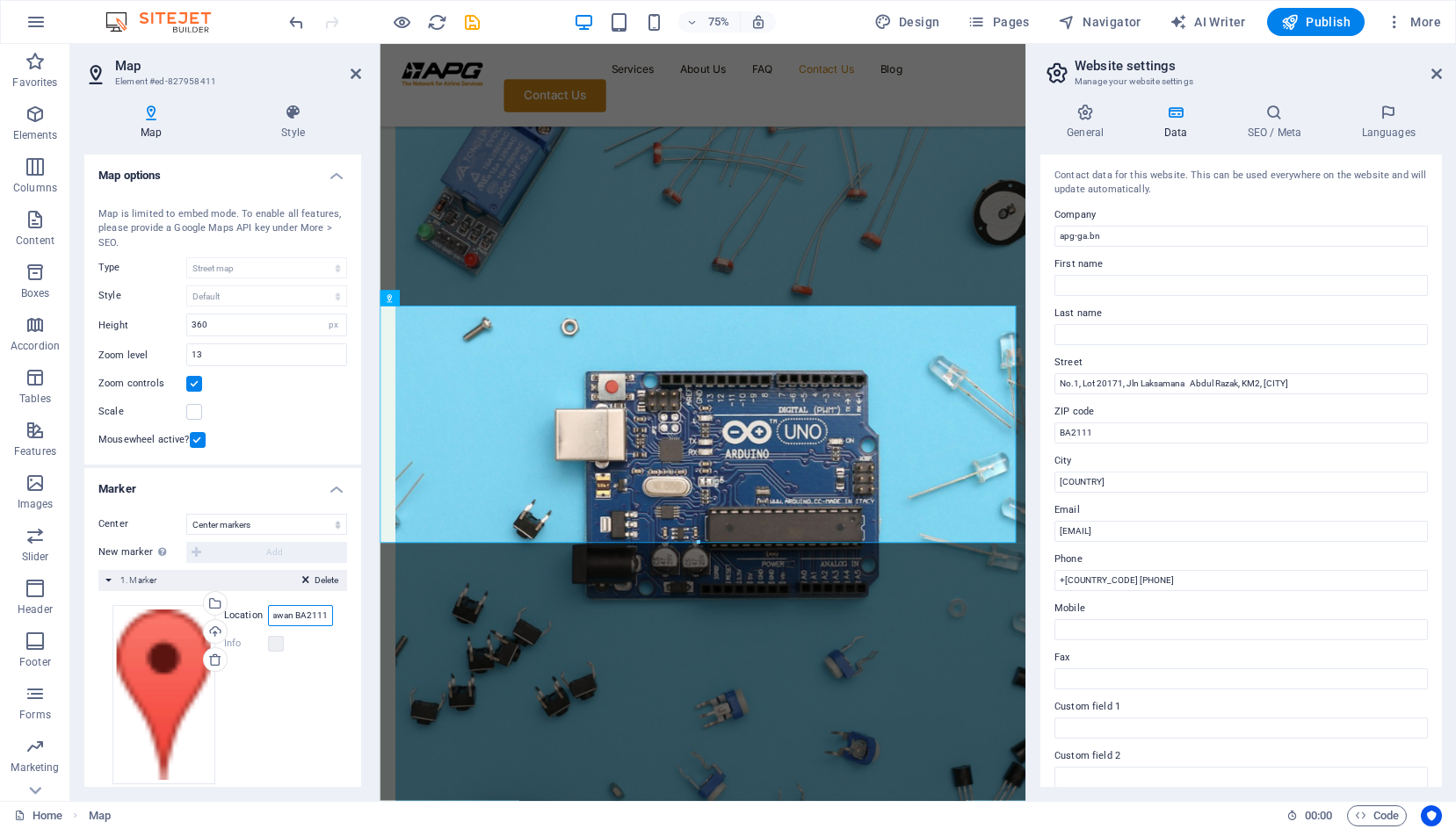 type on "VWQJ+69H, Jln Laksamana Abdul Razak, Bandar Seri Begawan BA2111" 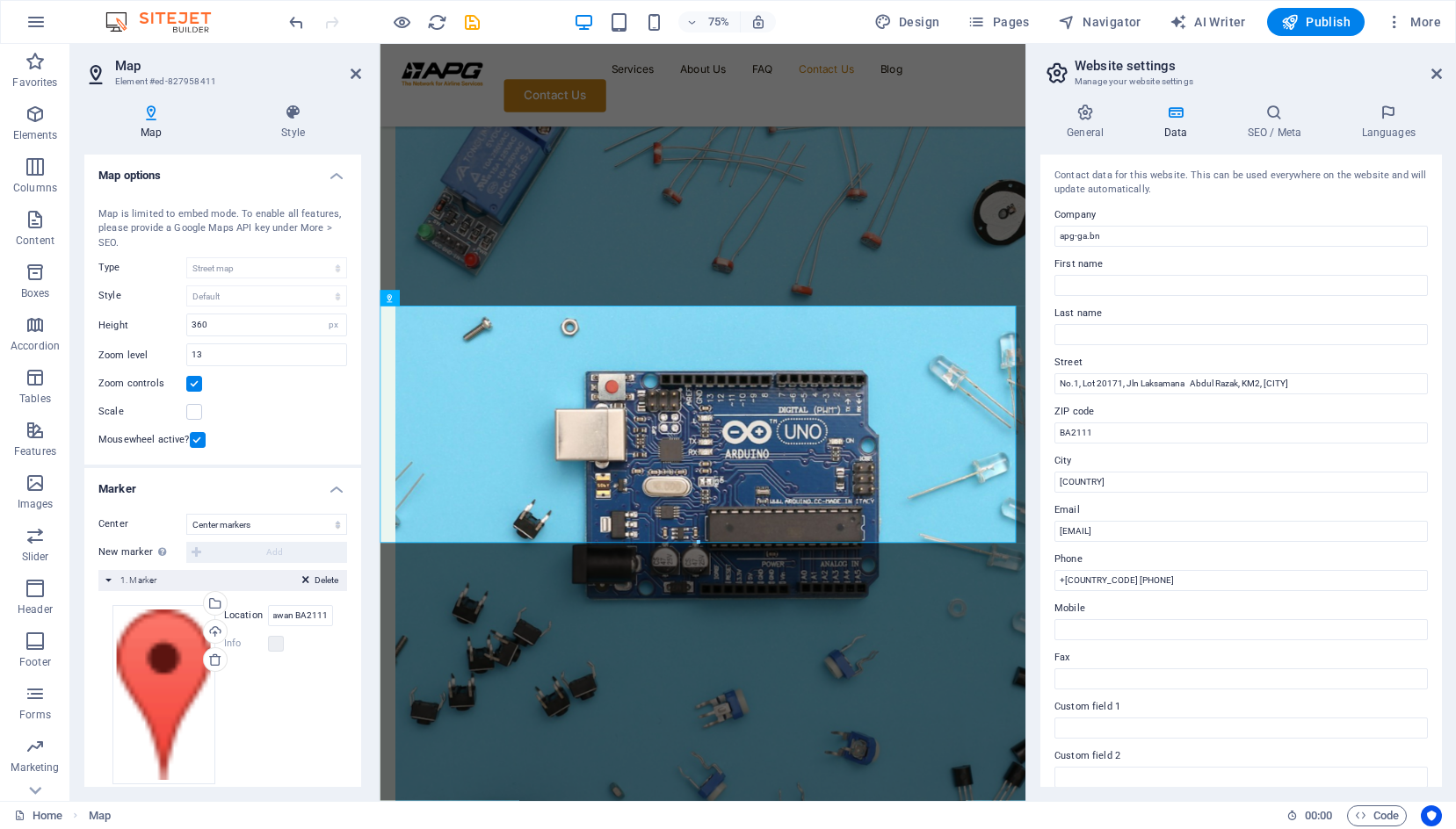 click on "Info" at bounding box center [279, 644] 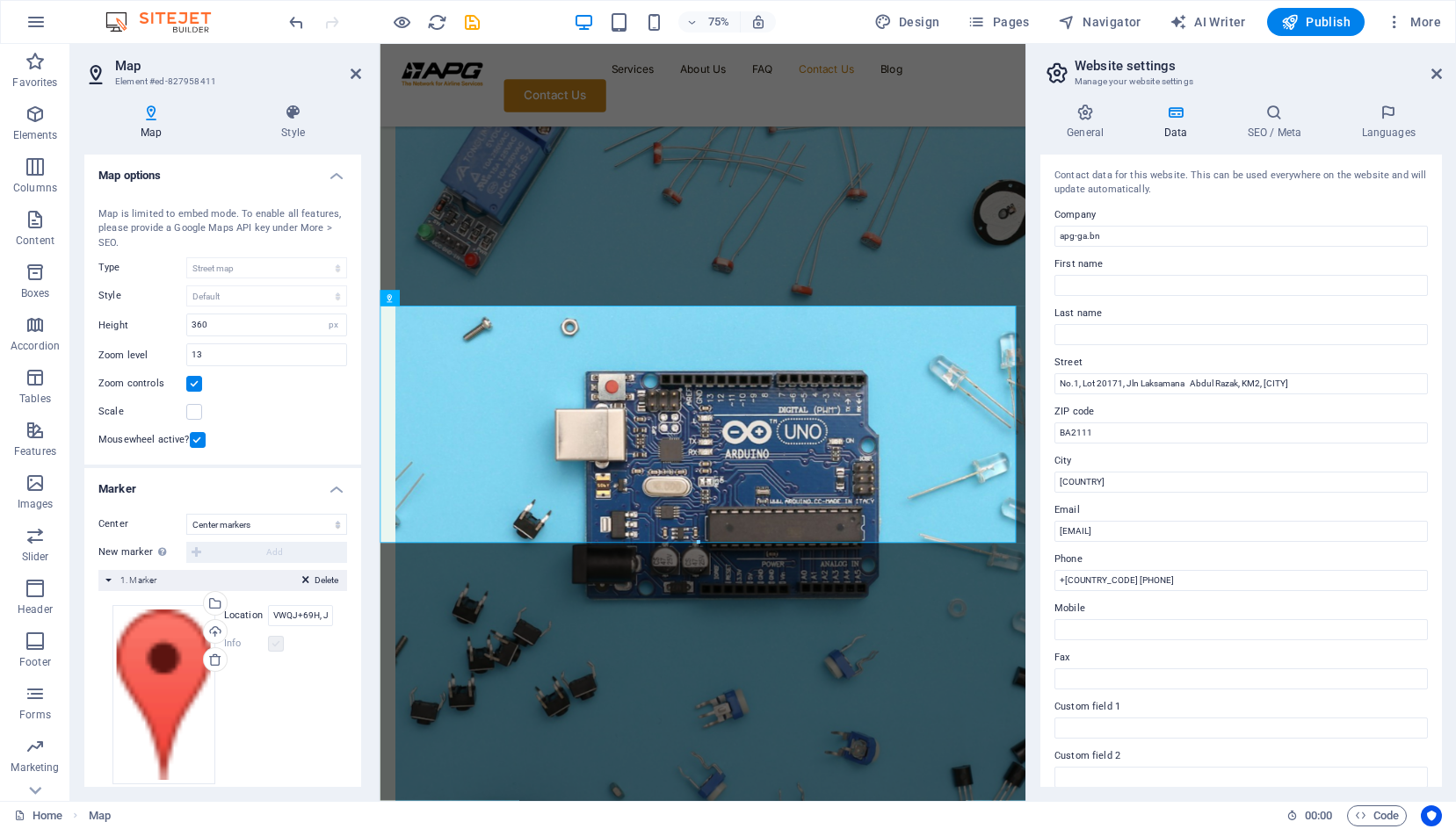 click at bounding box center [276, 644] 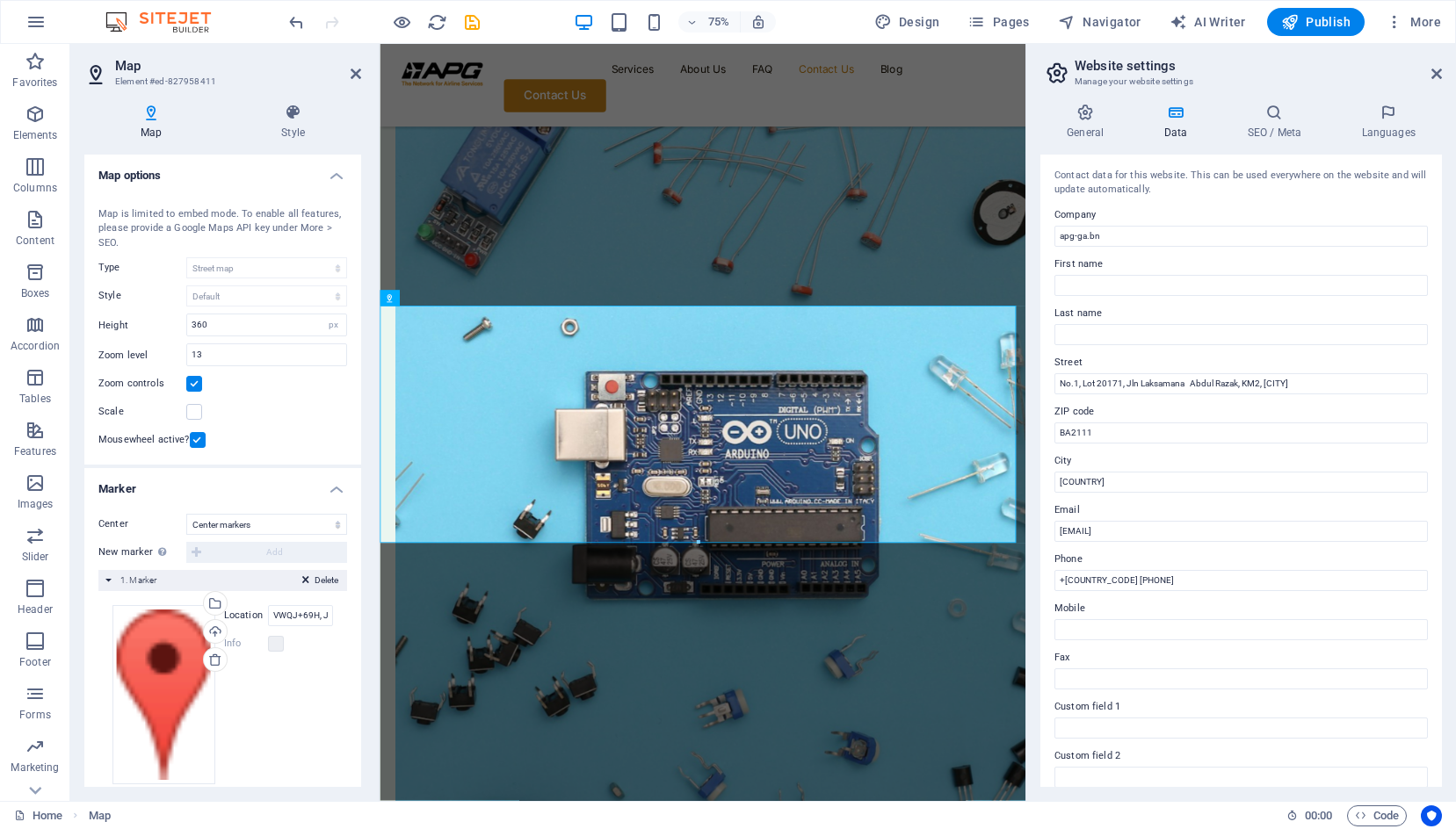 click on "Info" at bounding box center [279, 644] 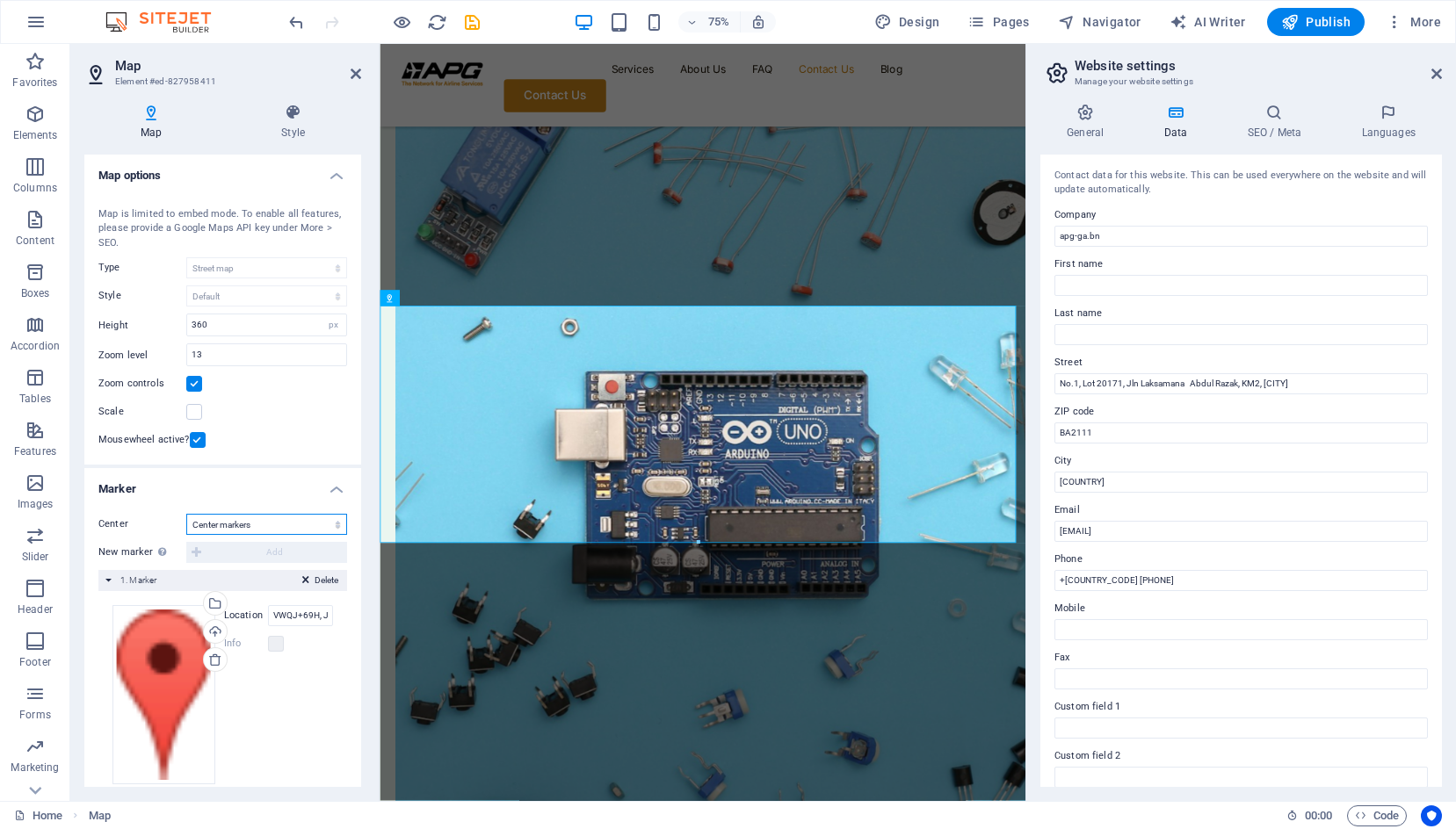 click on "Don't center Center markers Center and zoom markers" at bounding box center (266, 524) 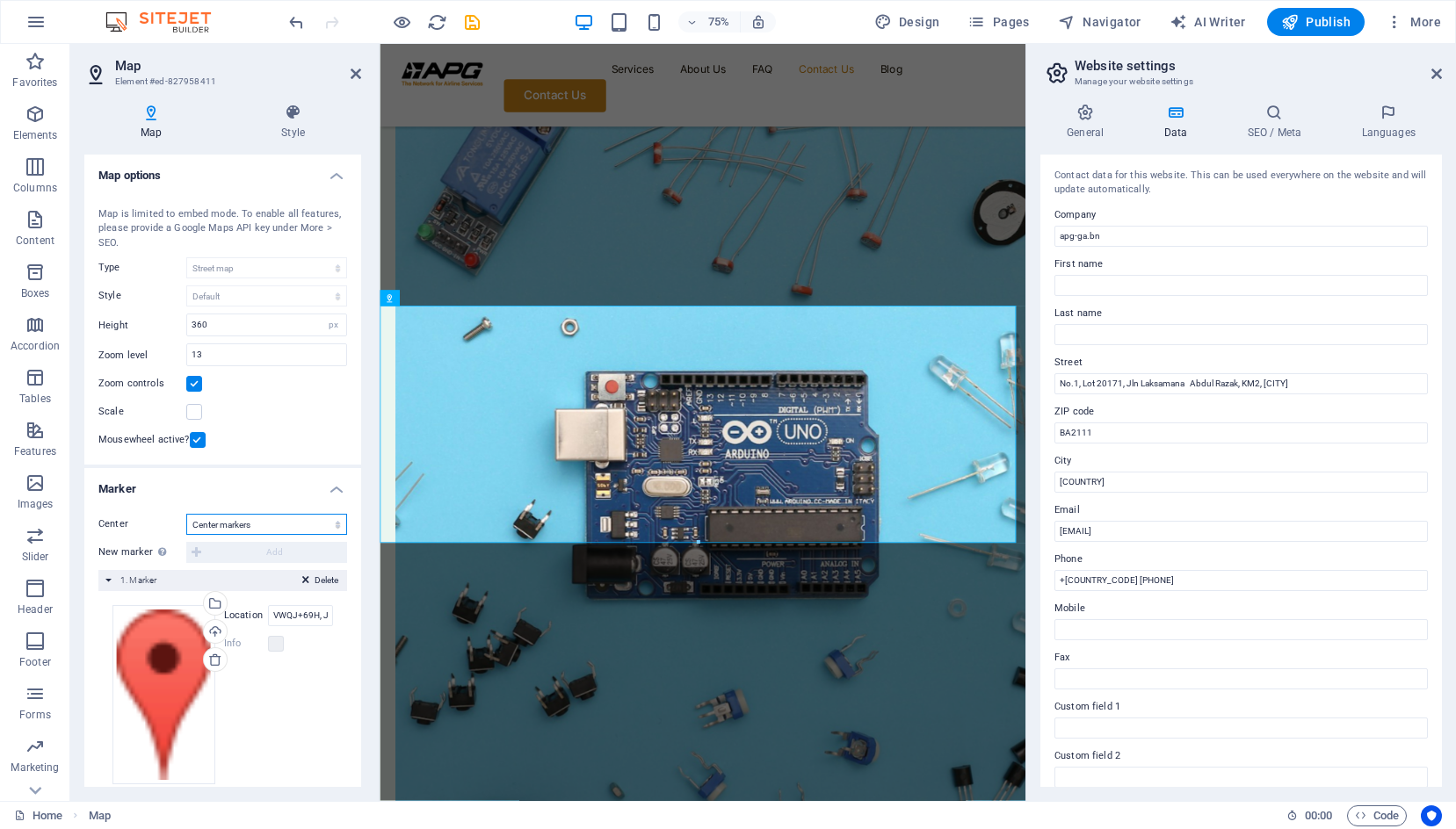 click on "Don't center Center markers Center and zoom markers" at bounding box center (266, 524) 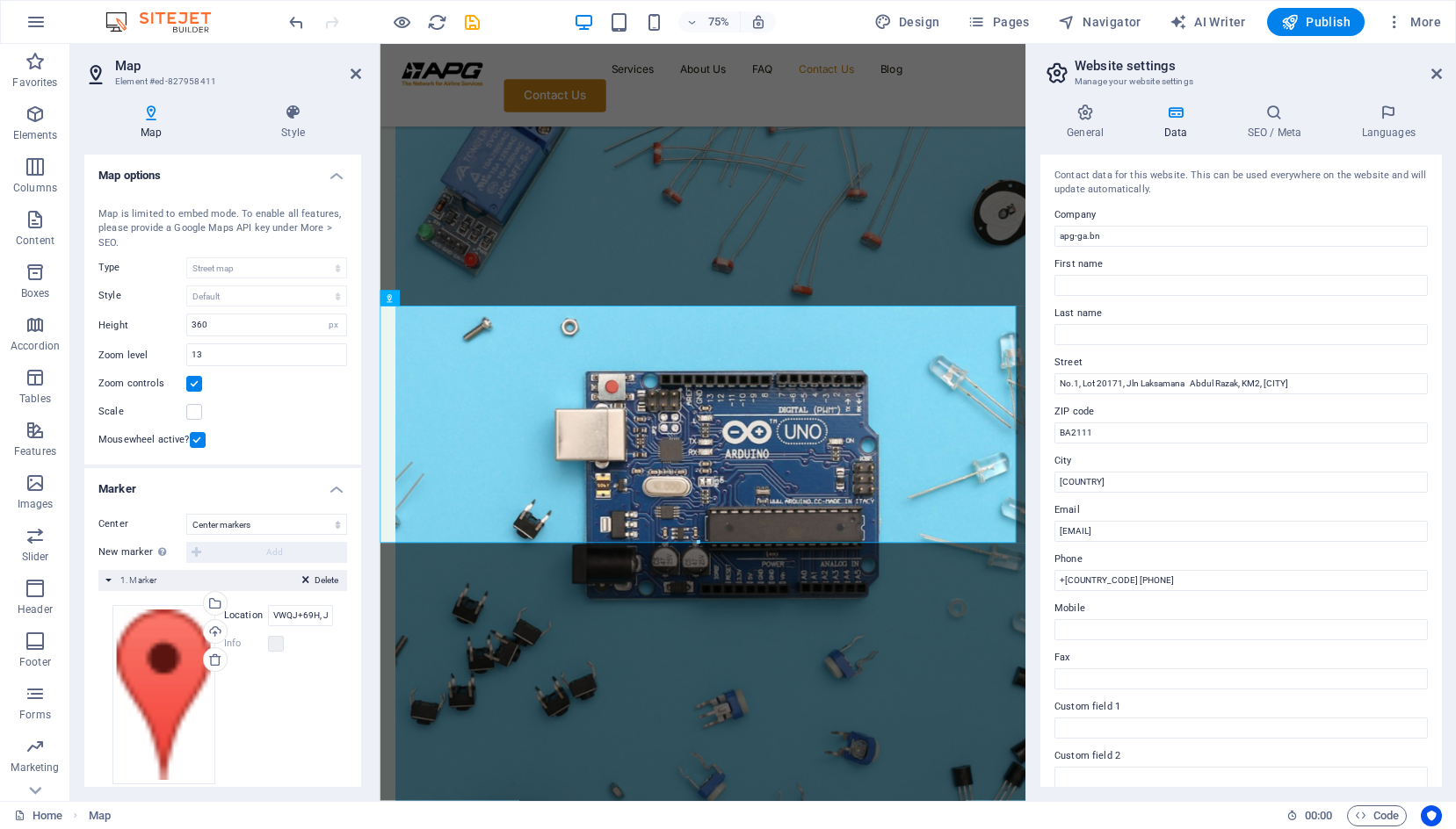 click on "Upload Location [COORDINATES], [STREET_ADDRESS], [CITY] [POSTAL_CODE] Width auto px Info Opened? Headline RepairIT Template SEO Description Paragraph Format Normal Heading 1 Heading 2 Heading 3 Heading 4 Heading 5 Heading 6 Code Font Family Arial Georgia Impact Tahoma Times New Roman Verdana Inconsolata Inter Font Size 8 9 10 11 12 14 18 24 30 36 48 60 72 96 Bold Italic Underline Strikethrough Colors Icons Align Left Align Center Align Right Align Justify Unordered List Ordered List Insert Link Clear Formatting HTML" at bounding box center (222, 695) 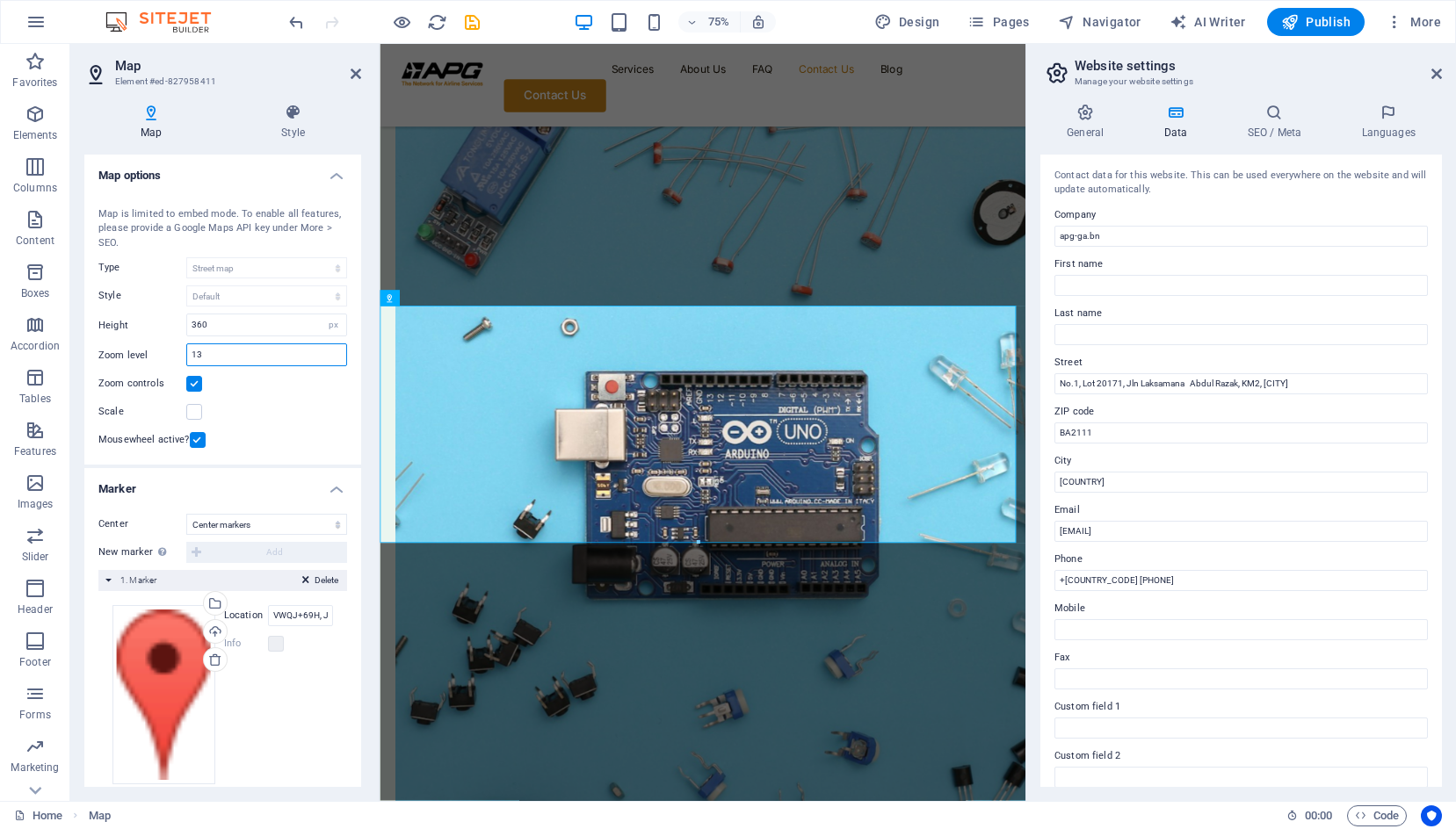 drag, startPoint x: 225, startPoint y: 357, endPoint x: 187, endPoint y: 361, distance: 38.209946 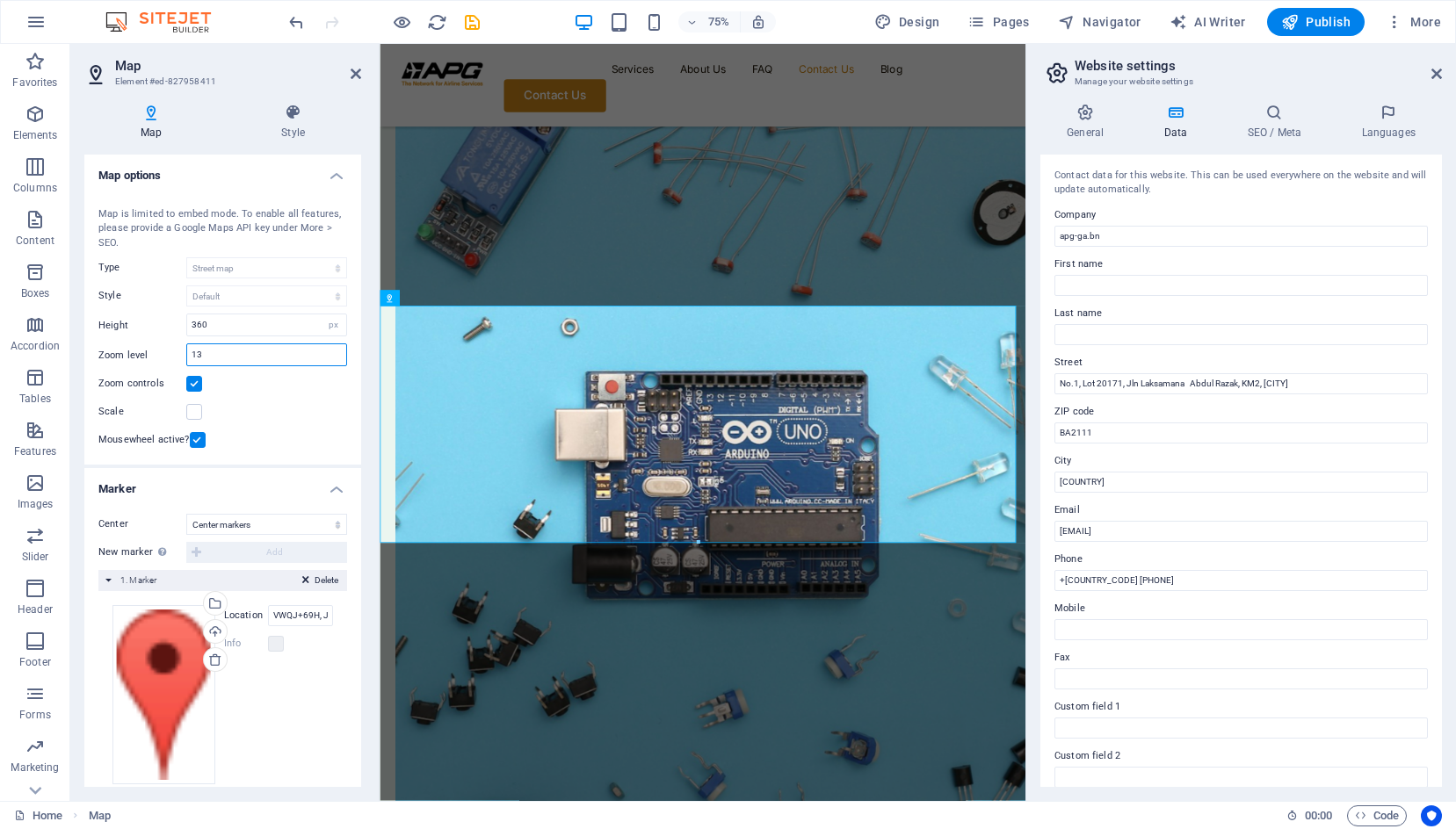 click on "13" at bounding box center [266, 355] 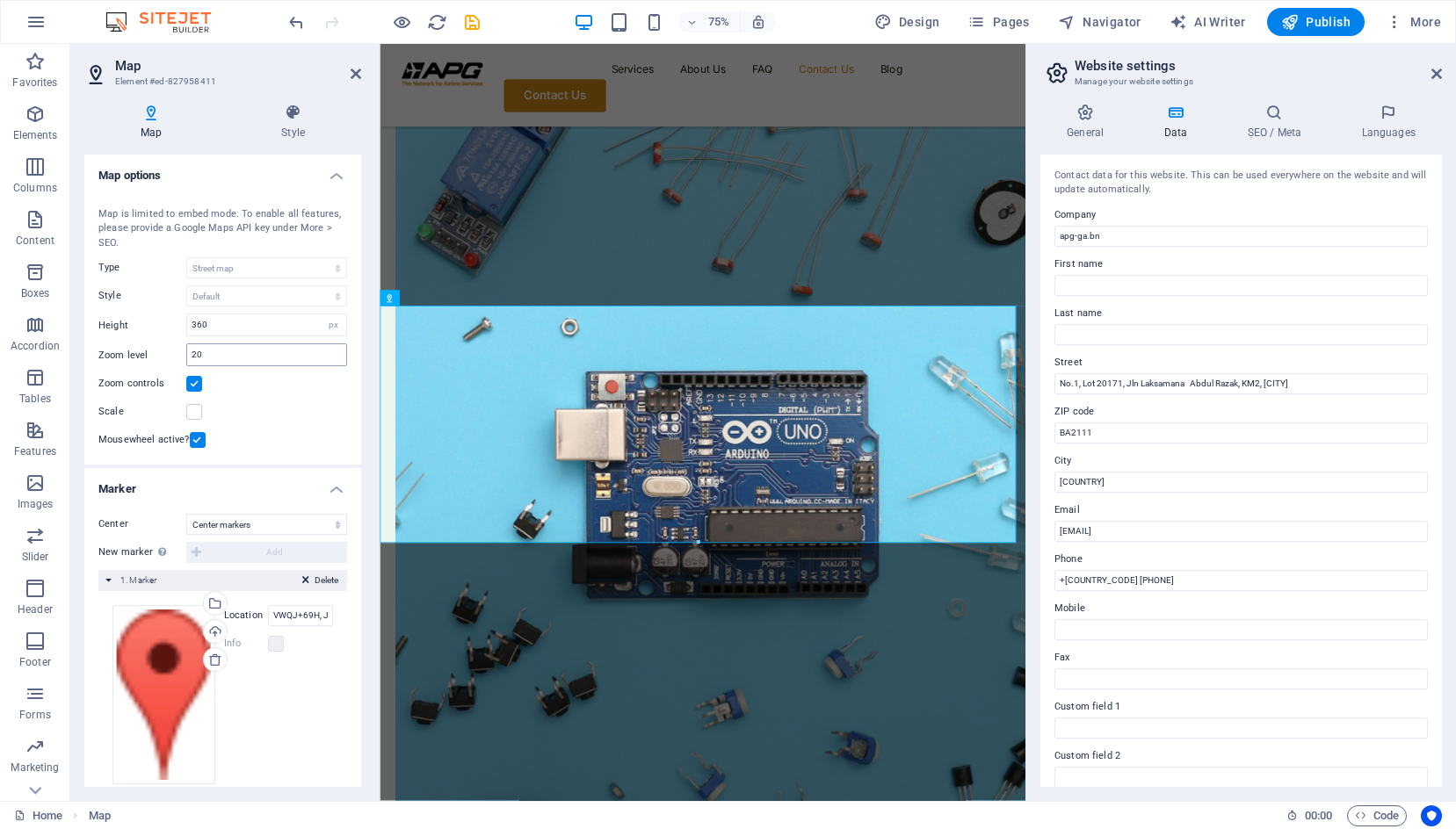 type on "18" 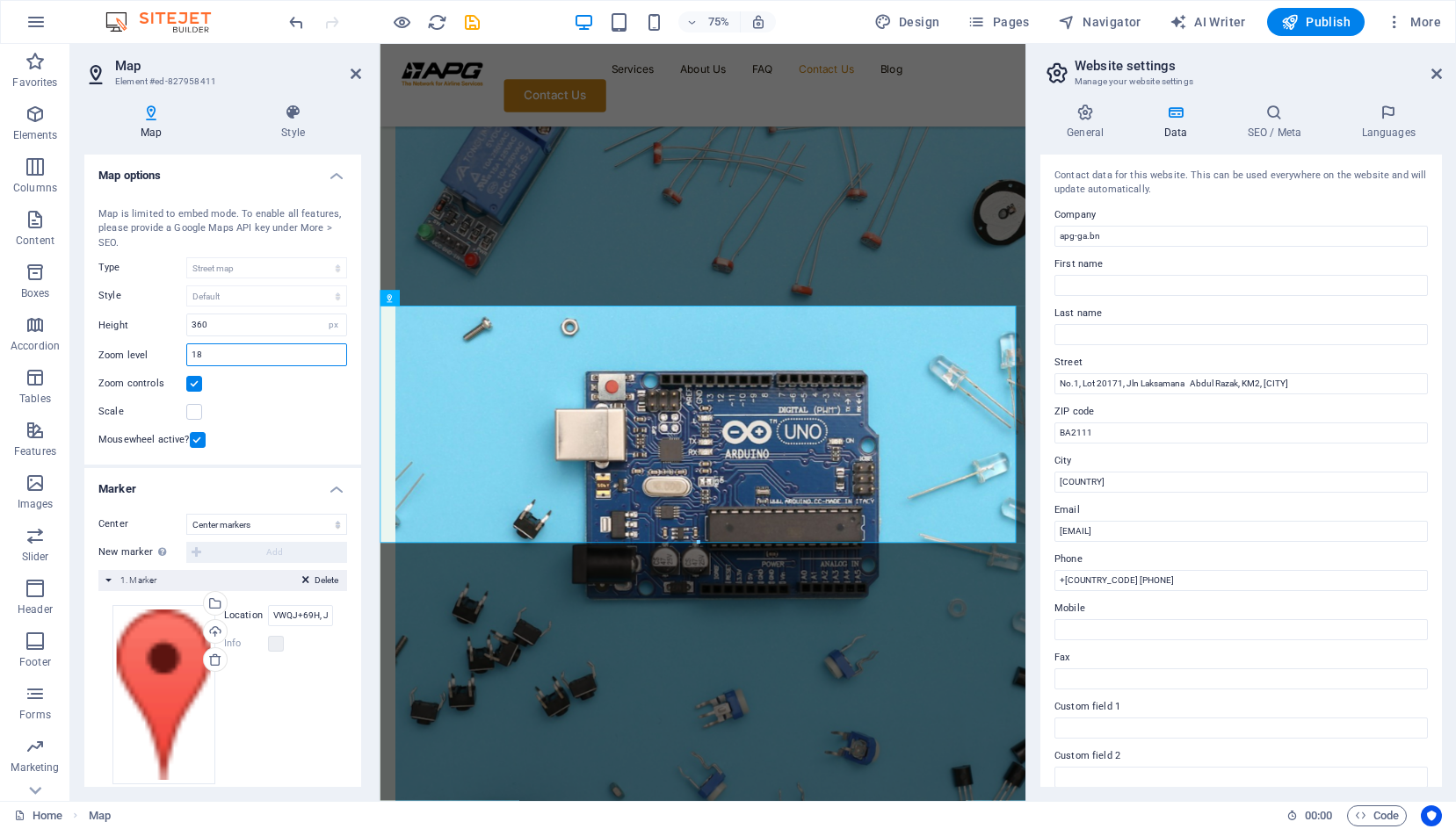click on "18" at bounding box center (266, 355) 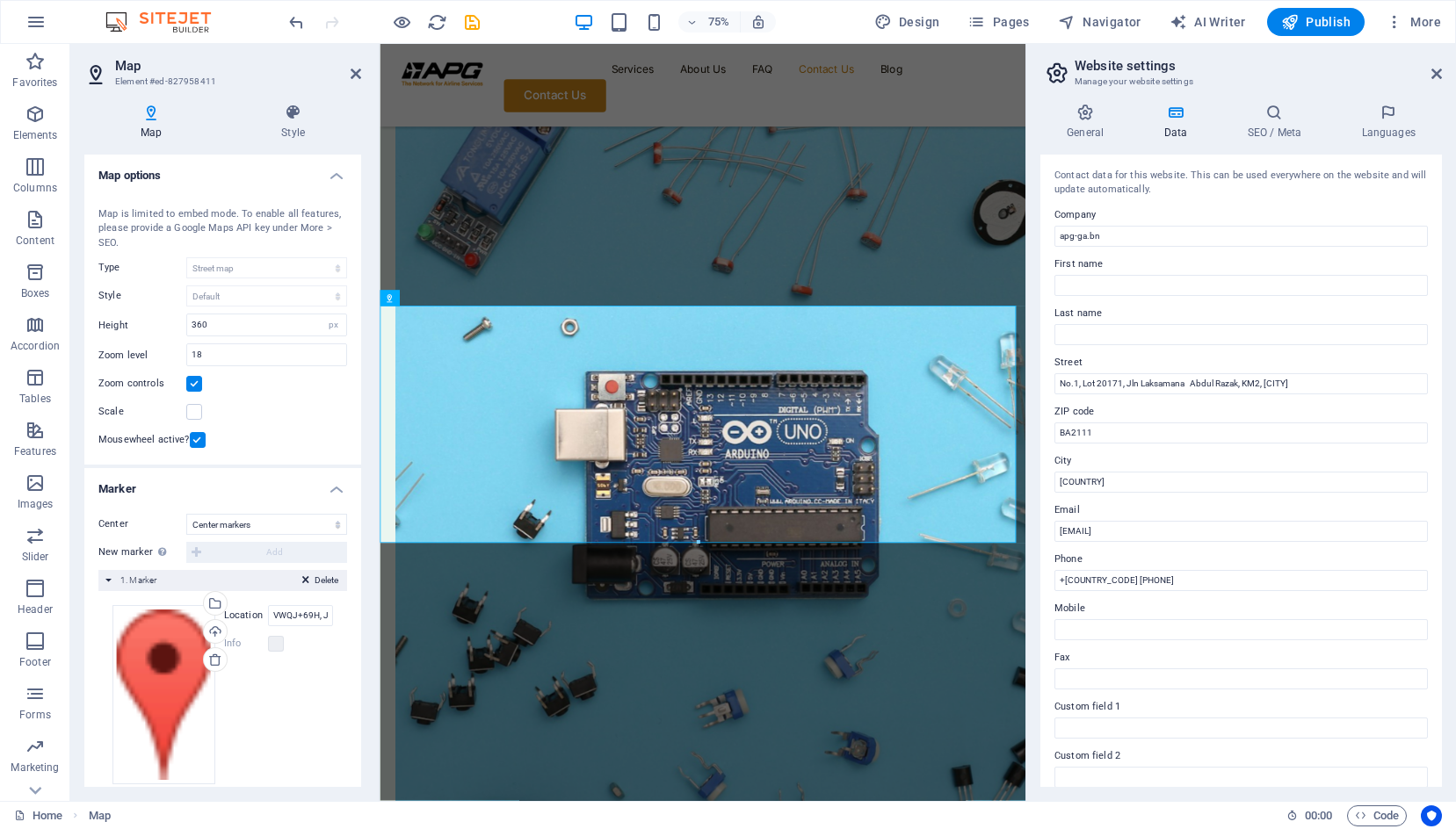 click on "Scale" at bounding box center [222, 412] 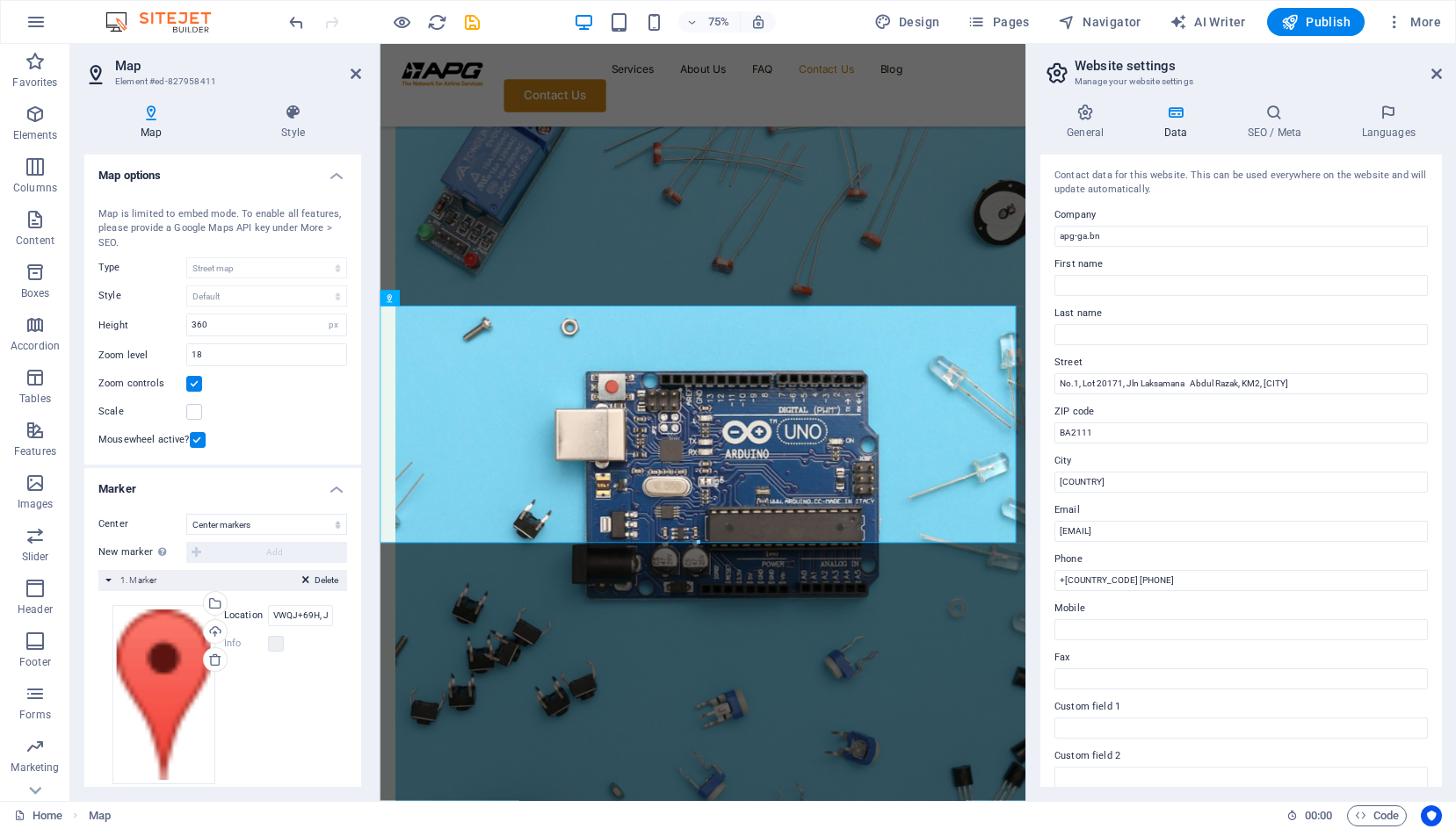 click on "Upload Location [COORDINATES], [STREET_ADDRESS], [CITY] [POSTAL_CODE] Width auto px Info Opened? Headline RepairIT Template SEO Description Paragraph Format Normal Heading 1 Heading 2 Heading 3 Heading 4 Heading 5 Heading 6 Code Font Family Arial Georgia Impact Tahoma Times New Roman Verdana Inconsolata Inter Font Size 8 9 10 11 12 14 18 24 30 36 48 60 72 96 Bold Italic Underline Strikethrough Colors Icons Align Left Align Center Align Right Align Justify Unordered List Ordered List Insert Link Clear Formatting HTML" at bounding box center (222, 695) 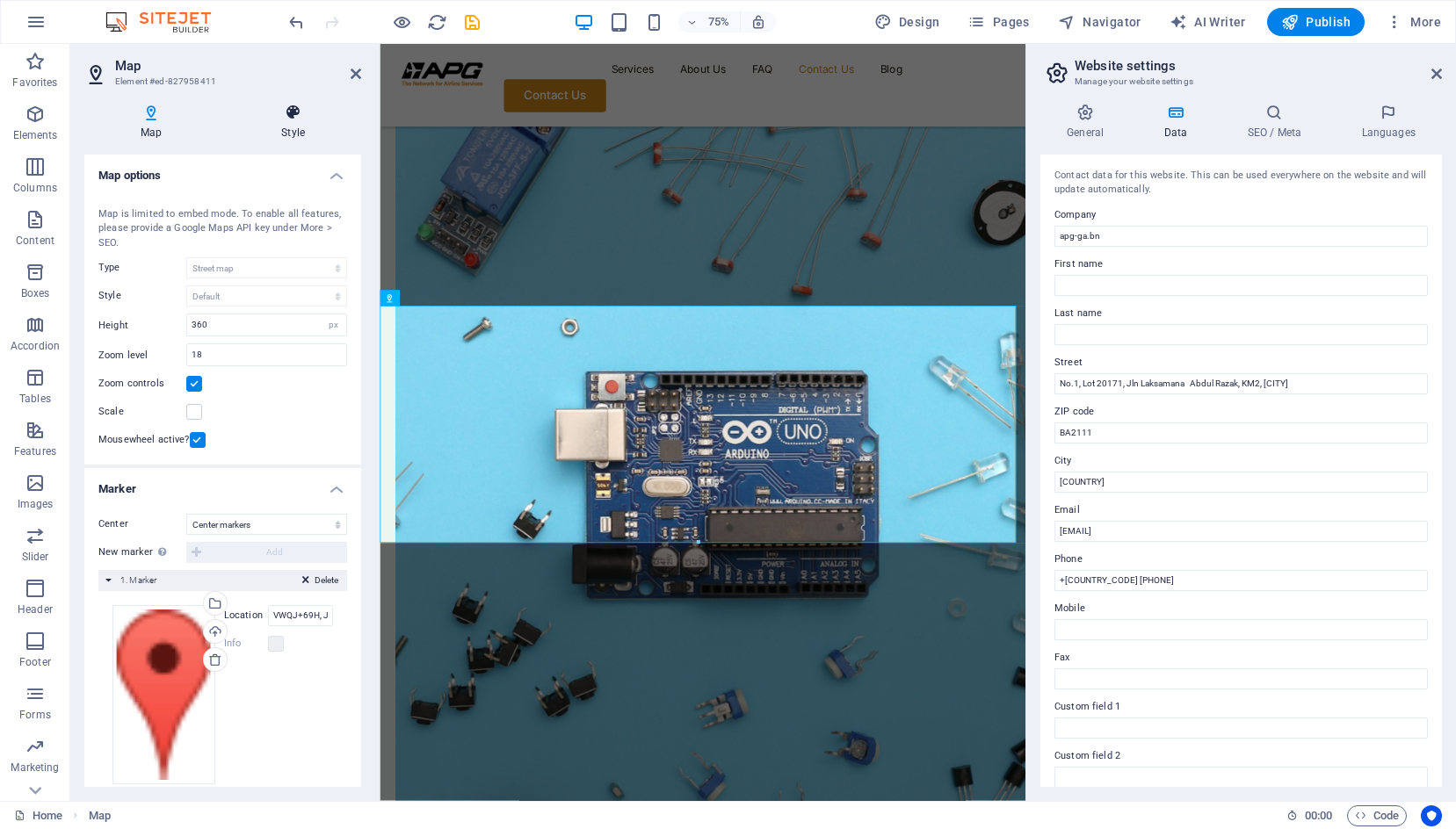 click on "Style" at bounding box center [293, 122] 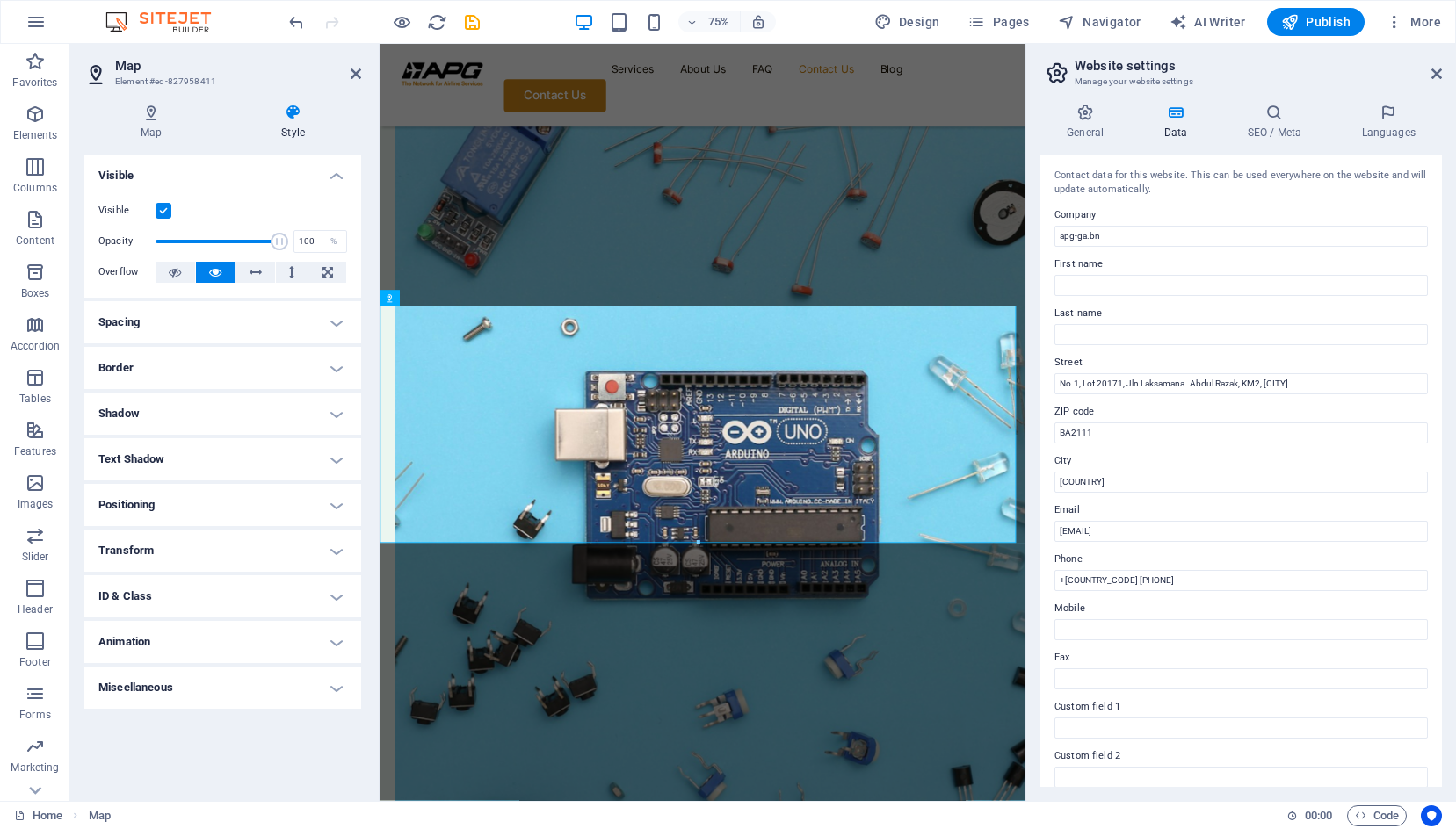 click on "Border" at bounding box center [222, 368] 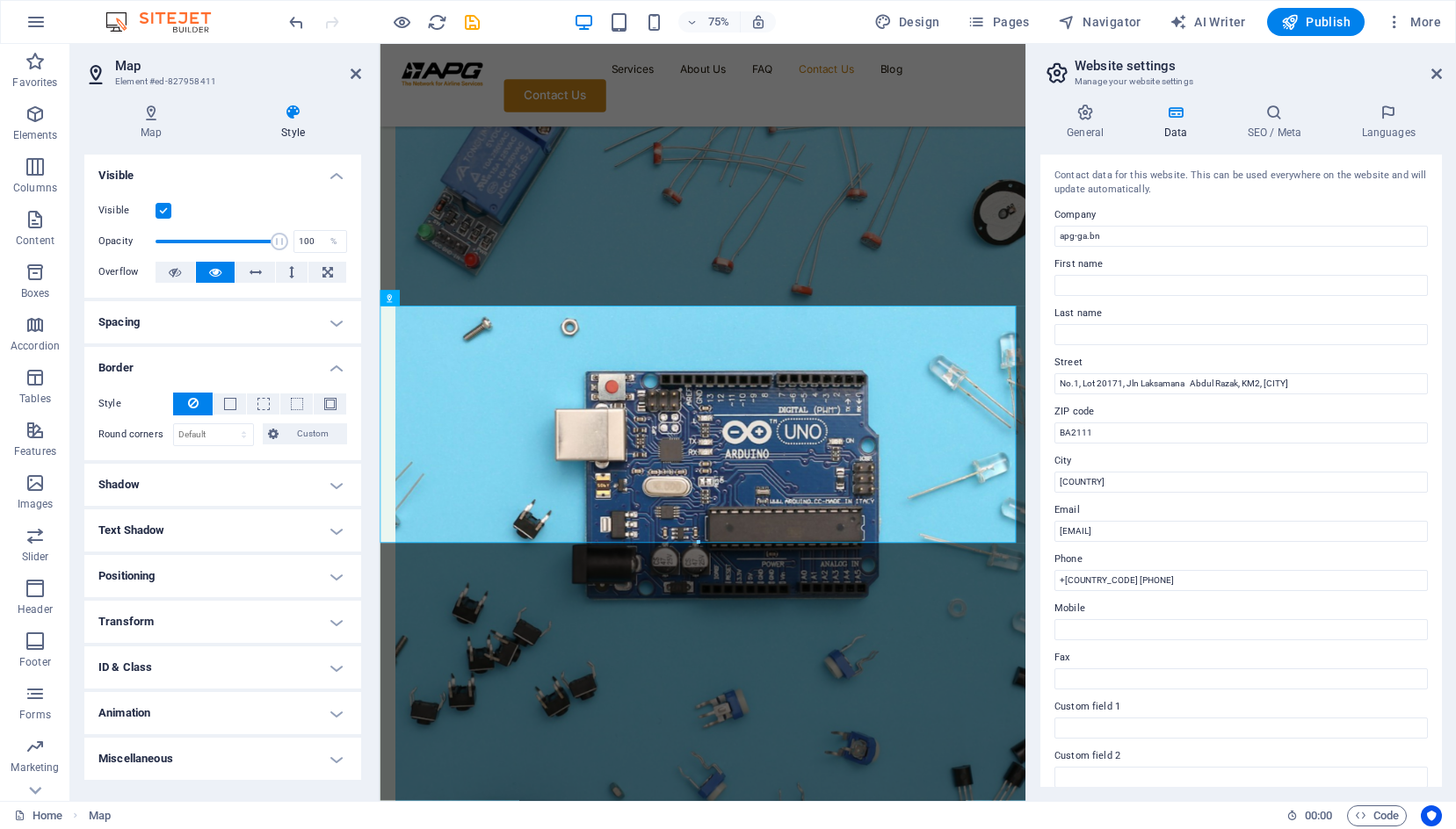 click on "Shadow" at bounding box center [222, 485] 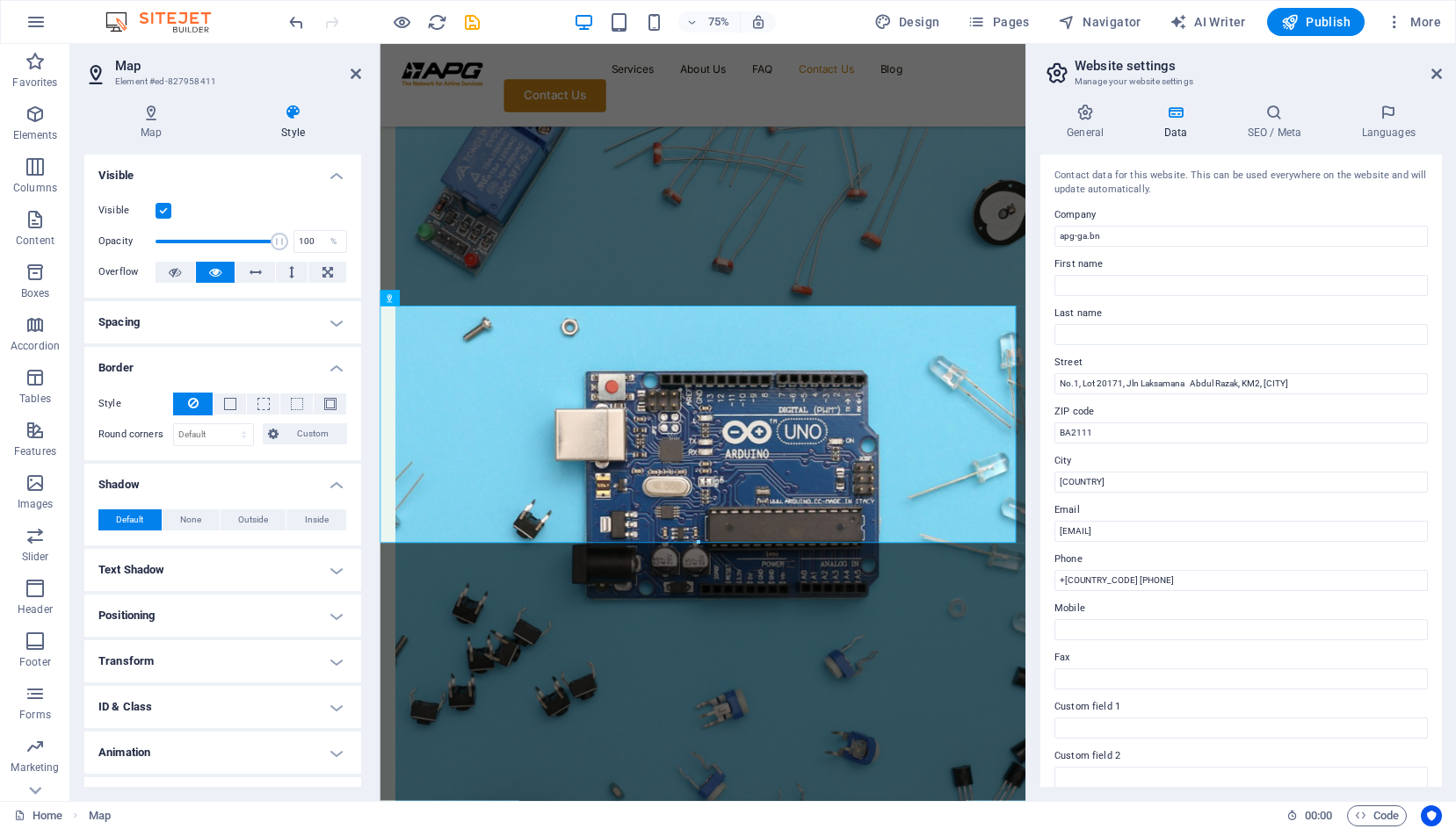 click on "Text Shadow" at bounding box center [222, 570] 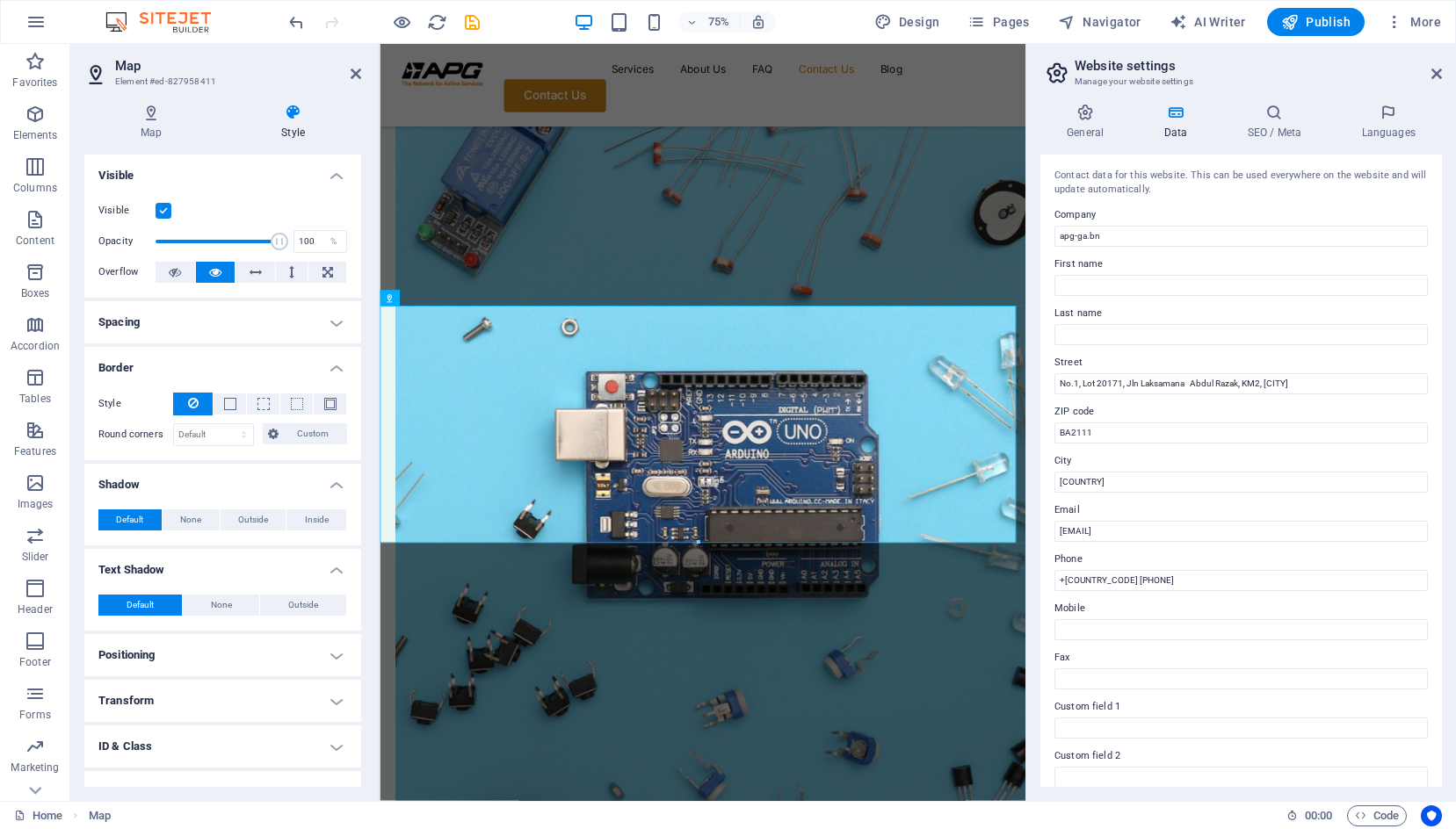 scroll, scrollTop: 72, scrollLeft: 0, axis: vertical 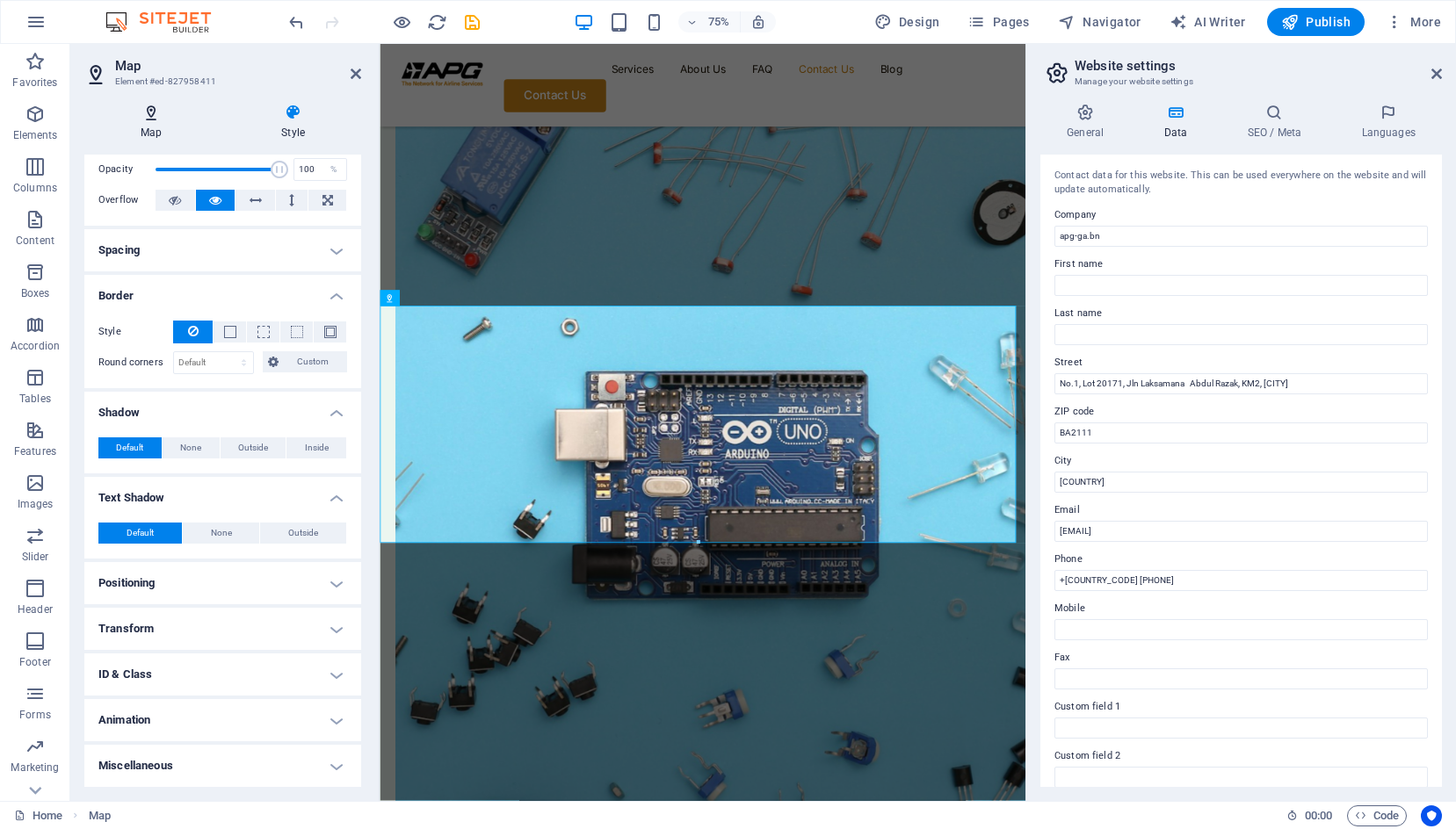 click on "Map" at bounding box center [155, 122] 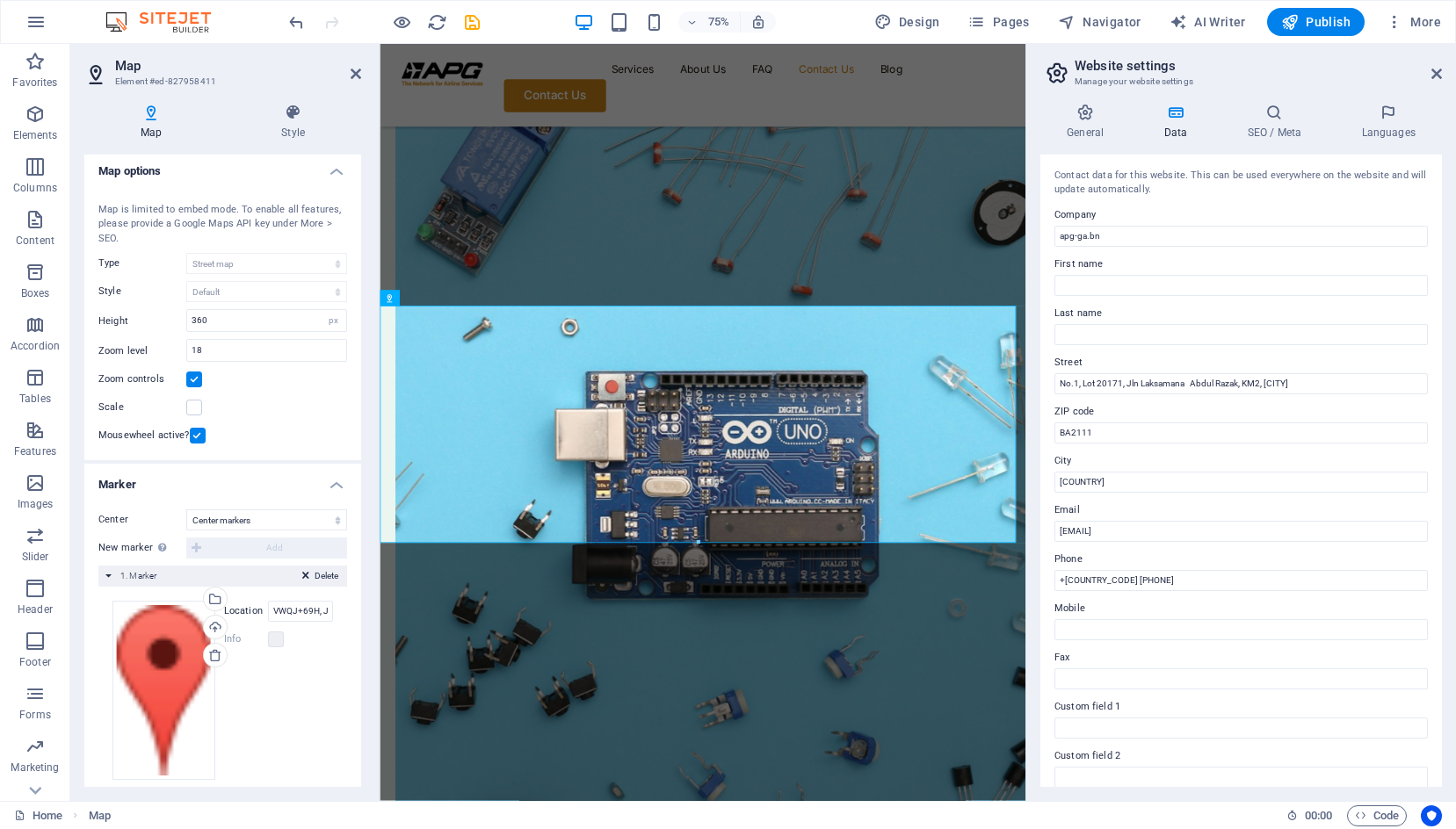 scroll, scrollTop: 0, scrollLeft: 0, axis: both 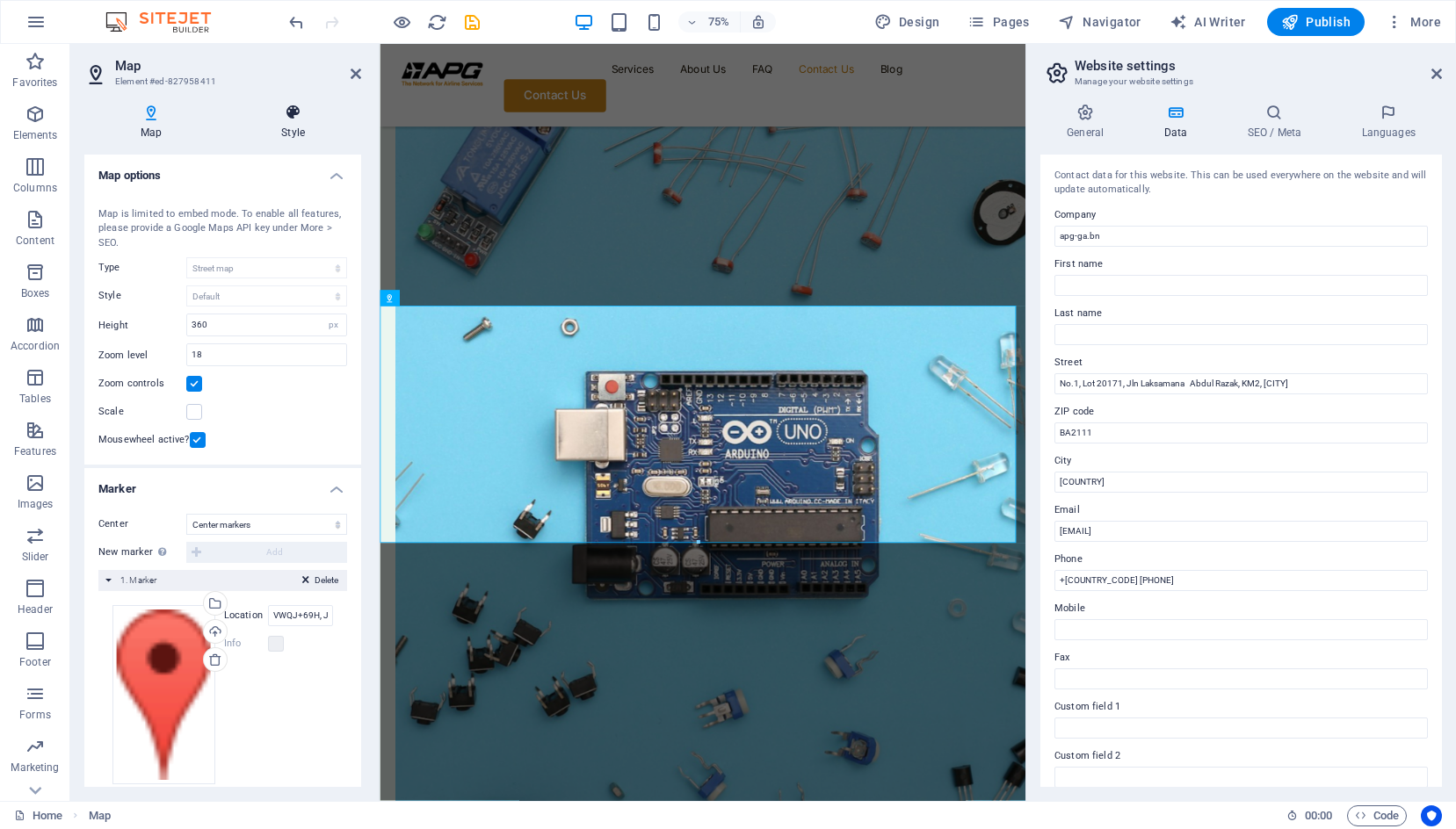 click on "Style" at bounding box center (293, 122) 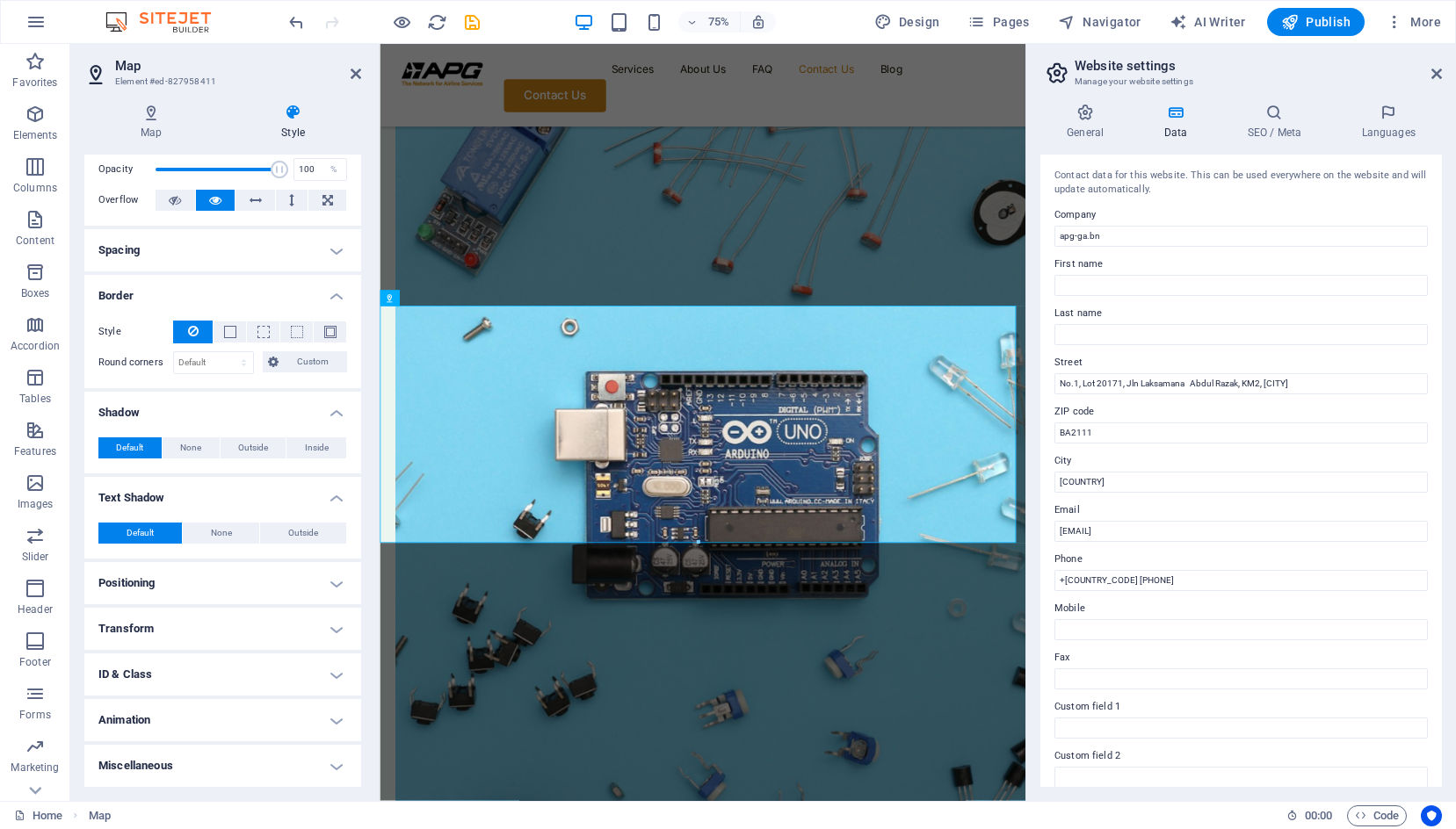 click on "Positioning" at bounding box center [222, 583] 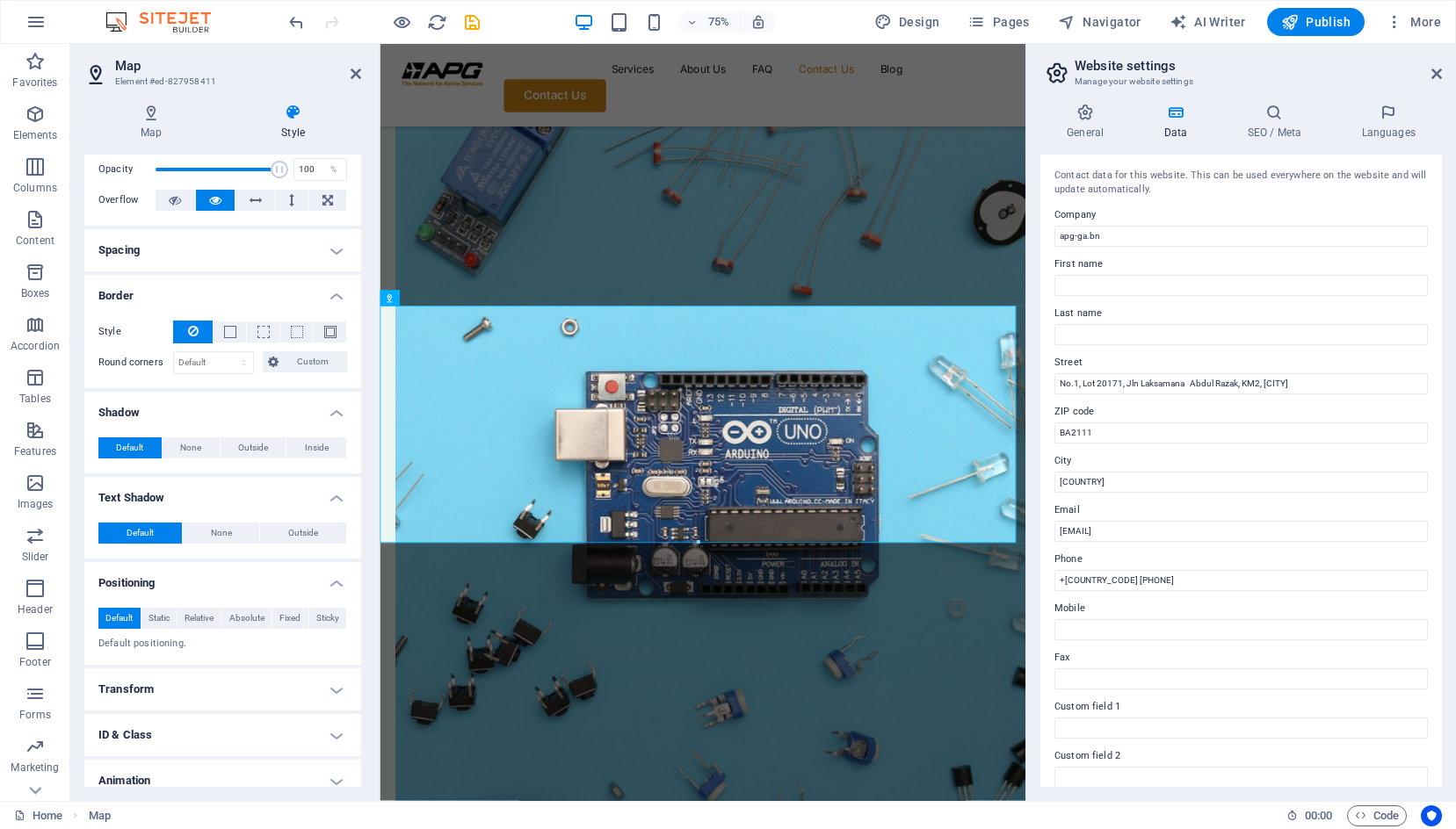 scroll, scrollTop: 133, scrollLeft: 0, axis: vertical 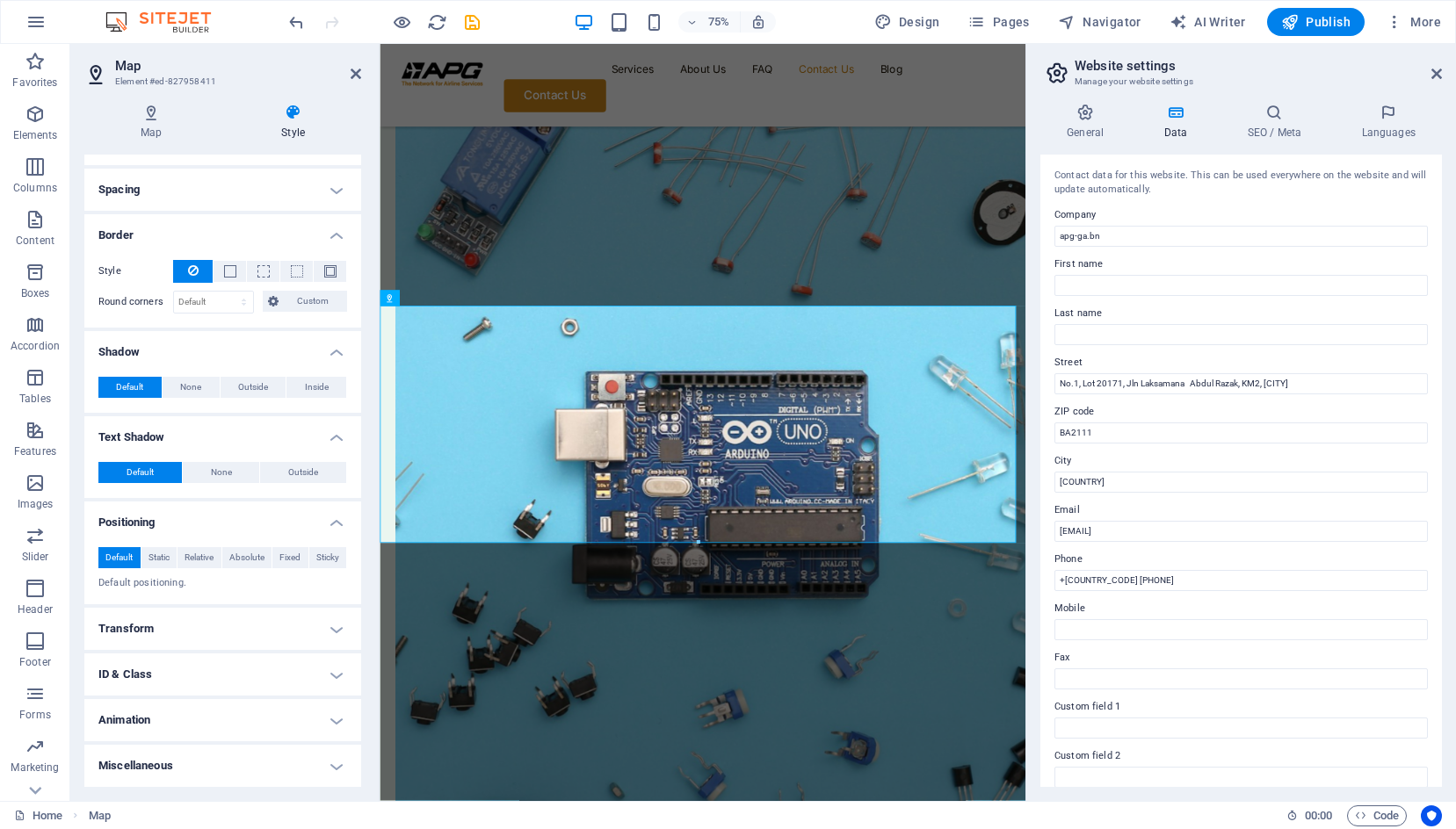 click on "ID & Class" at bounding box center [222, 674] 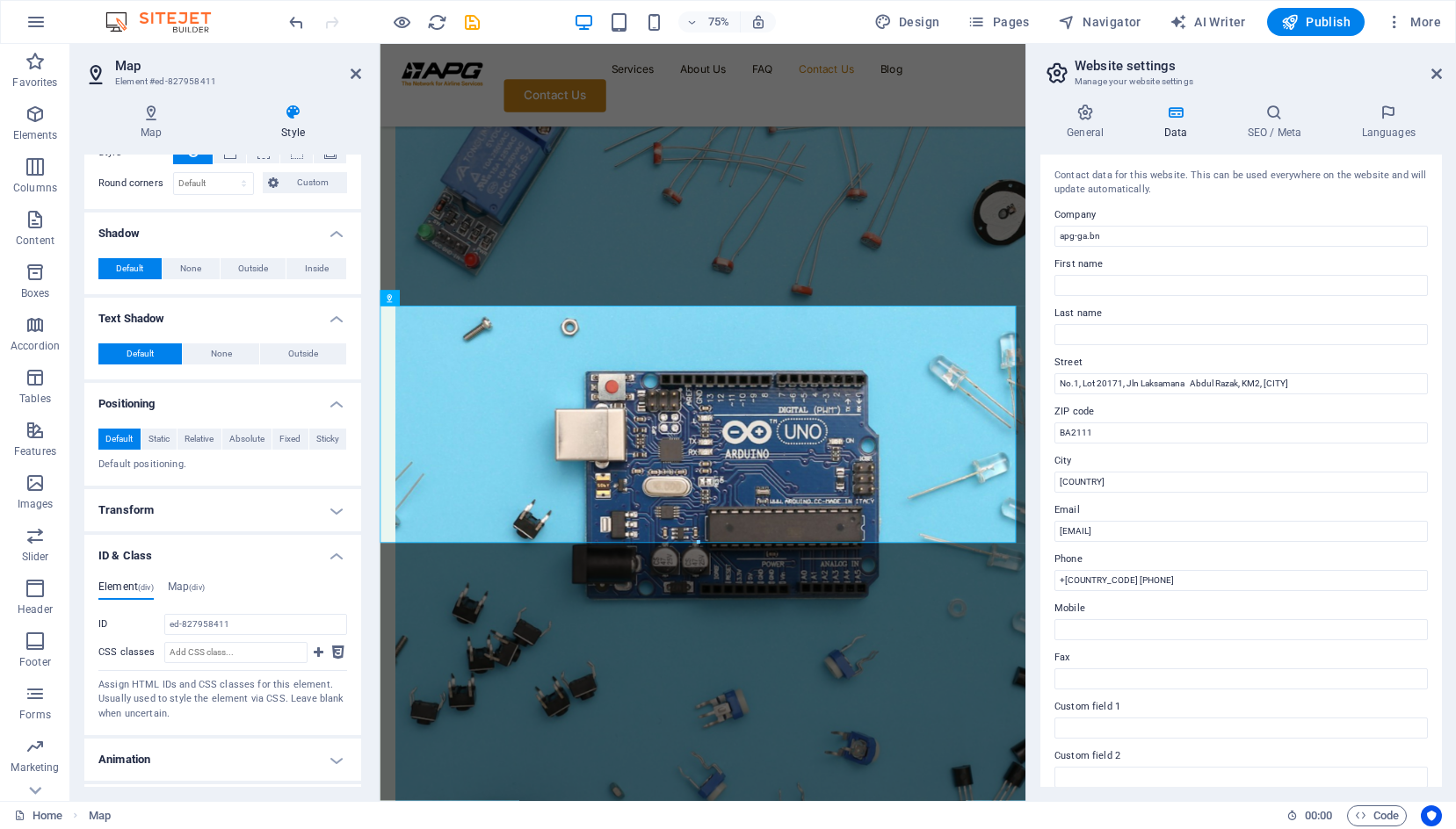 scroll, scrollTop: 291, scrollLeft: 0, axis: vertical 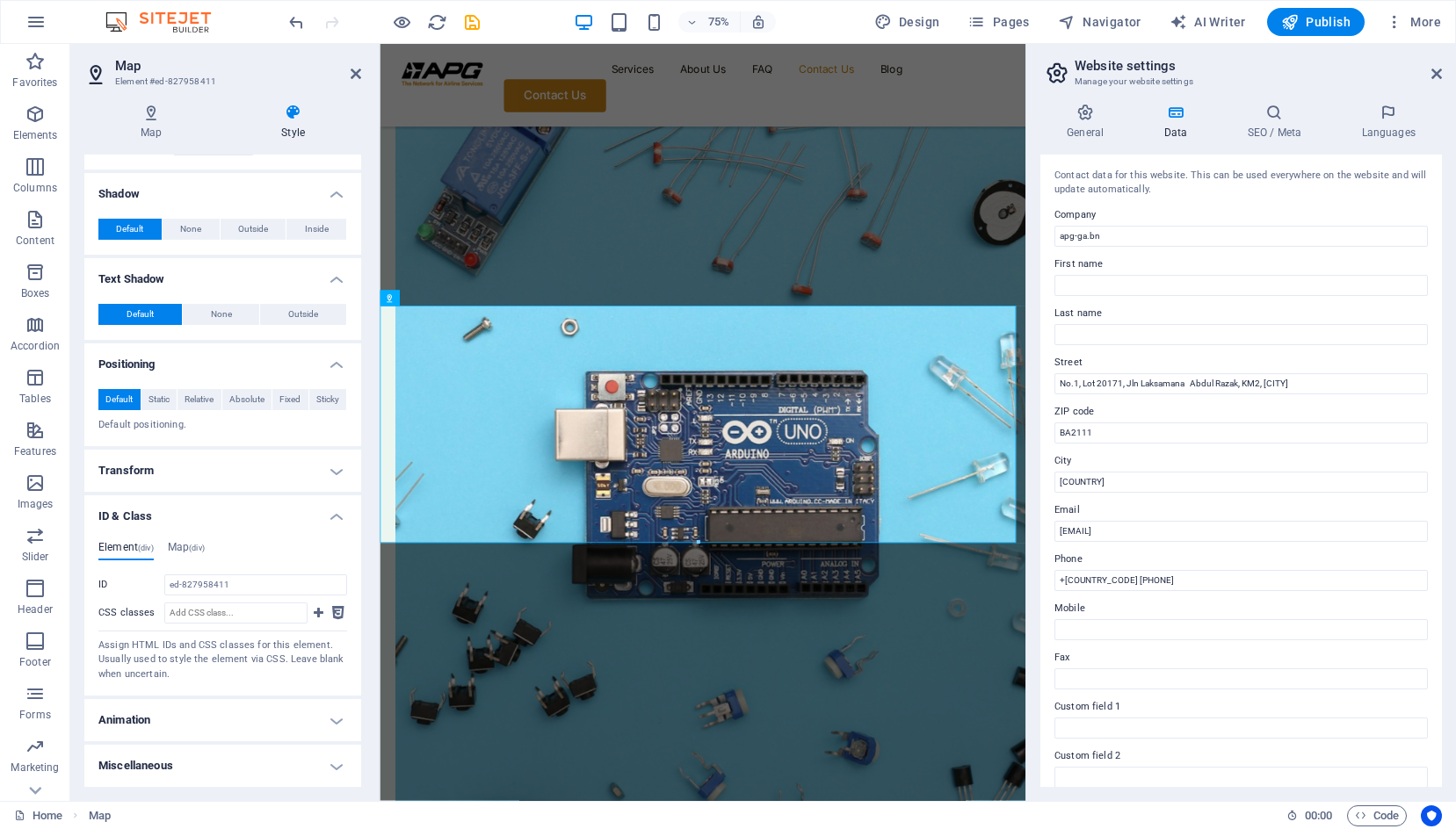 click on "Animation" at bounding box center [222, 720] 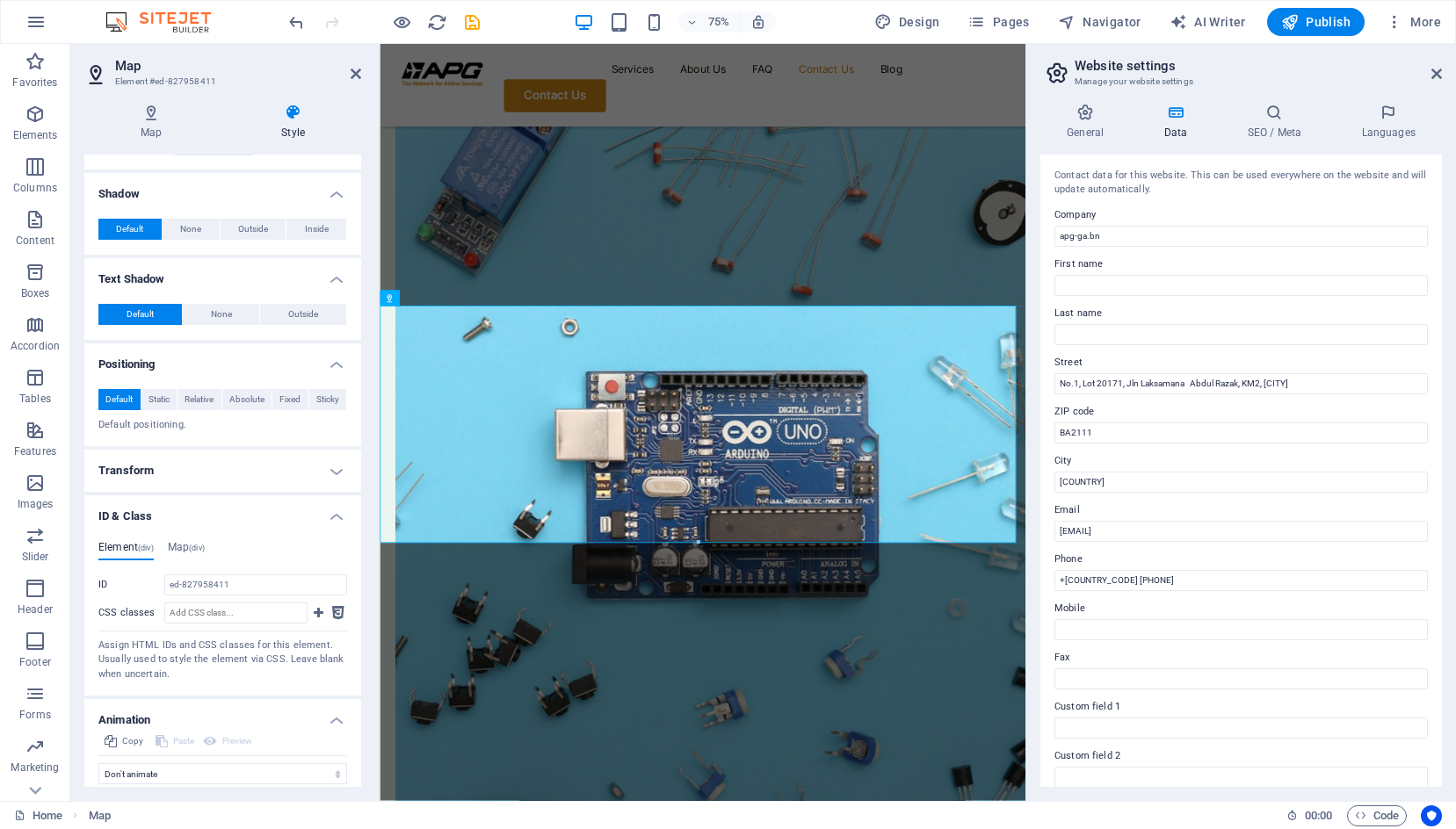 scroll, scrollTop: 348, scrollLeft: 0, axis: vertical 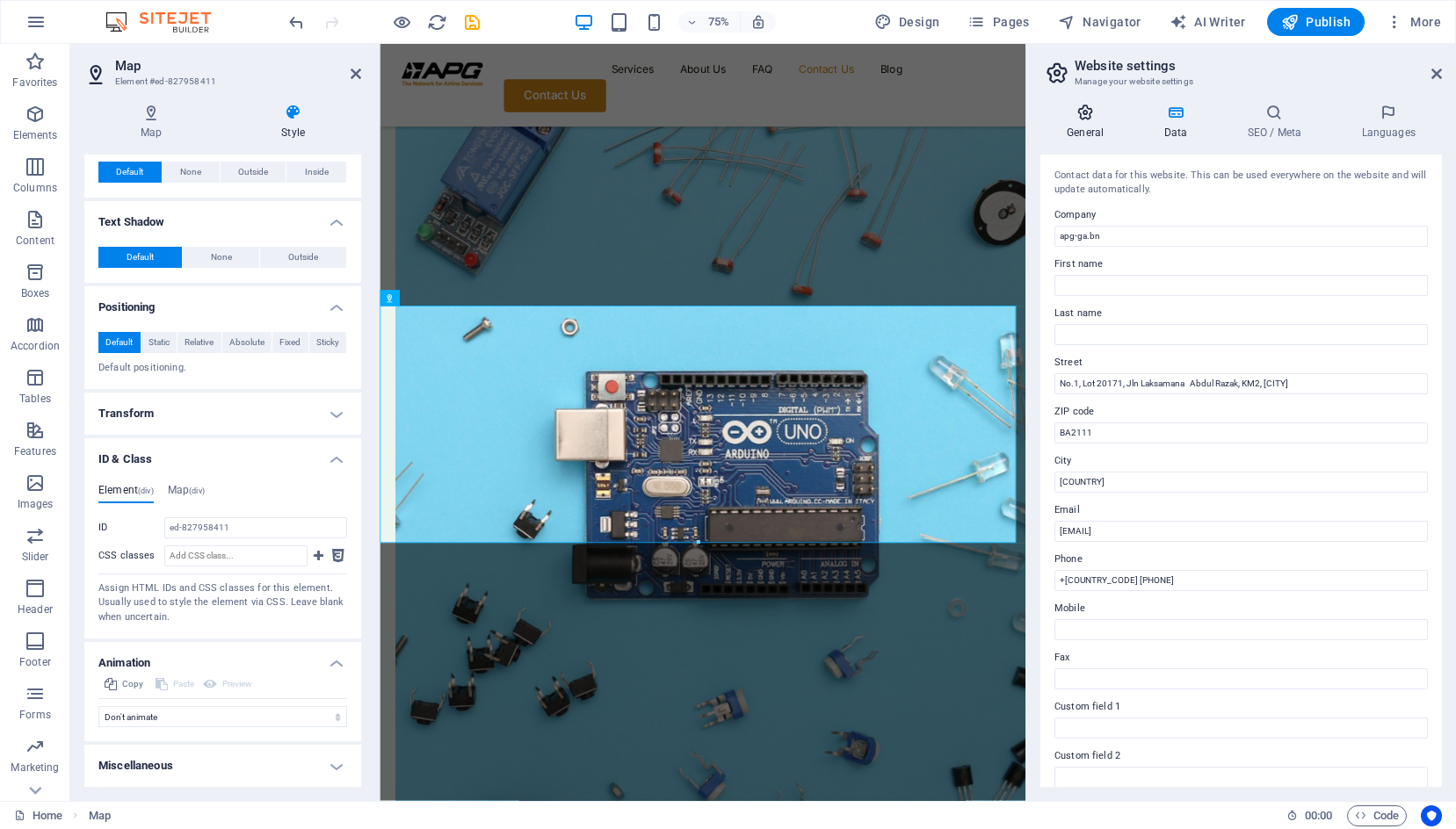 click on "General" at bounding box center [1089, 122] 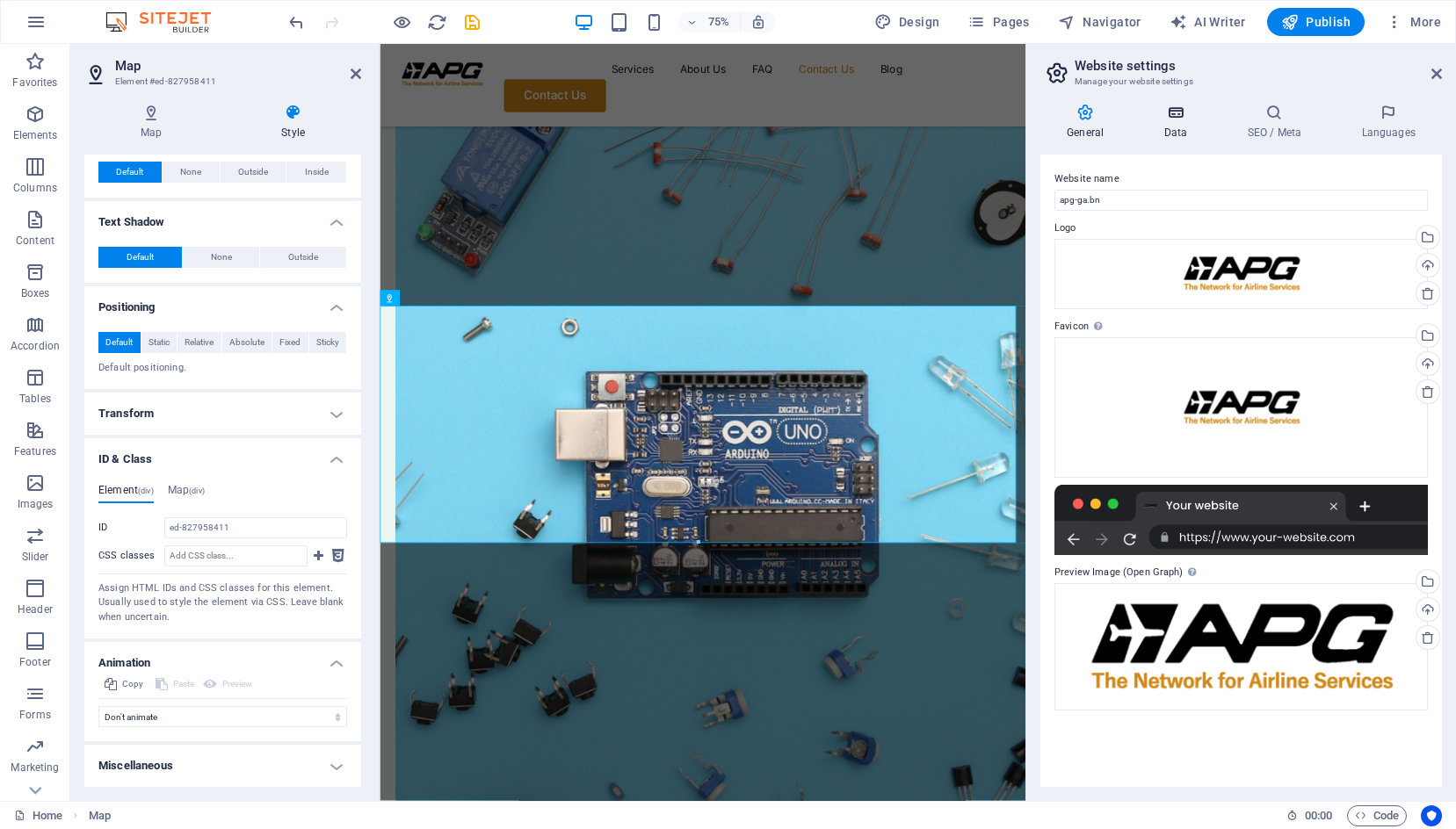 click on "Data" at bounding box center [1178, 122] 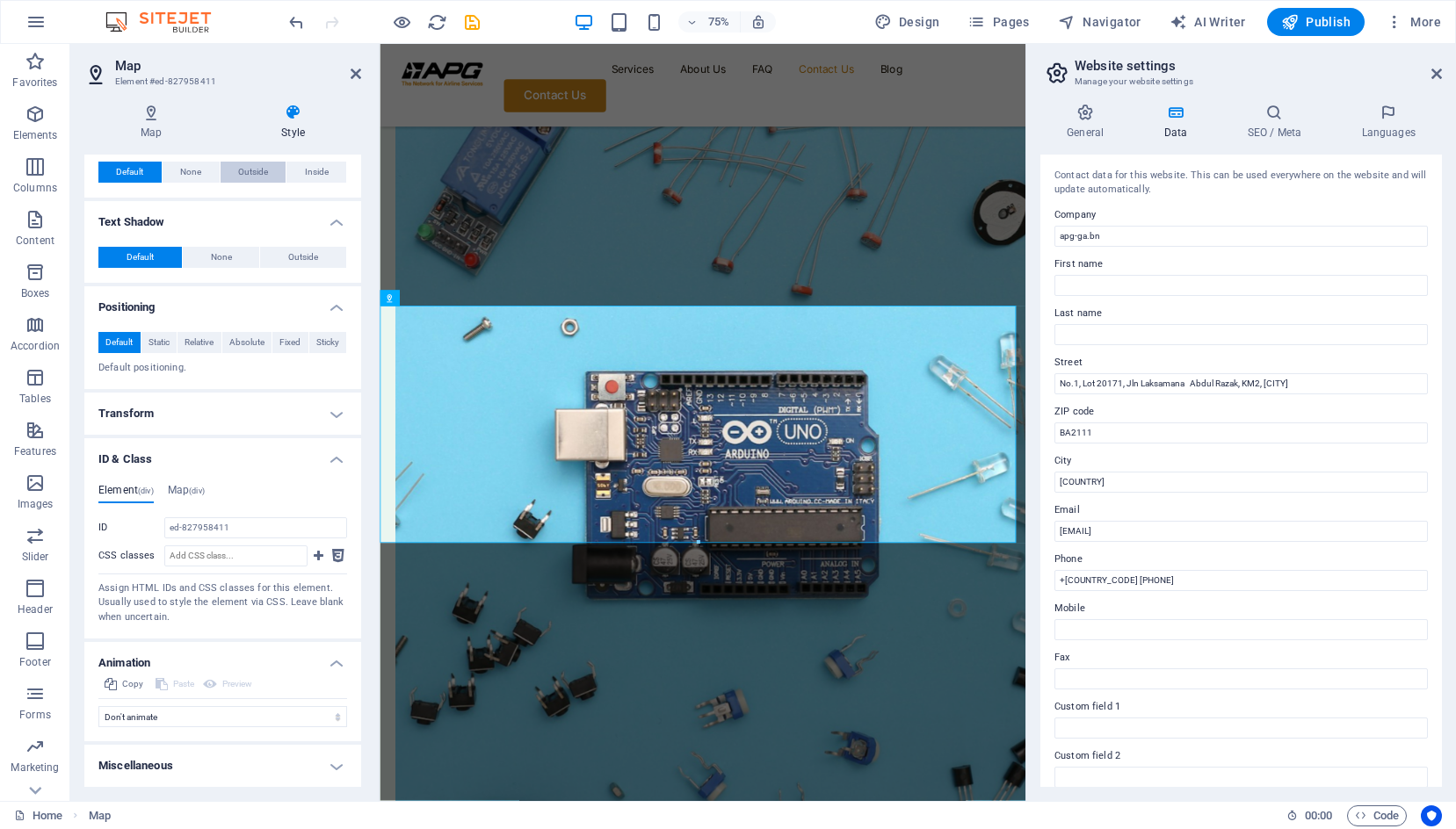 click on "Outside" at bounding box center (253, 172) 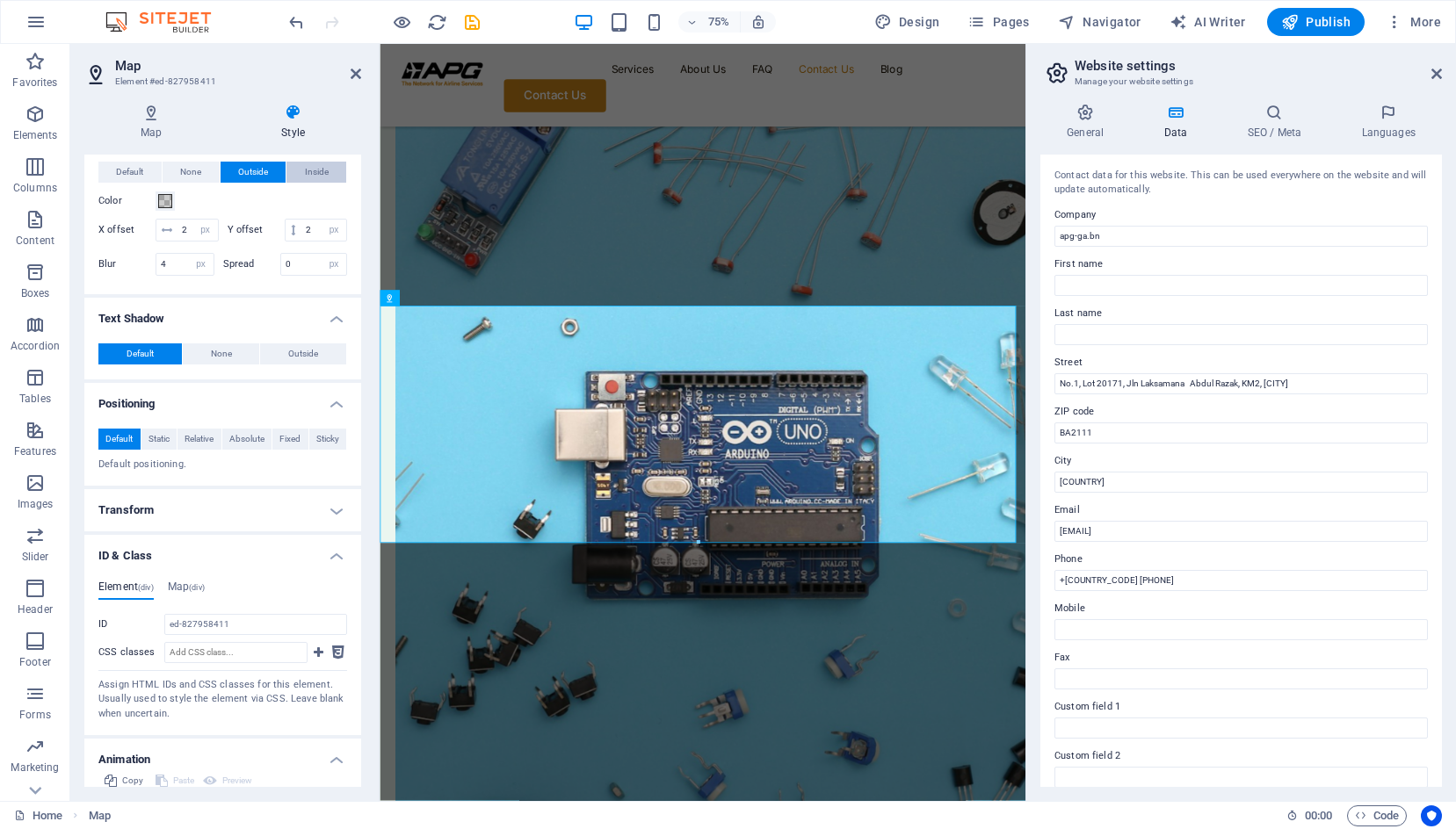 click on "Inside" at bounding box center (316, 172) 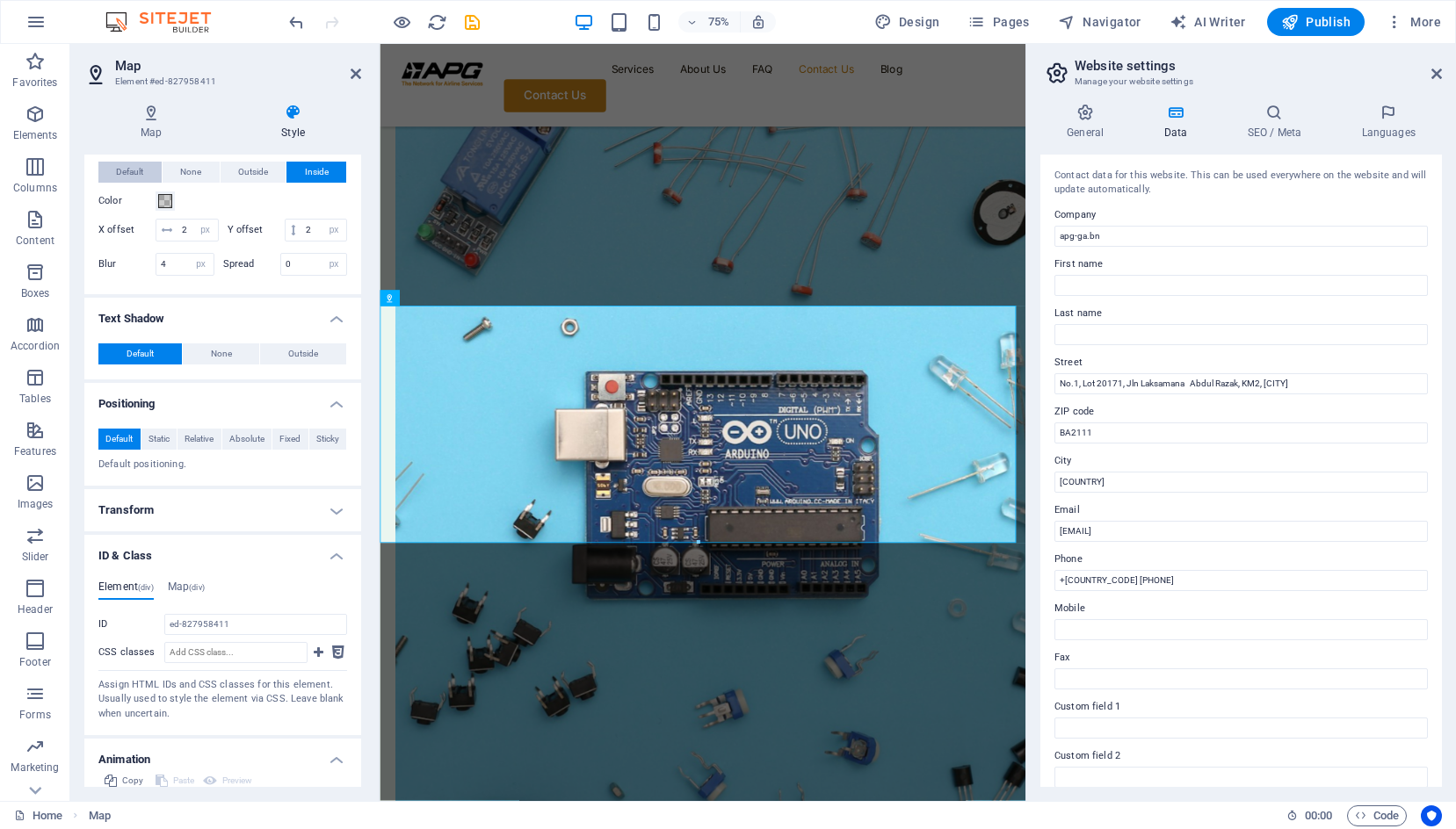 click on "Default" at bounding box center (129, 172) 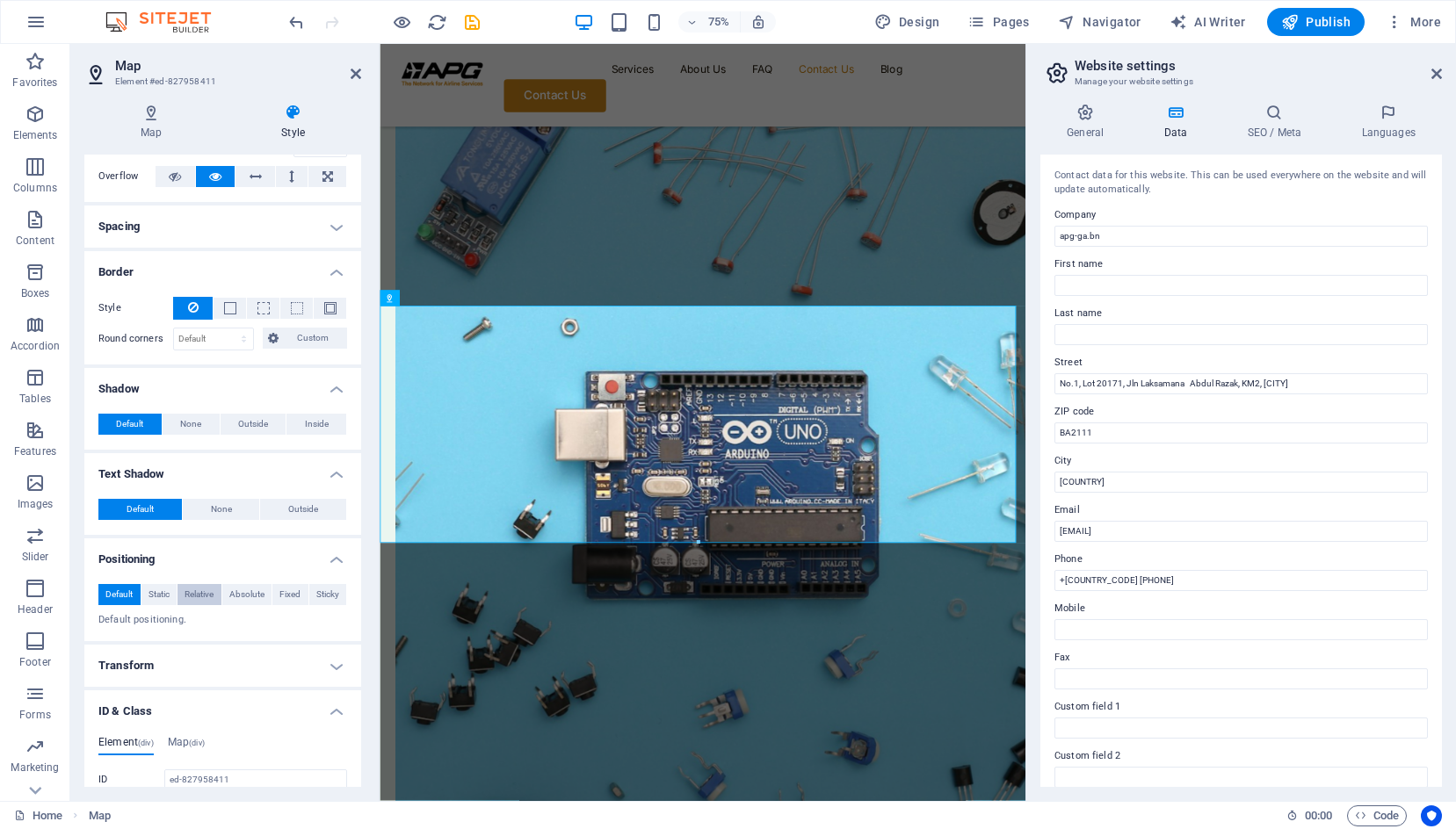 scroll, scrollTop: 0, scrollLeft: 0, axis: both 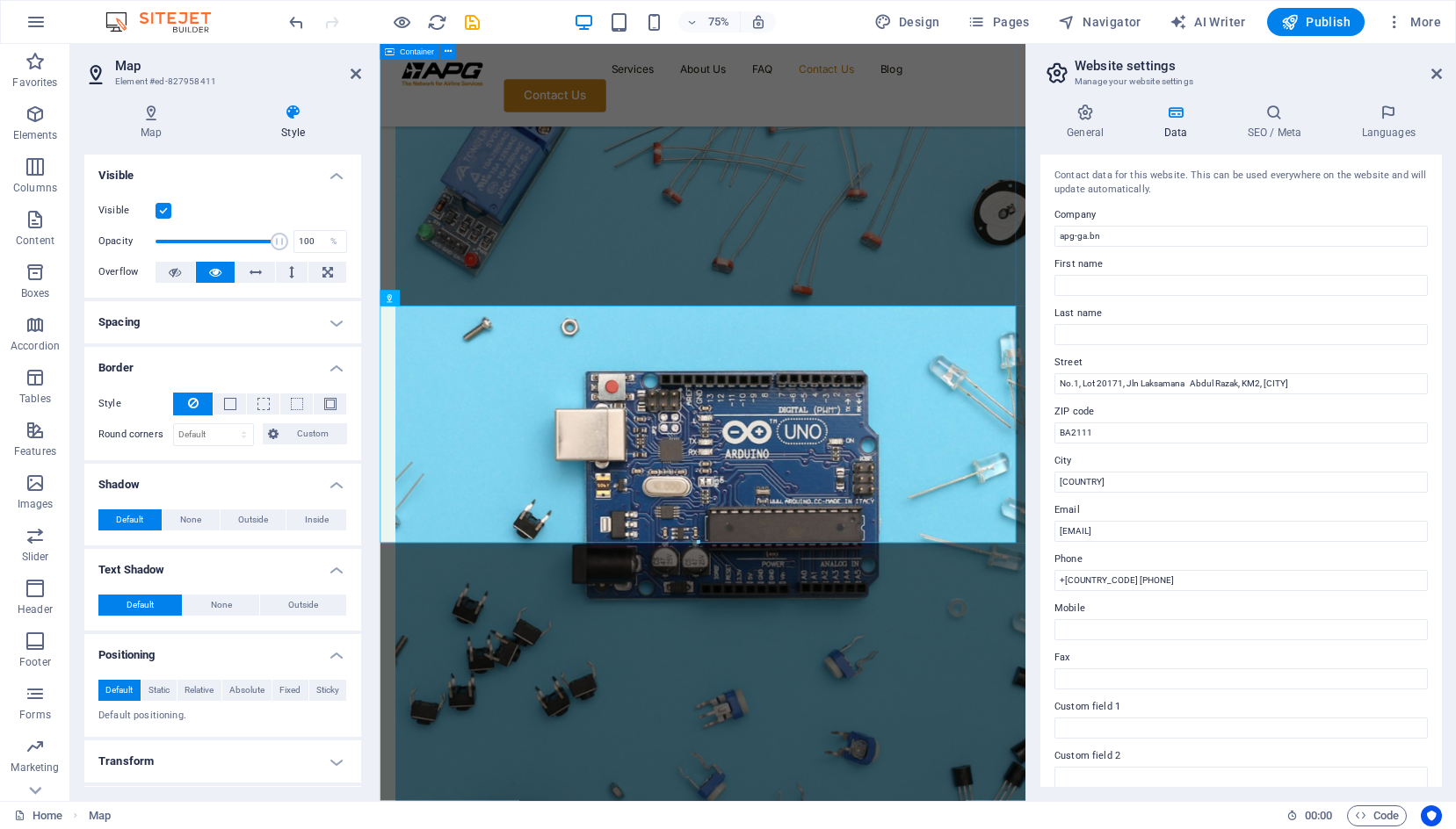 click on "Contact Us Our location [STREET_ADDRESS]
[CITY] ,  [POSTAL_CODE] Call us +[COUNTRY_CODE] [PHONE] Send an email [EMAIL]" at bounding box center [810, 5704] 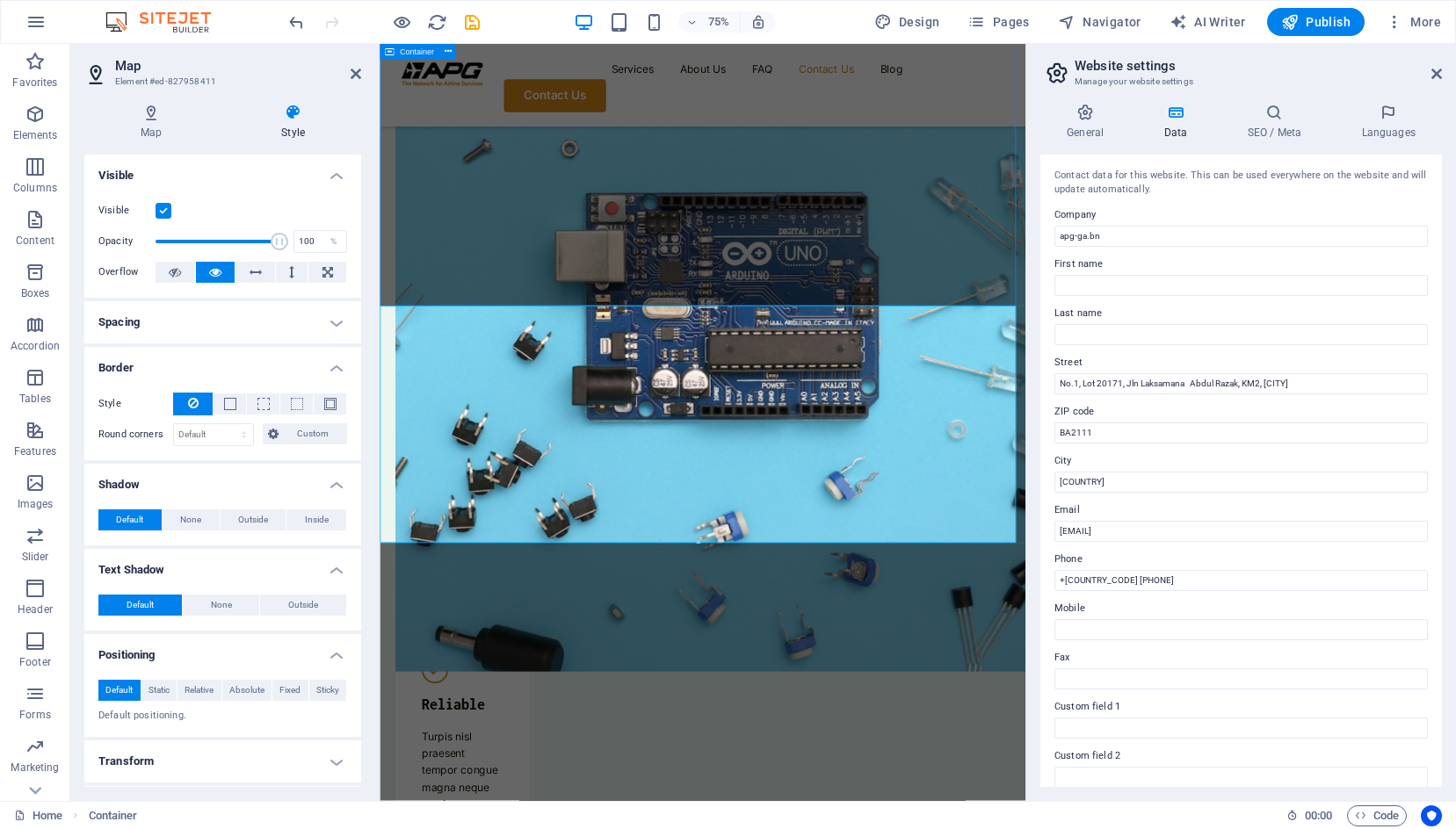 scroll, scrollTop: 4912, scrollLeft: 0, axis: vertical 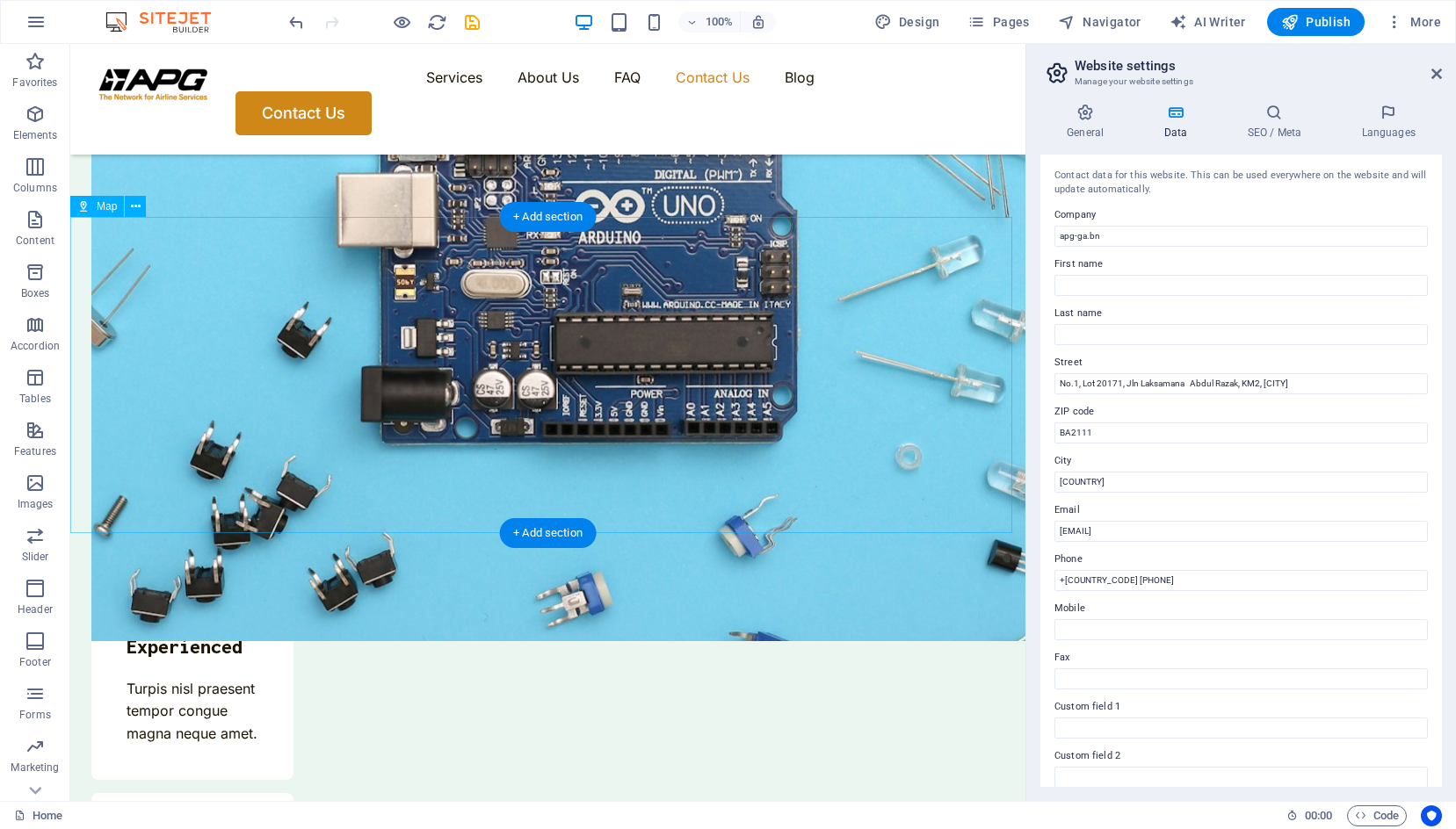 click on "← Move left → Move right ↑ Move up ↓ Move down + Zoom in - Zoom out Home Jump left by 75% End Jump right by 75% Page Up Jump up by 75% Page Down Jump down by 75% Map Terrain Satellite Labels Keyboard shortcuts Map Data Map data ©2025 Google Map data ©2025 Google 20 m  Click to toggle between metric and imperial units Terms Report a map error" at bounding box center [547, 5810] 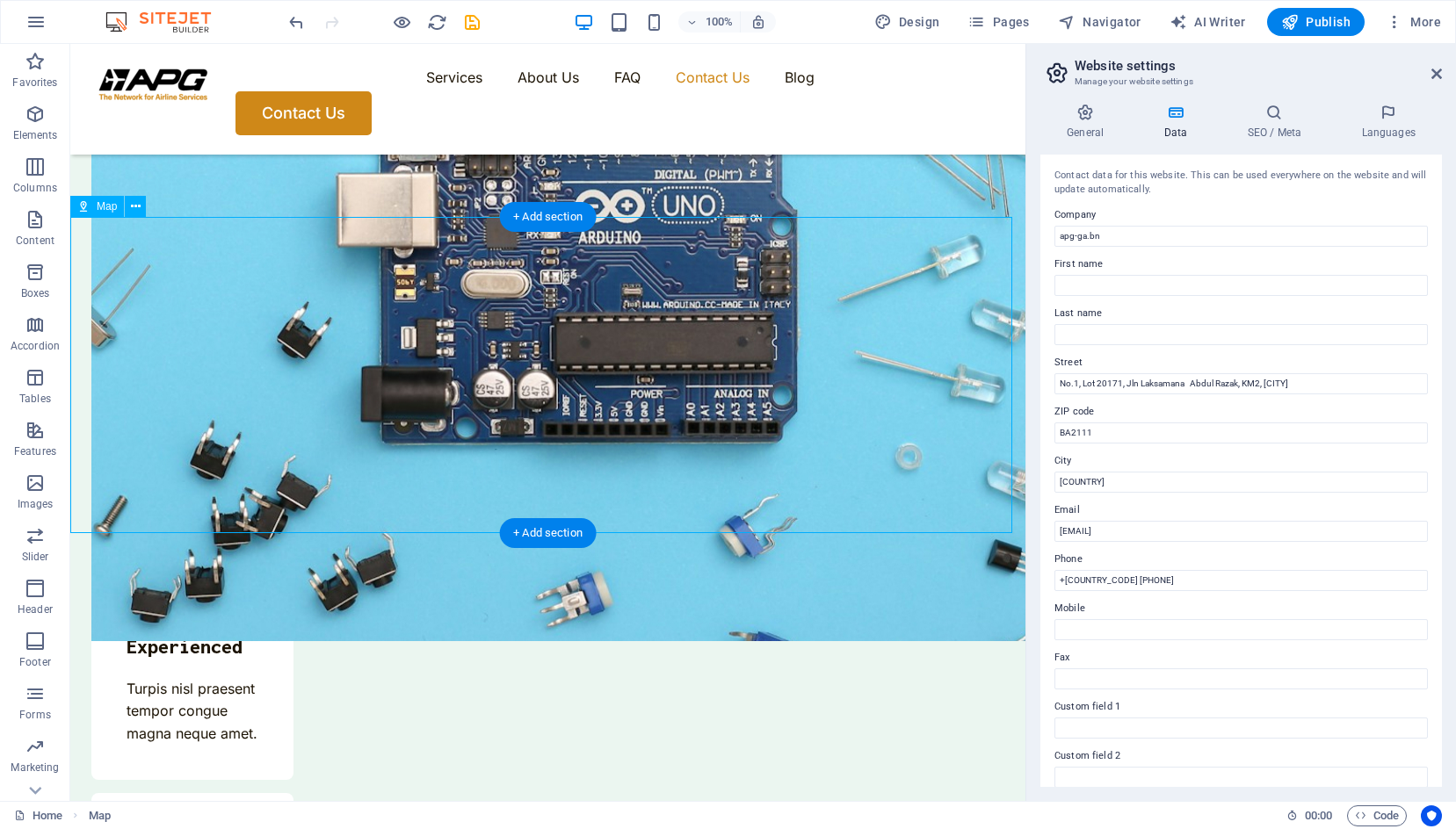 click on "← Move left → Move right ↑ Move up ↓ Move down + Zoom in - Zoom out Home Jump left by 75% End Jump right by 75% Page Up Jump up by 75% Page Down Jump down by 75% Map Terrain Satellite Labels Keyboard shortcuts Map Data Map data ©2025 Google Map data ©2025 Google 20 m  Click to toggle between metric and imperial units Terms Report a map error" at bounding box center [547, 5810] 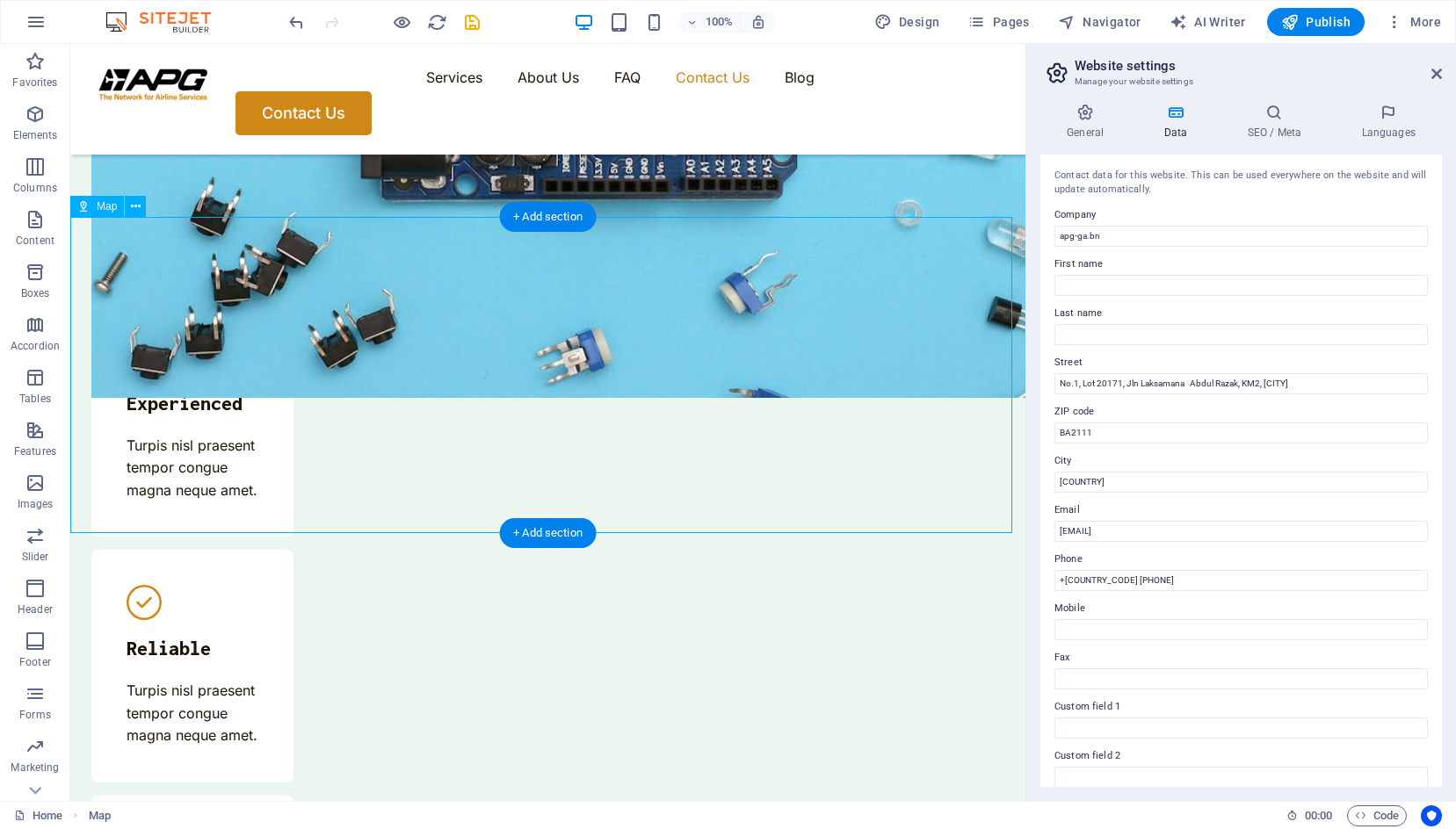 select on "1" 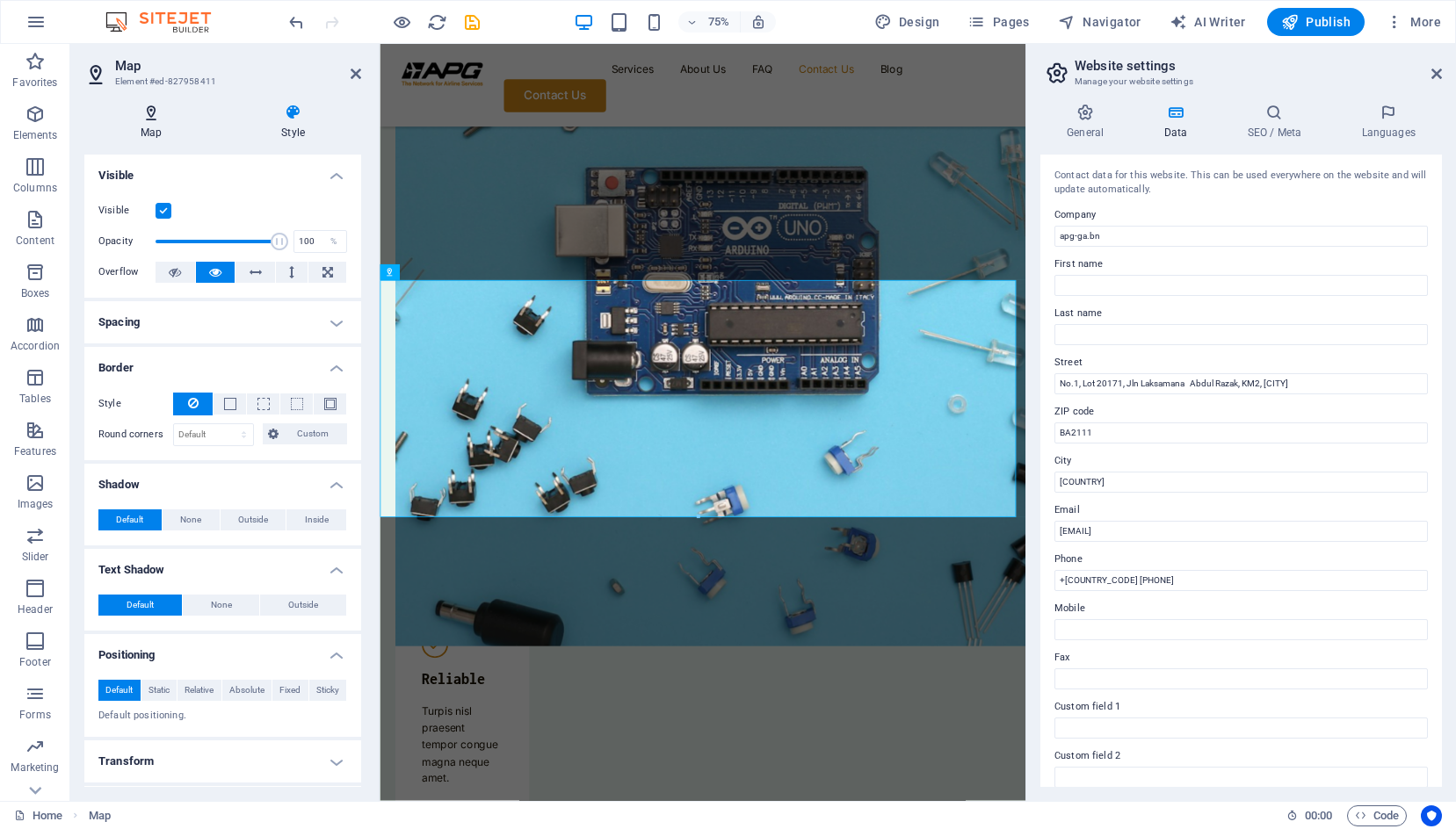 click at bounding box center (151, 112) 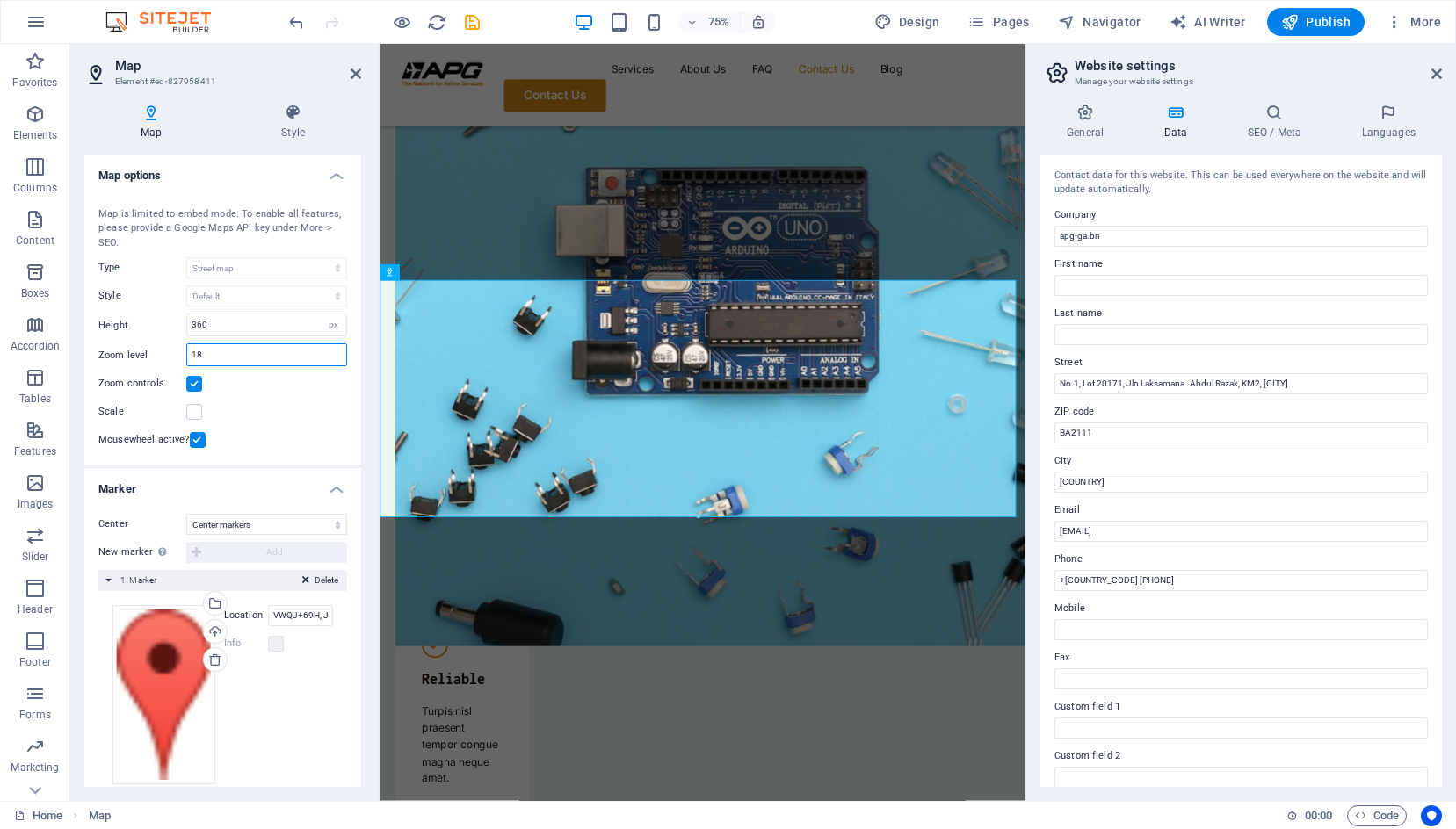 drag, startPoint x: 203, startPoint y: 357, endPoint x: 187, endPoint y: 359, distance: 16.124515 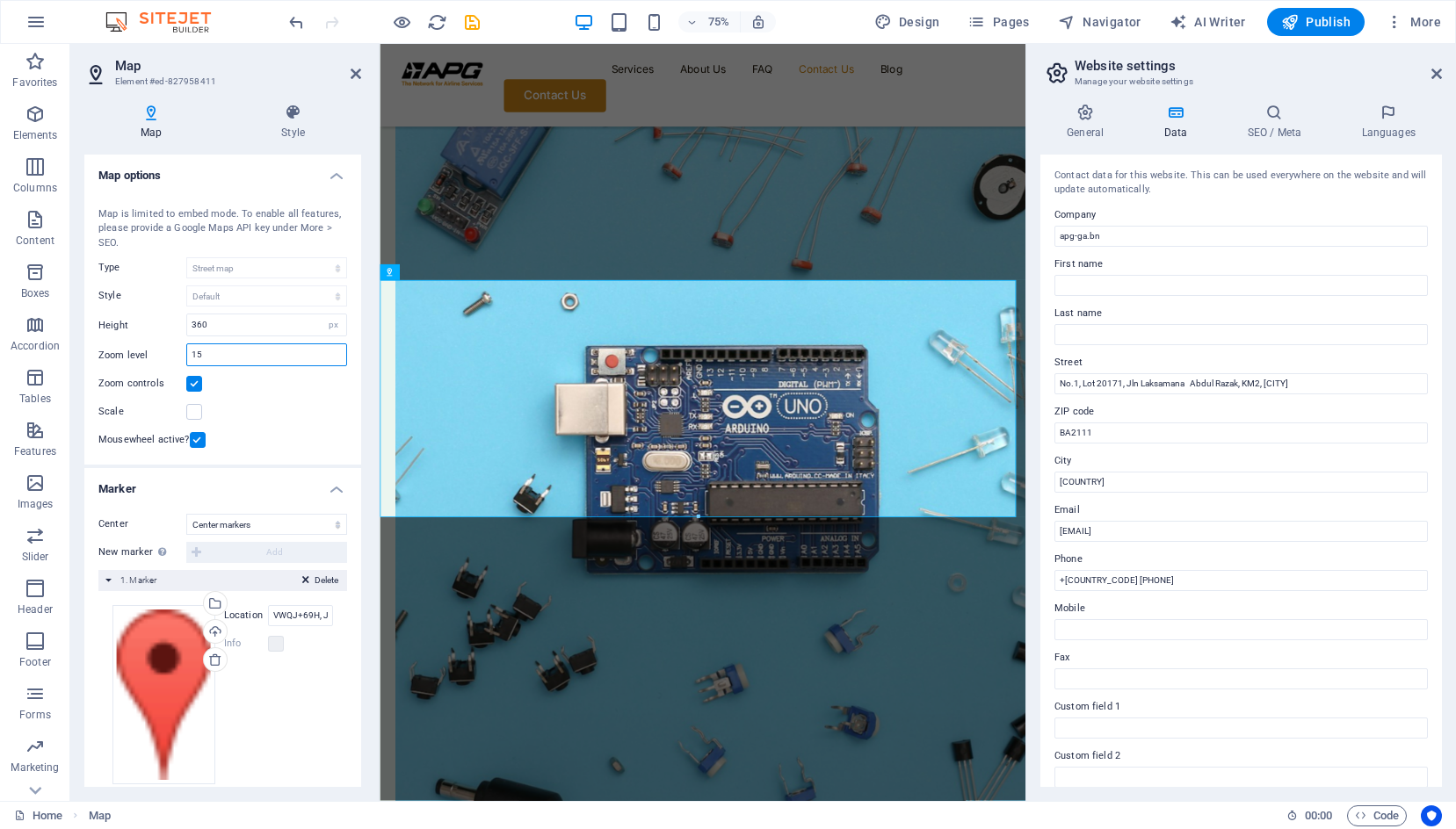 click on "15" at bounding box center [266, 355] 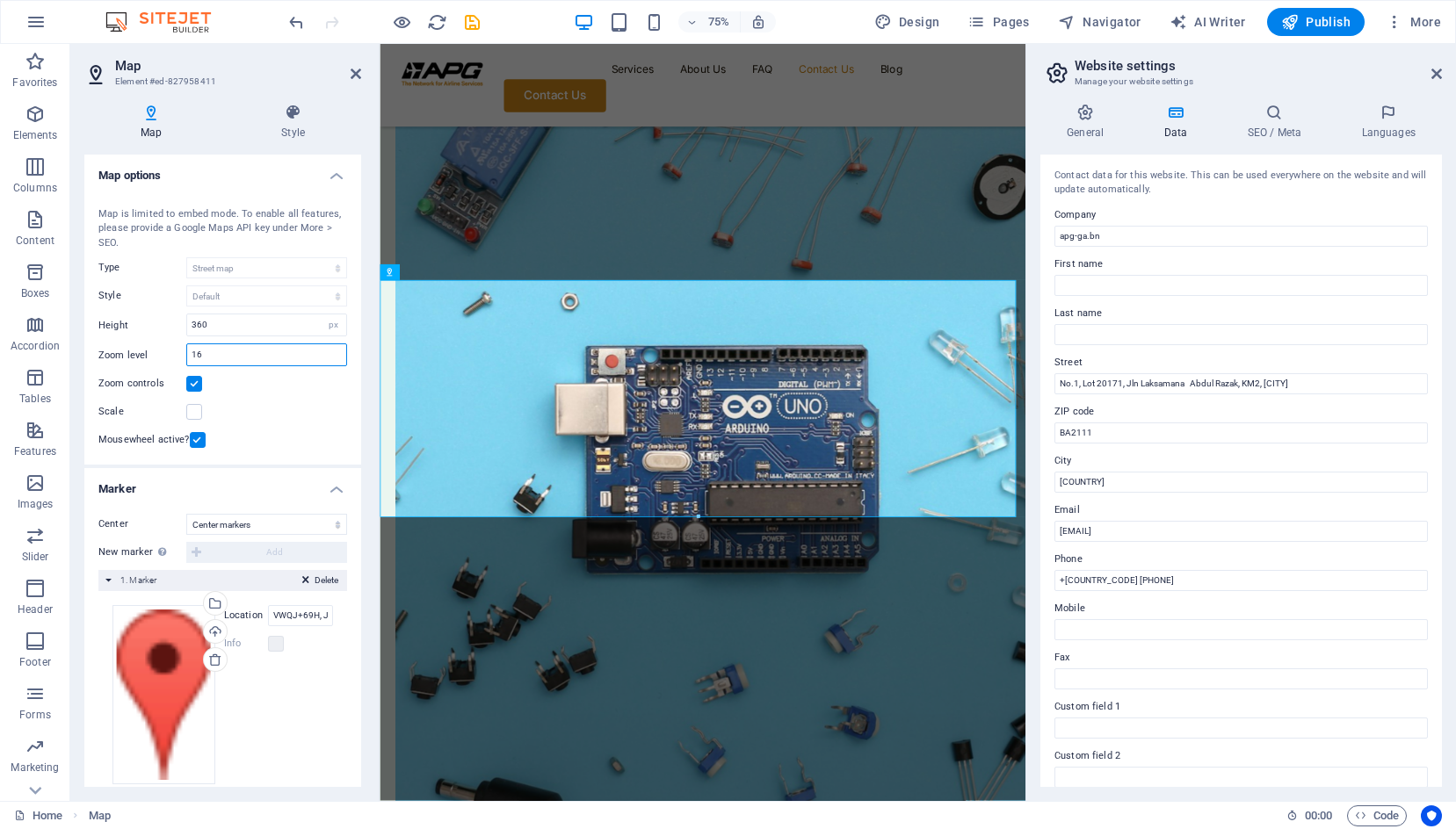 type on "16" 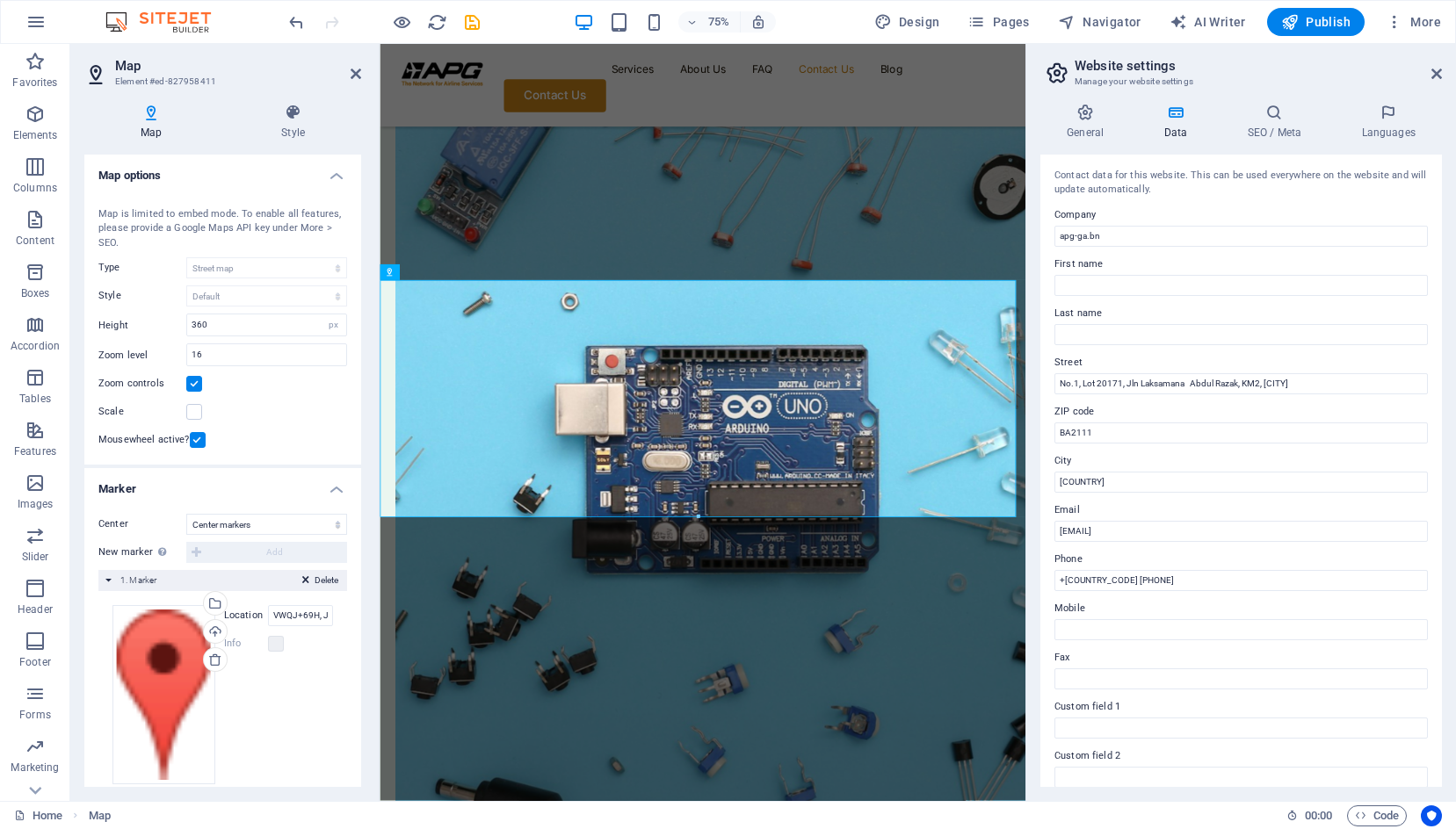 click on "Zoom controls" at bounding box center [222, 384] 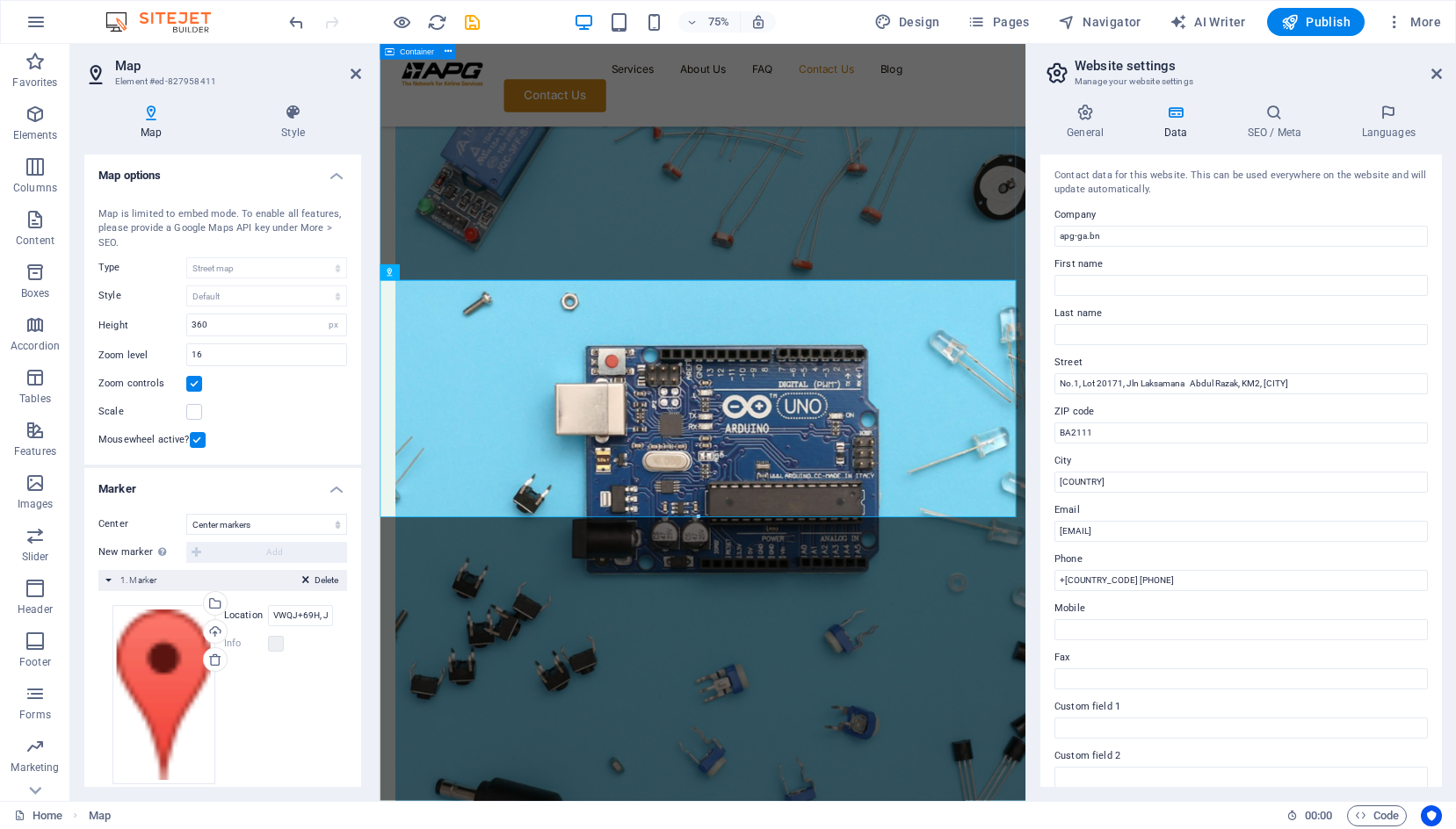 click on "Contact Us Our location [STREET_ADDRESS]
[CITY] ,  [POSTAL_CODE] Call us +[COUNTRY_CODE] [PHONE] Send an email [EMAIL]" at bounding box center (810, 5670) 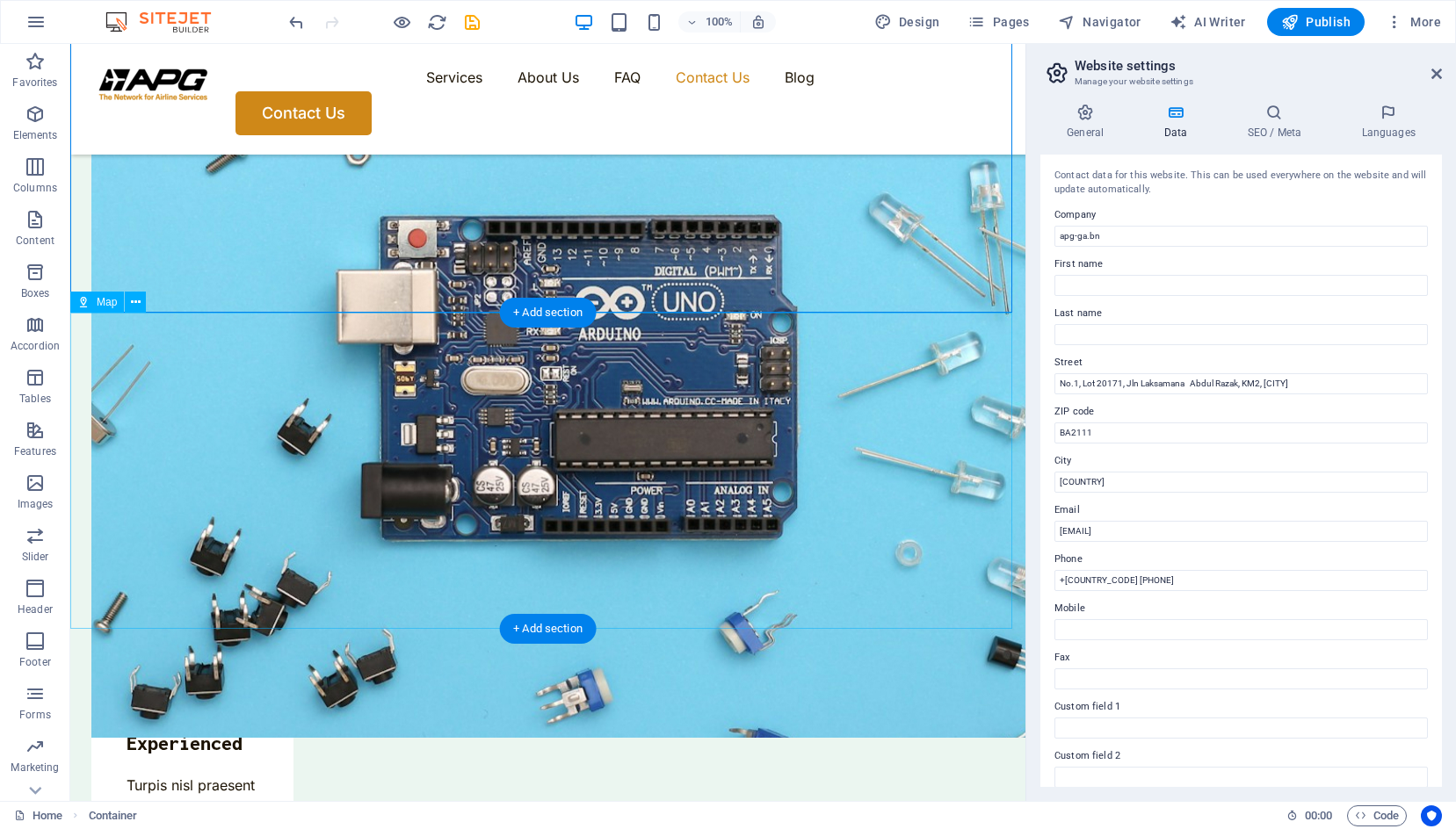 scroll, scrollTop: 5198, scrollLeft: 0, axis: vertical 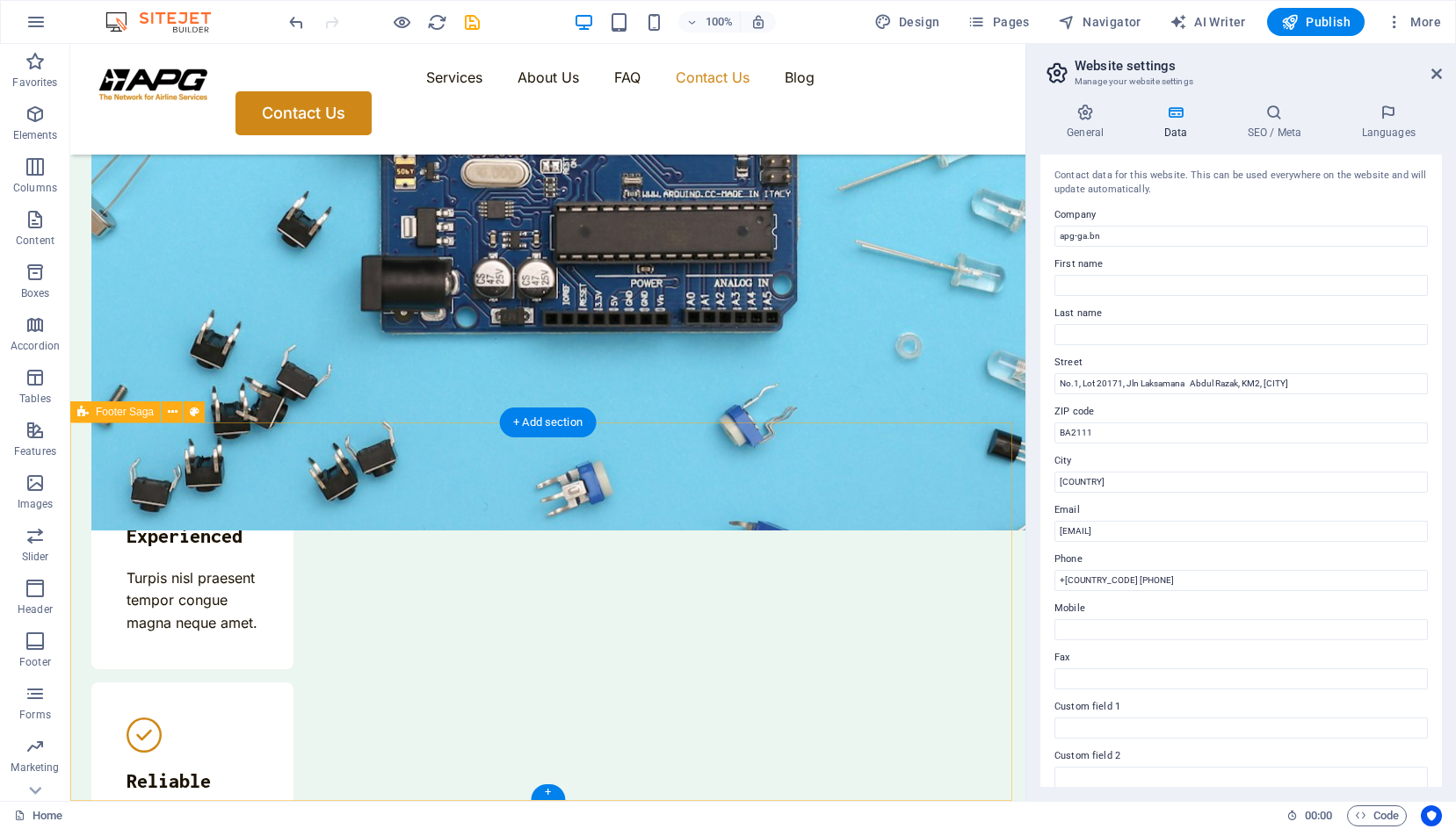 click on "General Agent of [COUNTRY] Navigation Home About Us Services Contact Us Quick Links
News
Social Media
Policy
FAQ
Contact Us Our Support and Sales team is available 24 /7 to answer your queries
+[COUNTRY_CODE] [PHONE]
[EMAIL] Copyright   2024  apg-ga.bn" at bounding box center [547, 6241] 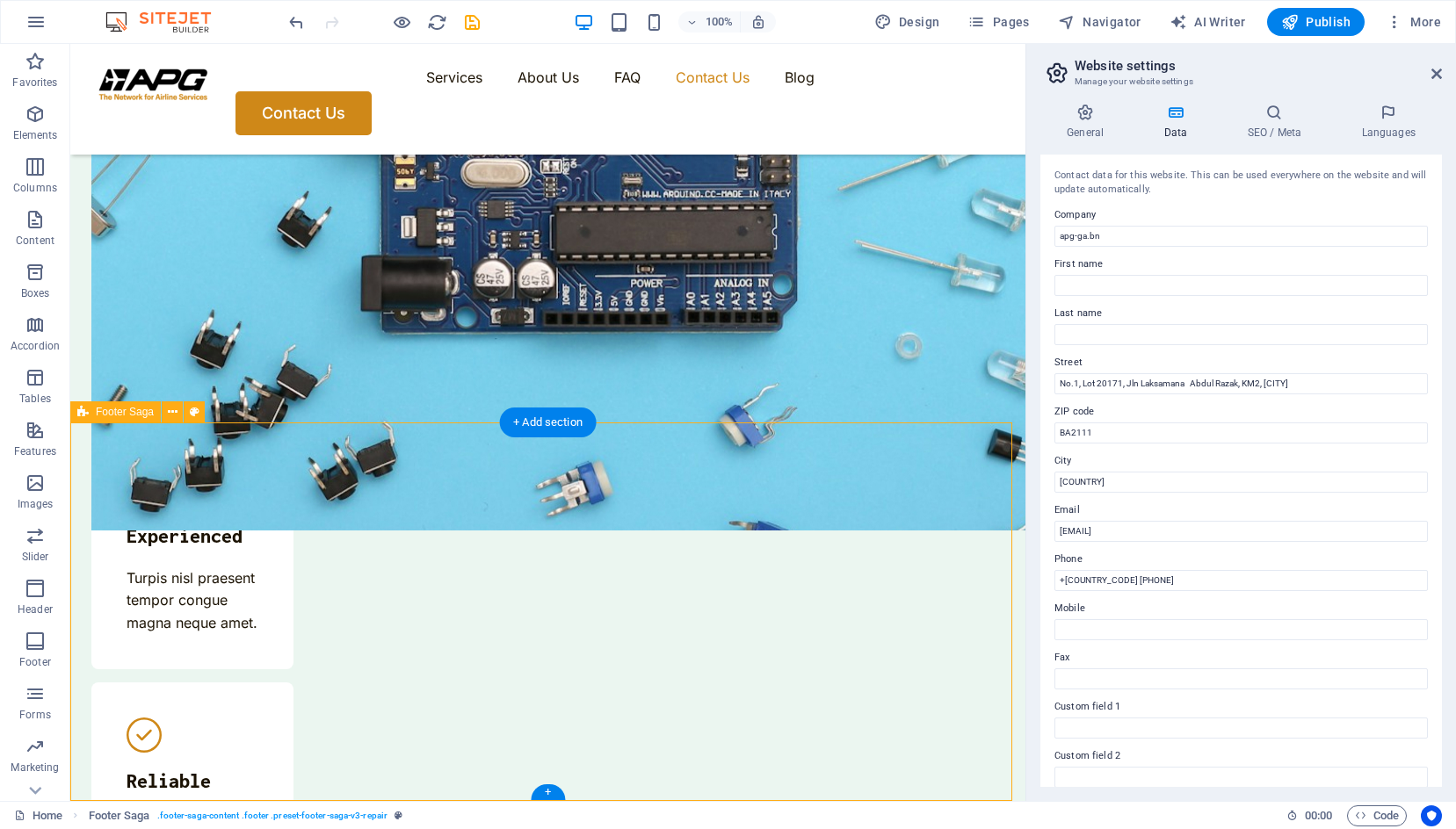 click on "General Agent of [COUNTRY] Navigation Home About Us Services Contact Us Quick Links
News
Social Media
Policy
FAQ
Contact Us Our Support and Sales team is available 24 /7 to answer your queries
+[COUNTRY_CODE] [PHONE]
[EMAIL] Copyright   2024  apg-ga.bn" at bounding box center (547, 6241) 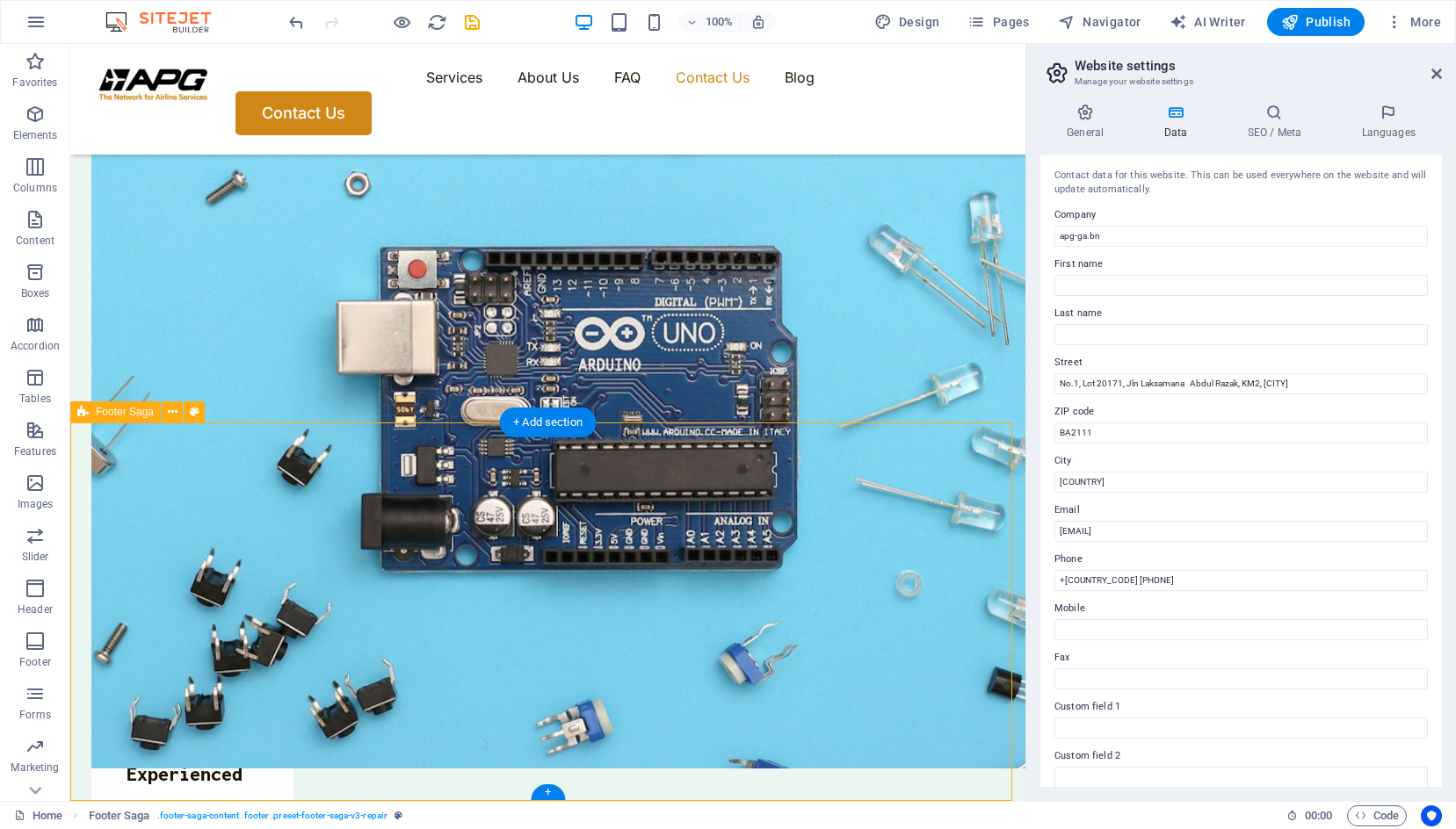 scroll, scrollTop: 5331, scrollLeft: 0, axis: vertical 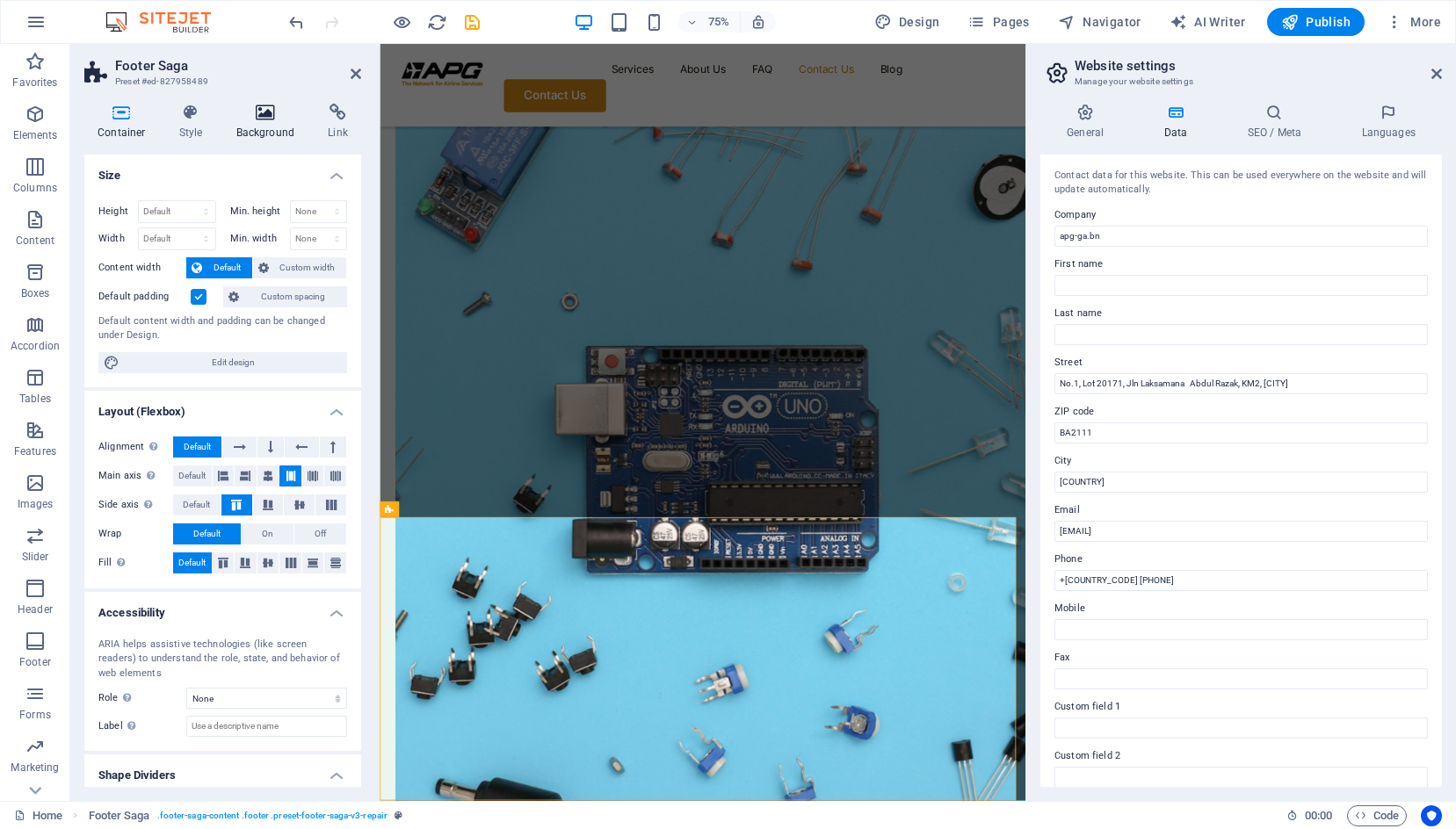 click on "Background" at bounding box center (269, 122) 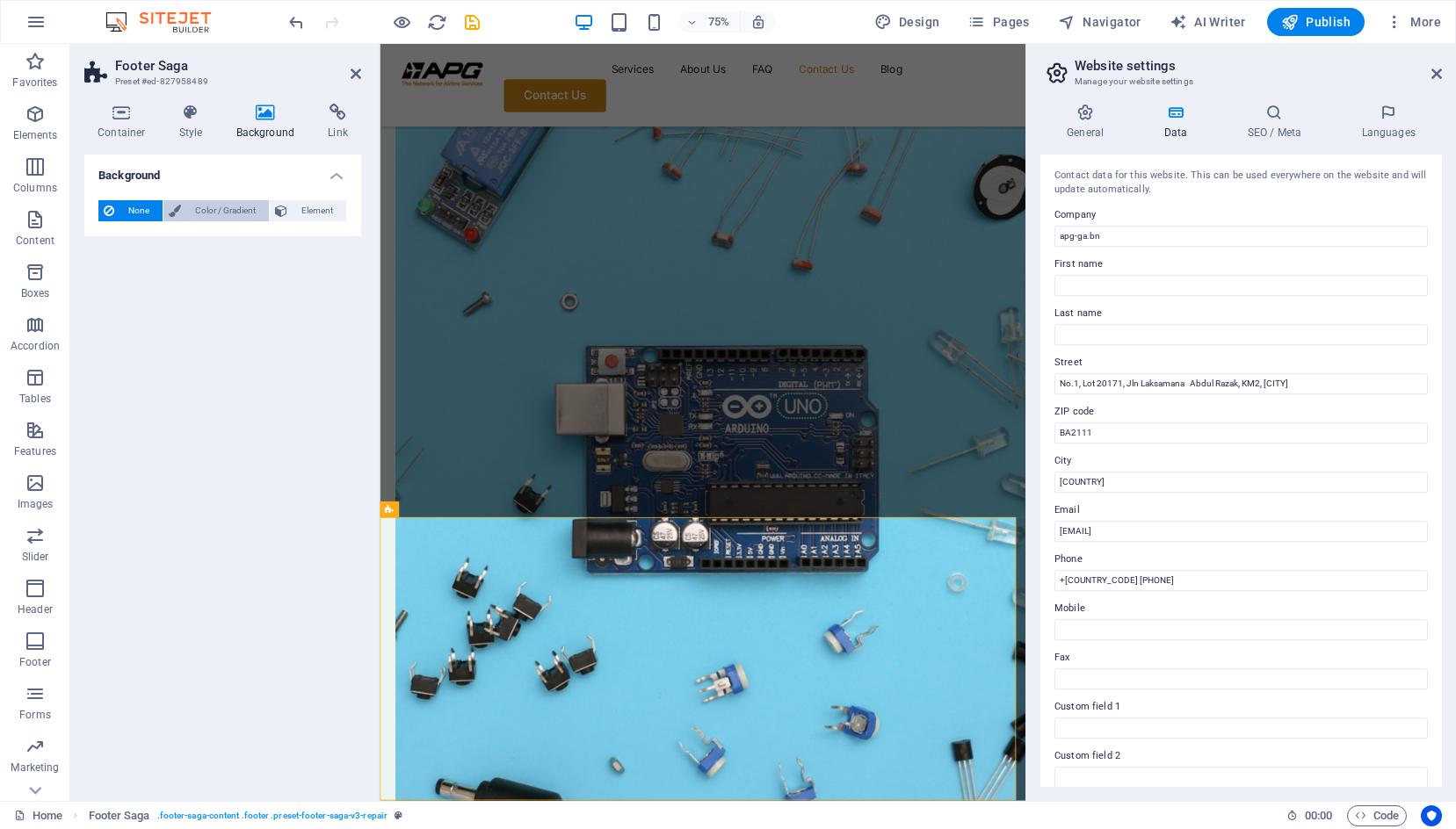 click on "Color / Gradient" at bounding box center [225, 211] 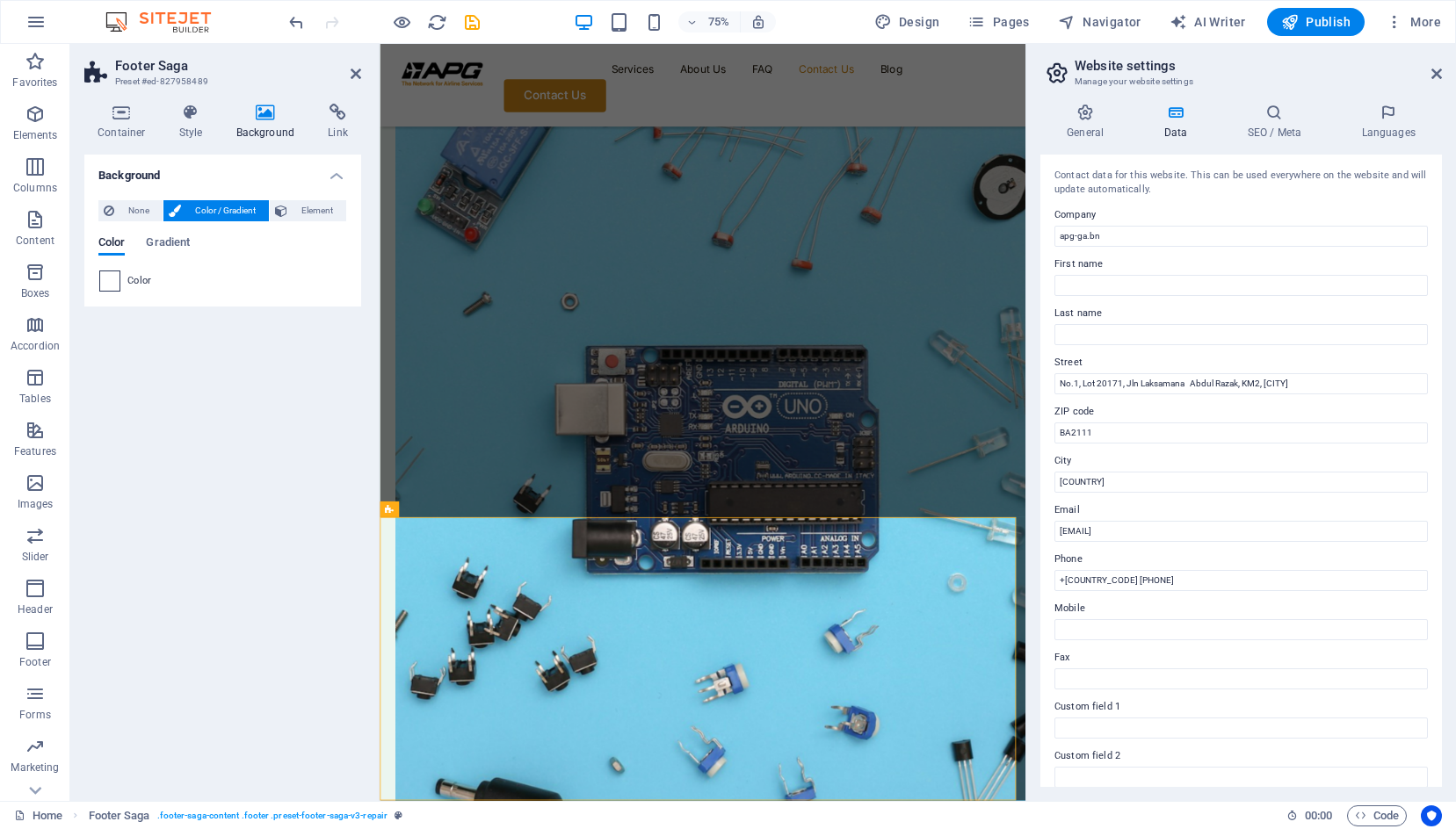 click at bounding box center (110, 281) 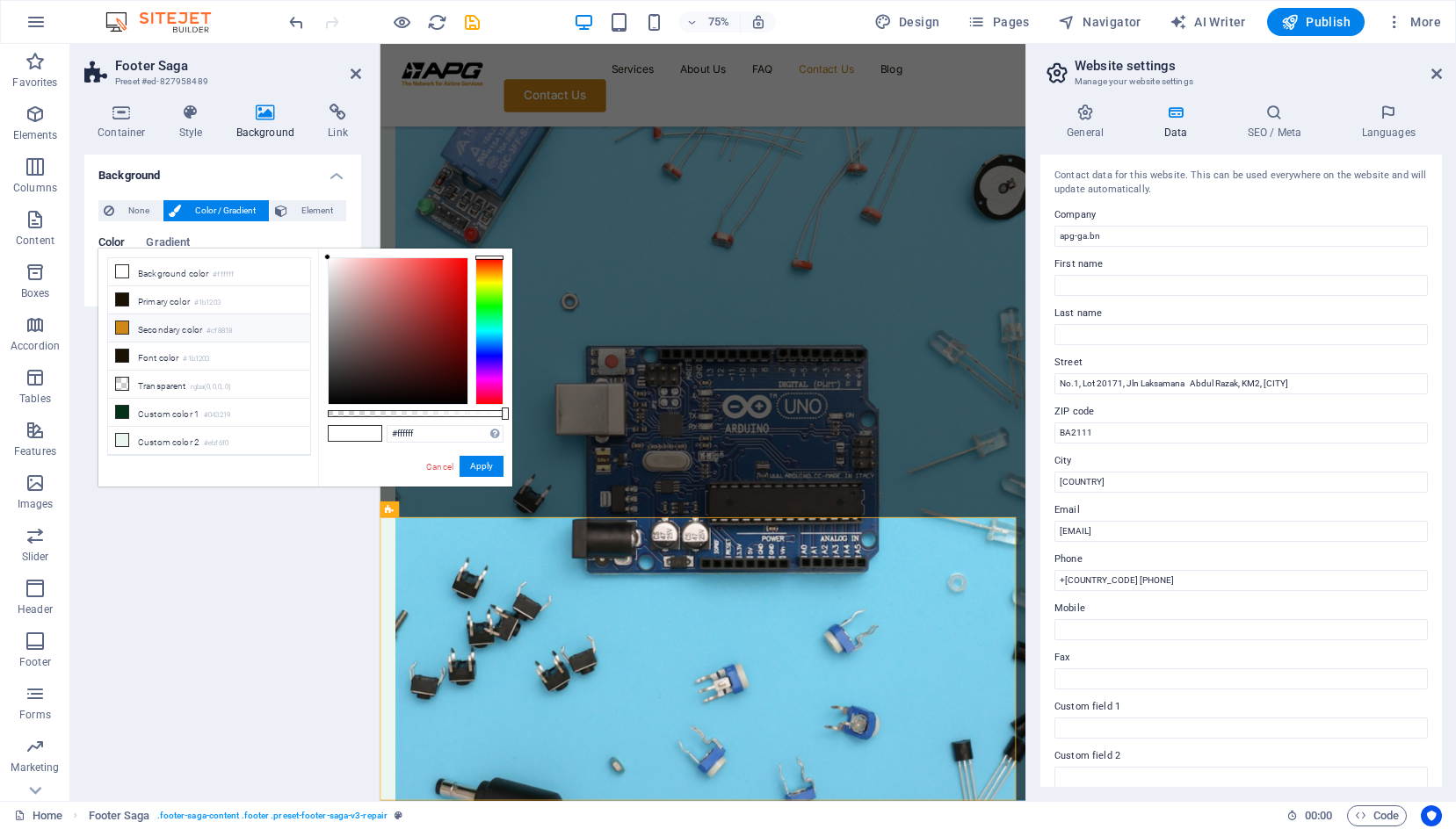 click at bounding box center [122, 328] 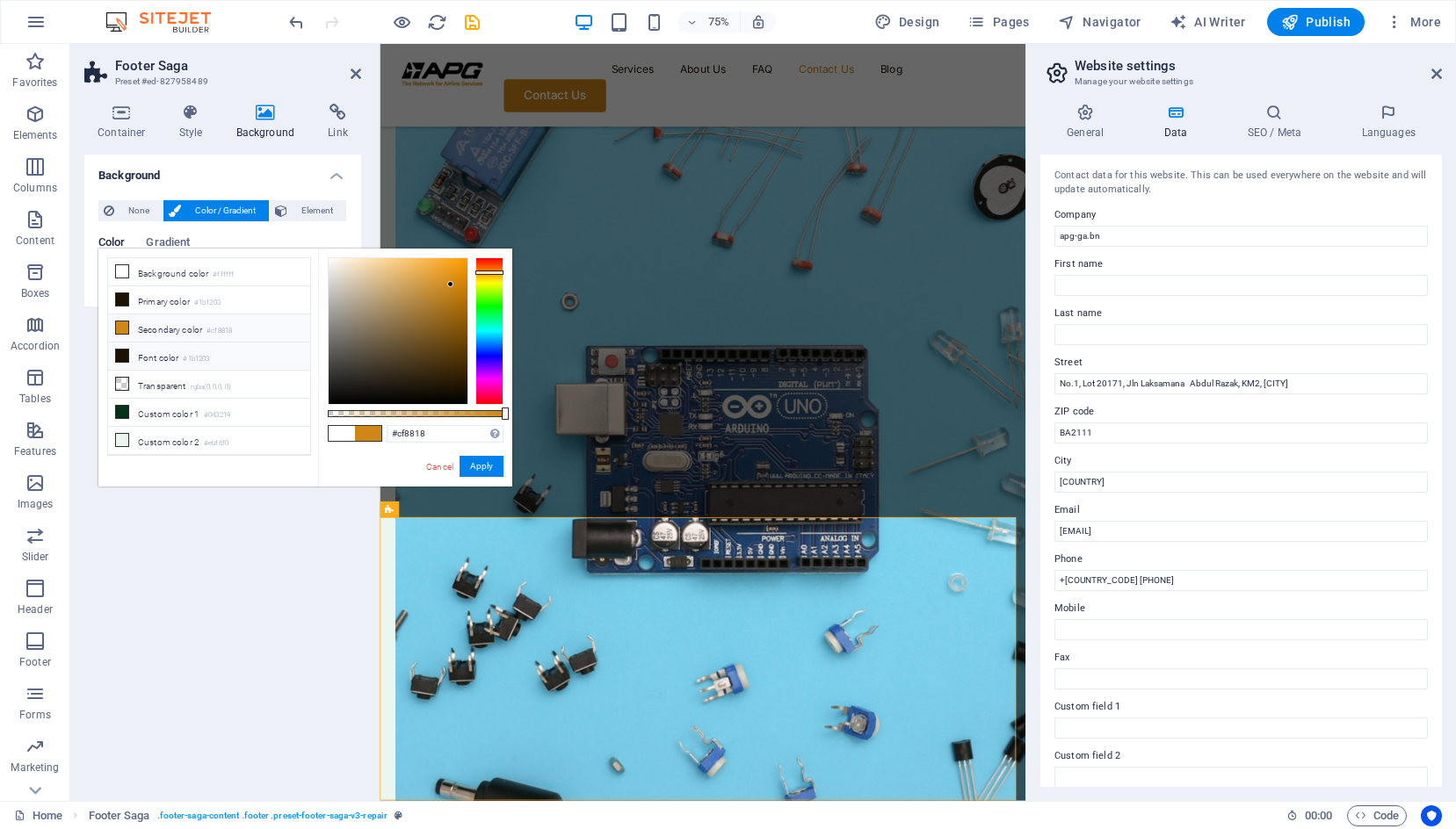 click on "Font color
#1b1203" at bounding box center [209, 357] 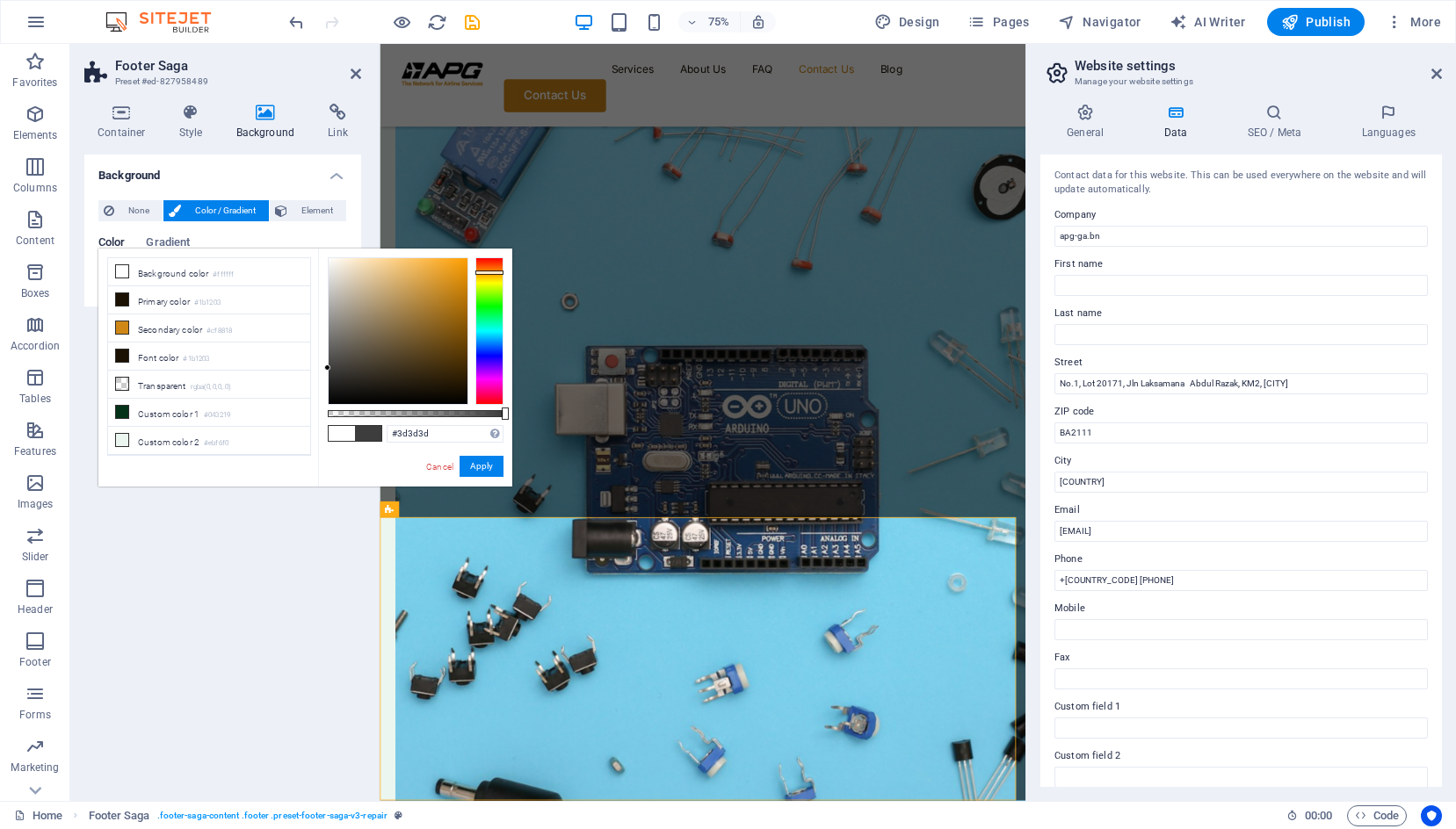 type on "#404040" 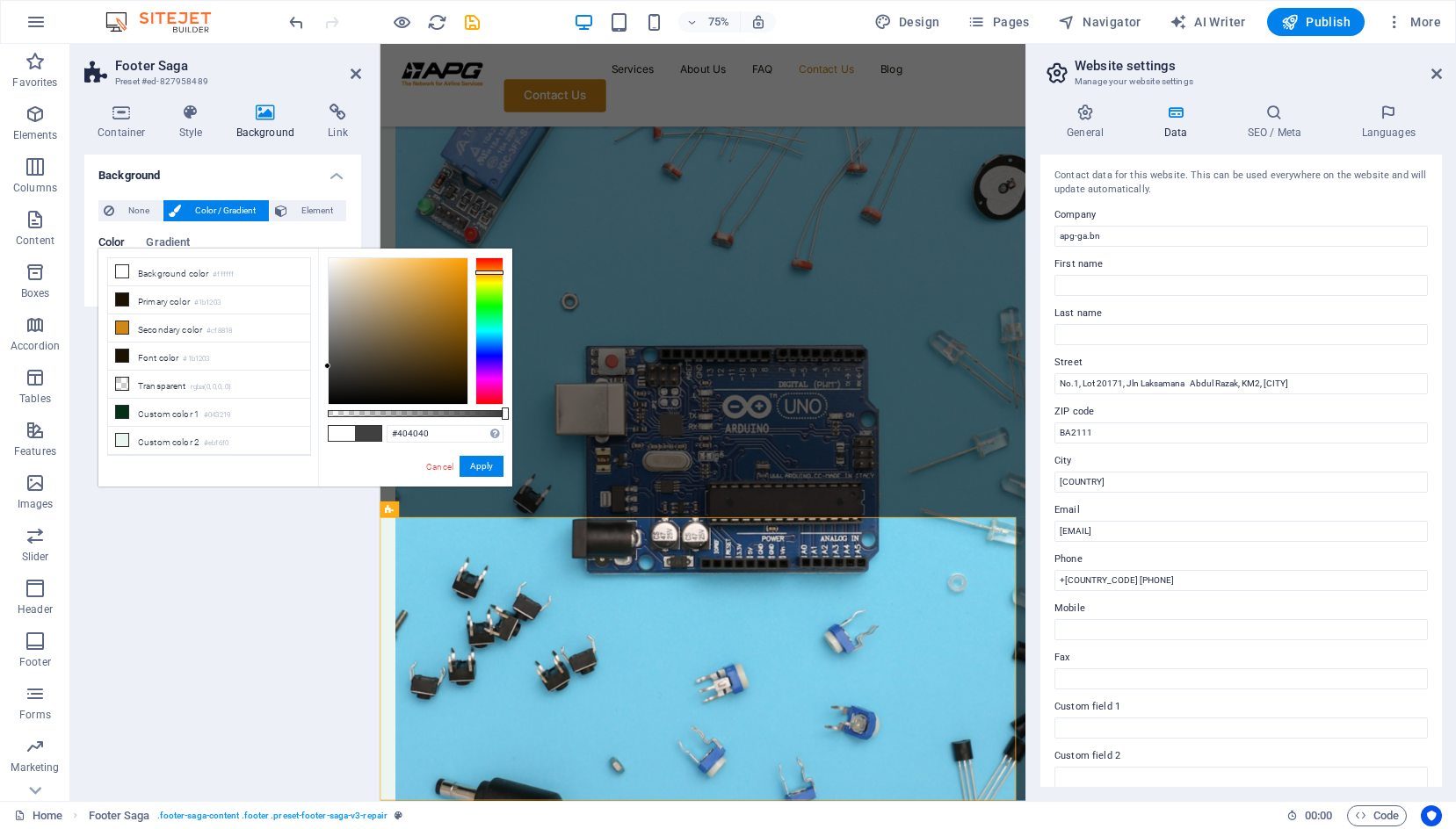 drag, startPoint x: 340, startPoint y: 371, endPoint x: 325, endPoint y: 366, distance: 15.811388 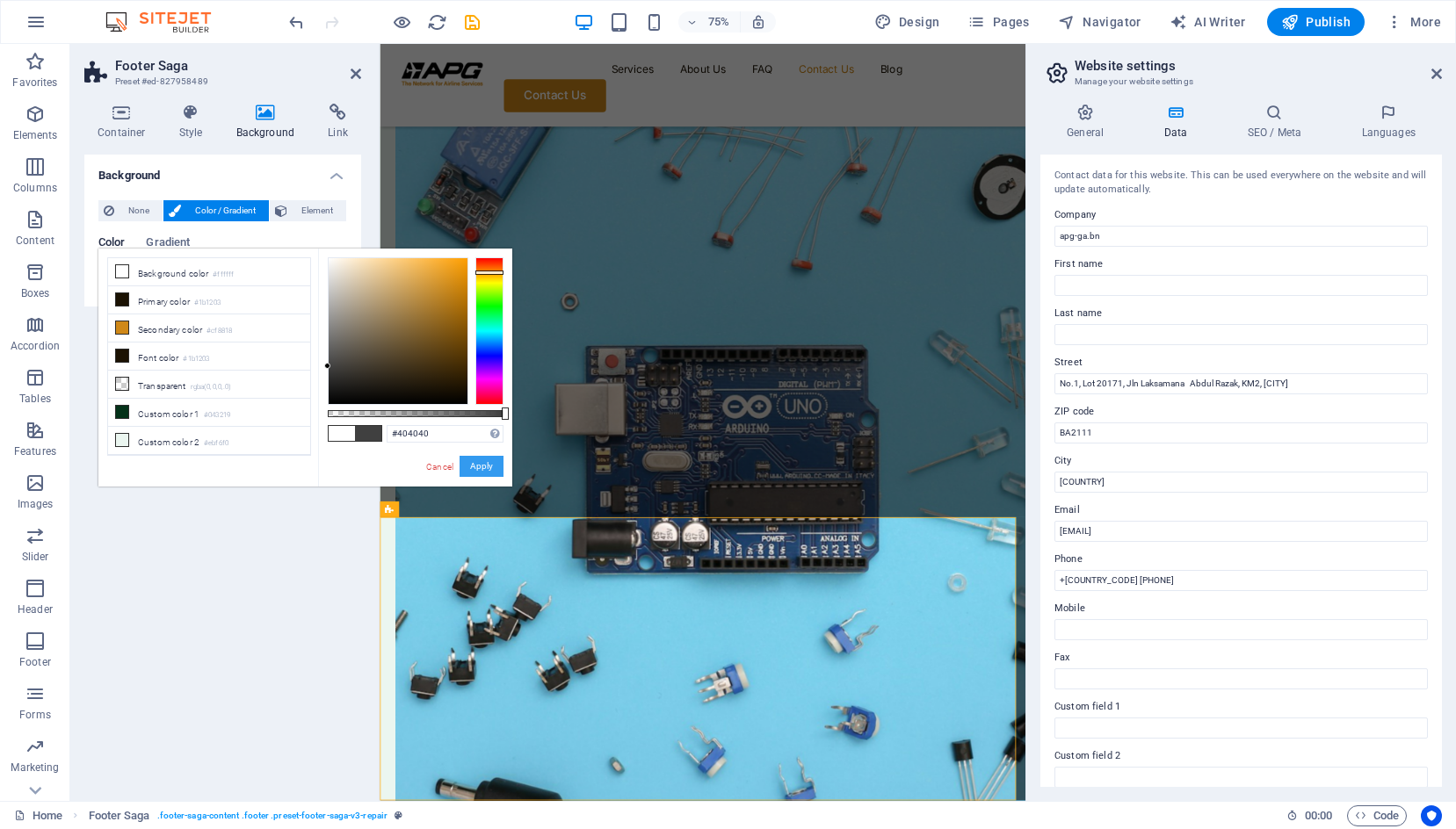 click on "Apply" at bounding box center (482, 466) 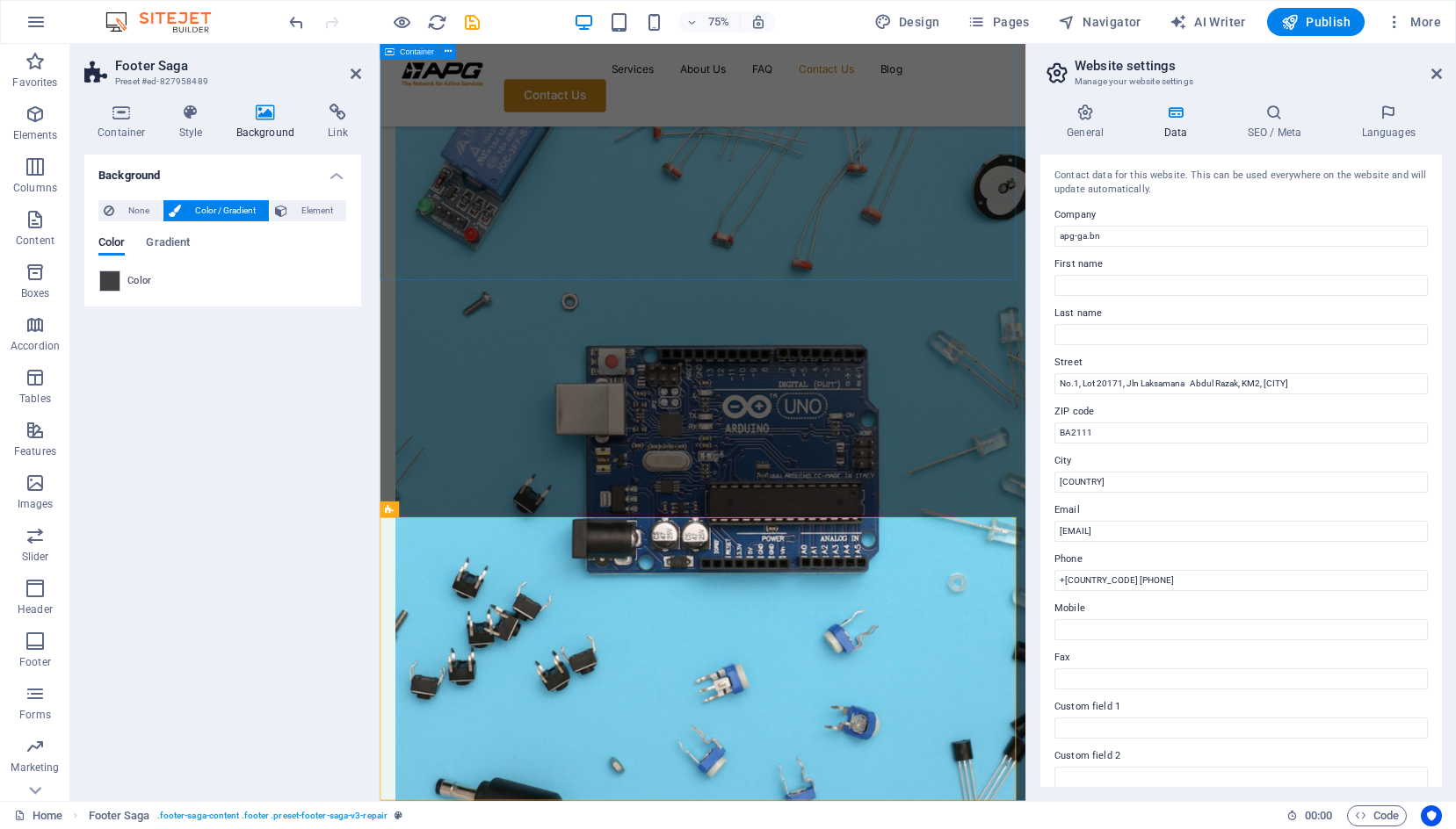 click on "Contact Us Our location [STREET_ADDRESS]
[CITY] ,  [POSTAL_CODE] Call us +[COUNTRY_CODE] [PHONE] Send an email [EMAIL]" at bounding box center (810, 5670) 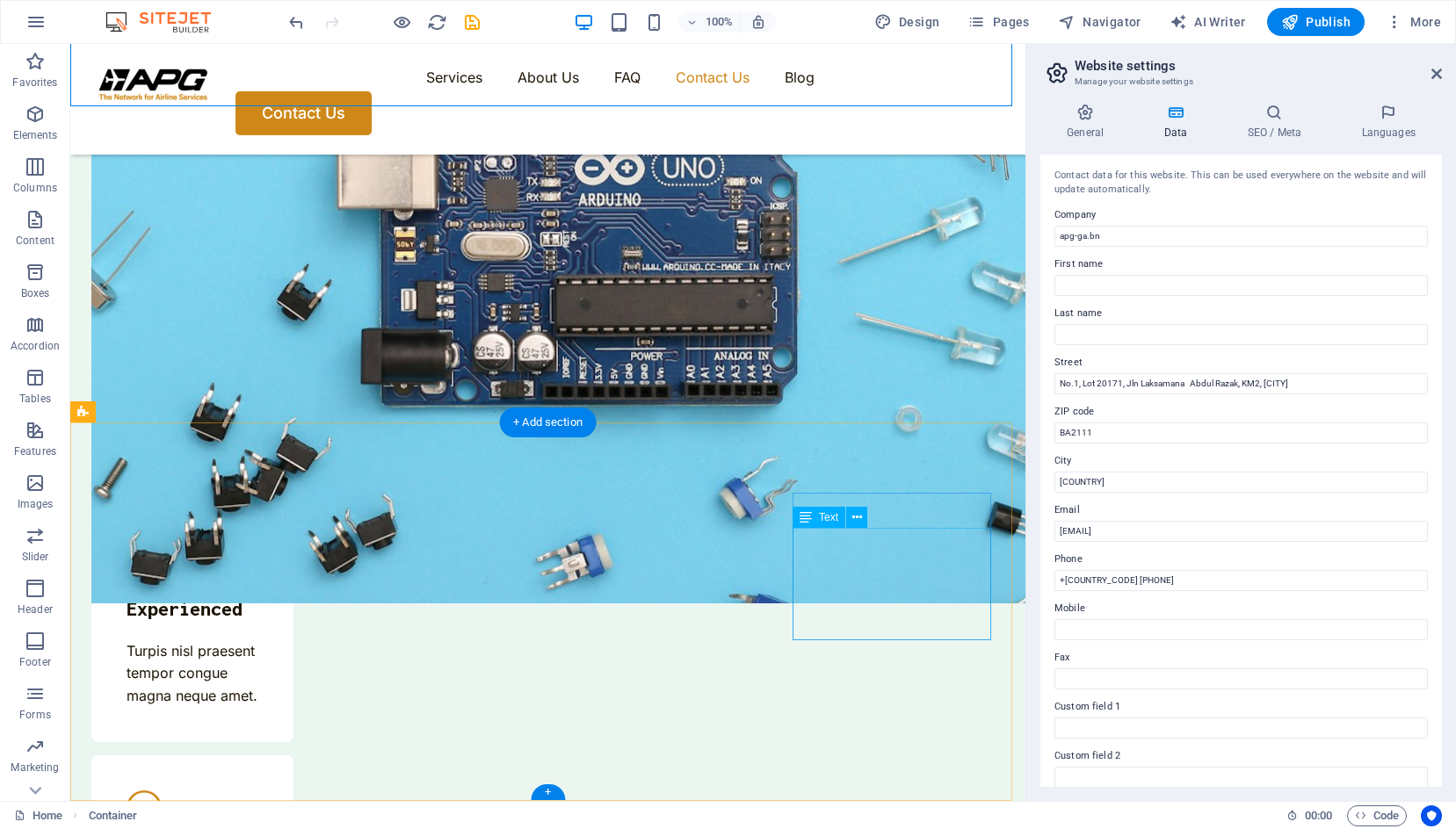 scroll, scrollTop: 5198, scrollLeft: 0, axis: vertical 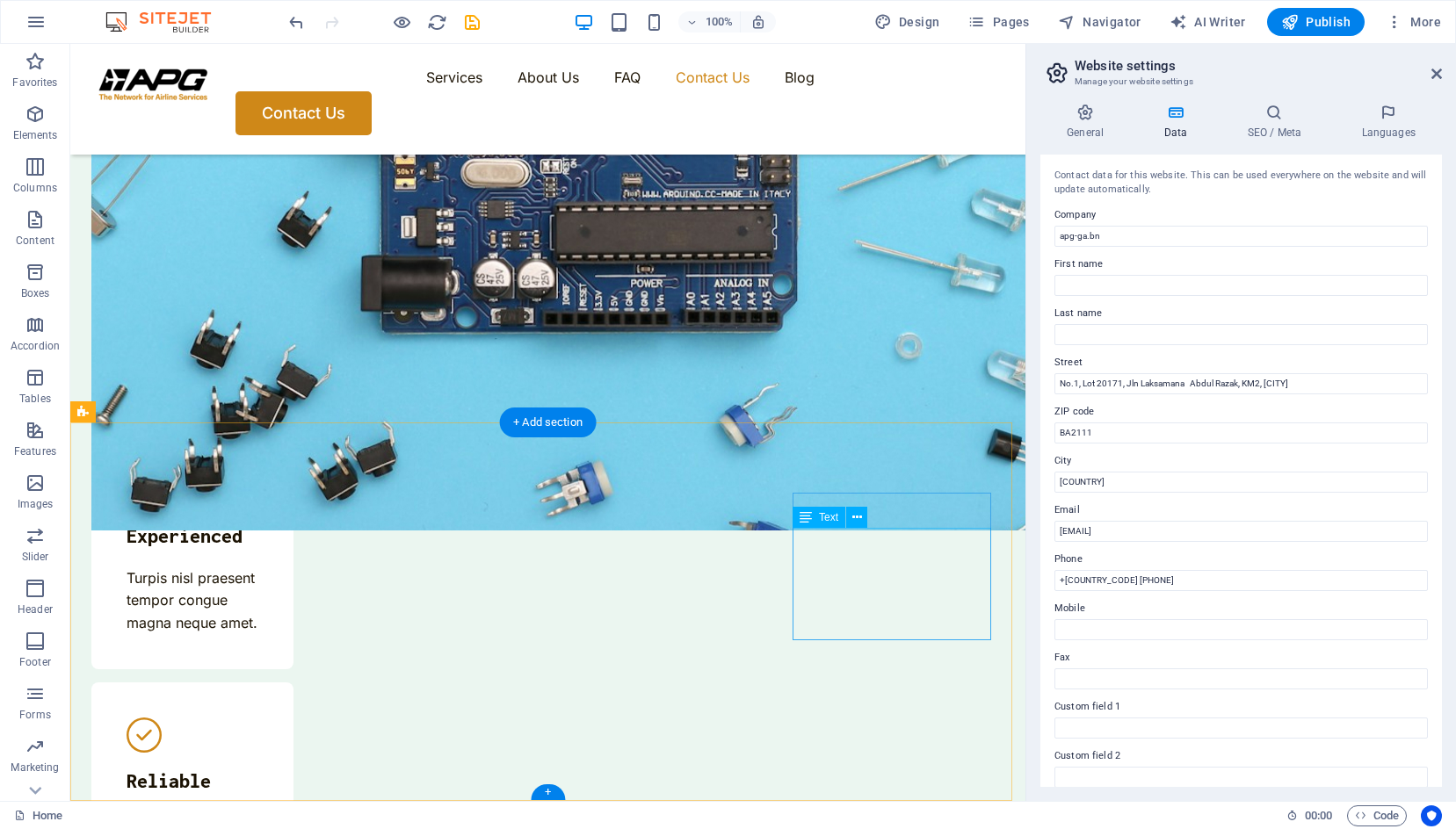 click on "Our Support and Sales team is available 24 /7 to answer your queries
+[COUNTRY_CODE] [PHONE]
[EMAIL]" at bounding box center [192, 6409] 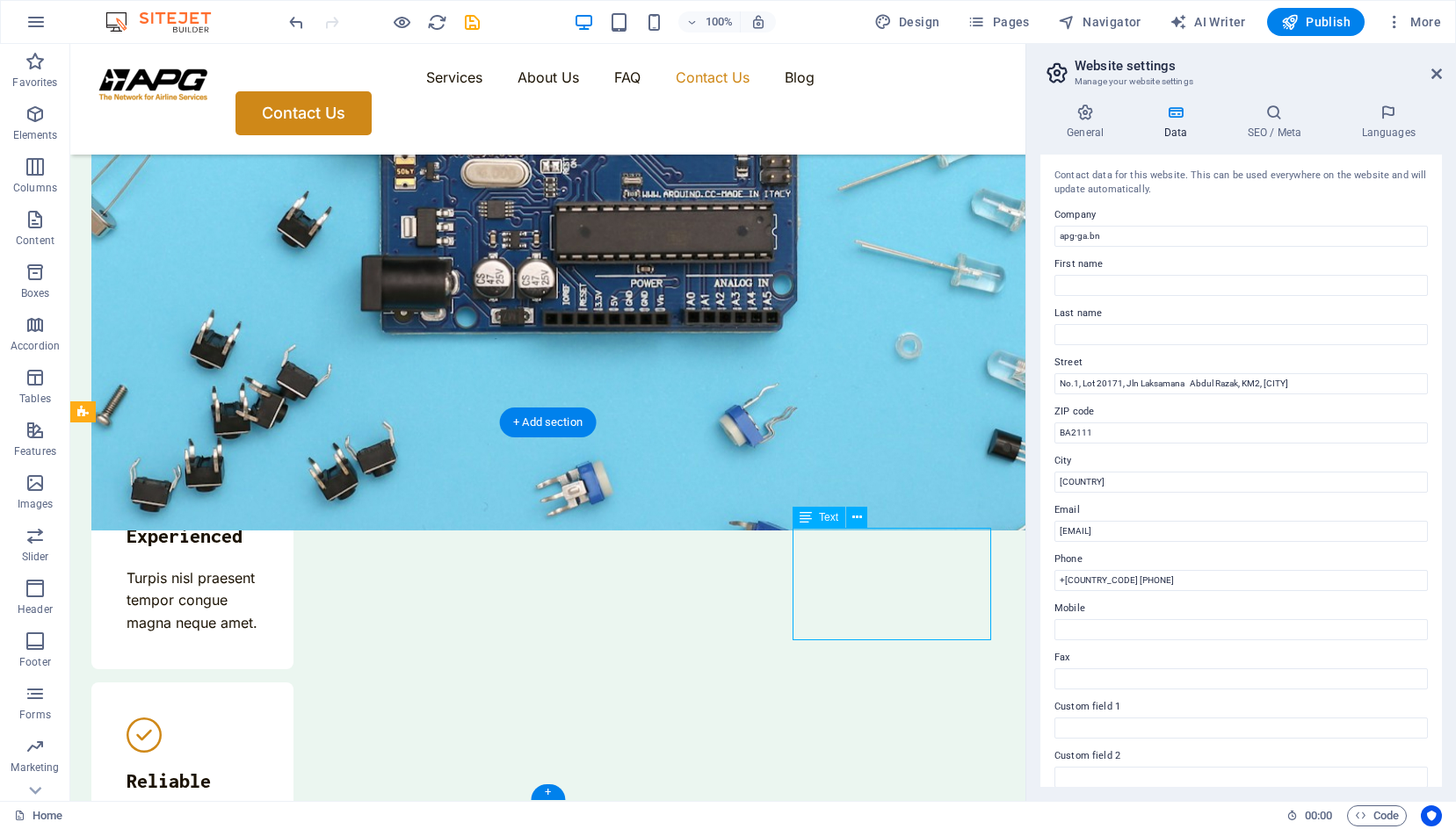 click on "Our Support and Sales team is available 24 /7 to answer your queries
+[COUNTRY_CODE] [PHONE]
[EMAIL]" at bounding box center [192, 6409] 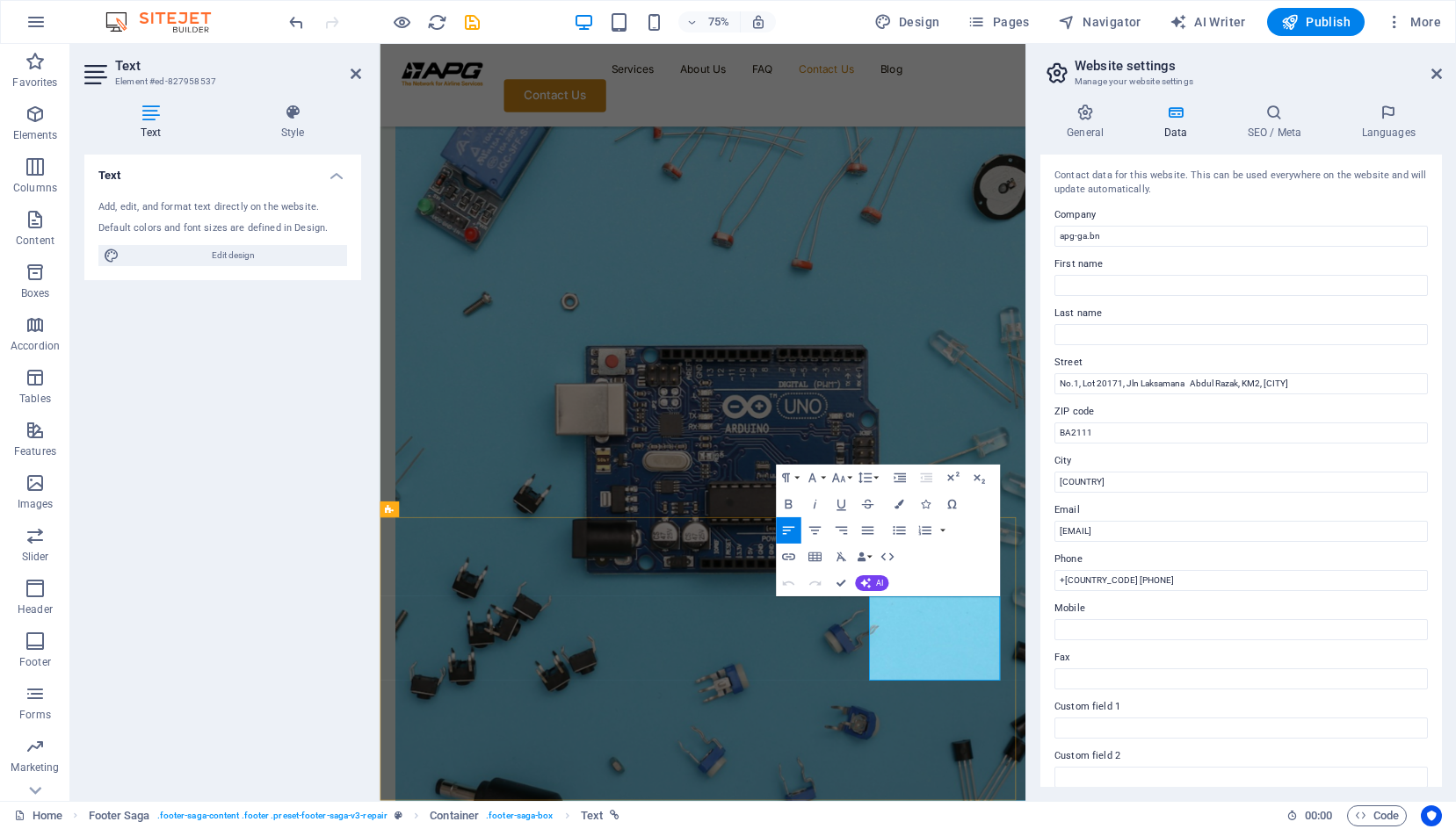 click on "Our Support and Sales team is available 24 /7 to answer your queries" at bounding box center (489, 6934) 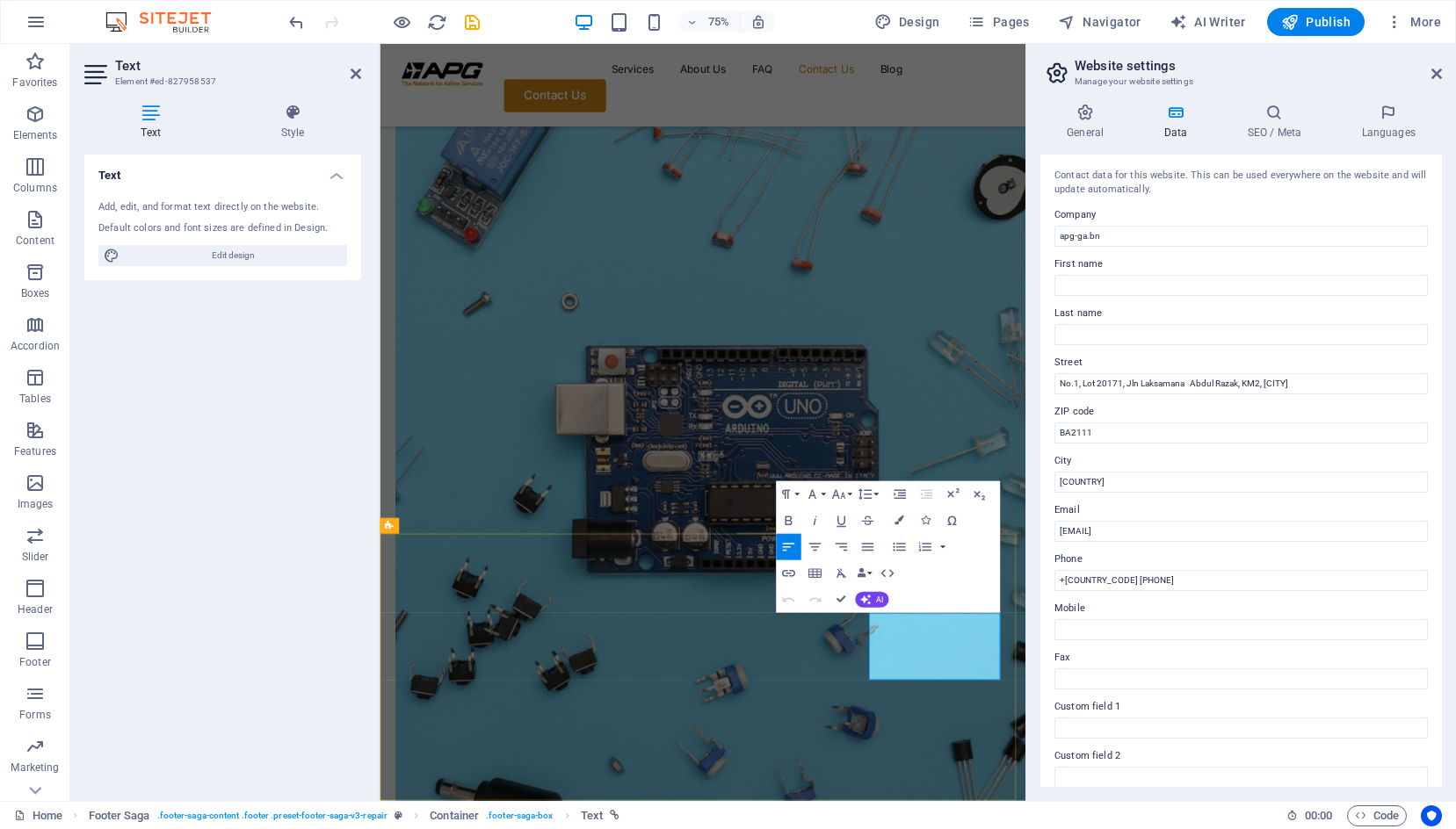 scroll, scrollTop: 5309, scrollLeft: 0, axis: vertical 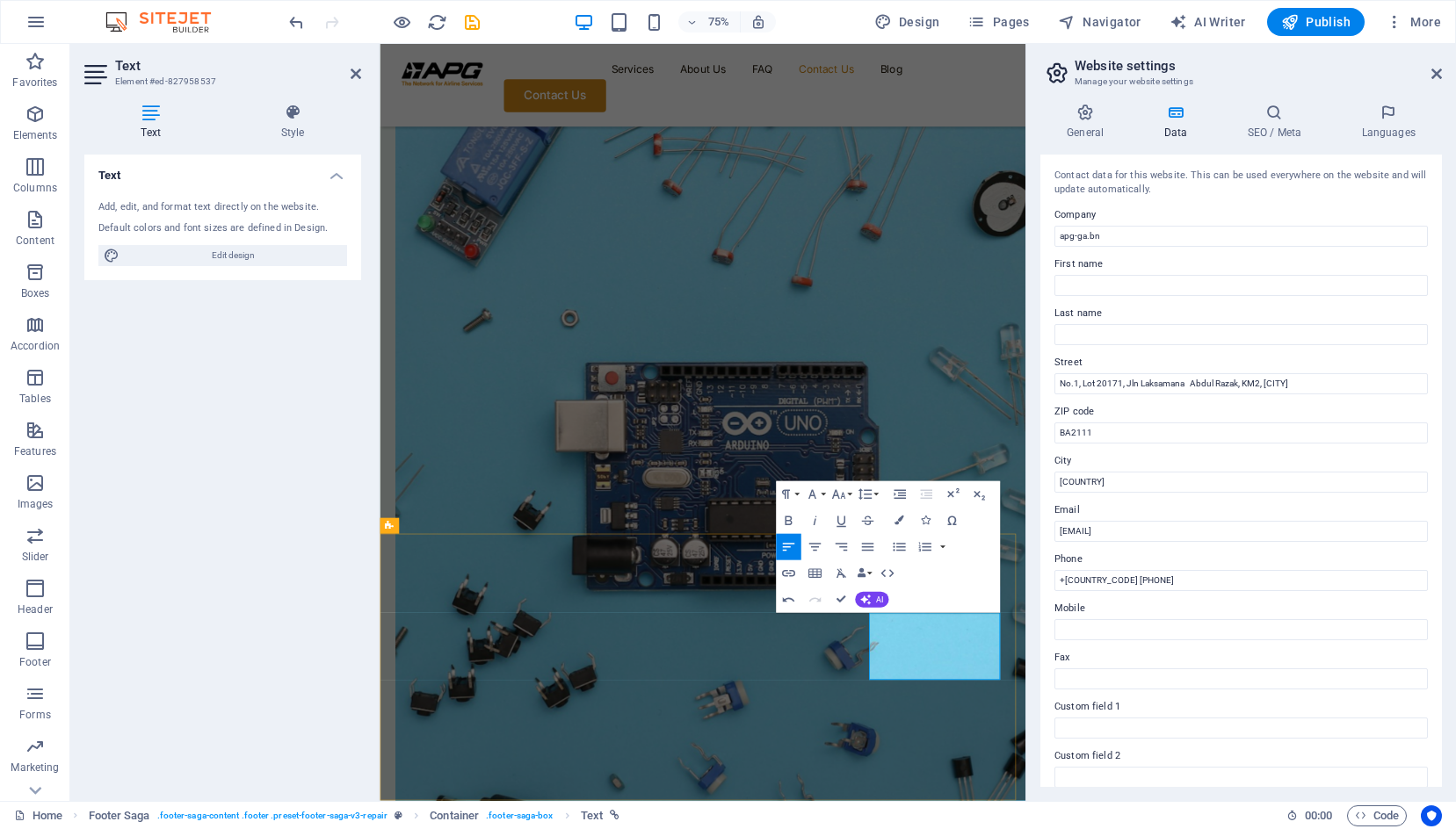drag, startPoint x: 1184, startPoint y: 830, endPoint x: 1035, endPoint y: 818, distance: 149.48244 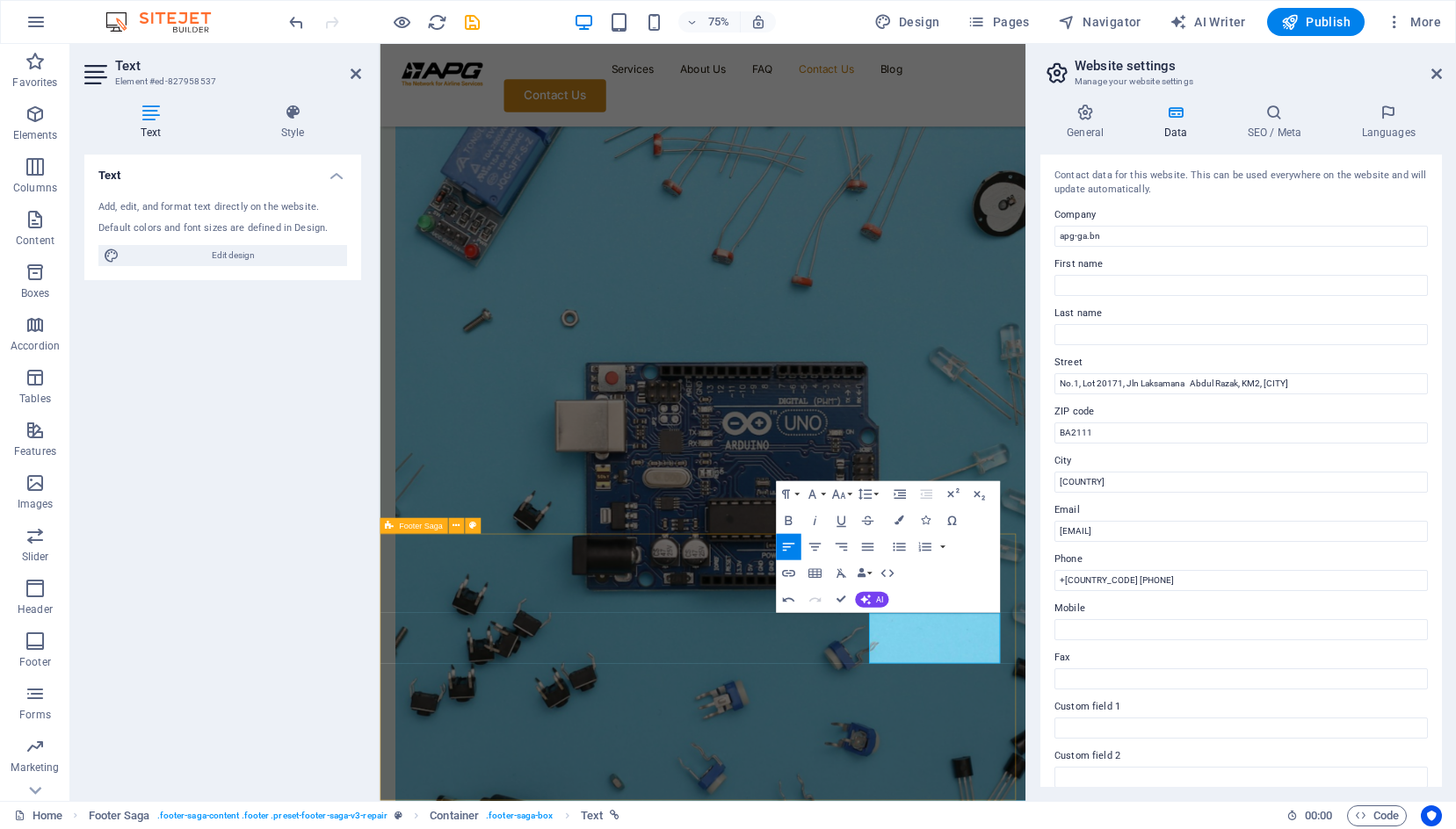 click on "General Agent of [COUNTRY] Navigation Home About Us Services Contact Us Quick Links
News
Social Media
Policy
FAQ
Contact Us 24/7 Support Team
+[COUNTRY_CODE] [PHONE]
[EMAIL] Copyright   2024  apg-ga.bn" at bounding box center [810, 6789] 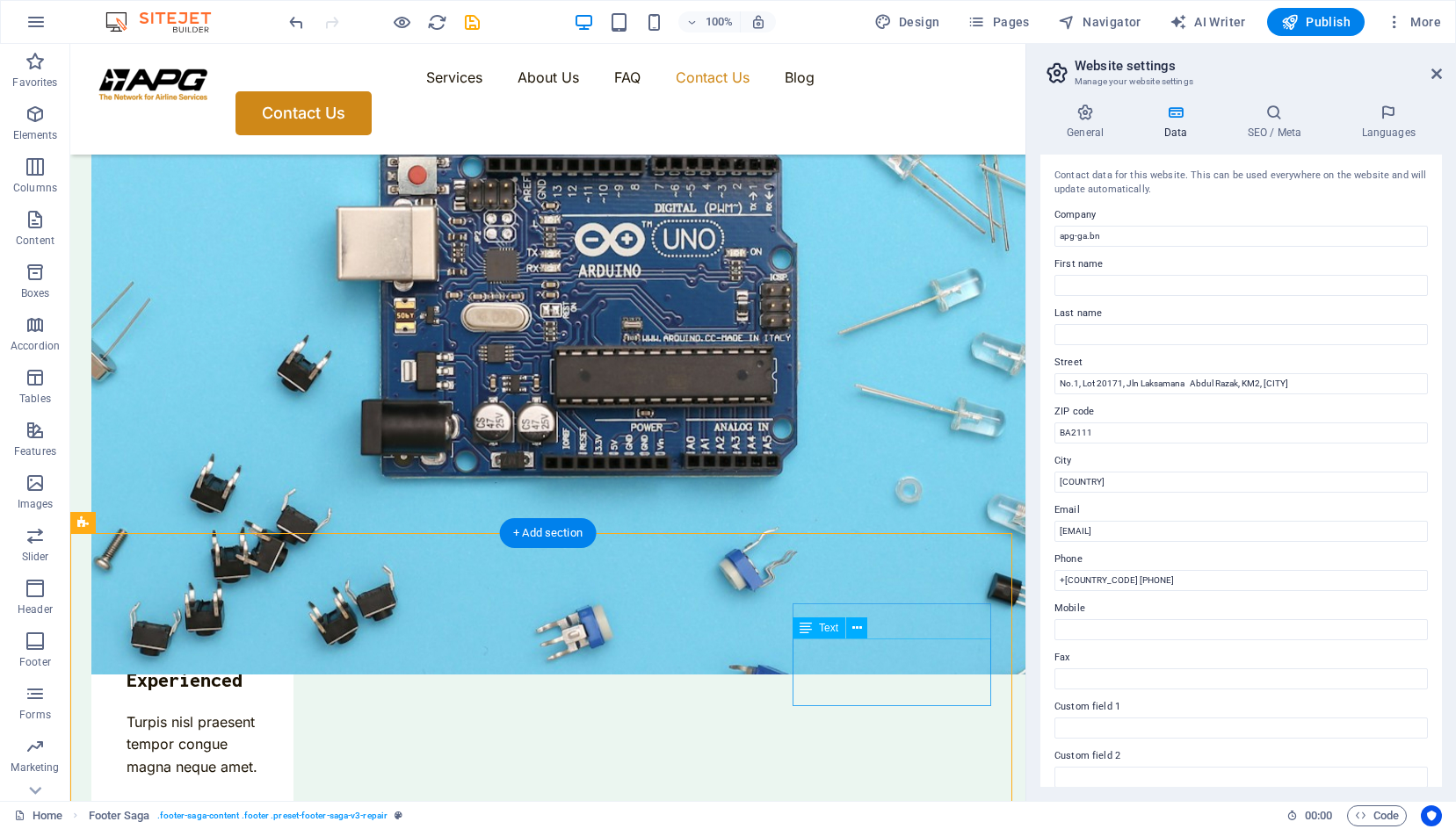 scroll, scrollTop: 5175, scrollLeft: 0, axis: vertical 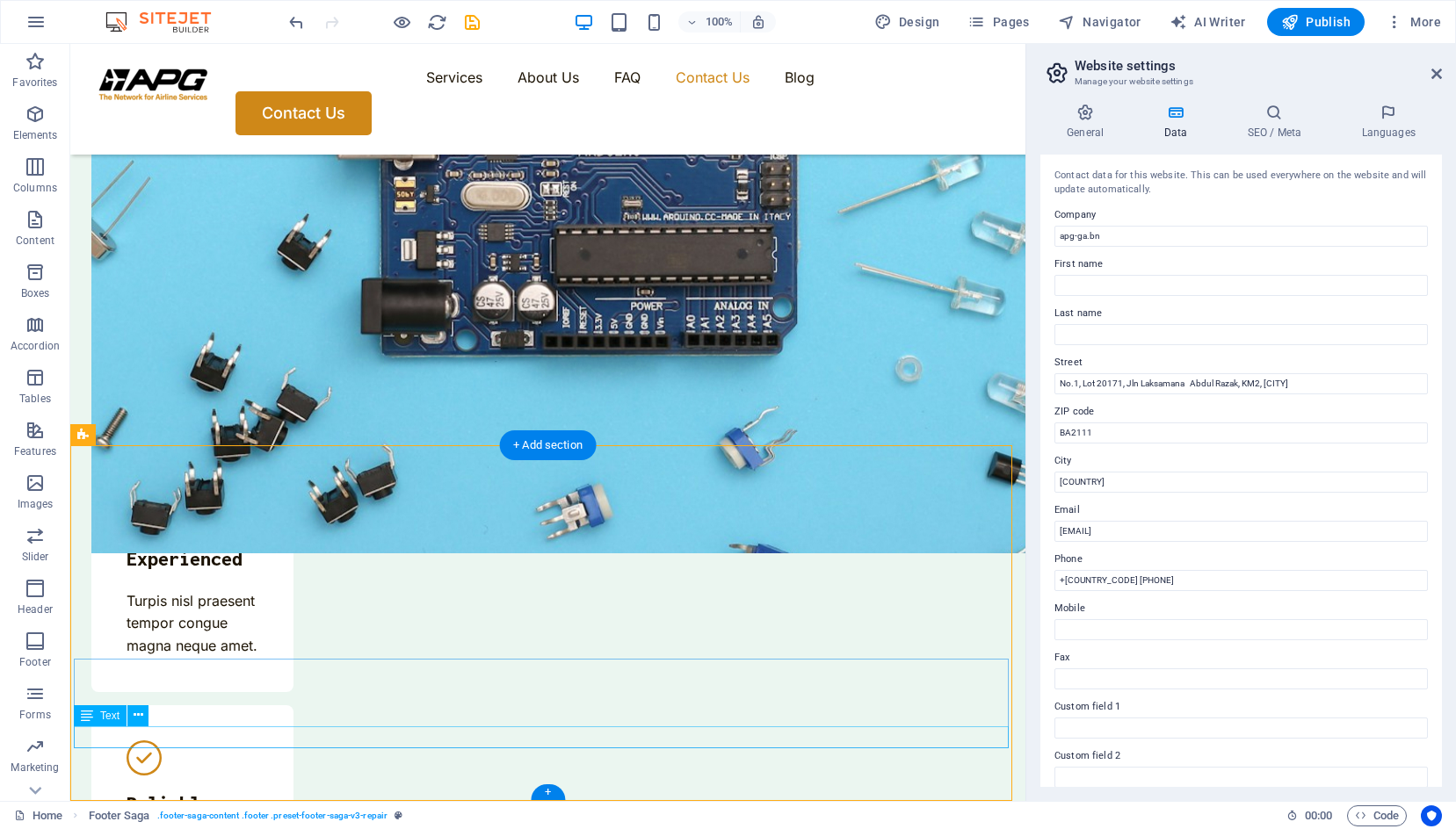 click on "Copyright   2024  apg-ga.bn" at bounding box center (547, 6539) 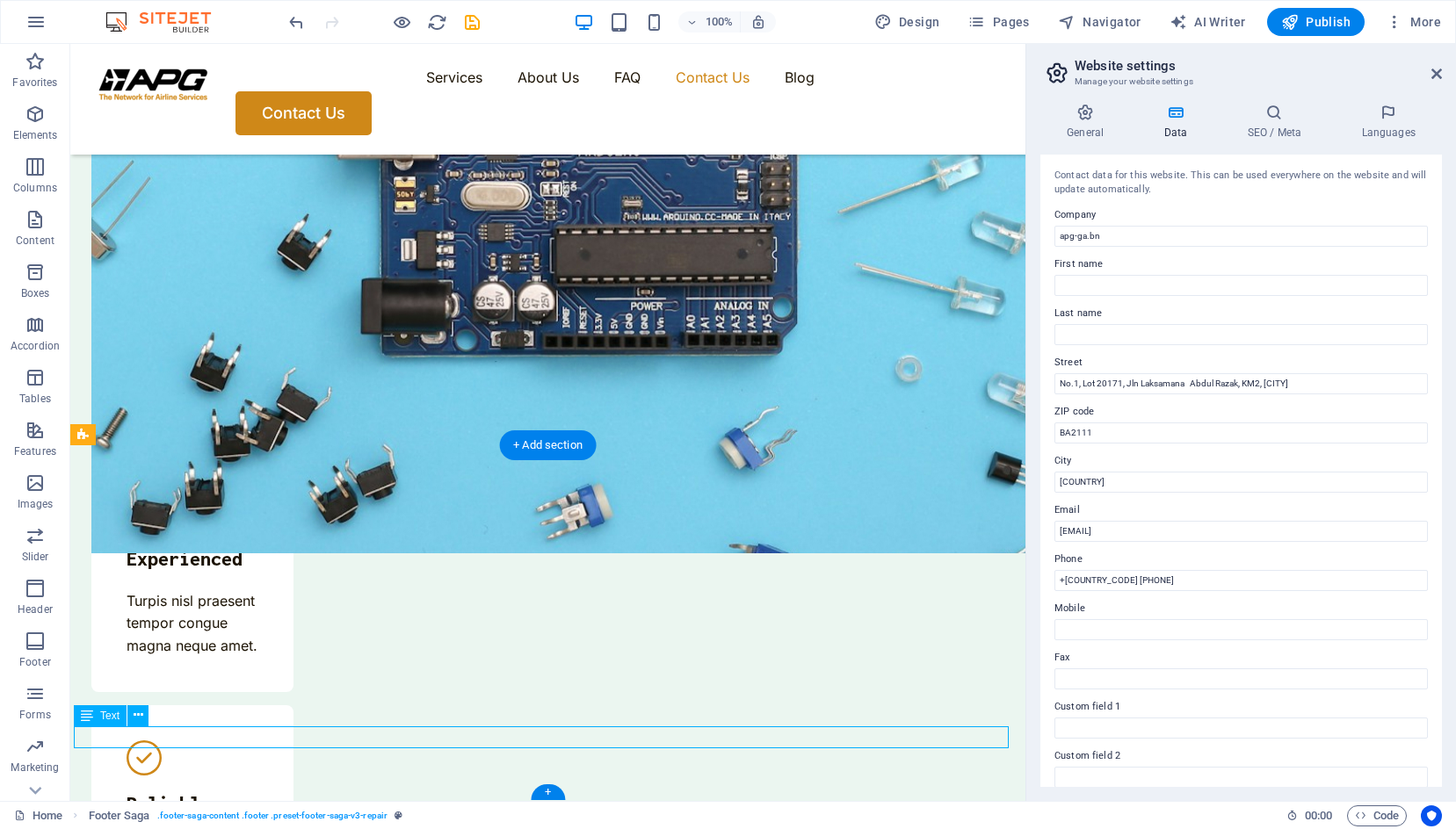 click on "Copyright   2024  apg-ga.bn" at bounding box center [547, 6539] 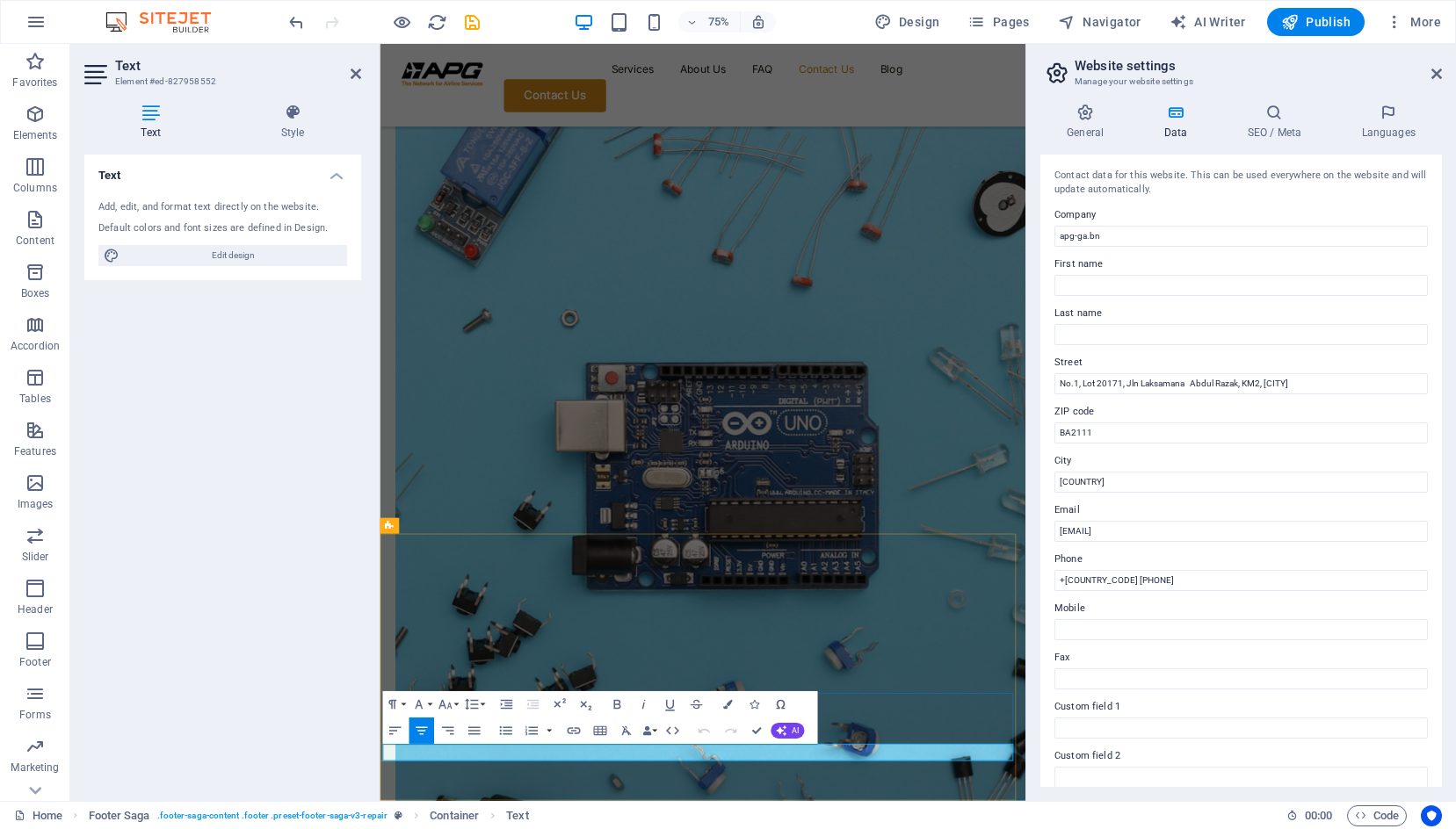 click on "Copyright   2024  apg-ga.bn" at bounding box center (810, 7110) 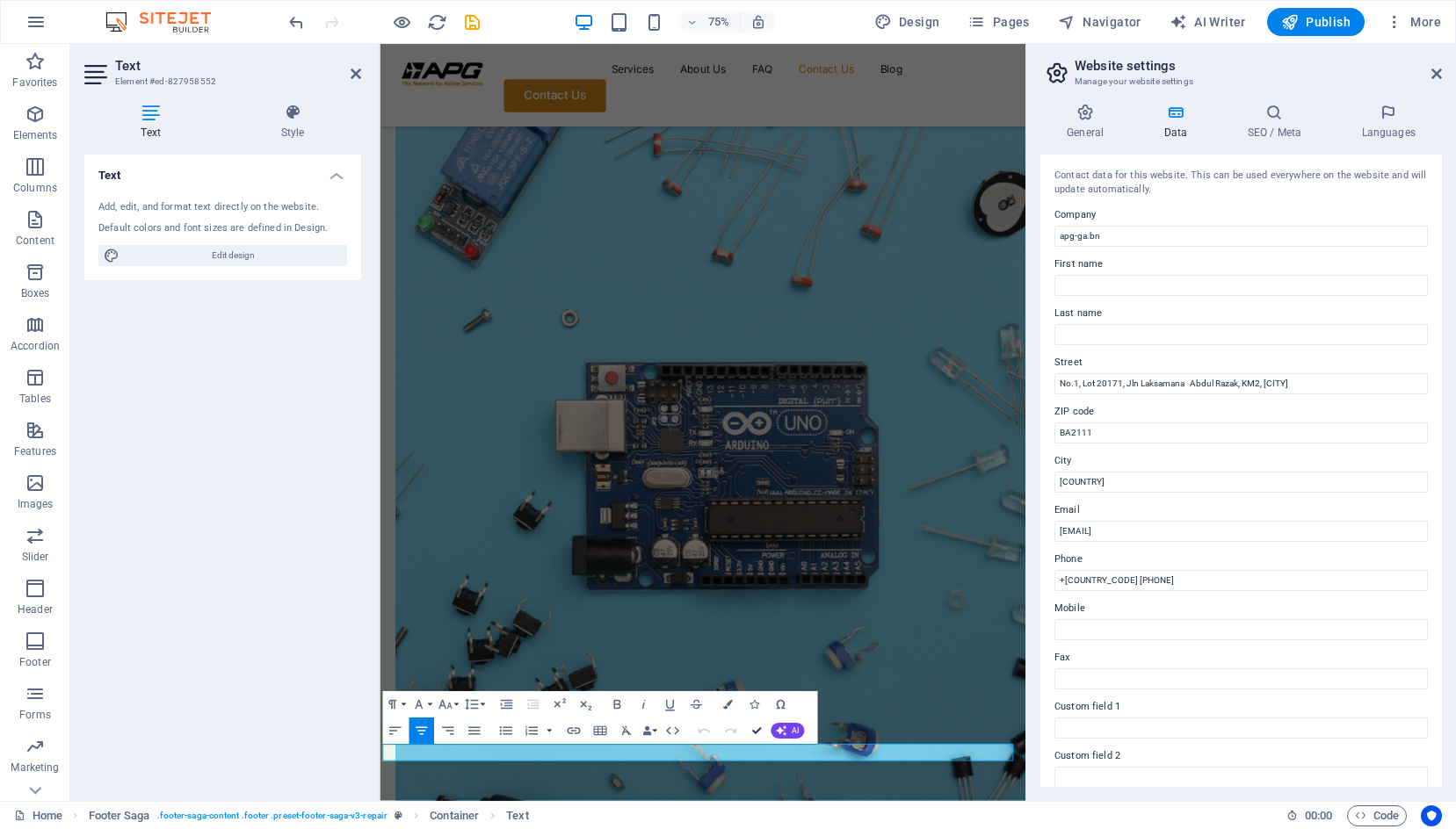 type 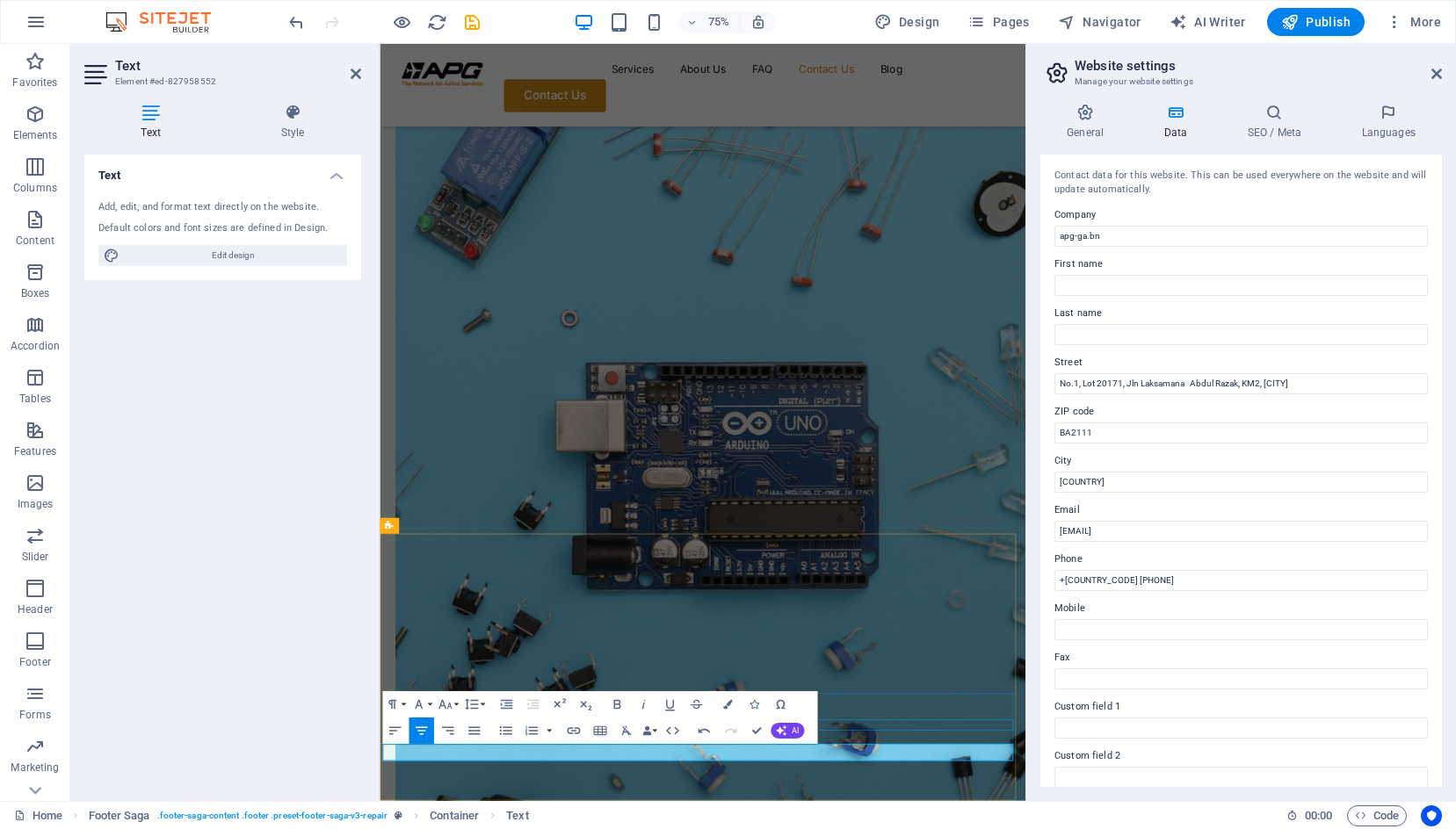 click at bounding box center (810, 7073) 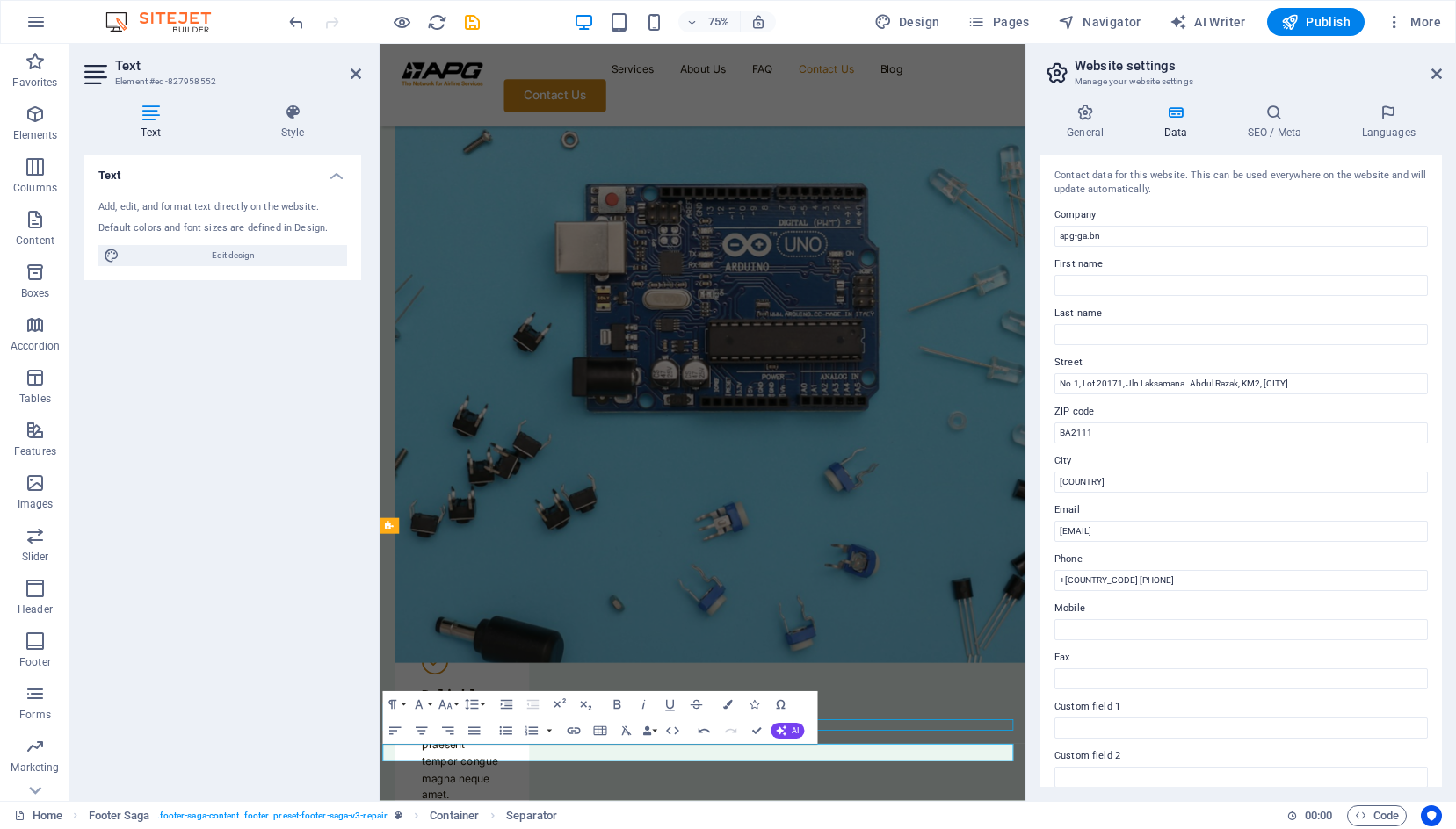 scroll, scrollTop: 5175, scrollLeft: 0, axis: vertical 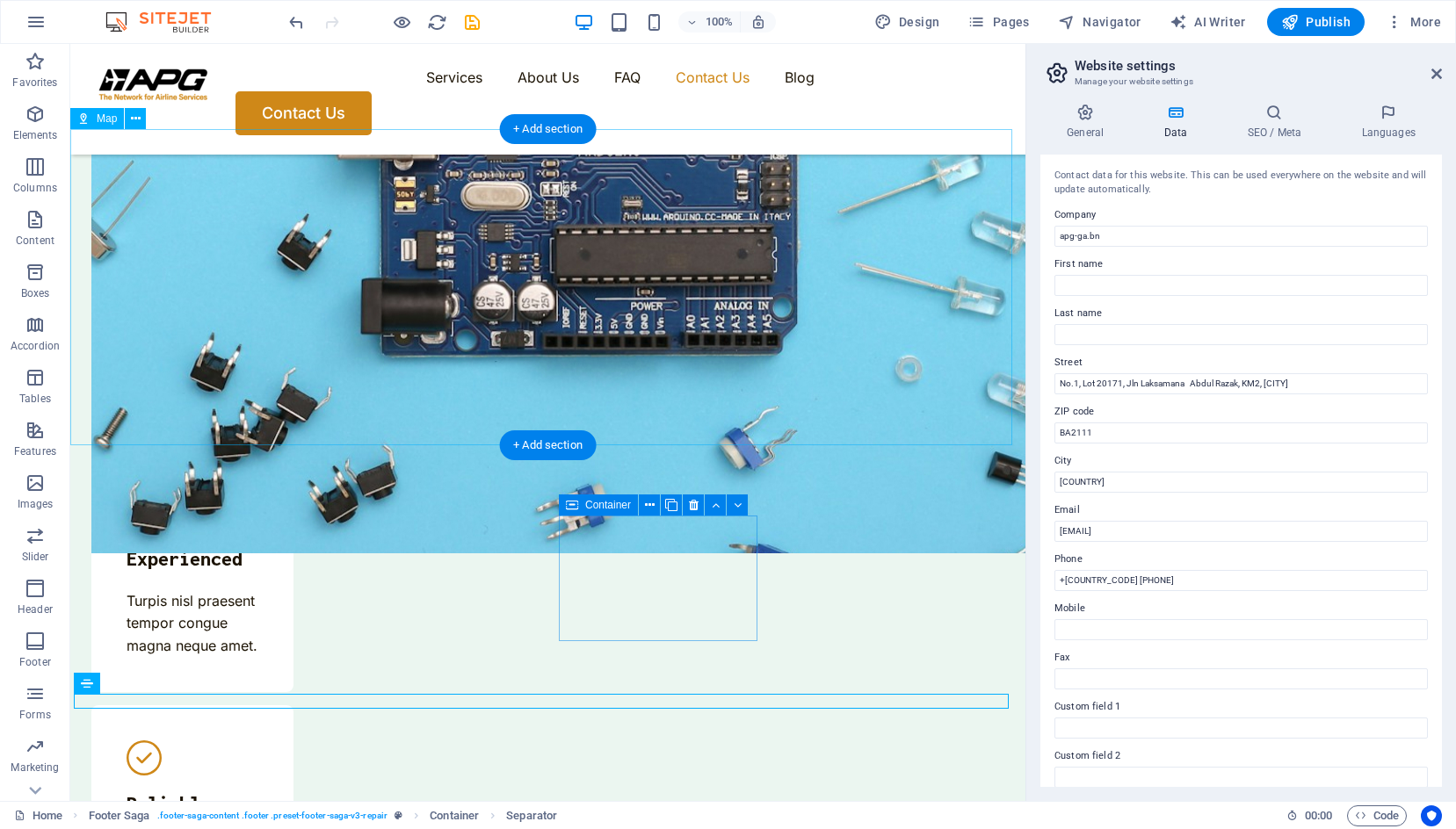 click on "← Move left → Move right ↑ Move up ↓ Move down + Zoom in - Zoom out Home Jump left by 75% End Jump right by 75% Page Up Jump up by 75% Page Down Jump down by 75% Map Terrain Satellite Labels Keyboard shortcuts Map Data Map data ©2025 Google Map data ©2025 Google 100 m  Click to toggle between metric and imperial units Terms Report a map error" at bounding box center [547, 5722] 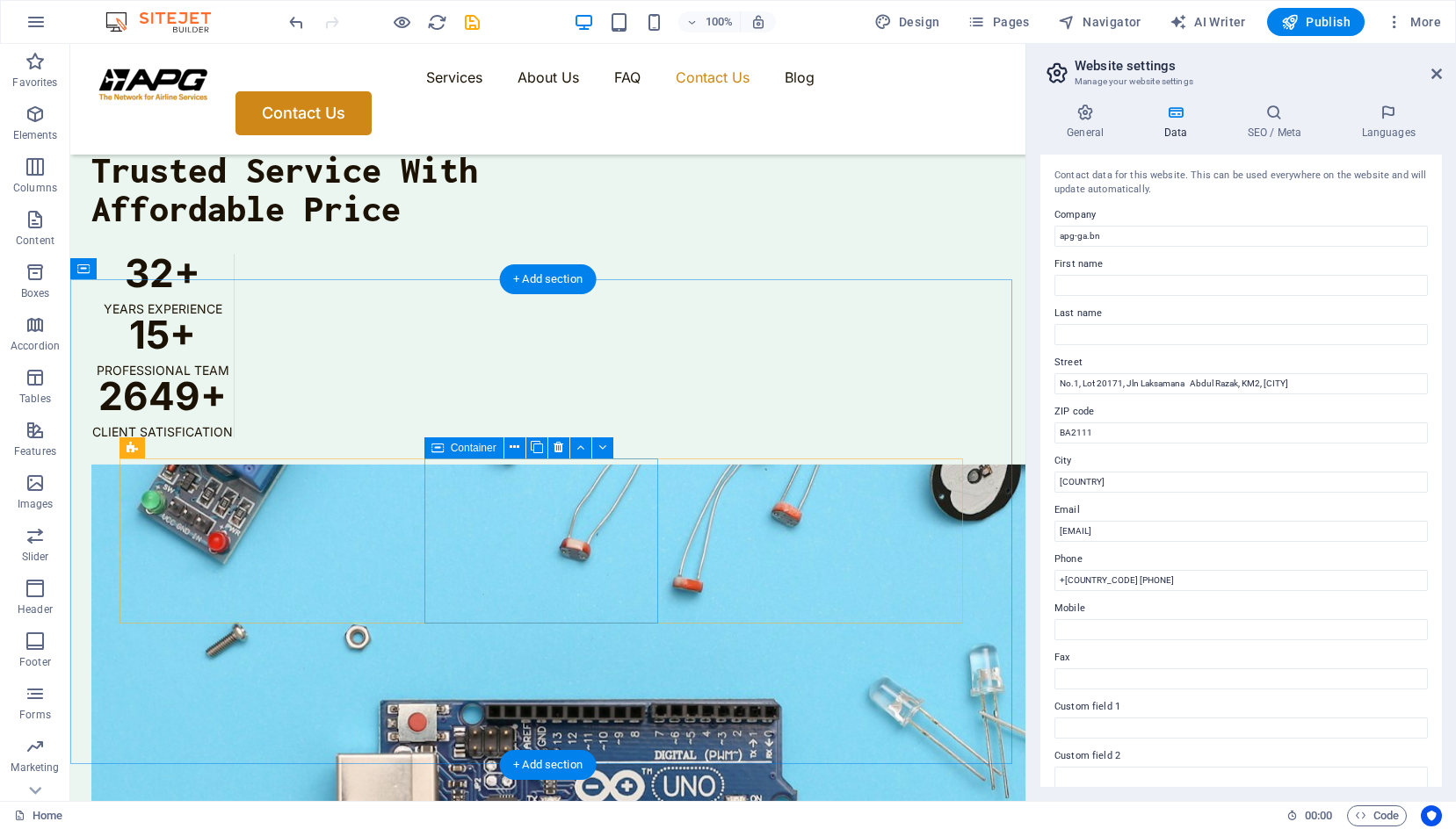 scroll, scrollTop: 4648, scrollLeft: 0, axis: vertical 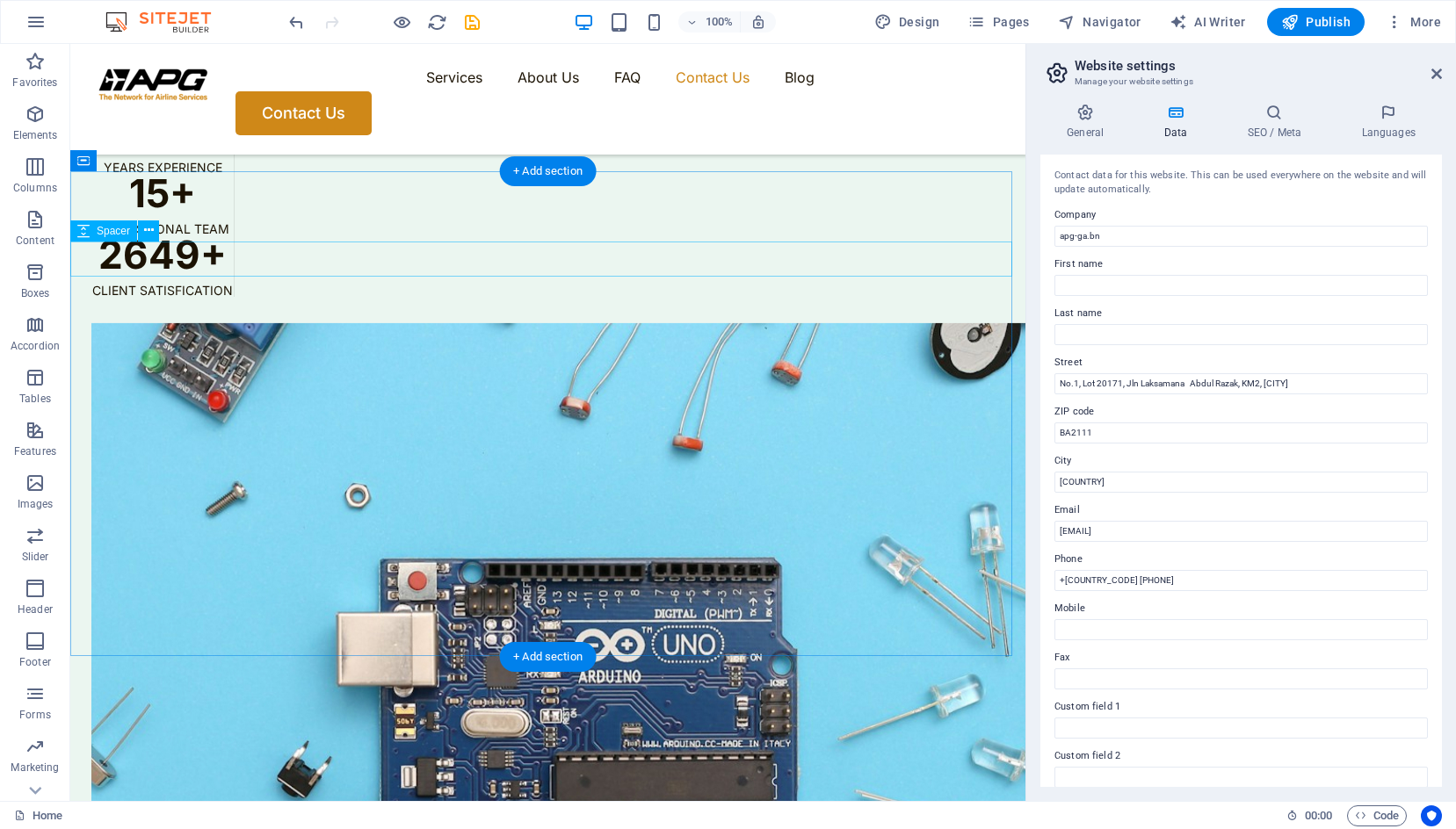 click at bounding box center (547, 5381) 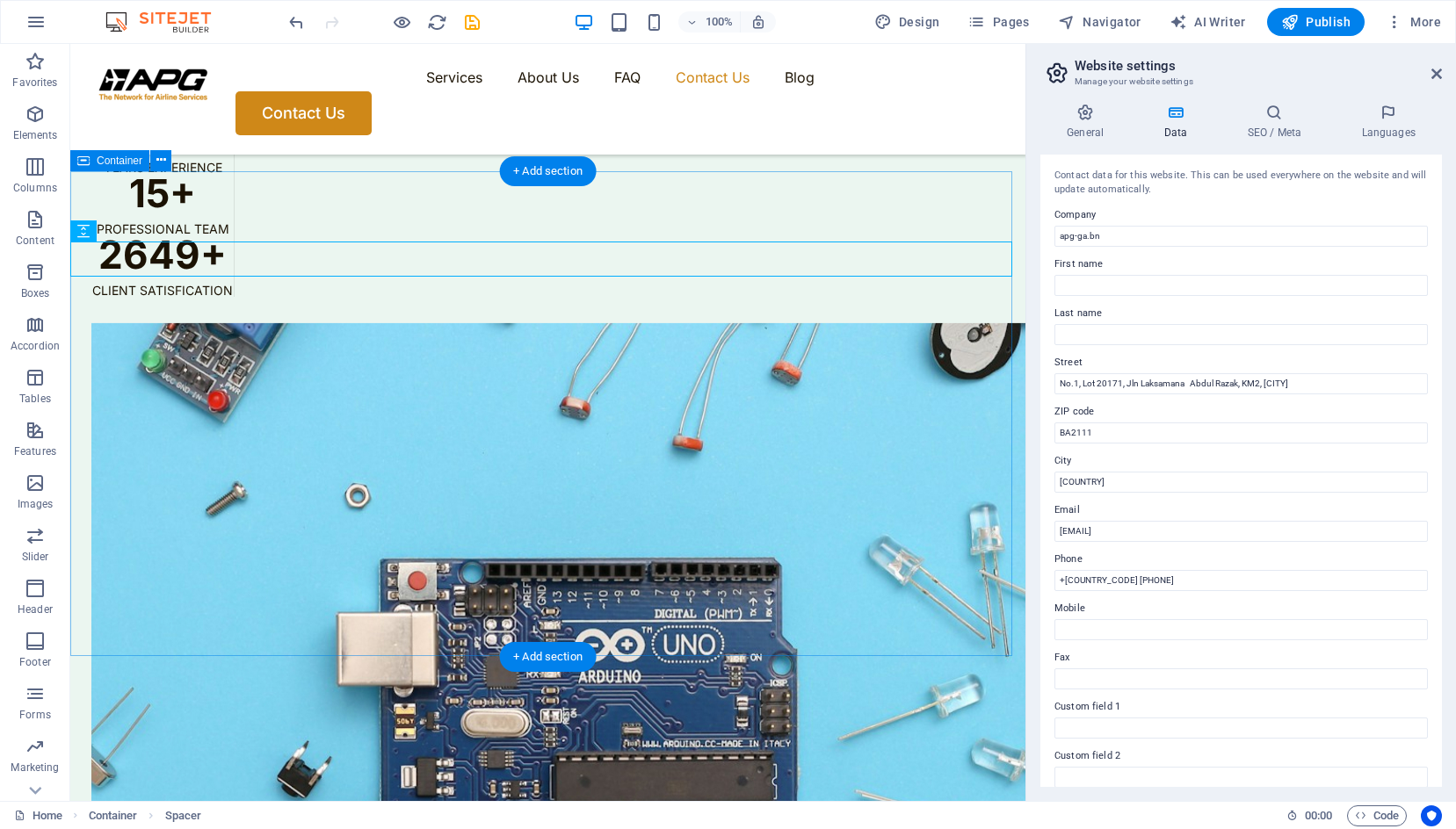 click on "Contact Us Our location [STREET_ADDRESS]
[CITY] ,  [POSTAL_CODE] Call us +[COUNTRY_CODE] [PHONE] Send an email [EMAIL]" at bounding box center [547, 5692] 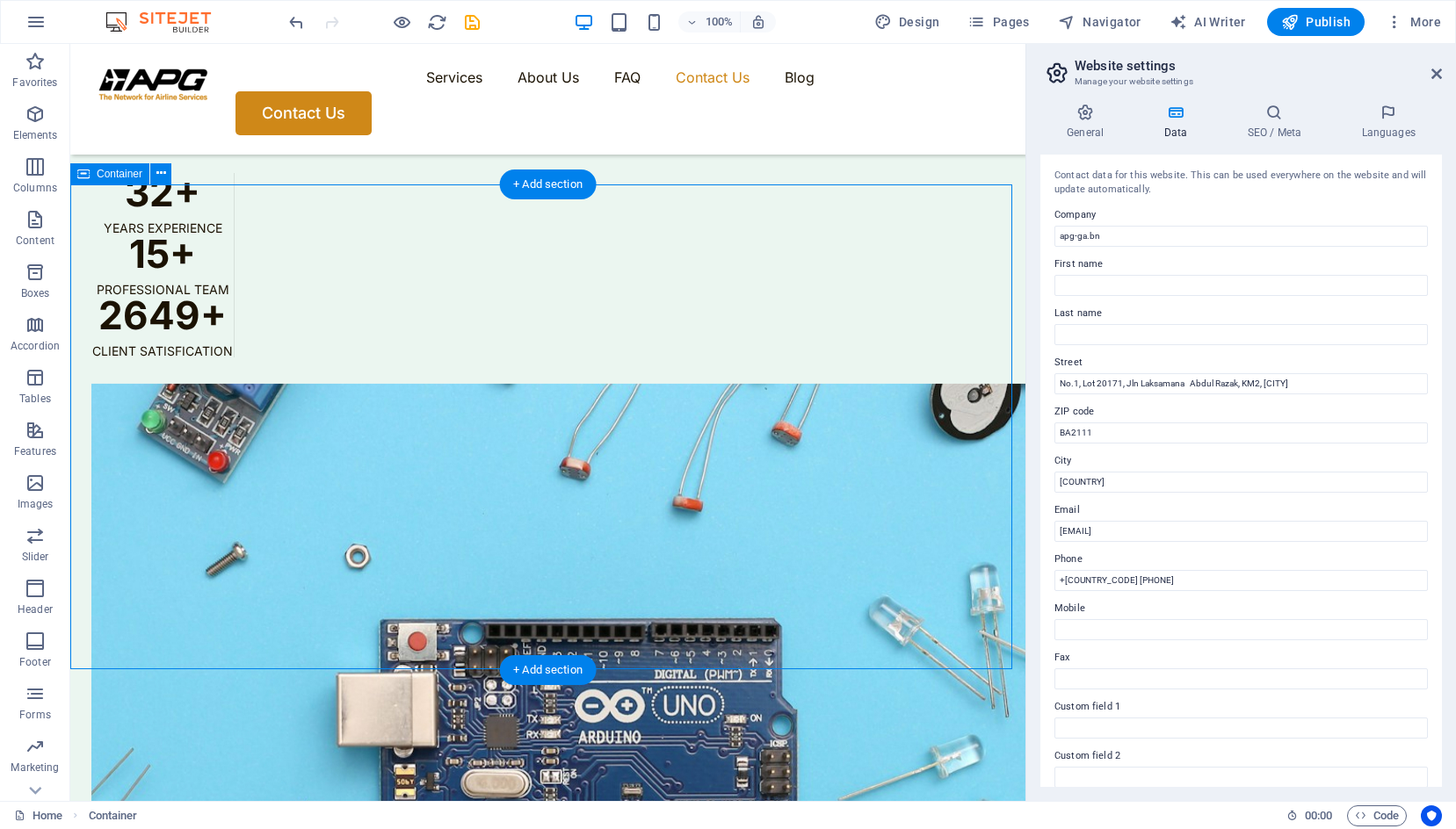 scroll, scrollTop: 4560, scrollLeft: 0, axis: vertical 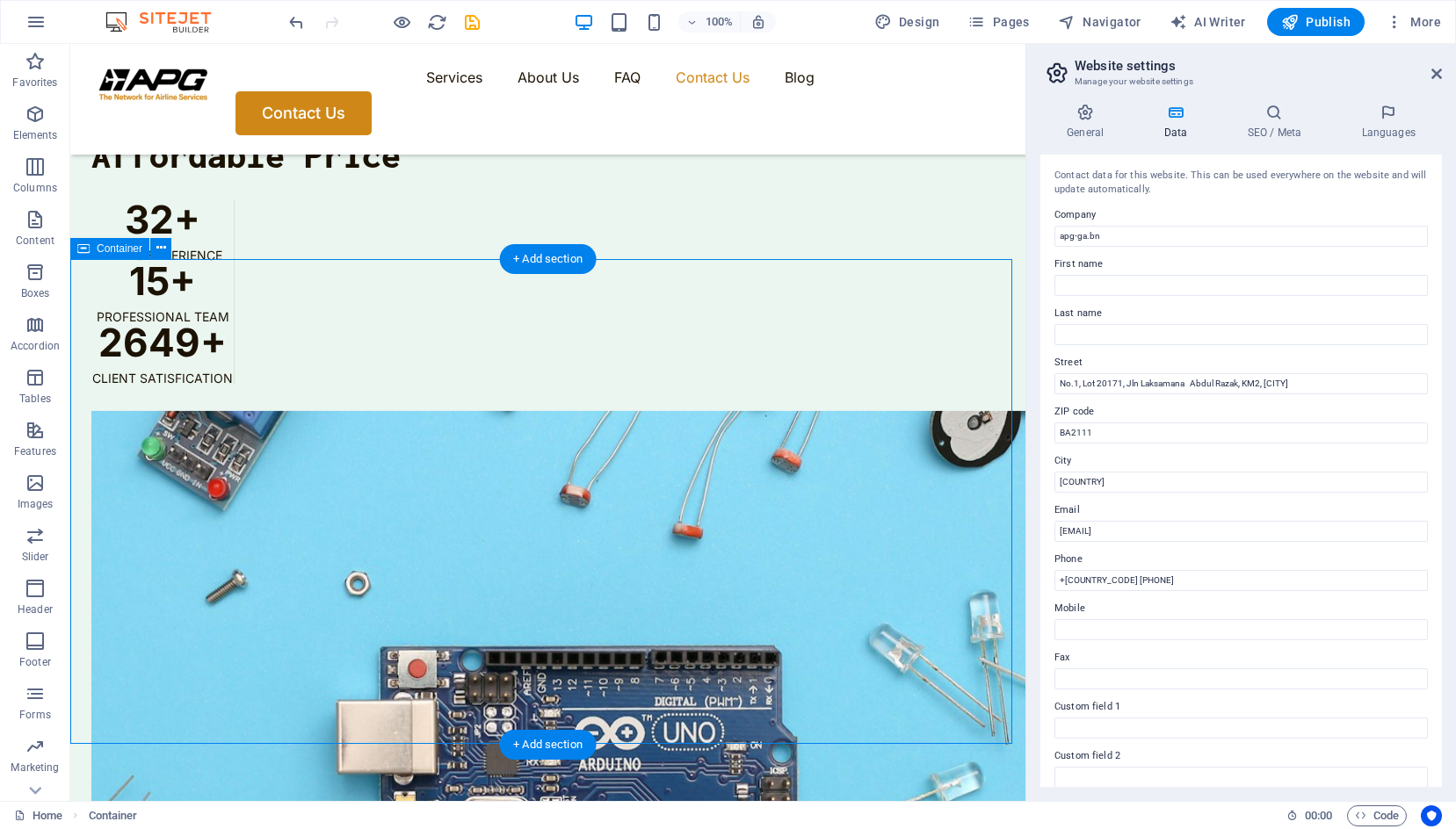 click on "Contact Us Our location [STREET_ADDRESS]
[CITY] ,  [POSTAL_CODE] Call us +[COUNTRY_CODE] [PHONE] Send an email [EMAIL]" at bounding box center (547, 5780) 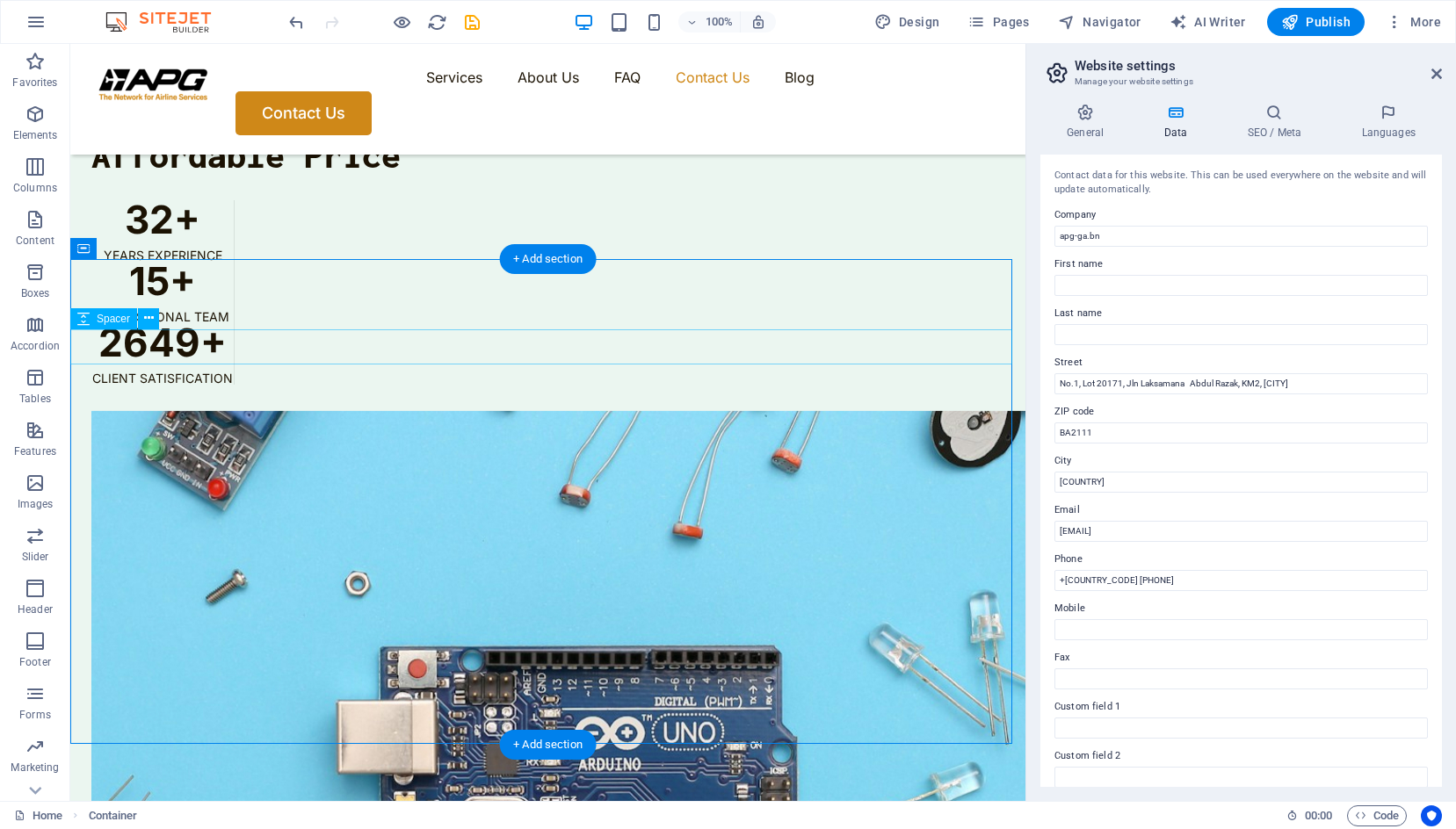 click at bounding box center [547, 5469] 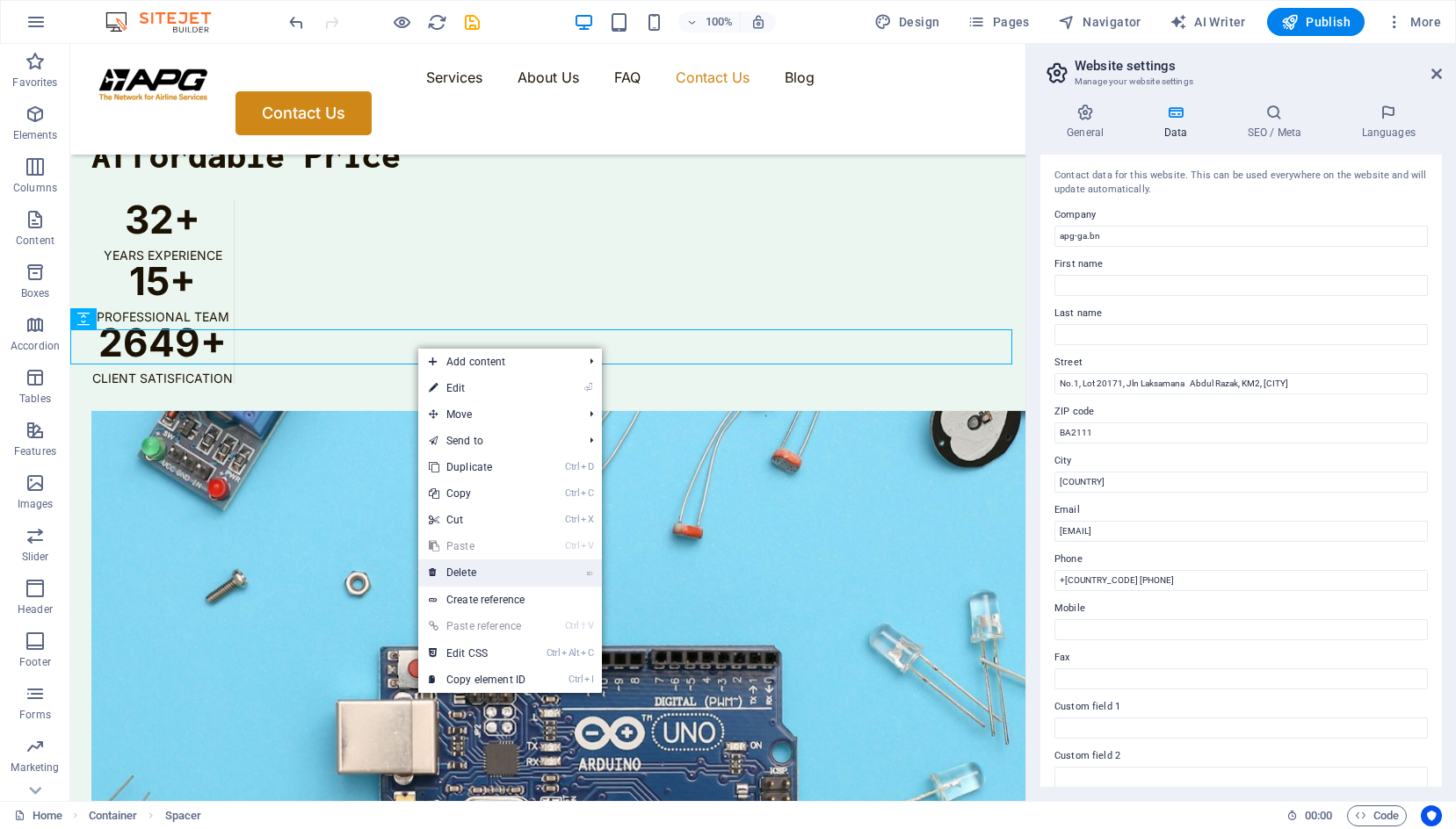 click on "⌦  Delete" at bounding box center [477, 573] 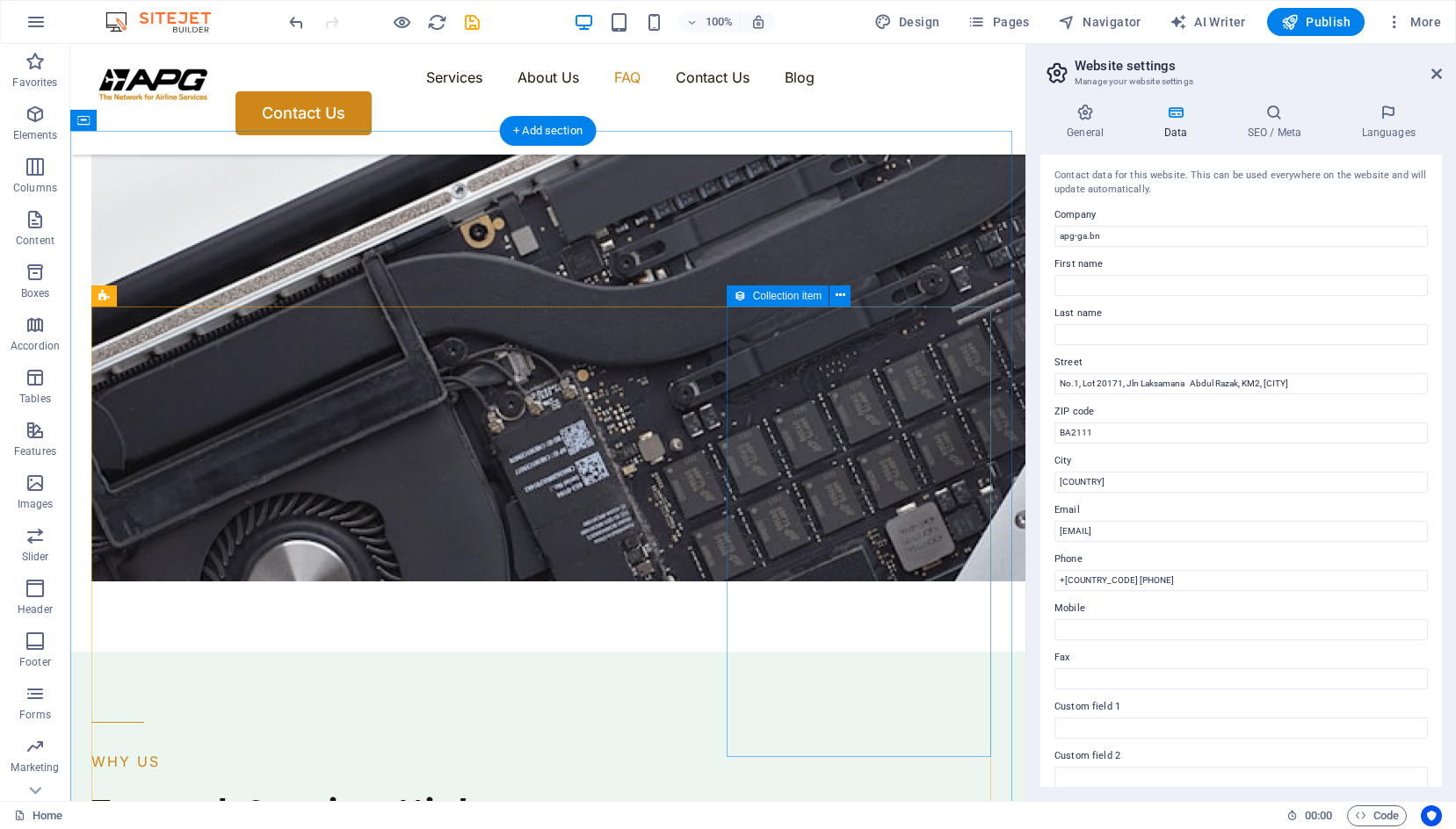 scroll, scrollTop: 3858, scrollLeft: 0, axis: vertical 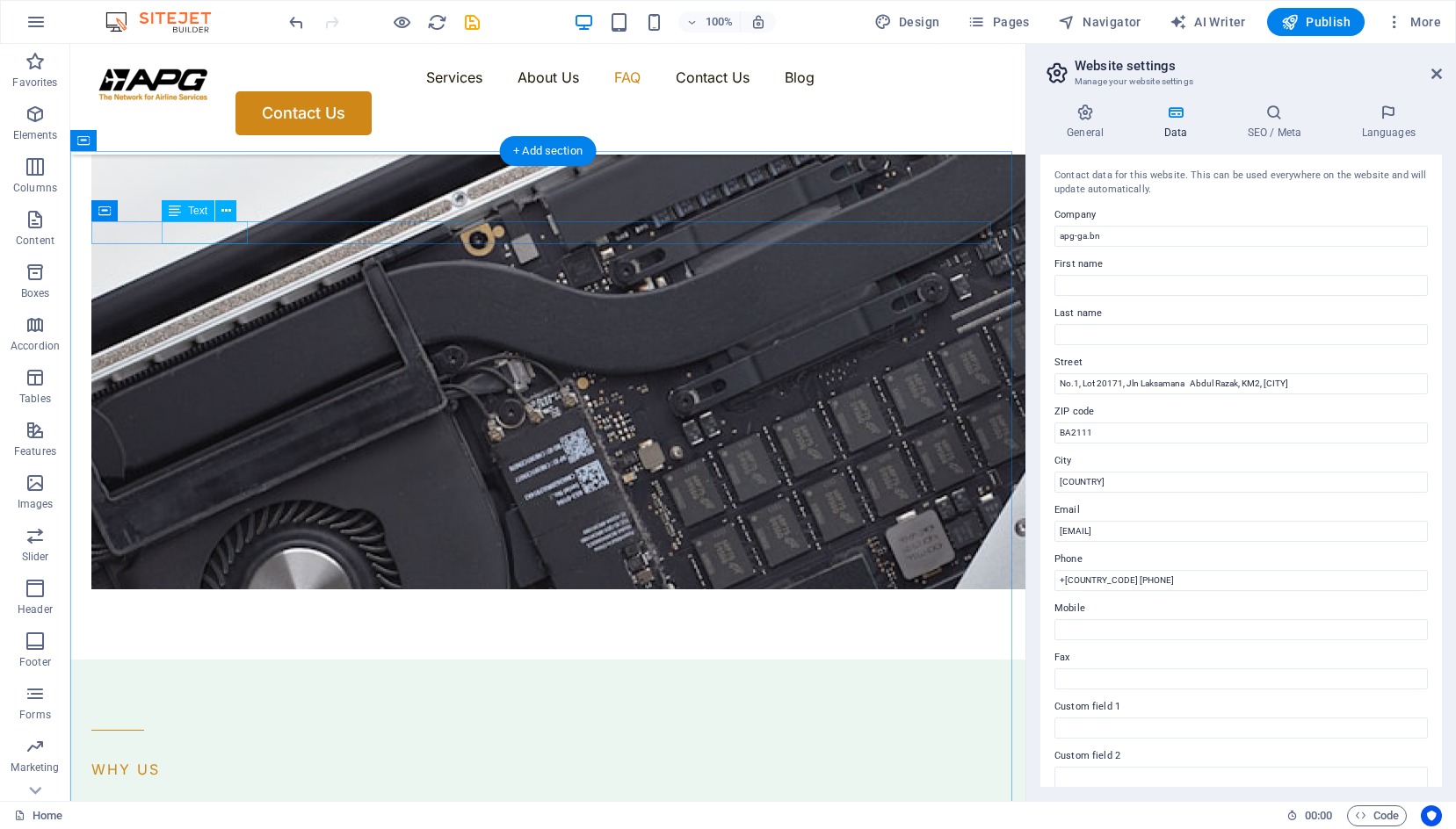 click on "OUR BLOG" at bounding box center (547, 4557) 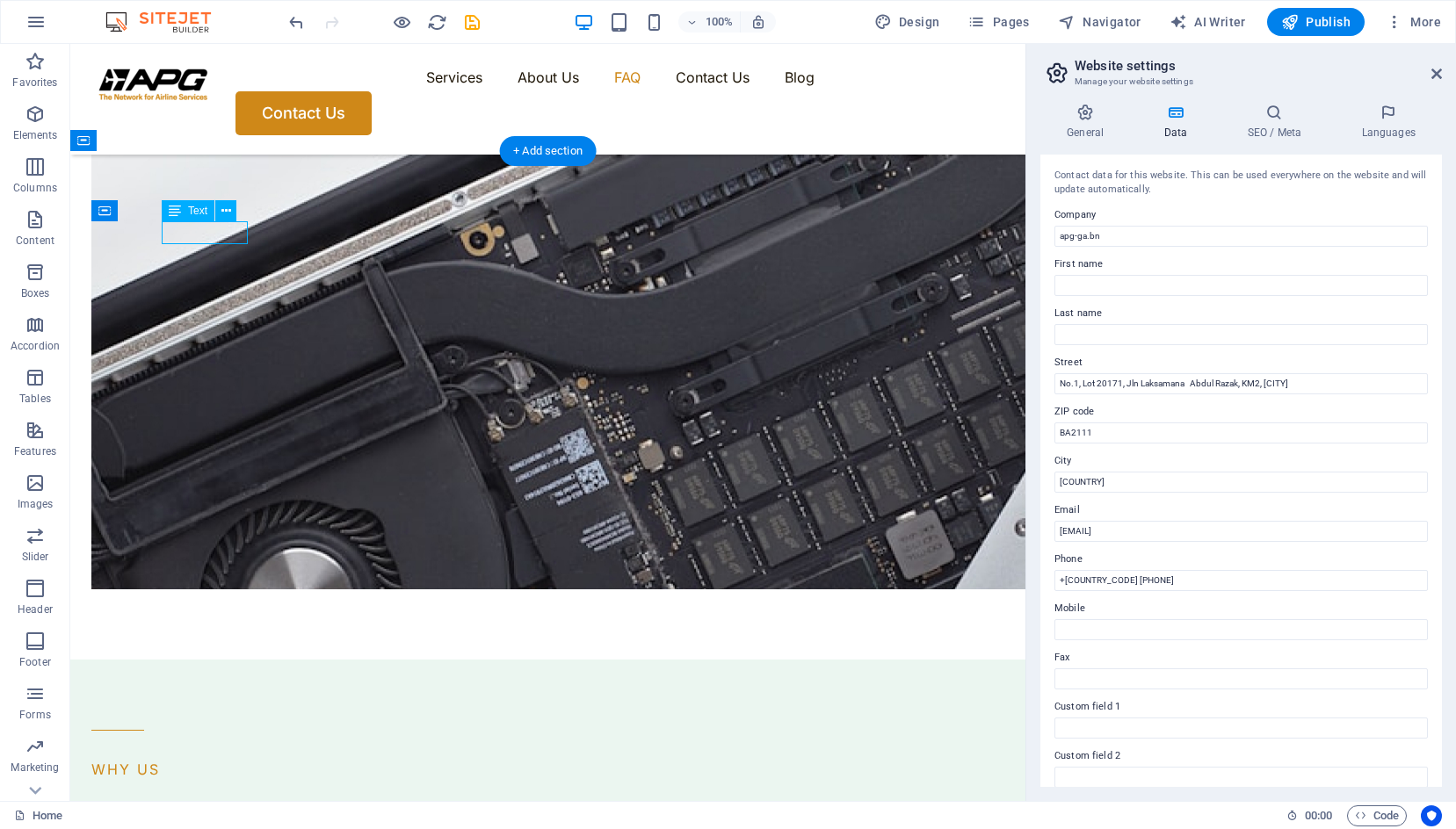 click on "OUR BLOG" at bounding box center (547, 4557) 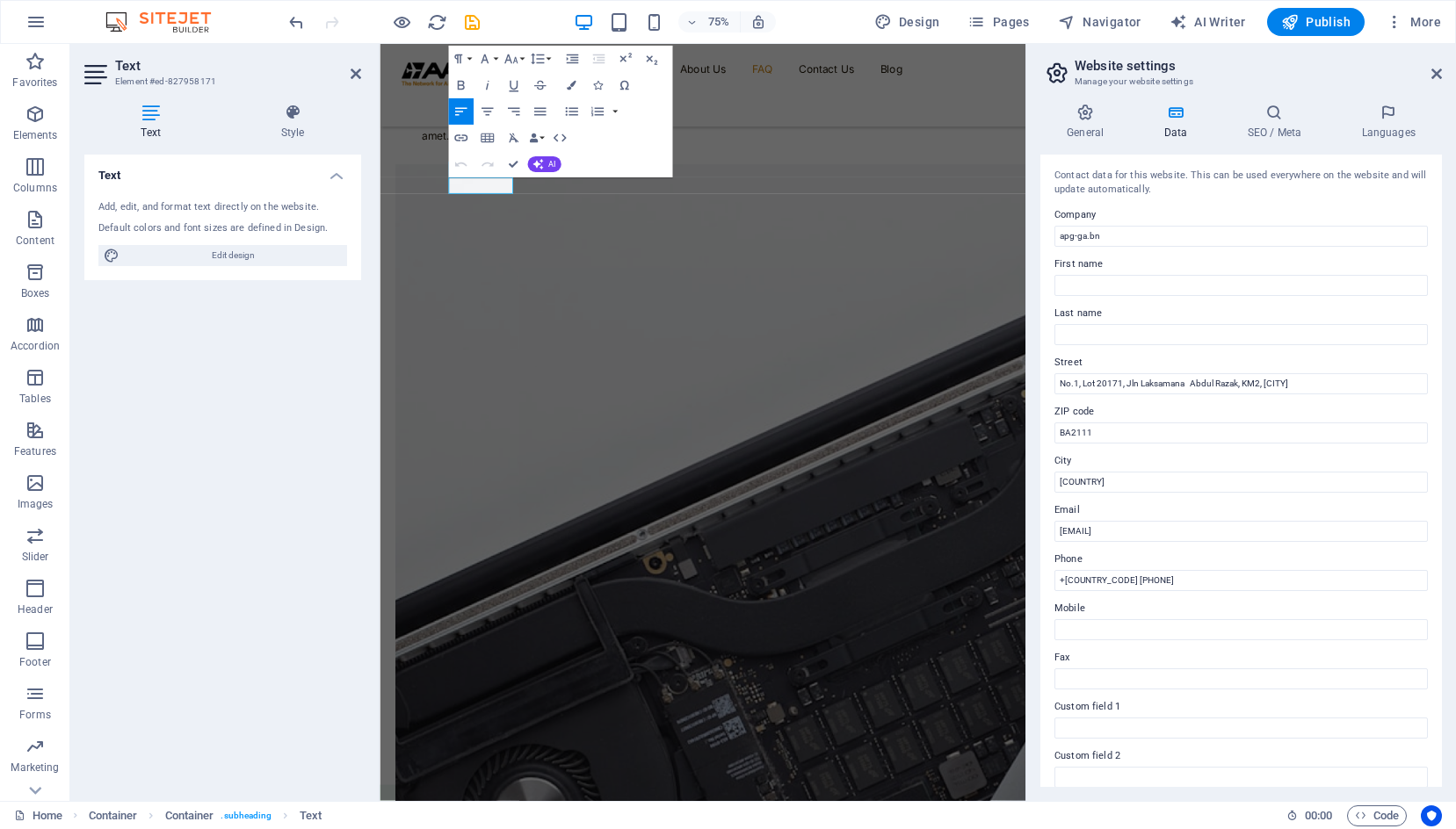 scroll, scrollTop: 4221, scrollLeft: 0, axis: vertical 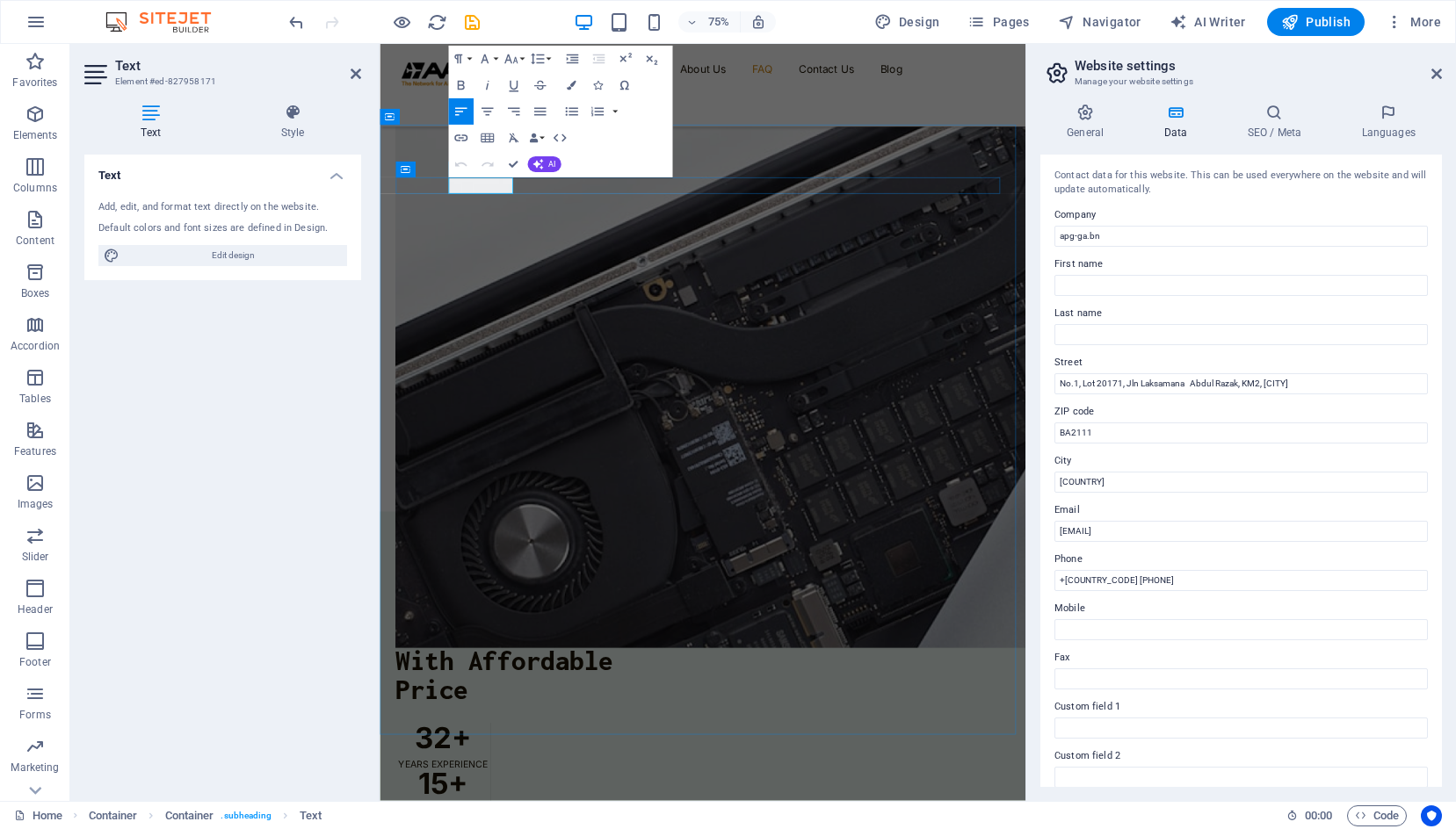 click on "OUR BLOG" at bounding box center (444, 4851) 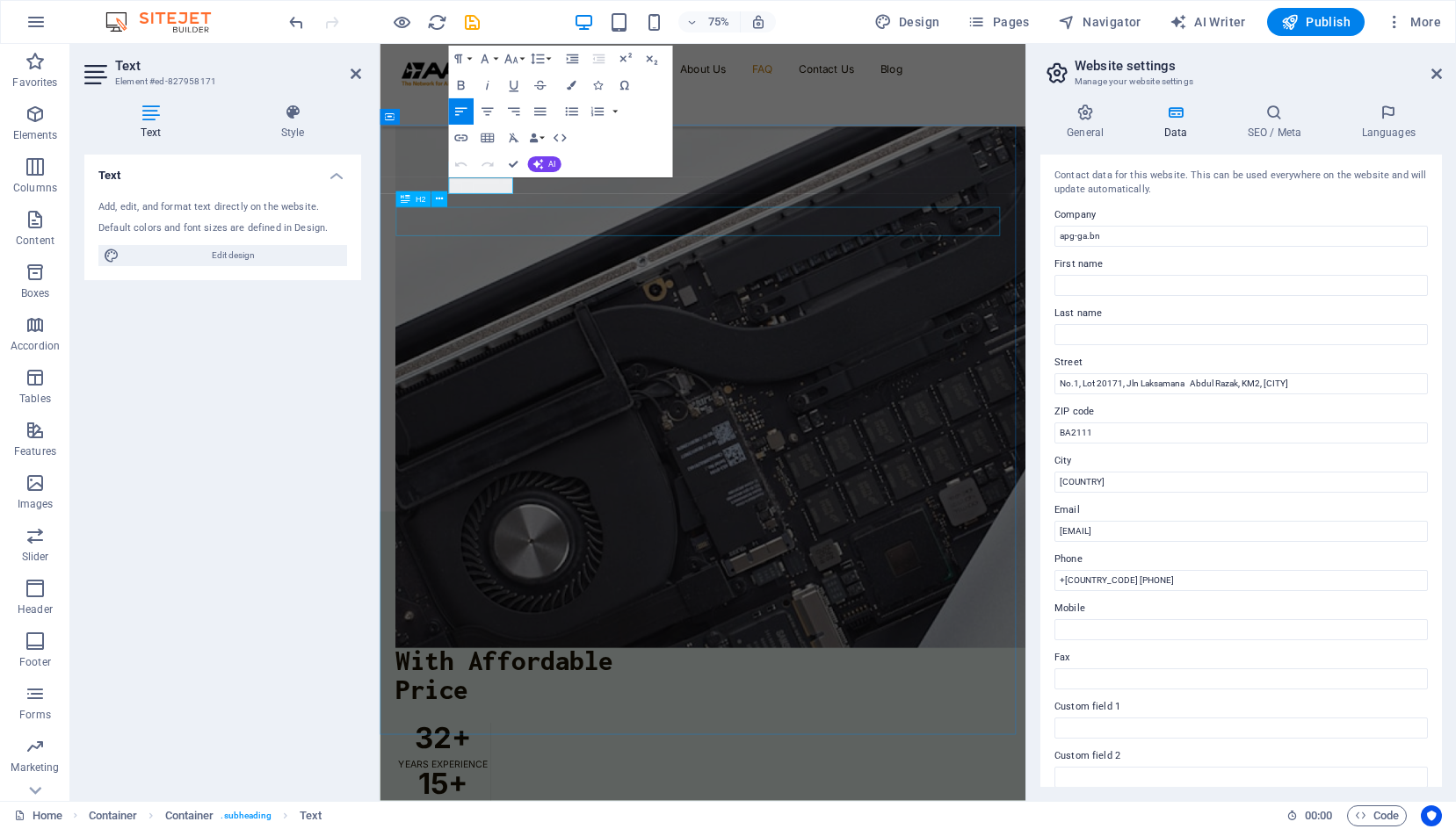 click on "Read Our News" at bounding box center (810, 4900) 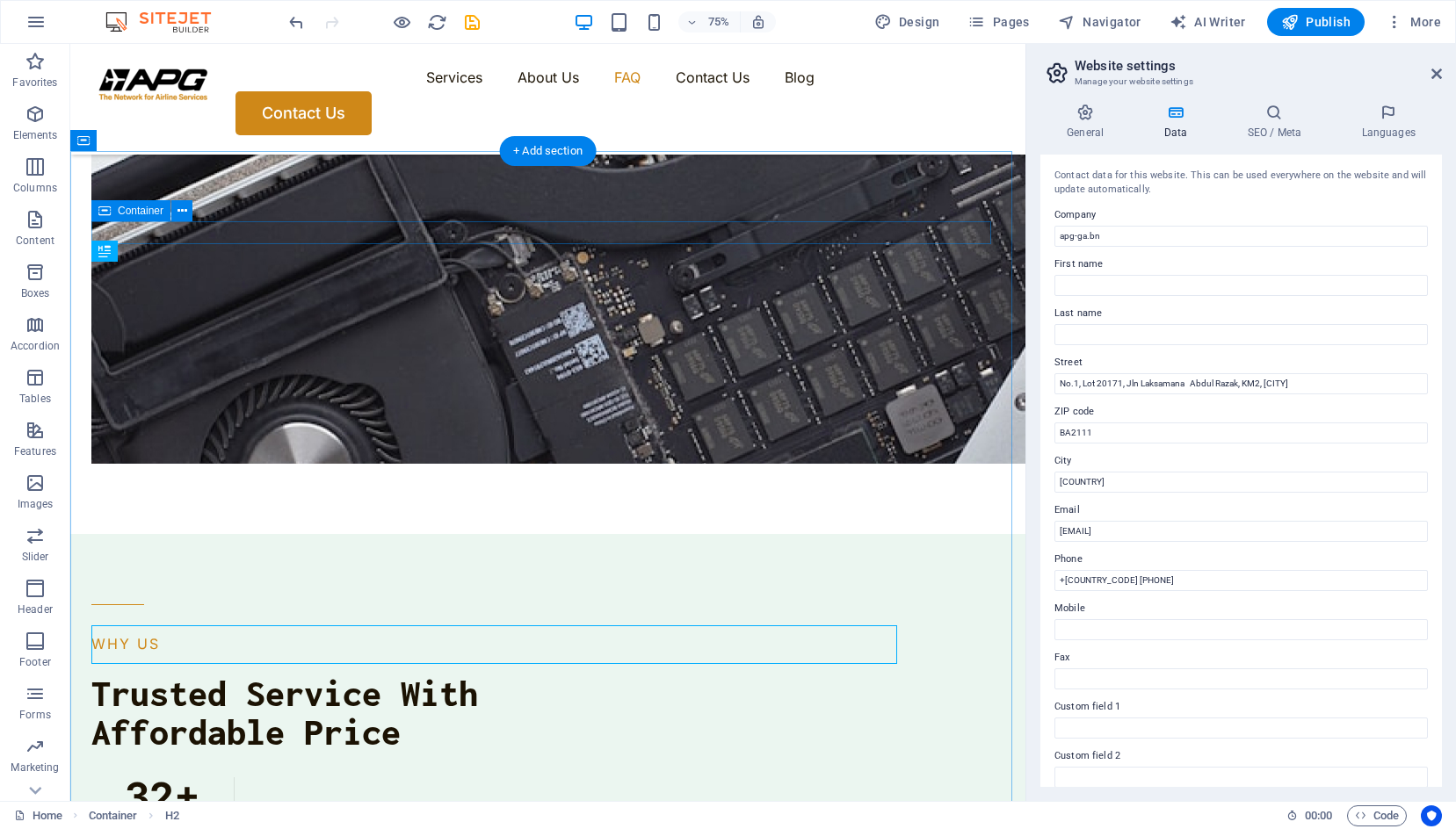 click on "OUR BLOG" at bounding box center (547, 4416) 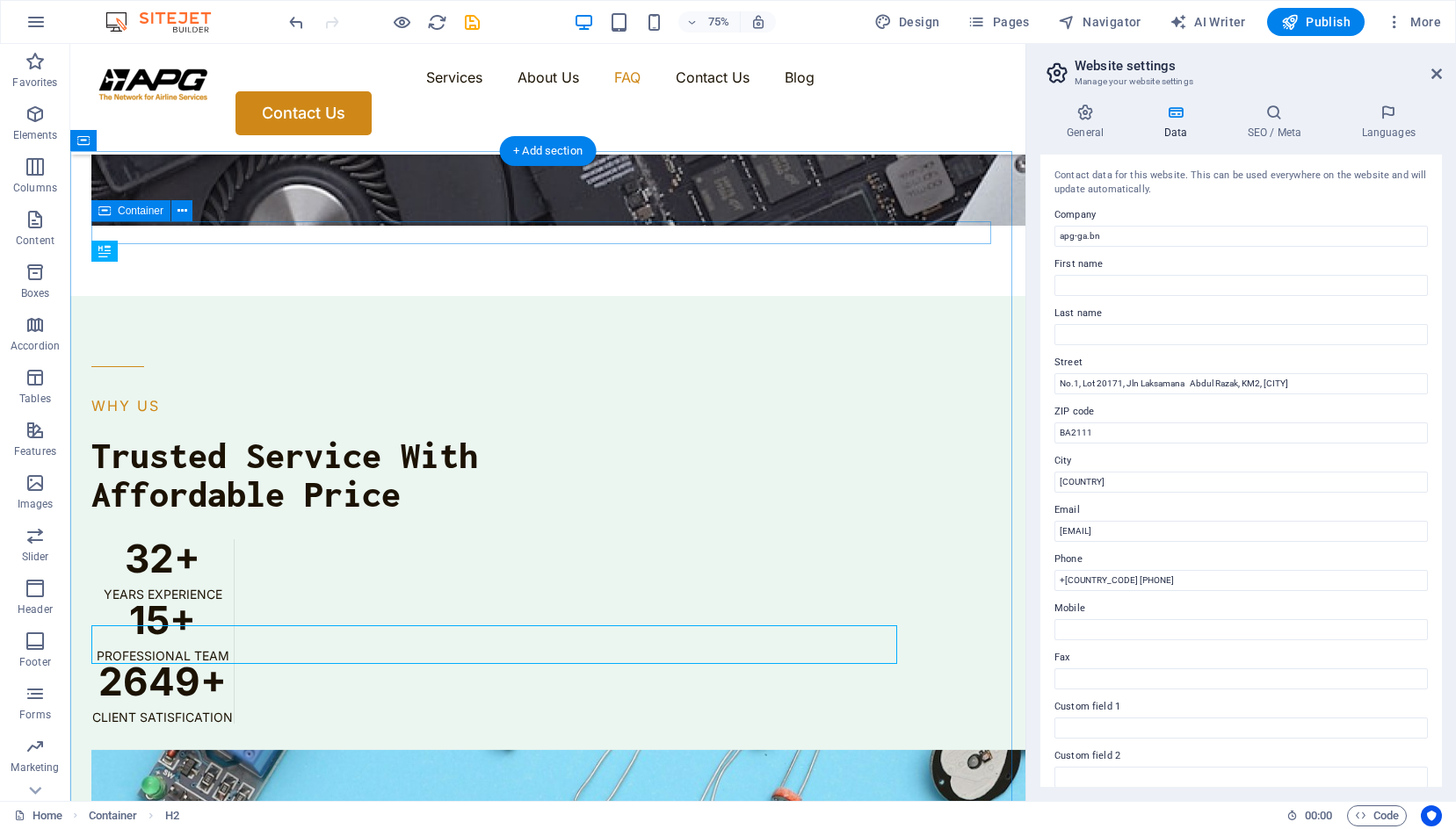 scroll, scrollTop: 3858, scrollLeft: 0, axis: vertical 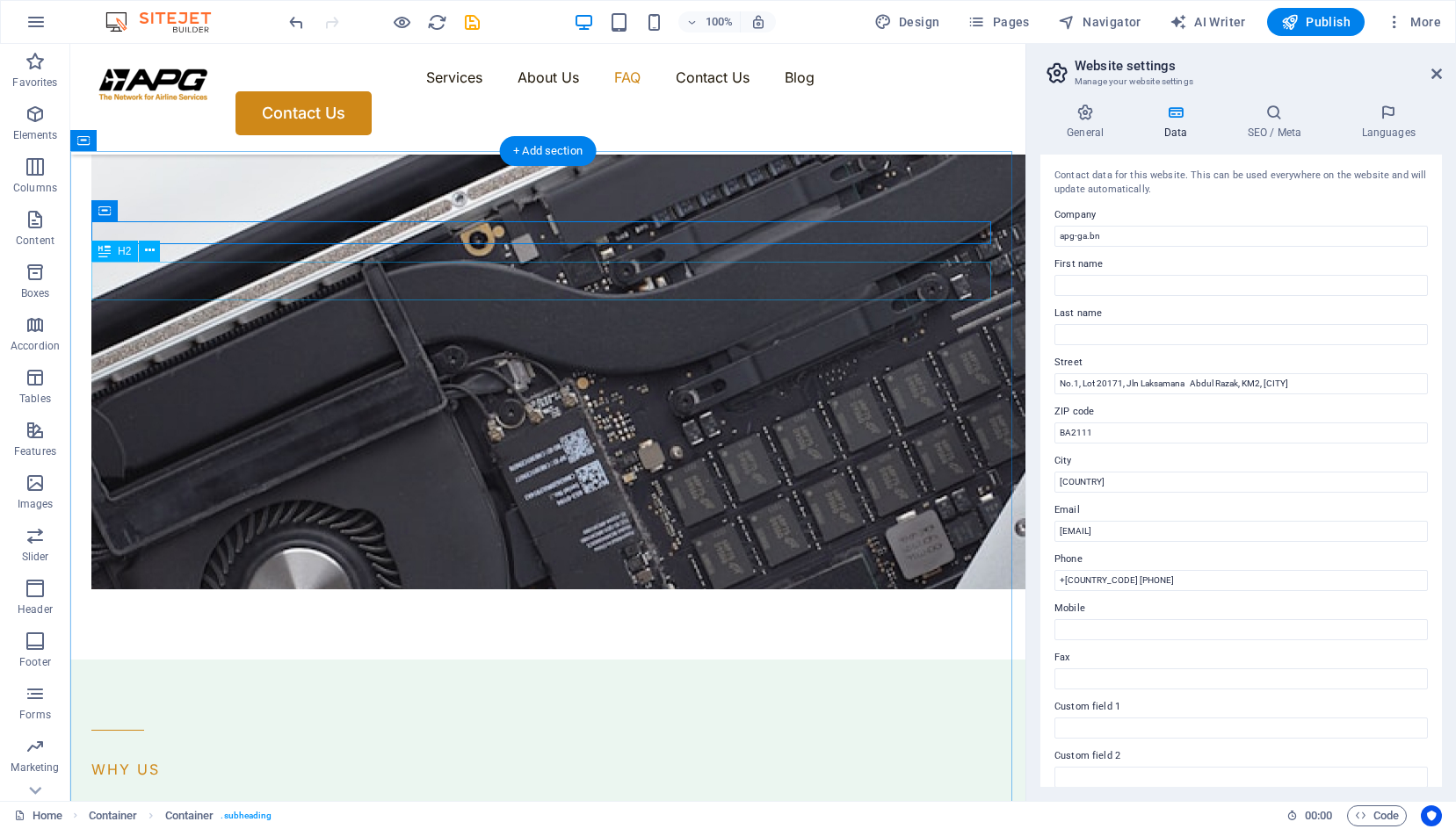 click on "Read Our News" at bounding box center [547, 4605] 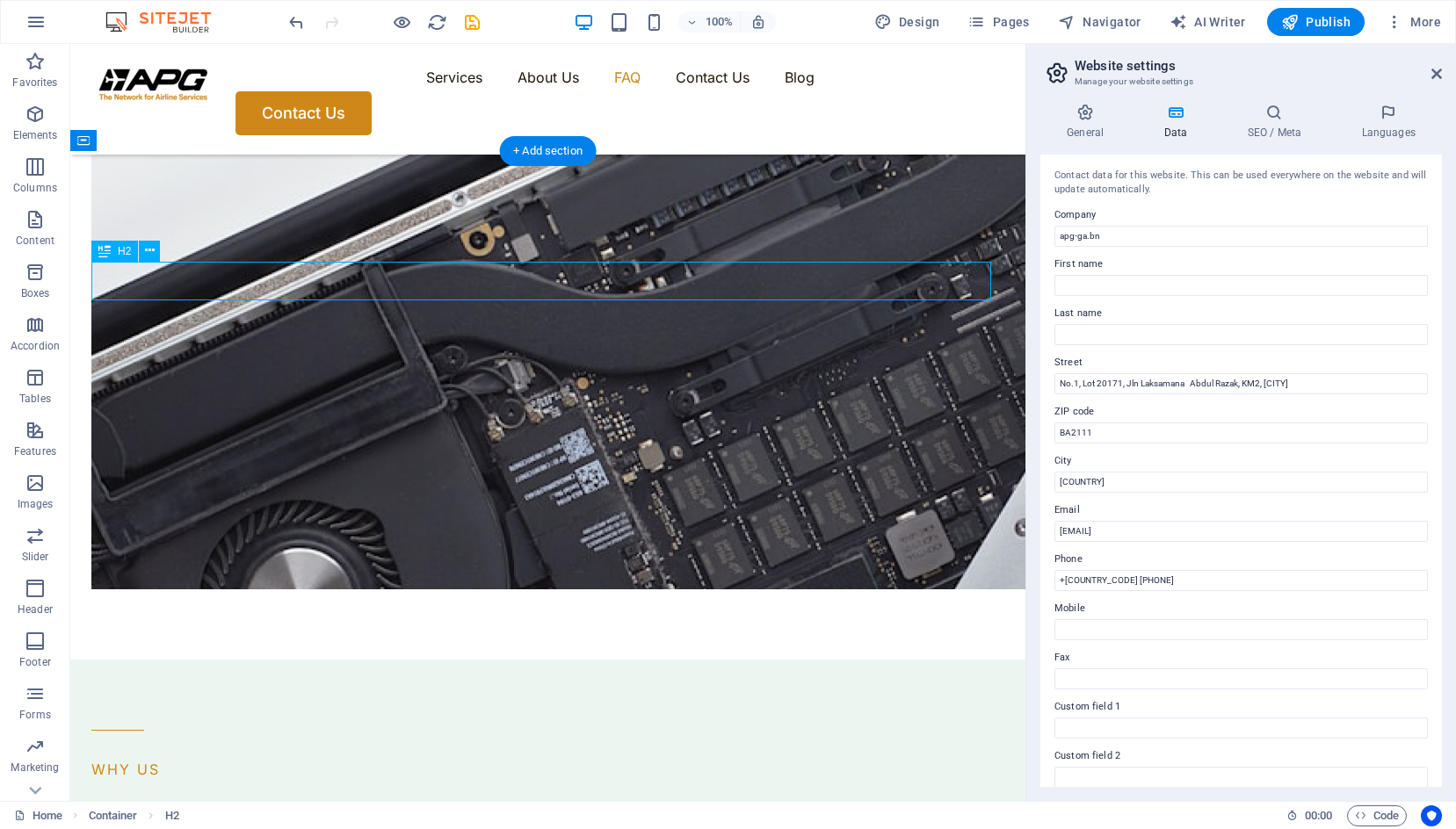 click on "Read Our News" at bounding box center (547, 4605) 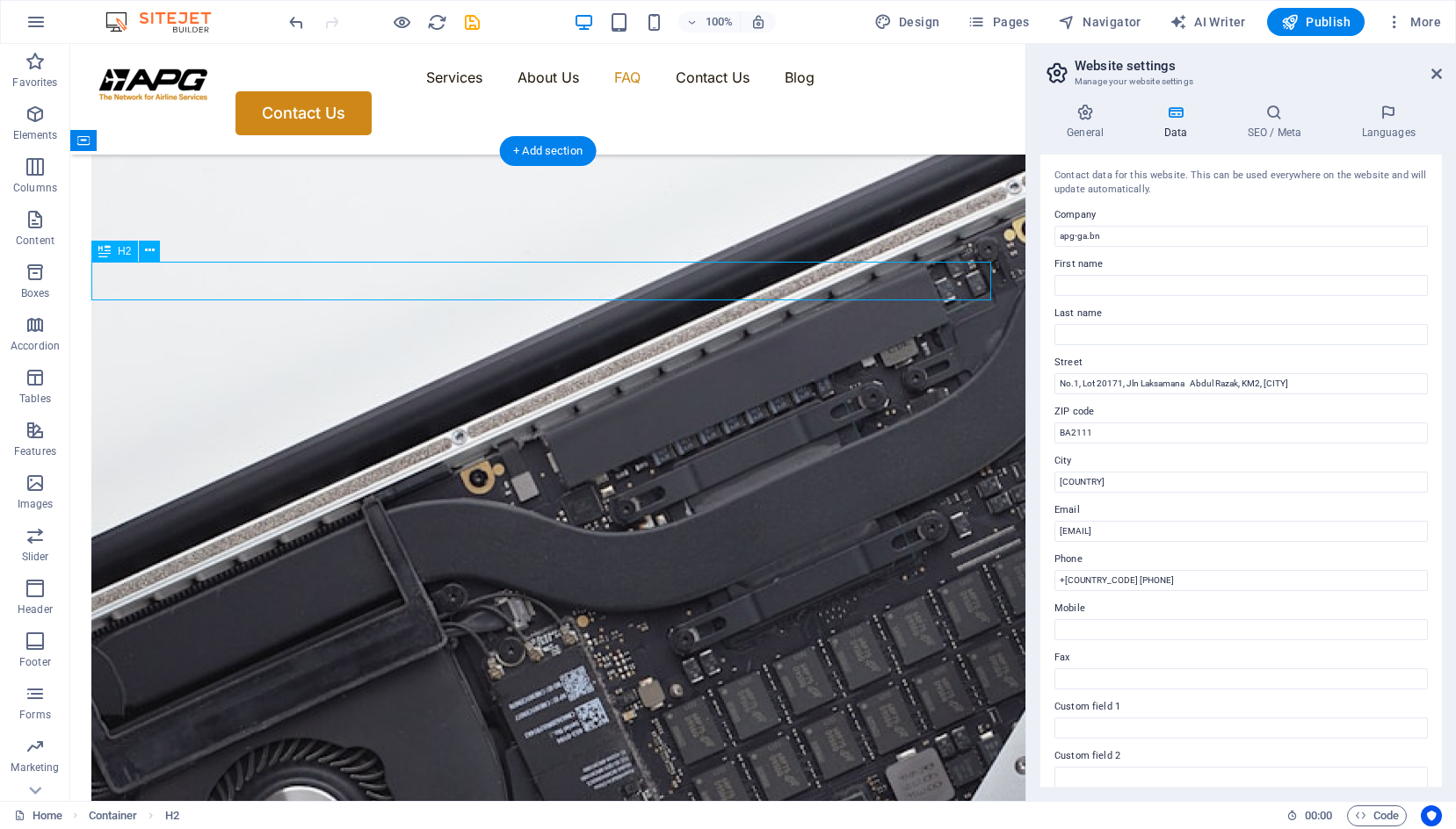 scroll, scrollTop: 4221, scrollLeft: 0, axis: vertical 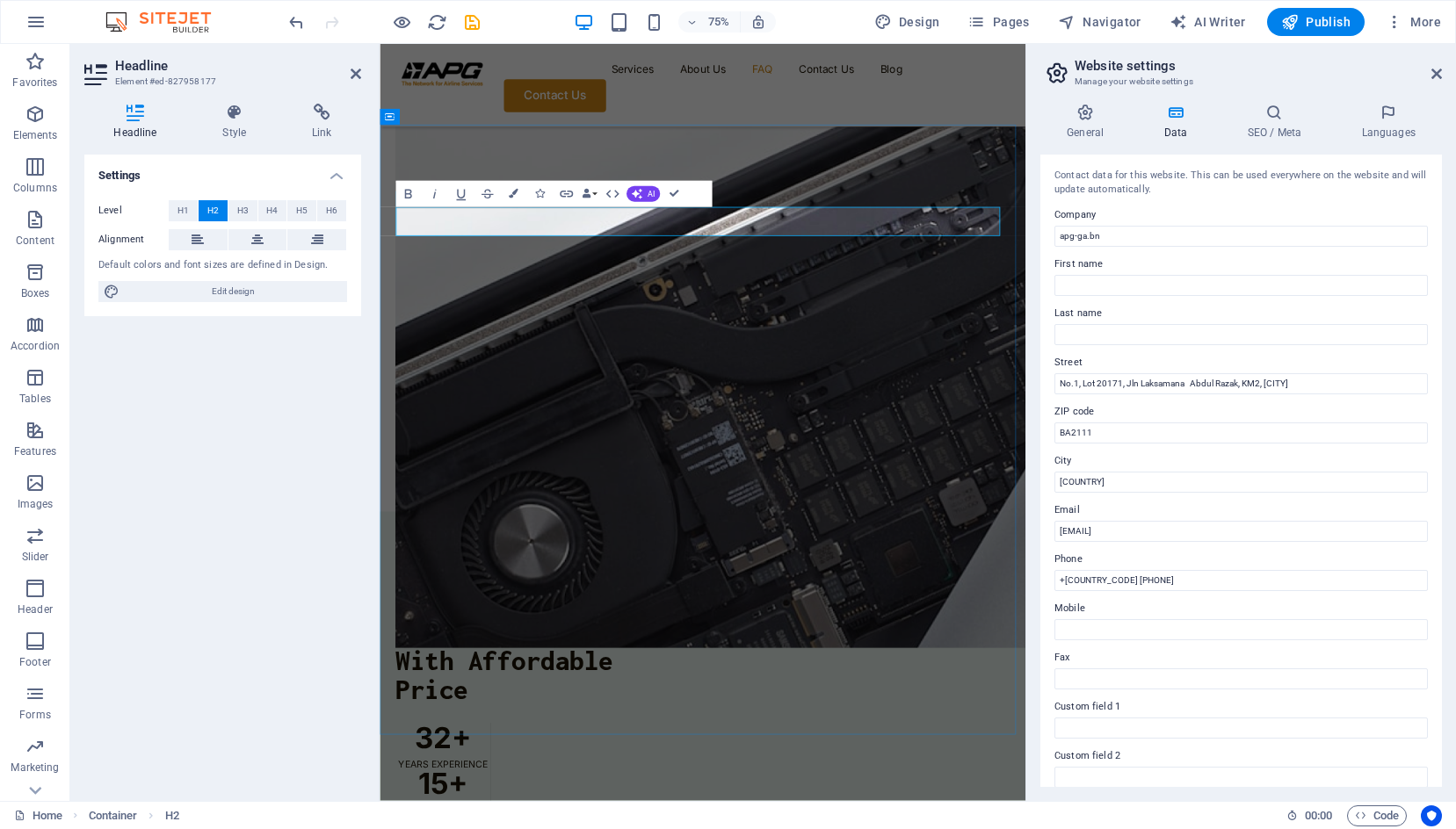click on "Read Our News" at bounding box center [810, 4900] 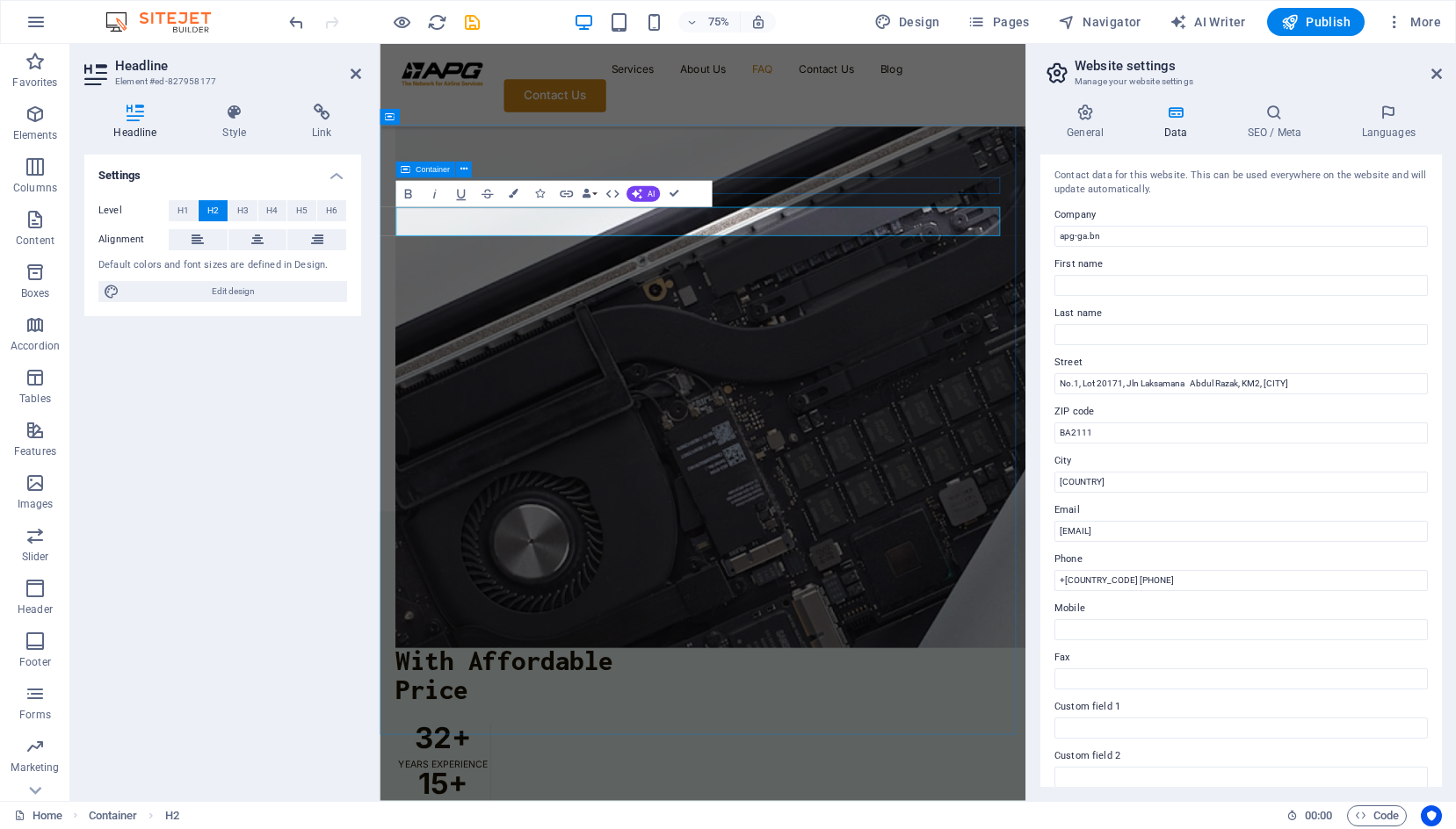 click on "OUR BLOG" at bounding box center (810, 4837) 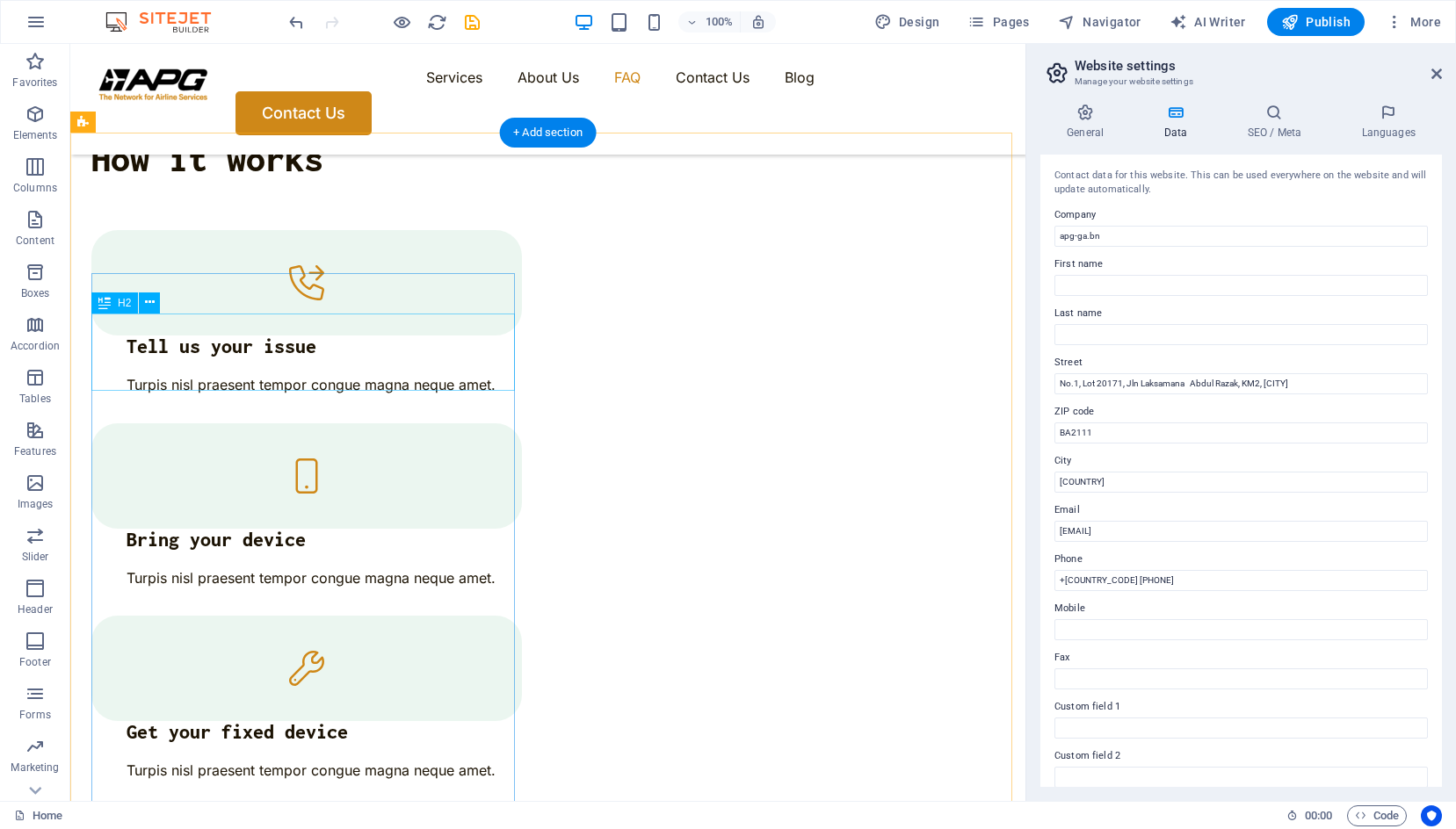 scroll, scrollTop: 2804, scrollLeft: 0, axis: vertical 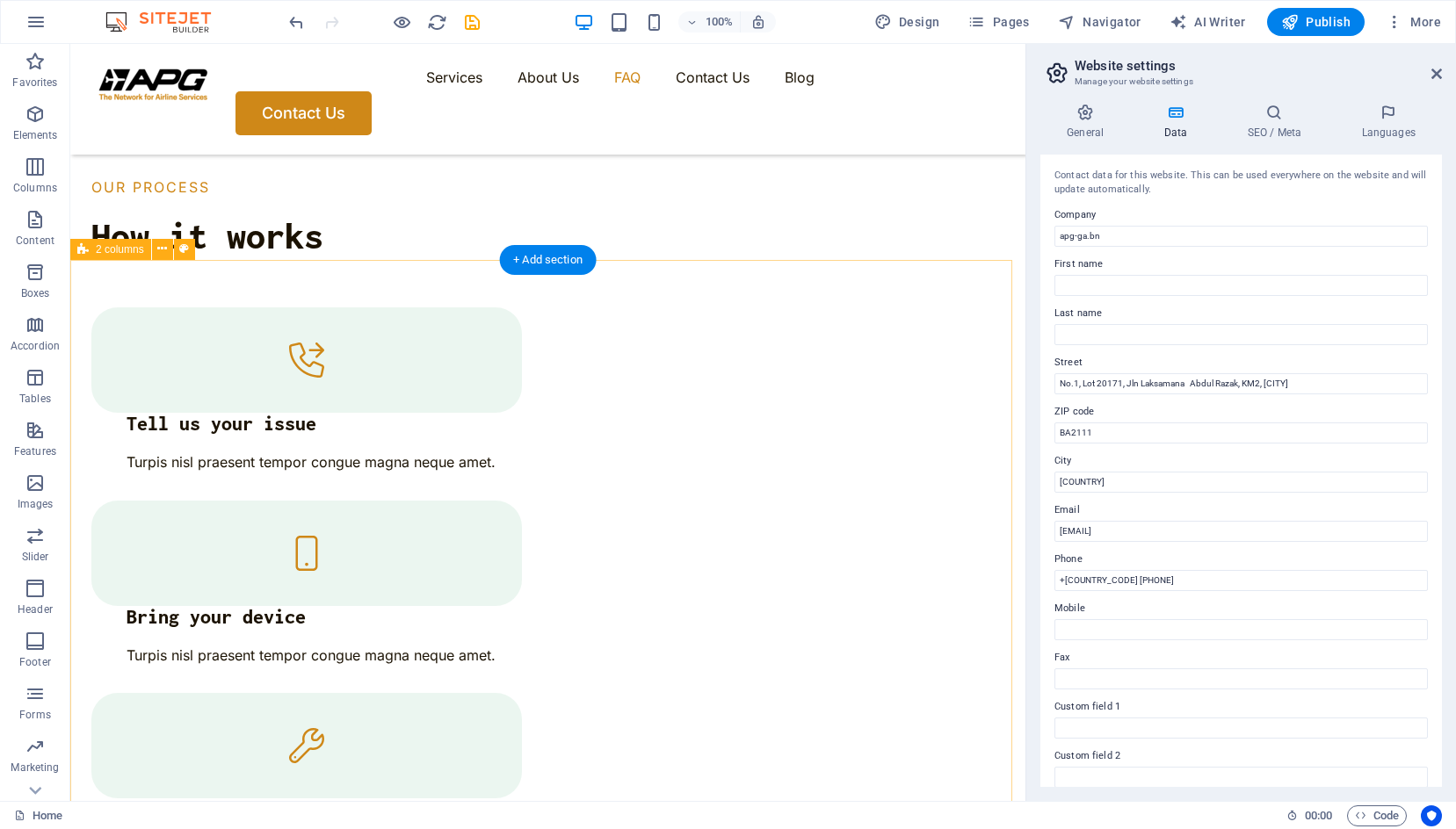 click on "FAQ Frequently Asked Questions What services does RepairIT cover? Sem morbi netus mauris purus eros blandit tristique at maecenas. Eu tellus enim cursus lectus nunc. Do you offer emergency repair? Sem morbi netus mauris purus eros blandit tristique at maecenas. Eu tellus enim cursus lectus nunc. Can I send my device to you? Sem morbi netus mauris purus eros blandit tristique at maecenas. Eu tellus enim cursus lectus nunc. Do you offer a warranty? Sem morbi netus mauris purus eros blandit tristique at maecenas. Eu tellus enim cursus lectus nunc. Need More Help? Sem morbi netus mauris purus eros blandit tristique at maecenas. Eu tellus enim. Need More Help? Sem morbi netus mauris purus eros blandit tristique at maecenas. Eu tellus enim. Contact Us" at bounding box center [547, 4682] 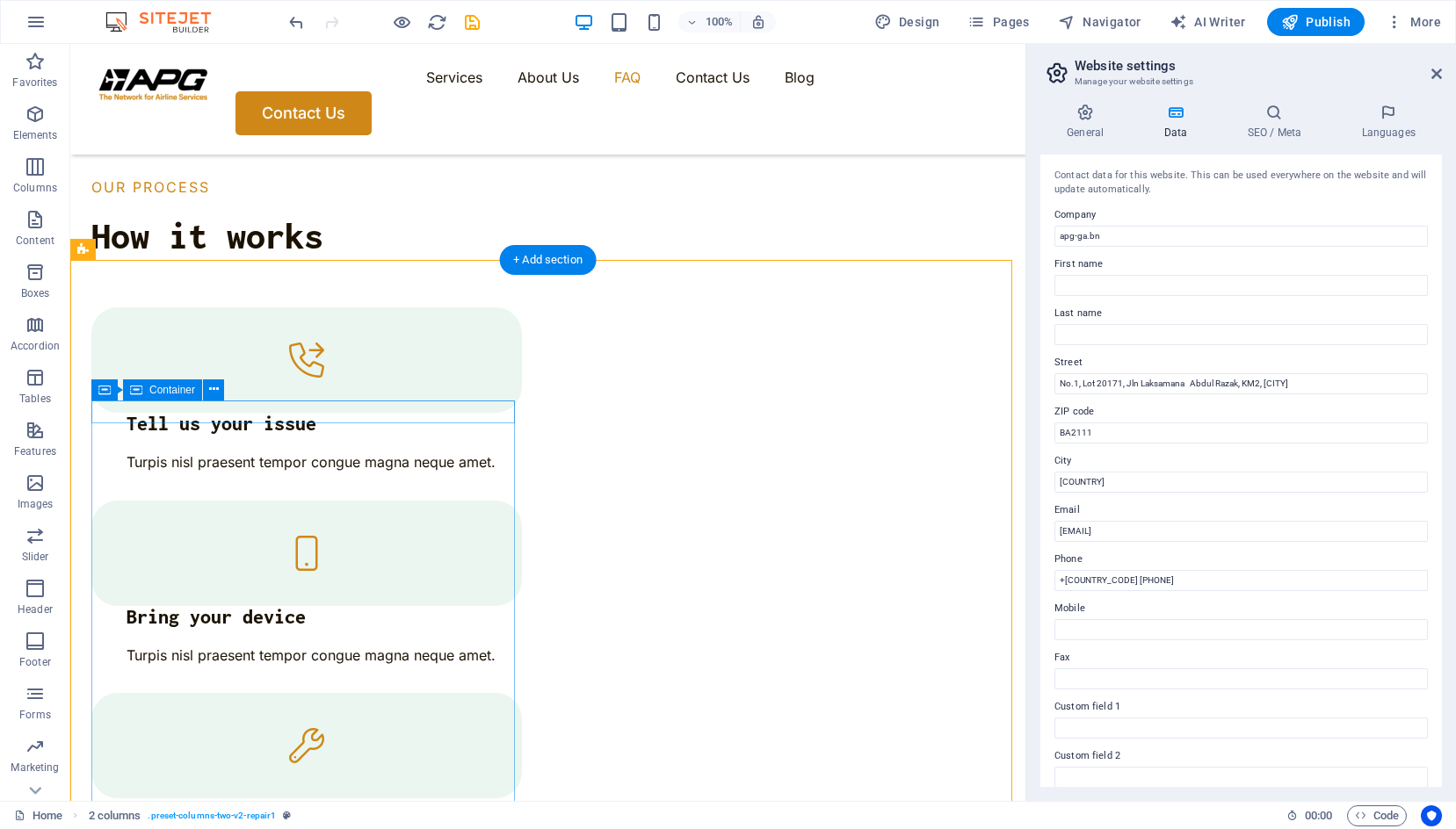 click on "FAQ" at bounding box center (307, 4037) 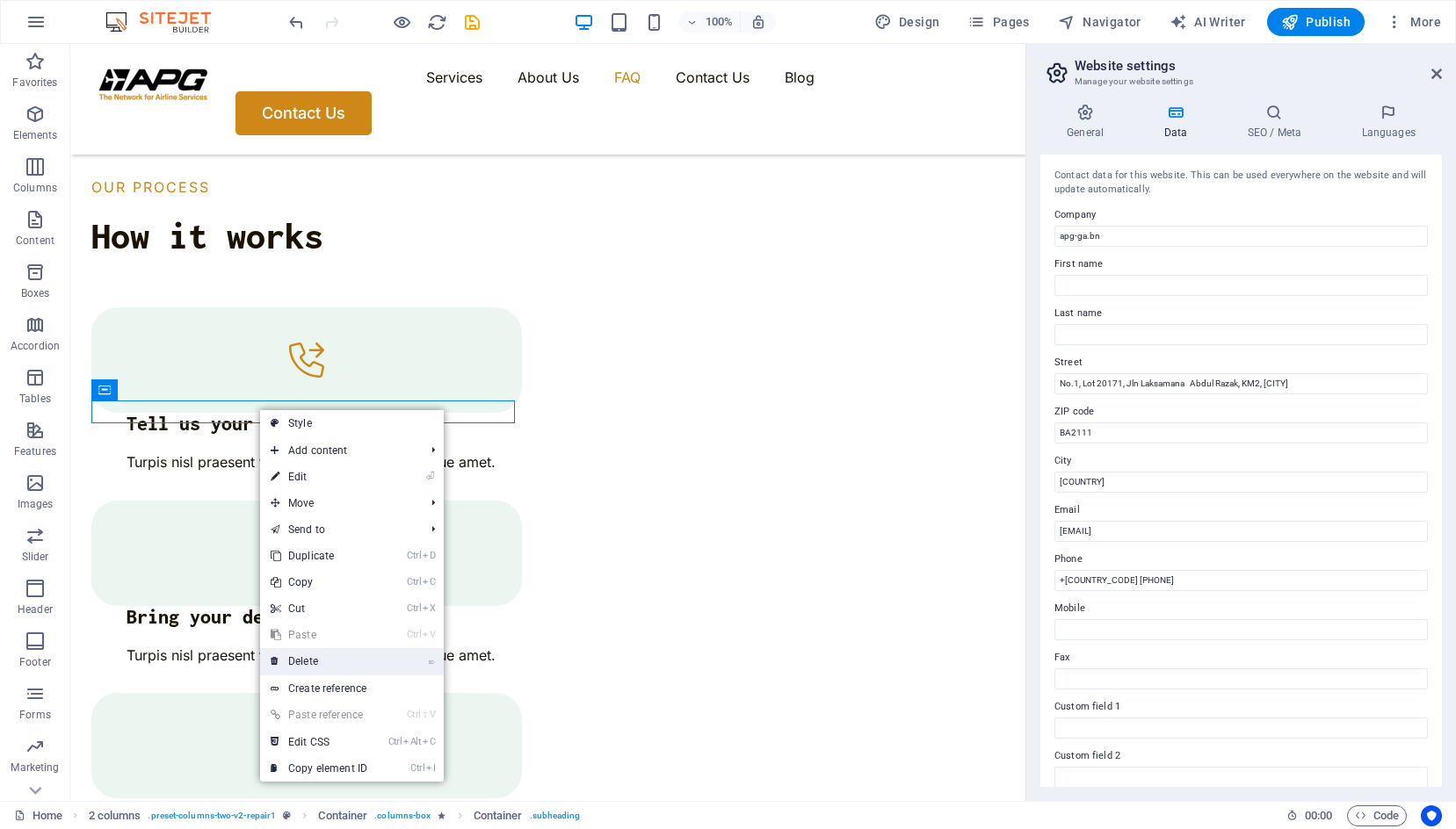 click on "⌦  Delete" at bounding box center [319, 661] 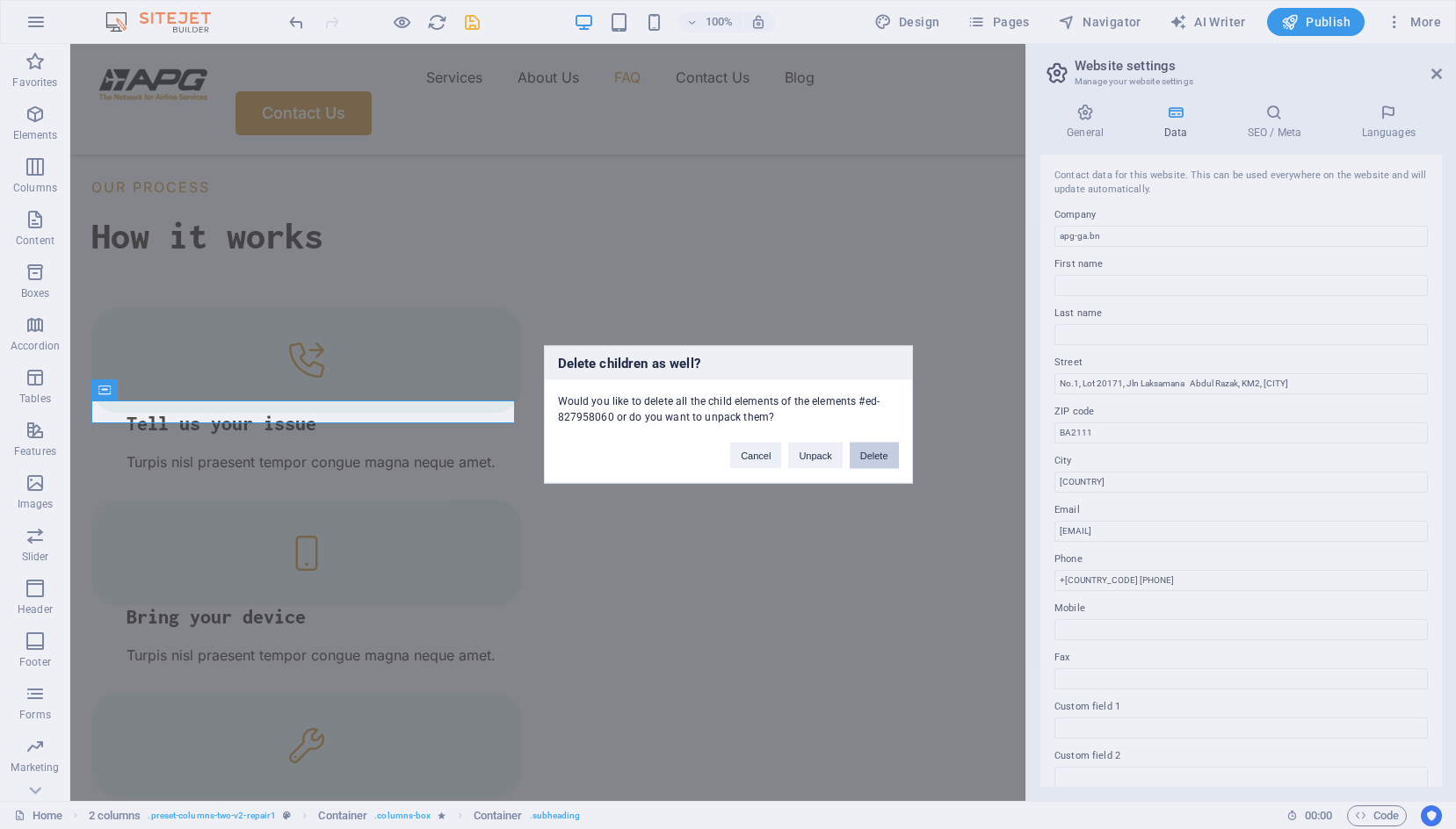 click on "Delete" at bounding box center (874, 456) 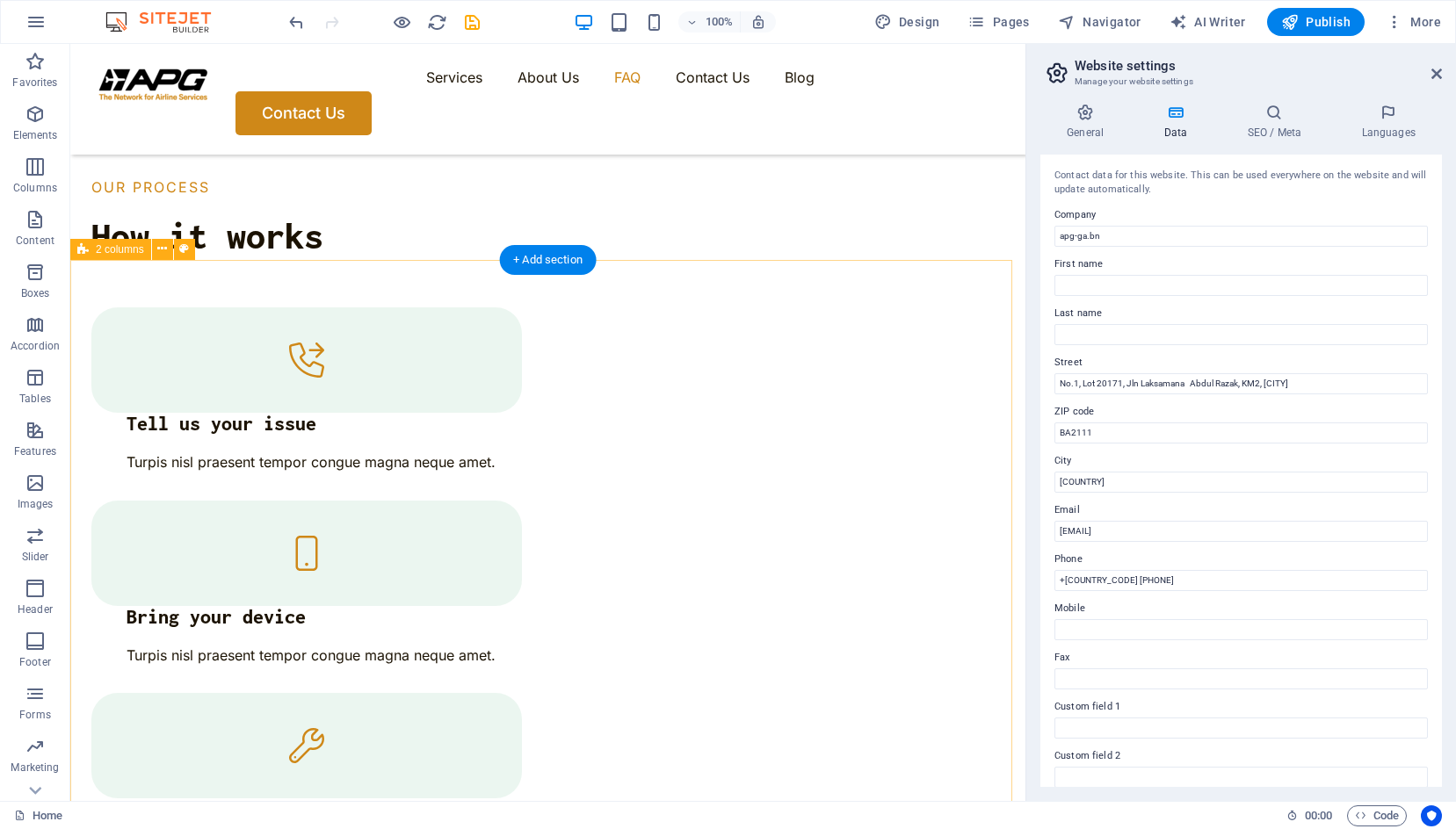 click on "Frequently Asked Questions What services does RepairIT cover? Sem morbi netus mauris purus eros blandit tristique at maecenas. Eu tellus enim cursus lectus nunc. Do you offer emergency repair? Sem morbi netus mauris purus eros blandit tristique at maecenas. Eu tellus enim cursus lectus nunc. Can I send my device to you? Sem morbi netus mauris purus eros blandit tristique at maecenas. Eu tellus enim cursus lectus nunc. Do you offer a warranty? Sem morbi netus mauris purus eros blandit tristique at maecenas. Eu tellus enim cursus lectus nunc. Need More Help? Sem morbi netus mauris purus eros blandit tristique at maecenas. Eu tellus enim. Need More Help? Sem morbi netus mauris purus eros blandit tristique at maecenas. Eu tellus enim. Contact Us" at bounding box center [547, 4656] 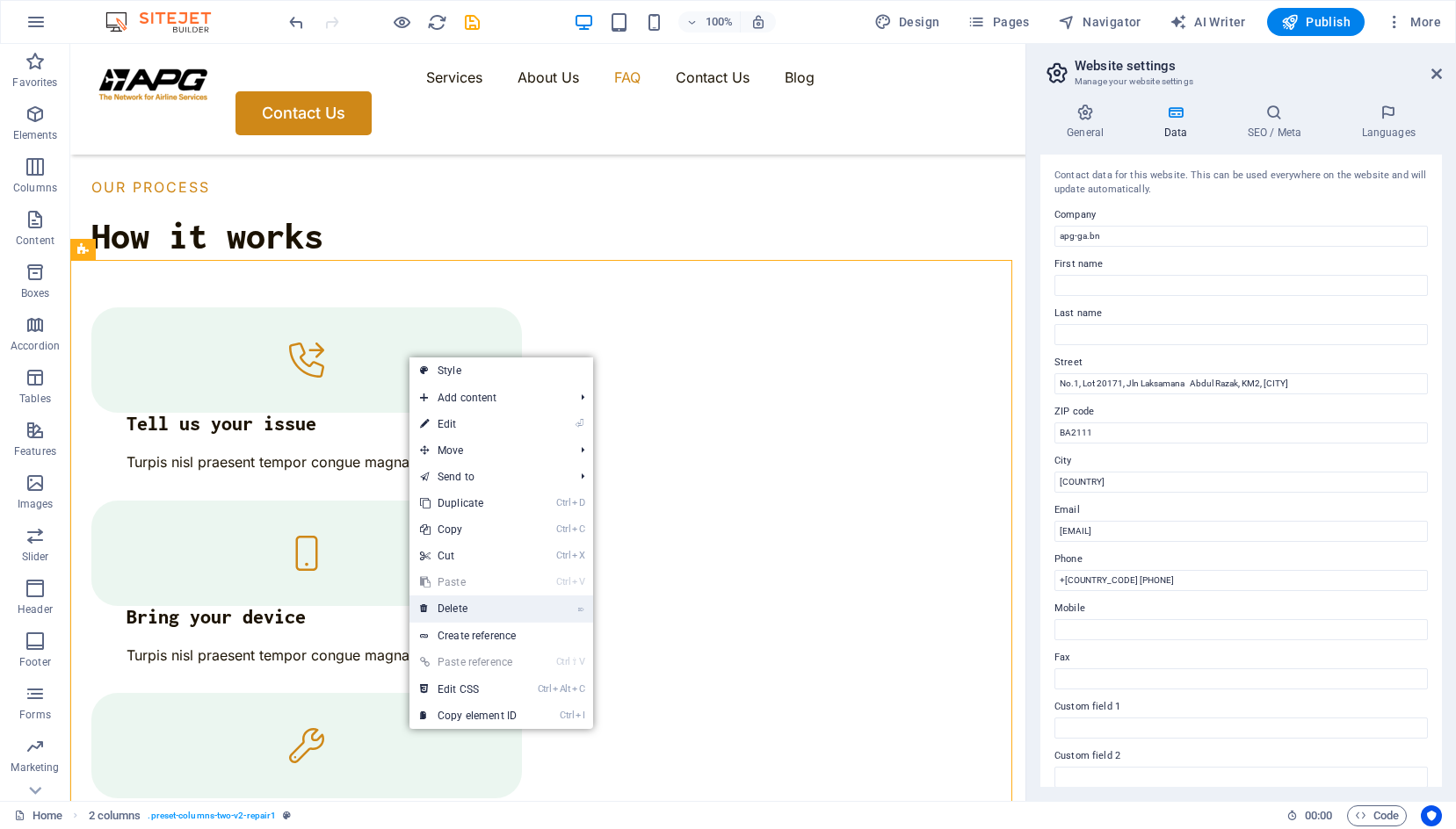 click on "⌦  Delete" at bounding box center (468, 609) 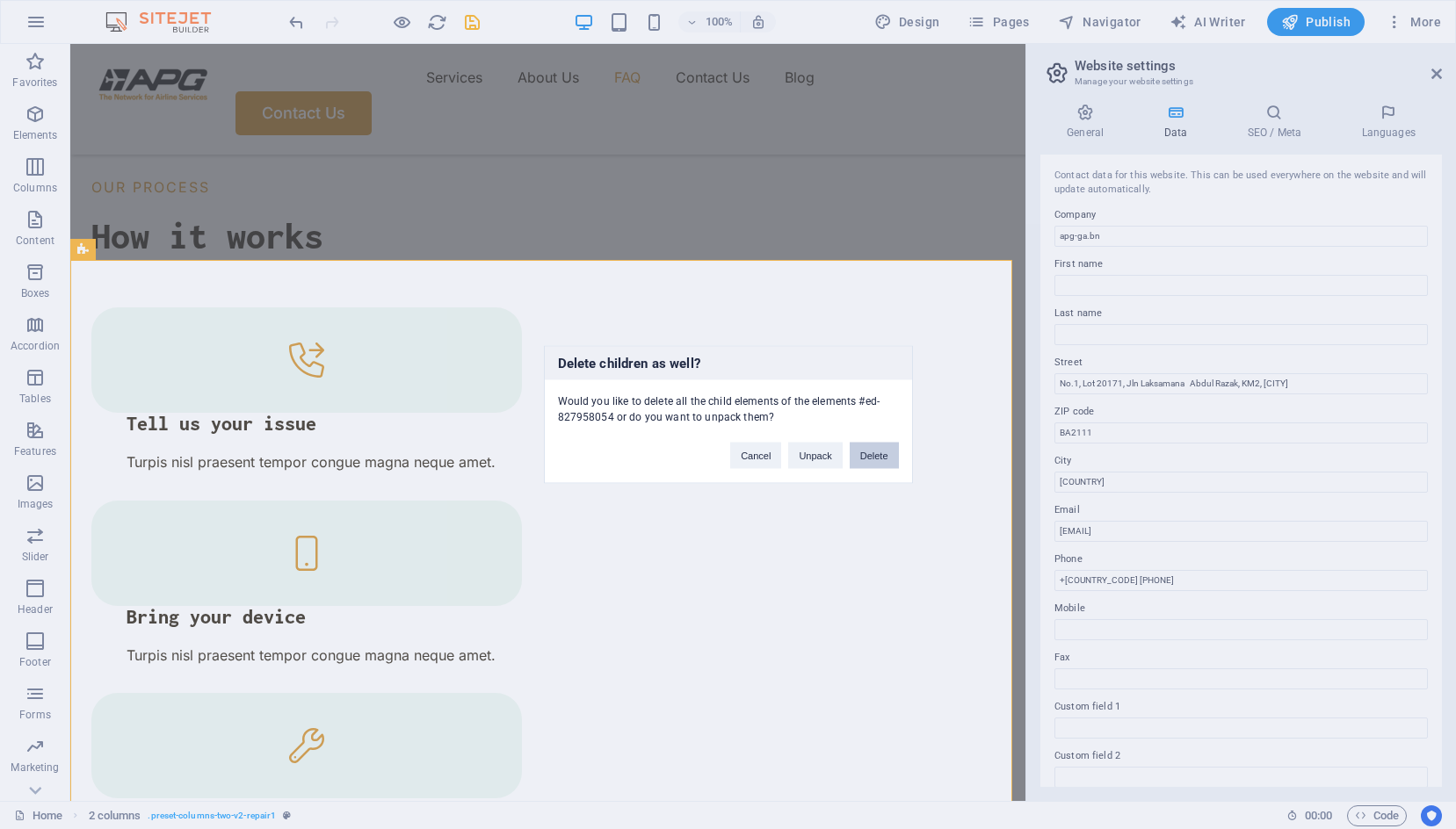 click on "Delete" at bounding box center [874, 456] 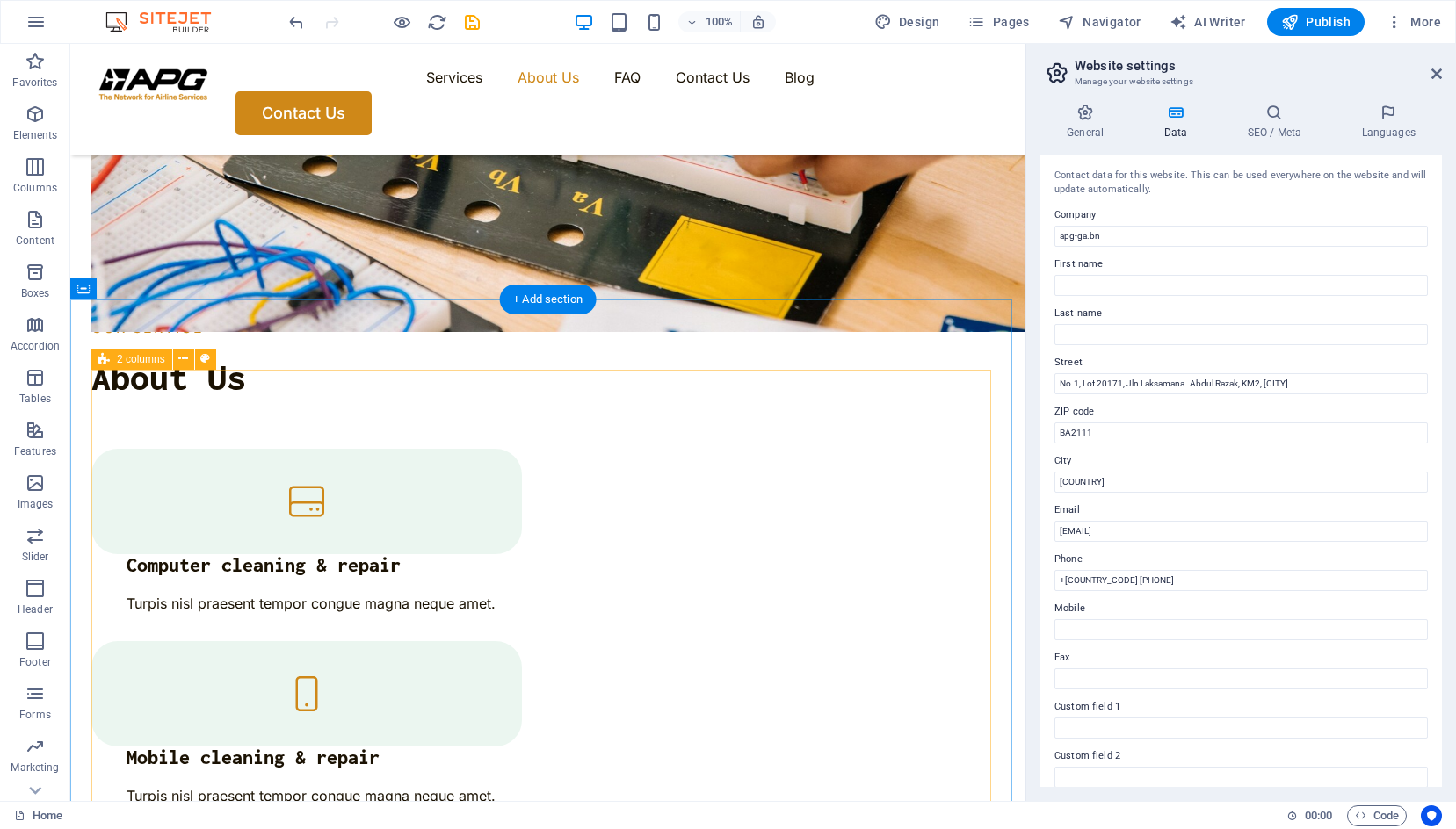 scroll, scrollTop: 1926, scrollLeft: 0, axis: vertical 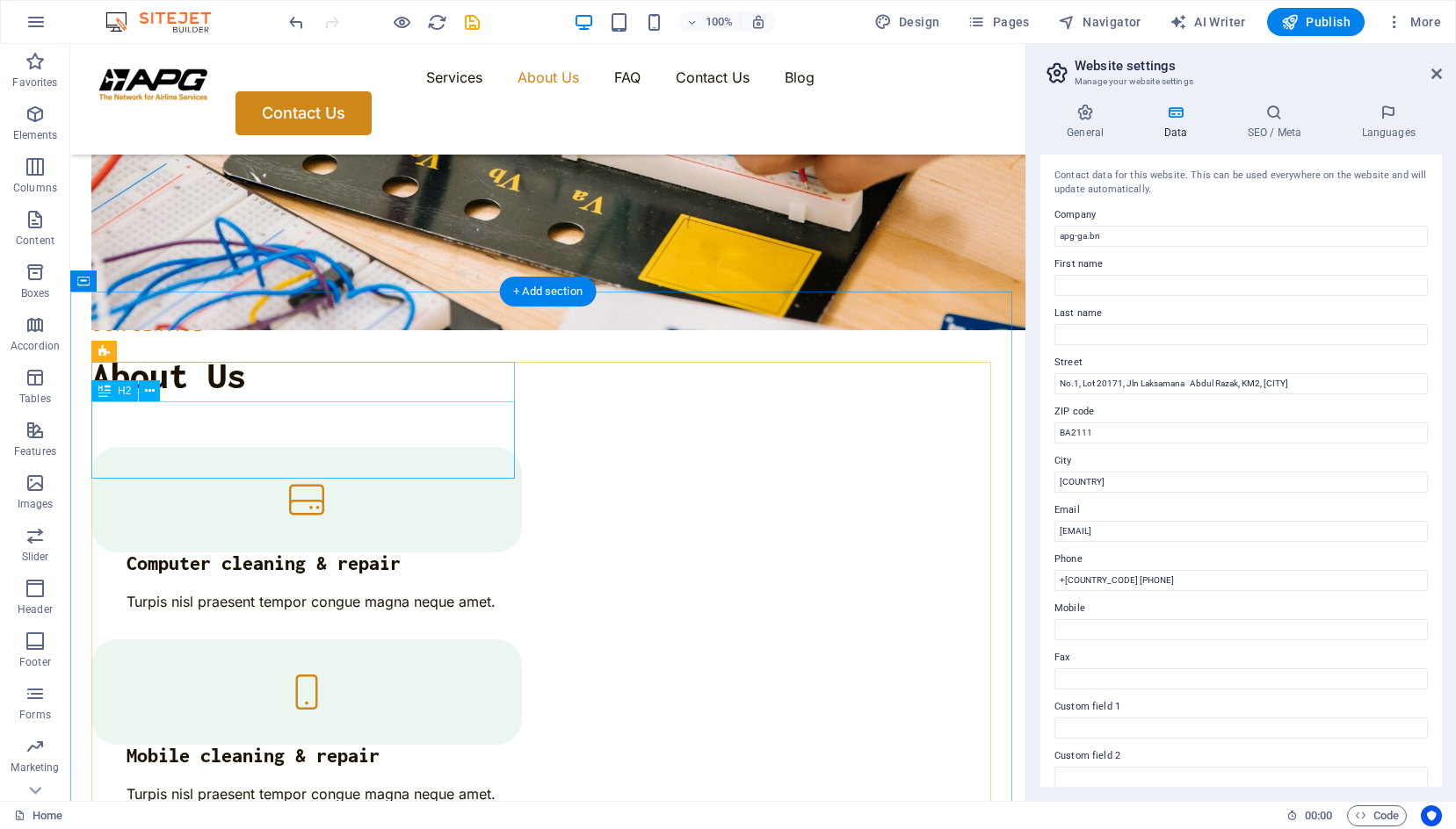 click on "Trusted Service With Affordable Price" at bounding box center (307, 2770) 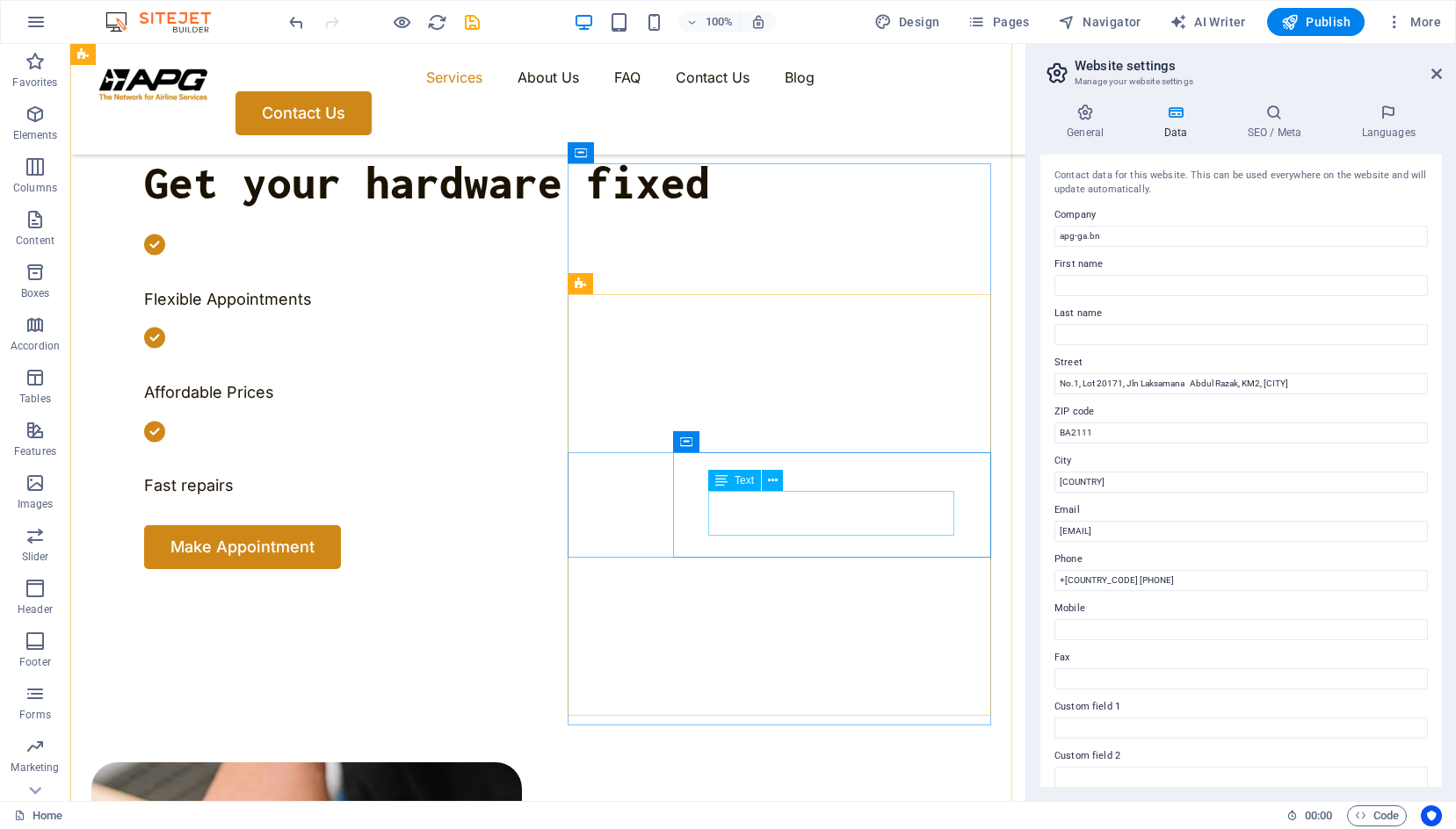 scroll, scrollTop: 527, scrollLeft: 0, axis: vertical 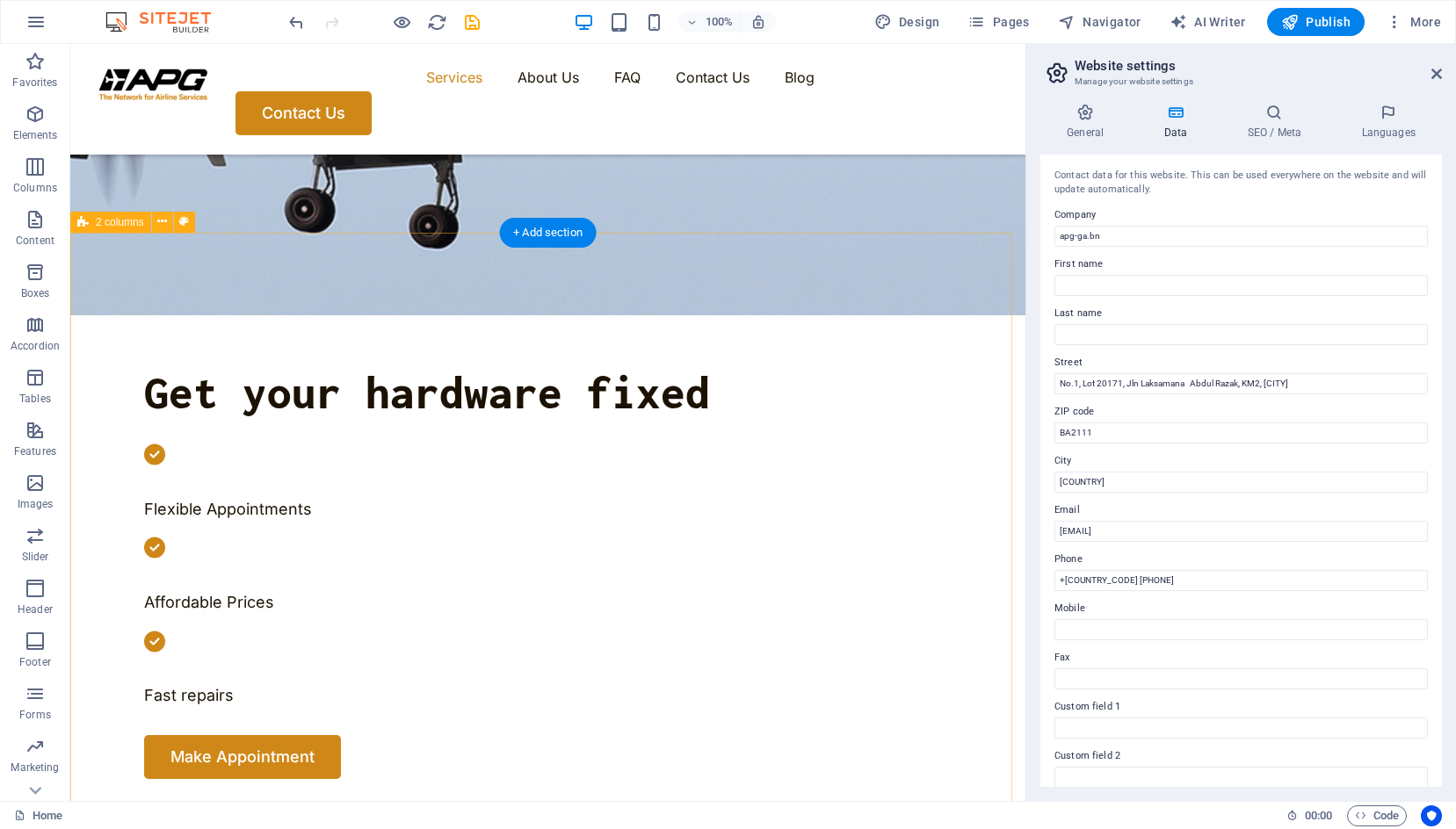 click on "Drop content here or  Add elements  Paste clipboard OUR SERVICE About Us Computer cleaning & repair Turpis nisl praesent tempor congue magna neque amet. Mobile cleaning & repair Turpis nisl praesent tempor congue magna neque amet. Data recovery Turpis nisl praesent tempor congue magna neque amet. OUR PROCESS How it works Tell us your issue Turpis nisl praesent tempor congue magna neque amet. Bring your device Turpis nisl praesent tempor congue magna neque amet. Get your fixed device Turpis nisl praesent tempor congue magna neque amet. Drop content here or  Add elements  Paste clipboard" at bounding box center [547, 2411] 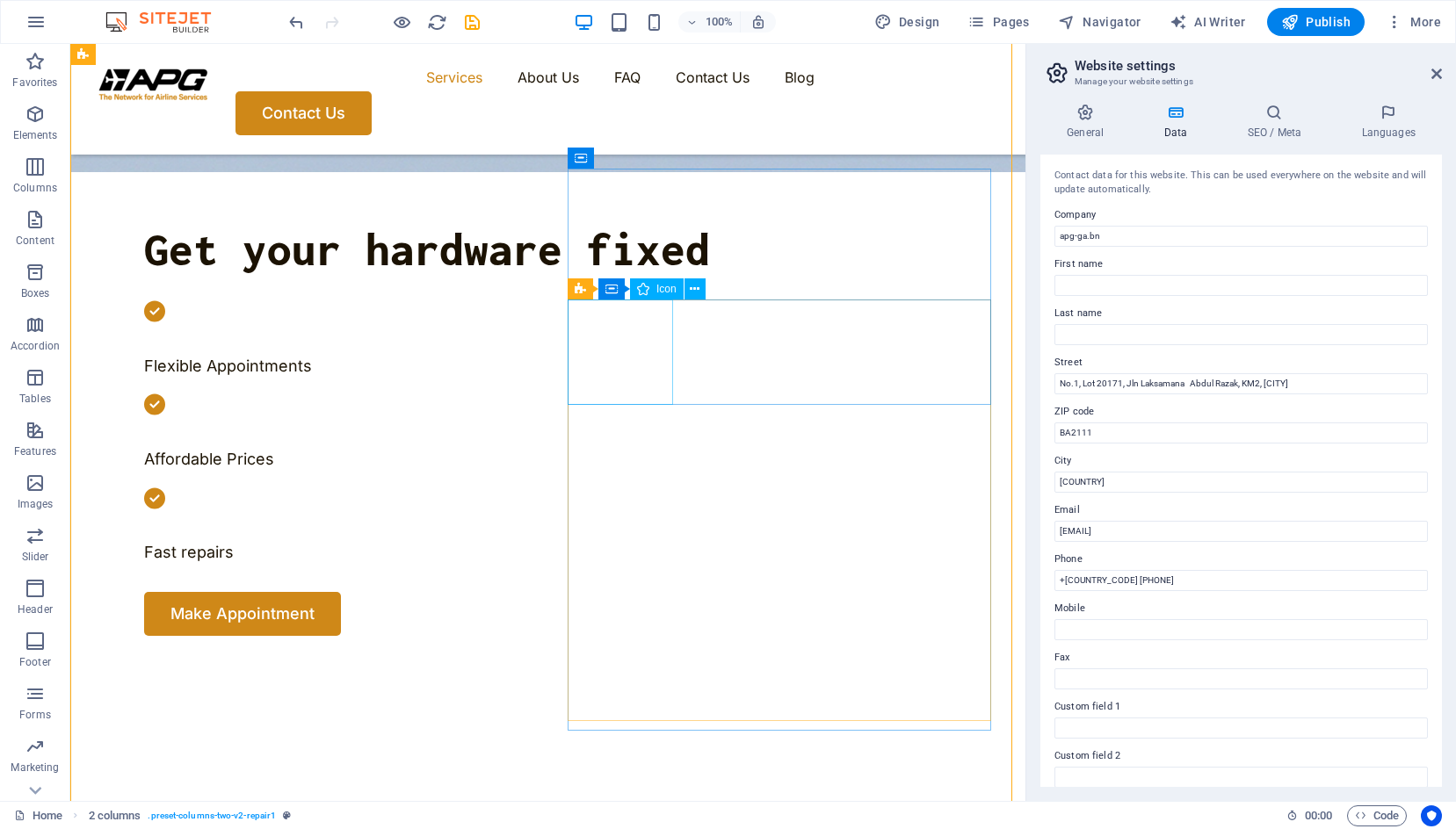 scroll, scrollTop: 527, scrollLeft: 0, axis: vertical 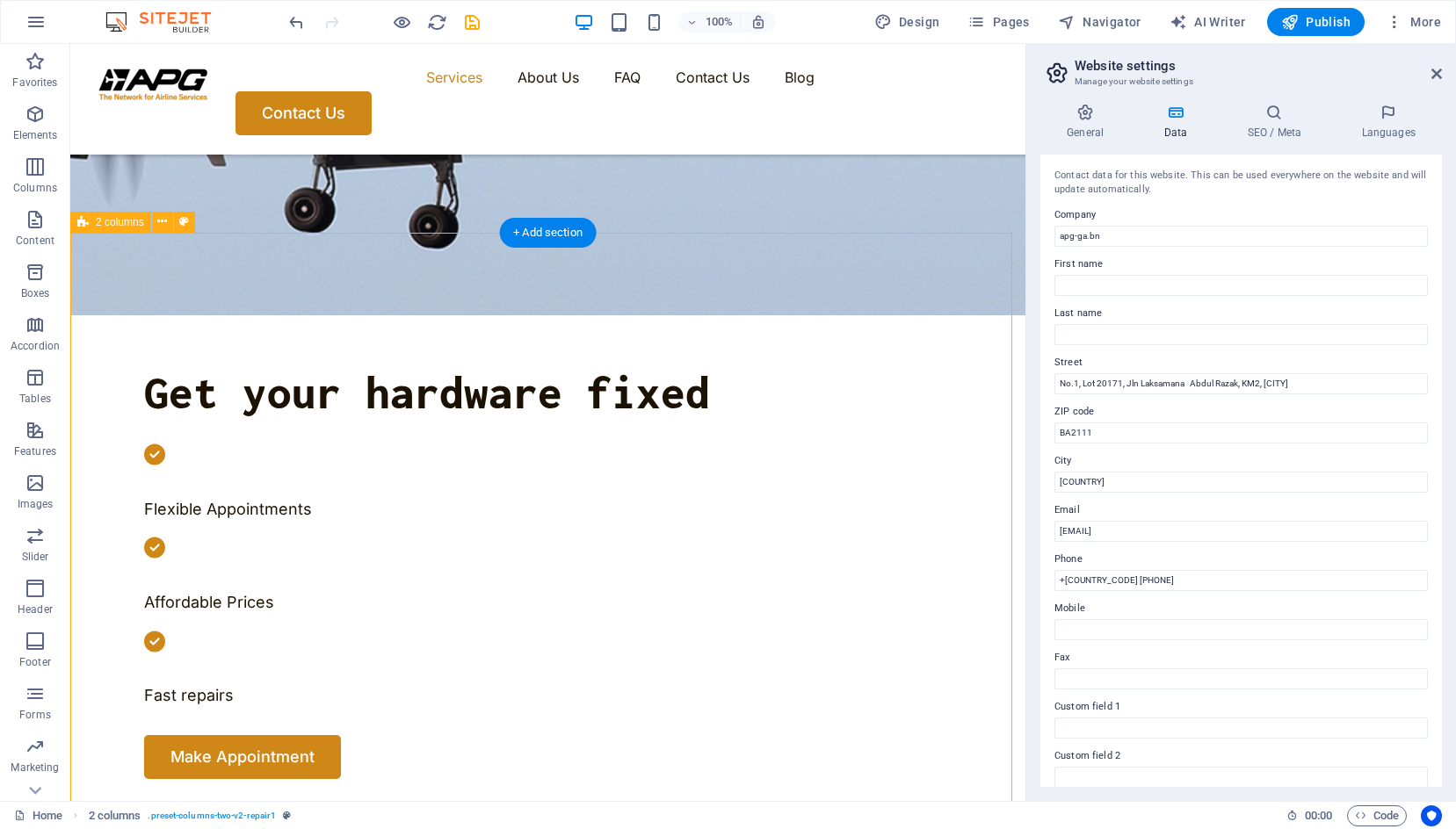 click on "Drop content here or  Add elements  Paste clipboard OUR SERVICE About Us Computer cleaning & repair Turpis nisl praesent tempor congue magna neque amet. Mobile cleaning & repair Turpis nisl praesent tempor congue magna neque amet. Data recovery Turpis nisl praesent tempor congue magna neque amet. OUR PROCESS How it works Tell us your issue Turpis nisl praesent tempor congue magna neque amet. Bring your device Turpis nisl praesent tempor congue magna neque amet. Get your fixed device Turpis nisl praesent tempor congue magna neque amet. Drop content here or  Add elements  Paste clipboard" at bounding box center (547, 2411) 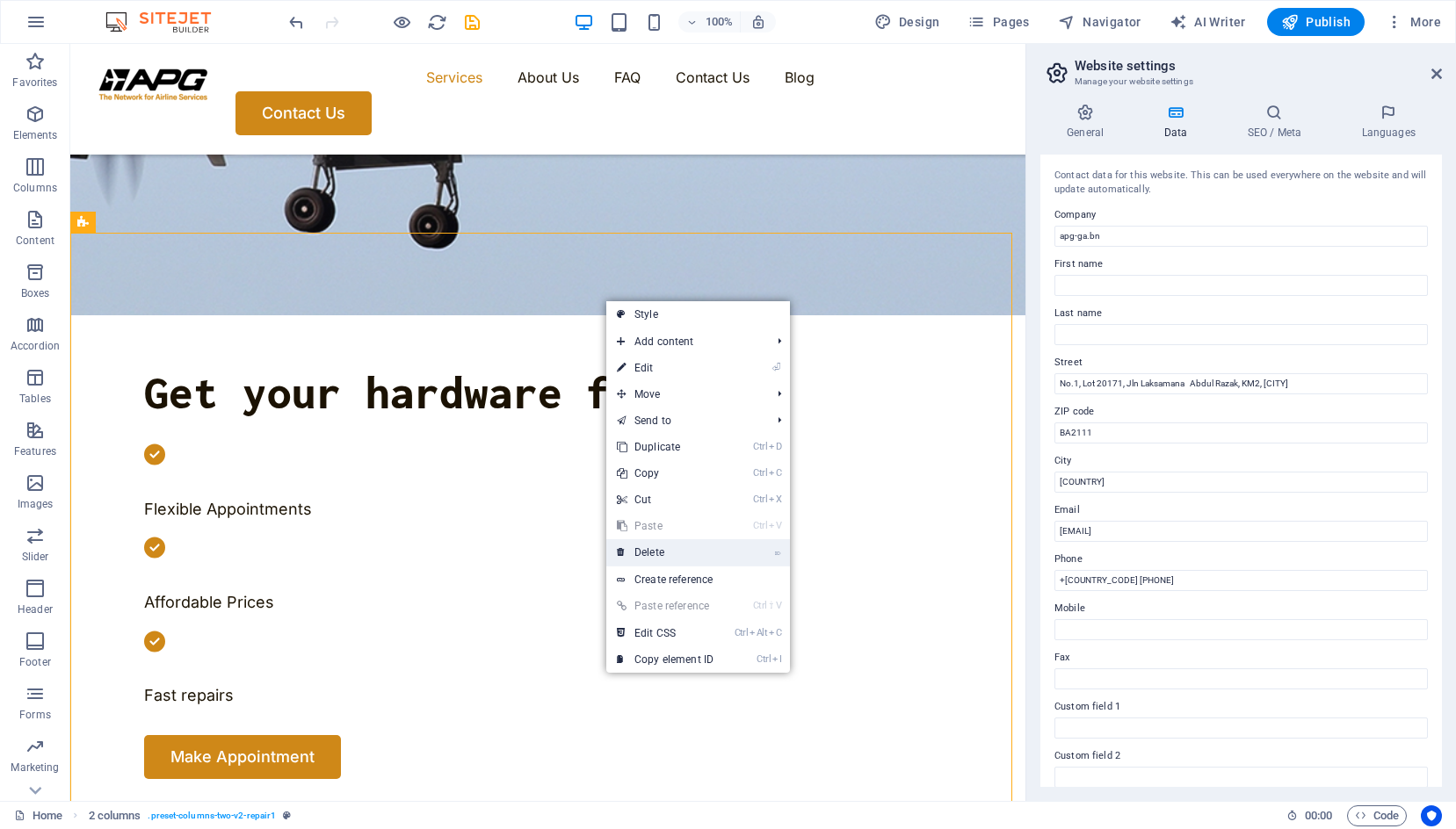 click on "⌦  Delete" at bounding box center (665, 552) 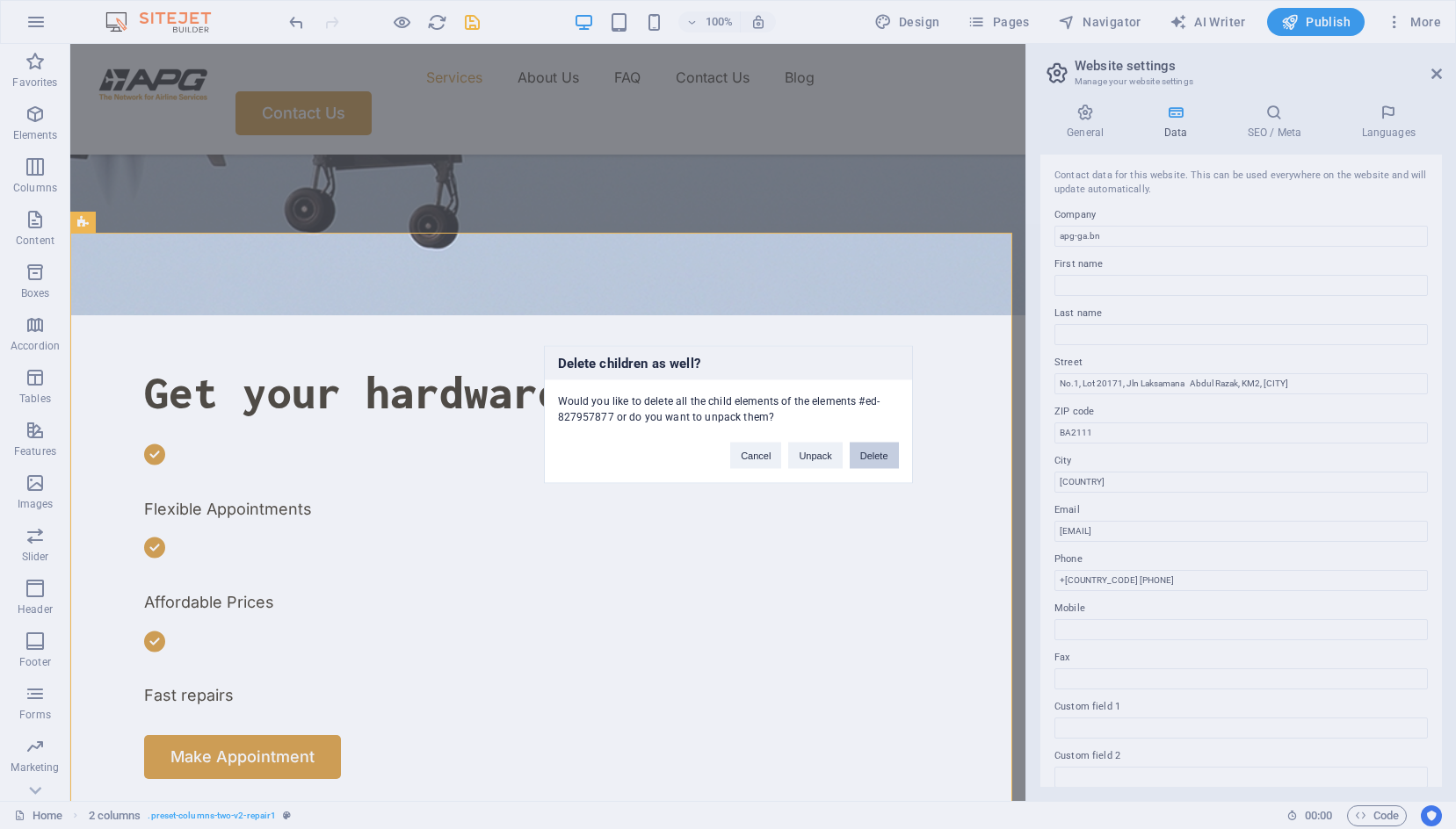 click on "Delete" at bounding box center (874, 456) 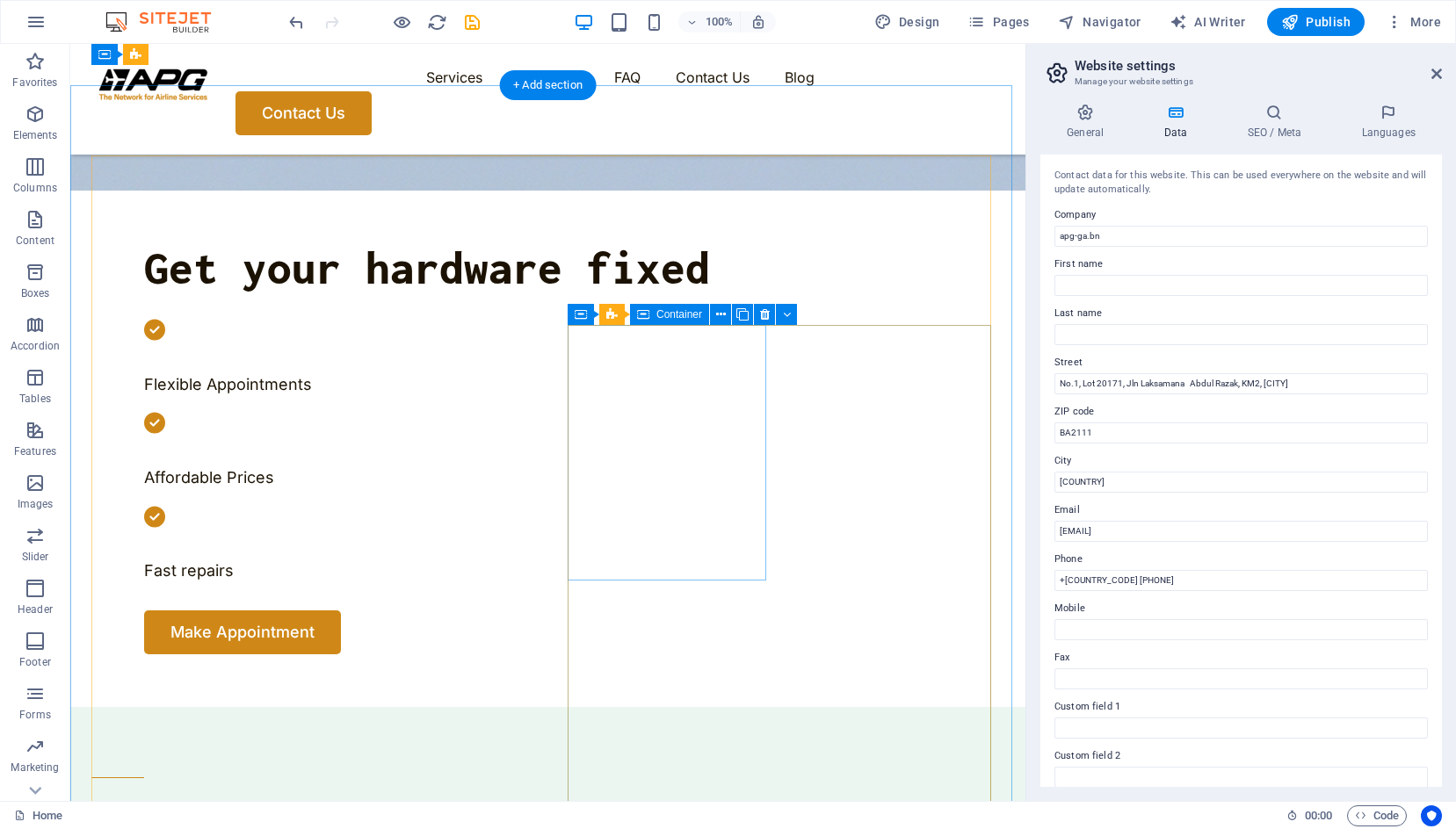 scroll, scrollTop: 615, scrollLeft: 0, axis: vertical 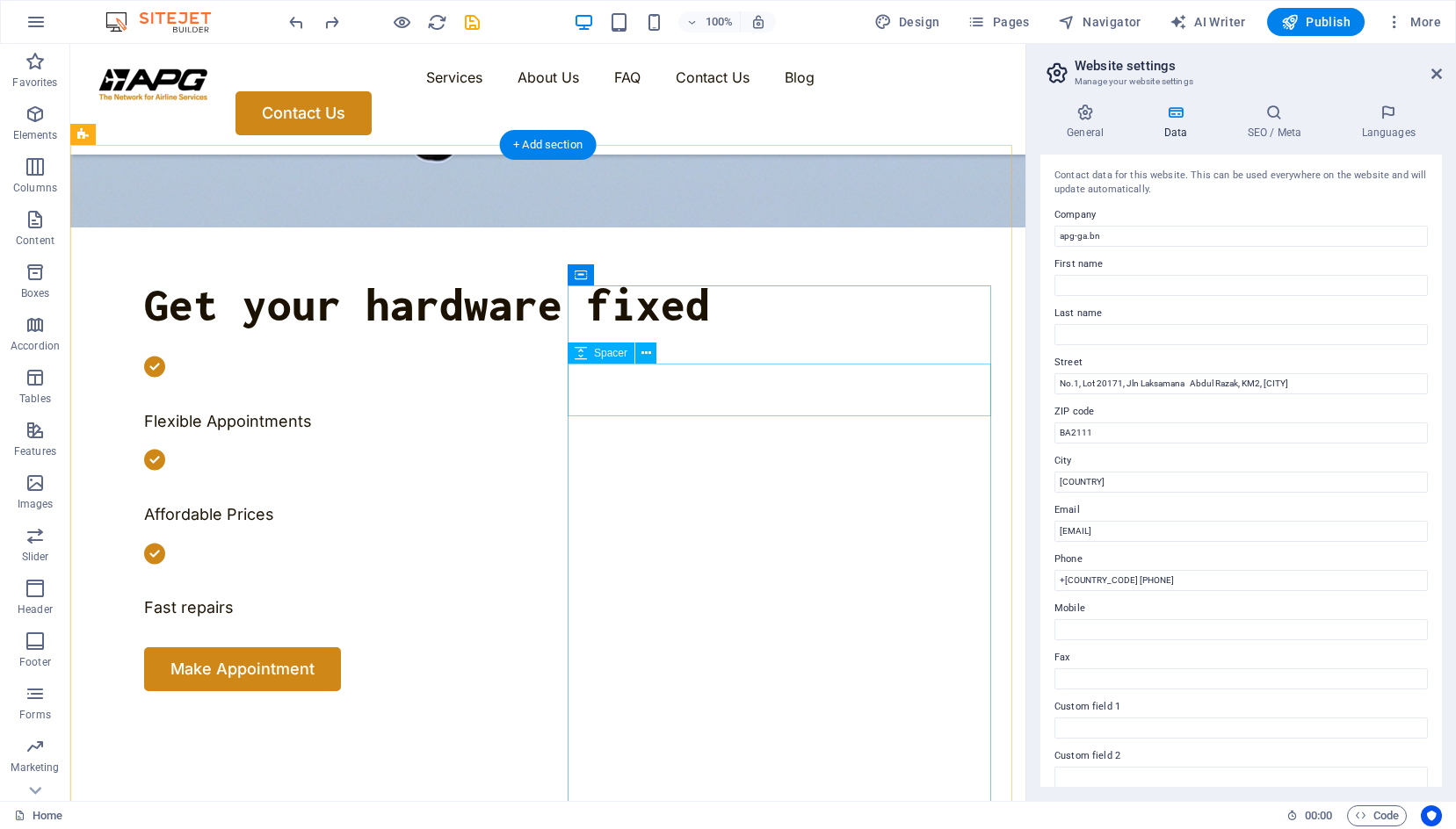 click at bounding box center (307, 1732) 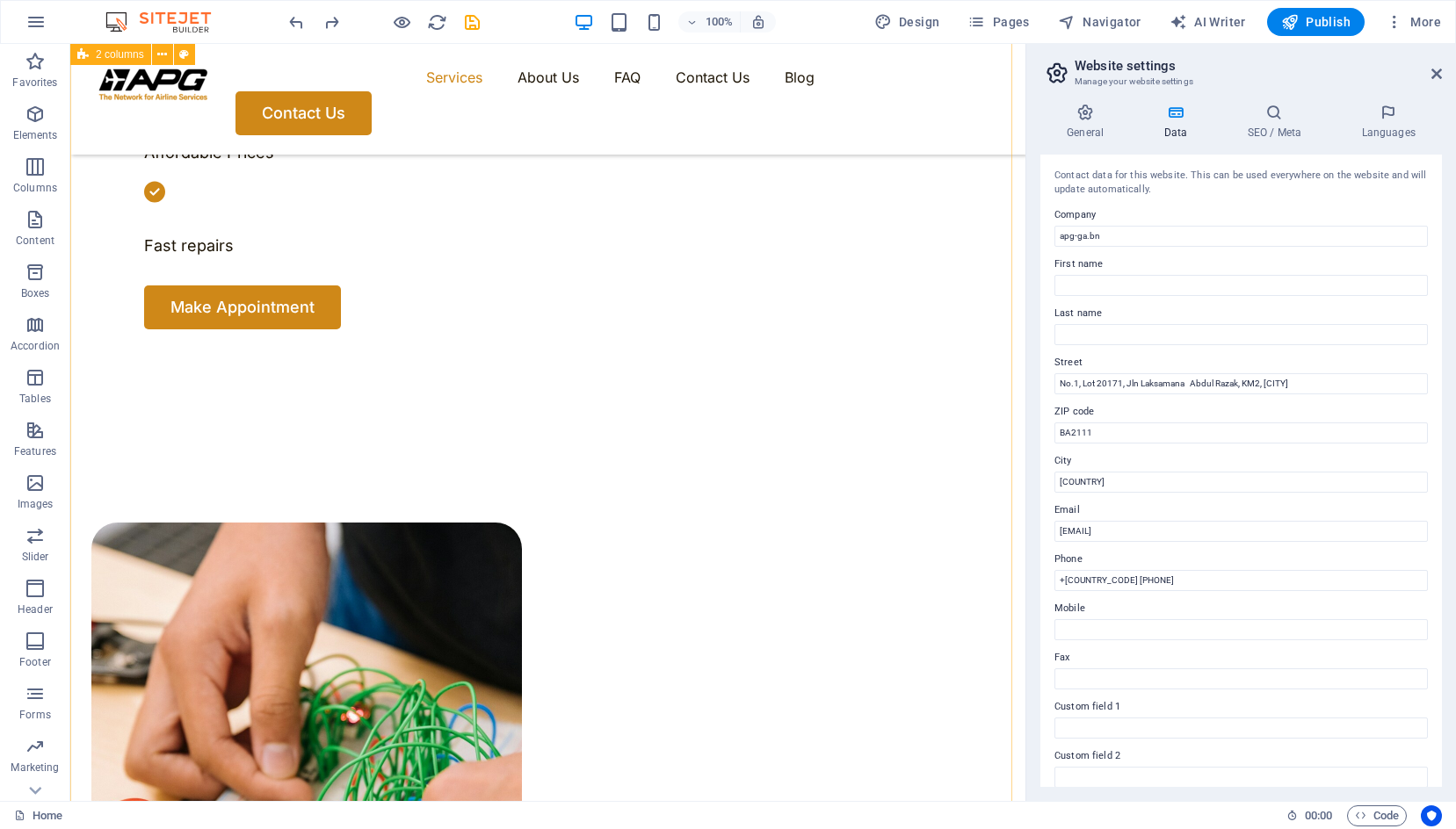 scroll, scrollTop: 966, scrollLeft: 0, axis: vertical 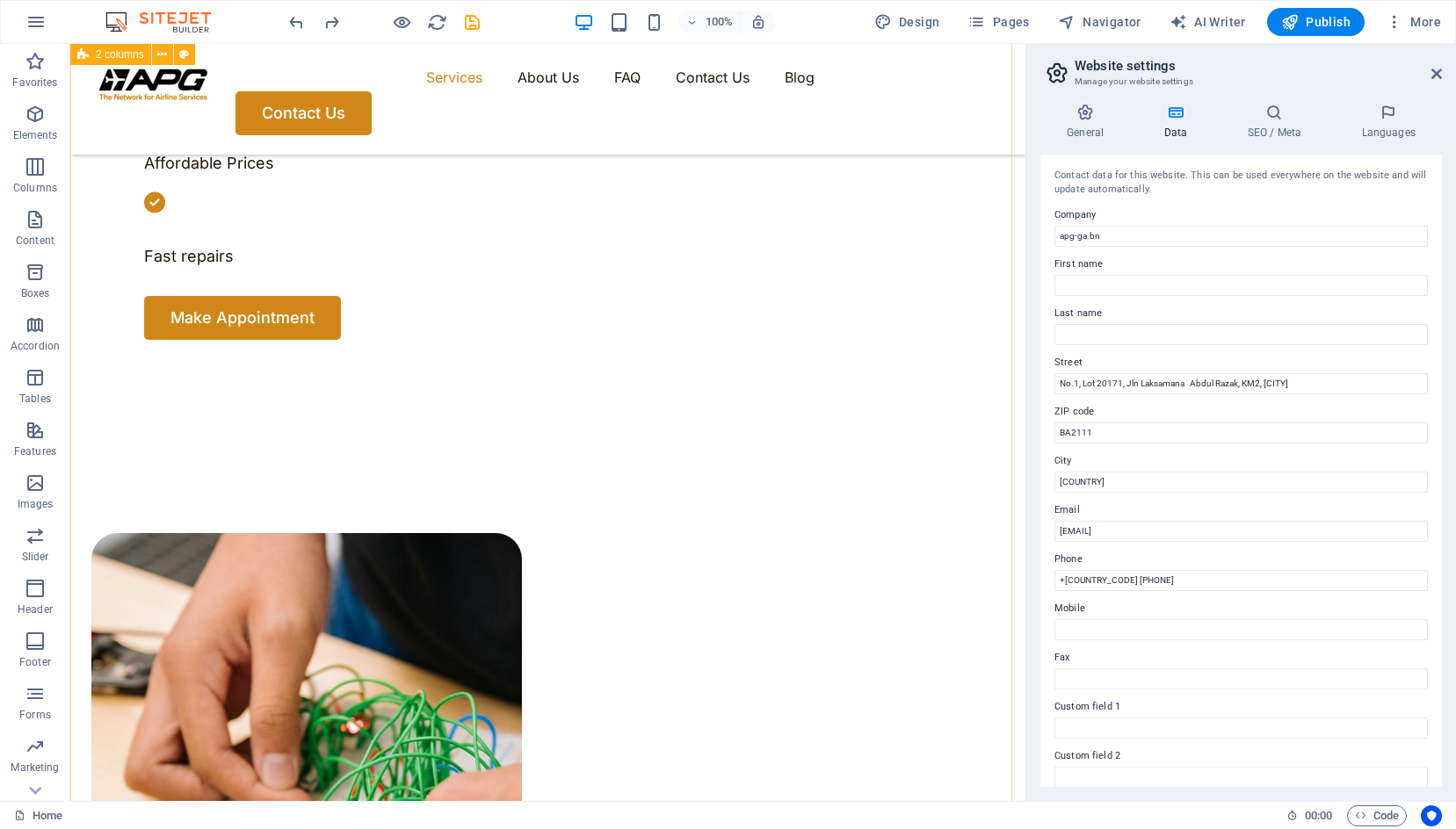 click at bounding box center [307, 814] 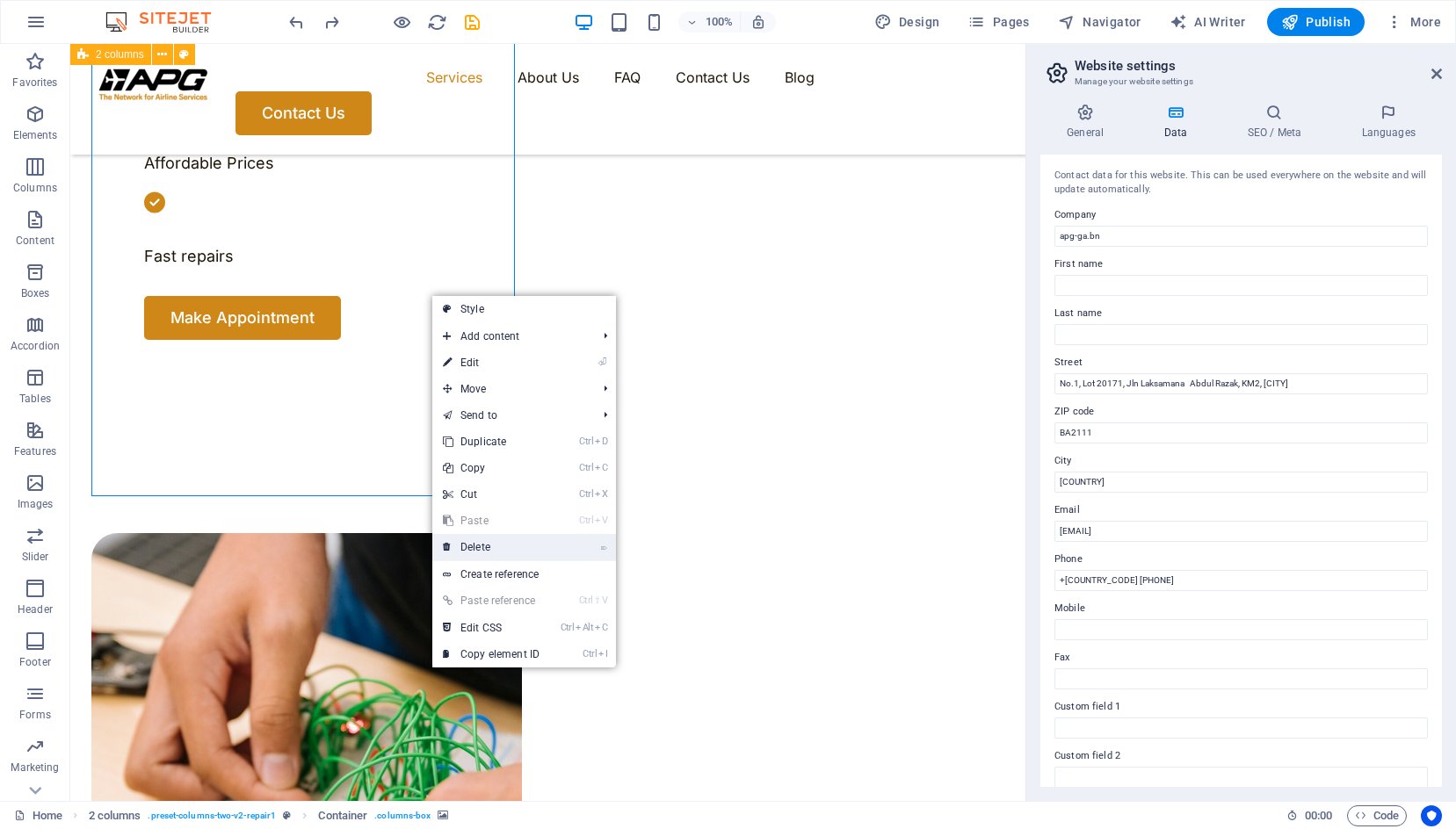click on "⌦  Delete" at bounding box center (491, 547) 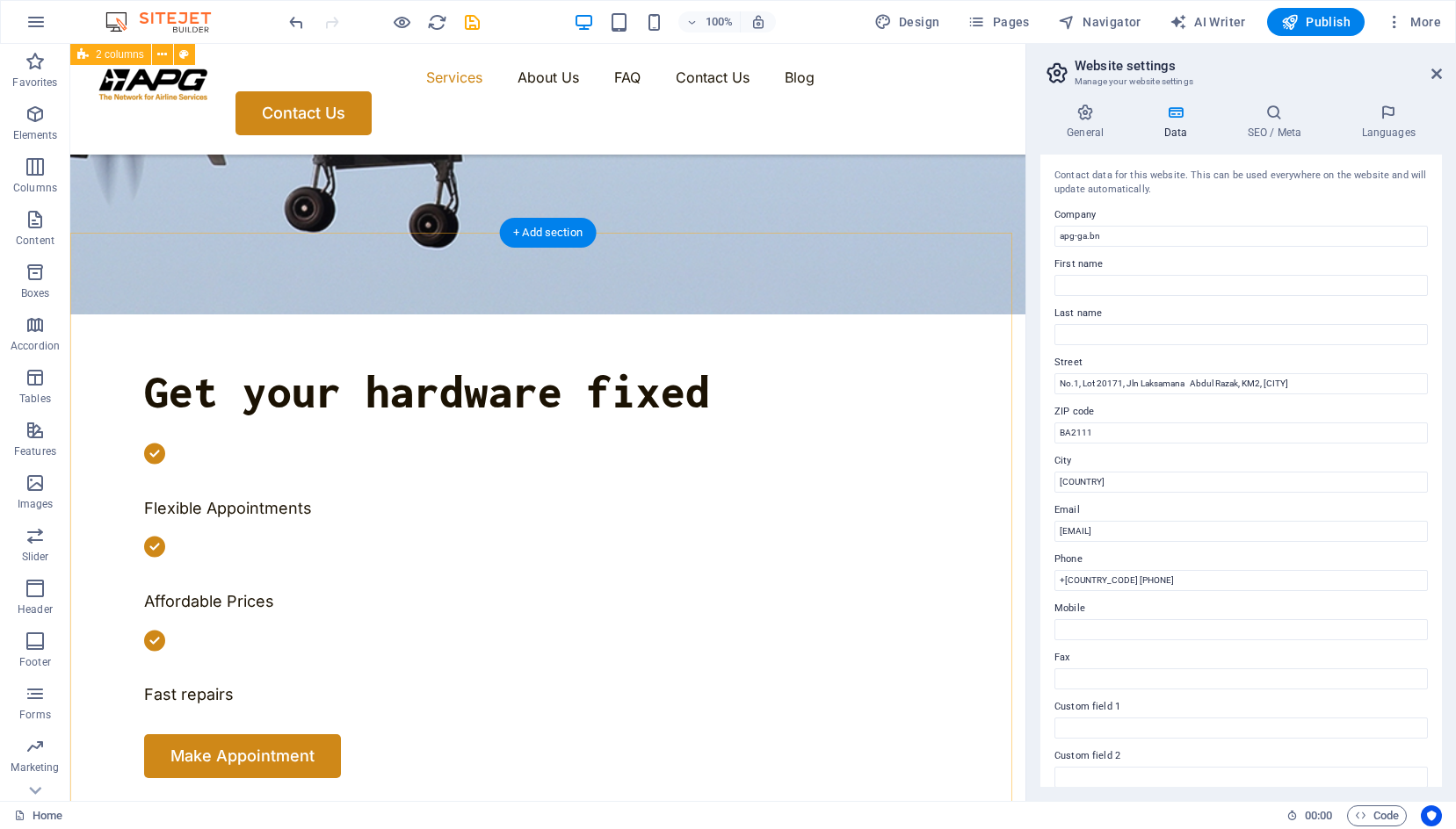 scroll, scrollTop: 527, scrollLeft: 0, axis: vertical 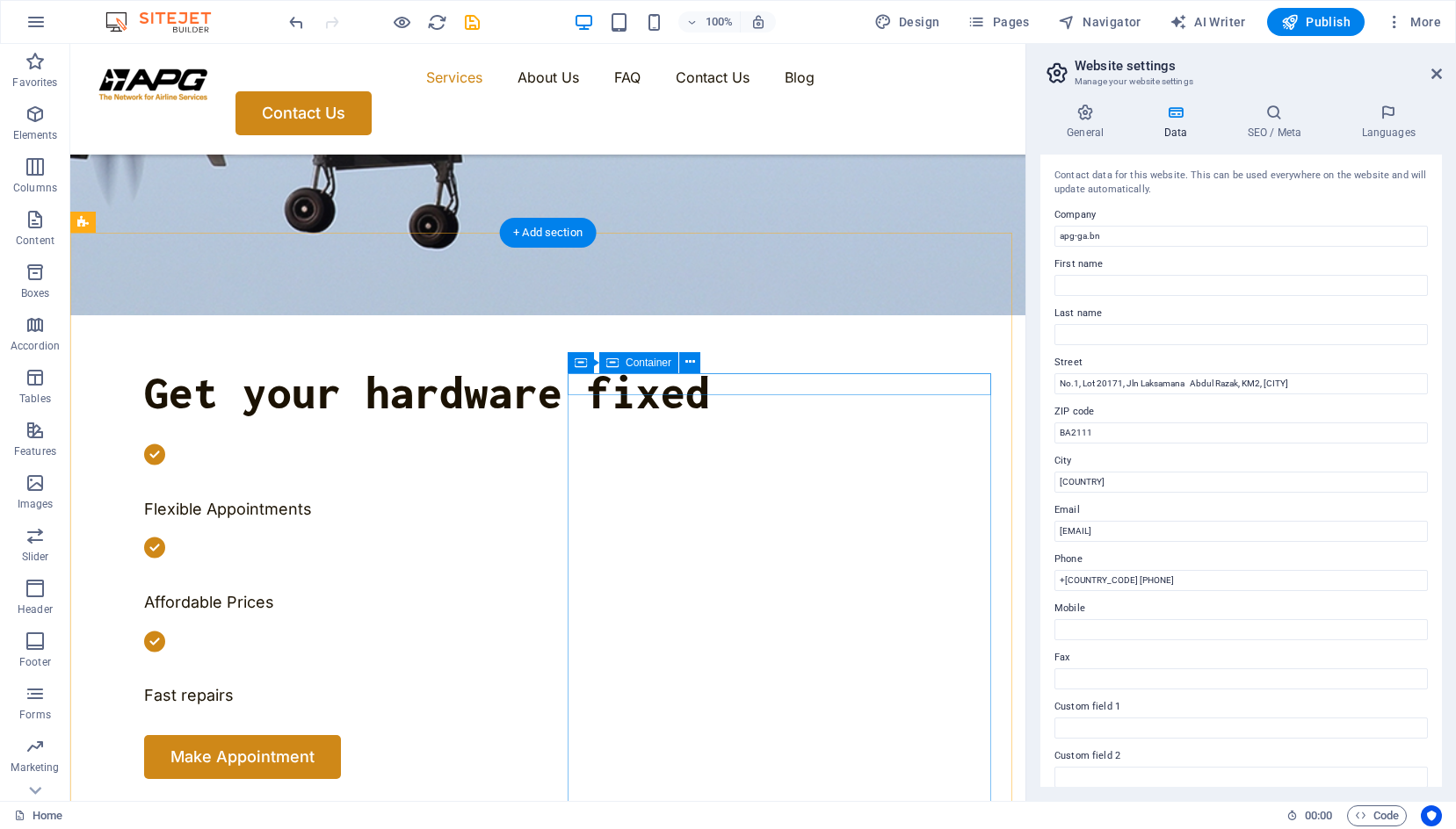 click on "OUR PROCESS" at bounding box center (307, 1737) 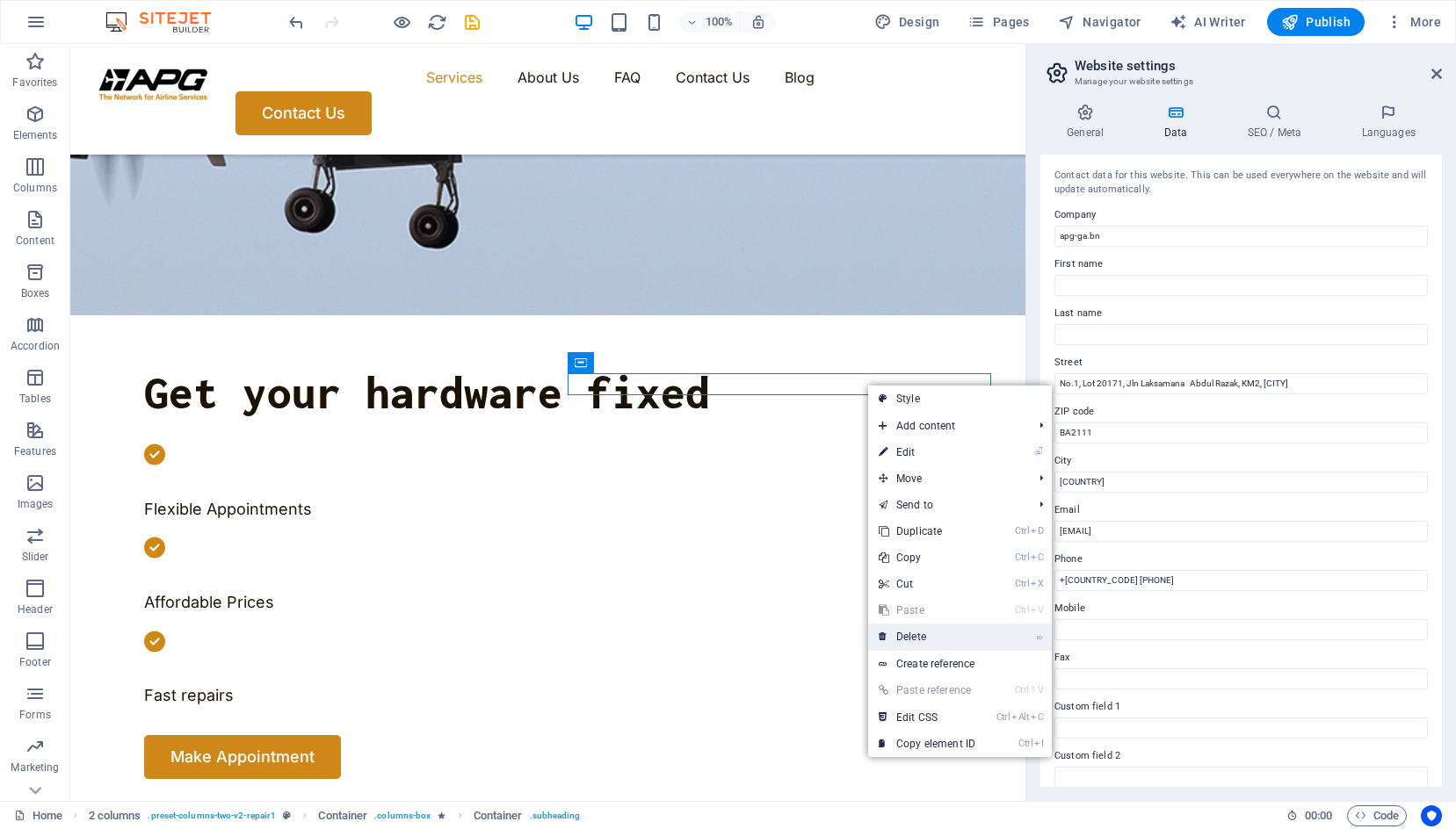click on "⌦  Delete" at bounding box center [927, 637] 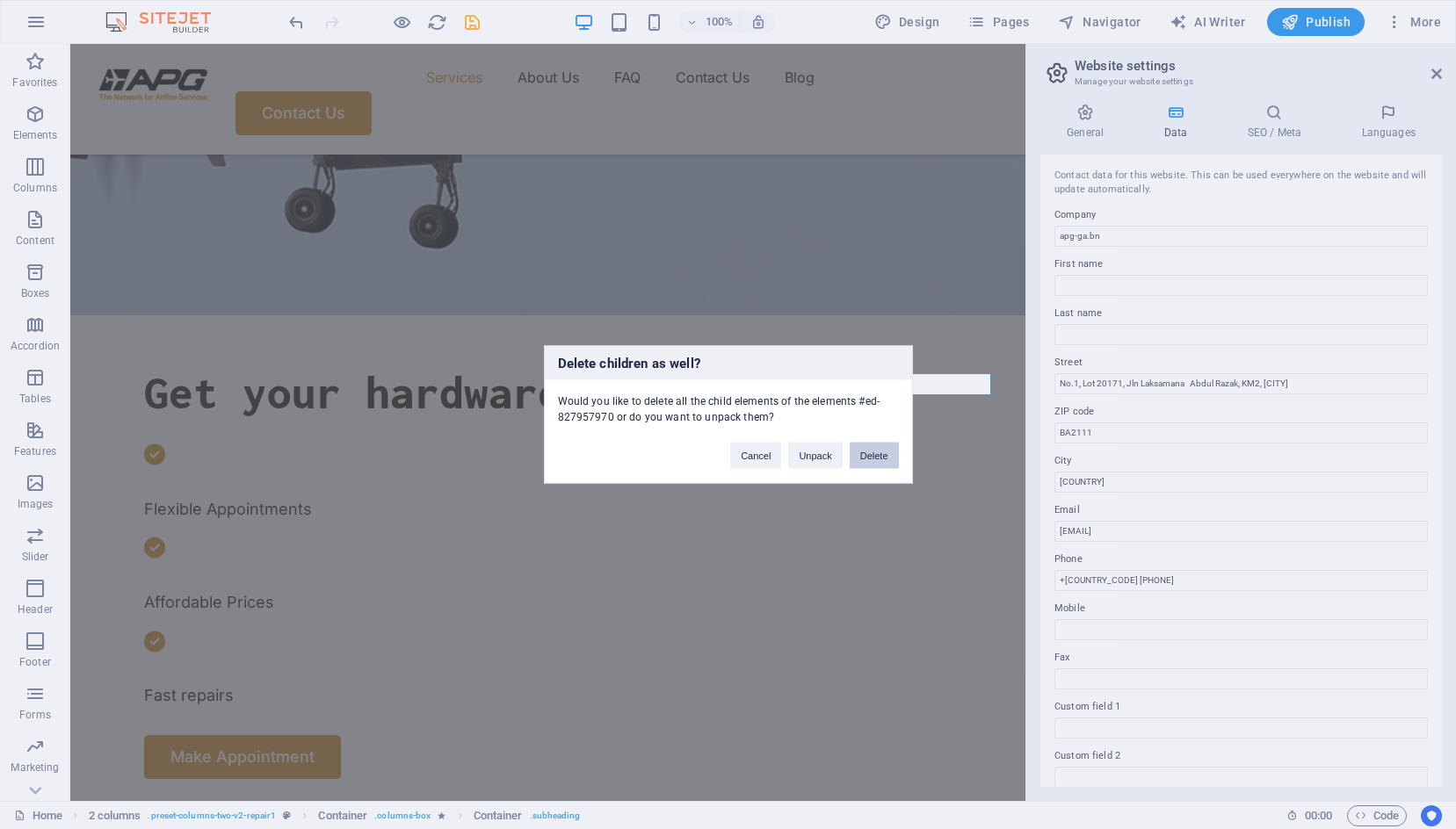 click on "Delete" at bounding box center [874, 456] 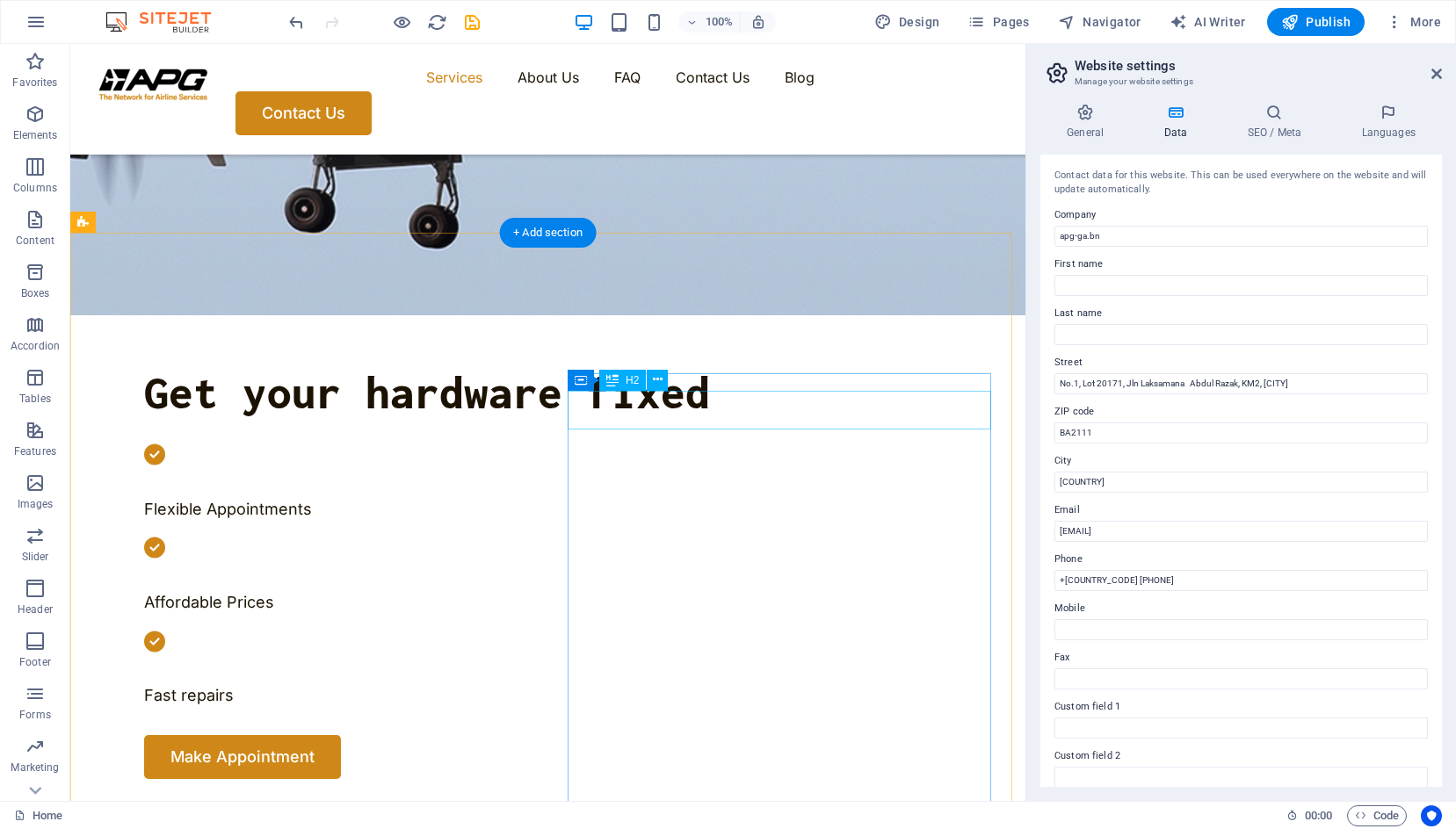 click on "How it works" at bounding box center [307, 1748] 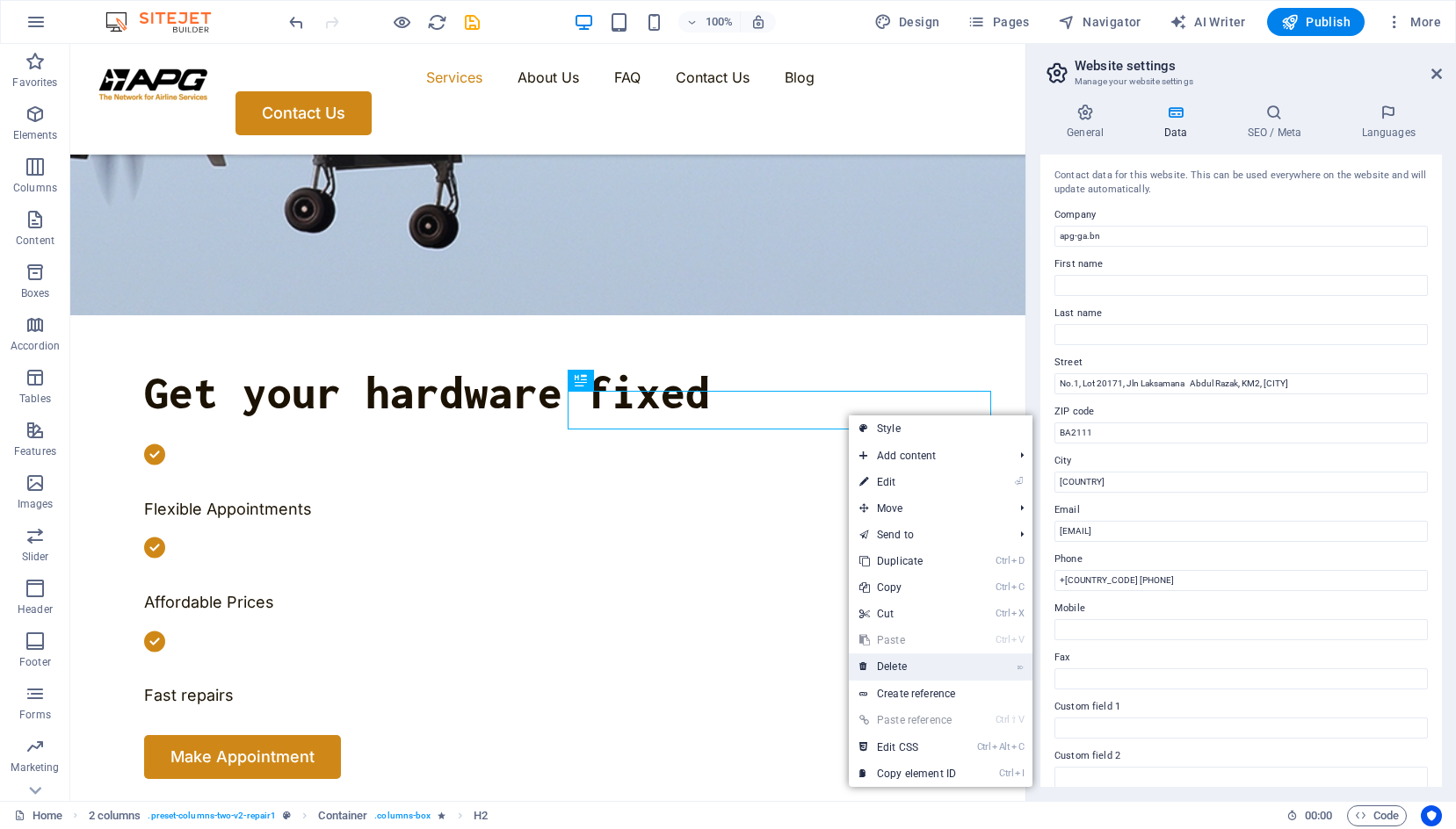 drag, startPoint x: 937, startPoint y: 673, endPoint x: 953, endPoint y: 629, distance: 46.8188 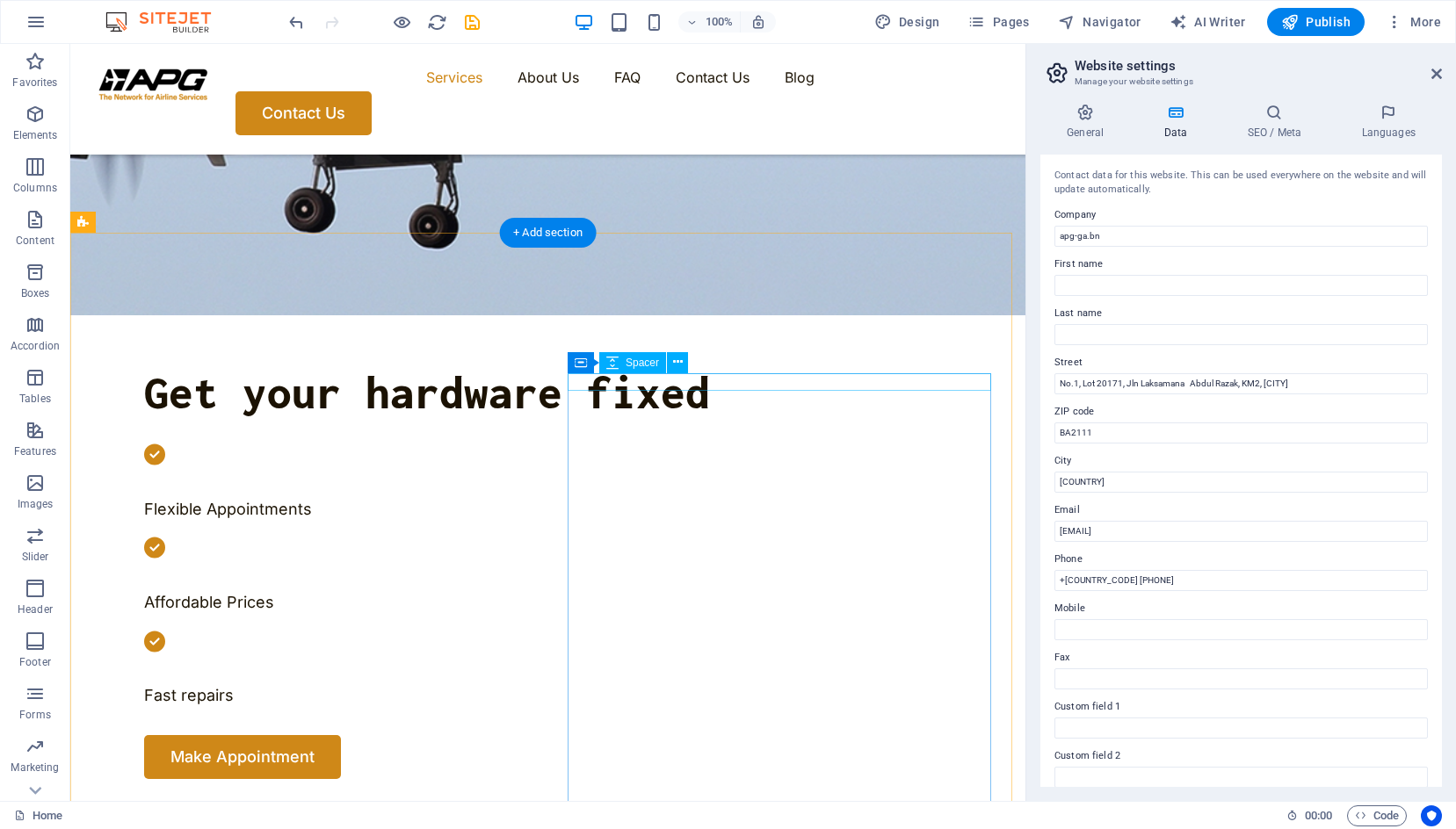 click at bounding box center (307, 1720) 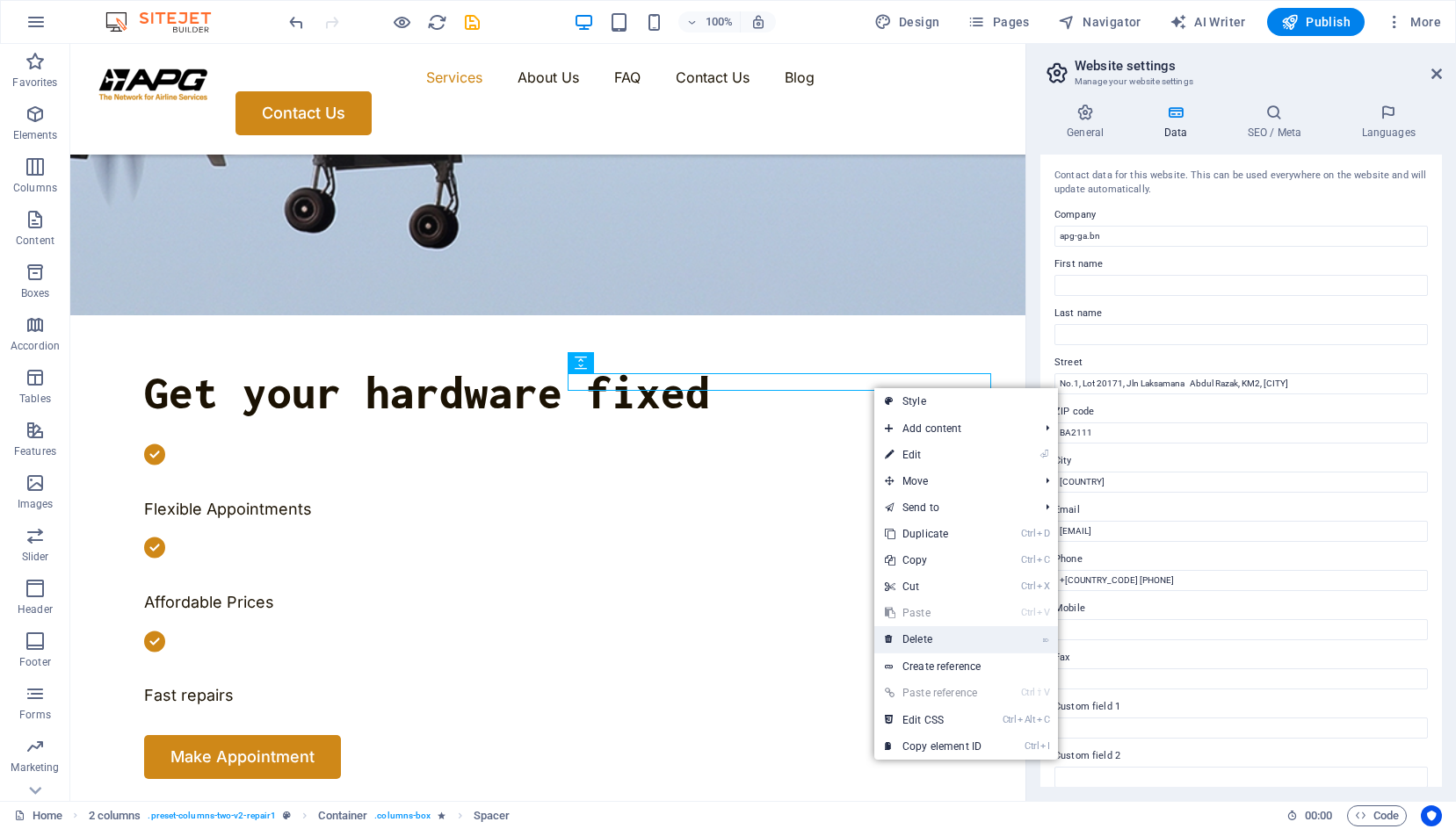 click on "⌦  Delete" at bounding box center (933, 639) 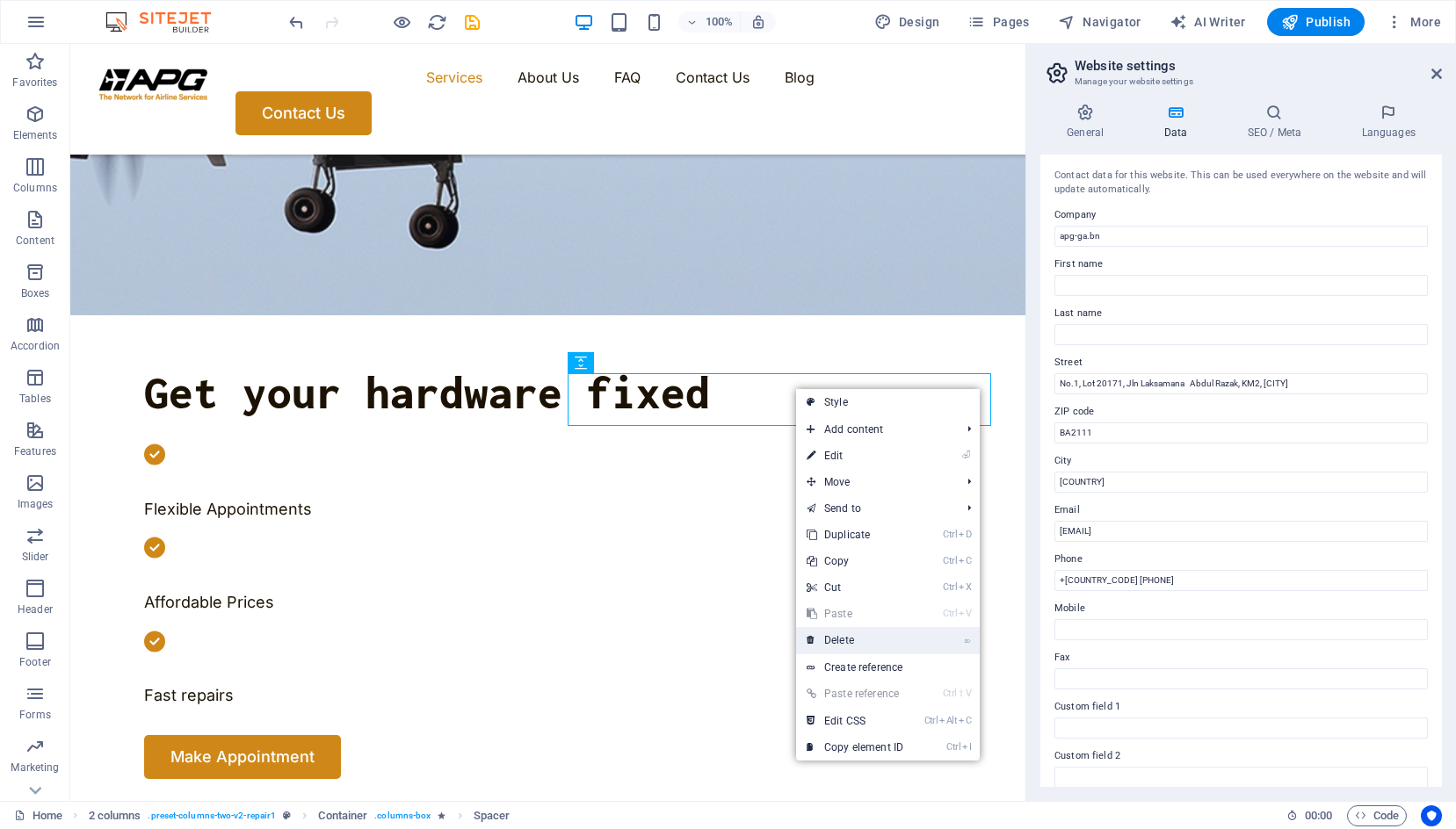 click on "⌦  Delete" at bounding box center [887, 640] 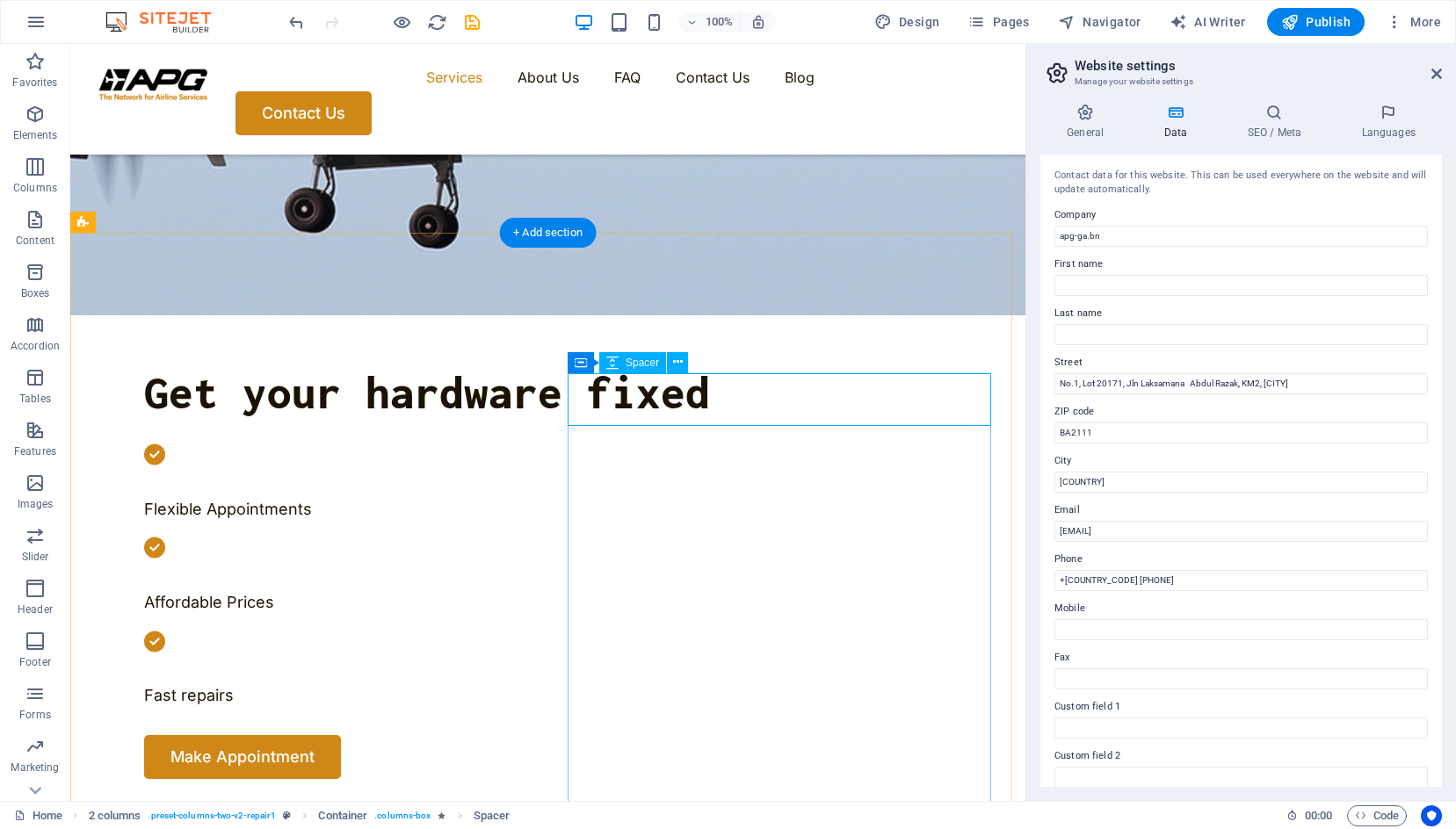 click at bounding box center [307, 1738] 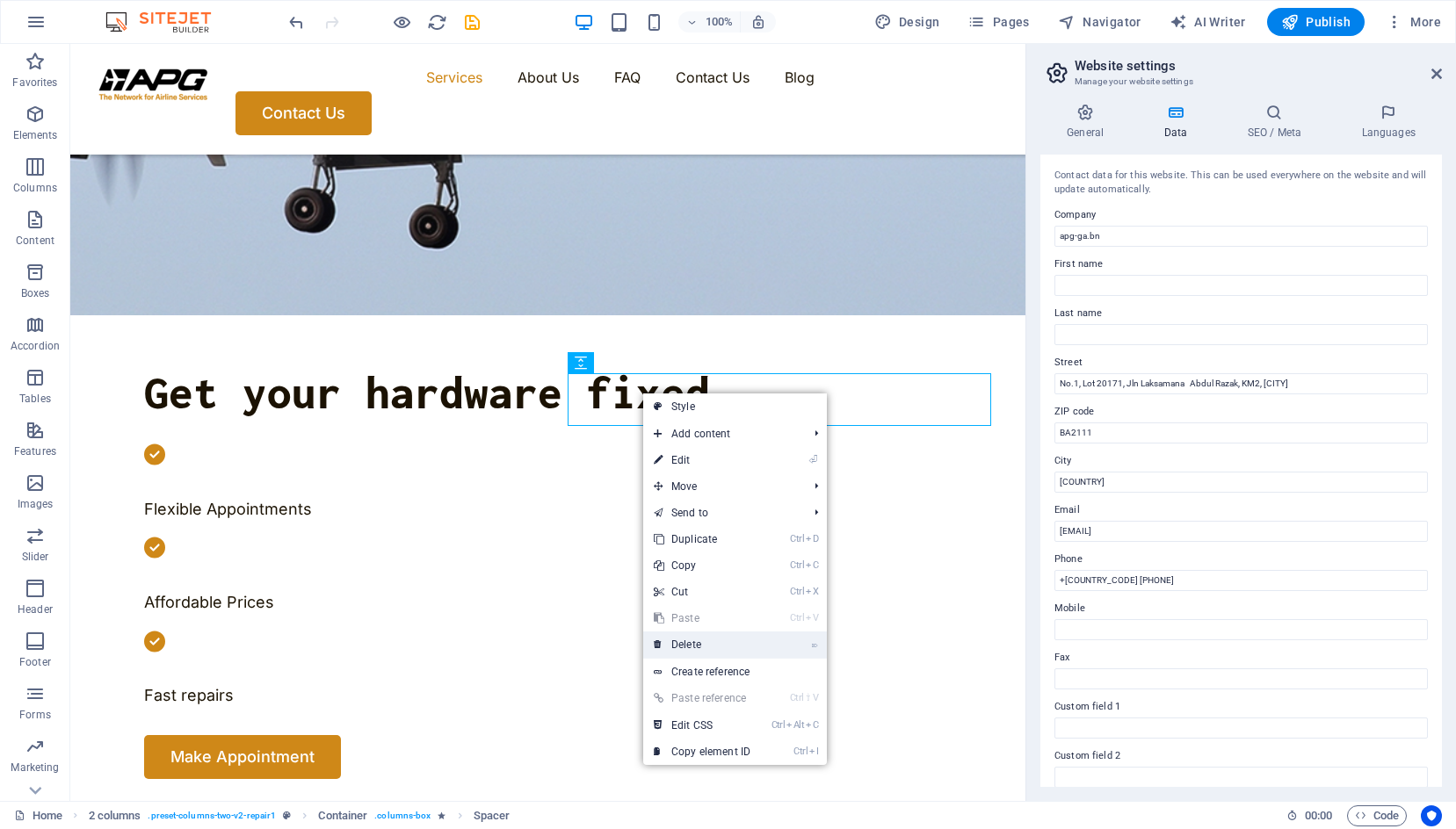 click on "⌦  Delete" at bounding box center (702, 645) 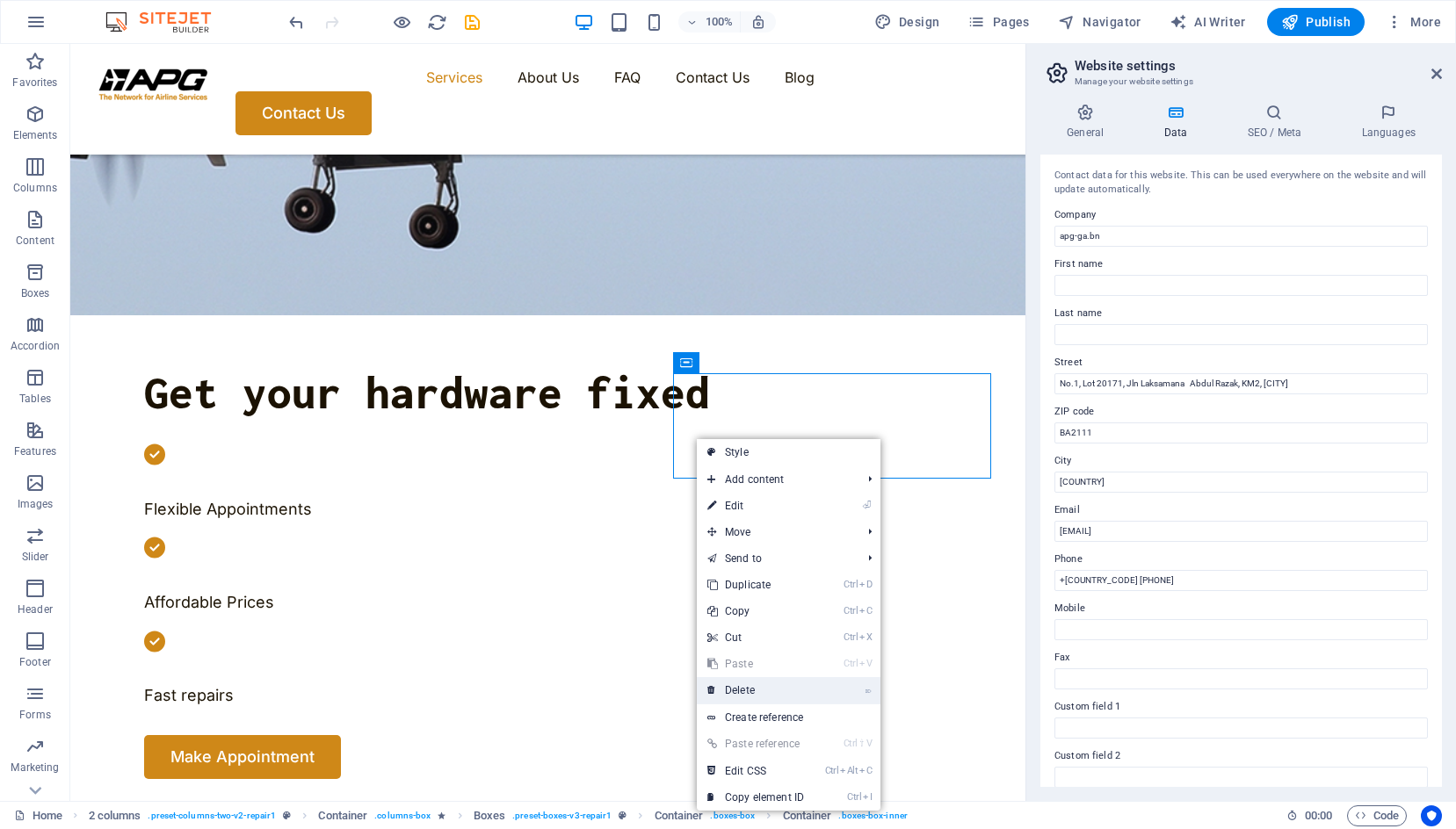 click on "⌦  Delete" at bounding box center [756, 690] 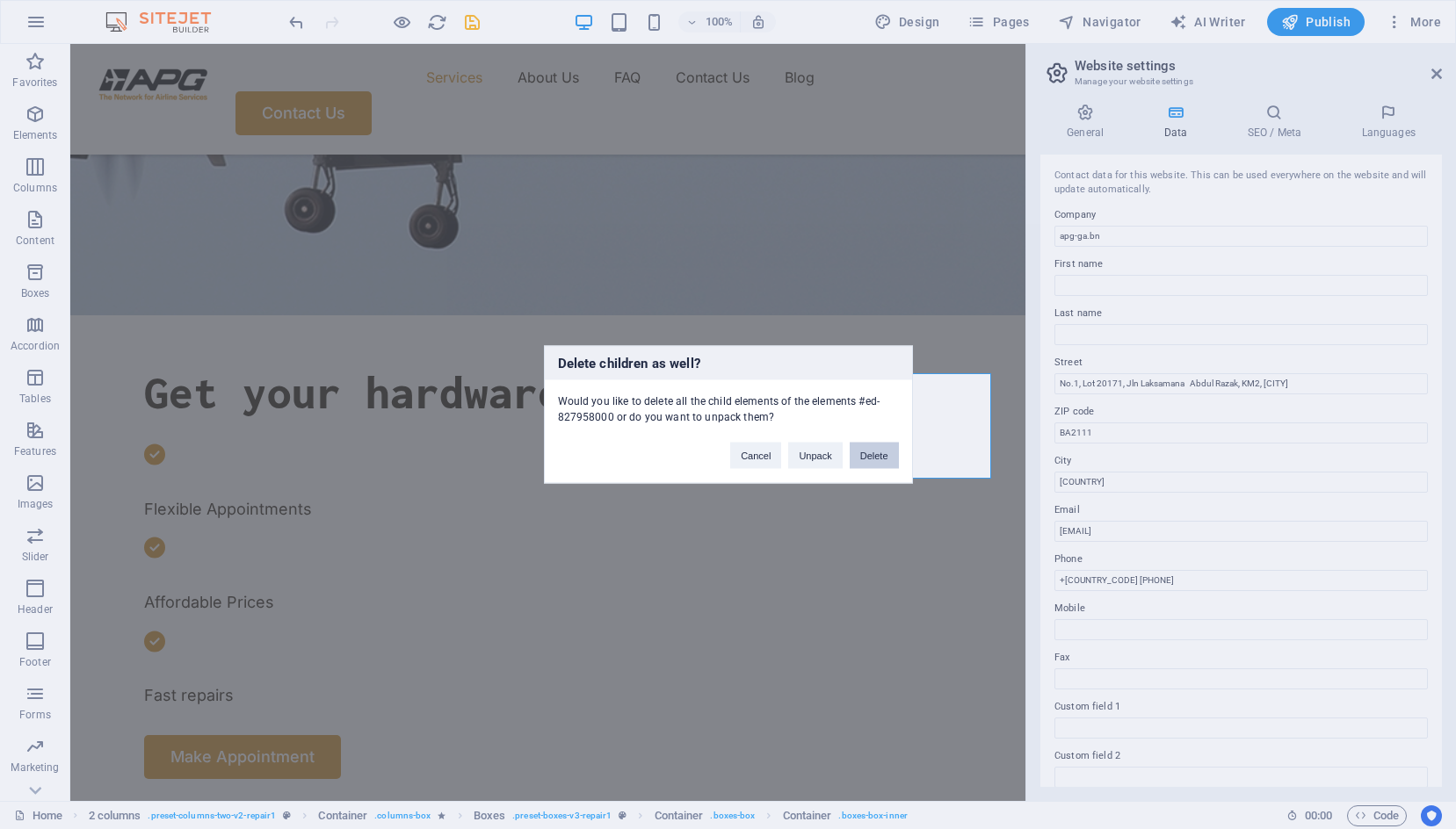 drag, startPoint x: 876, startPoint y: 459, endPoint x: 779, endPoint y: 506, distance: 107.78683 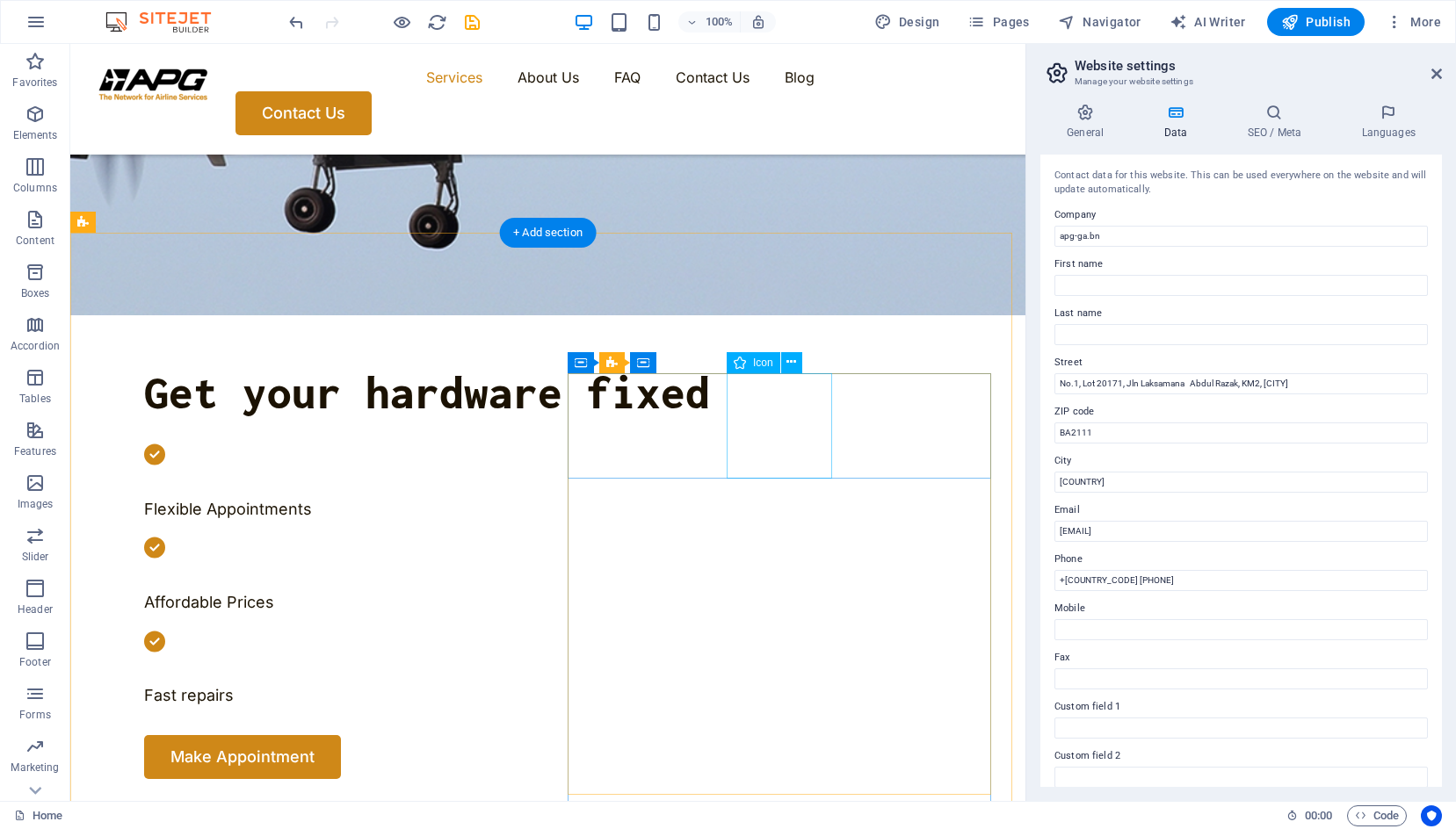click at bounding box center [307, 1764] 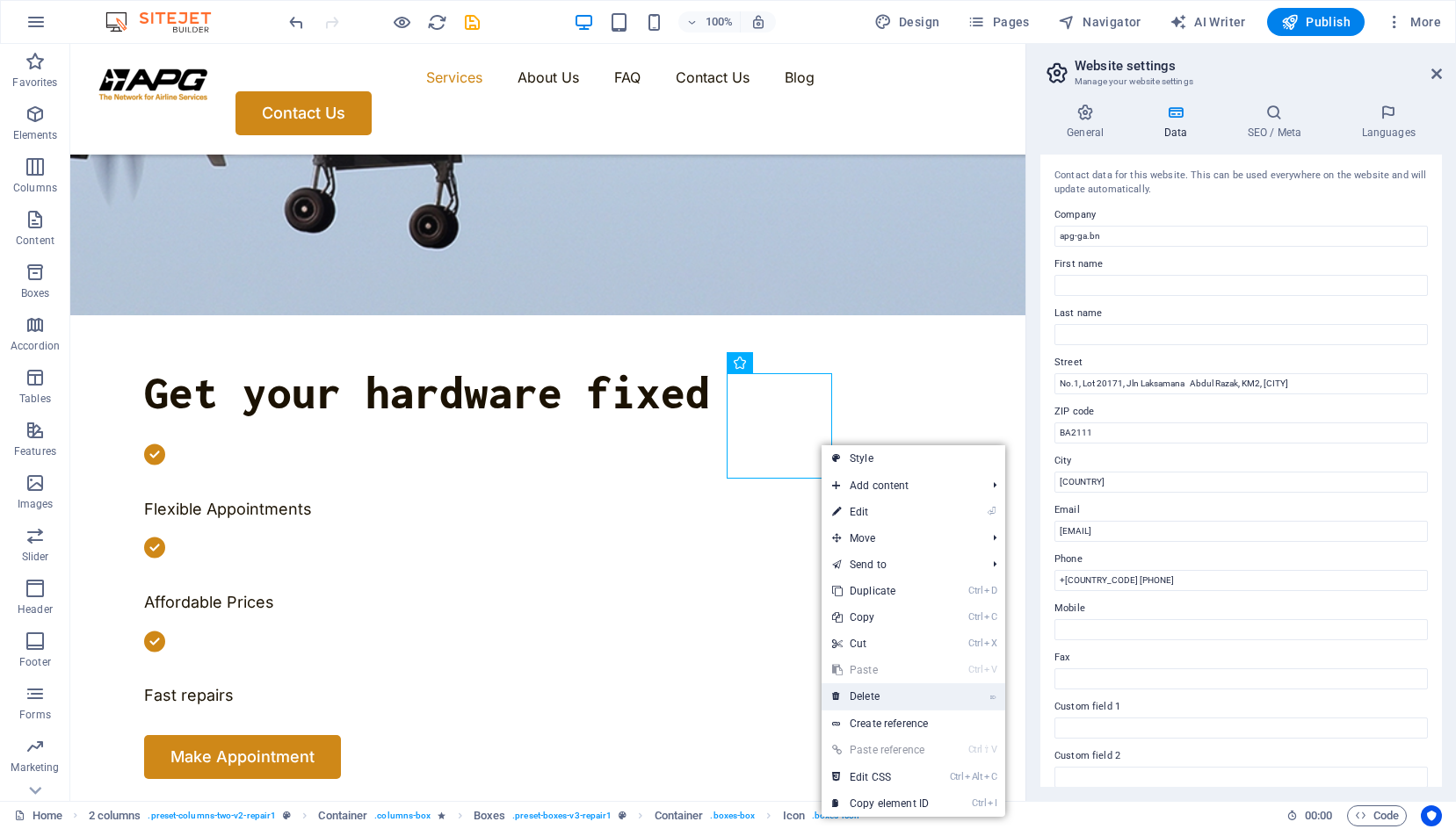 click on "⌦  Delete" at bounding box center [880, 696] 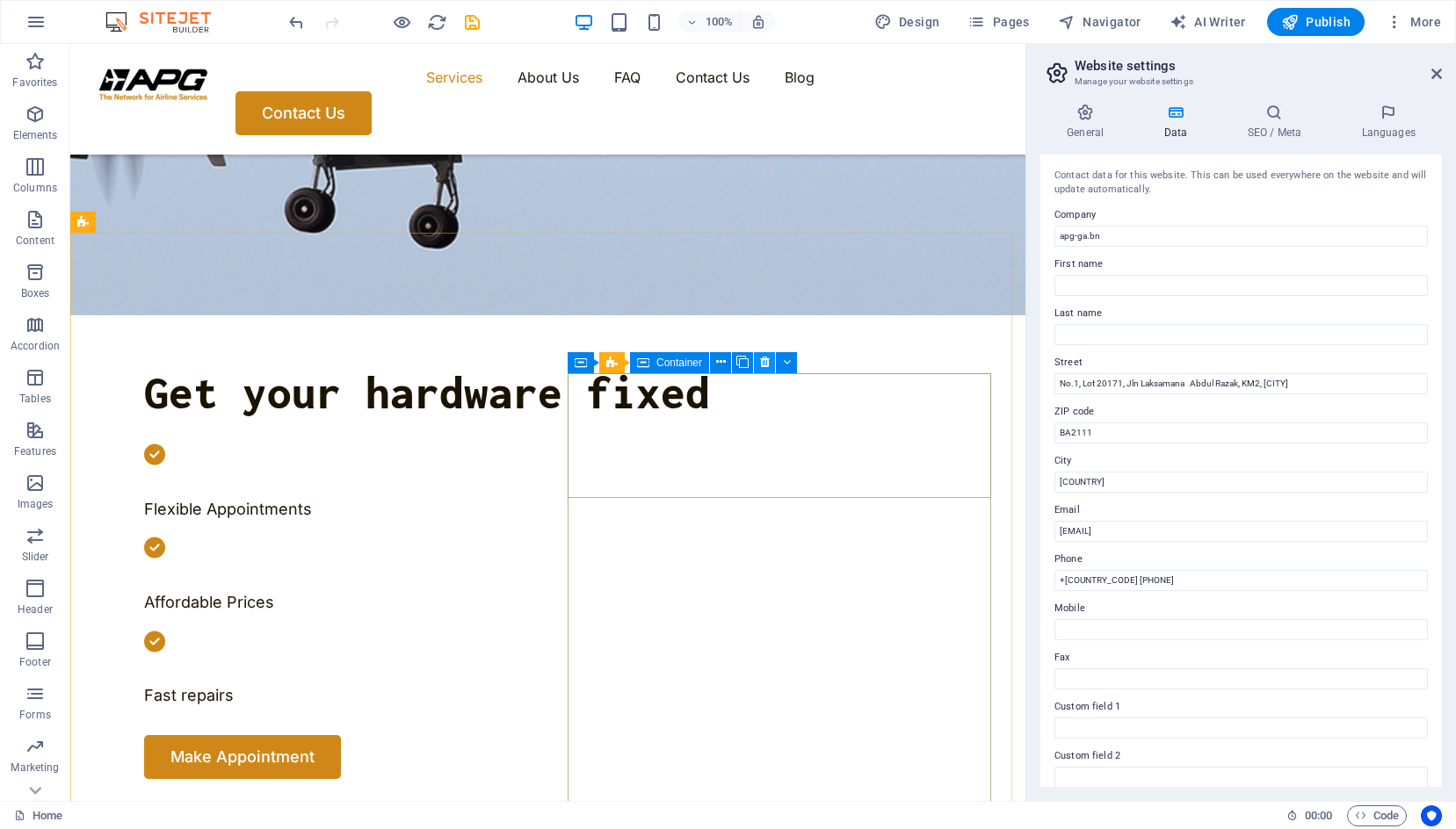 click at bounding box center (764, 362) 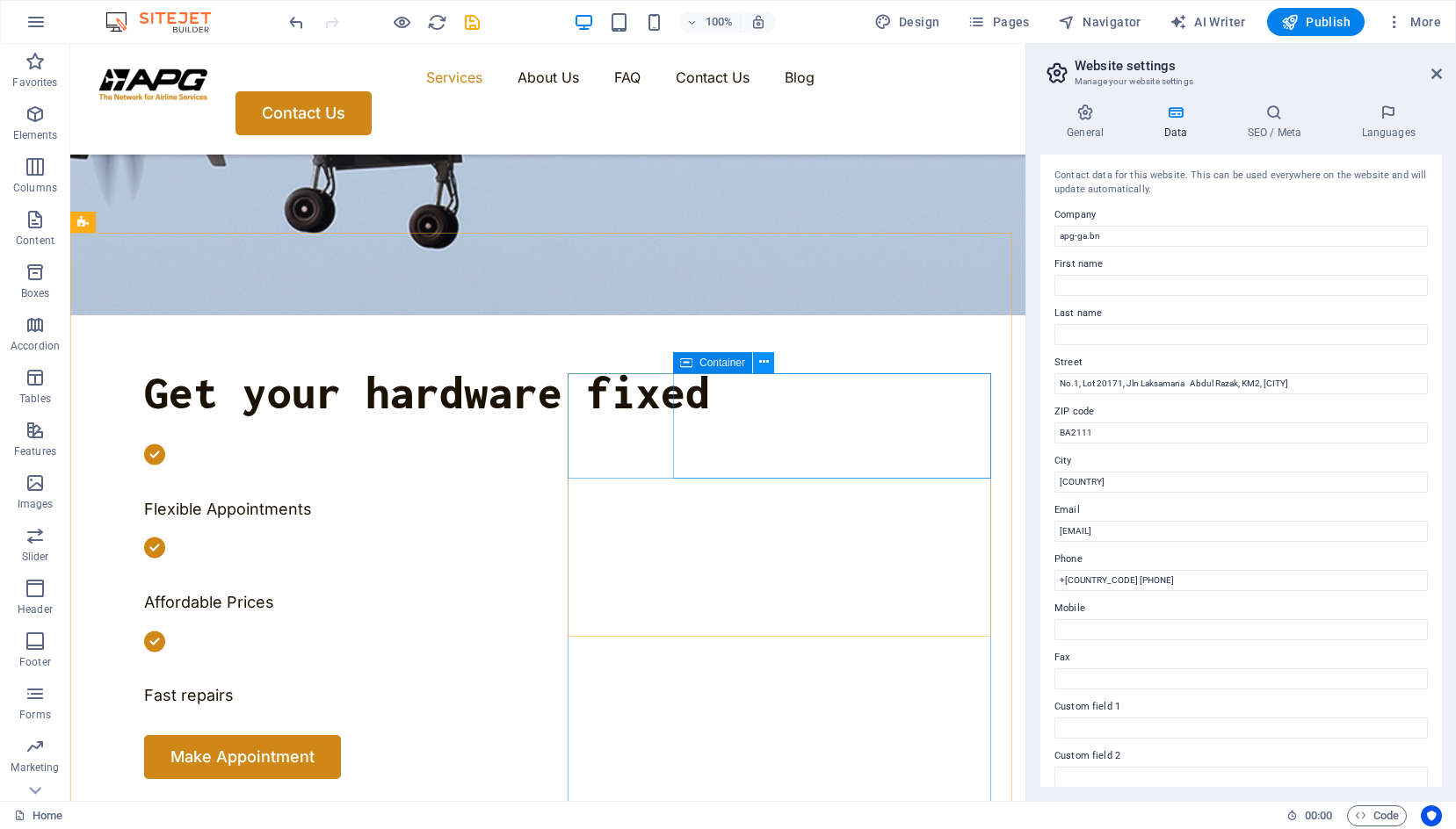click at bounding box center [764, 362] 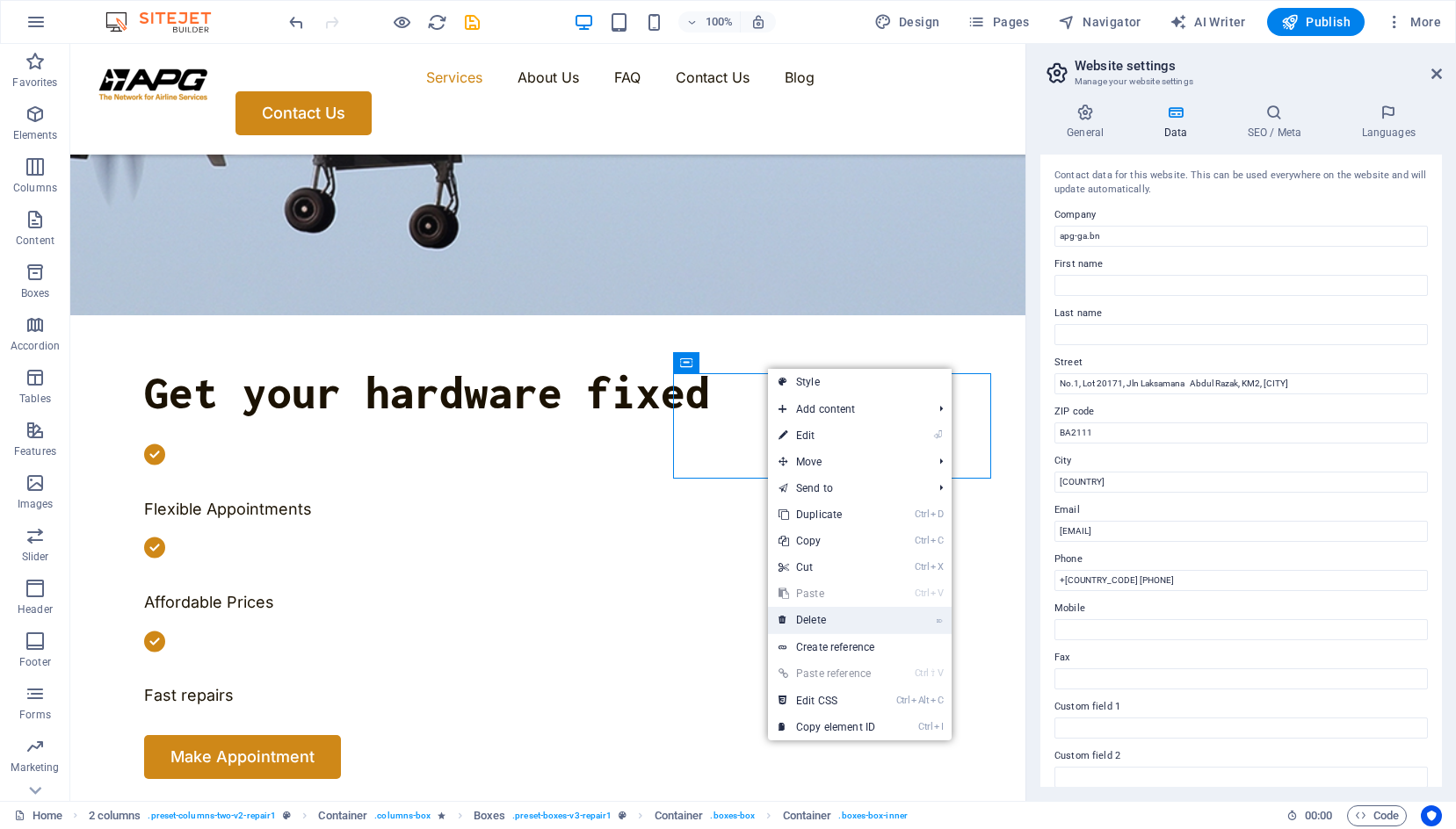 click on "⌦  Delete" at bounding box center [827, 620] 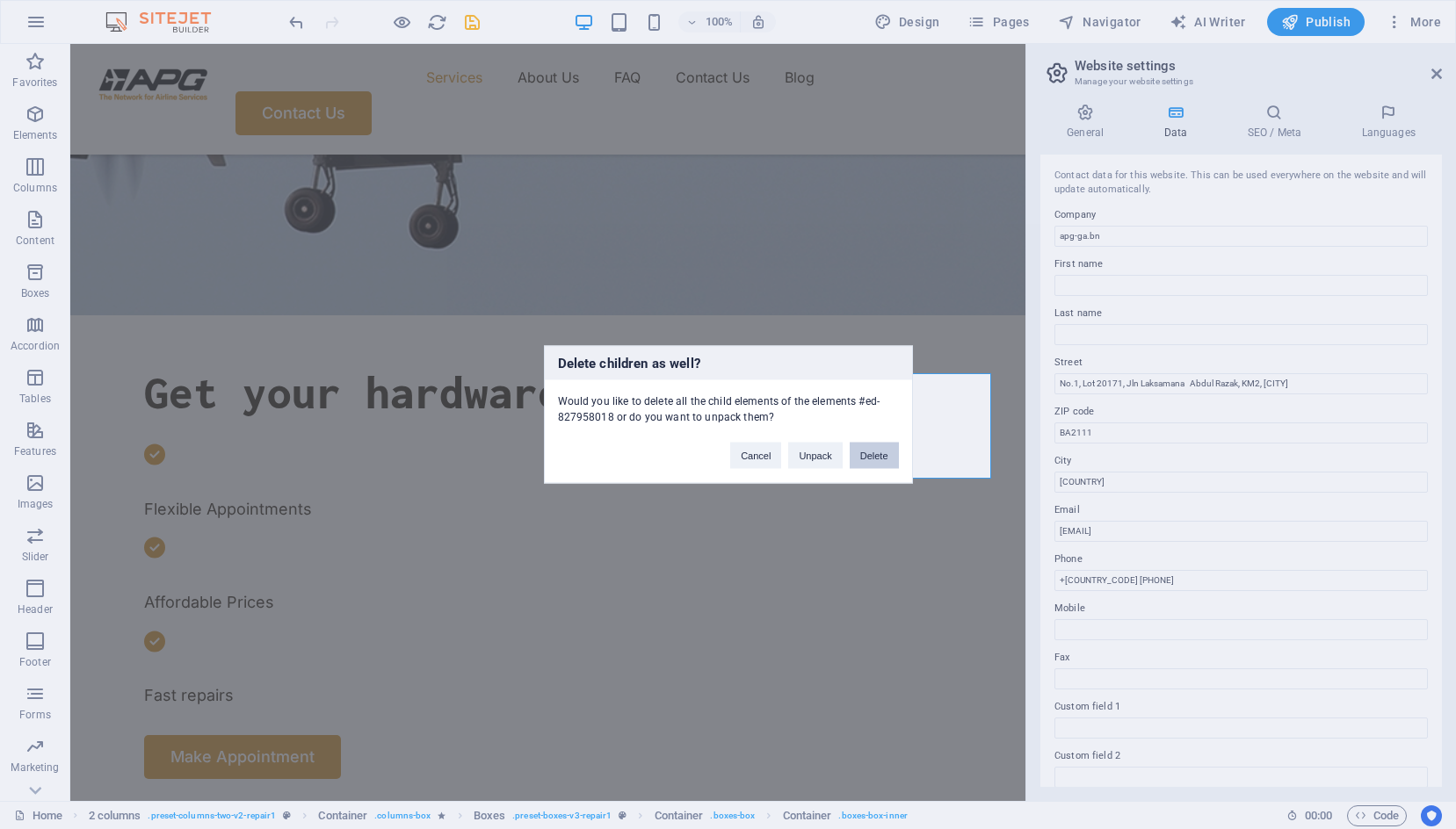 click on "Delete" at bounding box center [874, 456] 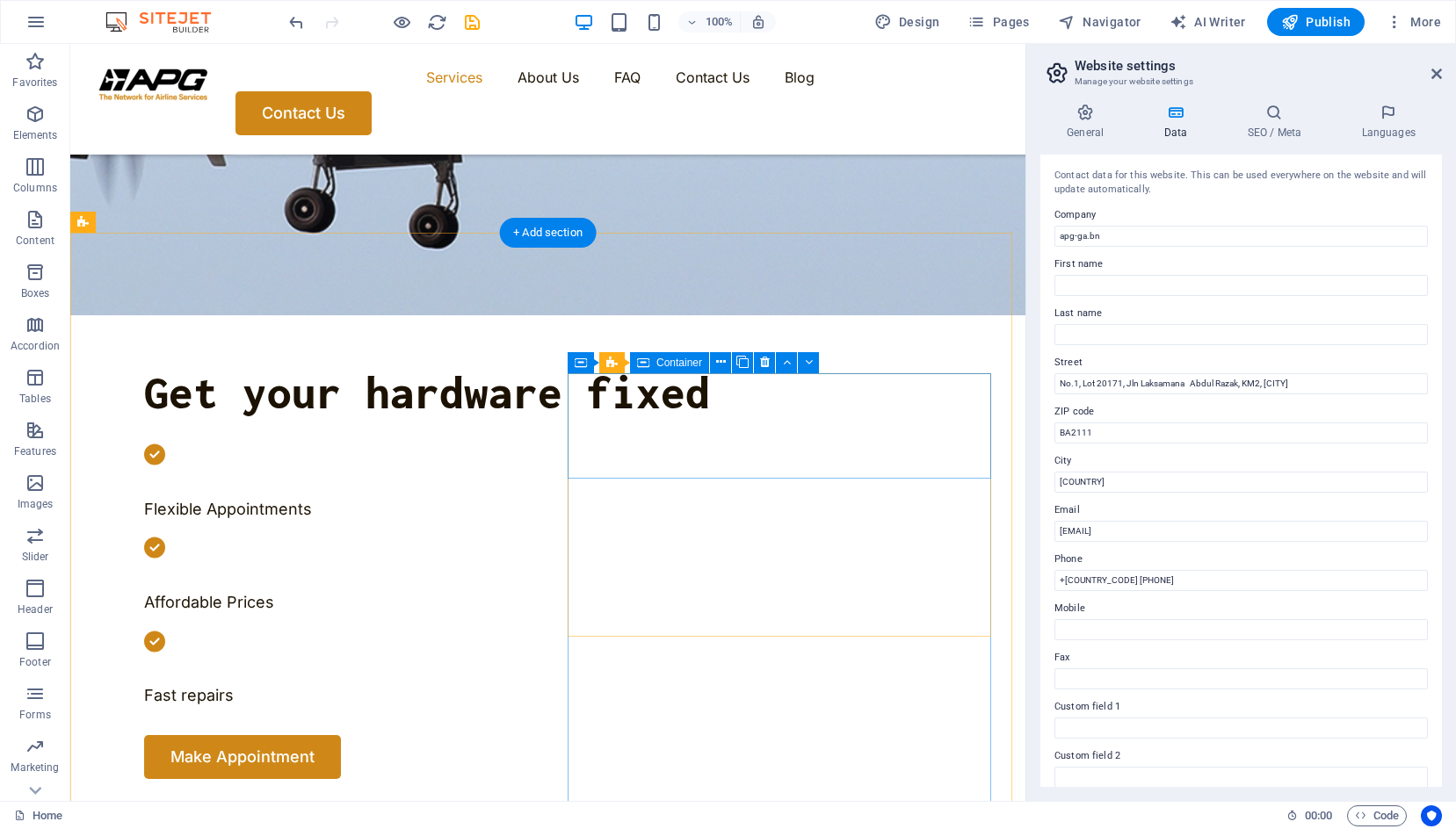 click at bounding box center (307, 1764) 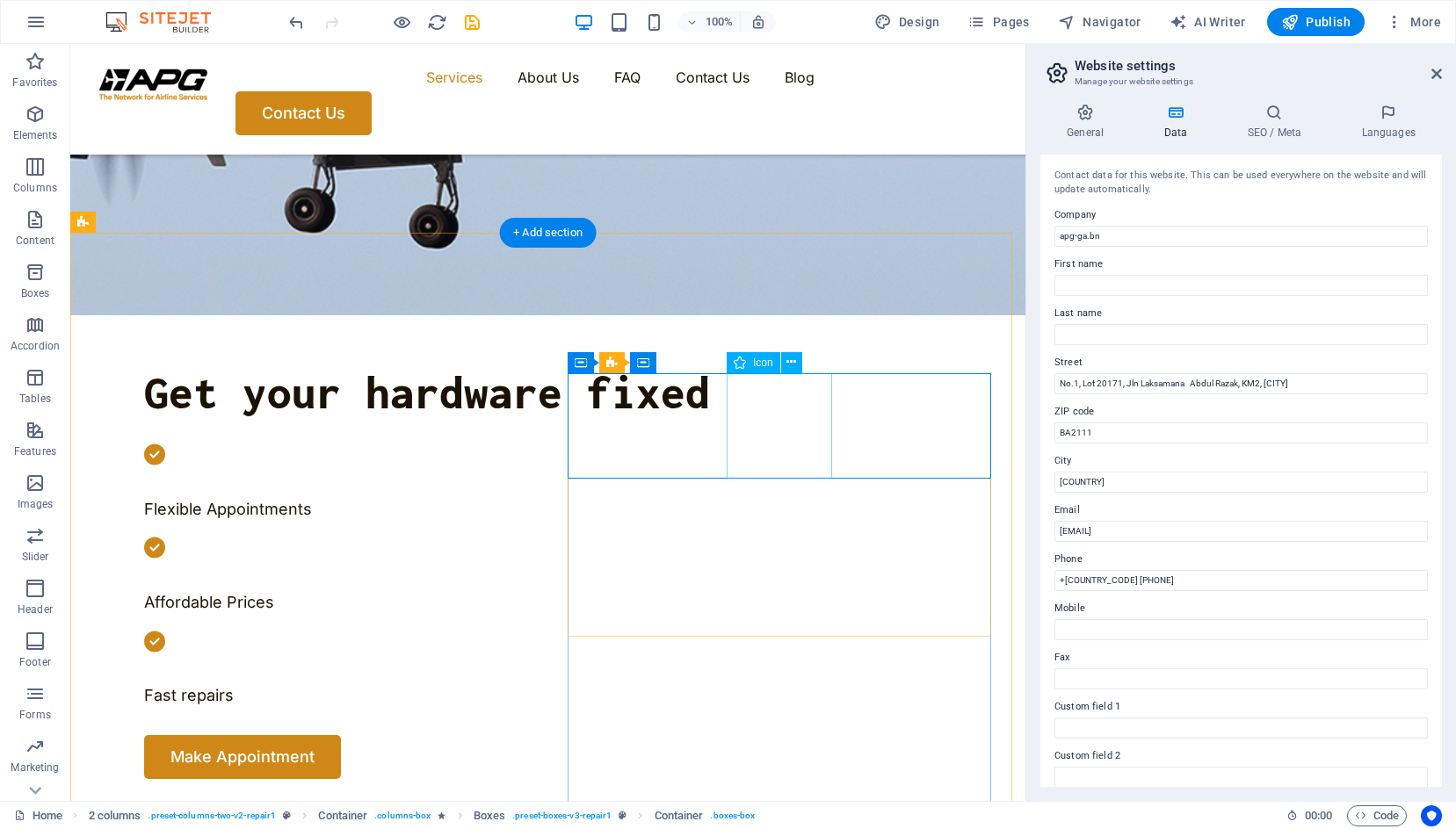 click at bounding box center (307, 1764) 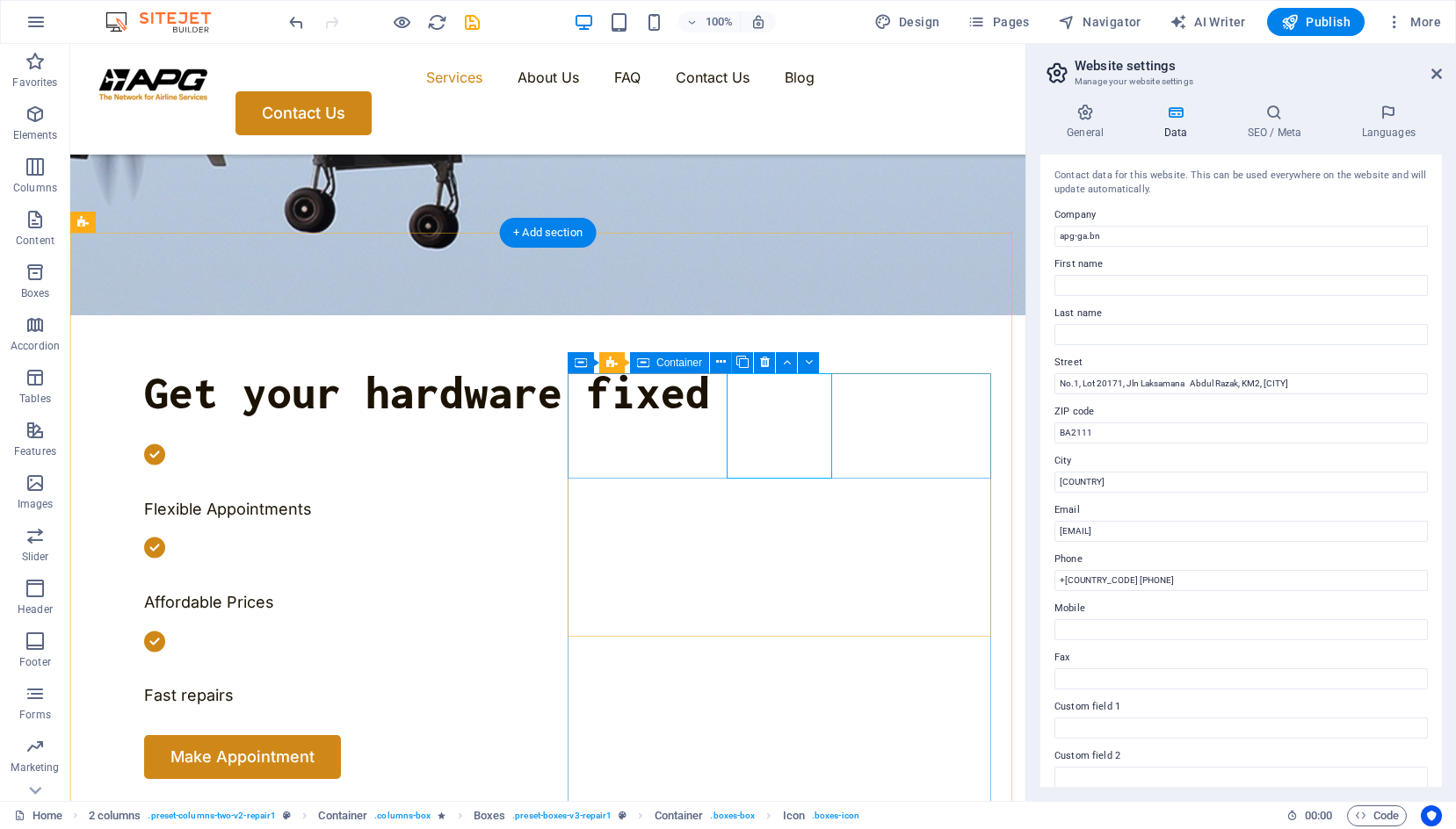 click at bounding box center [307, 1764] 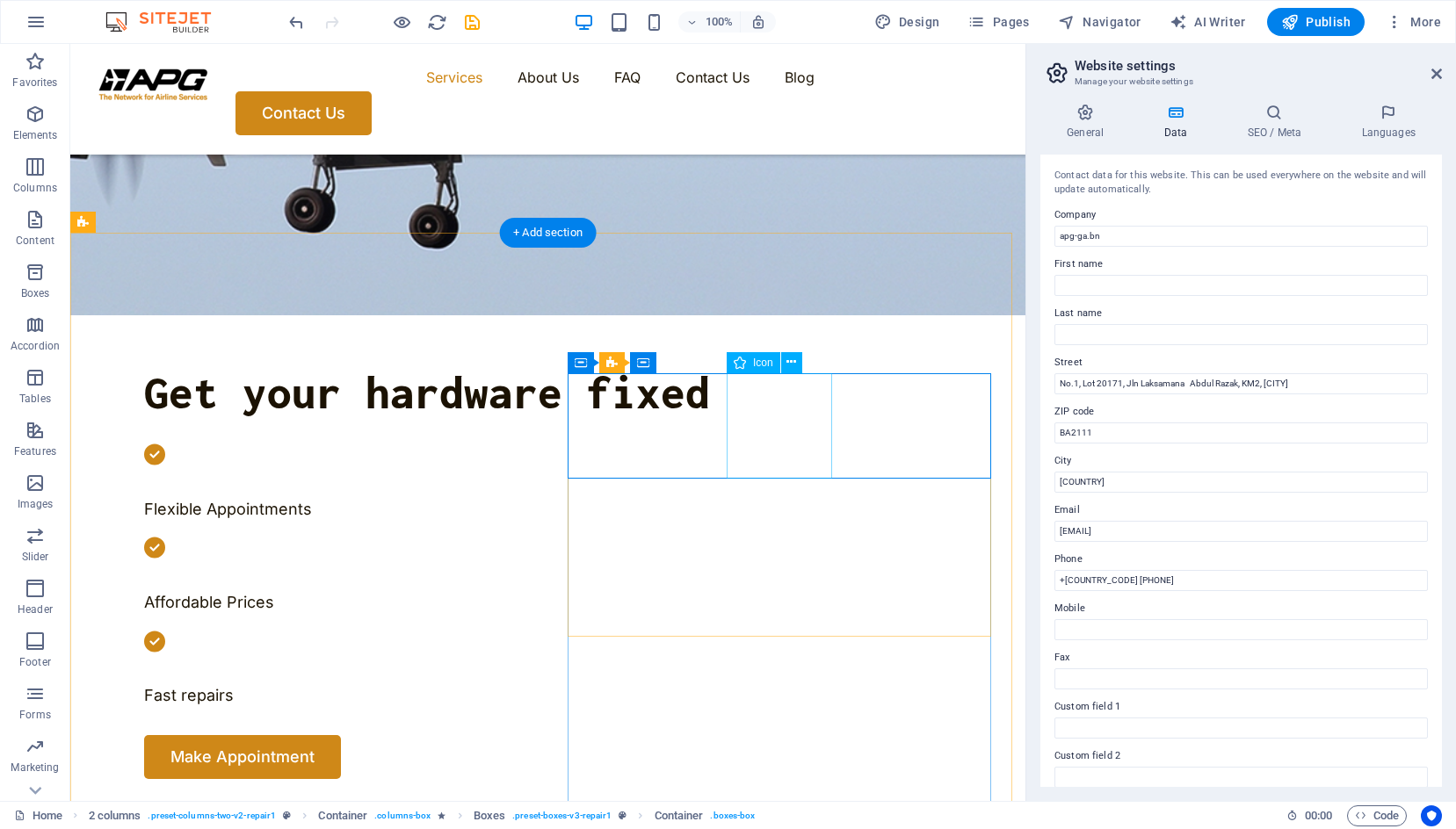 click at bounding box center [307, 1764] 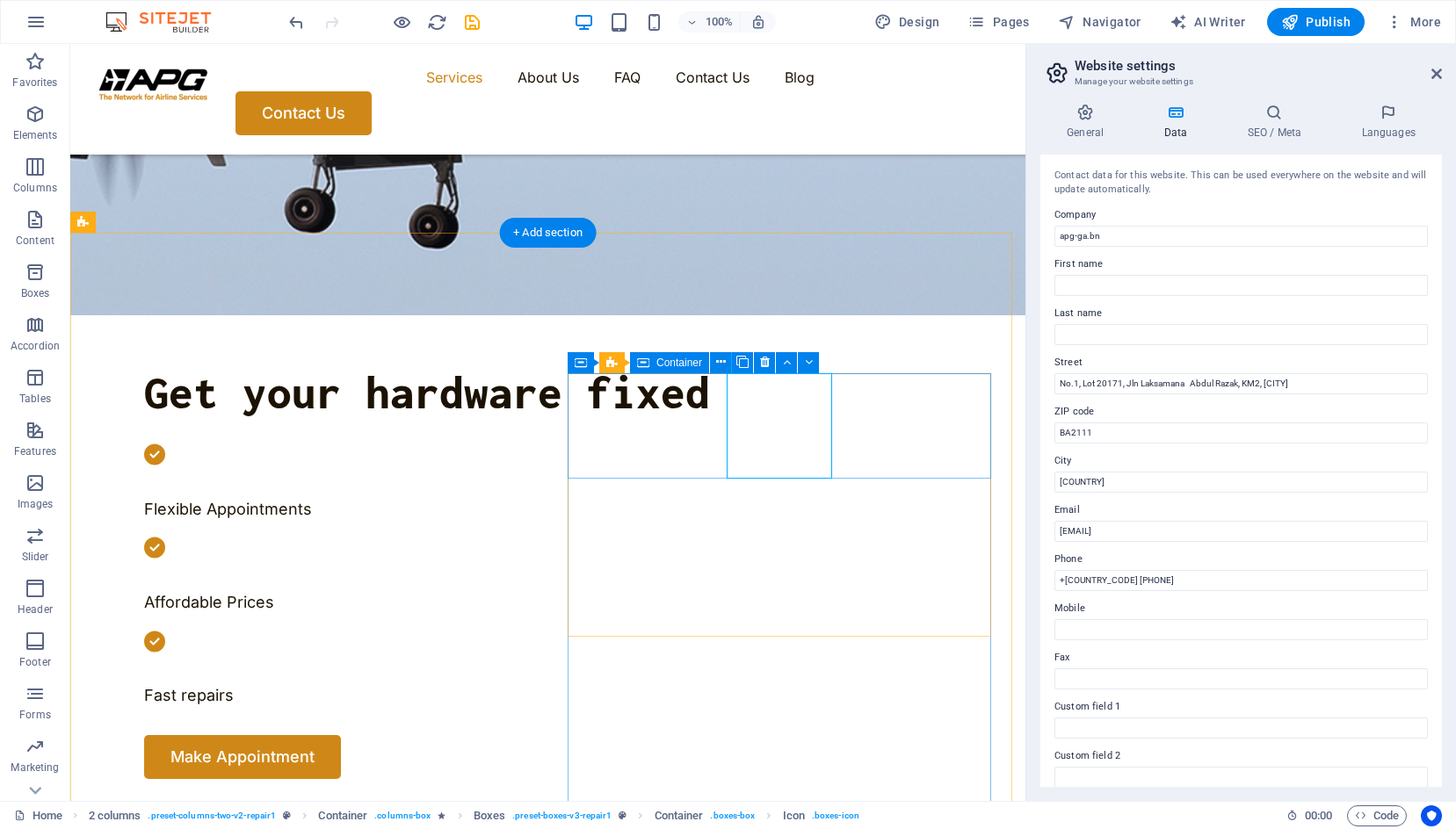 click at bounding box center (307, 1764) 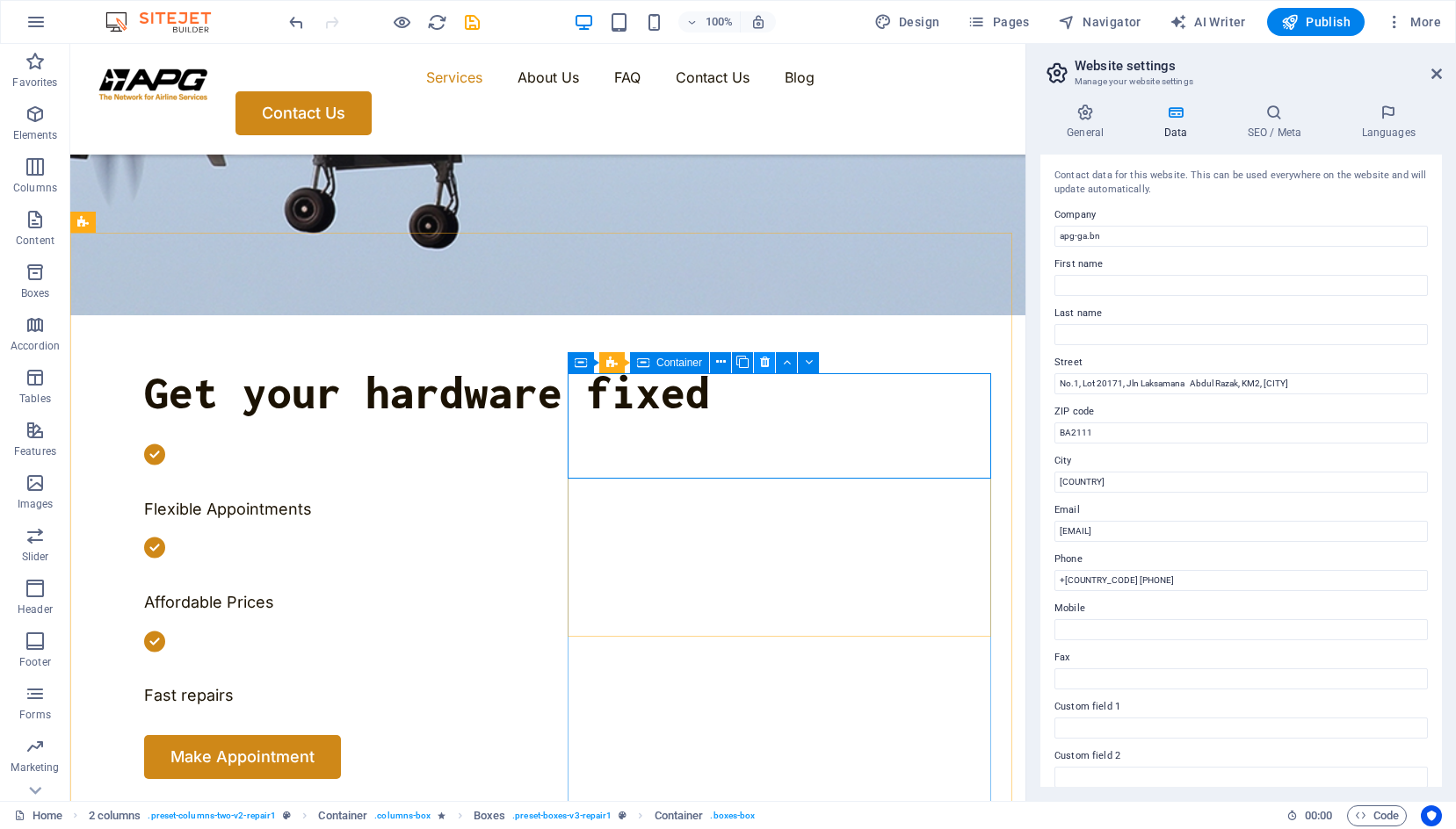 click at bounding box center (764, 362) 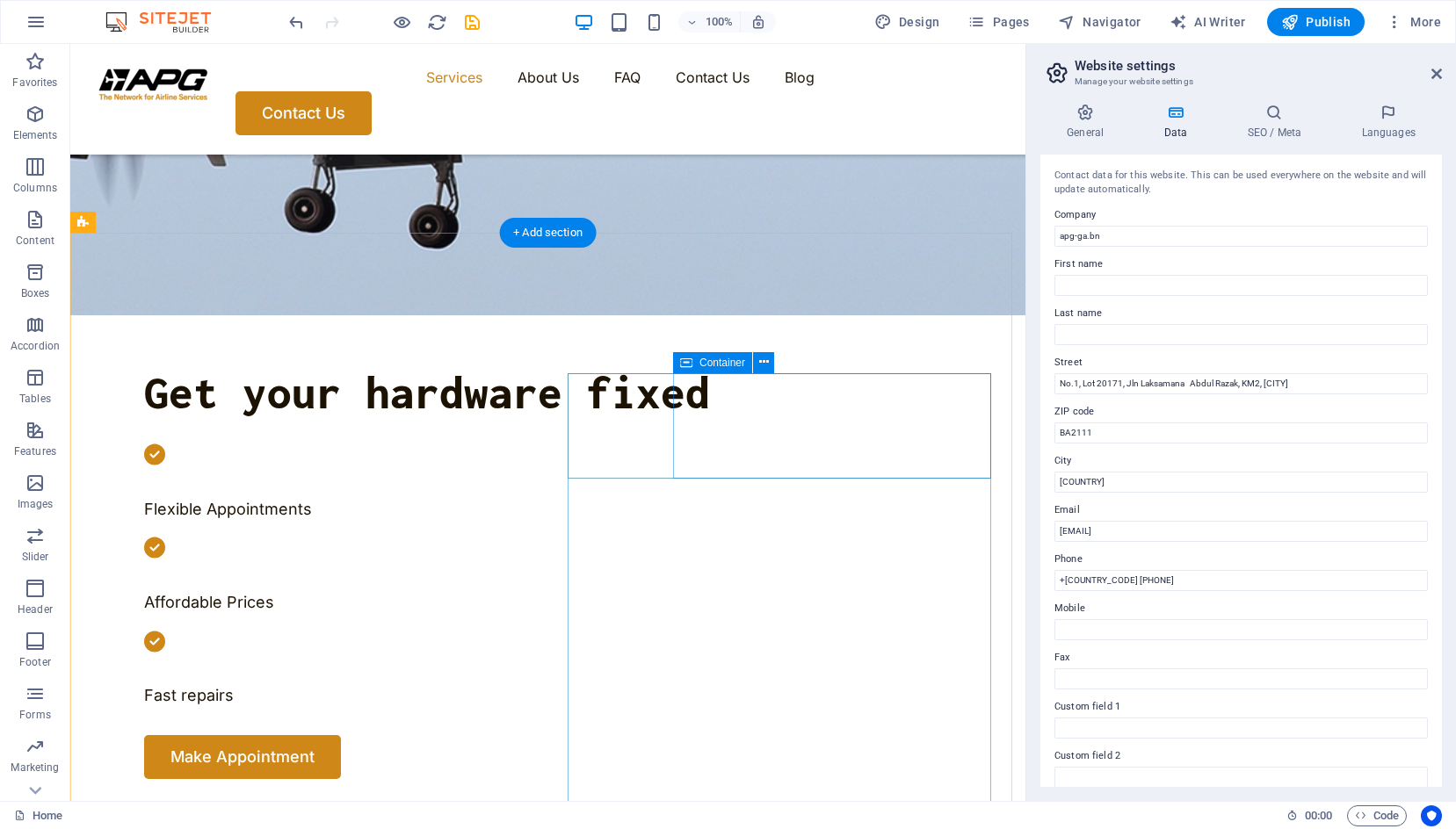 click on "Get your fixed device Turpis nisl praesent tempor congue magna neque amet." at bounding box center (307, 1848) 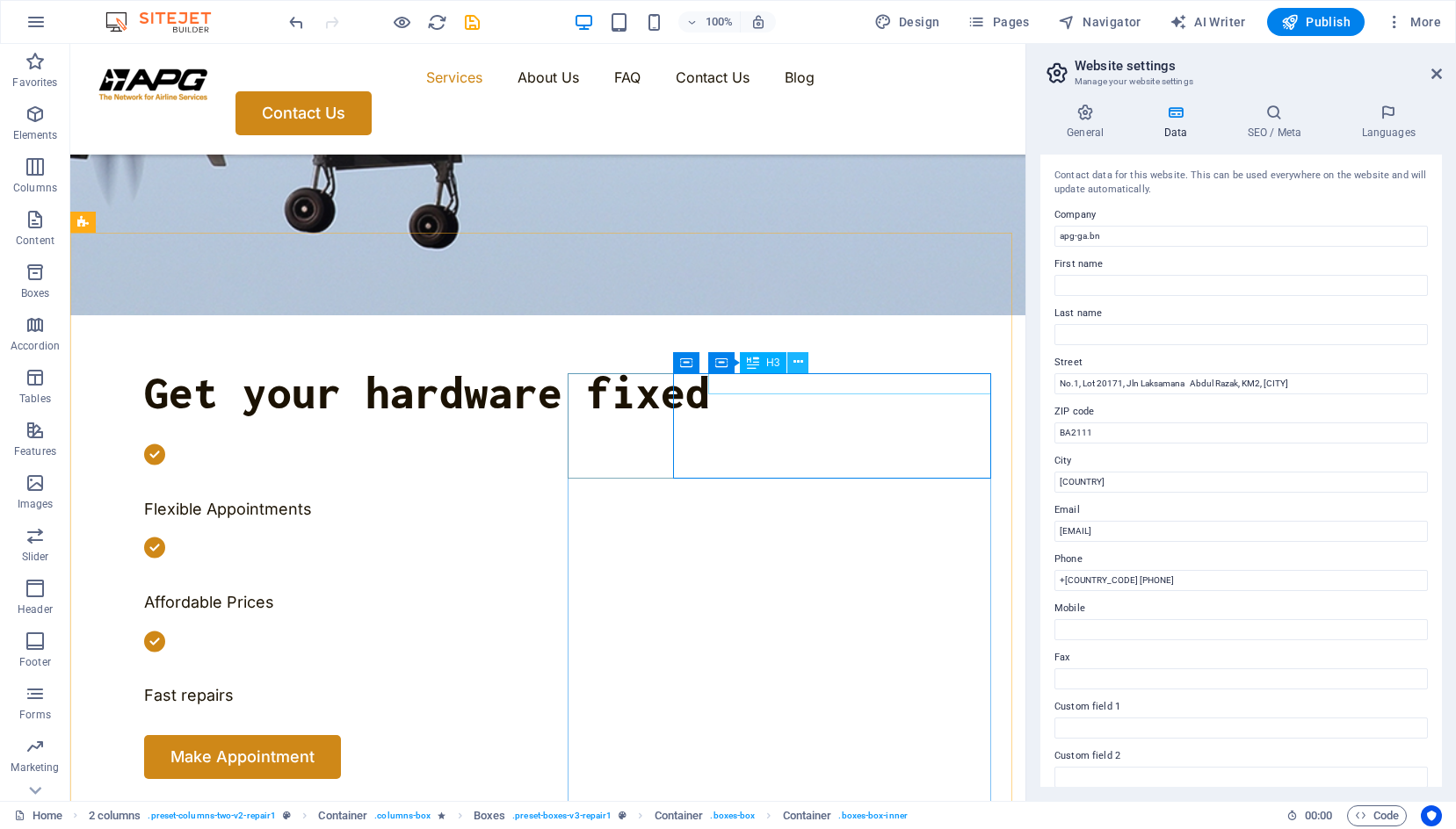 click at bounding box center [798, 362] 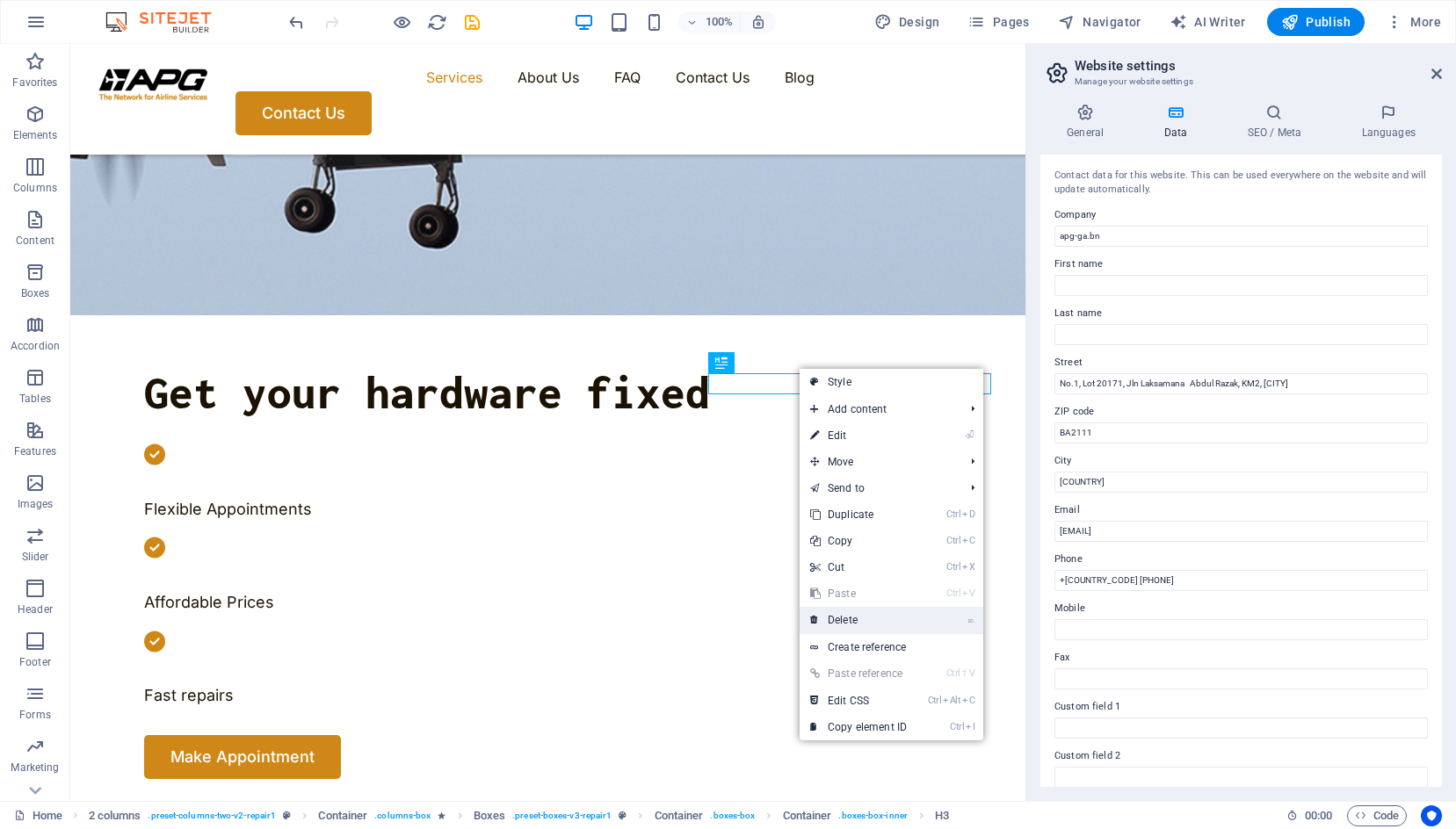click on "⌦  Delete" at bounding box center [858, 620] 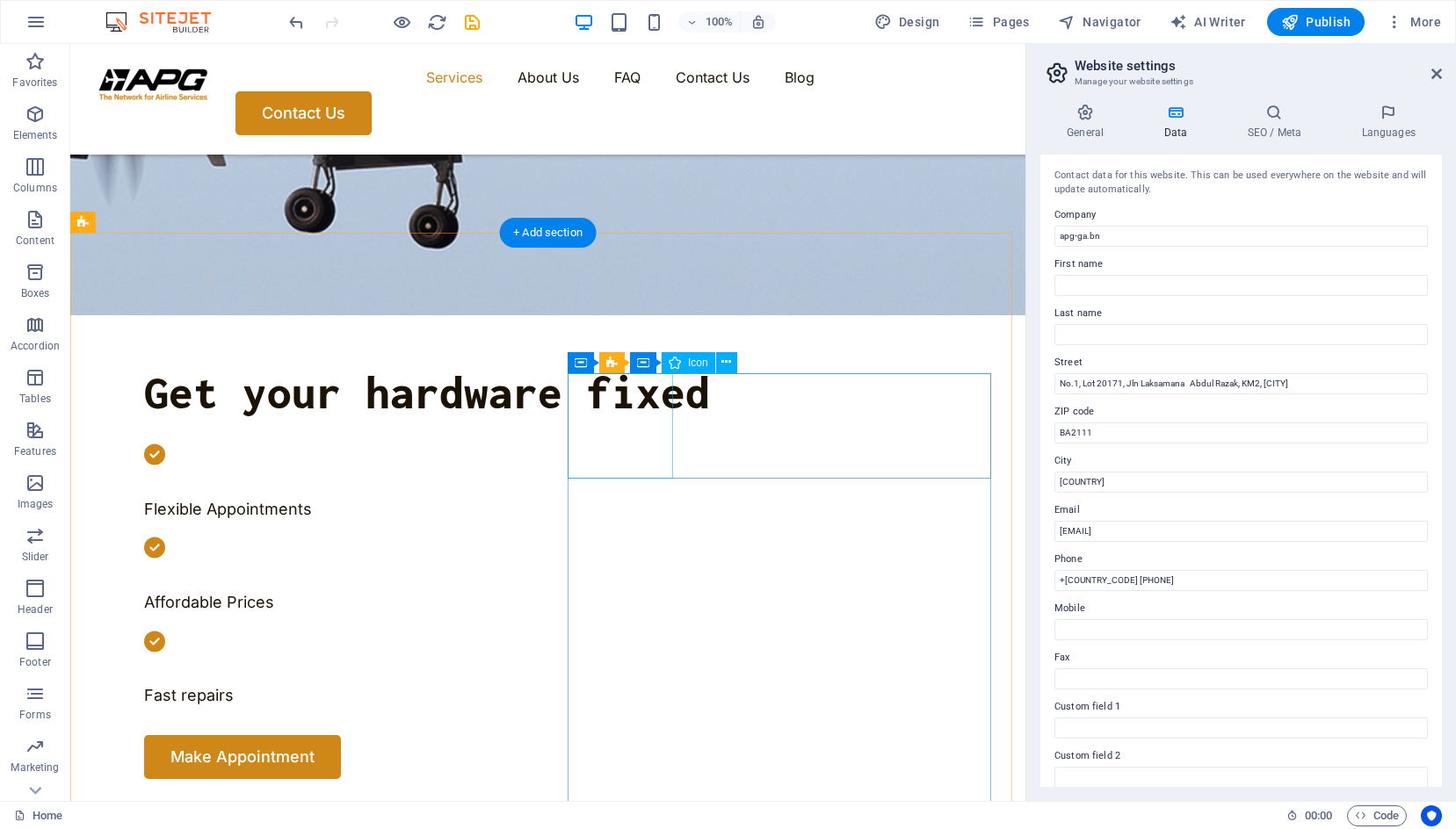click at bounding box center (307, 1764) 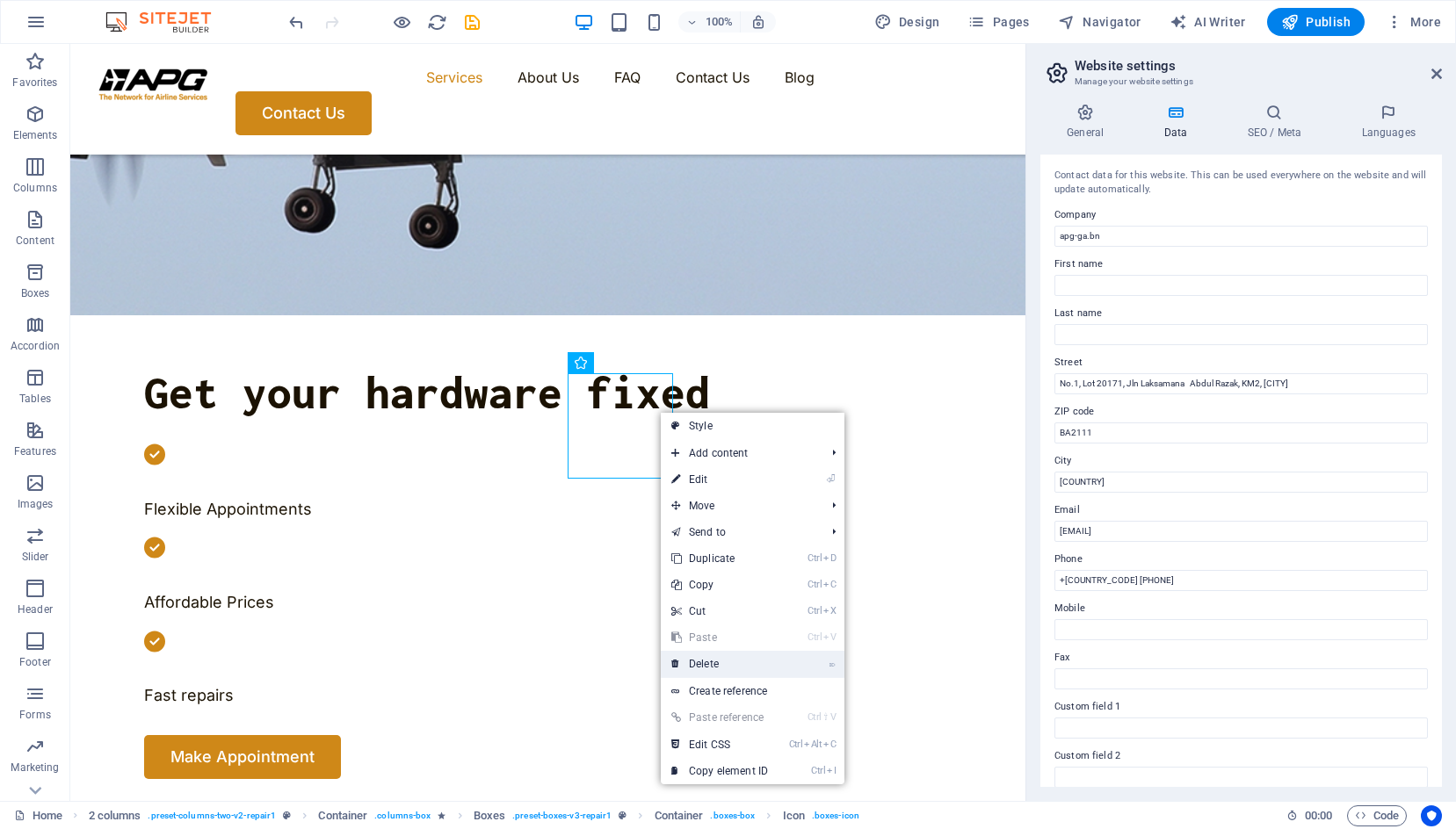 click on "⌦  Delete" at bounding box center [720, 664] 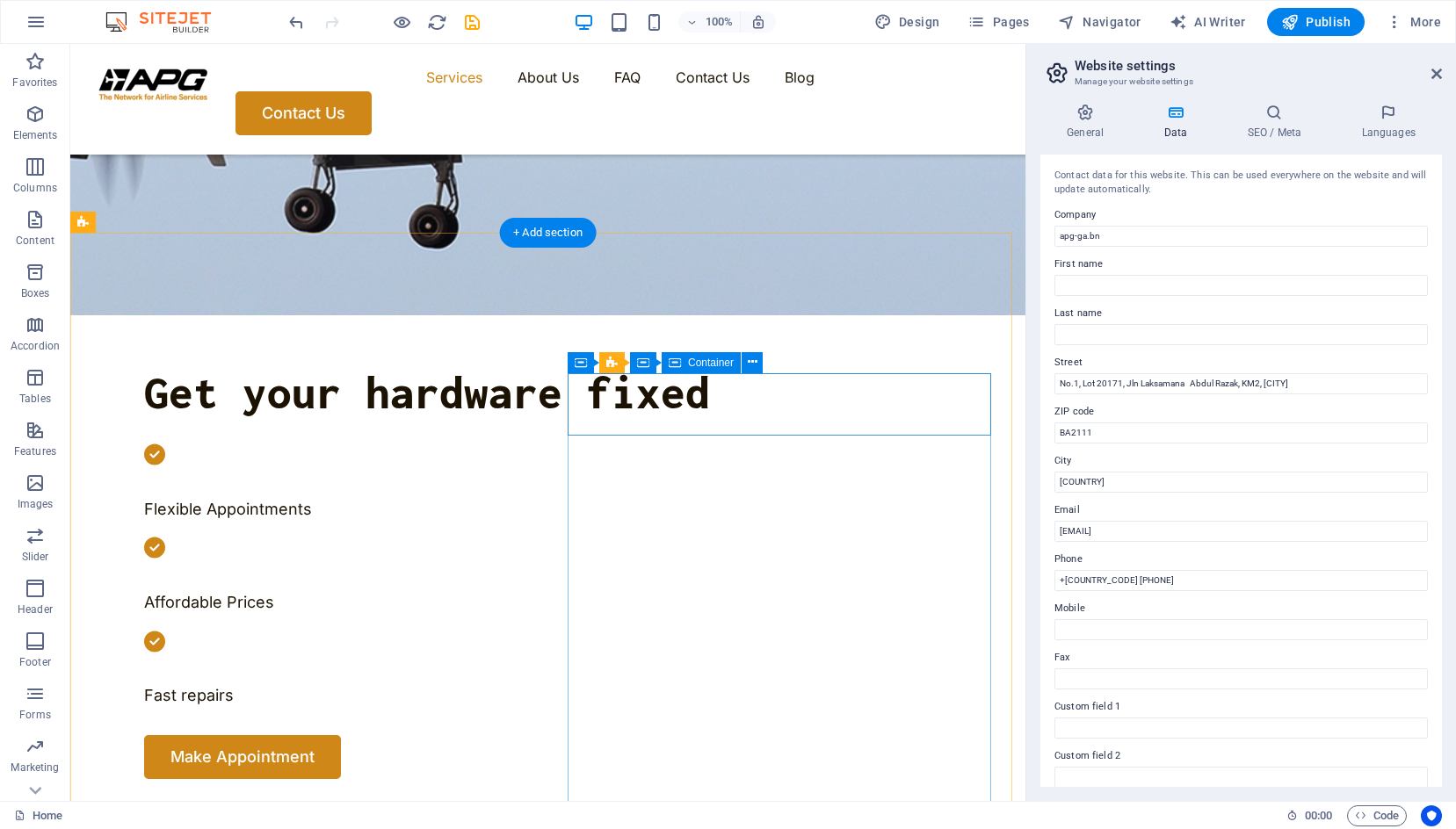 click on "Turpis nisl praesent tempor congue magna neque amet." at bounding box center [307, 1732] 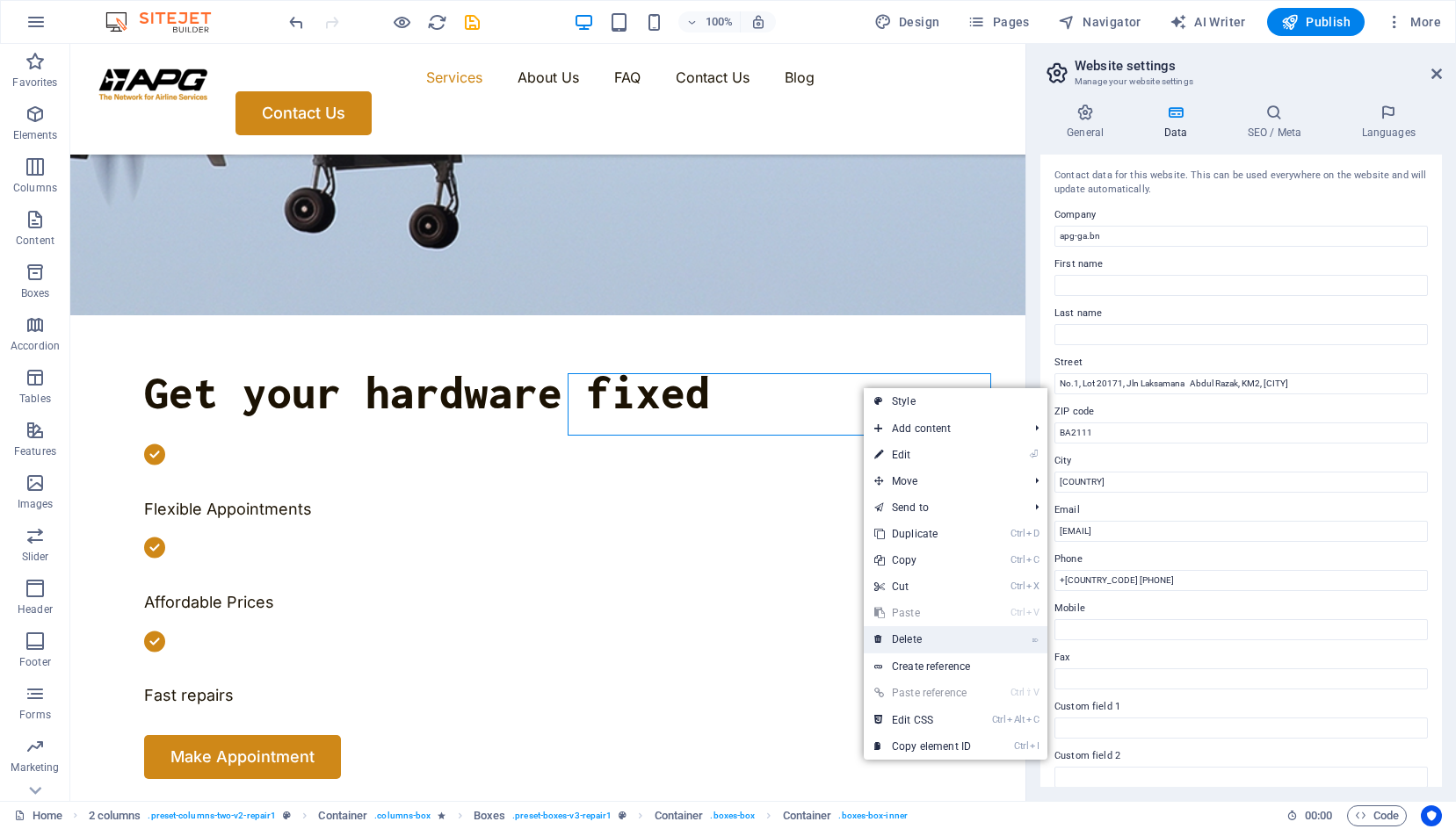click on "⌦  Delete" at bounding box center (923, 639) 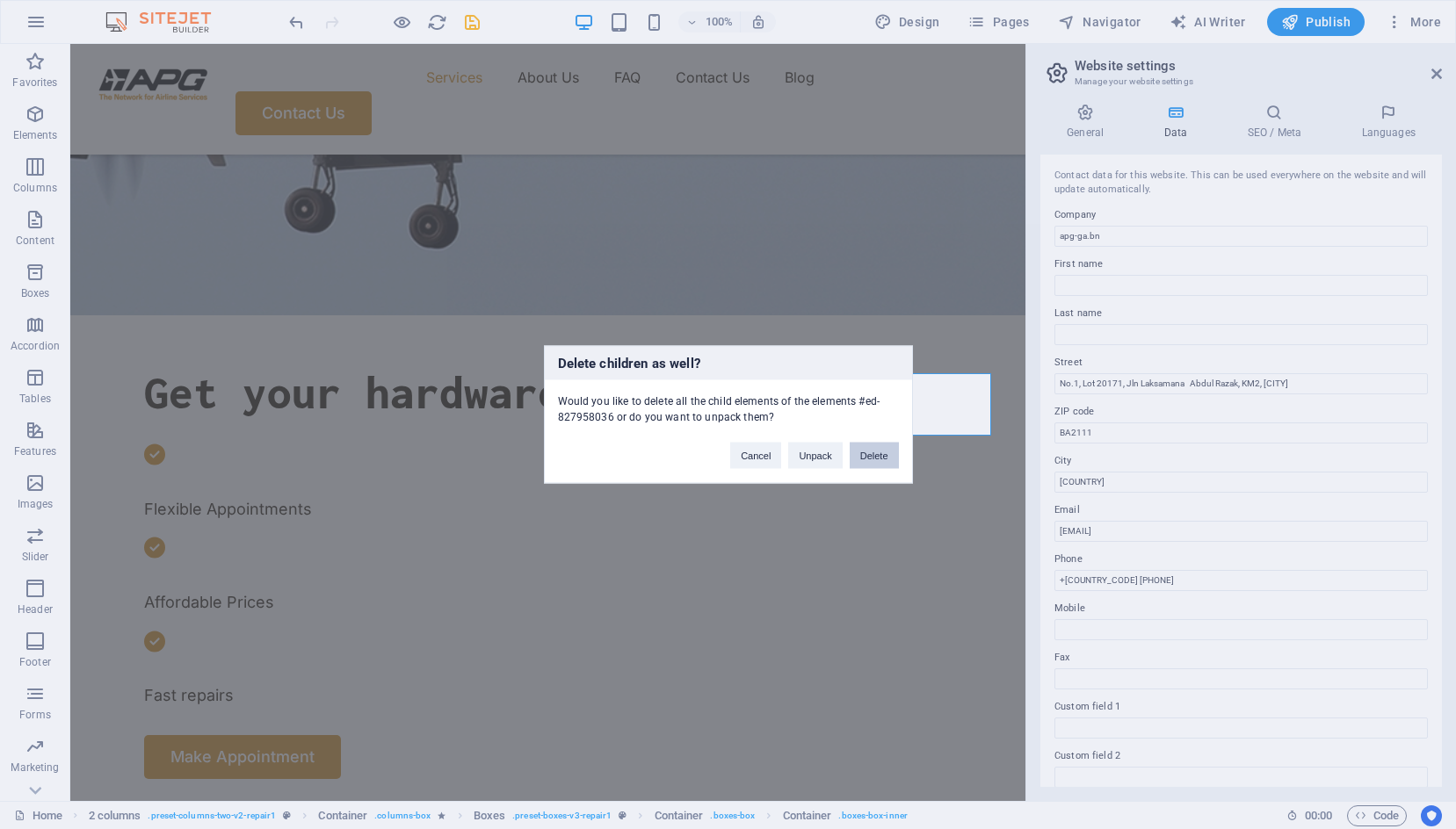click on "Delete" at bounding box center [874, 456] 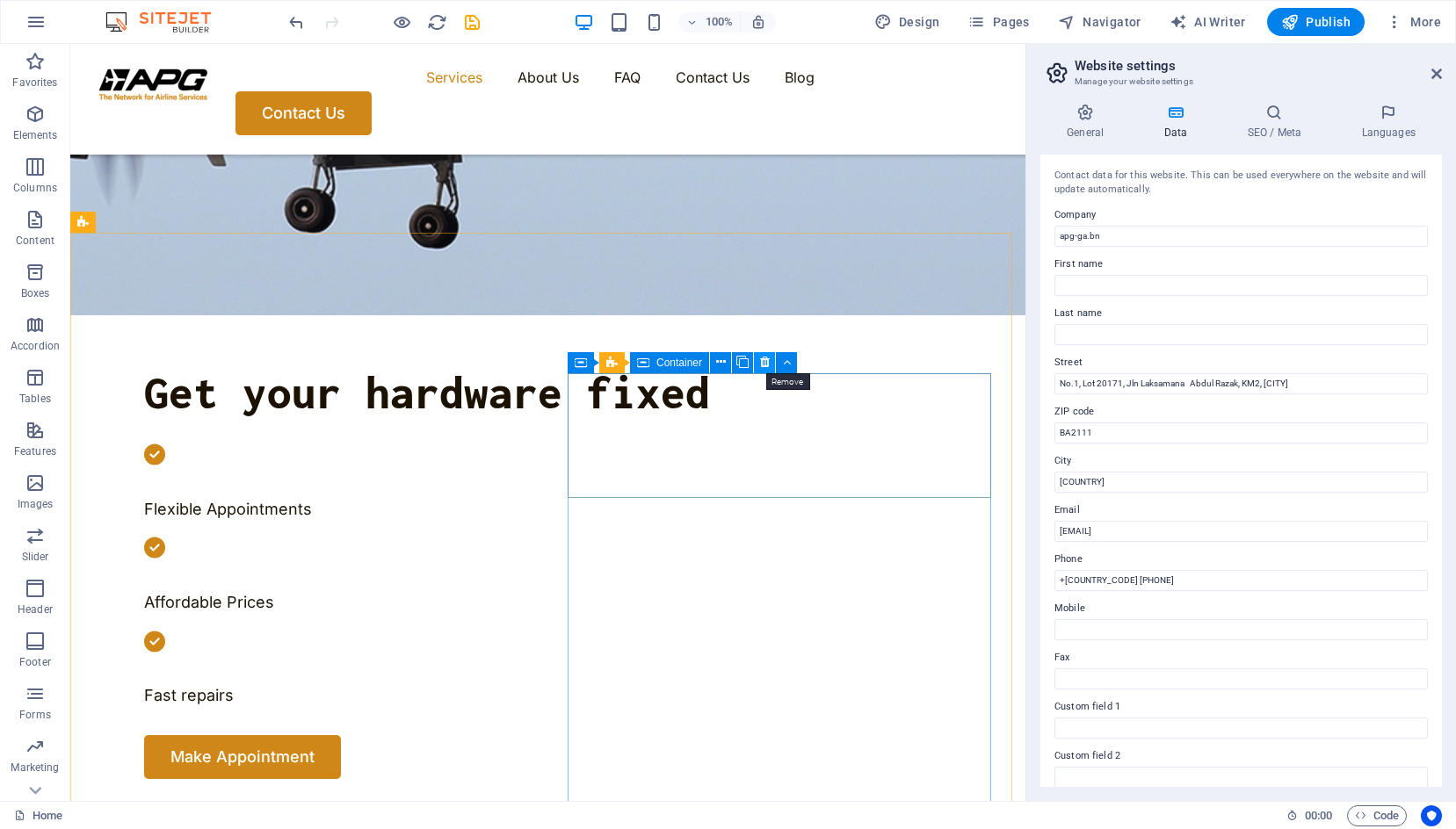 click at bounding box center (764, 362) 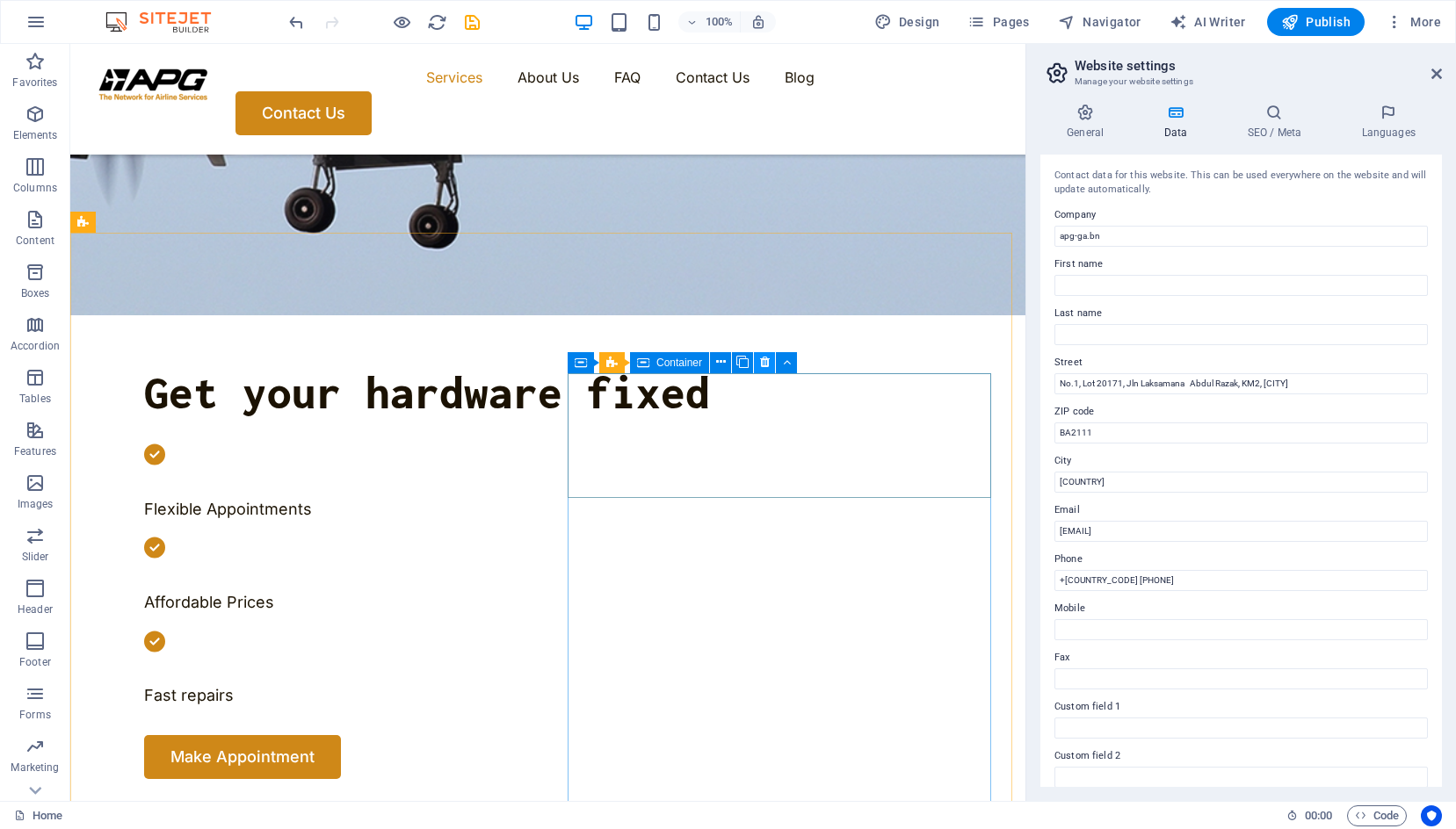 click at bounding box center [764, 363] 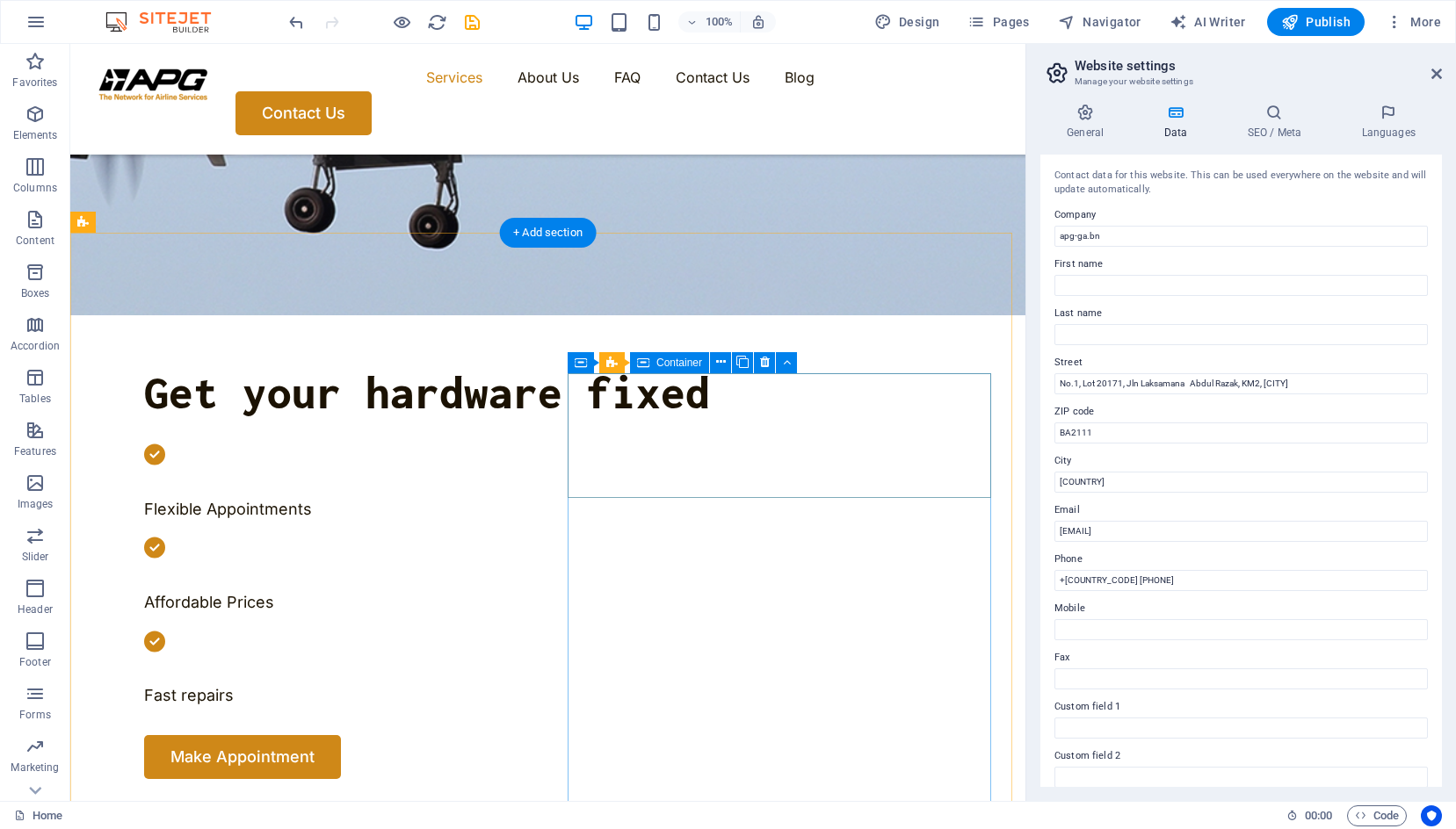 click on "Drop content here or  Add elements  Paste clipboard" at bounding box center [307, 1774] 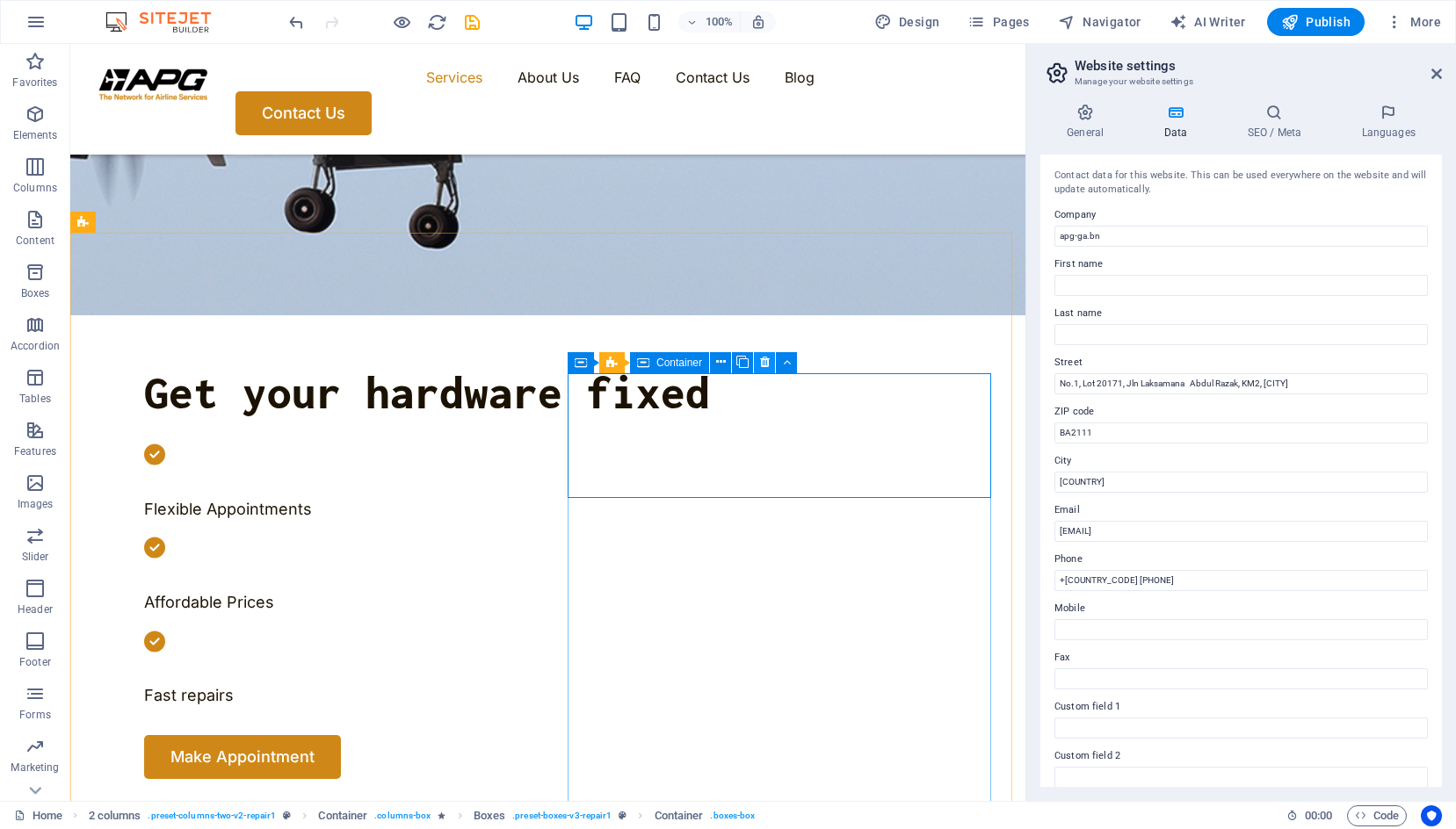 click at bounding box center [764, 363] 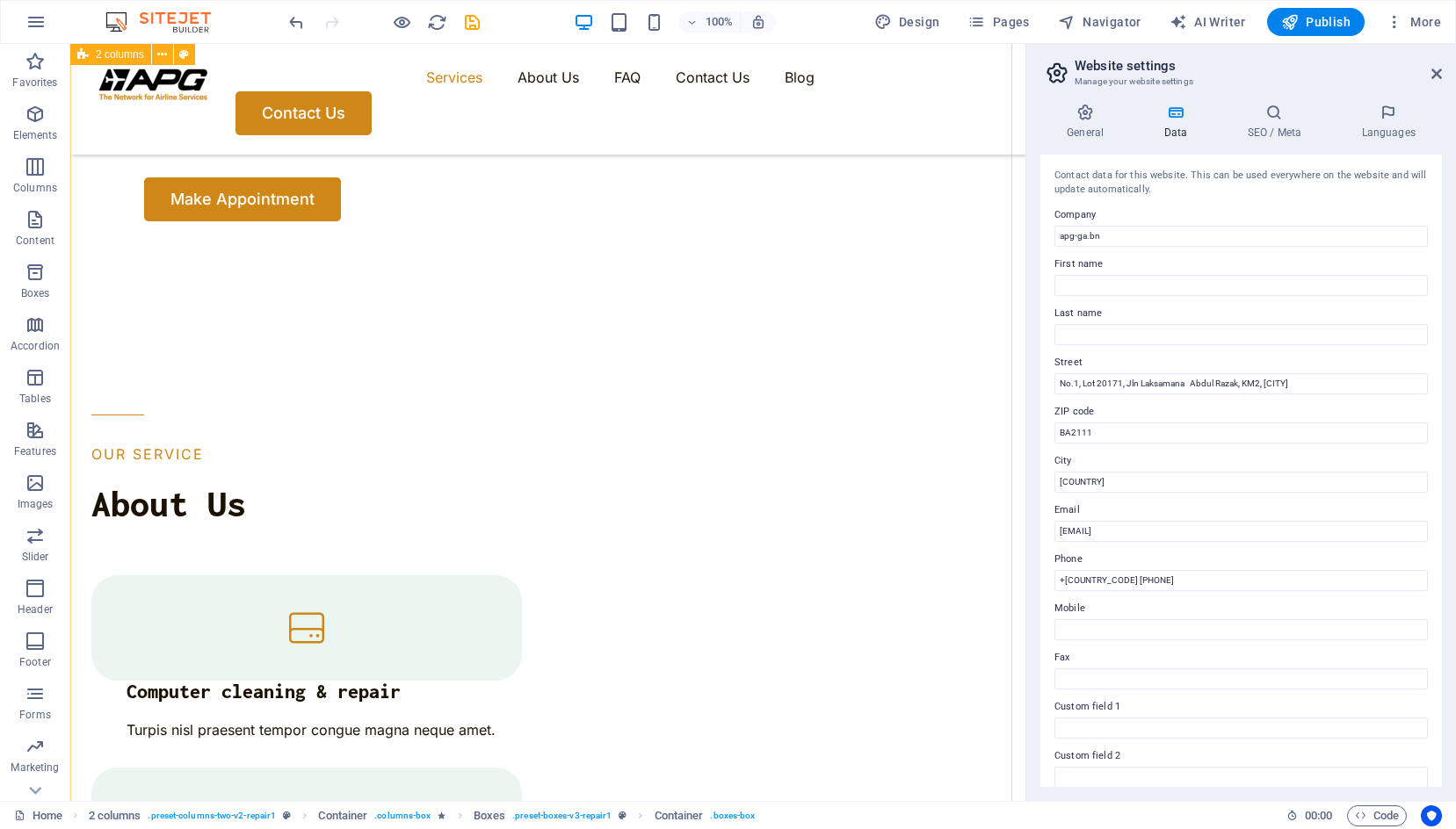 scroll, scrollTop: 1142, scrollLeft: 0, axis: vertical 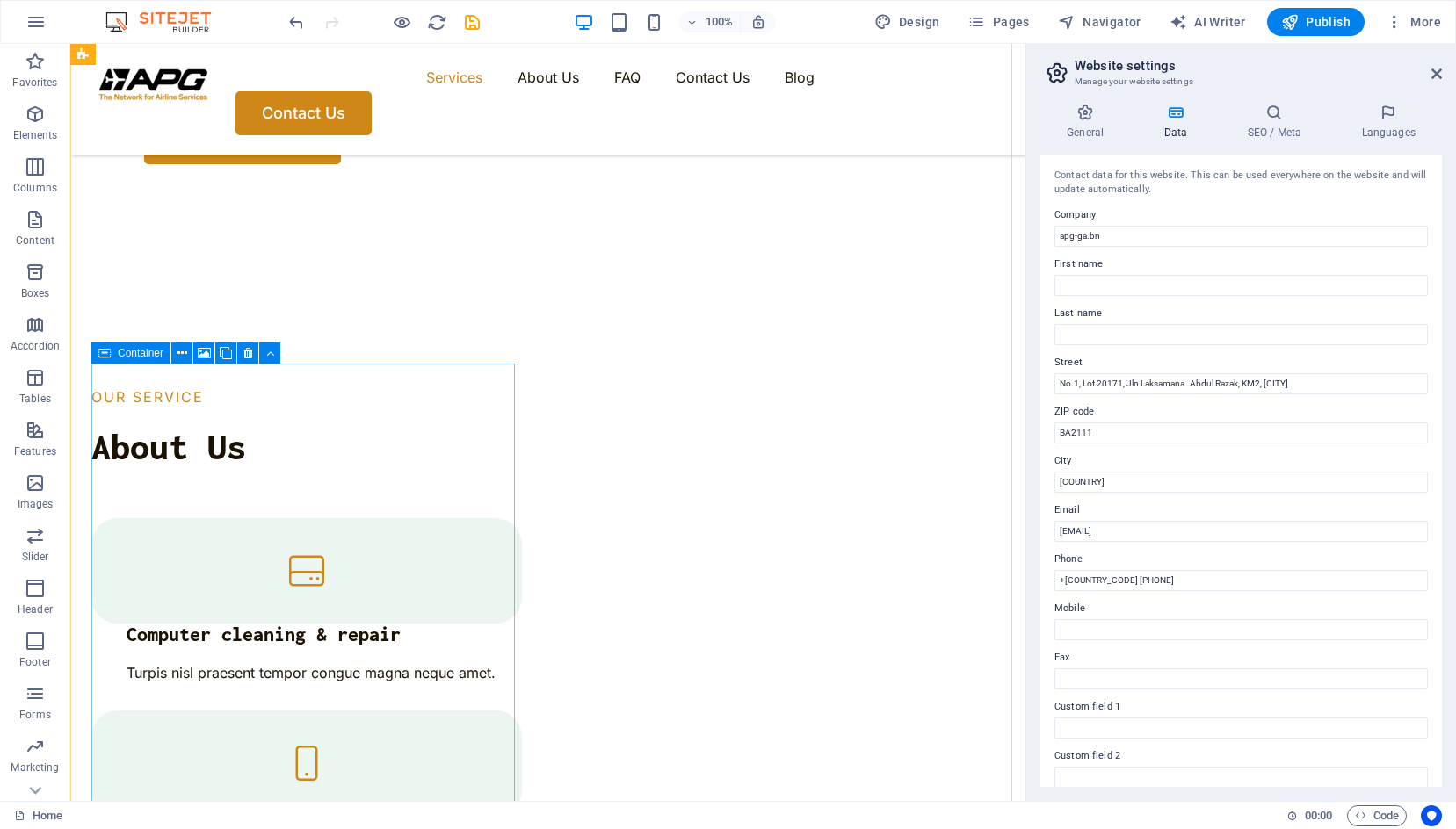 click on "Drop content here or  Add elements  Paste clipboard" at bounding box center [307, 1872] 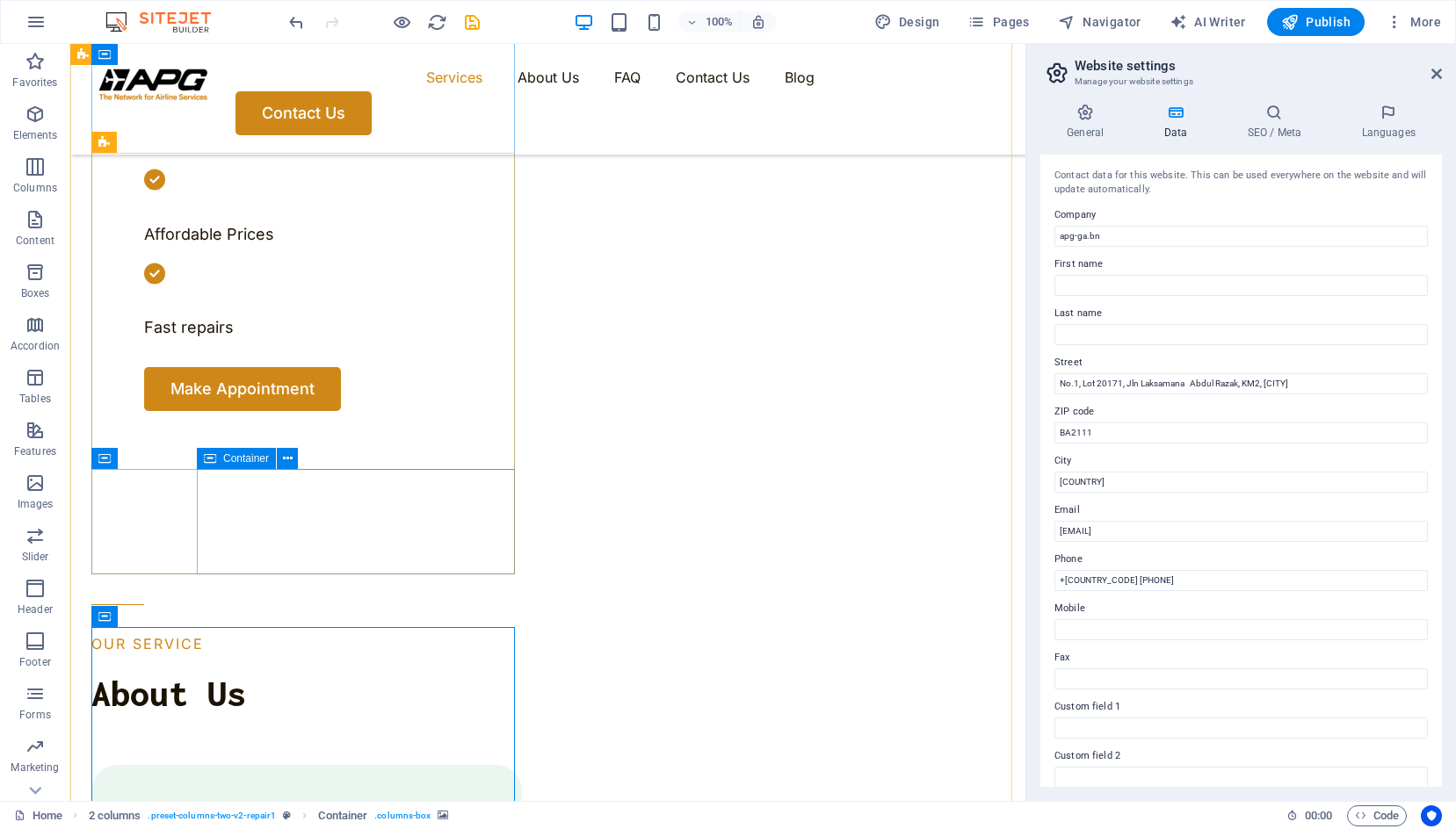 scroll, scrollTop: 878, scrollLeft: 0, axis: vertical 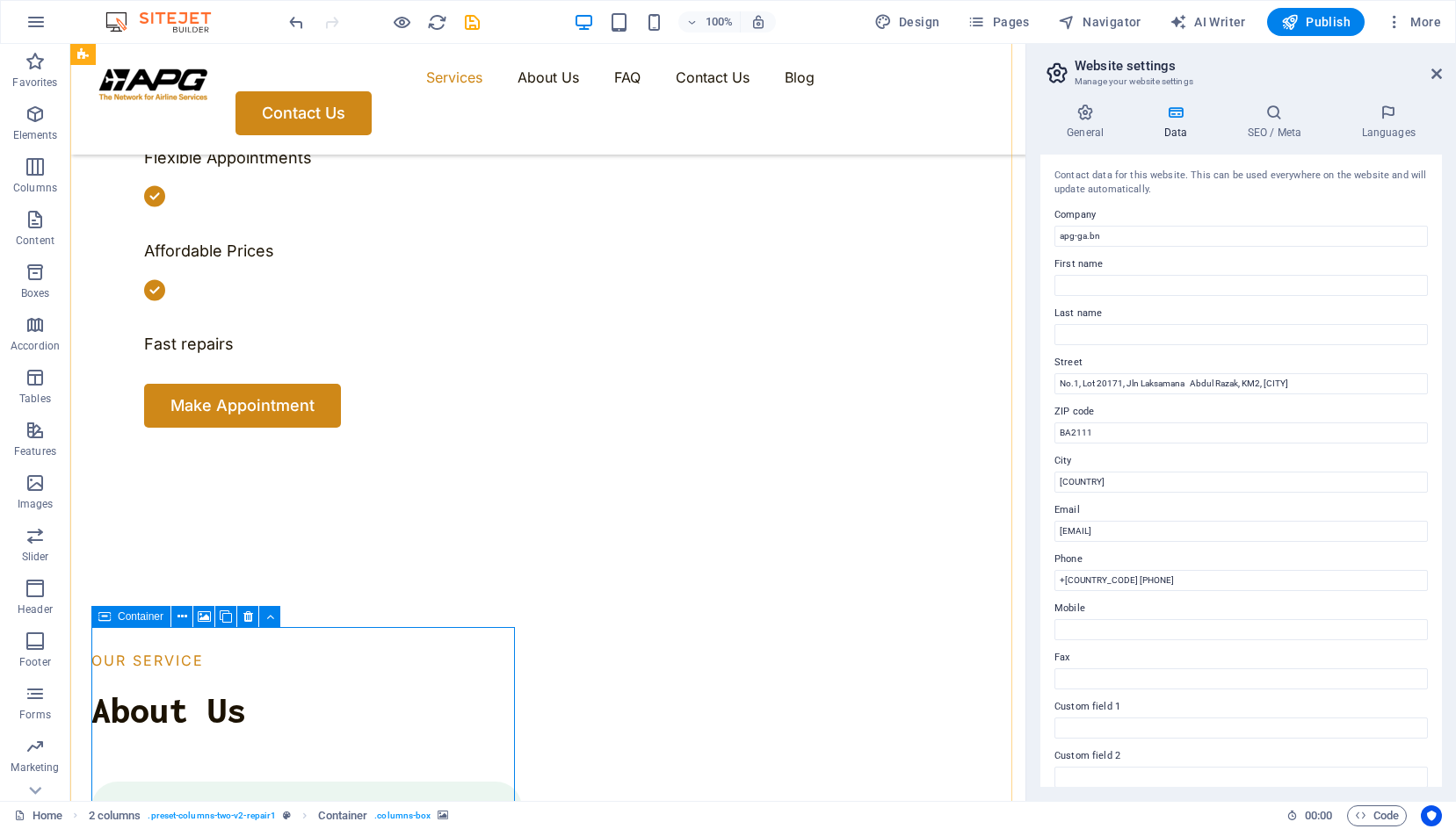 click on "Drop content here or  Add elements  Paste clipboard" at bounding box center (307, 2136) 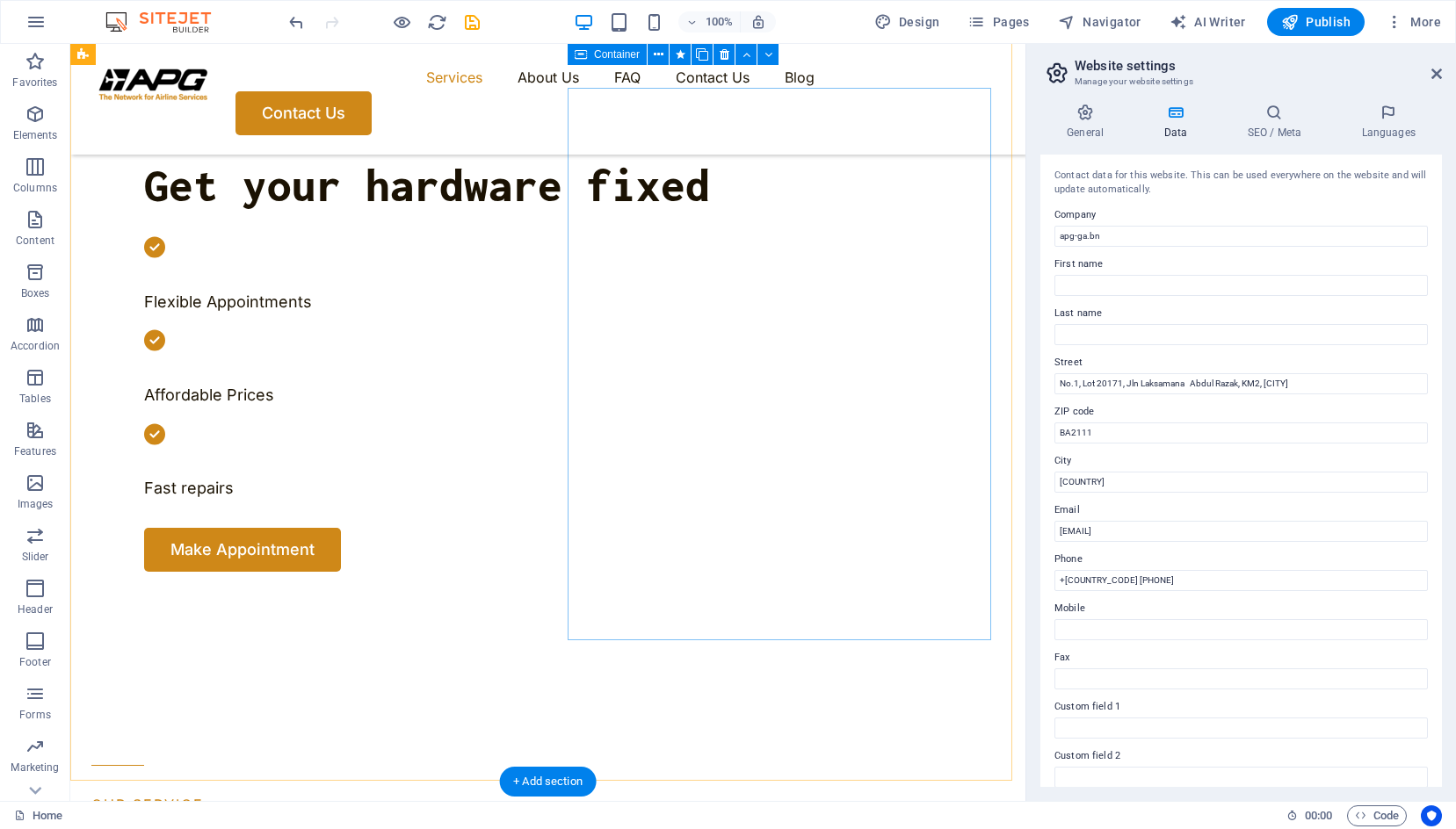 scroll, scrollTop: 527, scrollLeft: 0, axis: vertical 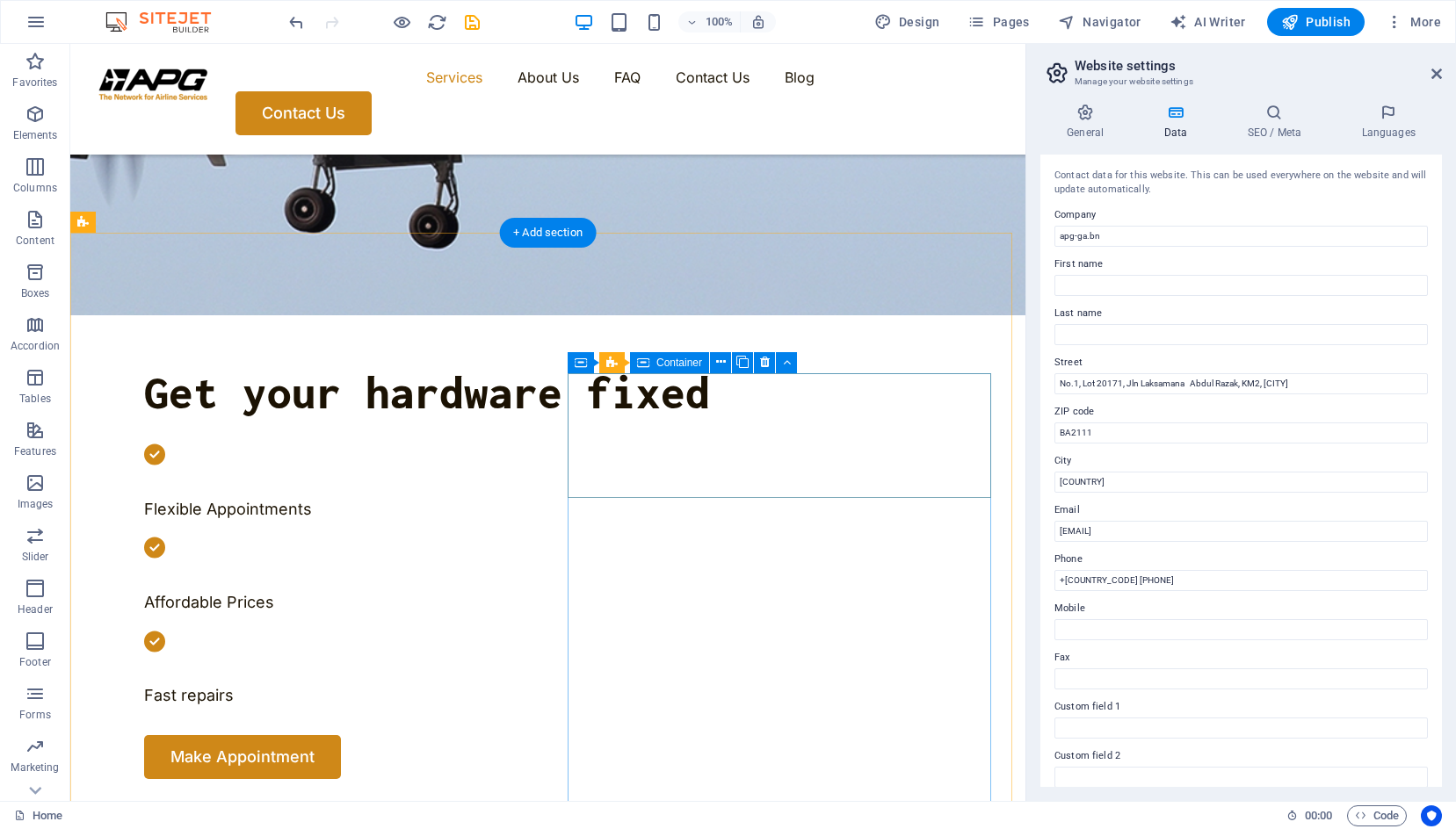 click on "Drop content here or  Add elements  Paste clipboard" at bounding box center [307, 1774] 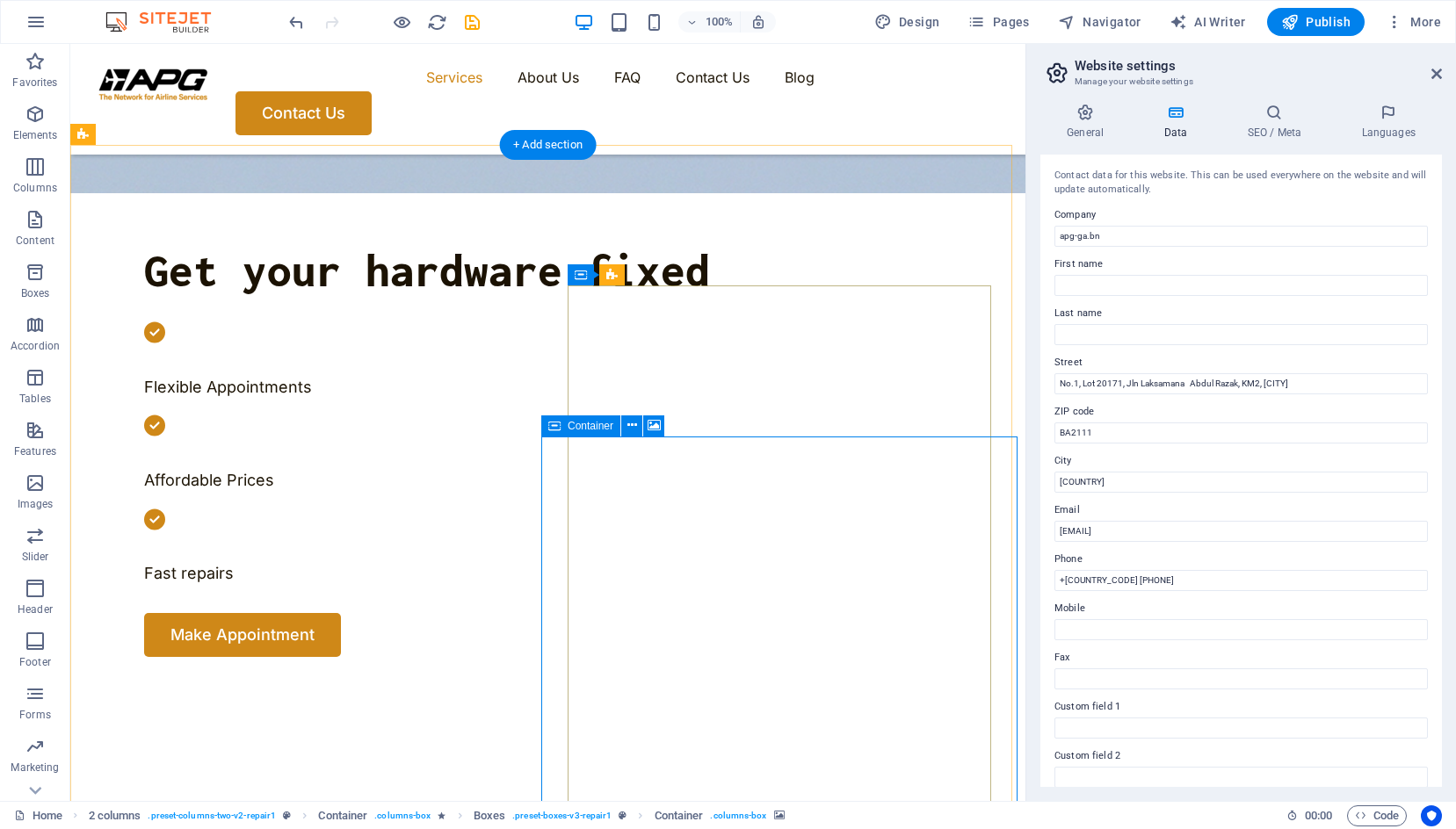 scroll, scrollTop: 615, scrollLeft: 0, axis: vertical 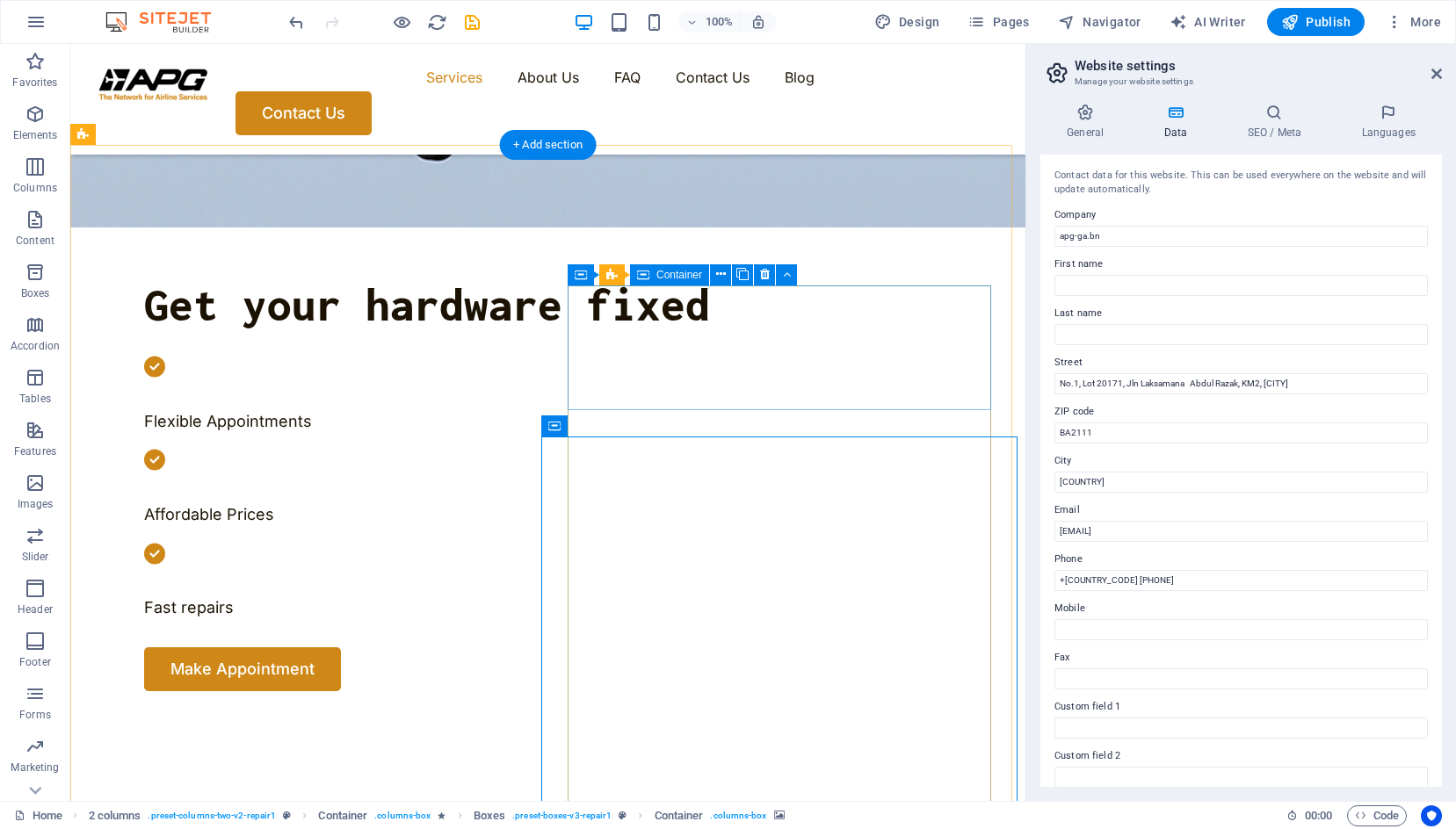 click on "Drop content here or  Add elements  Paste clipboard" at bounding box center (307, 1686) 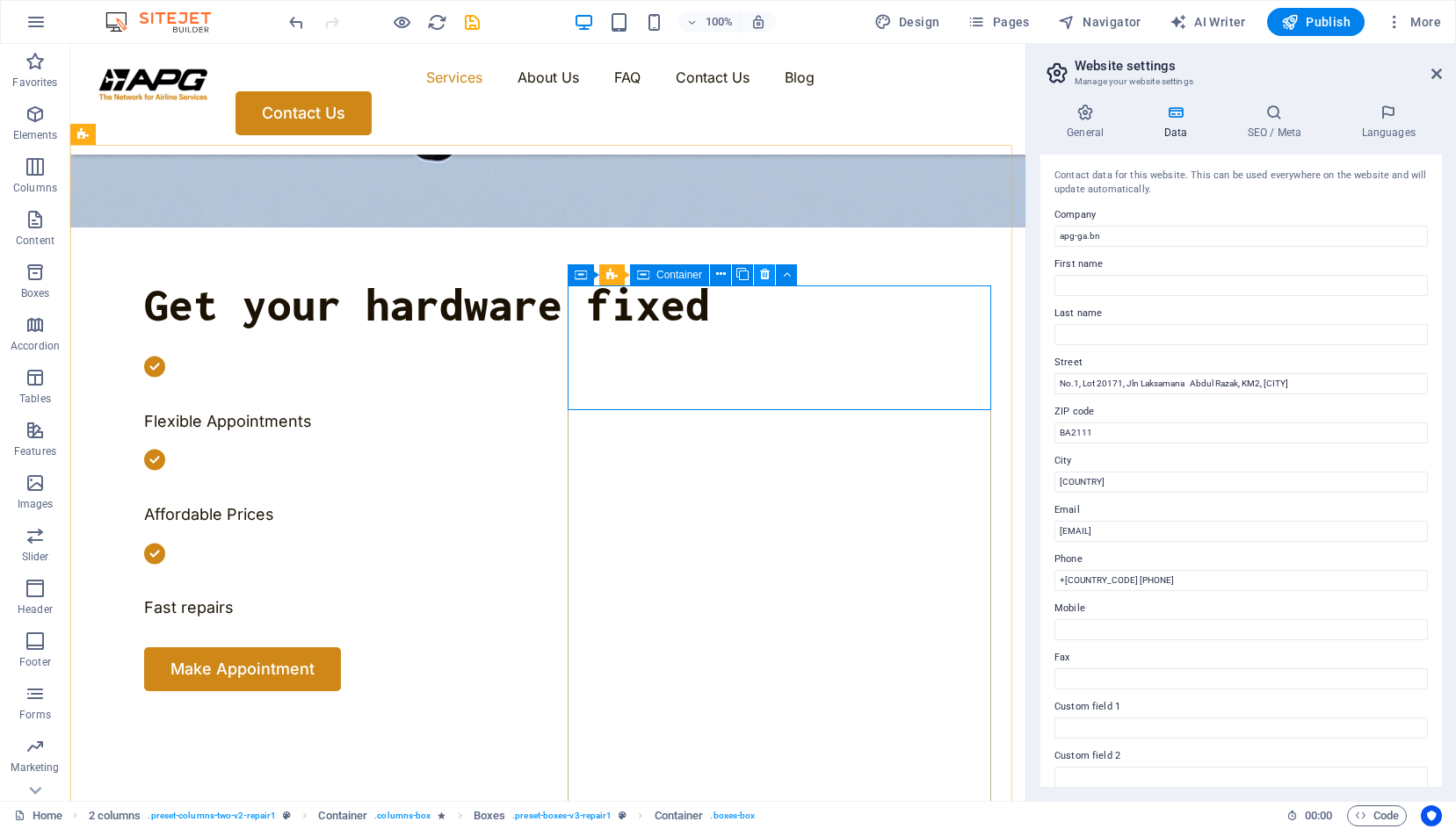 click at bounding box center [764, 274] 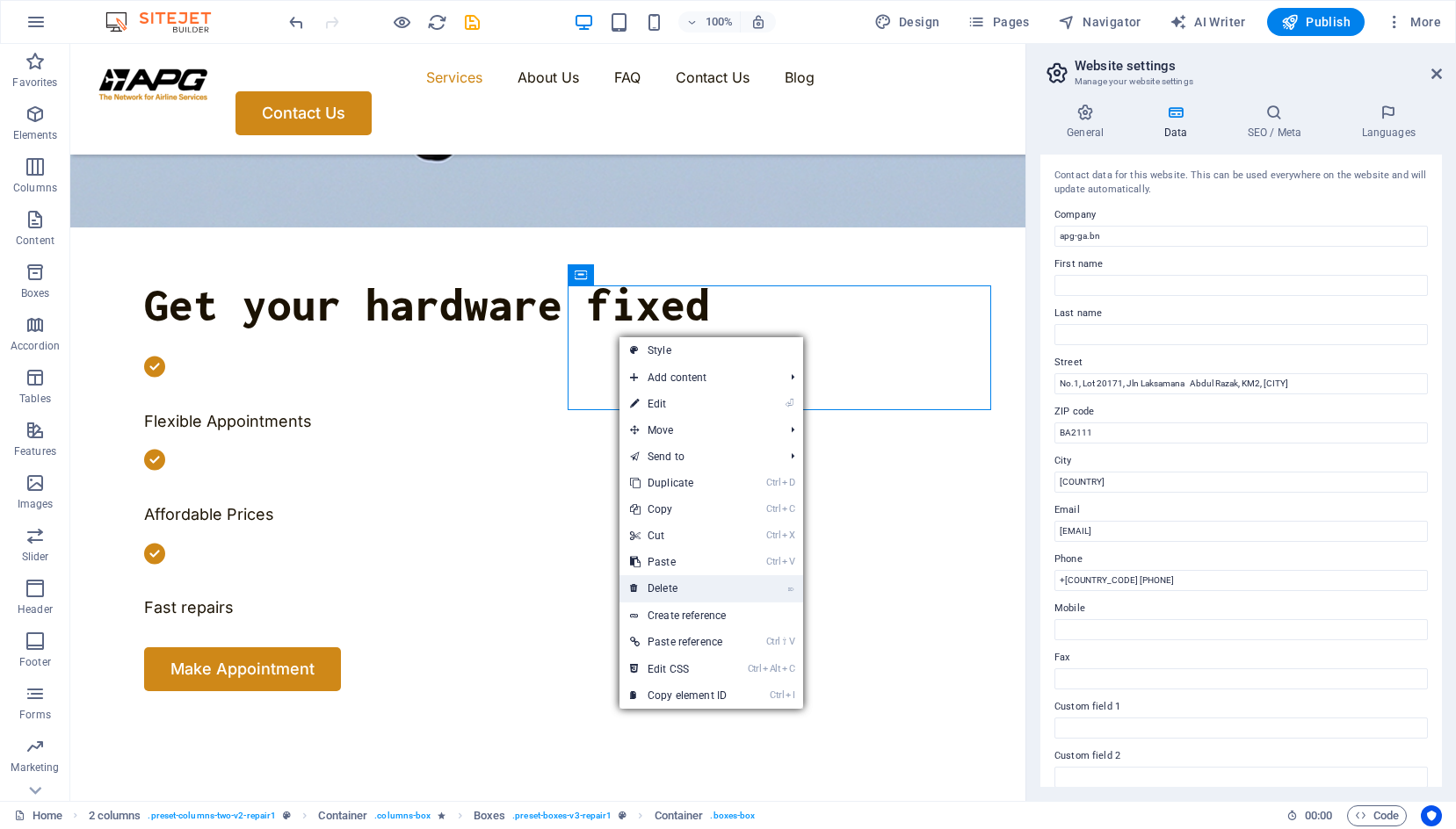 click on "⌦  Delete" at bounding box center (678, 588) 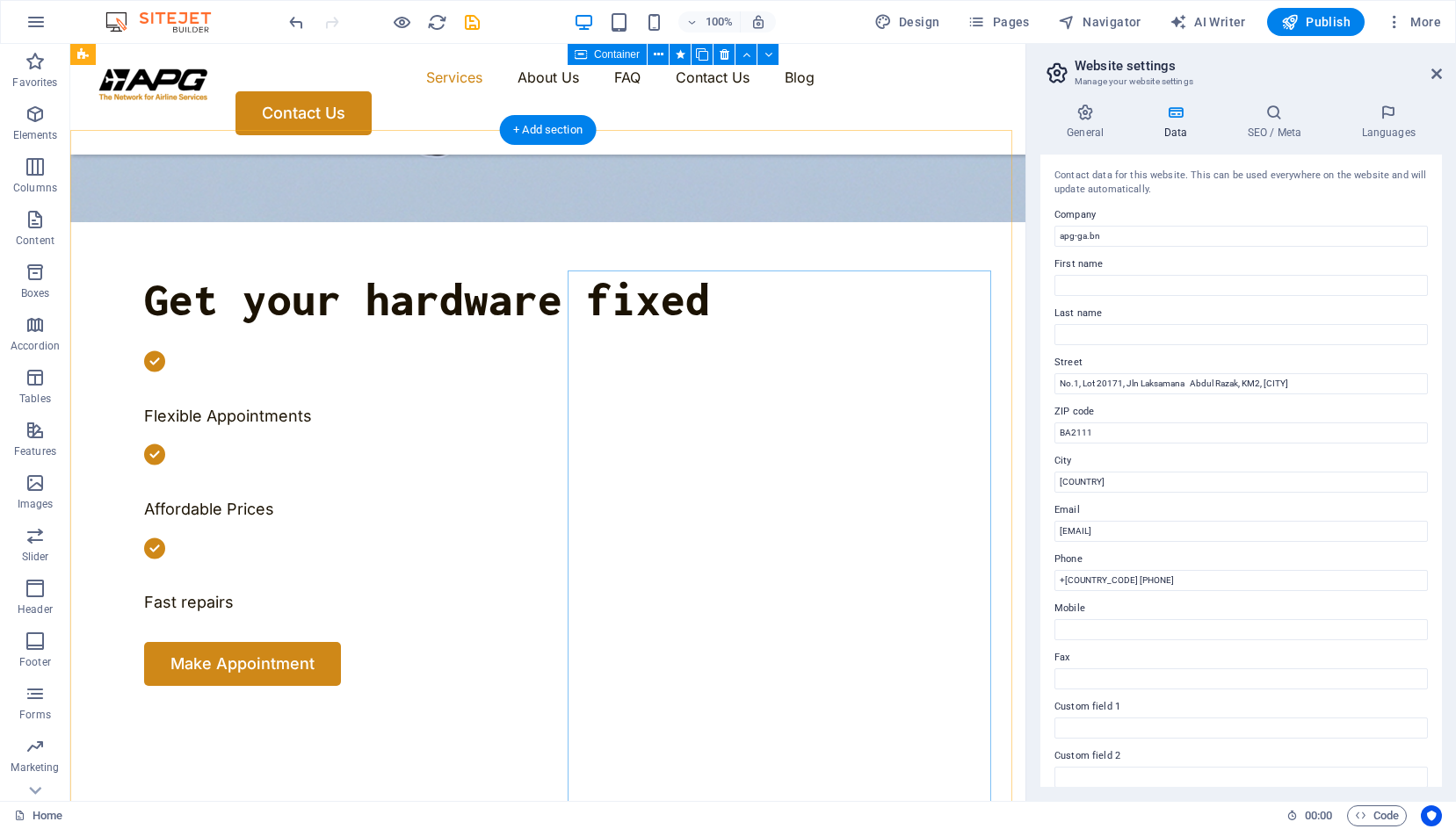scroll, scrollTop: 615, scrollLeft: 0, axis: vertical 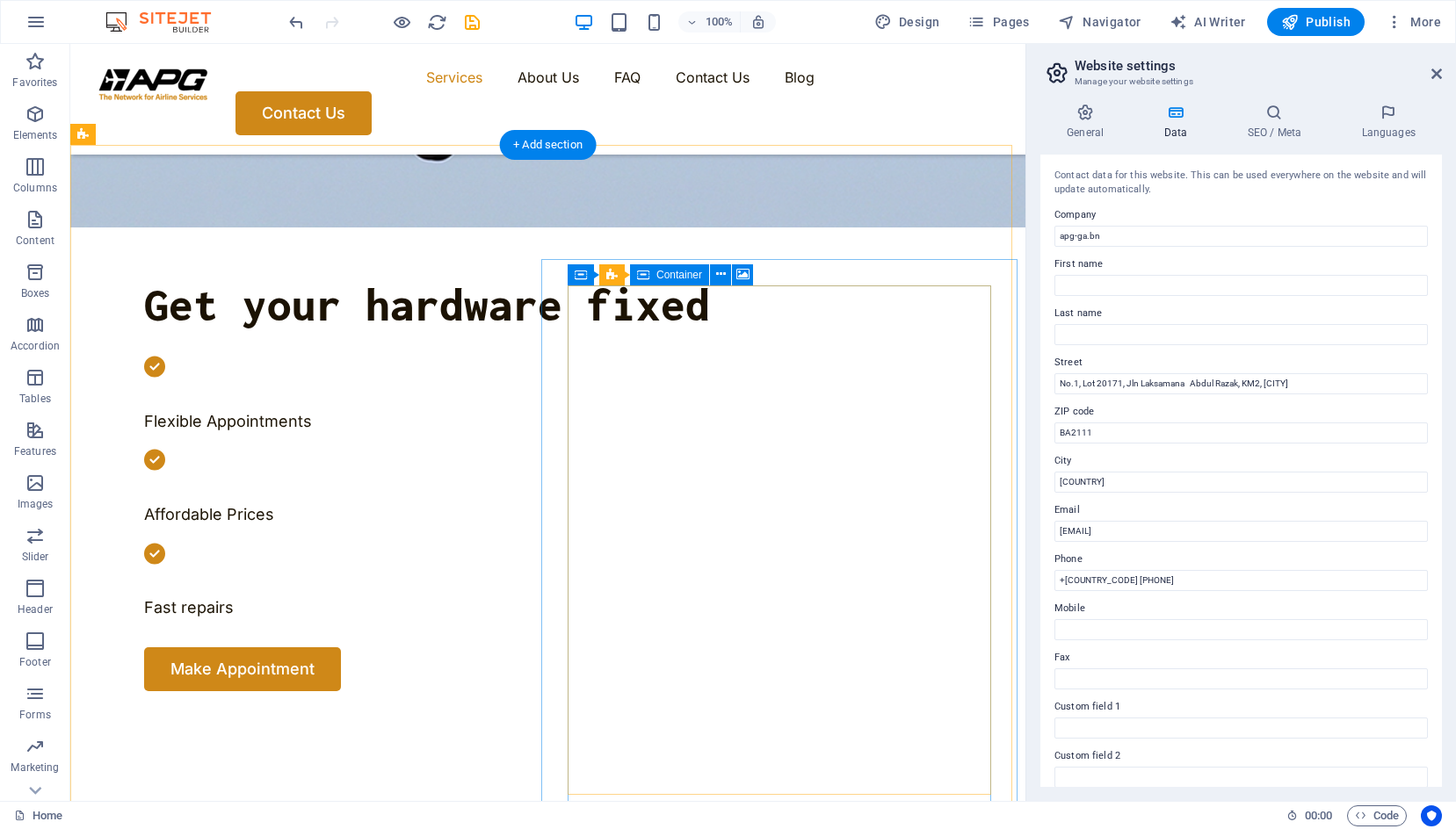 click on "Drop content here or  Add elements  Paste clipboard" at bounding box center [307, 2222] 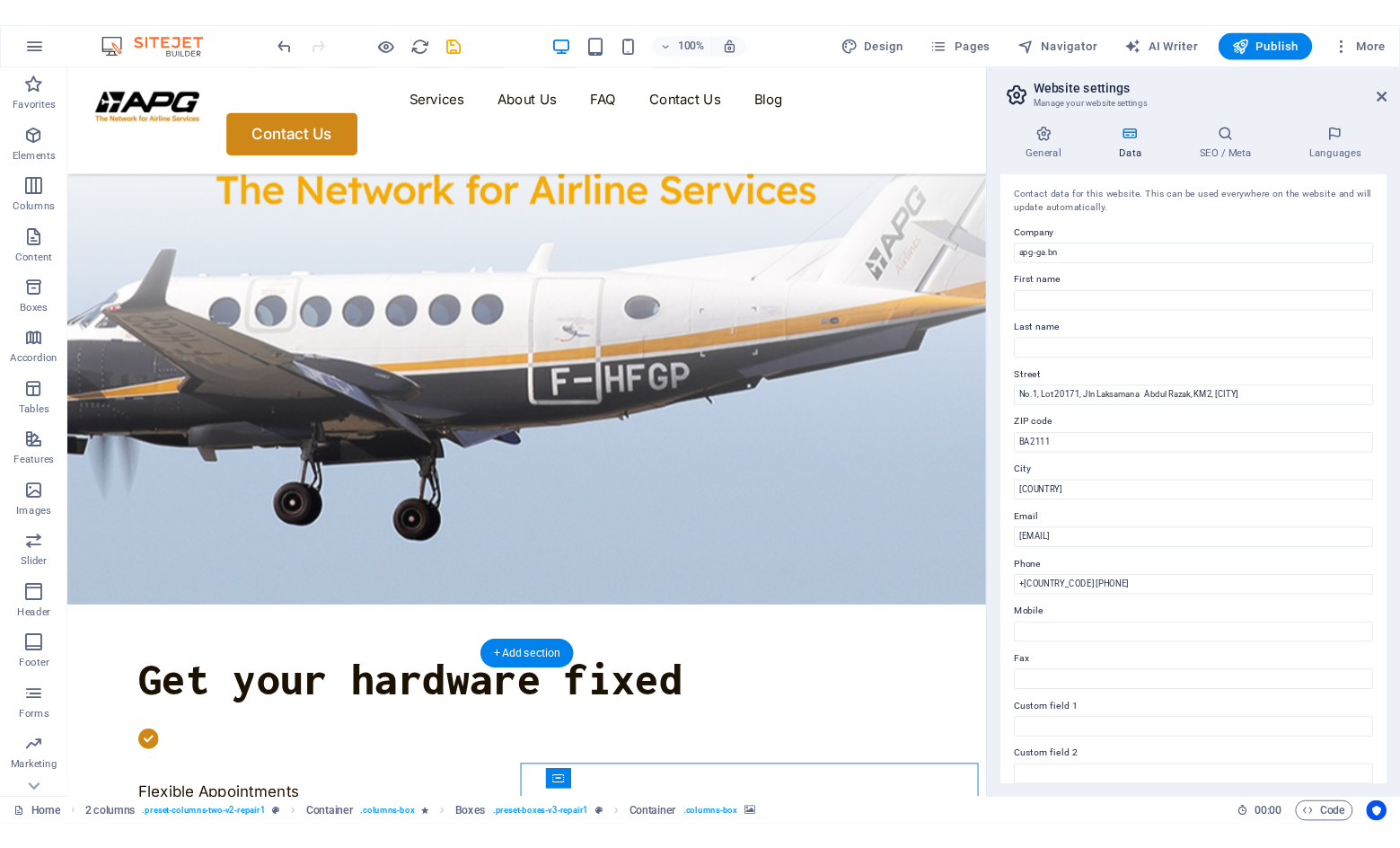 scroll, scrollTop: 539, scrollLeft: 0, axis: vertical 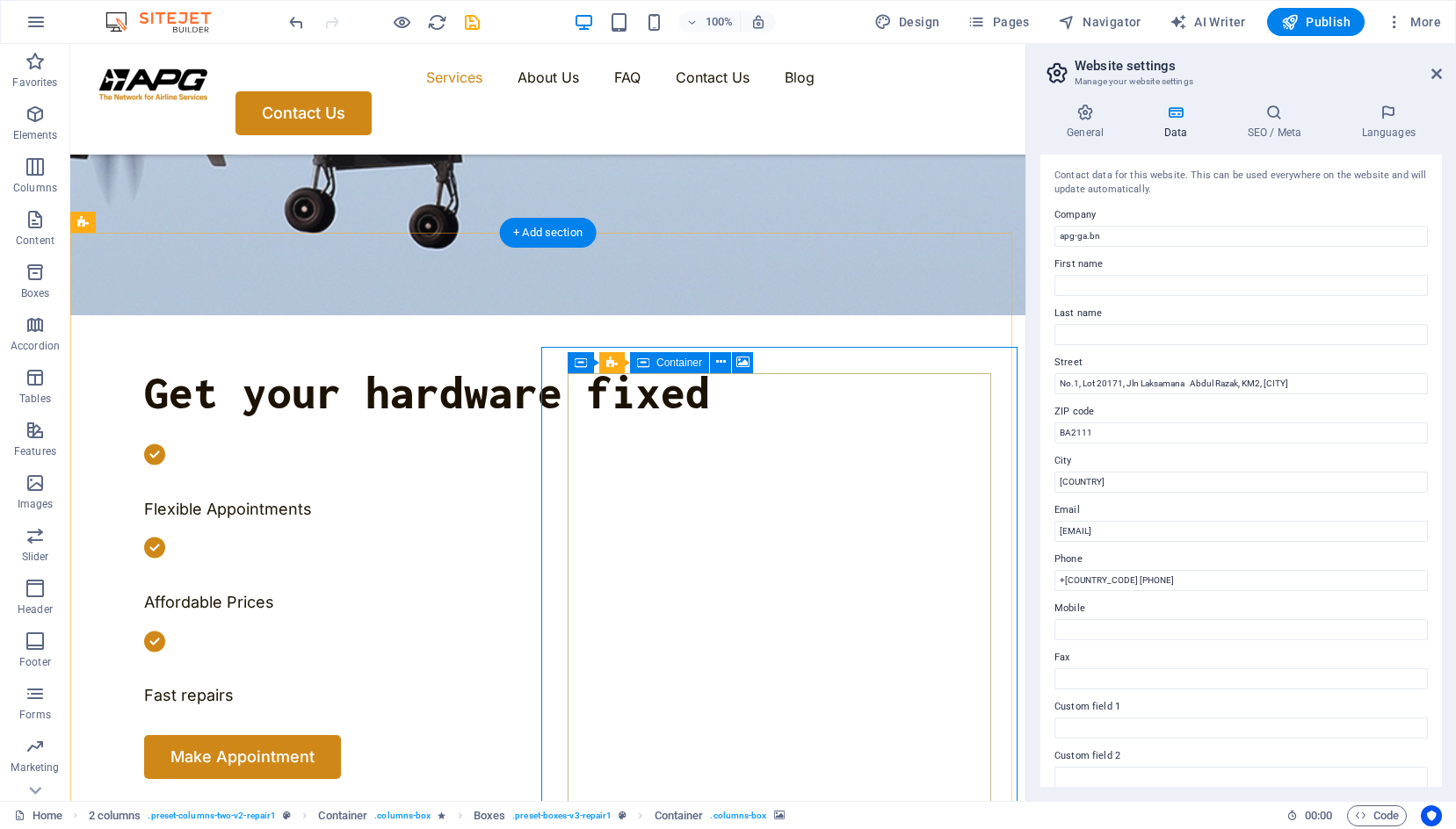 click on "Drop content here or  Add elements  Paste clipboard" at bounding box center [307, 2310] 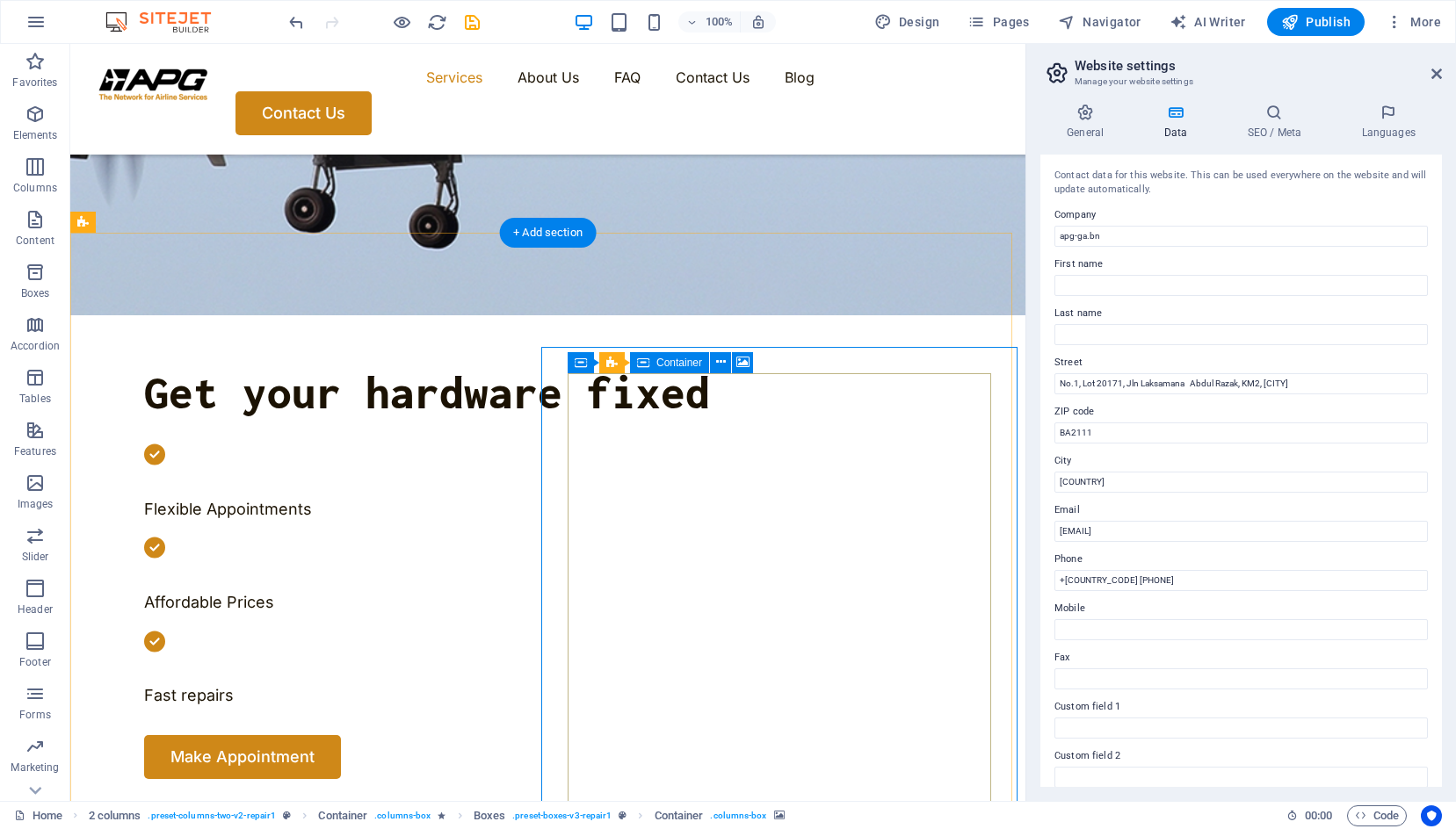 click on "Add elements" at bounding box center (254, 2336) 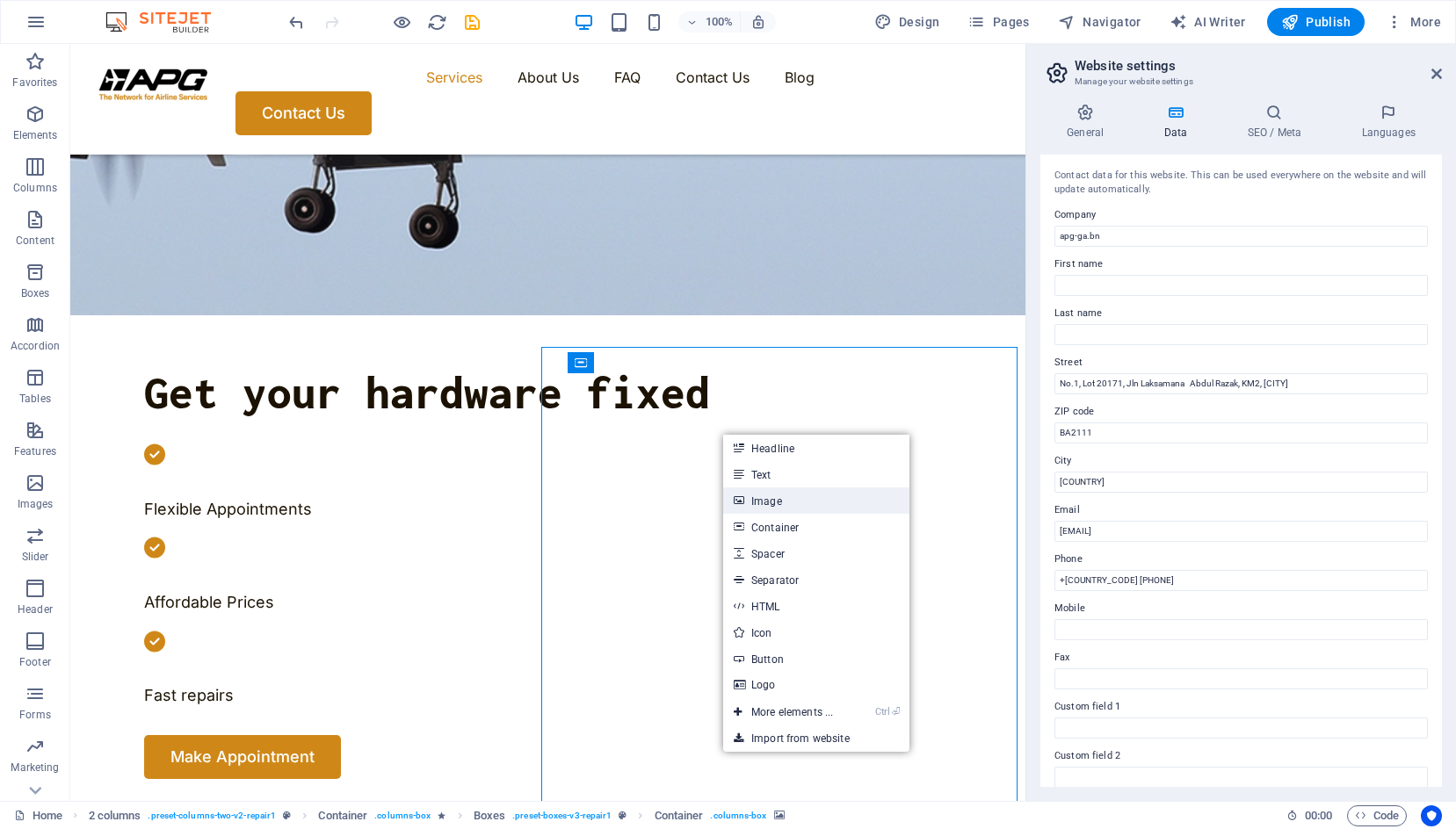 click on "Image" at bounding box center (816, 501) 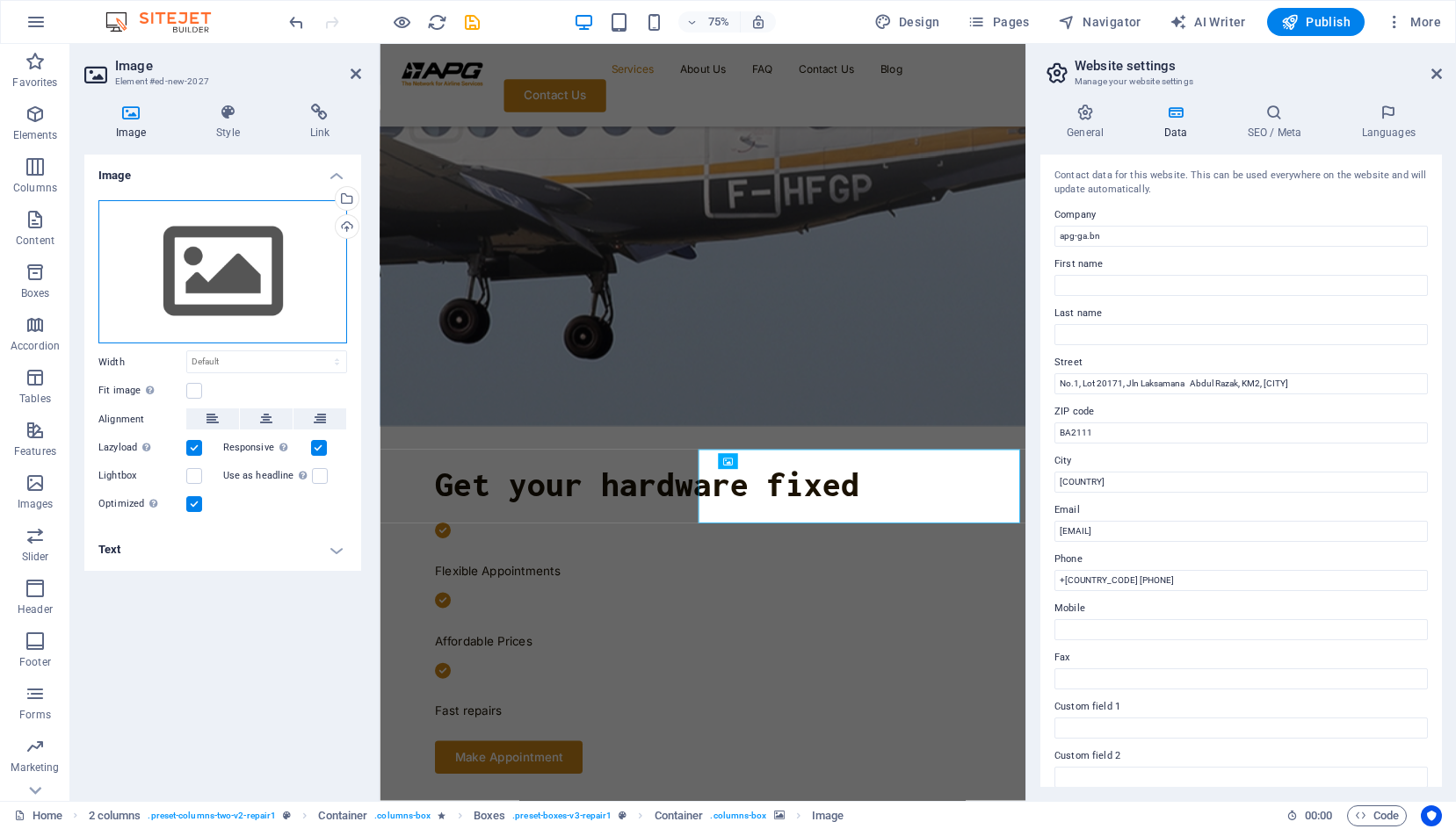 click on "Drag files here, click to choose files or select files from Files or our free stock photos & videos" at bounding box center [222, 272] 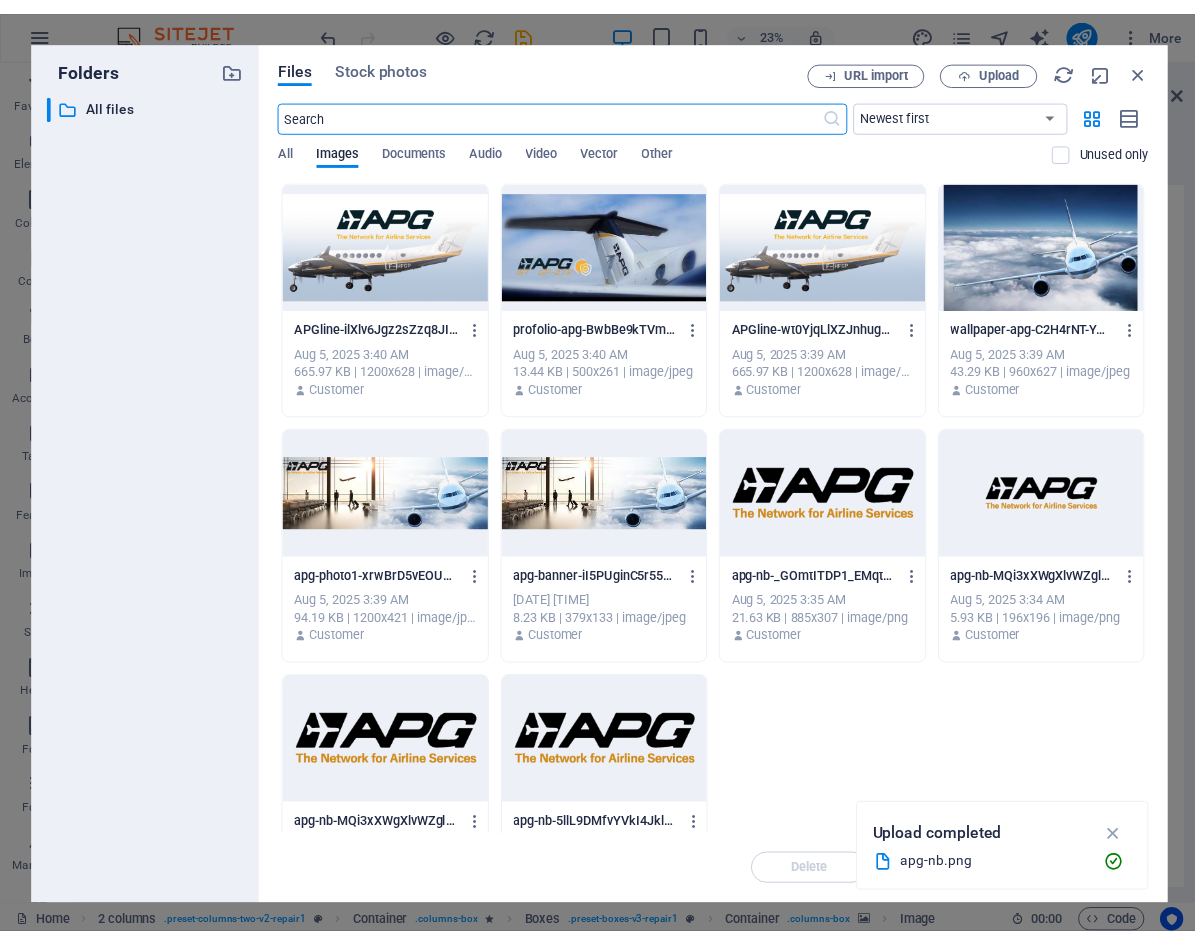 scroll, scrollTop: 1579, scrollLeft: 0, axis: vertical 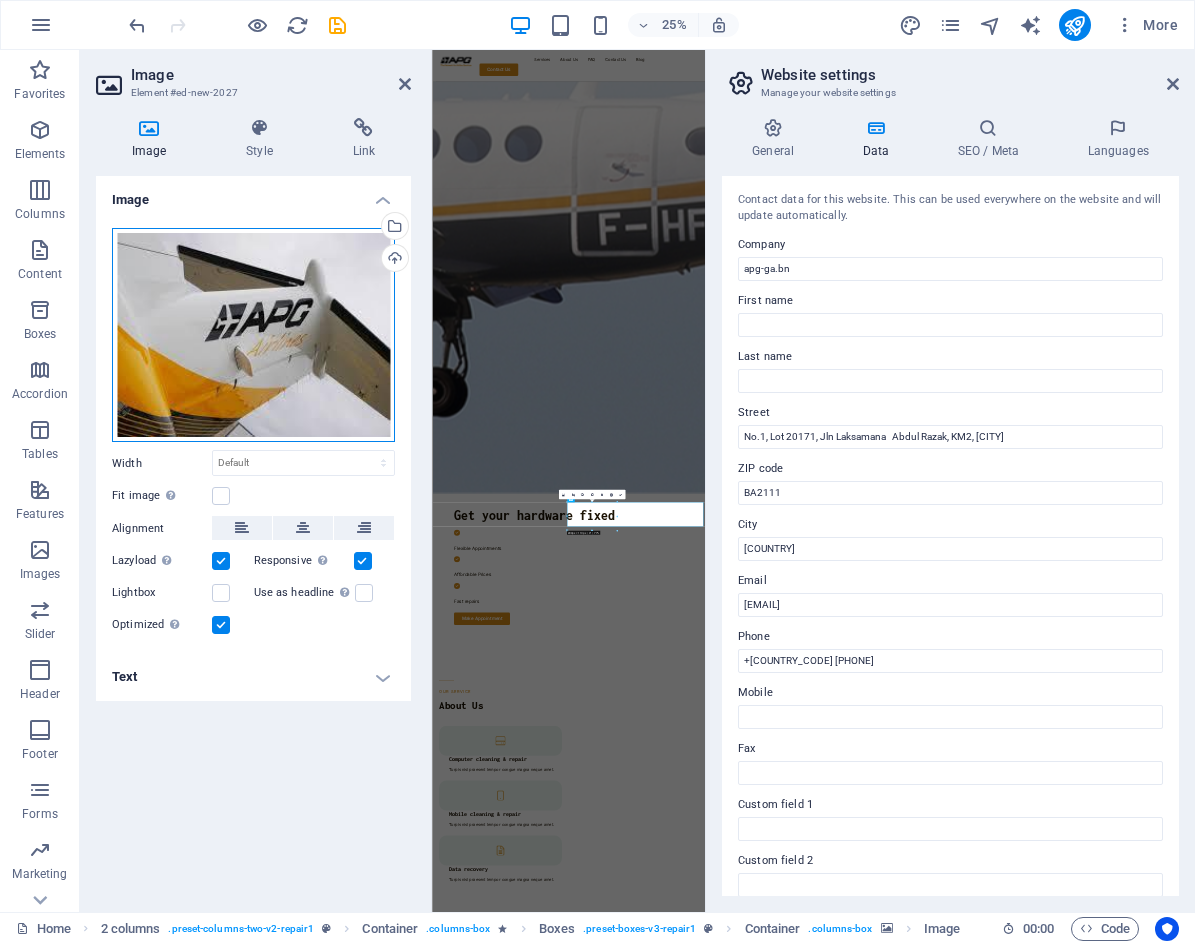 click on "Drag files here, click to choose files or select files from Files or our free stock photos & videos" at bounding box center [253, 335] 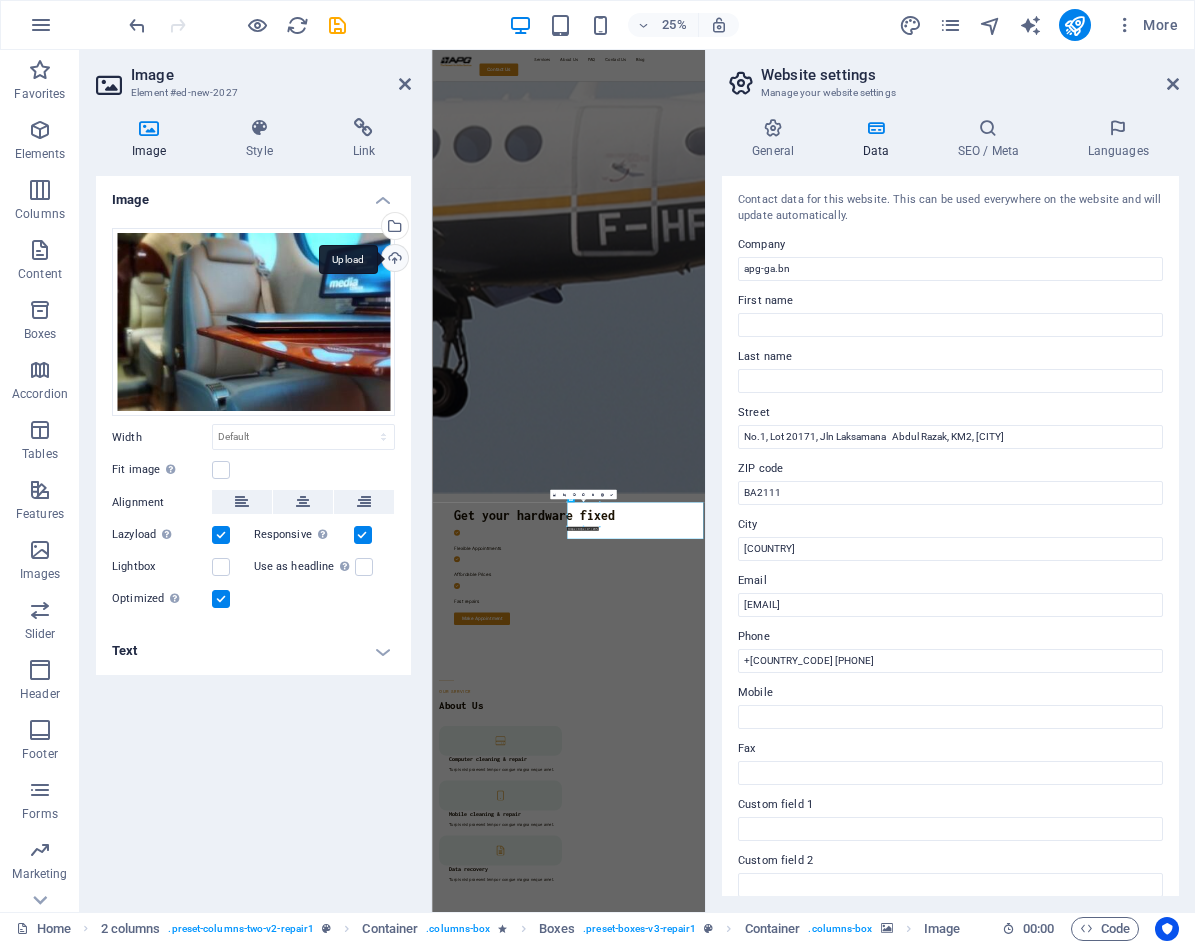 click on "Upload" at bounding box center [393, 260] 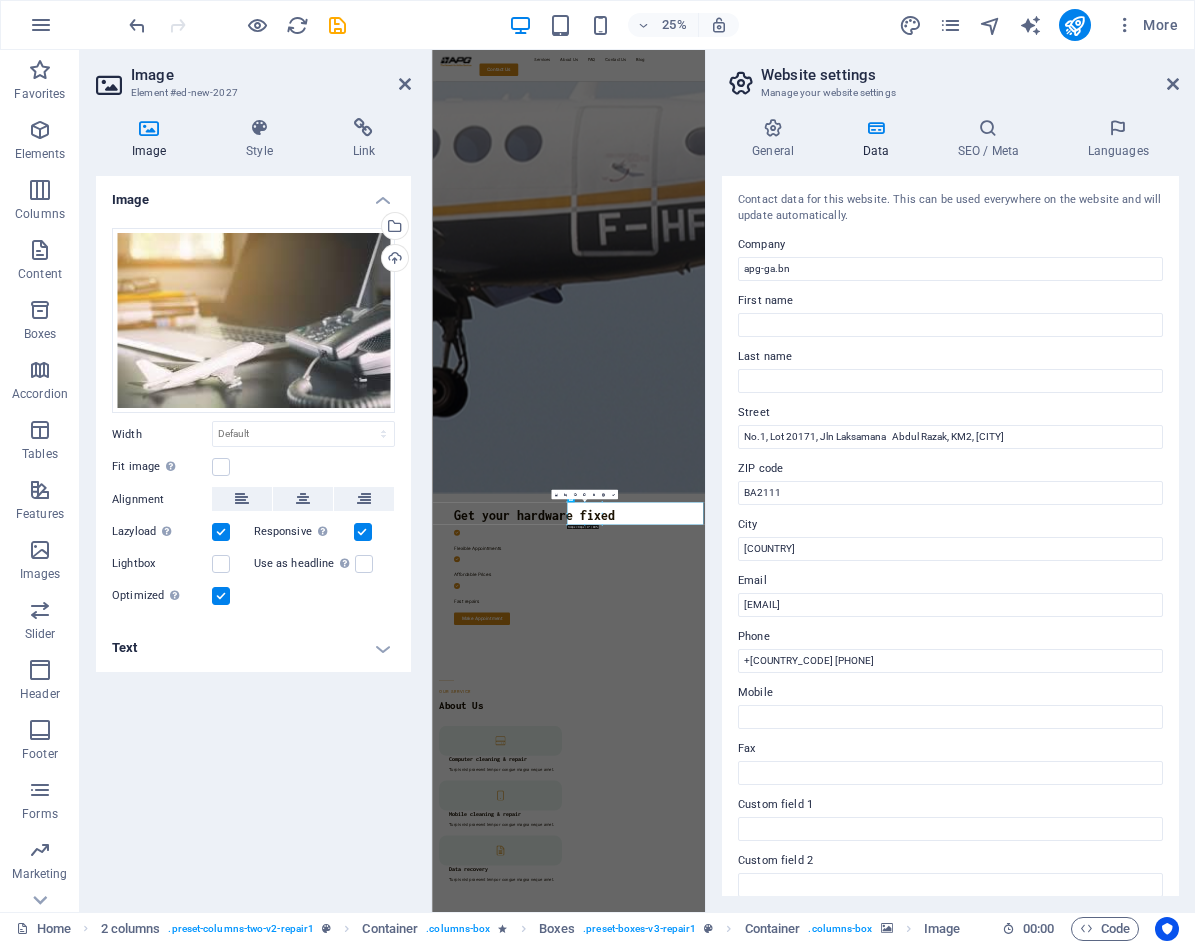 click at bounding box center [978, 194] 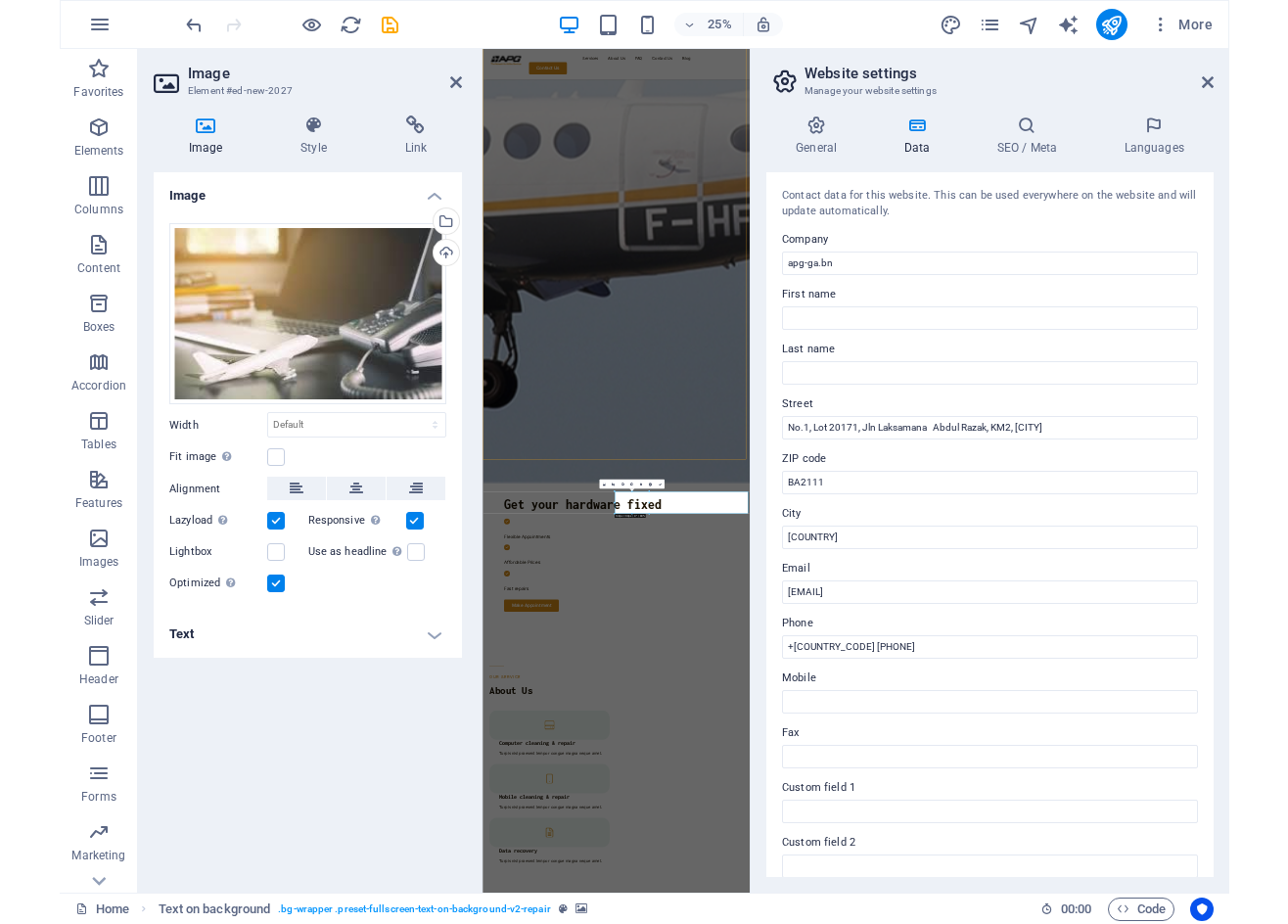 scroll, scrollTop: 8, scrollLeft: 0, axis: vertical 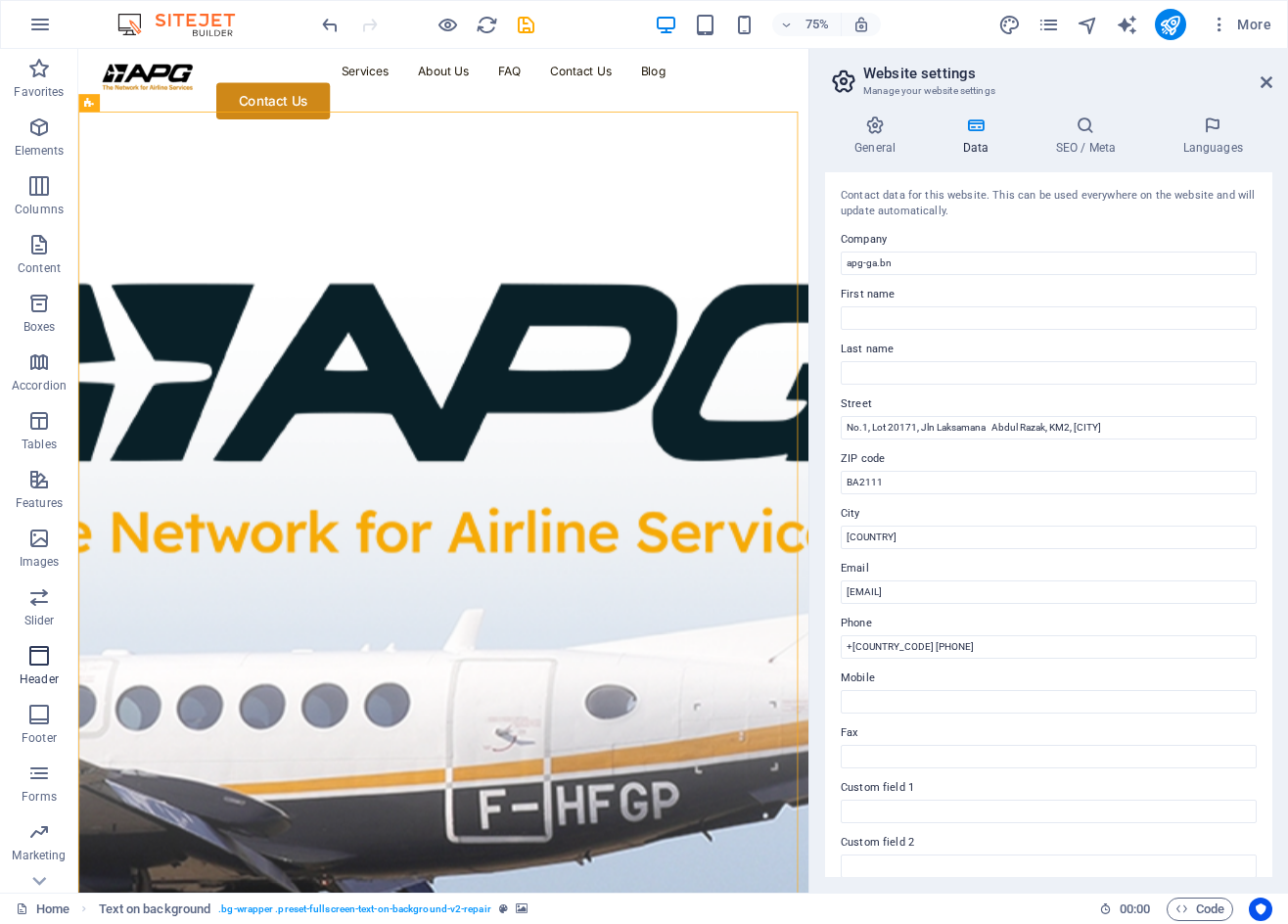 click on "Header" at bounding box center [39, 668] 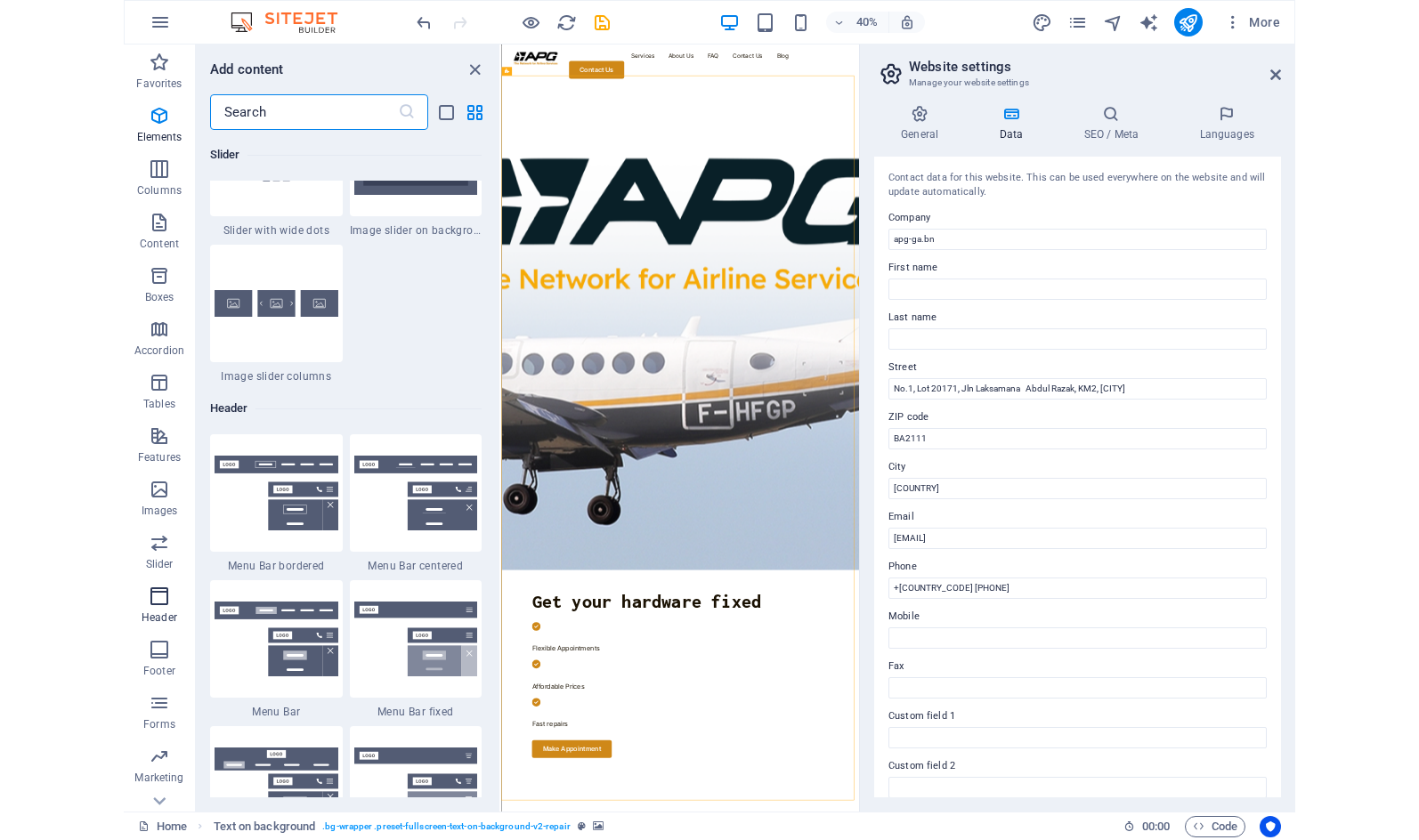 scroll, scrollTop: 10715, scrollLeft: 0, axis: vertical 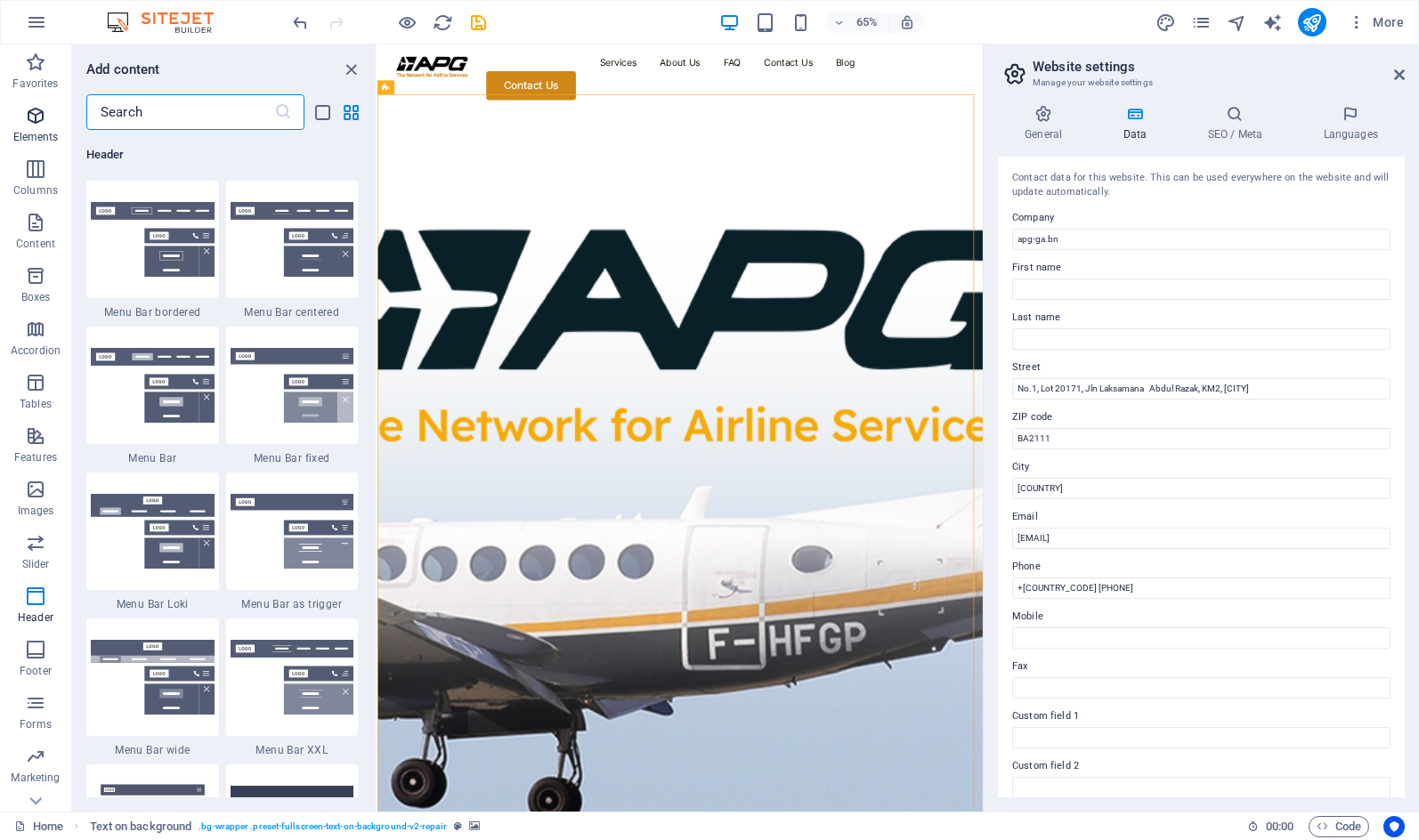 click at bounding box center (36, 116) 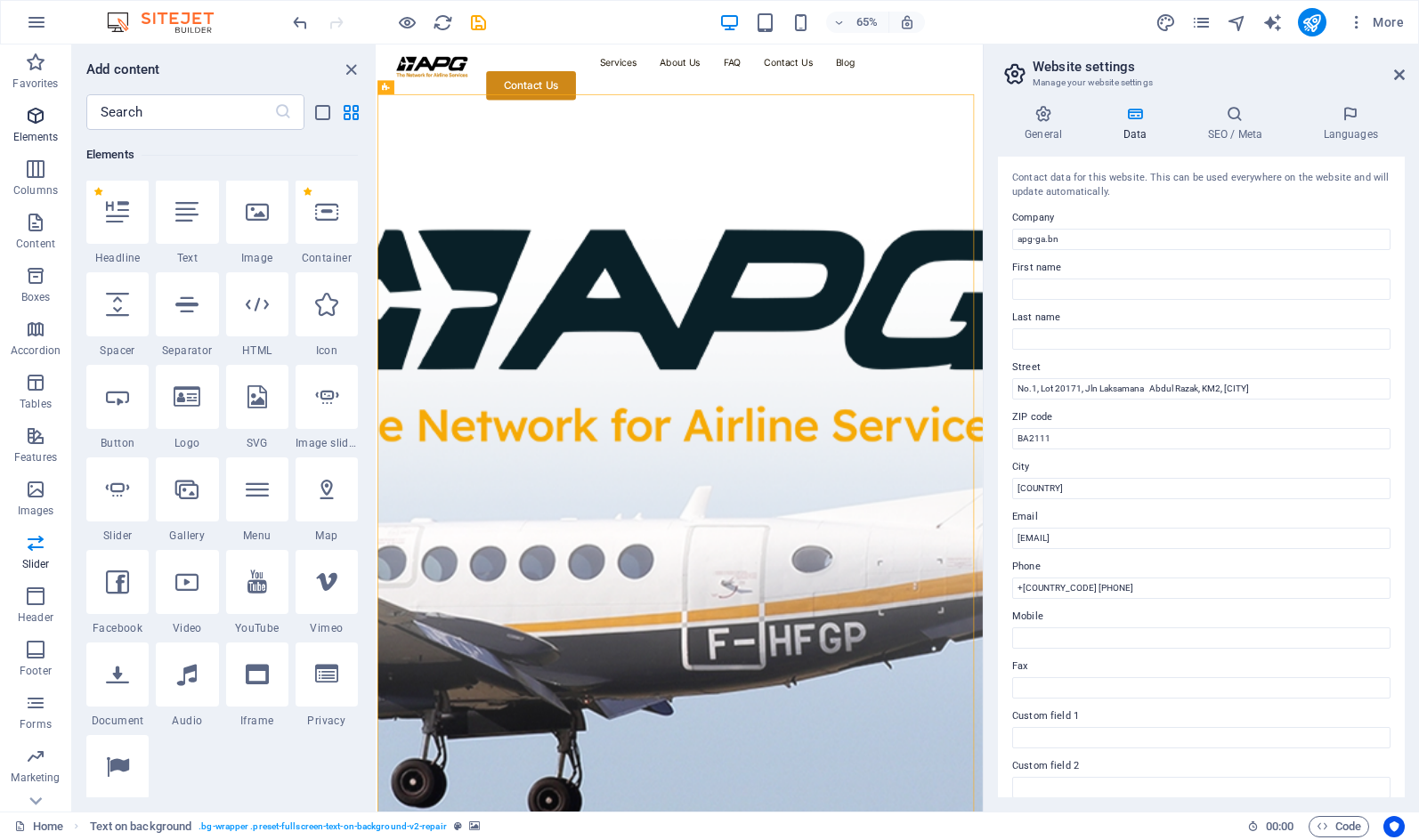 scroll, scrollTop: 190, scrollLeft: 0, axis: vertical 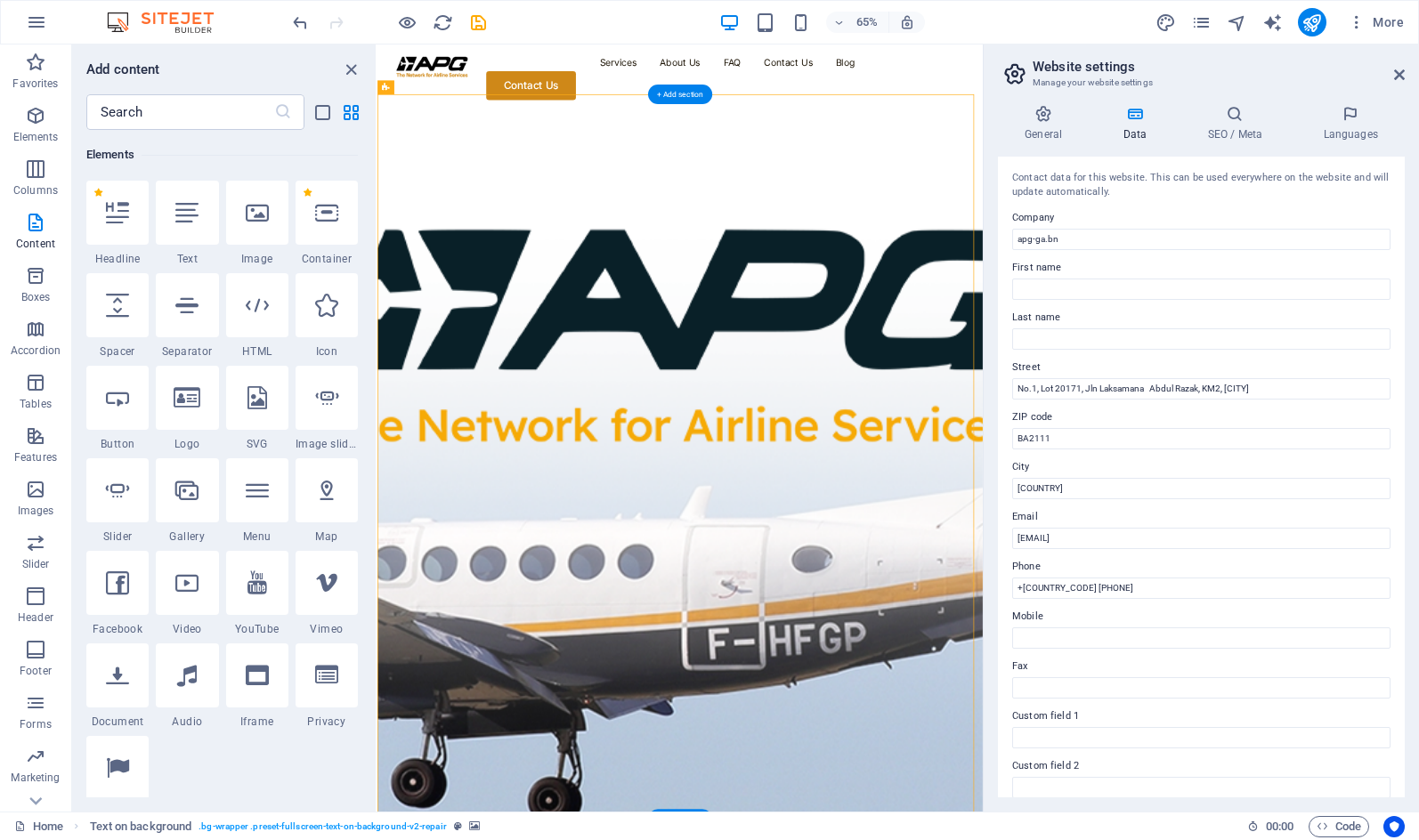 click at bounding box center (843, 754) 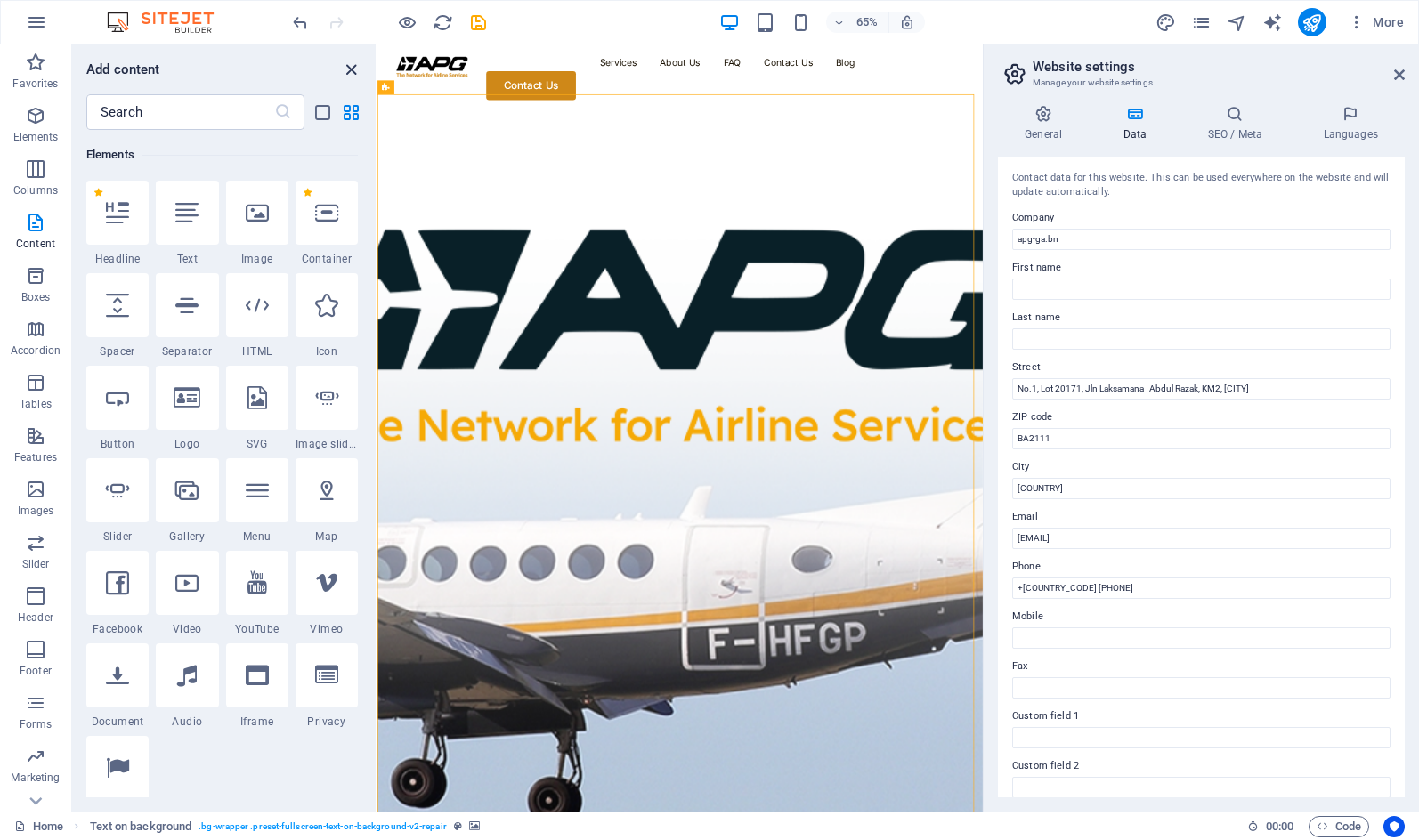 click at bounding box center (351, 69) 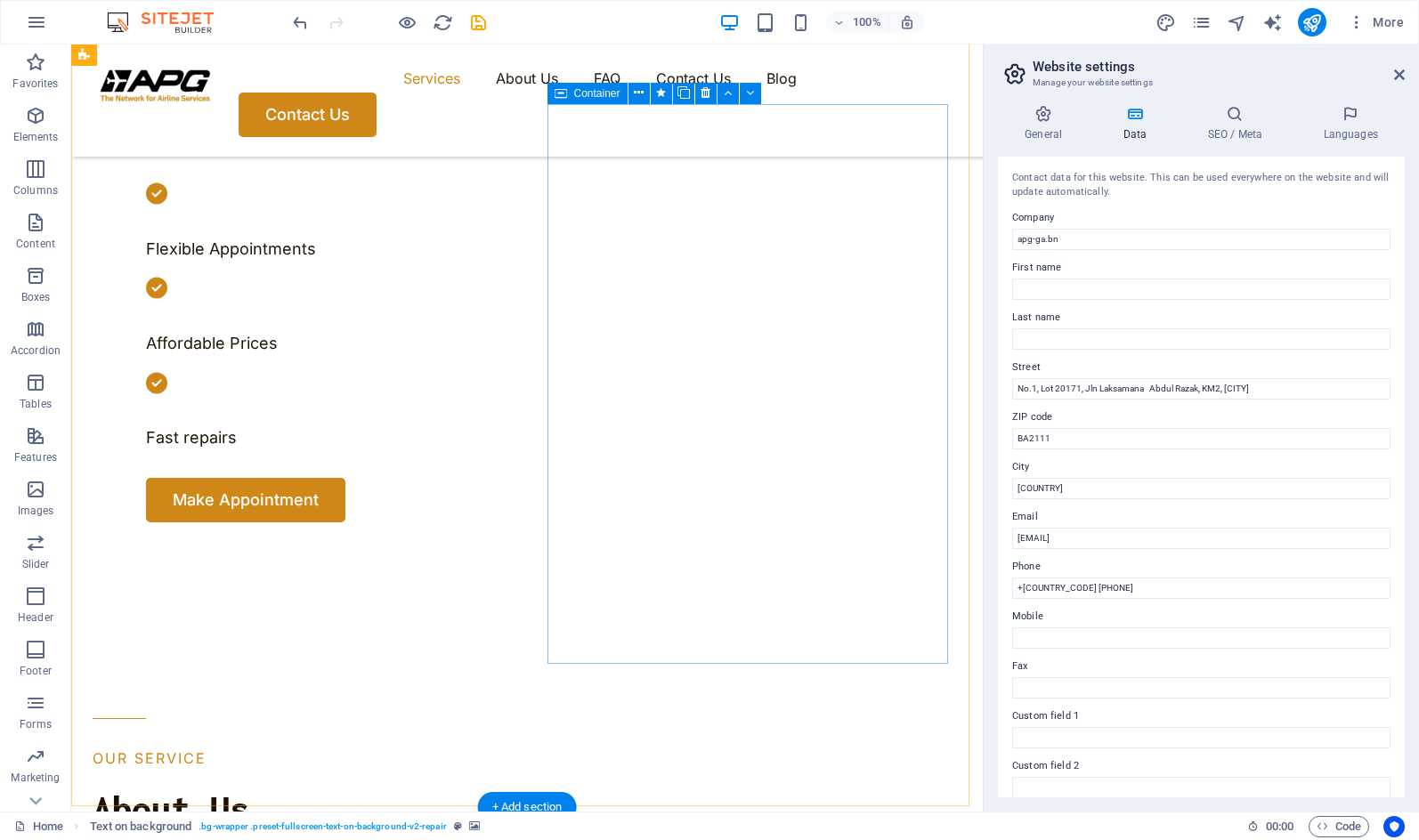 scroll, scrollTop: 808, scrollLeft: 0, axis: vertical 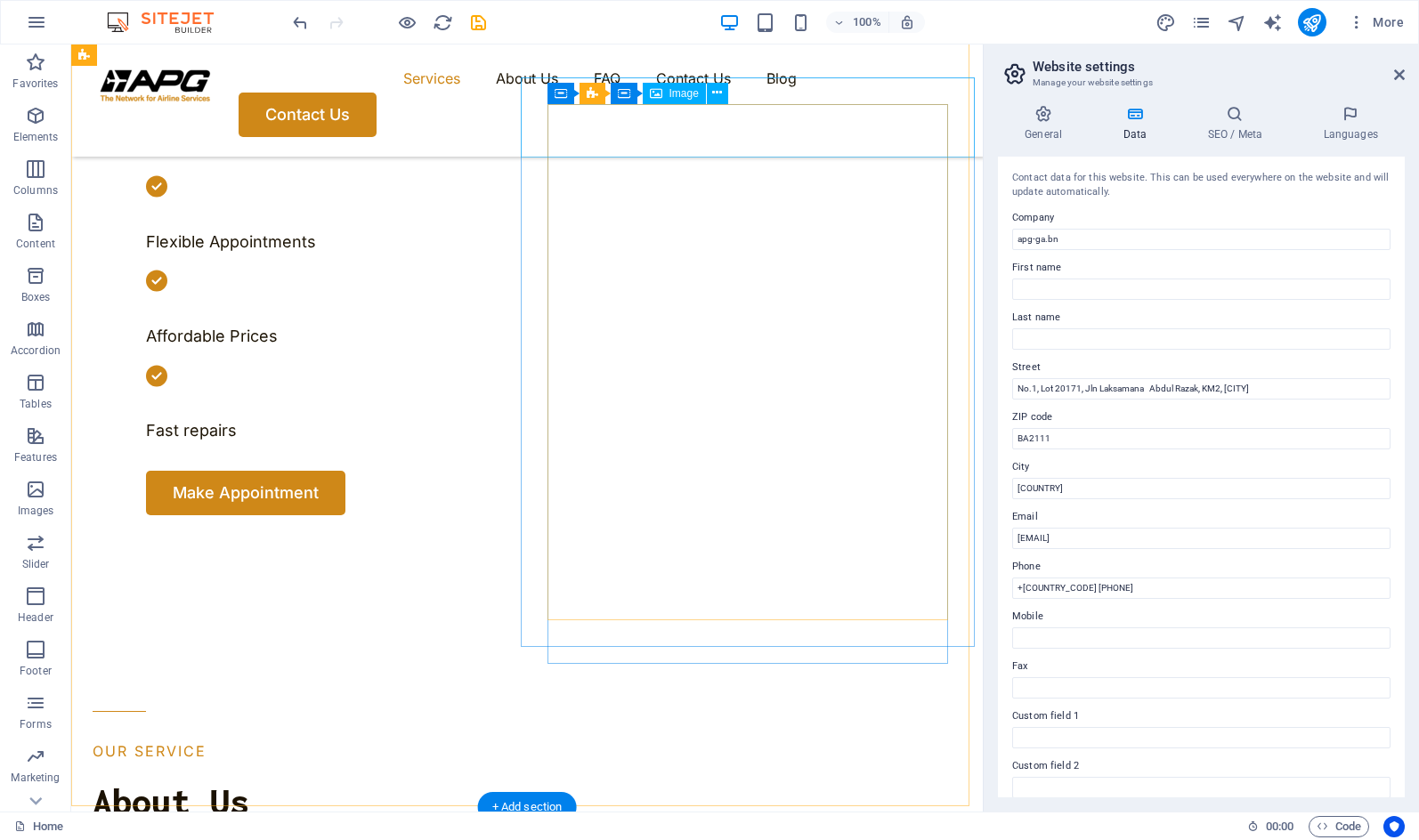 click at bounding box center [296, 2151] 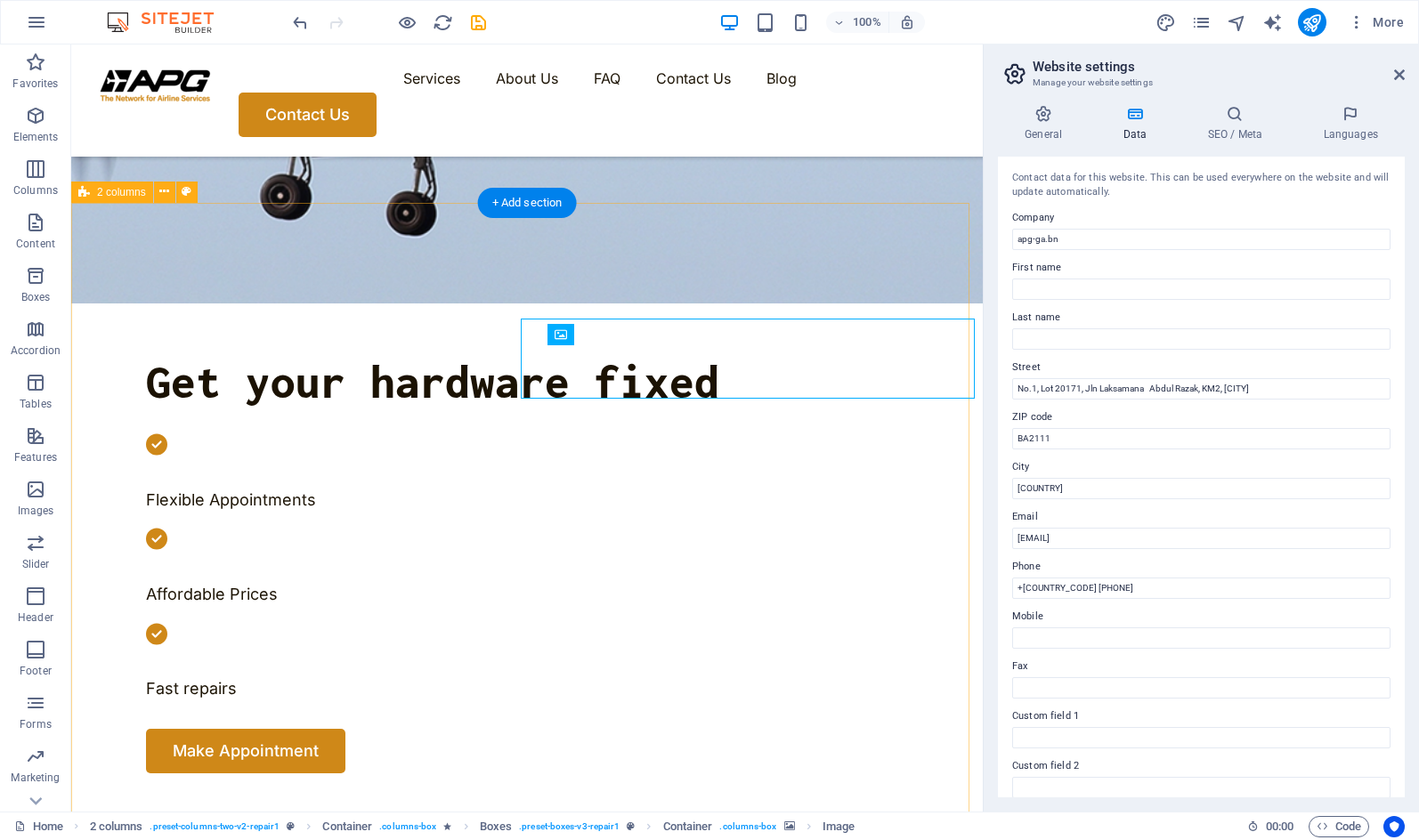 scroll, scrollTop: 541, scrollLeft: 0, axis: vertical 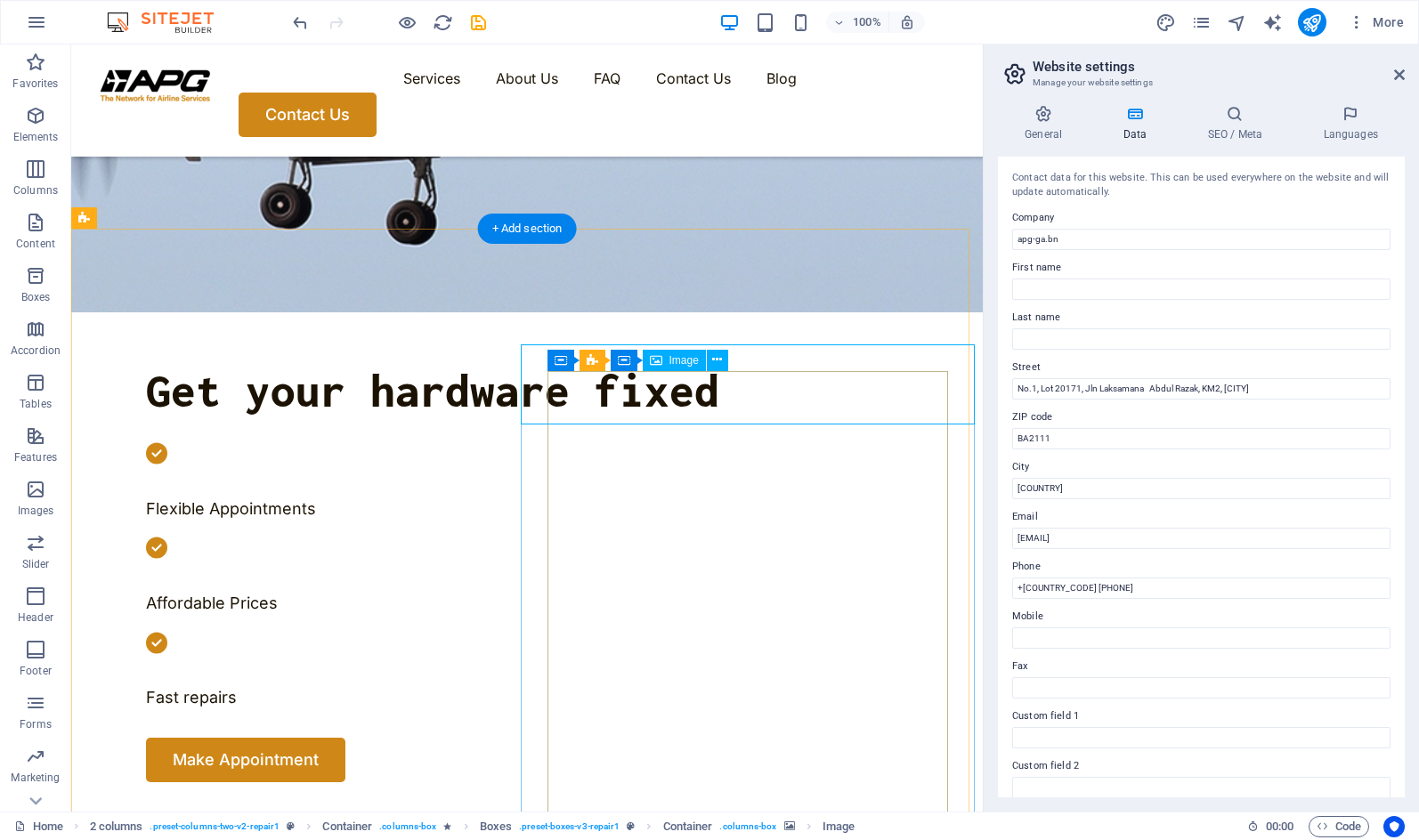click at bounding box center [296, 2418] 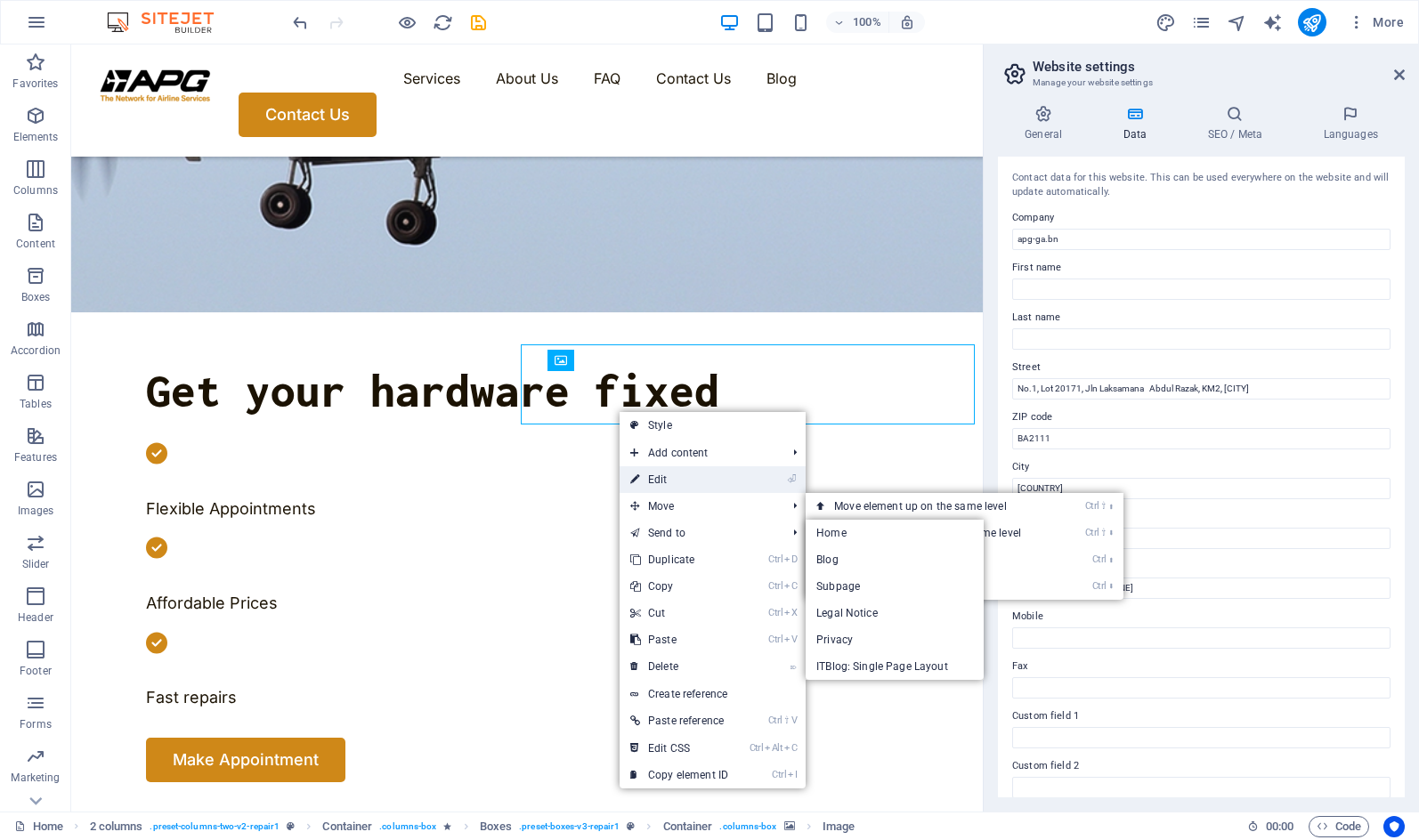 click on "⏎  Edit" at bounding box center (679, 480) 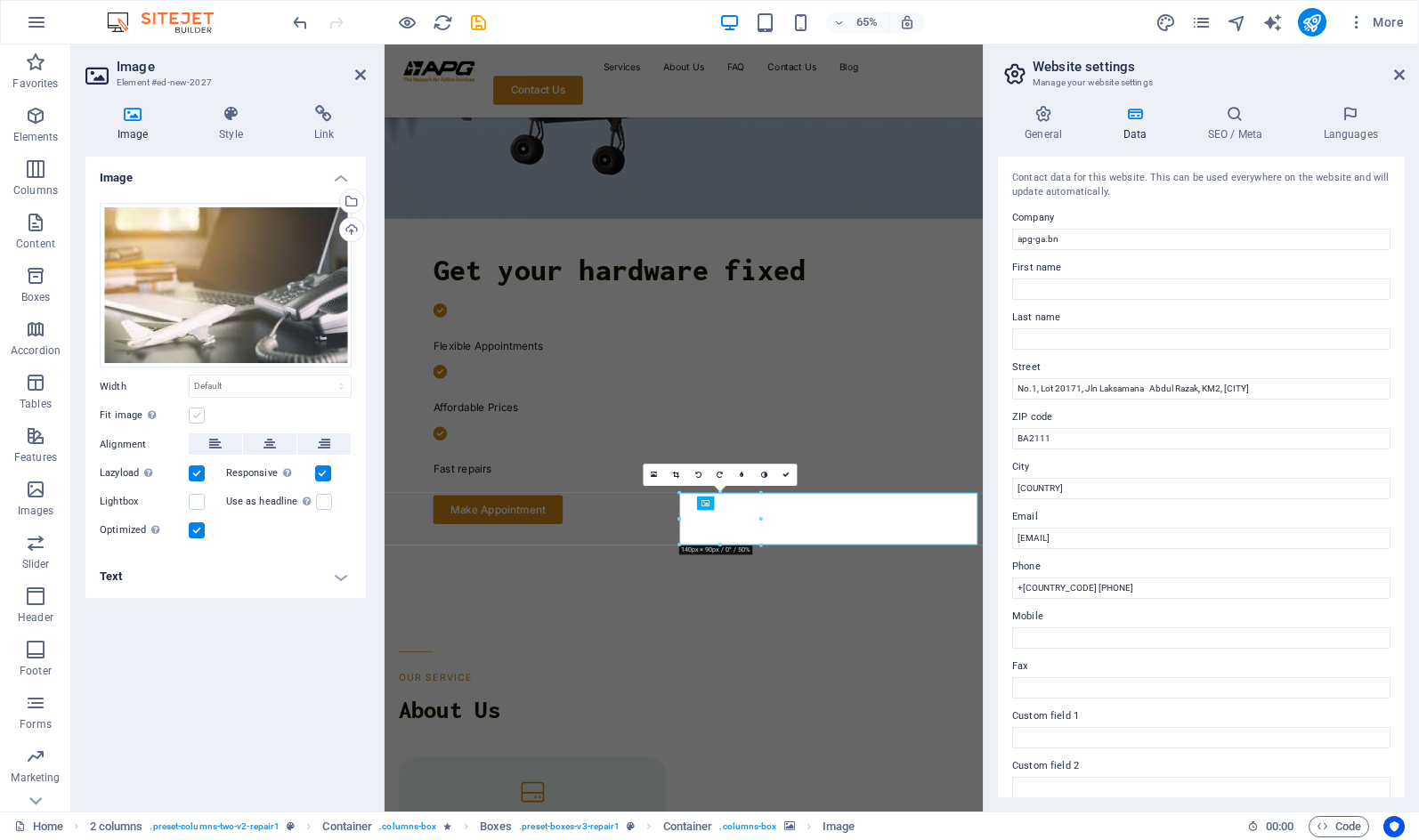 click at bounding box center [197, 416] 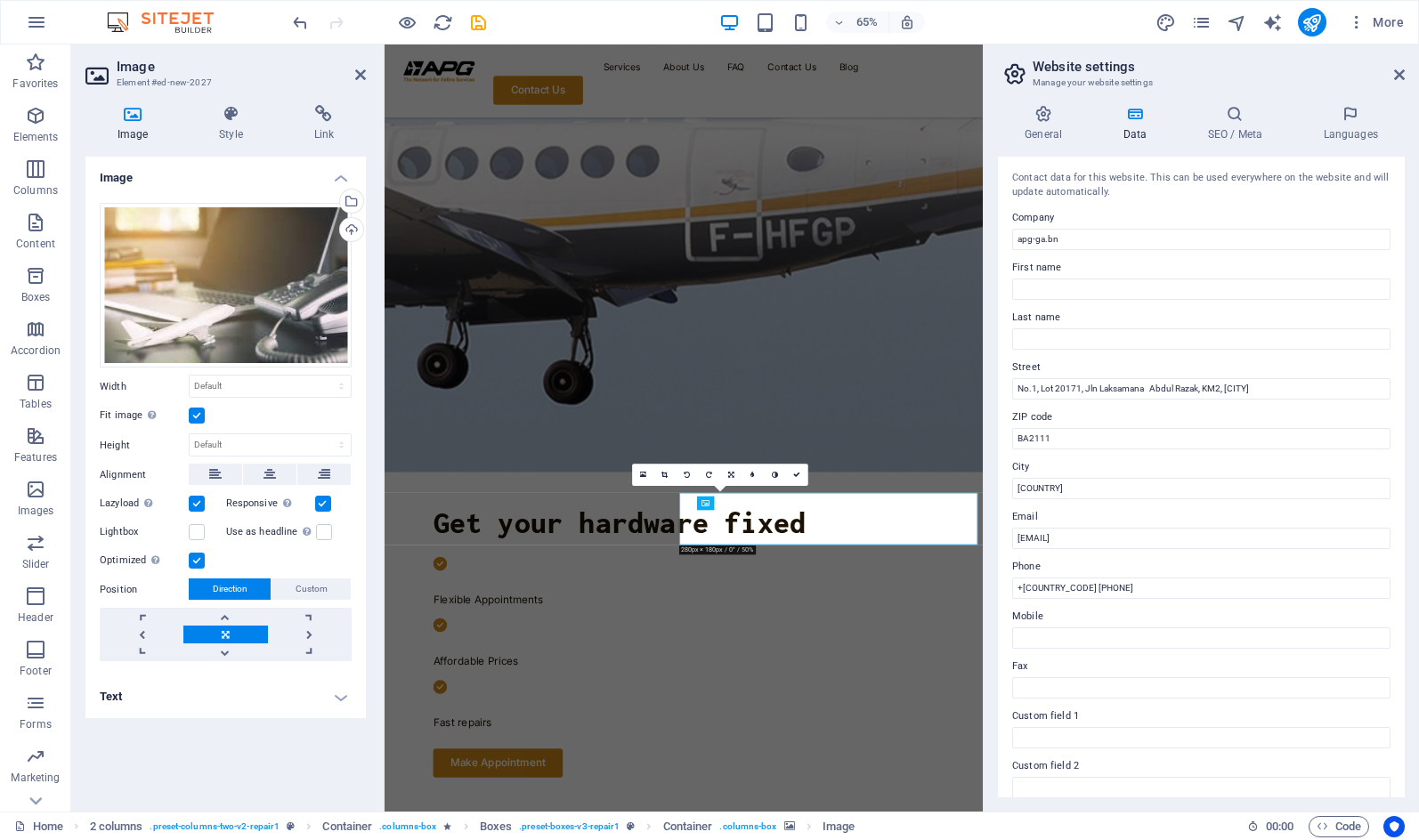 click at bounding box center [197, 416] 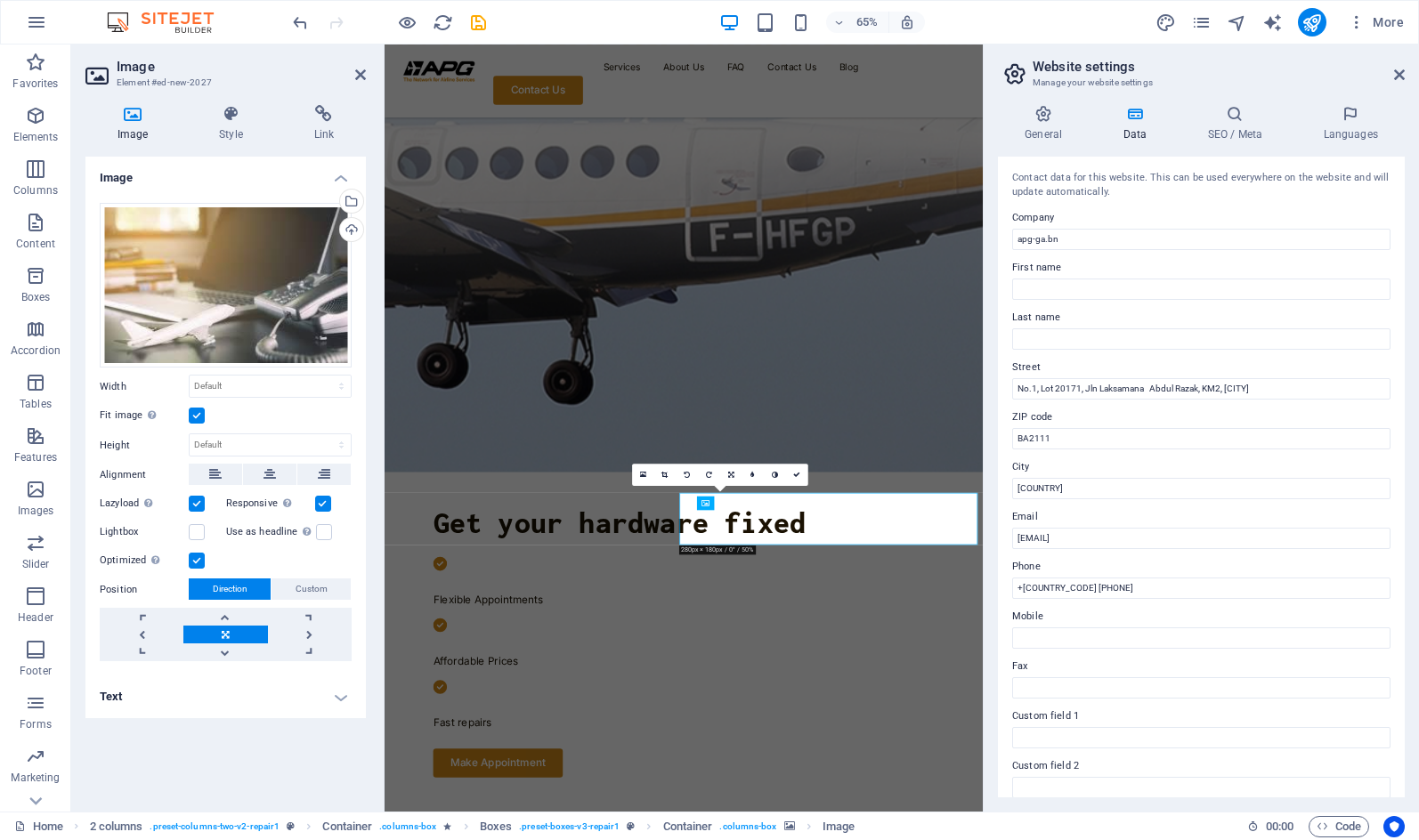 click on "Fit image Automatically fit image to a fixed width and height" at bounding box center [0, 0] 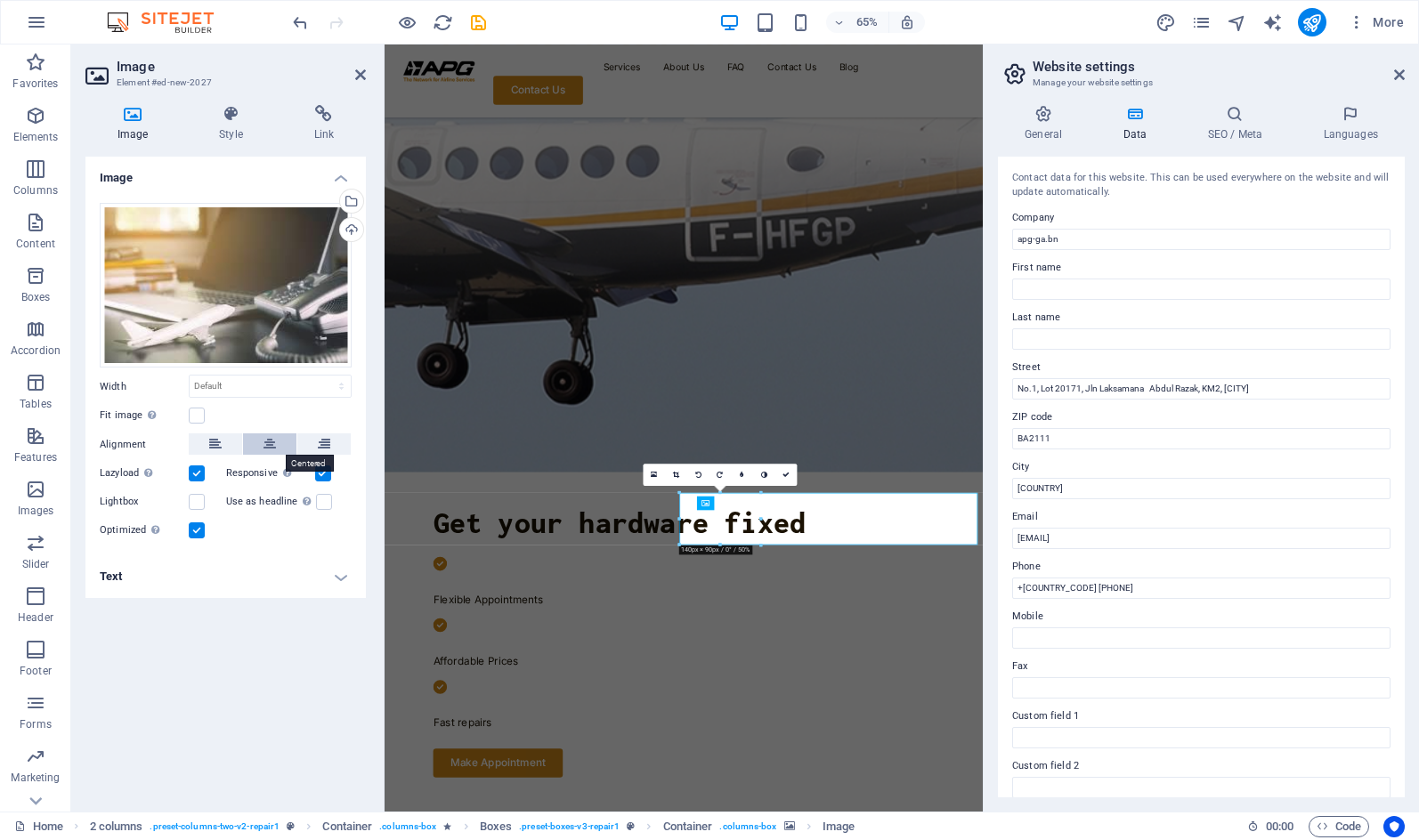 click at bounding box center [270, 444] 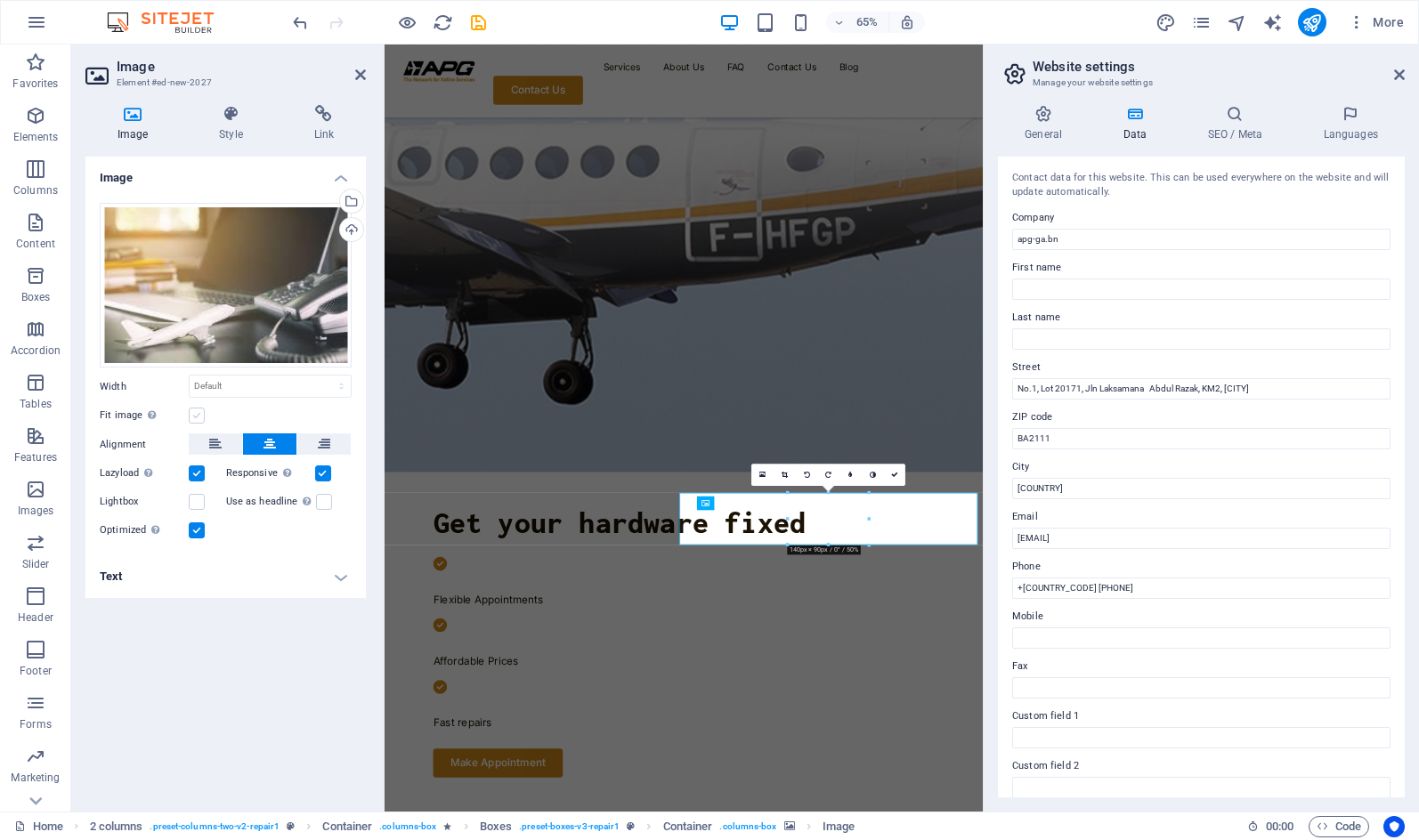 click at bounding box center [197, 416] 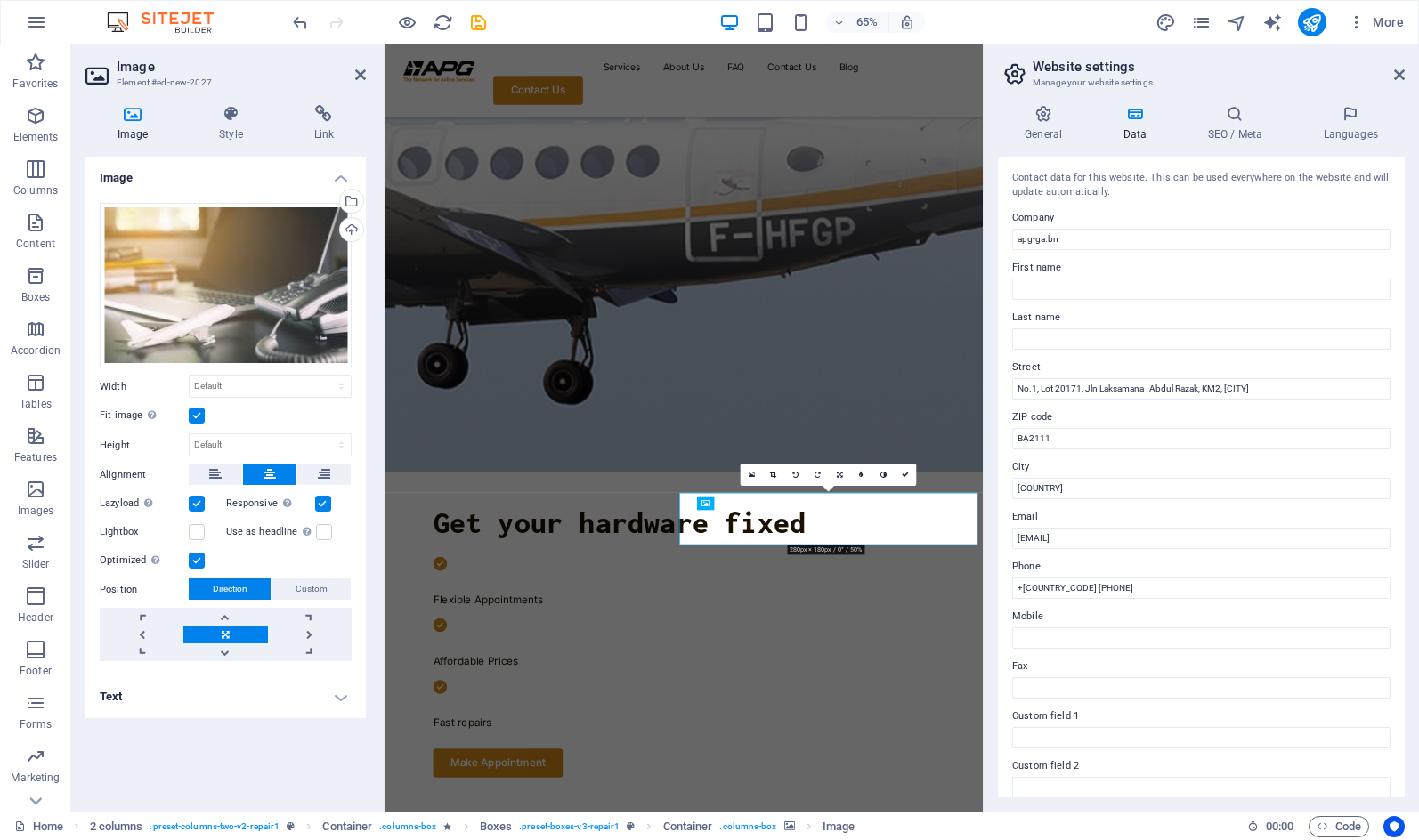 click at bounding box center (197, 416) 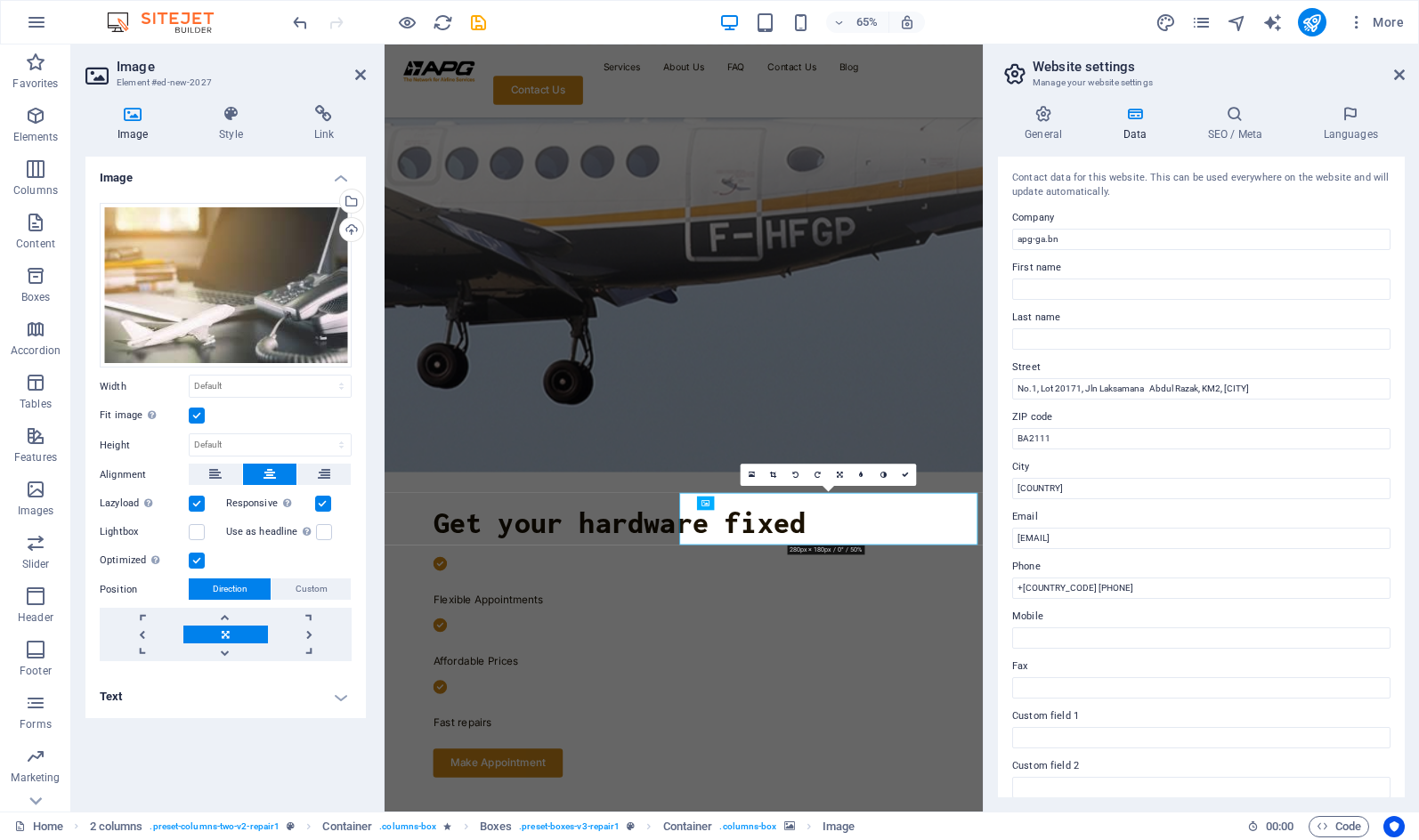 click on "Fit image Automatically fit image to a fixed width and height" at bounding box center [0, 0] 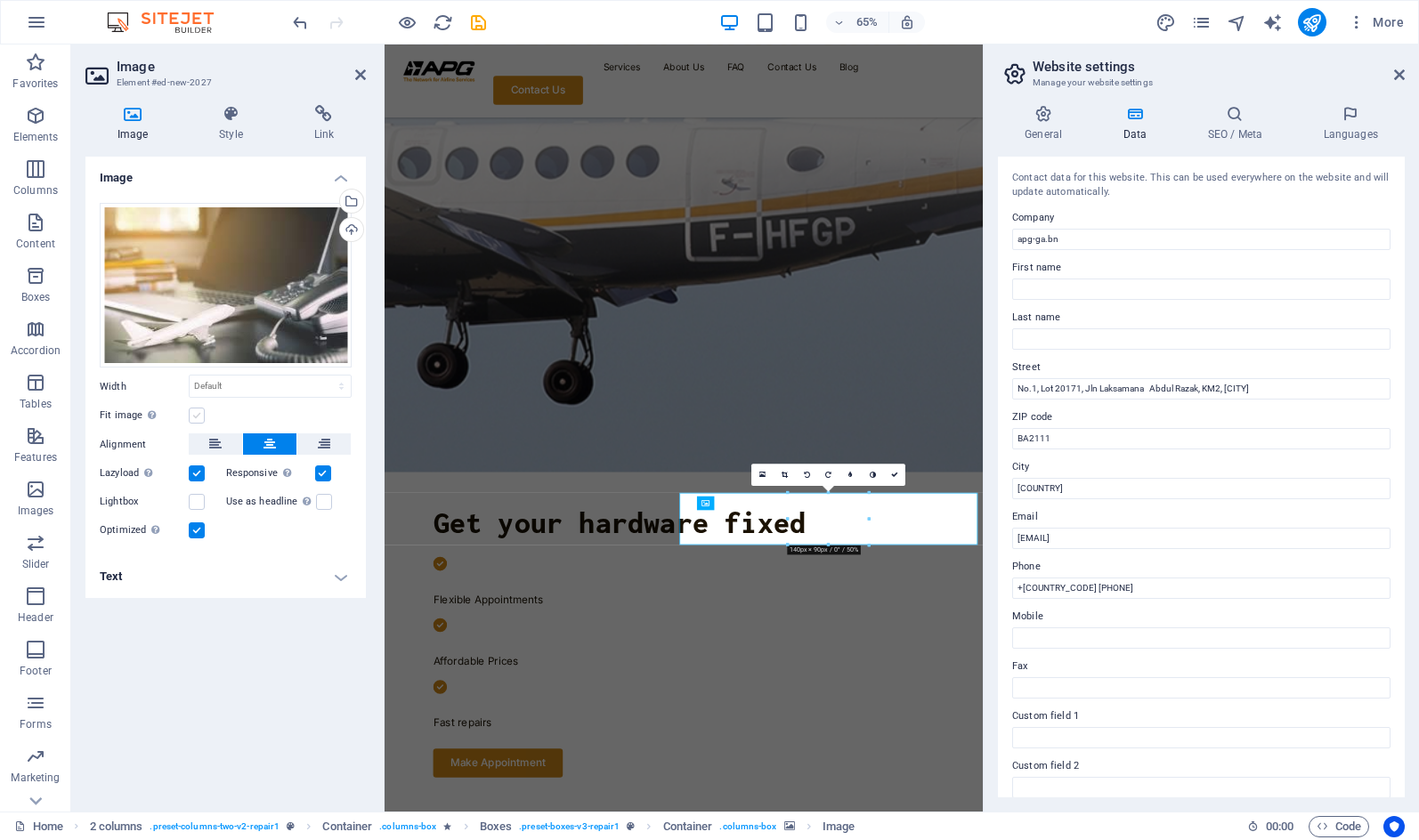 click at bounding box center [197, 416] 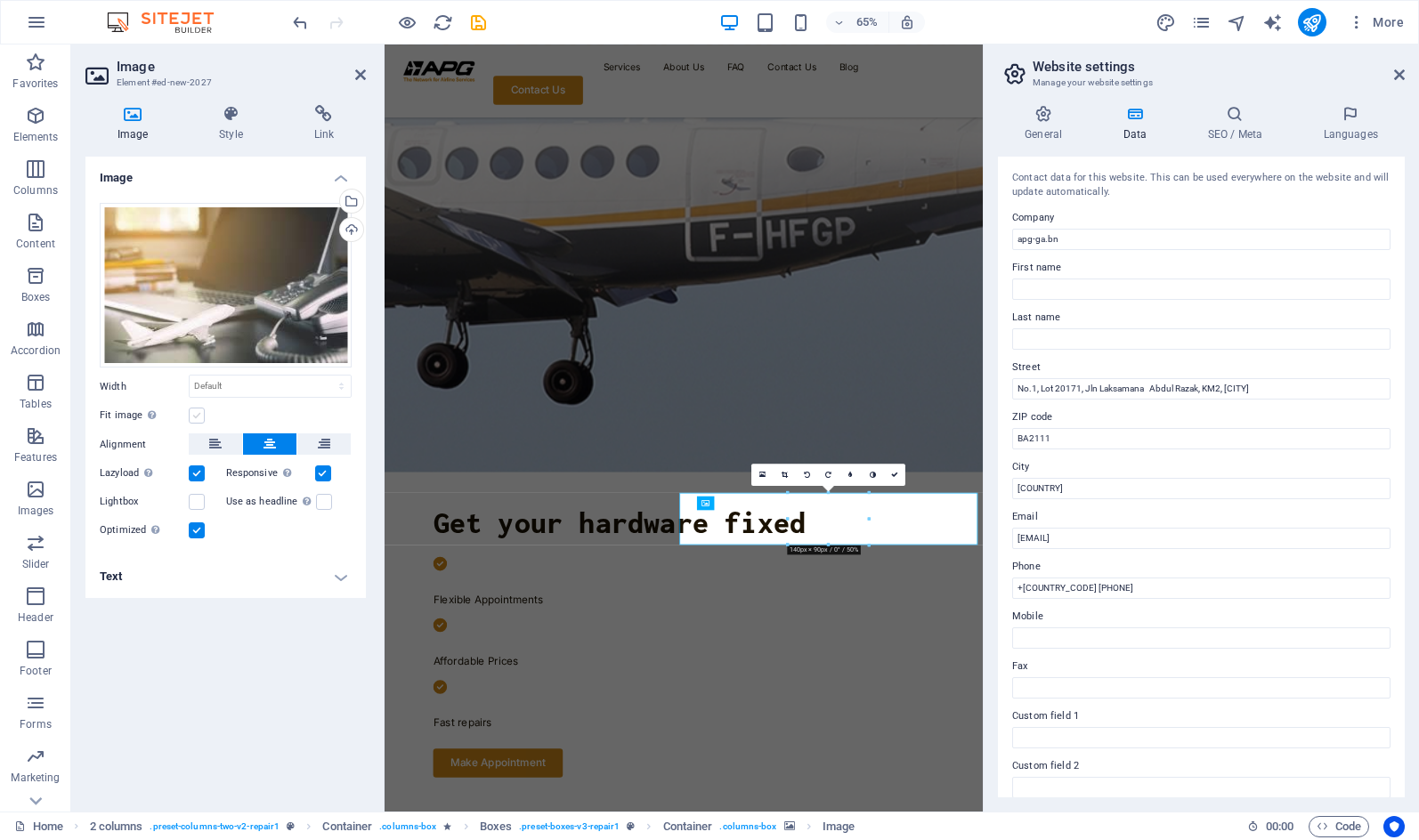 click on "Fit image Automatically fit image to a fixed width and height" at bounding box center (0, 0) 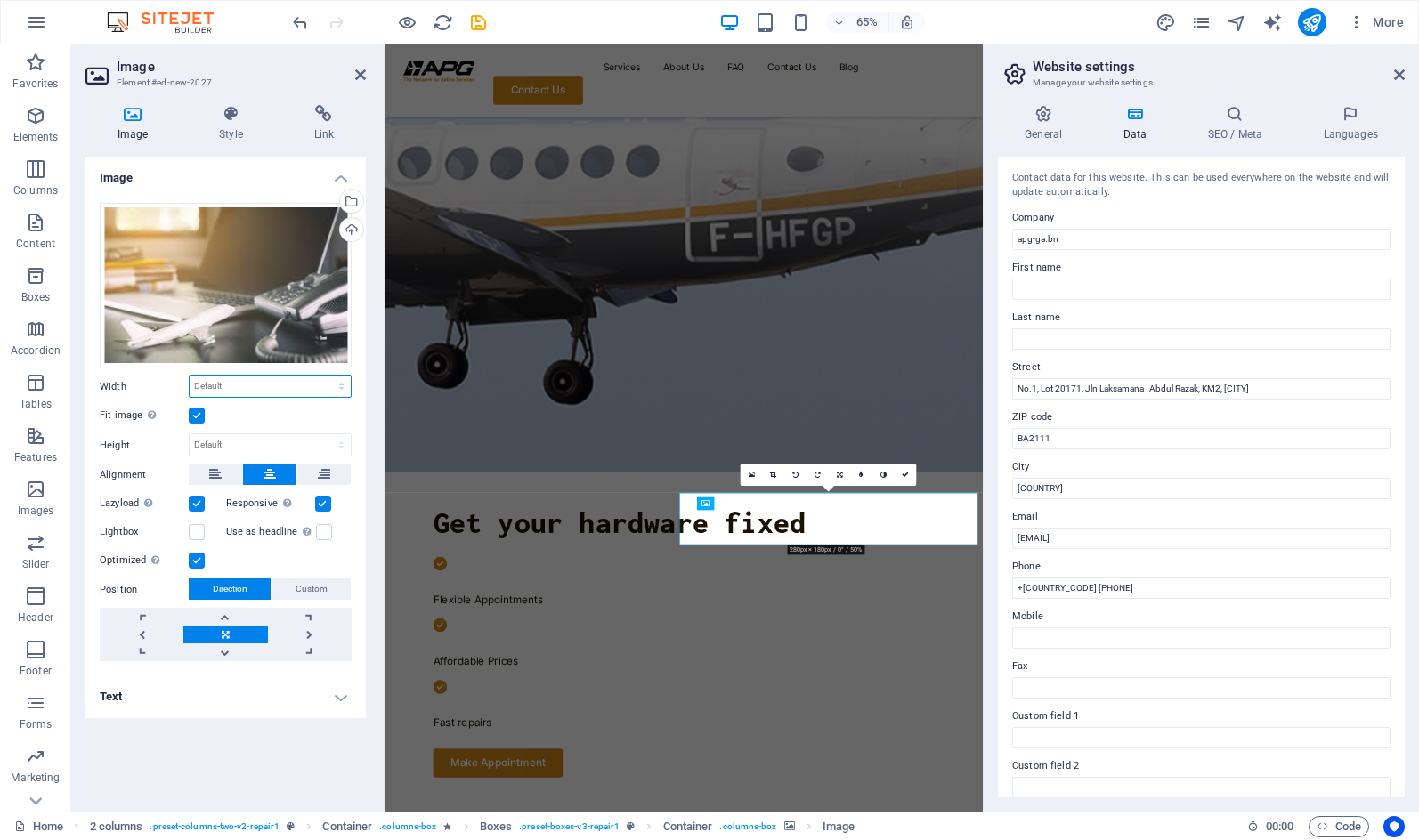 click on "Default auto px rem % em vh vw" at bounding box center [270, 386] 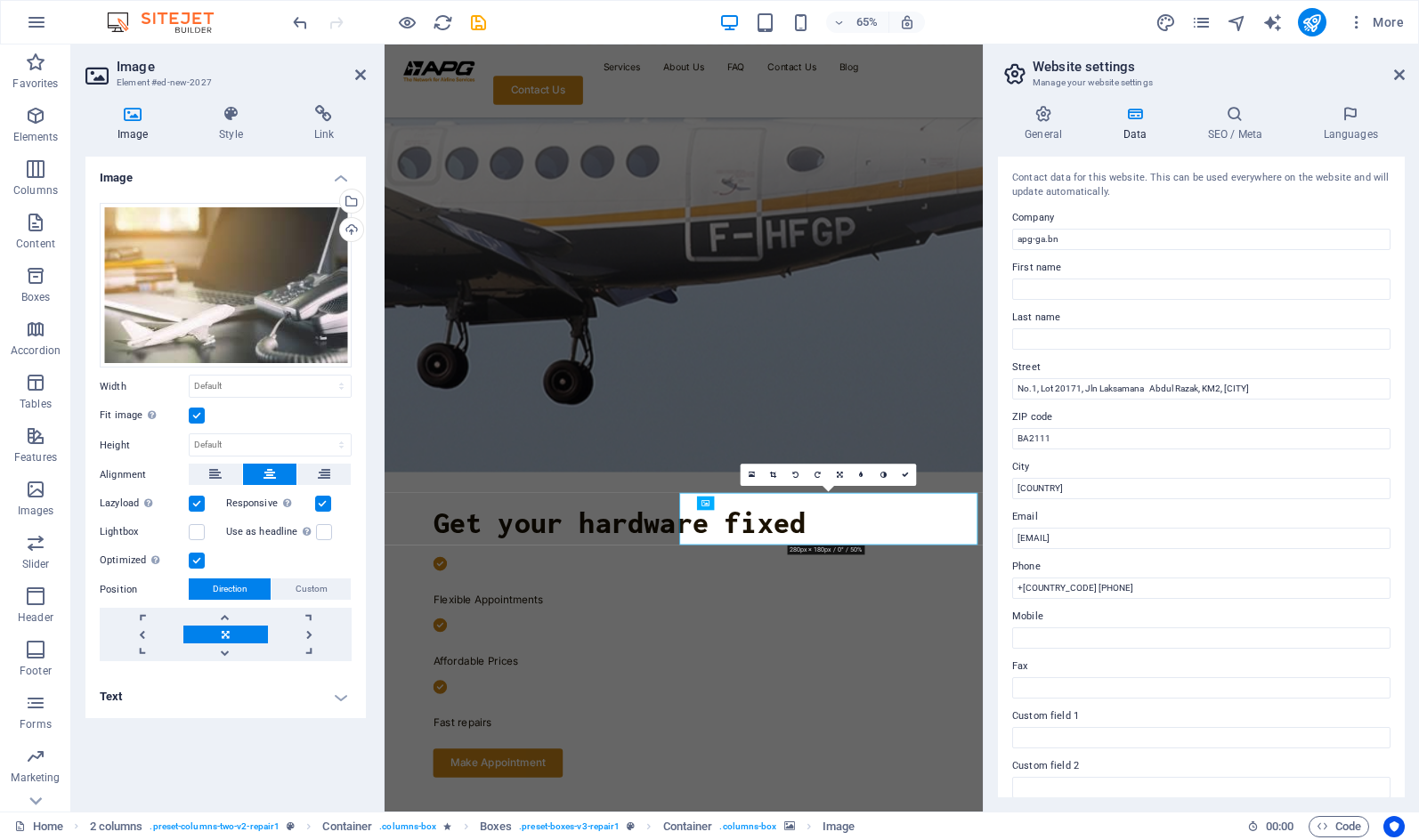 click on "Text" at bounding box center (225, 697) 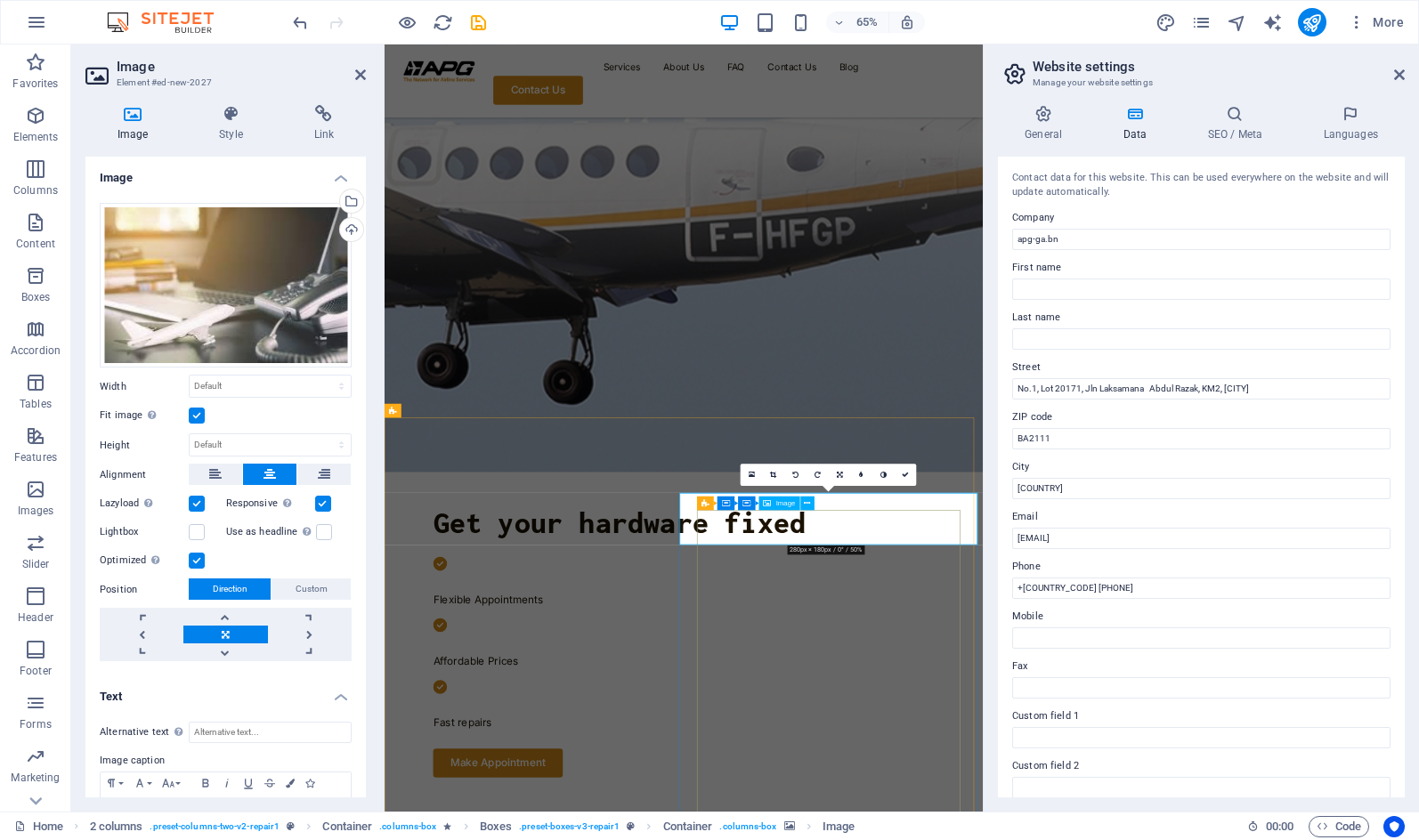 click at bounding box center [612, 2740] 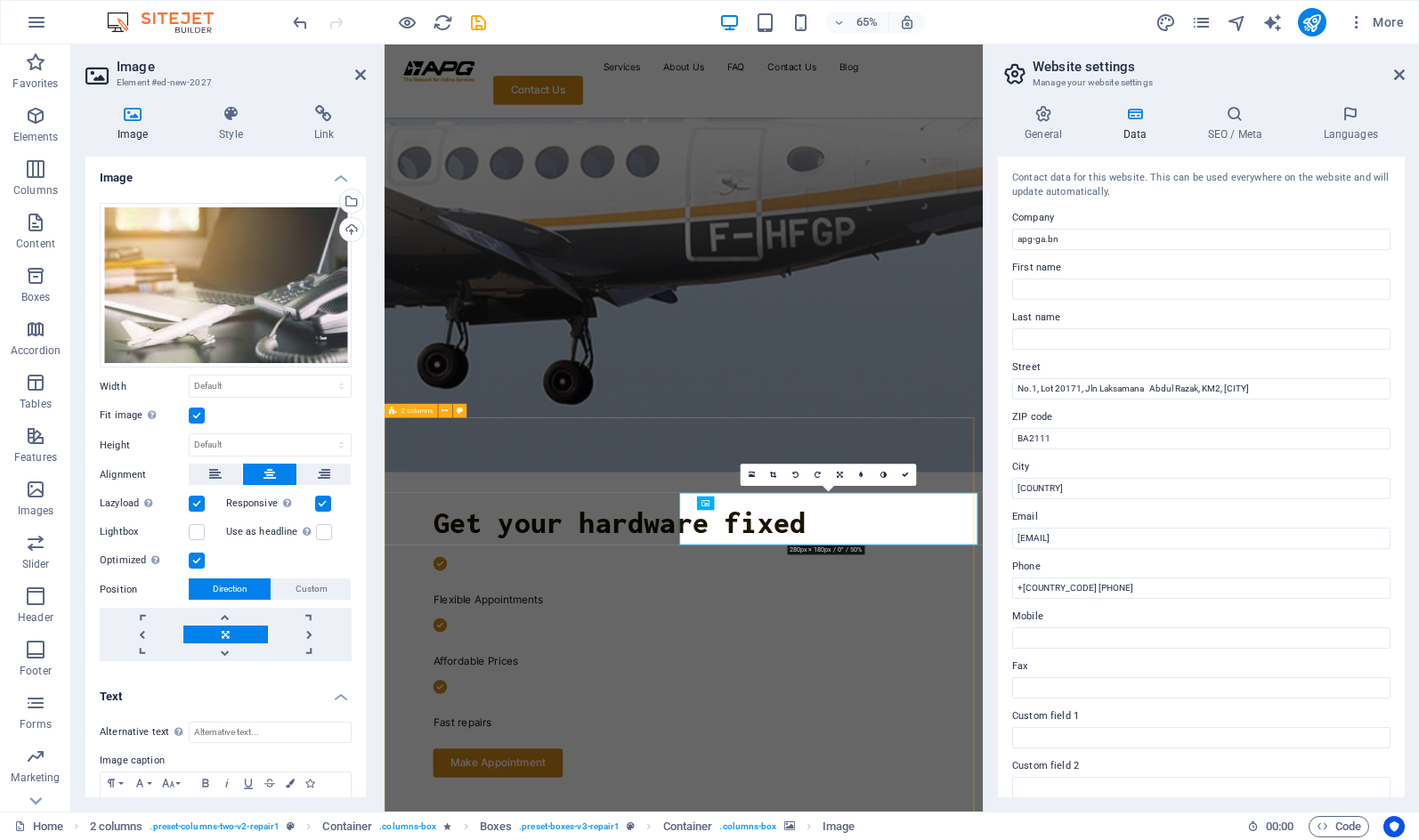 click on "OUR SERVICE About Us Computer cleaning & repair Turpis nisl praesent tempor congue magna neque amet. Mobile cleaning & repair Turpis nisl praesent tempor congue magna neque amet. Data recovery Turpis nisl praesent tempor congue magna neque amet." at bounding box center (845, 2080) 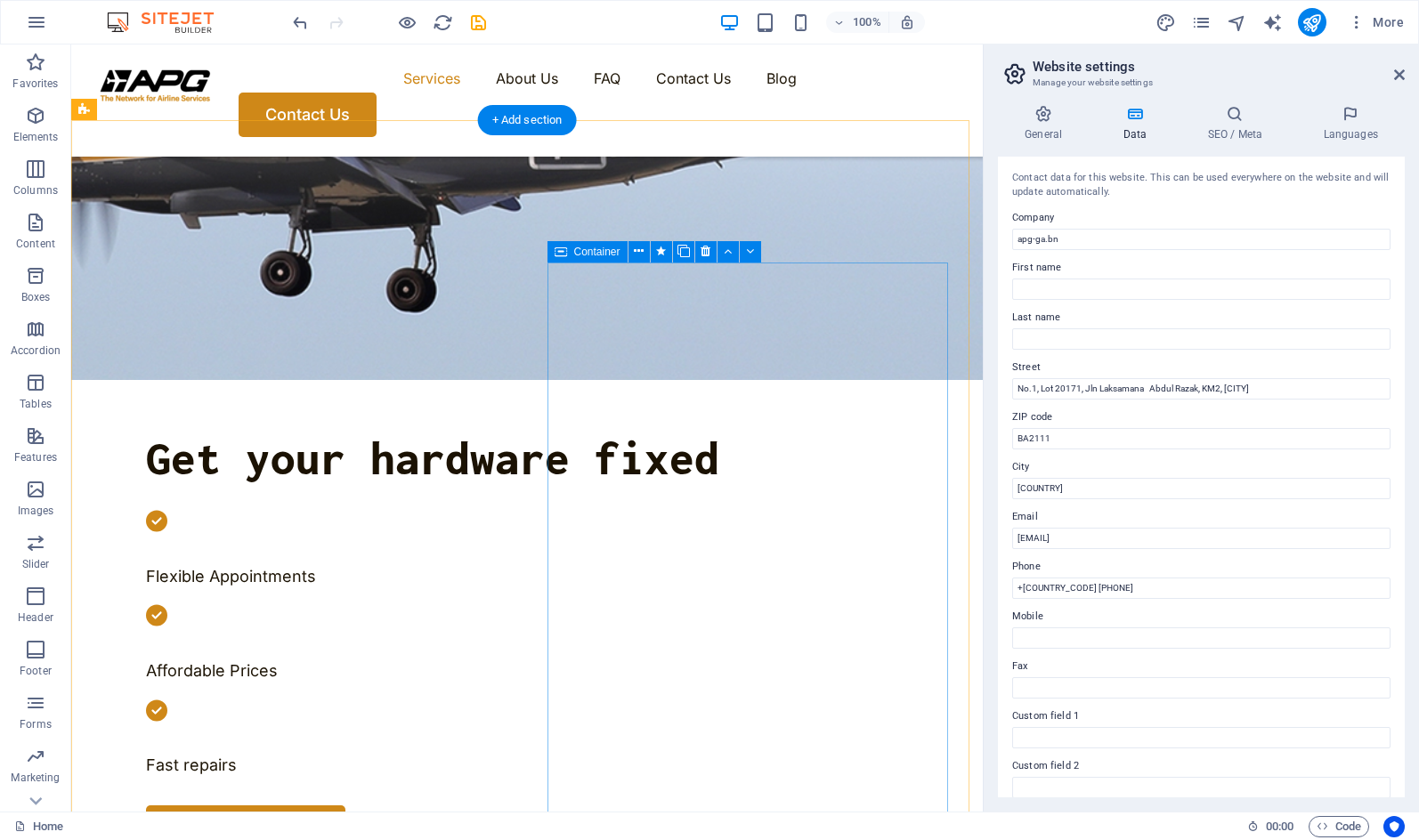 scroll, scrollTop: 452, scrollLeft: 0, axis: vertical 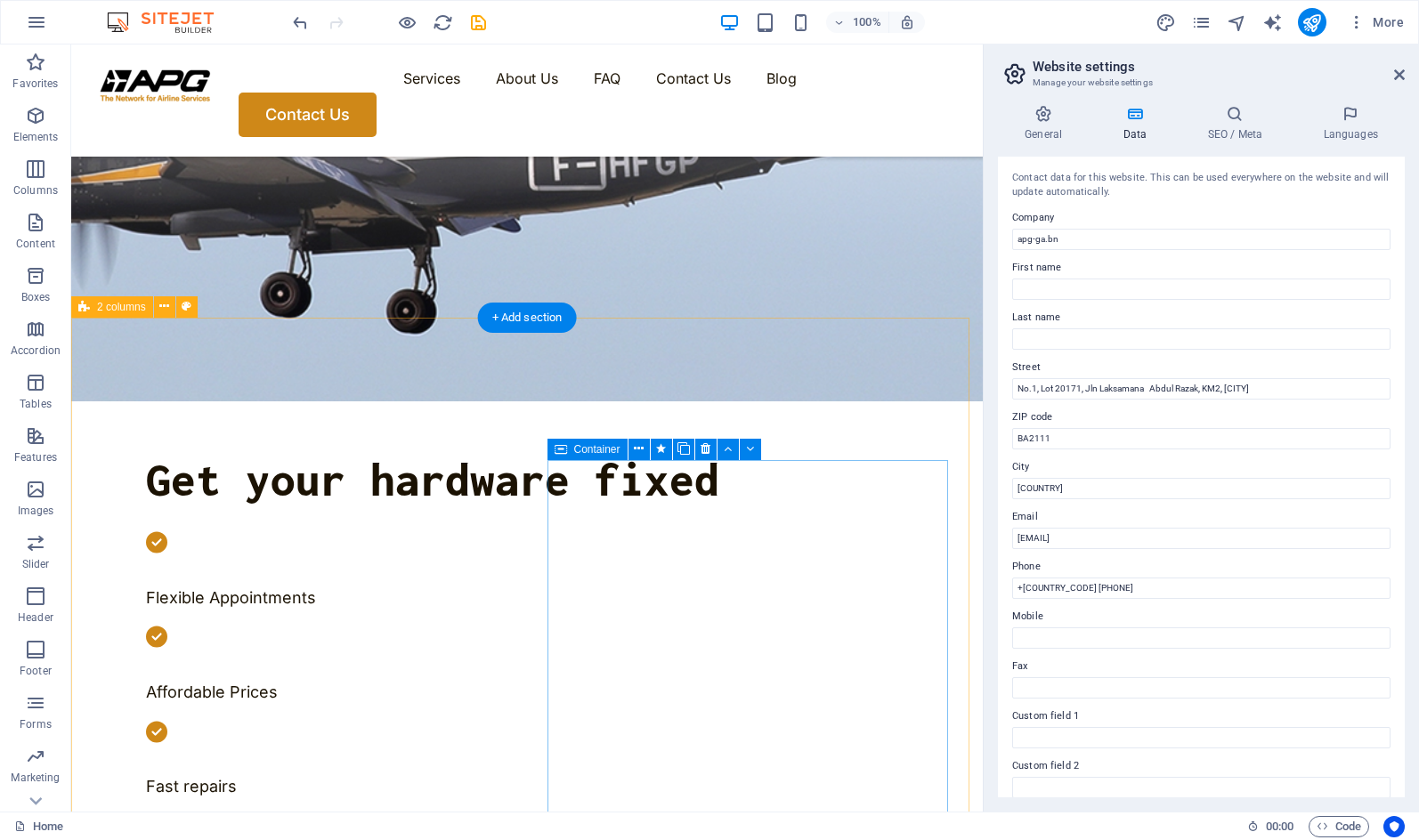 click on "OUR SERVICE About Us Computer cleaning & repair Turpis nisl praesent tempor congue magna neque amet. Mobile cleaning & repair Turpis nisl praesent tempor congue magna neque amet. Data recovery Turpis nisl praesent tempor congue magna neque amet." at bounding box center (527, 1813) 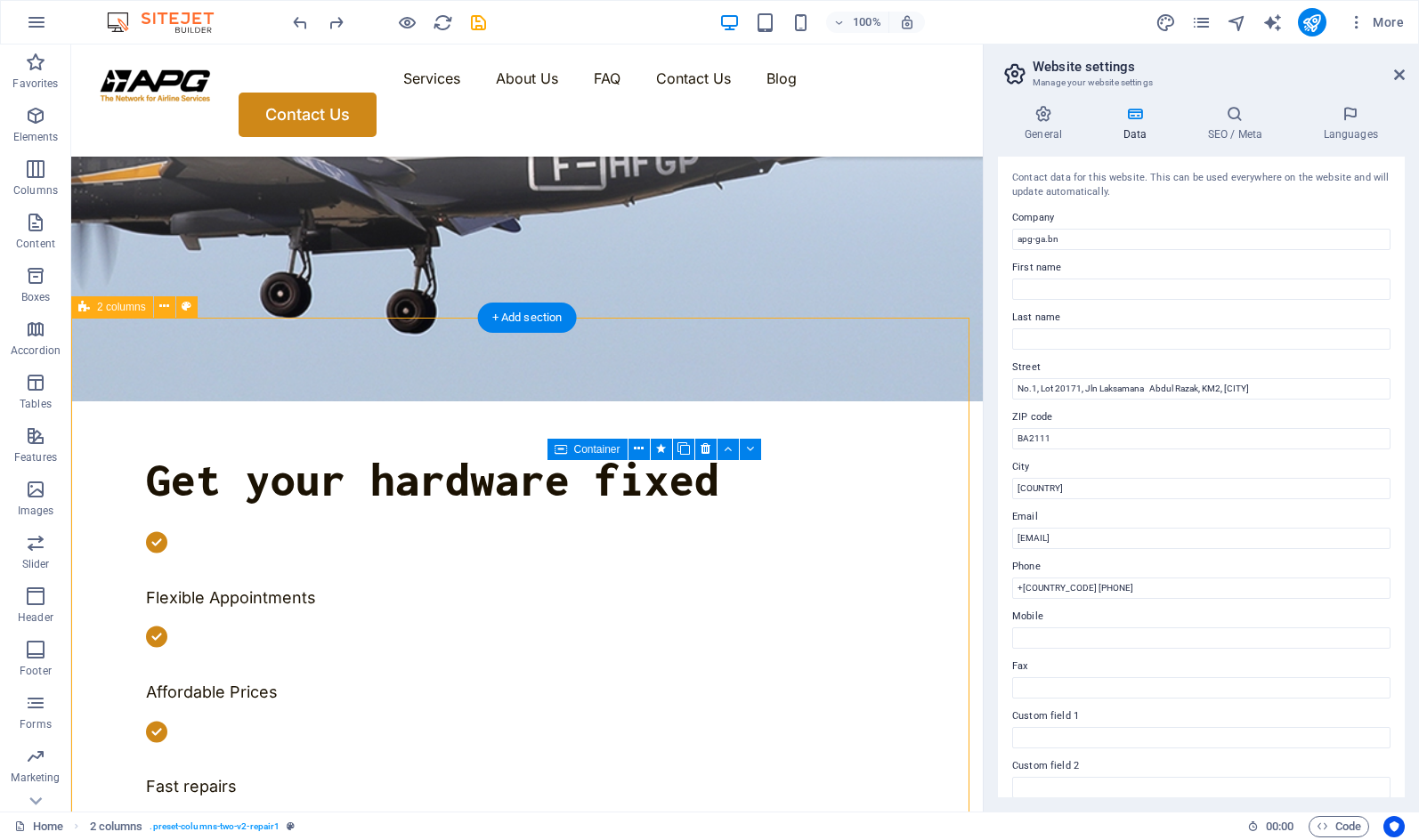 click on "OUR SERVICE About Us Computer cleaning & repair Turpis nisl praesent tempor congue magna neque amet. Mobile cleaning & repair Turpis nisl praesent tempor congue magna neque amet. Data recovery Turpis nisl praesent tempor congue magna neque amet." at bounding box center (527, 1813) 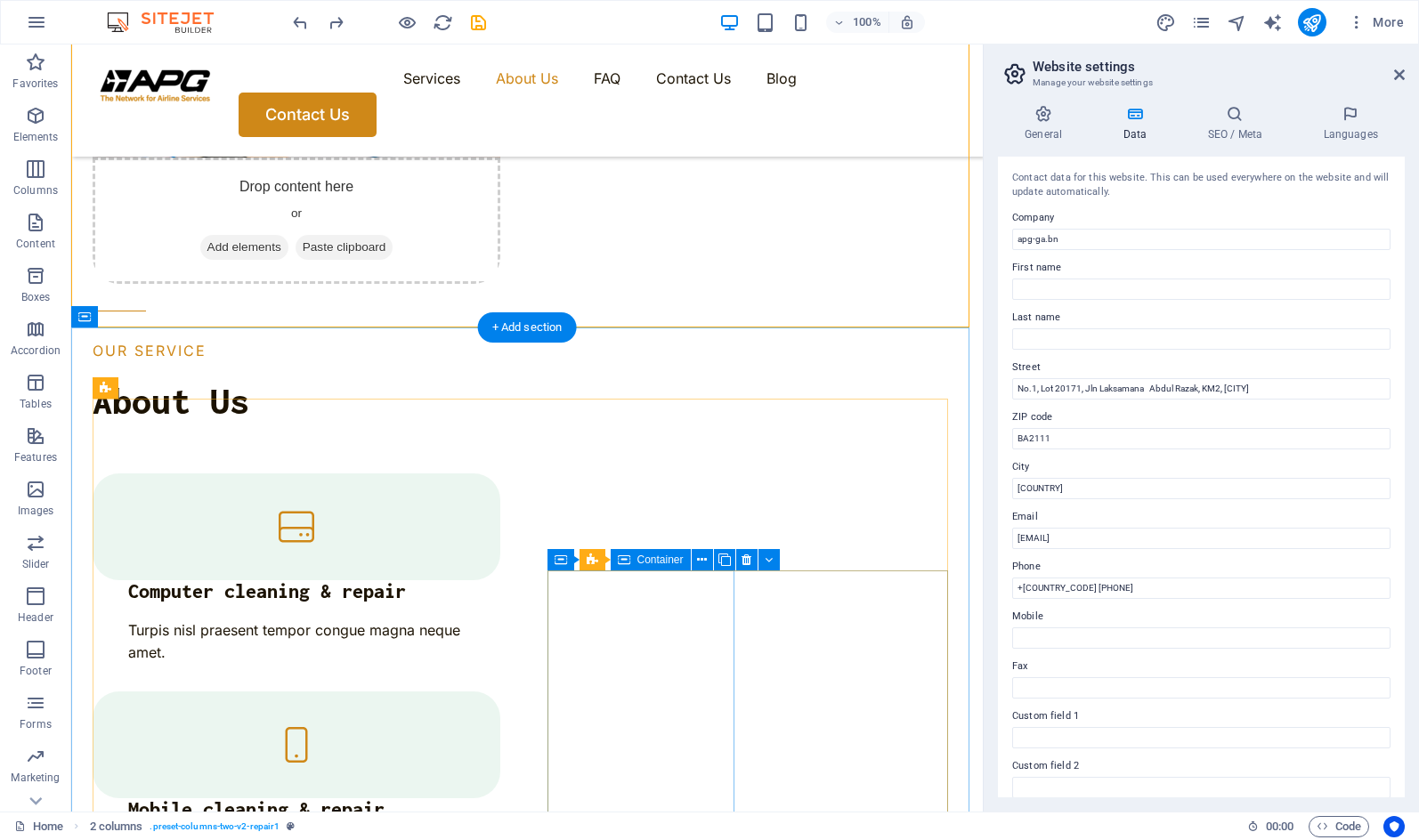 scroll, scrollTop: 1939, scrollLeft: 0, axis: vertical 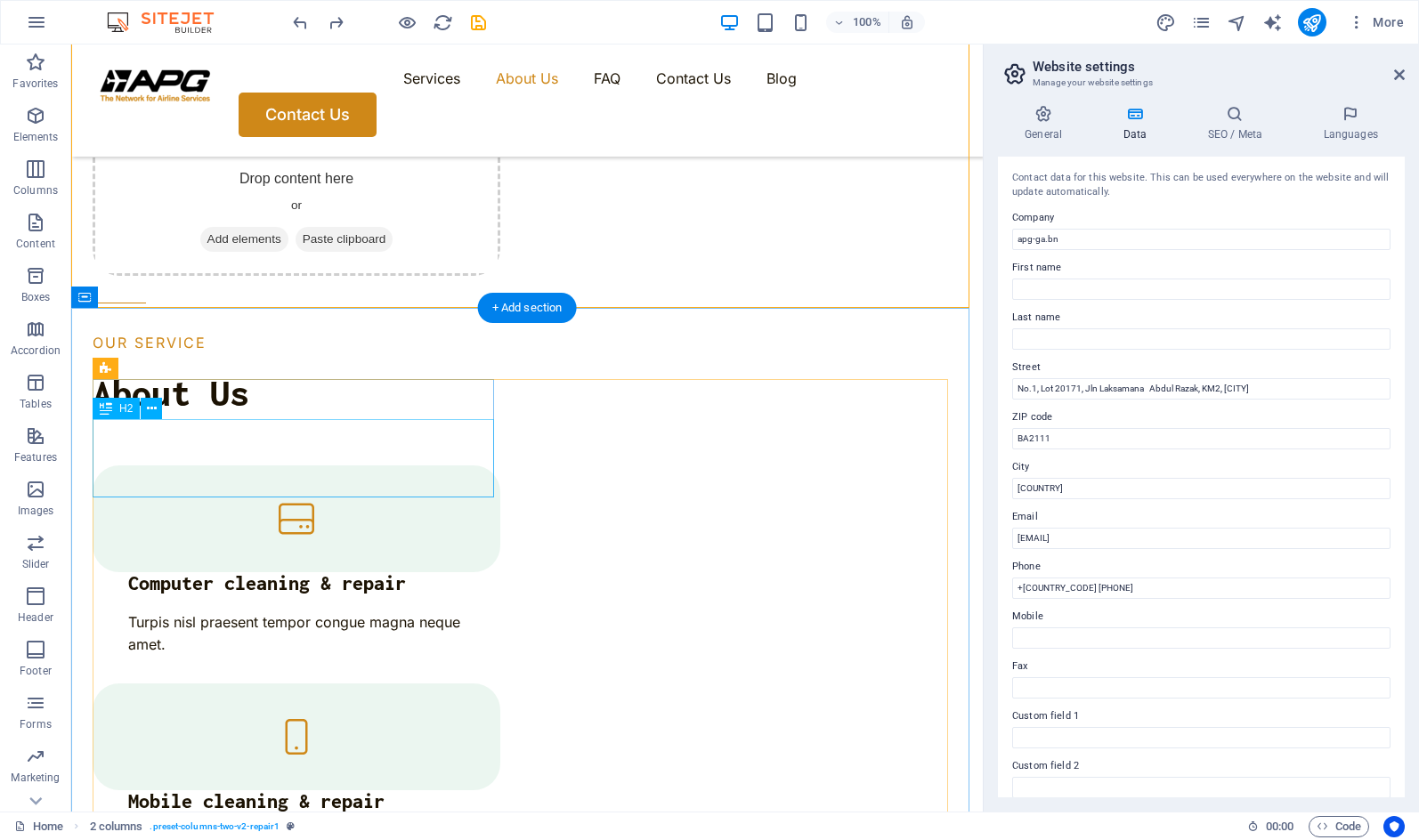 click on "Trusted Service With Affordable Price" at bounding box center (296, 2955) 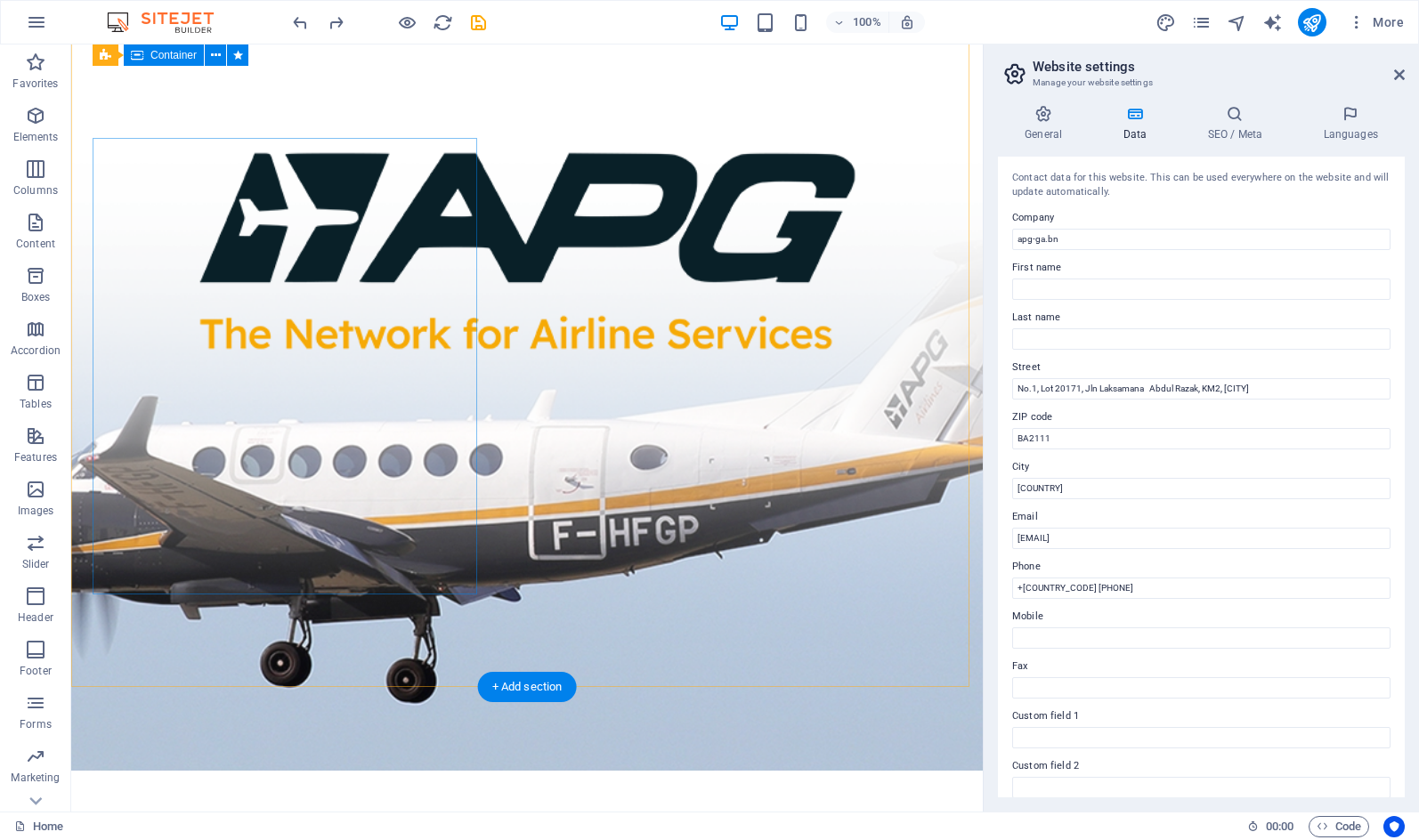 scroll, scrollTop: 0, scrollLeft: 0, axis: both 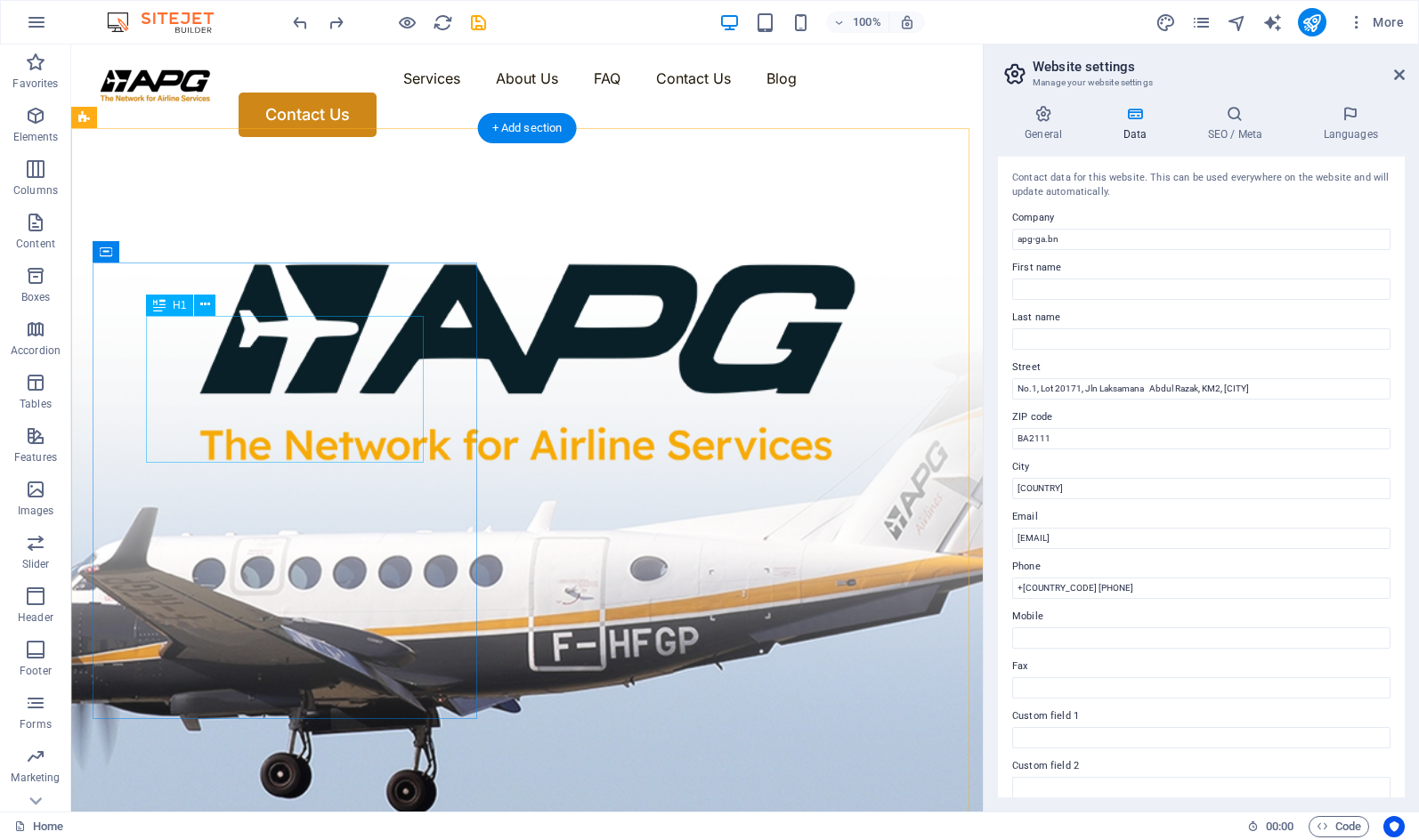 click on "Get your hardware fixed" at bounding box center [527, 959] 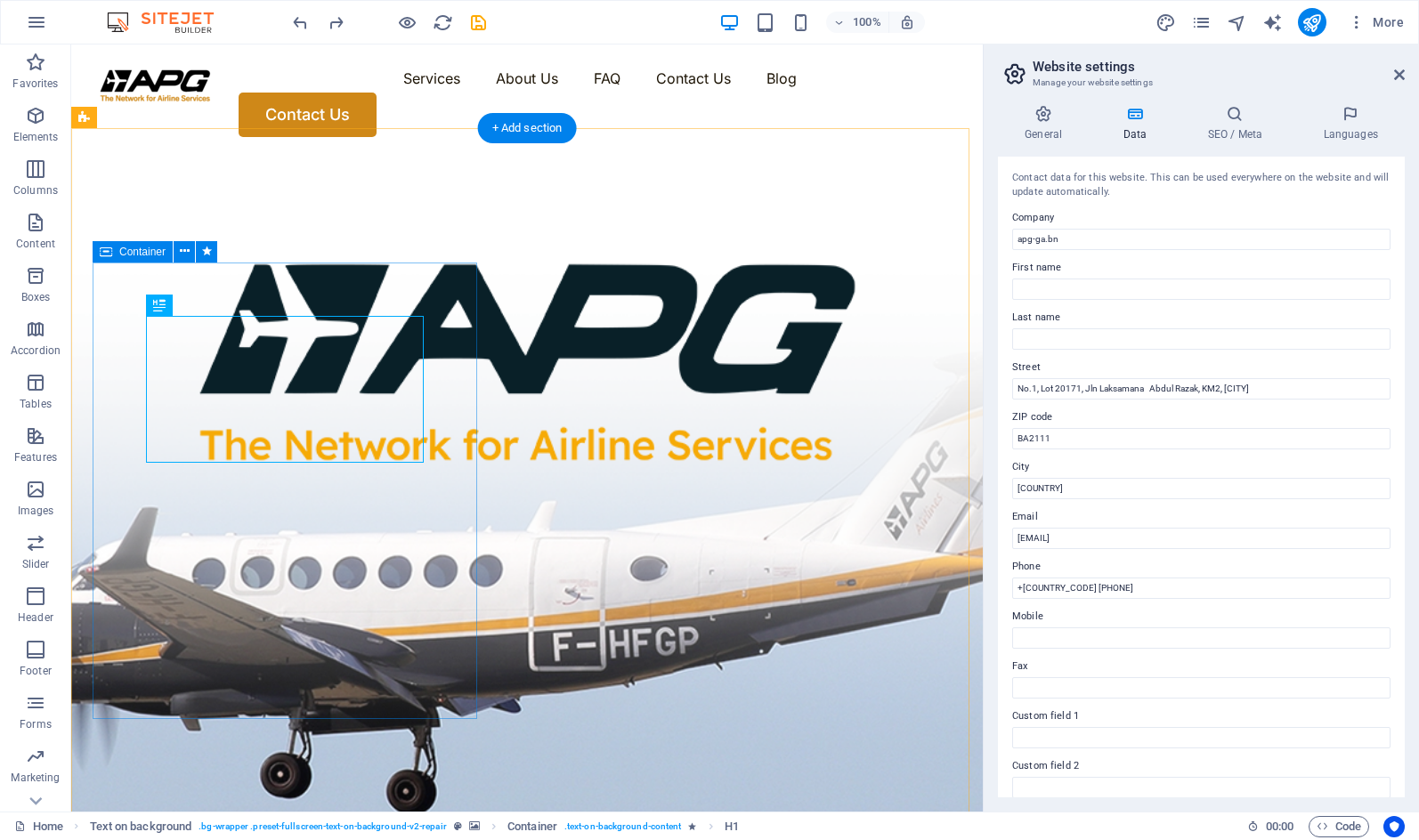 click on "Get your hardware fixed Flexible Appointments Affordable Prices Fast repairs Make Appointment" at bounding box center [527, 1143] 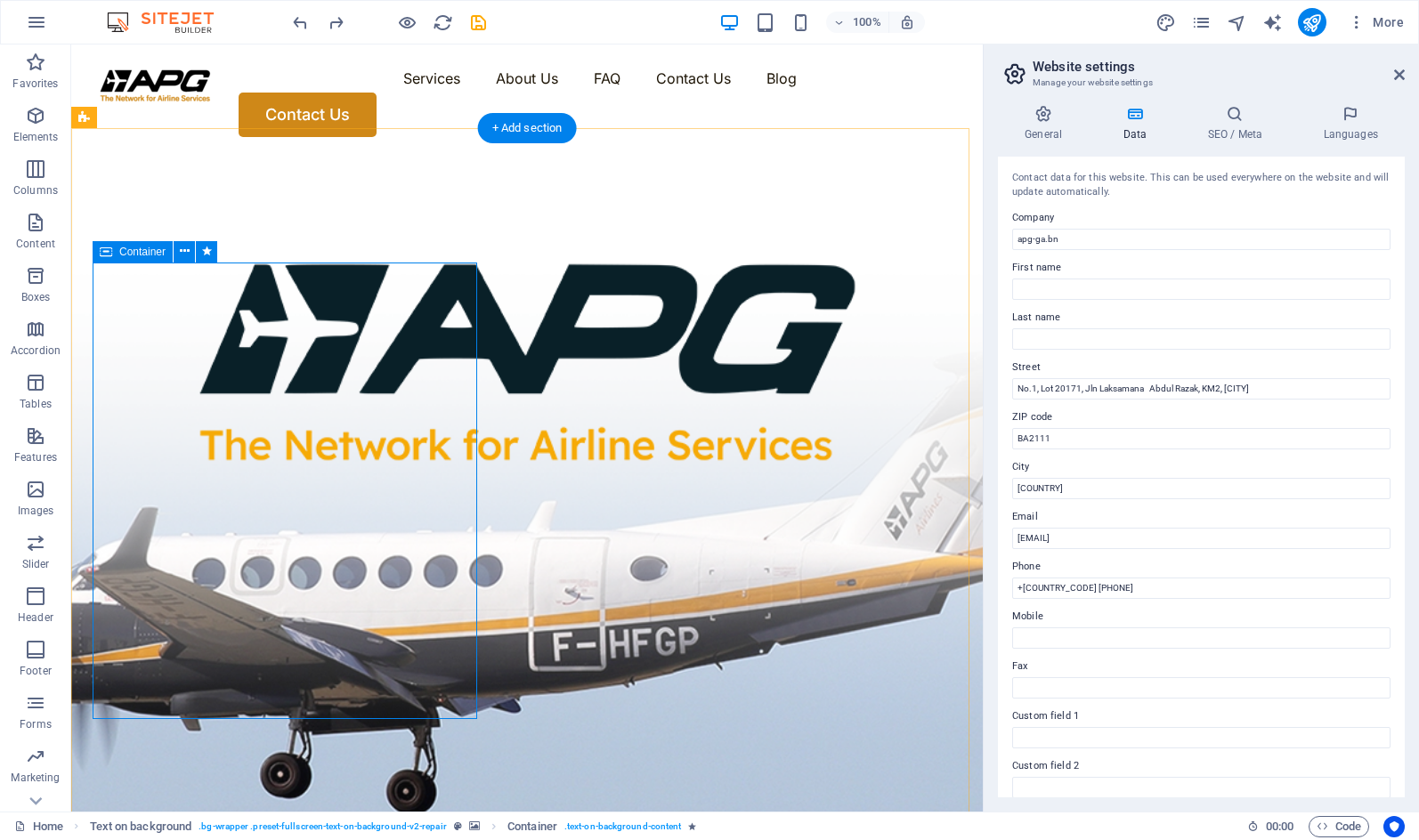 click on "Get your hardware fixed Flexible Appointments Affordable Prices Fast repairs Make Appointment" at bounding box center (527, 1143) 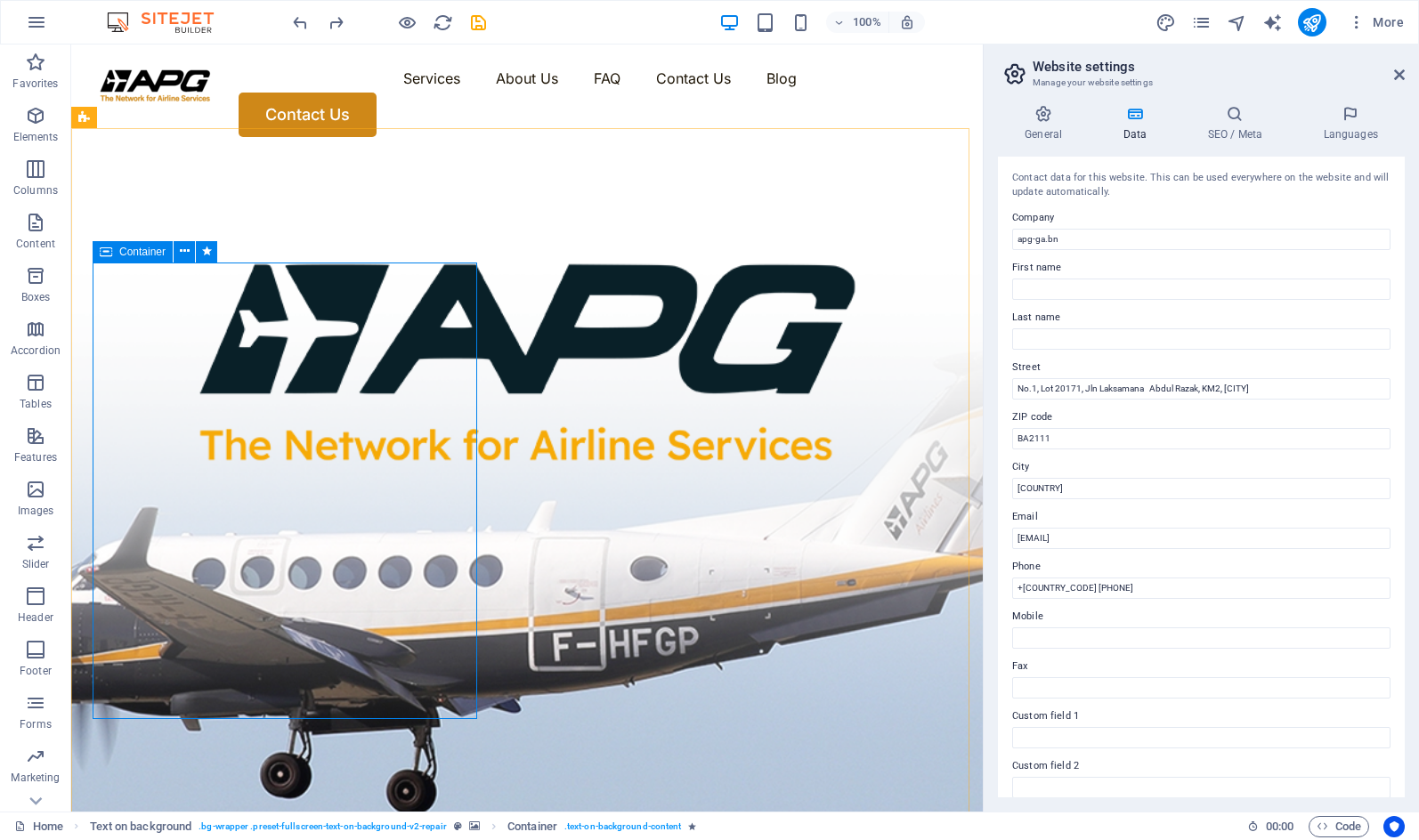 click on "Container" at bounding box center [142, 252] 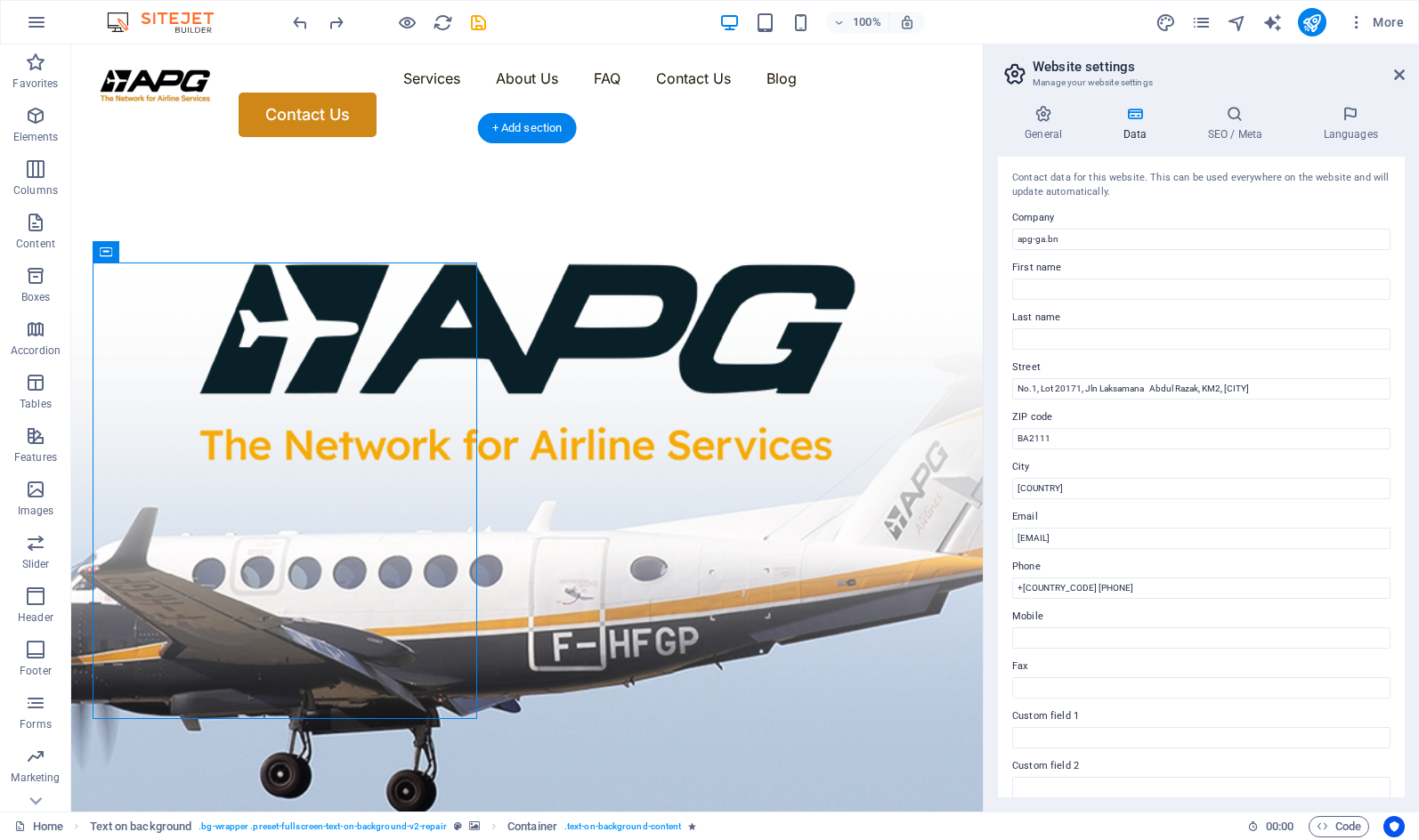 drag, startPoint x: 227, startPoint y: 304, endPoint x: 450, endPoint y: 352, distance: 228.10743 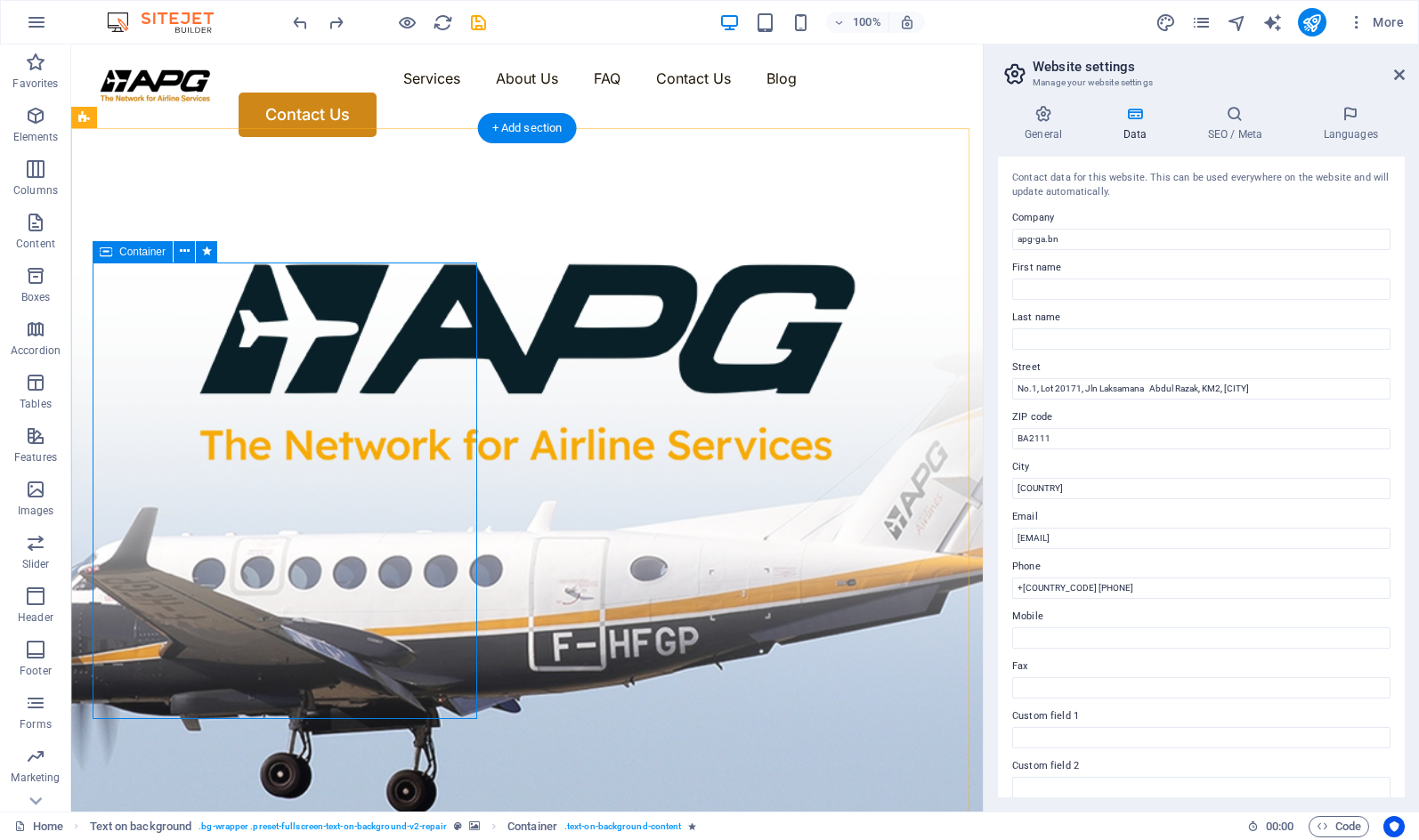 click on "Get your hardware fixed Flexible Appointments Affordable Prices Fast repairs Make Appointment" at bounding box center [527, 1143] 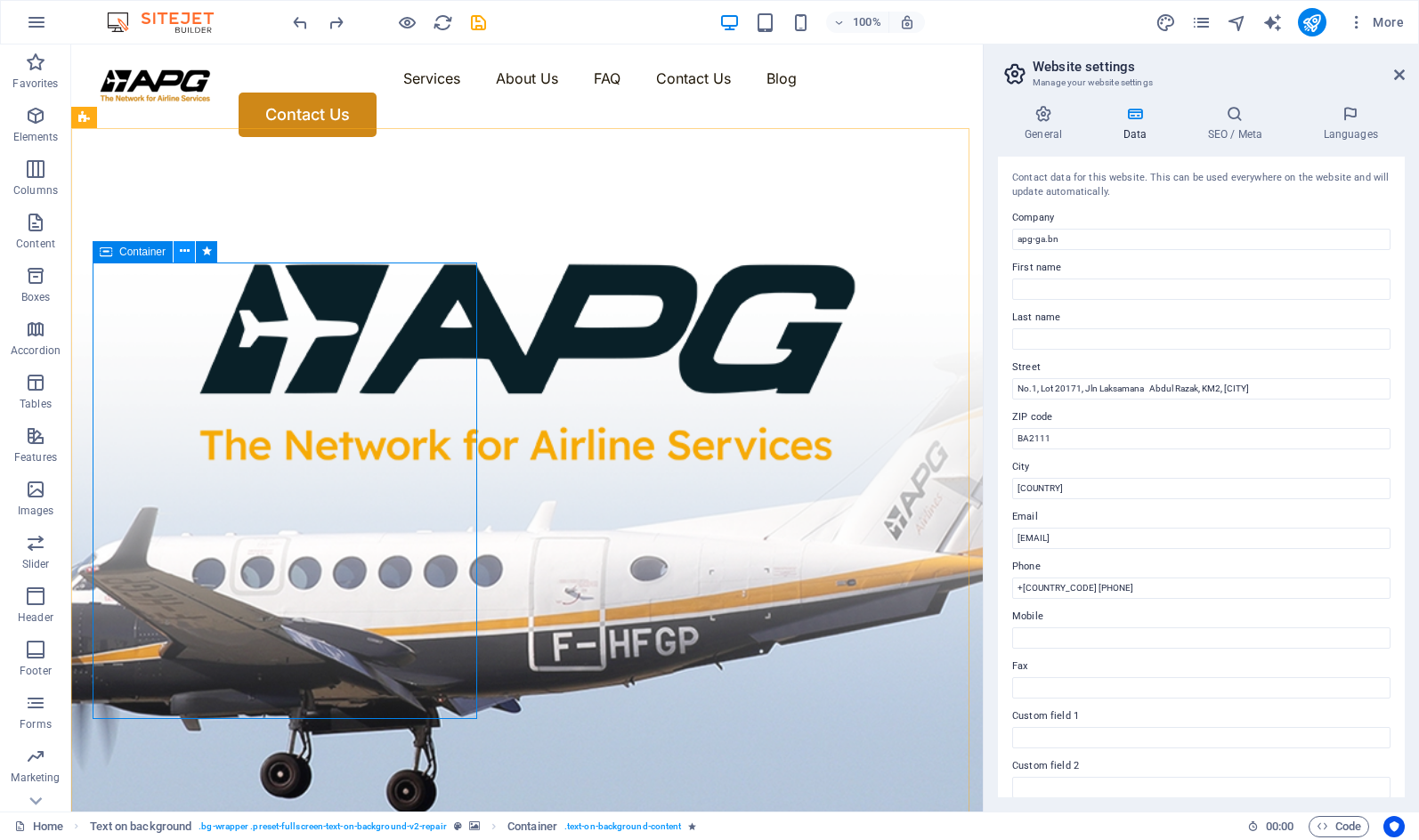 click at bounding box center (184, 252) 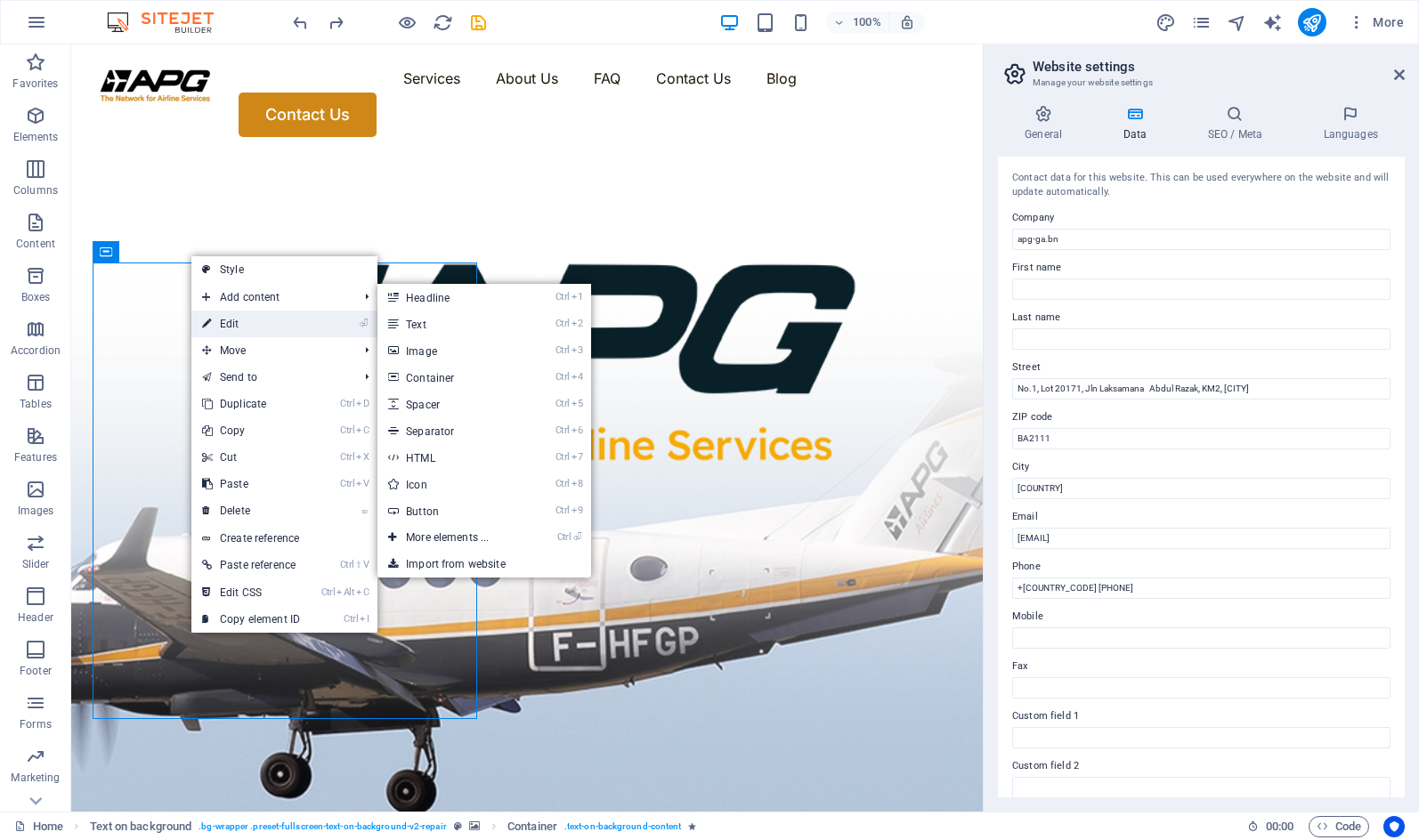 click on "⏎  Edit" at bounding box center (251, 324) 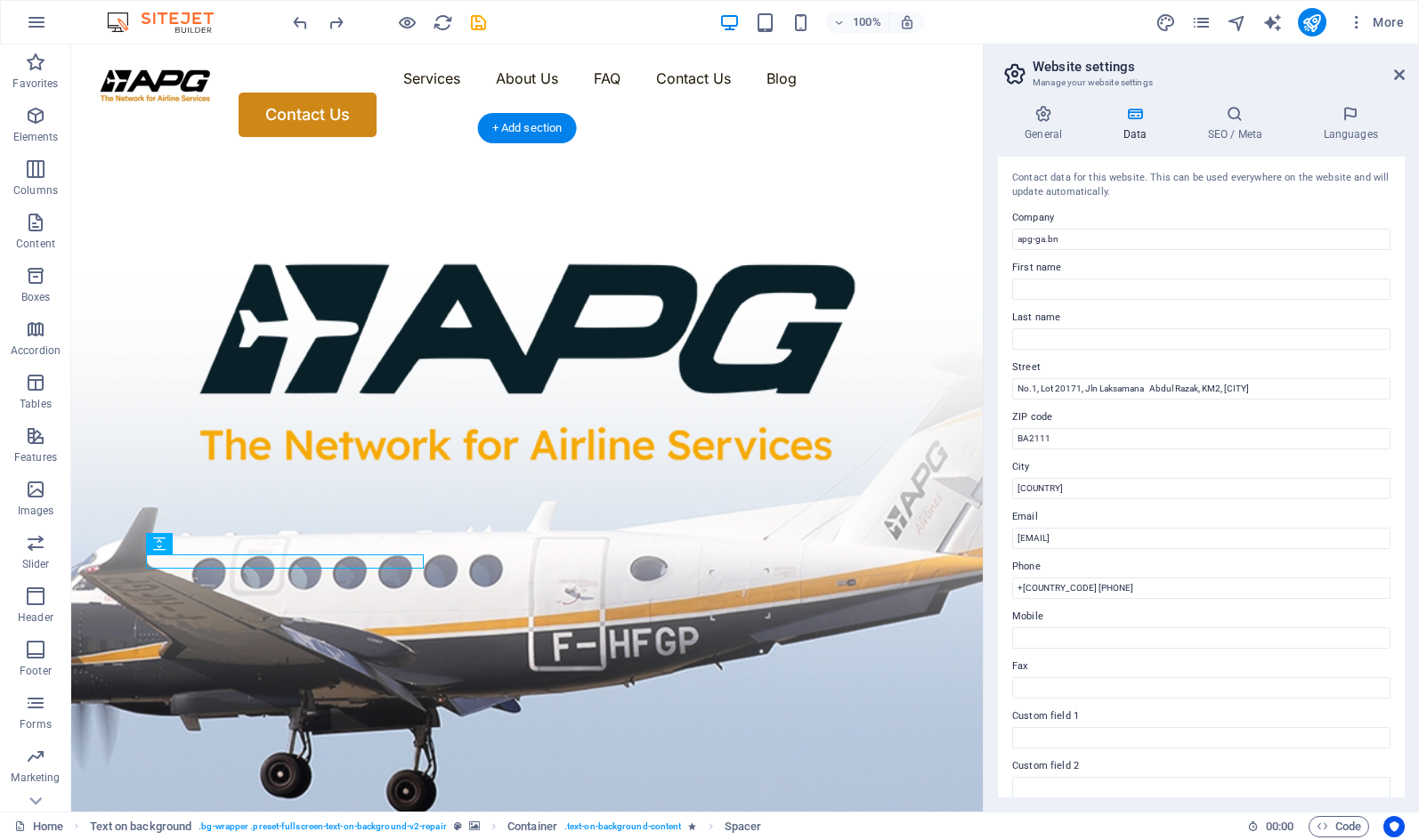 drag, startPoint x: 410, startPoint y: 762, endPoint x: 671, endPoint y: 494, distance: 374.0922 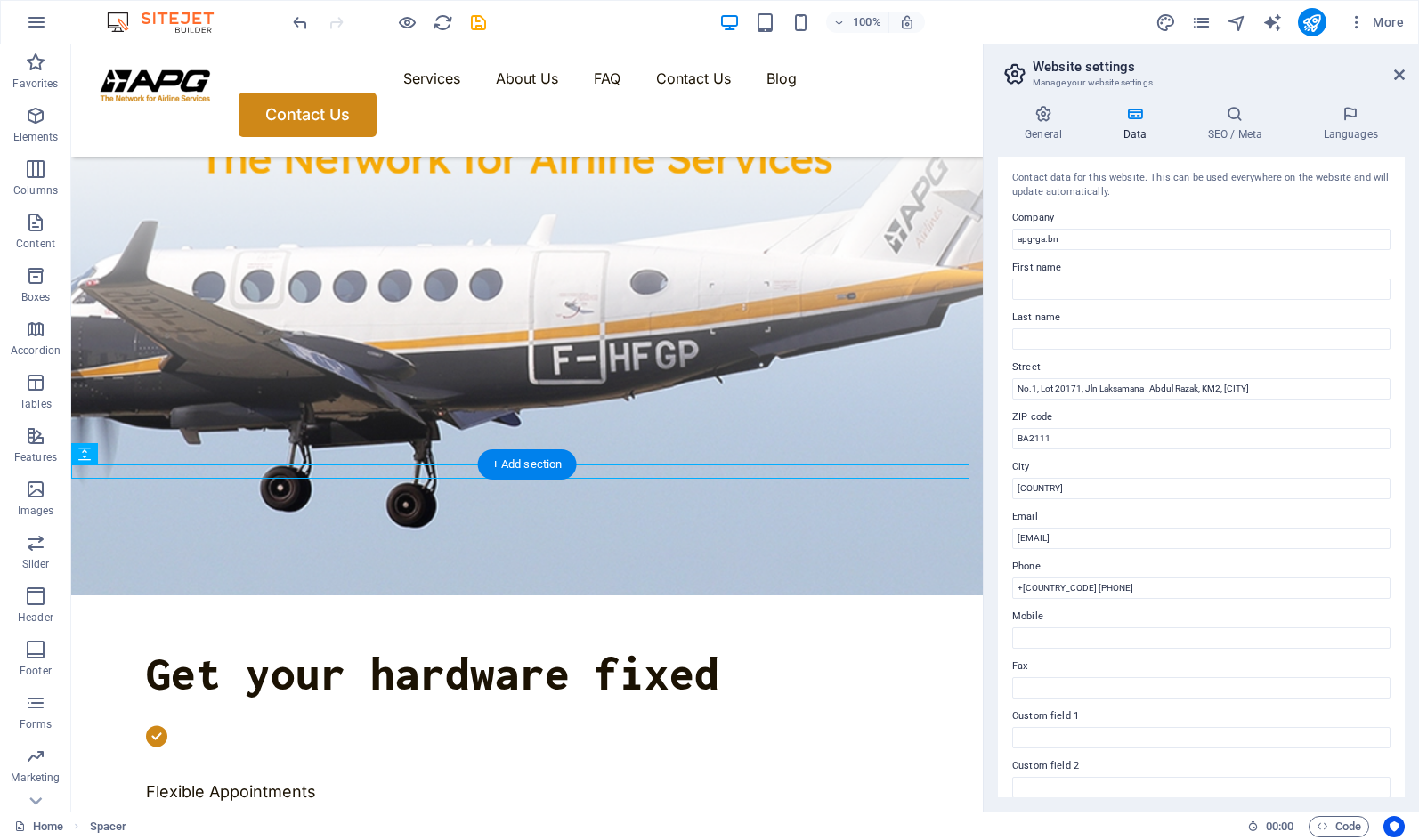 scroll, scrollTop: 171, scrollLeft: 0, axis: vertical 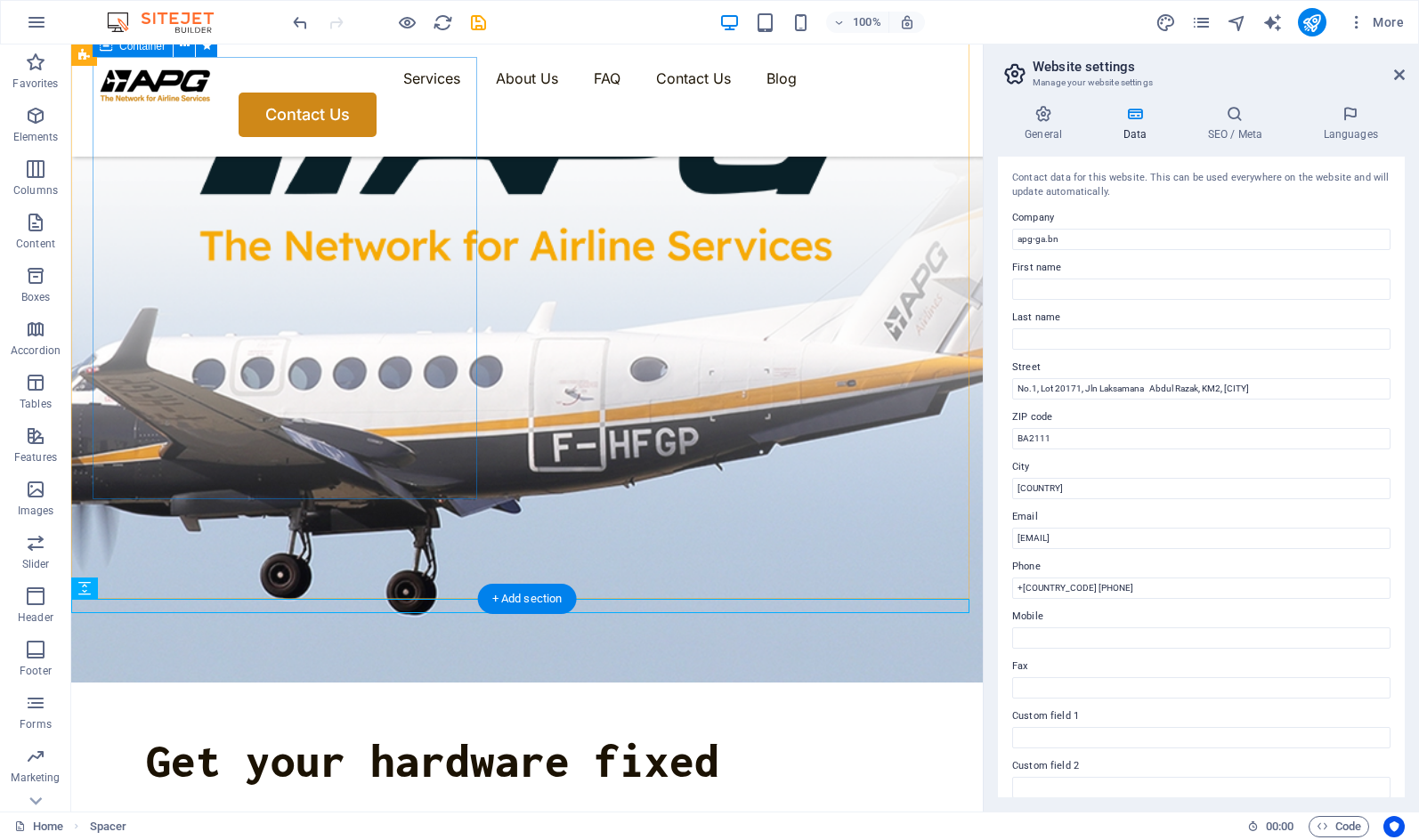 click on "Get your hardware fixed Flexible Appointments Affordable Prices Fast repairs Make Appointment" at bounding box center (527, 937) 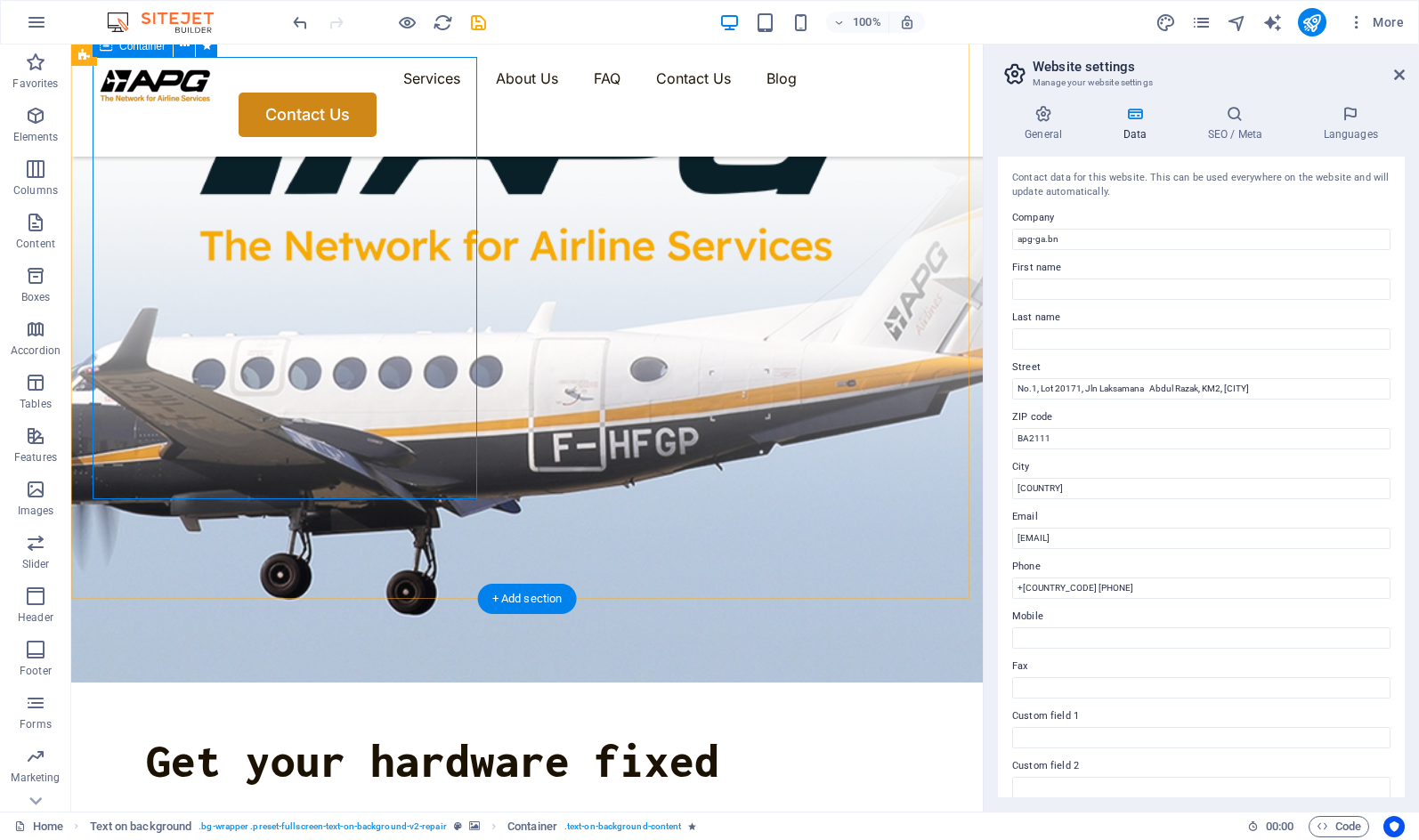 click on "Get your hardware fixed Flexible Appointments Affordable Prices Fast repairs Make Appointment" at bounding box center [527, 937] 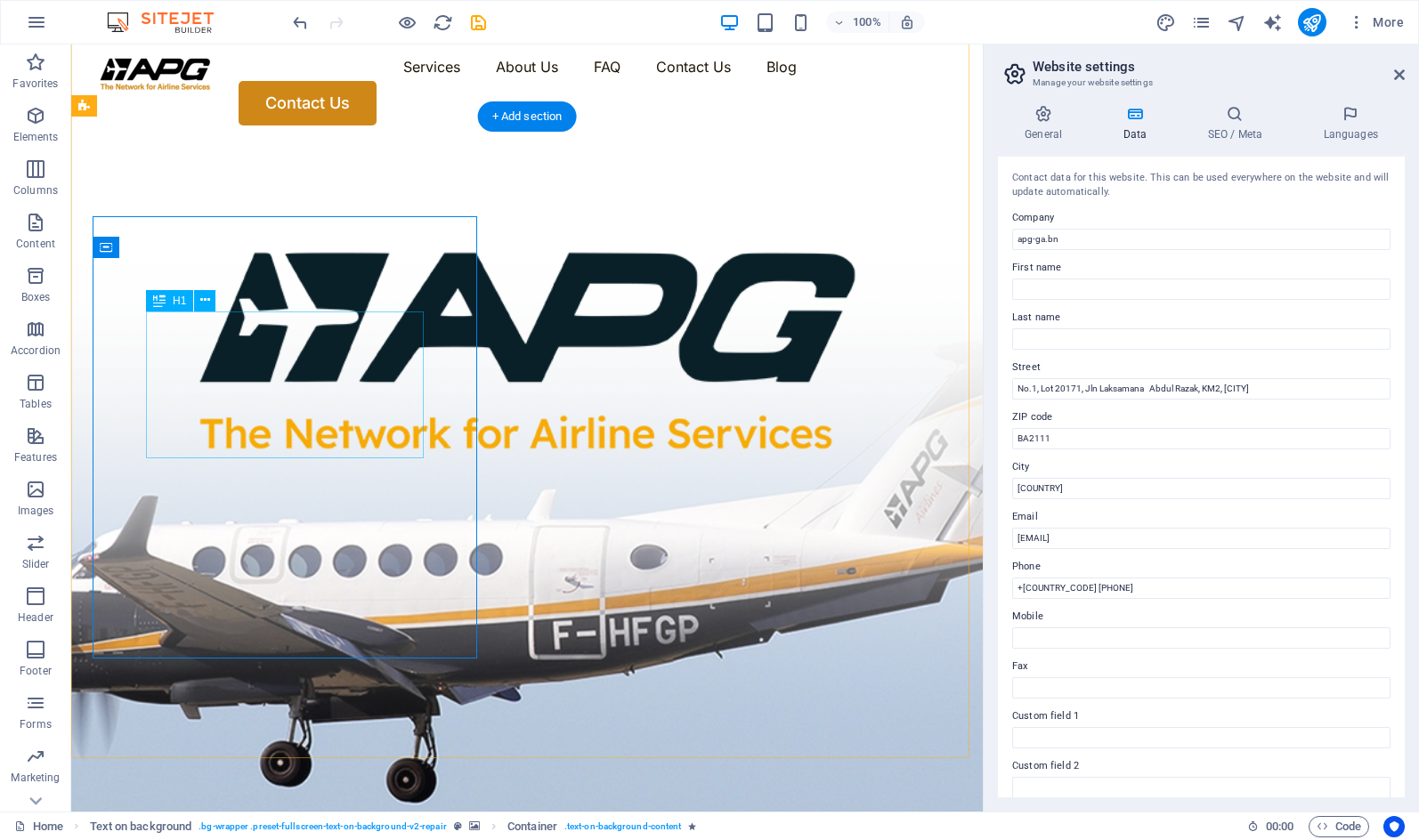 scroll, scrollTop: 0, scrollLeft: 0, axis: both 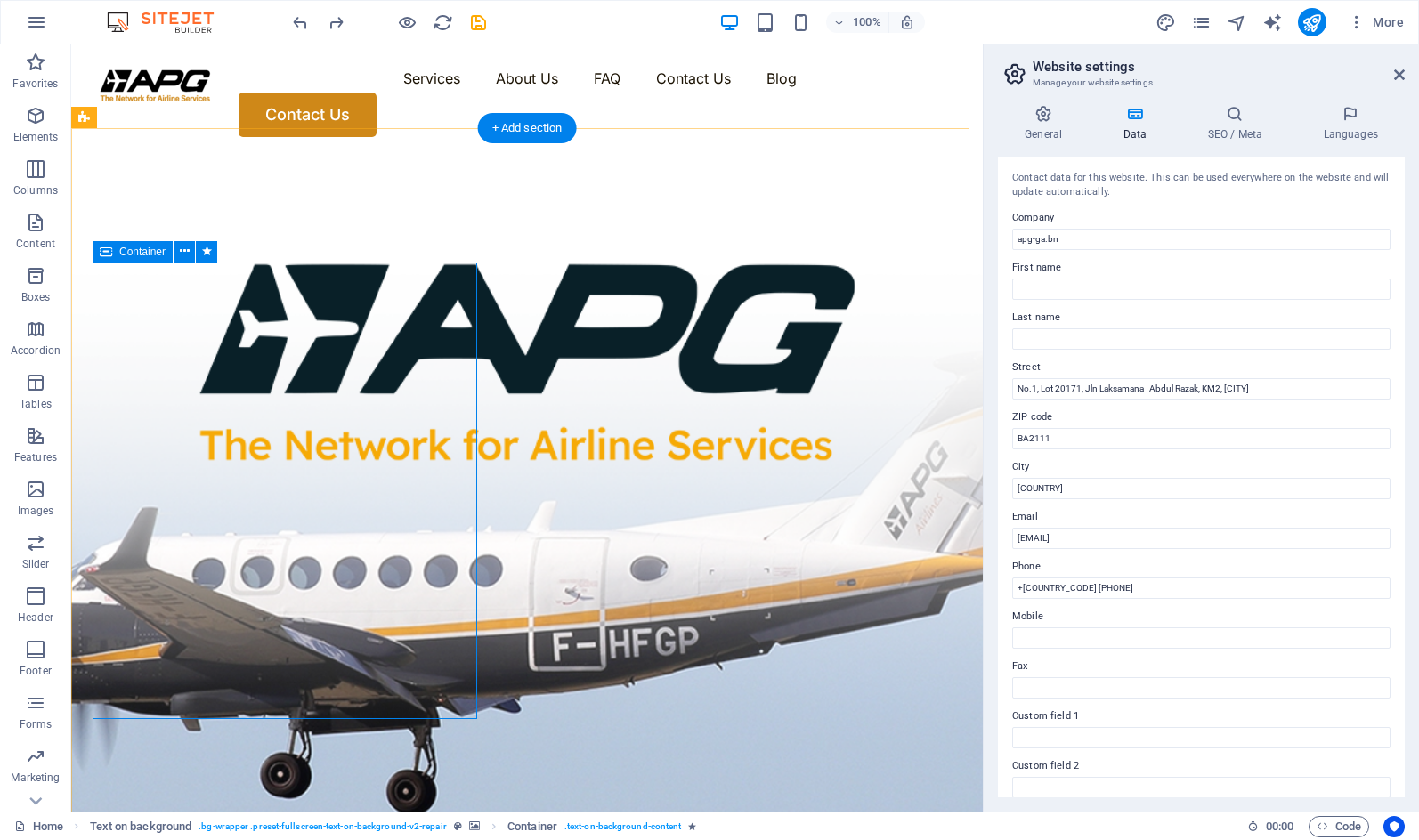 click on "Get your hardware fixed Flexible Appointments Affordable Prices Fast repairs Make Appointment" at bounding box center [527, 1143] 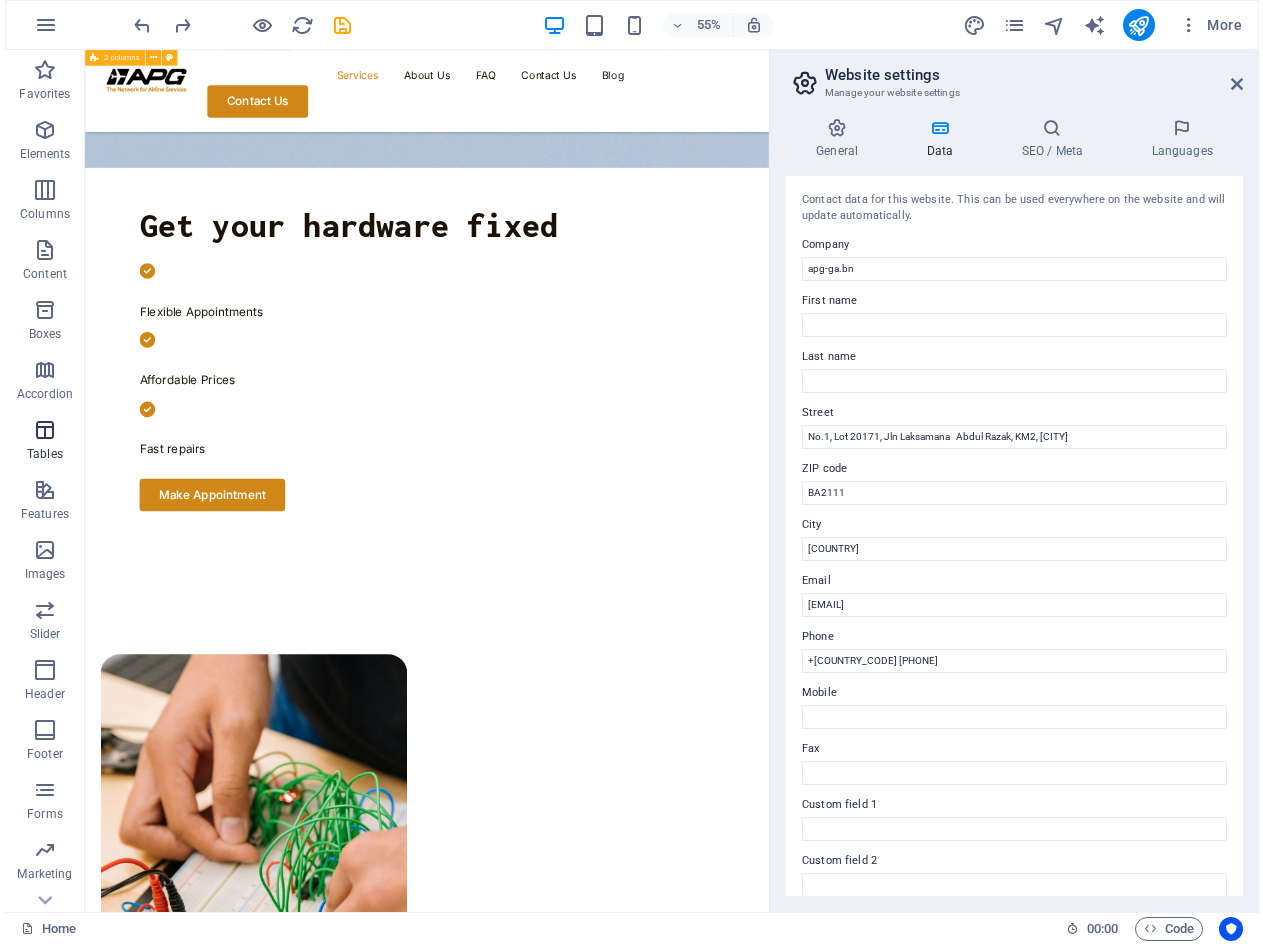 scroll, scrollTop: 1452, scrollLeft: 0, axis: vertical 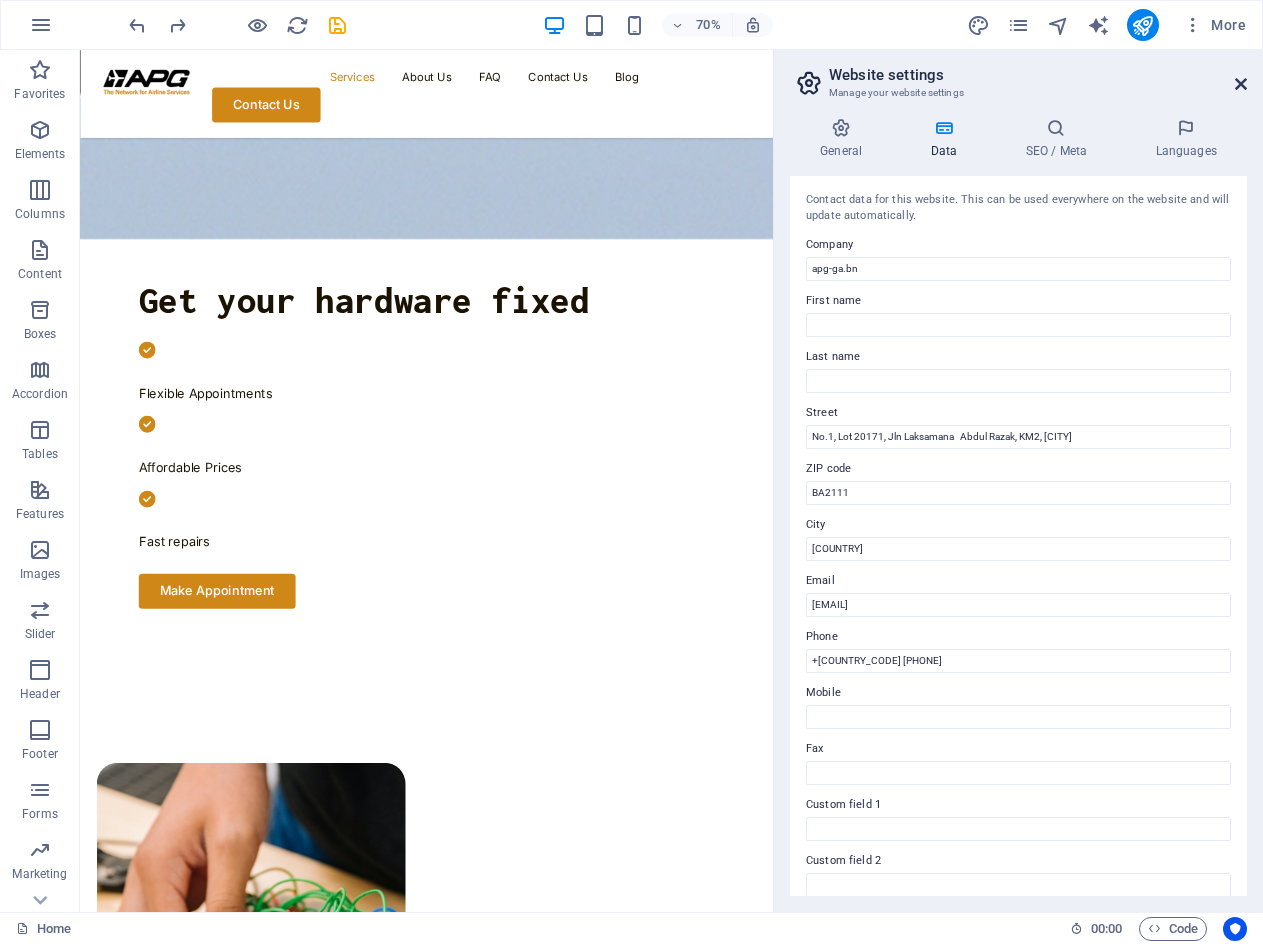 click at bounding box center [1241, 84] 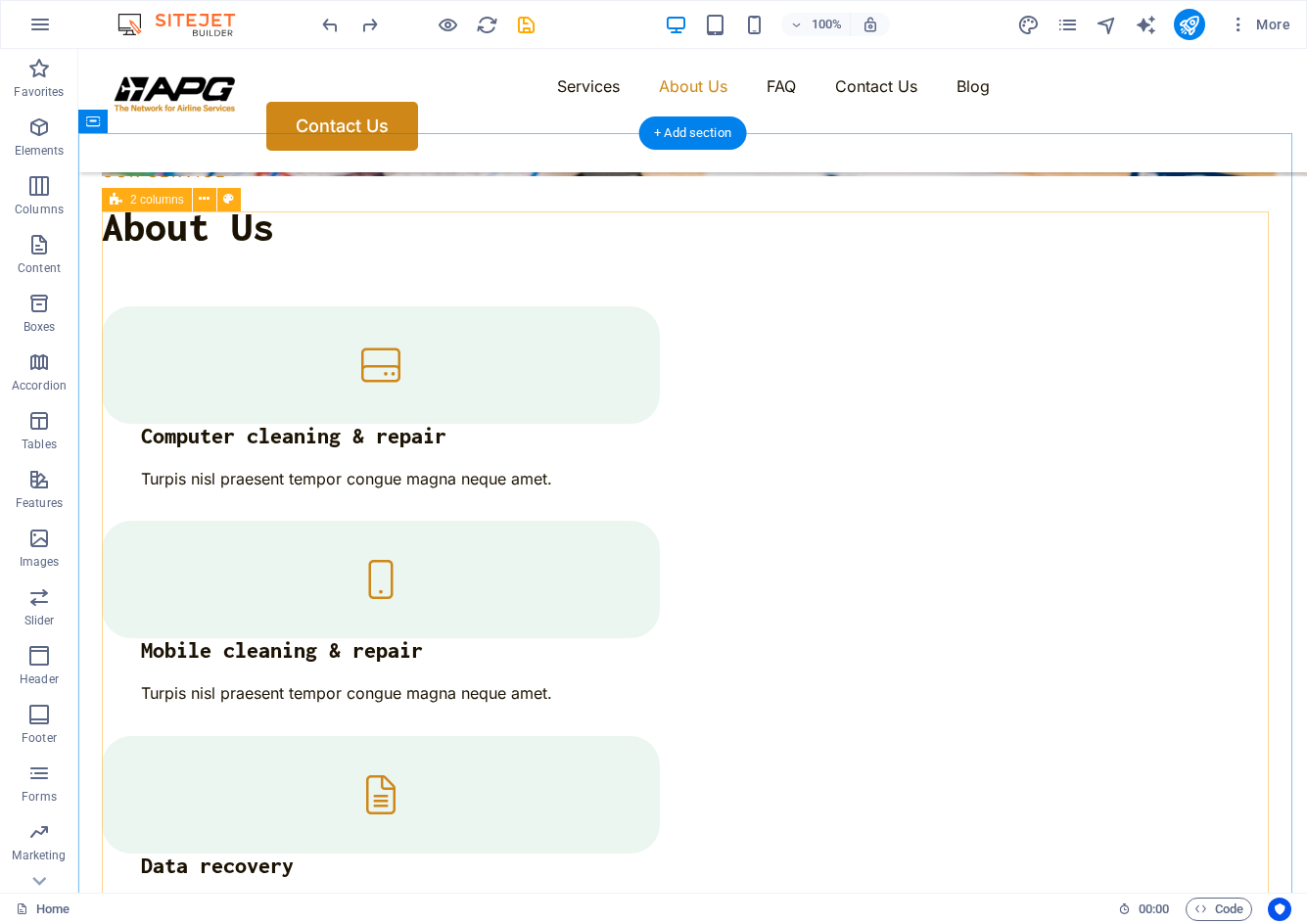 scroll, scrollTop: 2157, scrollLeft: 0, axis: vertical 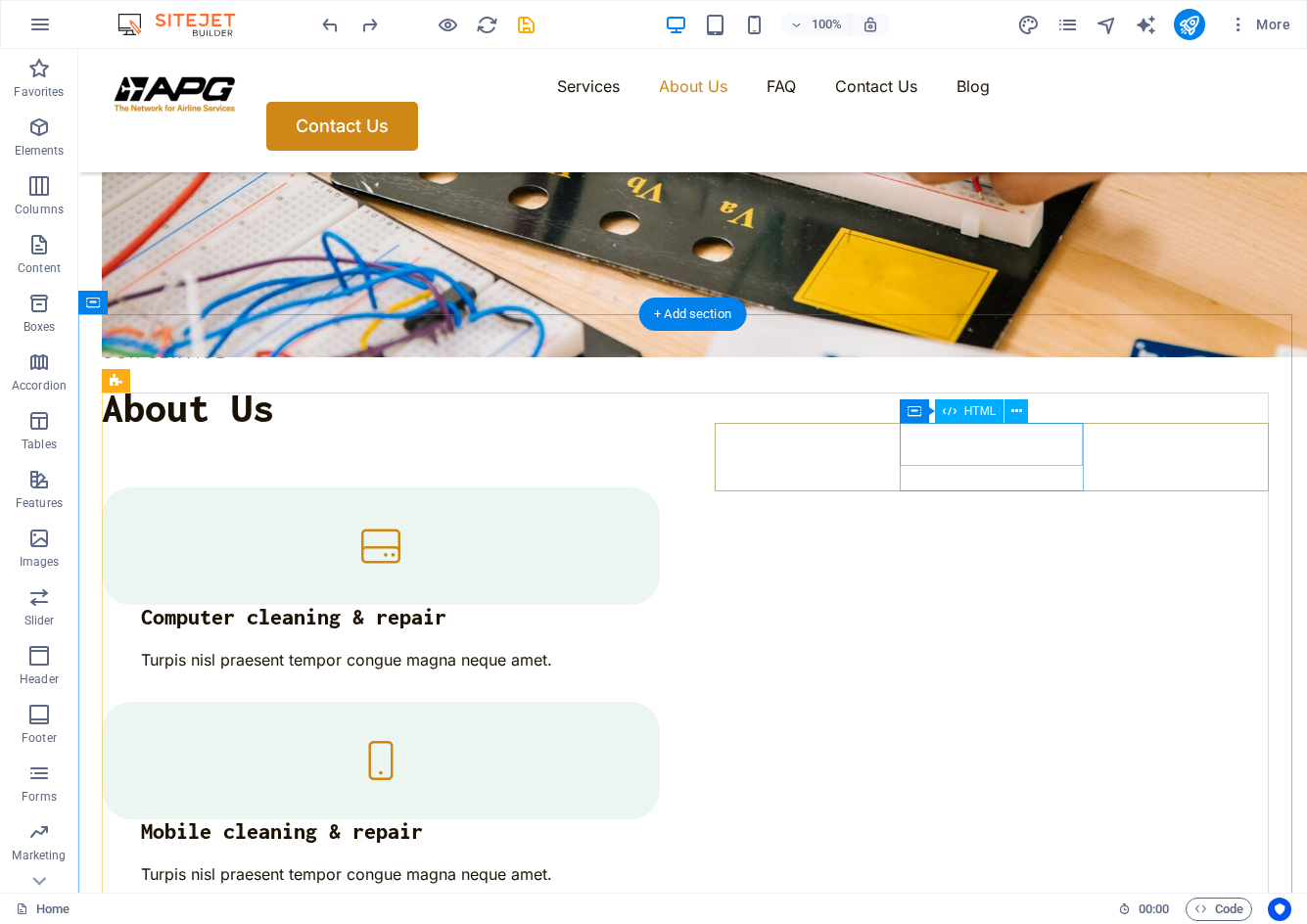 click on "15 +" at bounding box center [198, 3239] 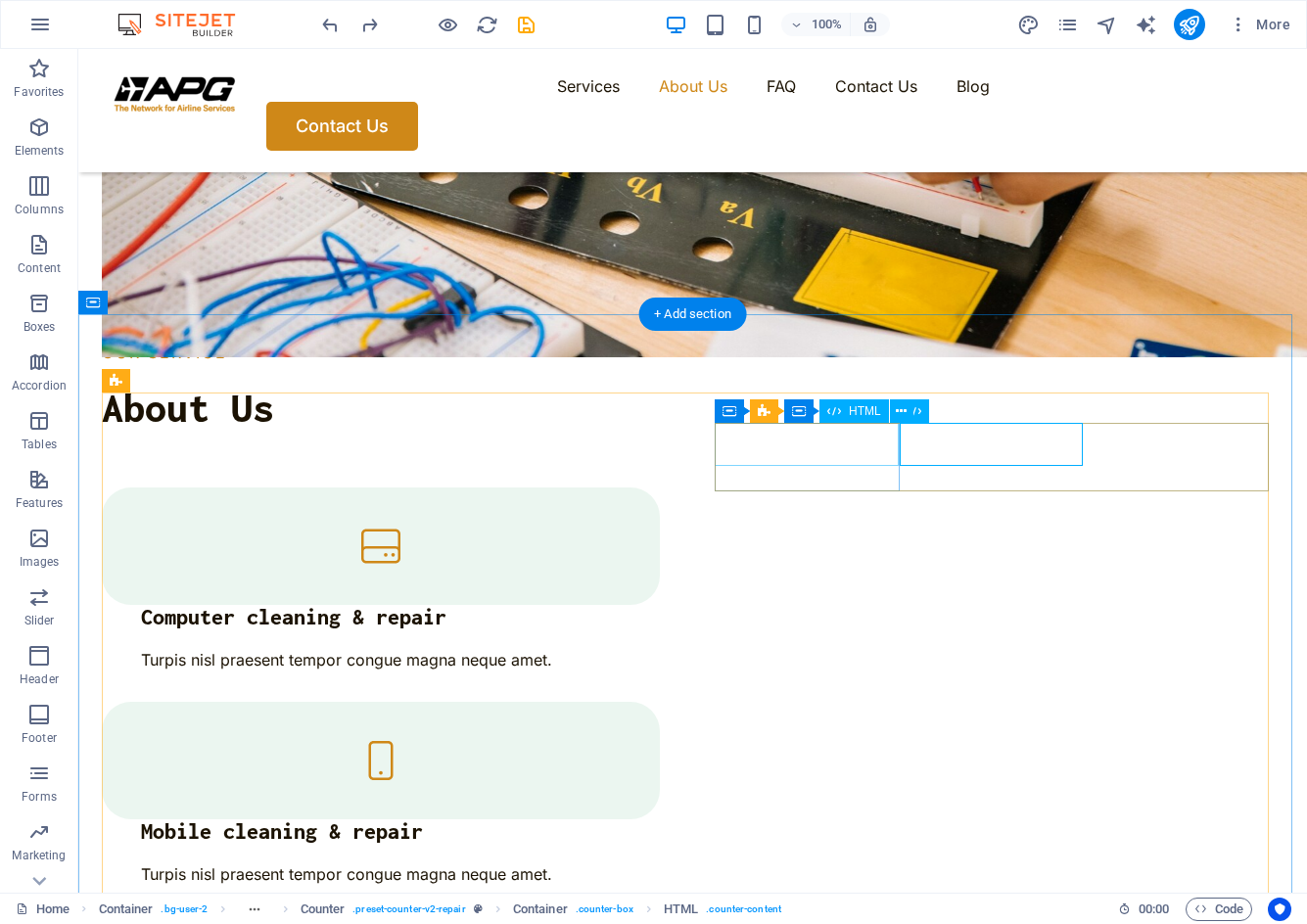 click on "32 +" at bounding box center [198, 3170] 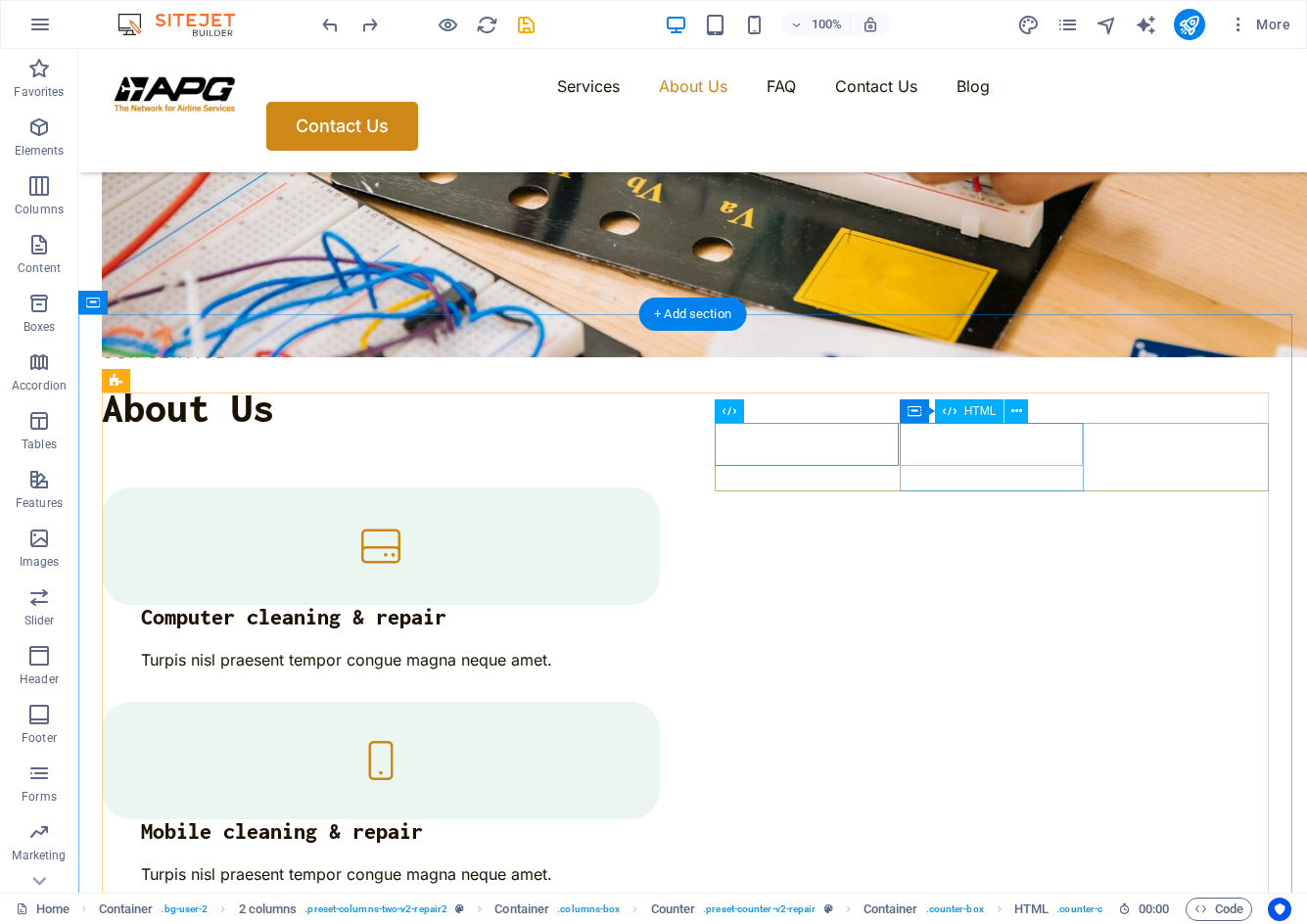 click on "15 +" at bounding box center (198, 3239) 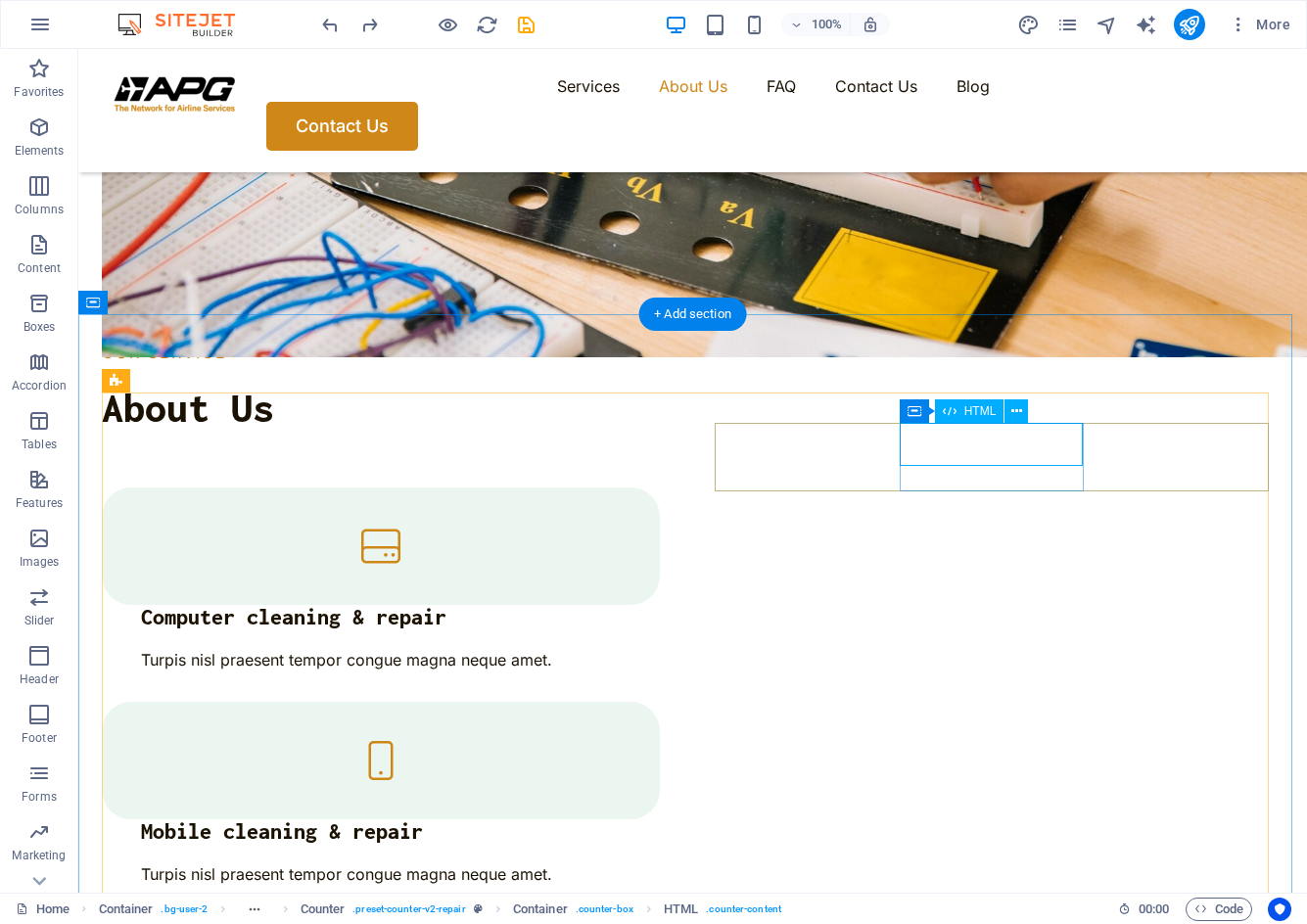 click on "15 +" at bounding box center (198, 3239) 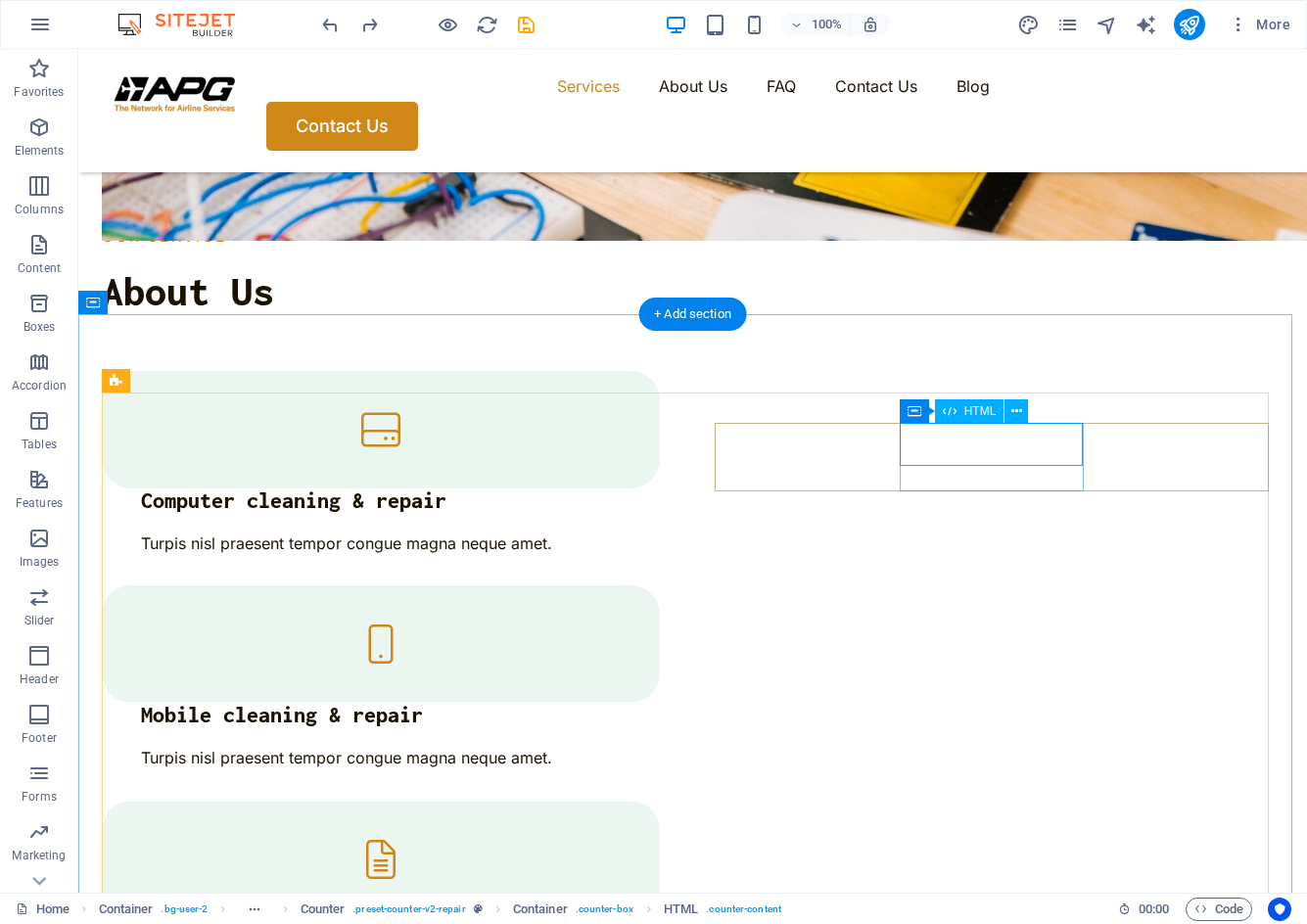 scroll, scrollTop: 2041, scrollLeft: 0, axis: vertical 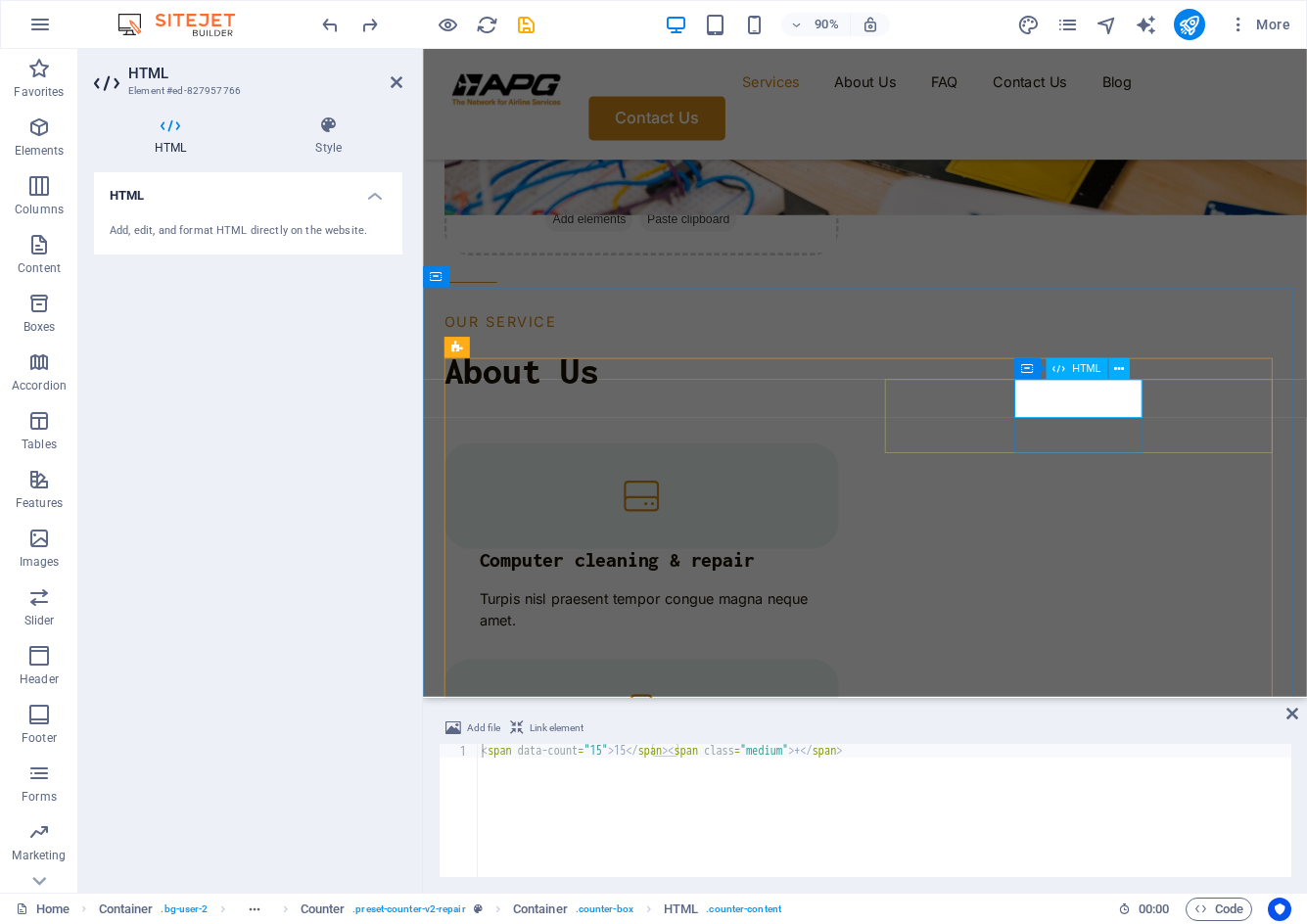 click on "15 +" at bounding box center (519, 3389) 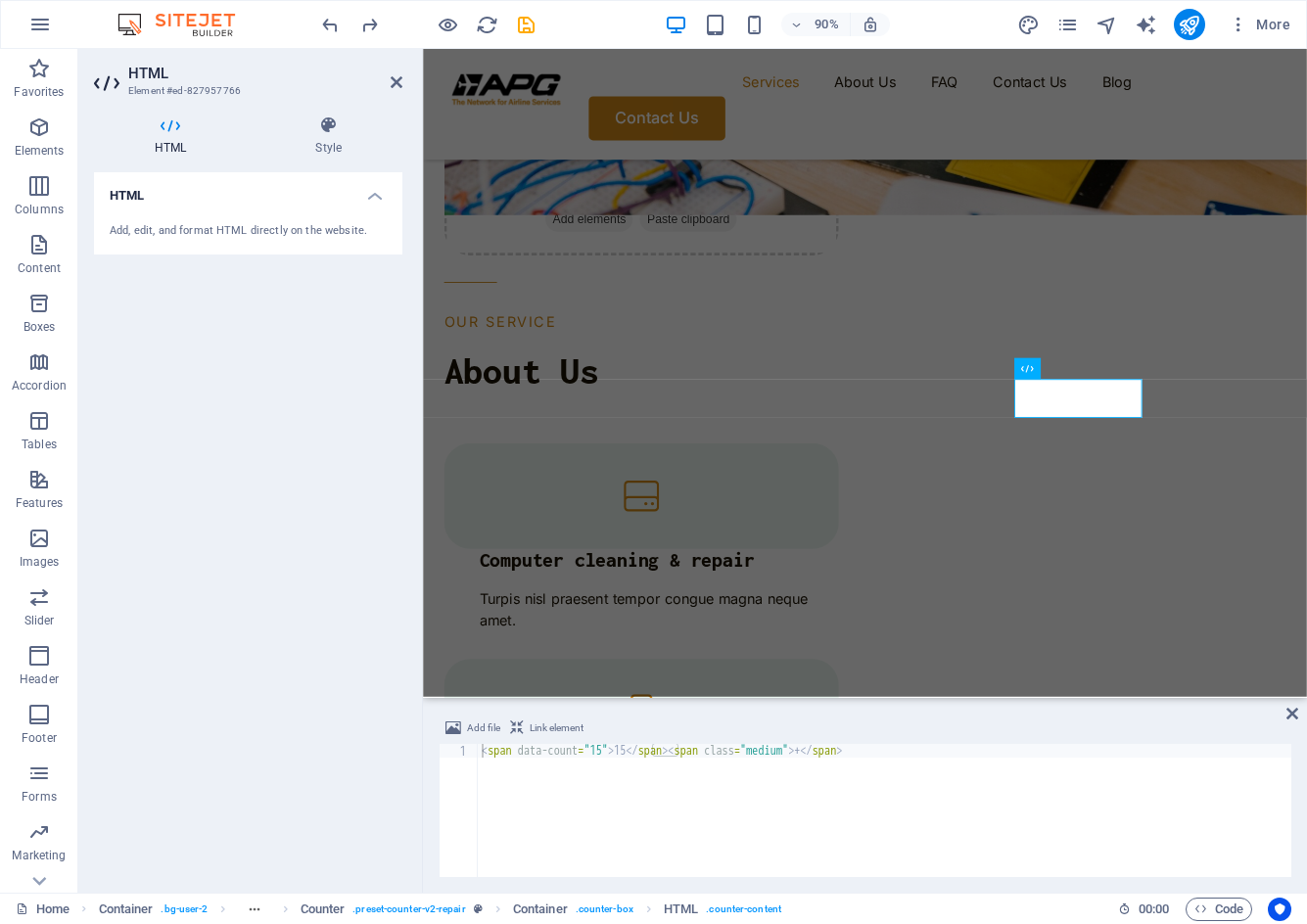click on "Add, edit, and format HTML directly on the website." at bounding box center (248, 231) 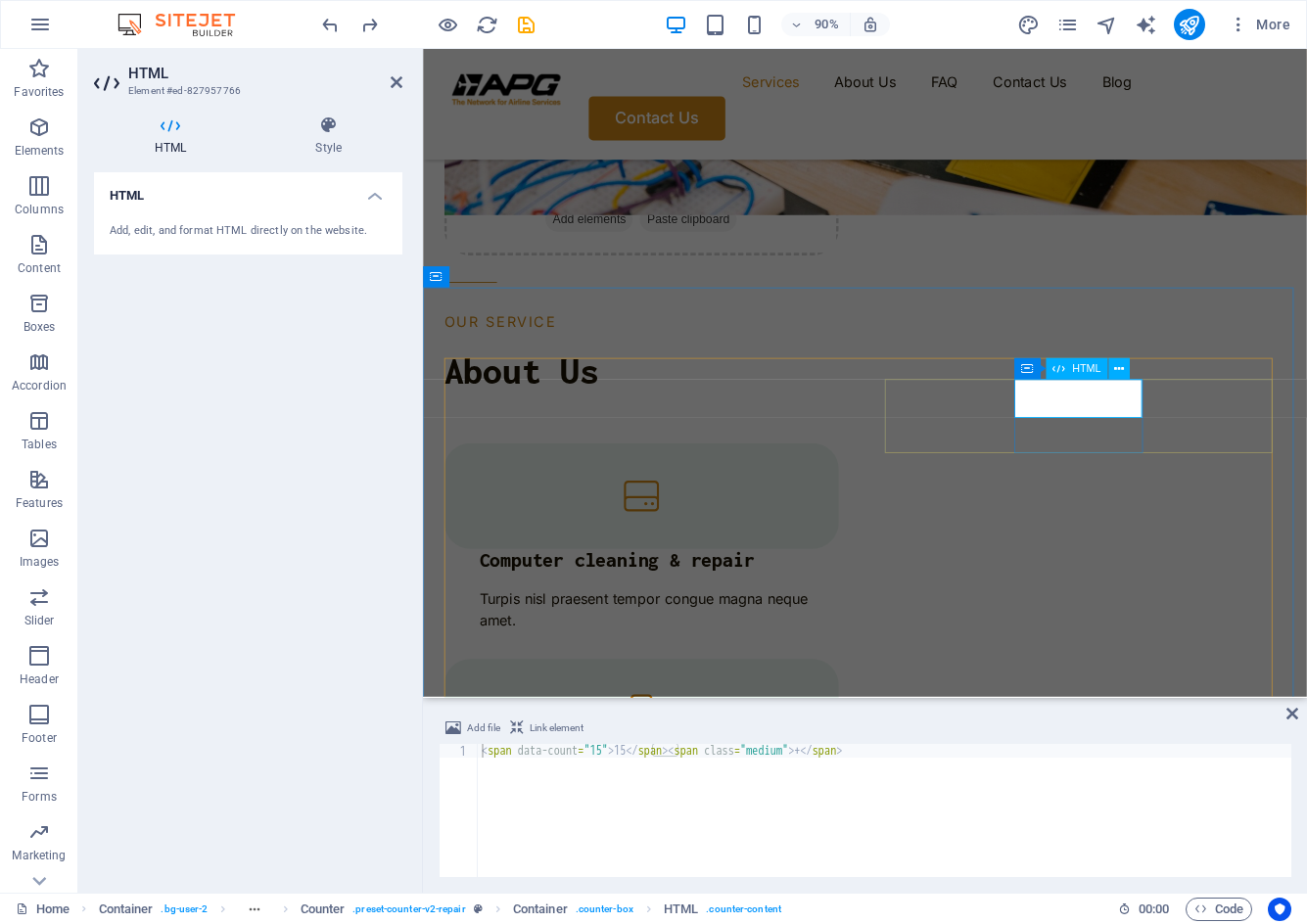 click on "15 +" at bounding box center [519, 3389] 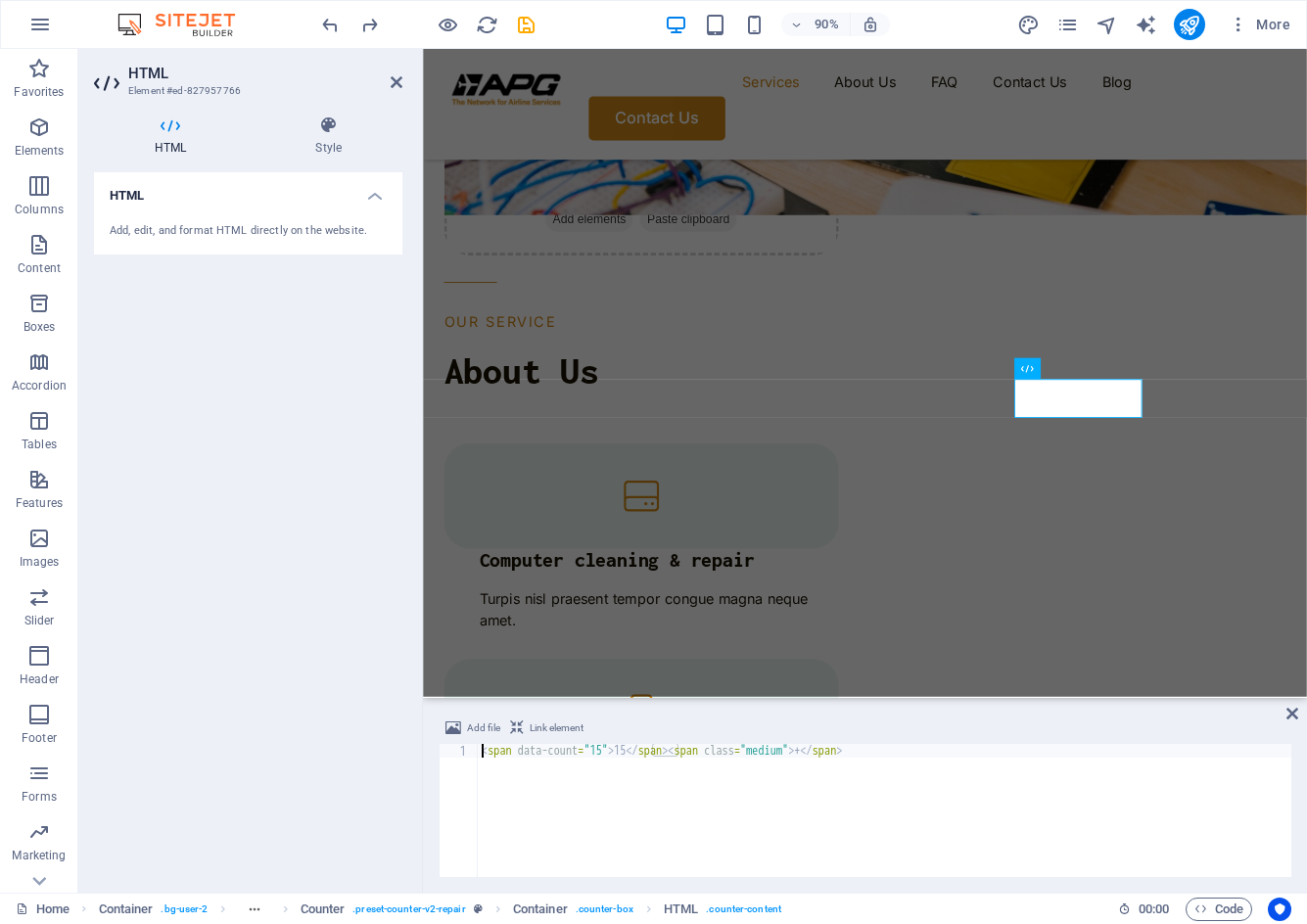 click on "< span   data-count = "15" > 15 </ span > < span   class = "medium" > + </ span >" at bounding box center [884, 824] 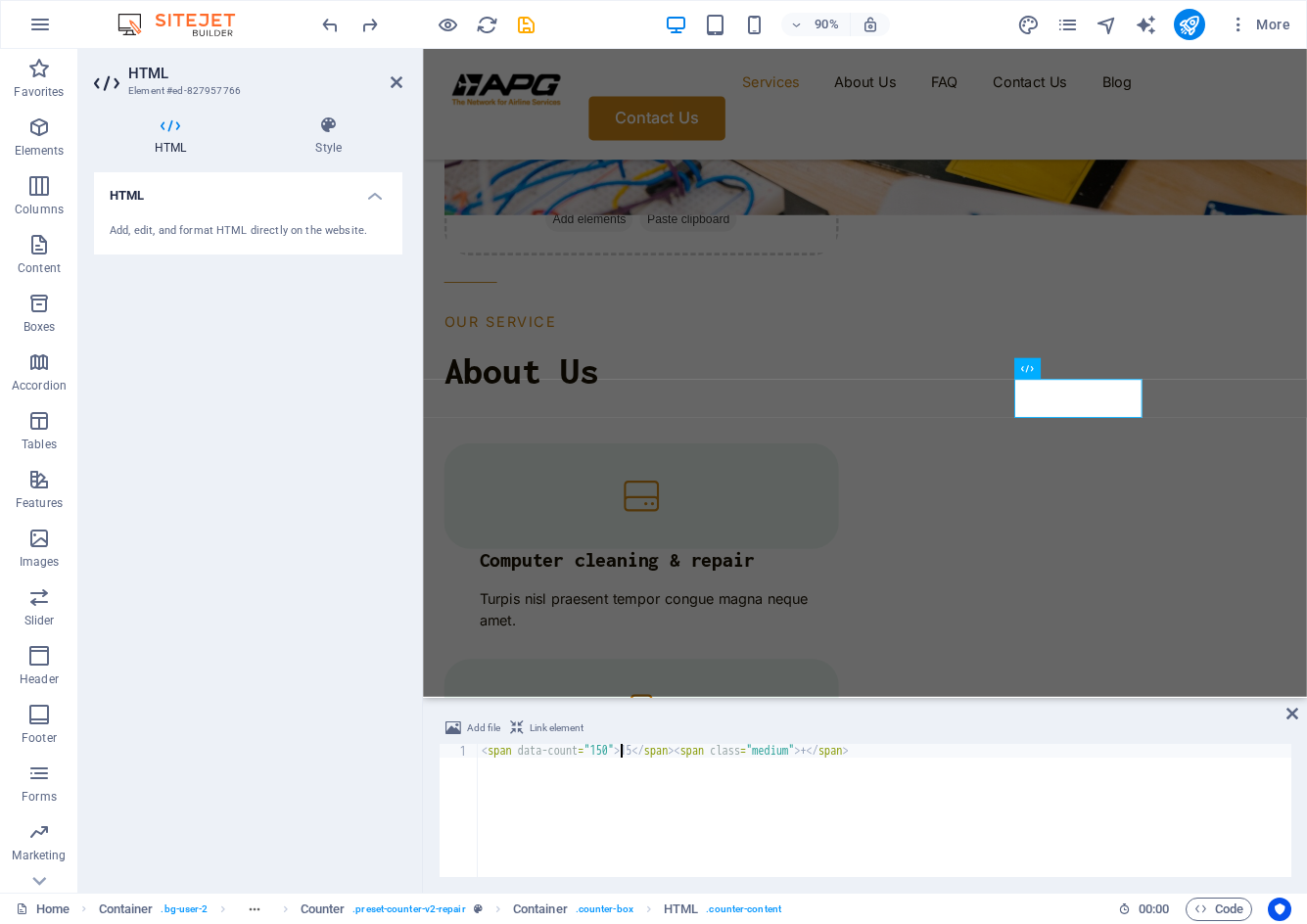 scroll, scrollTop: 0, scrollLeft: 11, axis: horizontal 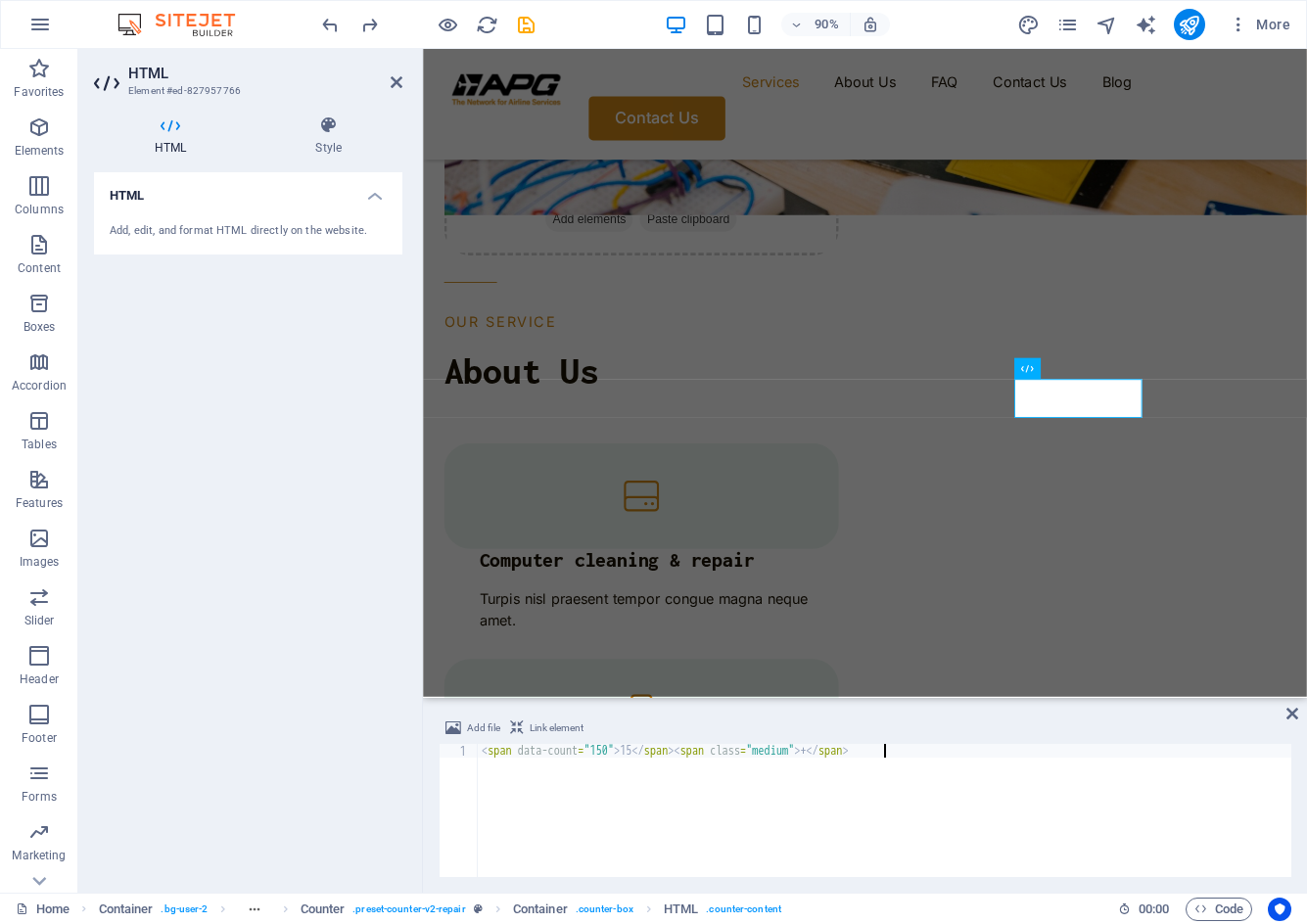 click on "< span   data-count = "150" > 15 </ span > < span   class = "medium" > + </ span >" at bounding box center [884, 824] 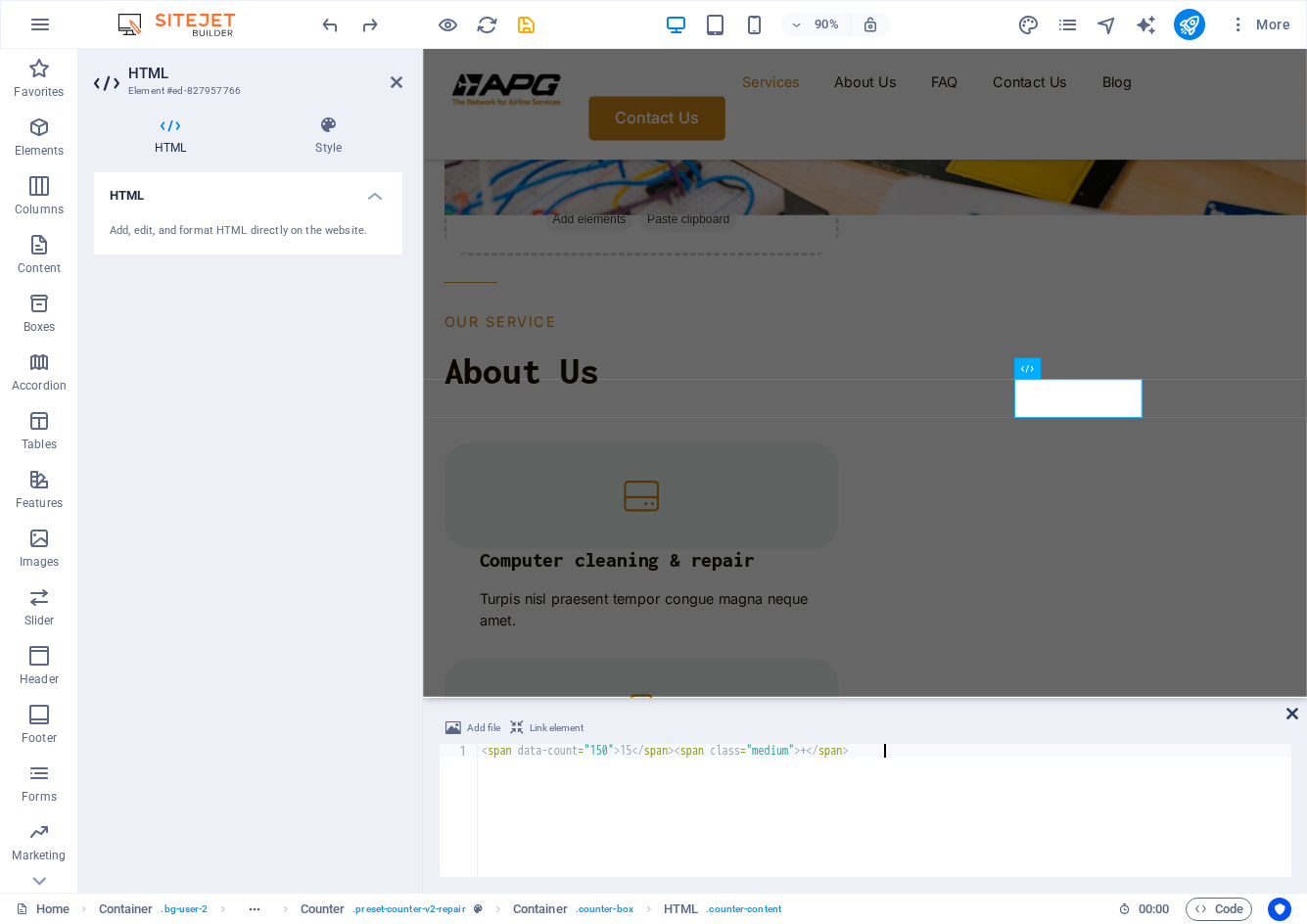 type on "<span data-count="150">15</span><span class="medium">+</span>" 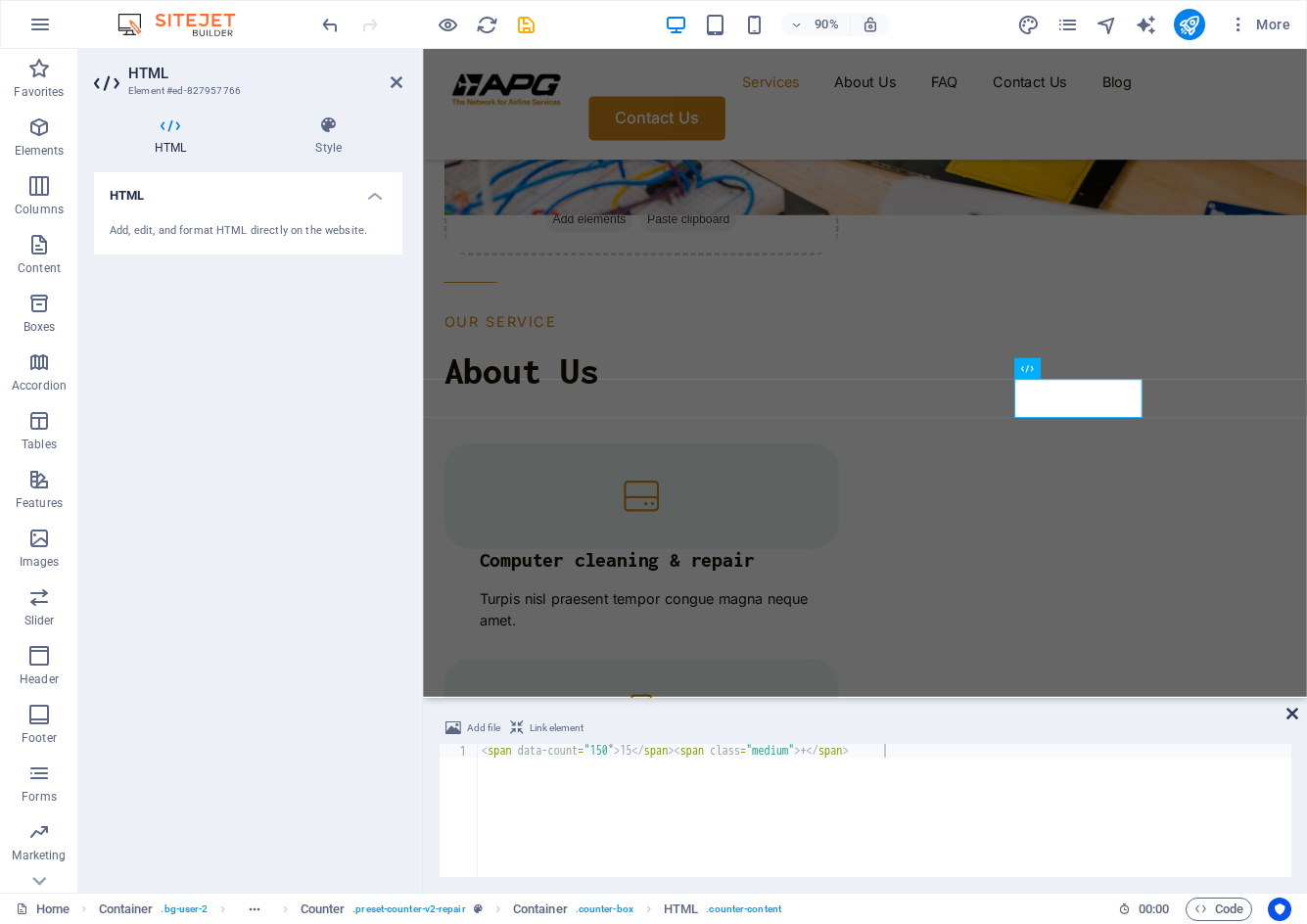 click at bounding box center [1292, 714] 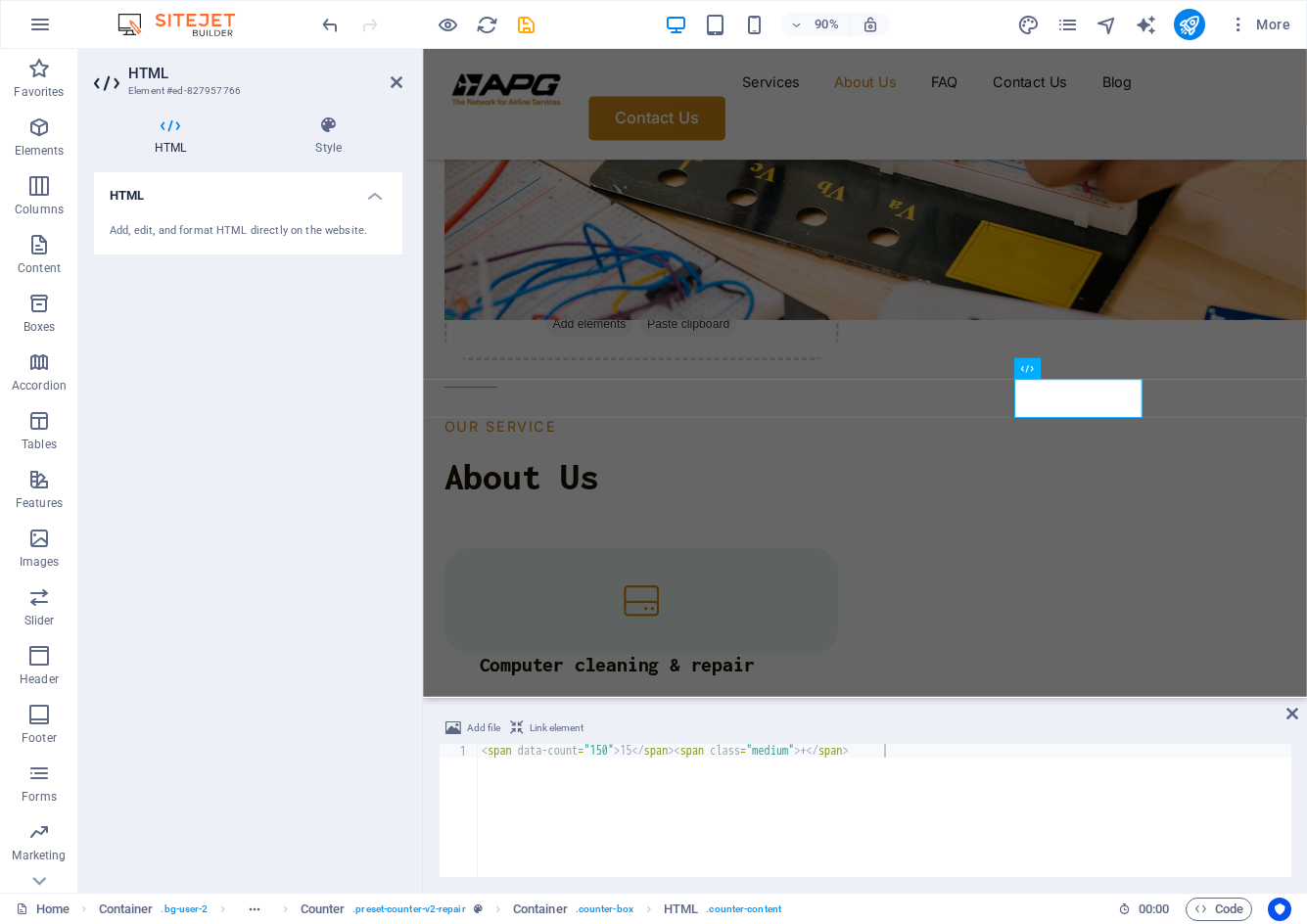 scroll, scrollTop: 2157, scrollLeft: 0, axis: vertical 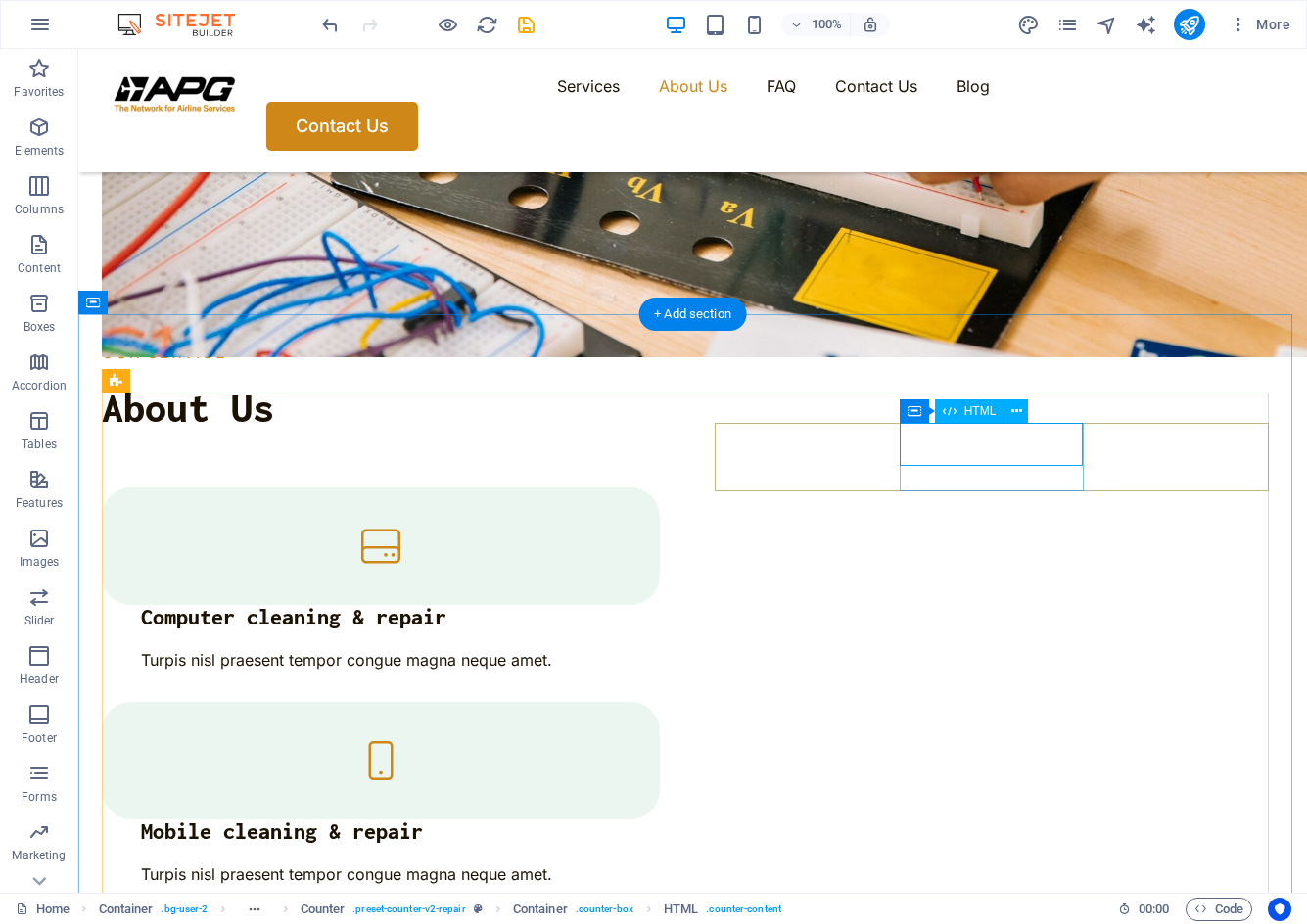 click on "15 +" at bounding box center [198, 3239] 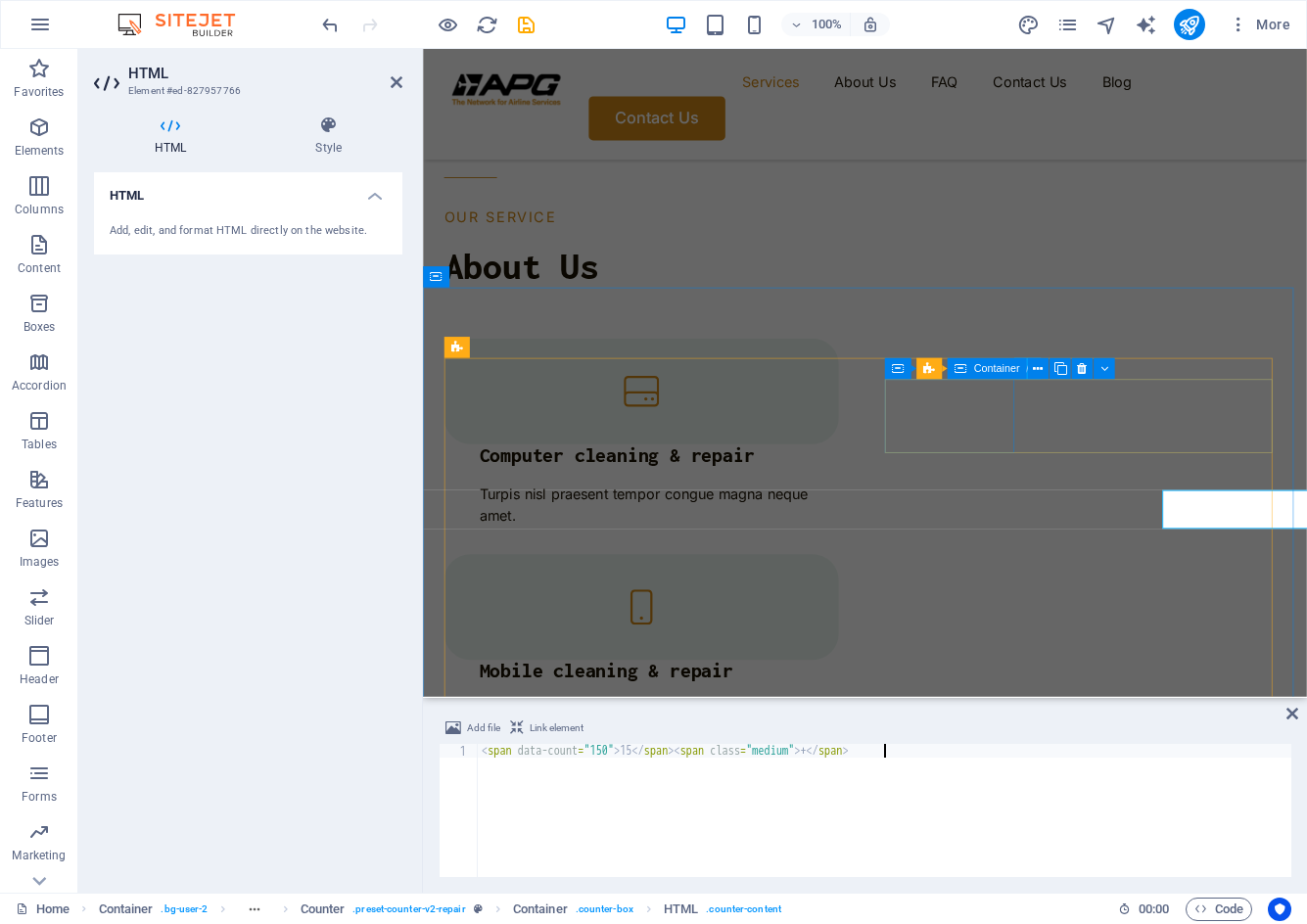scroll, scrollTop: 2041, scrollLeft: 0, axis: vertical 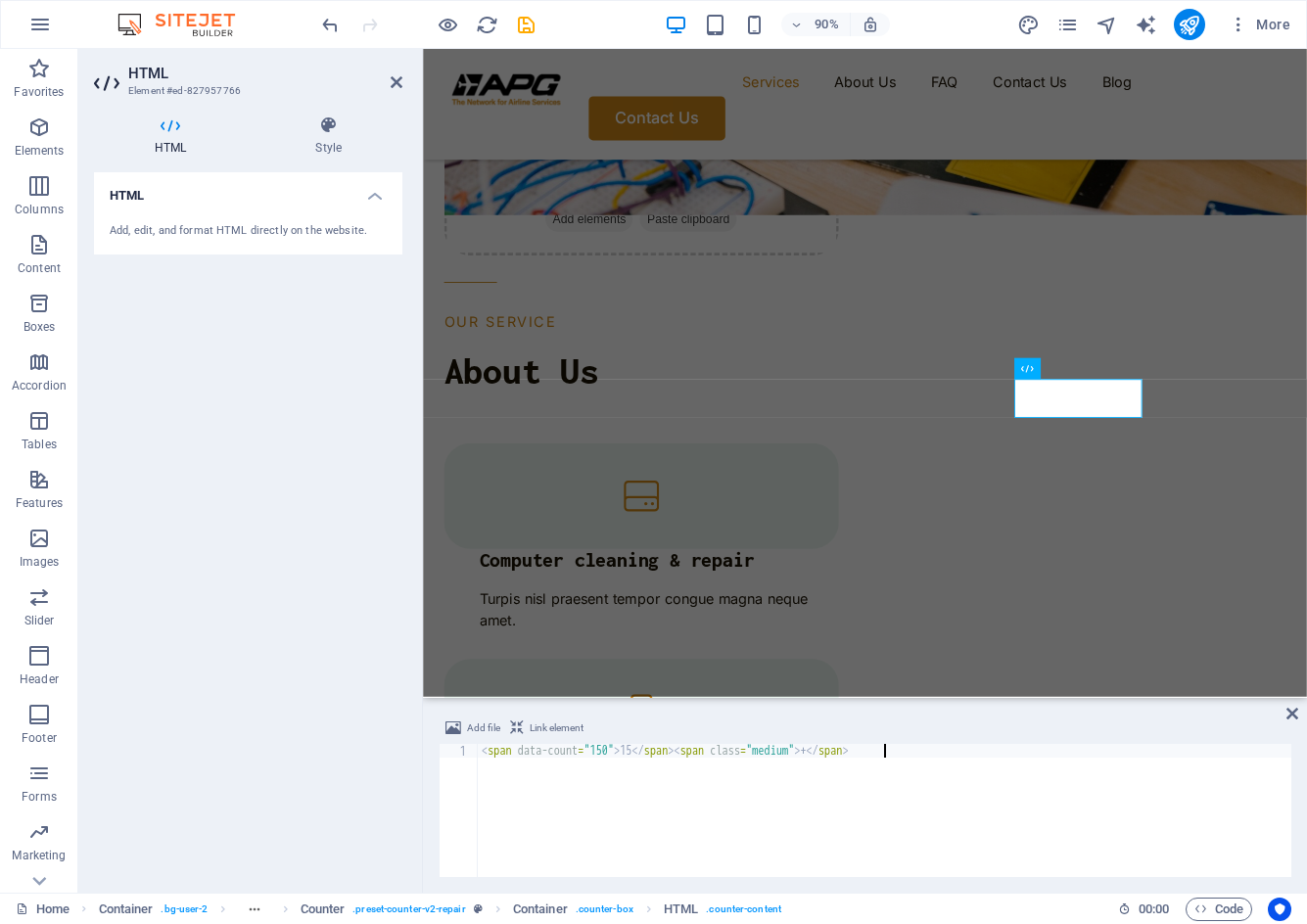 click on "< span   data-count = "150" > 15 </ span > < span   class = "medium" > + </ span >" at bounding box center [884, 824] 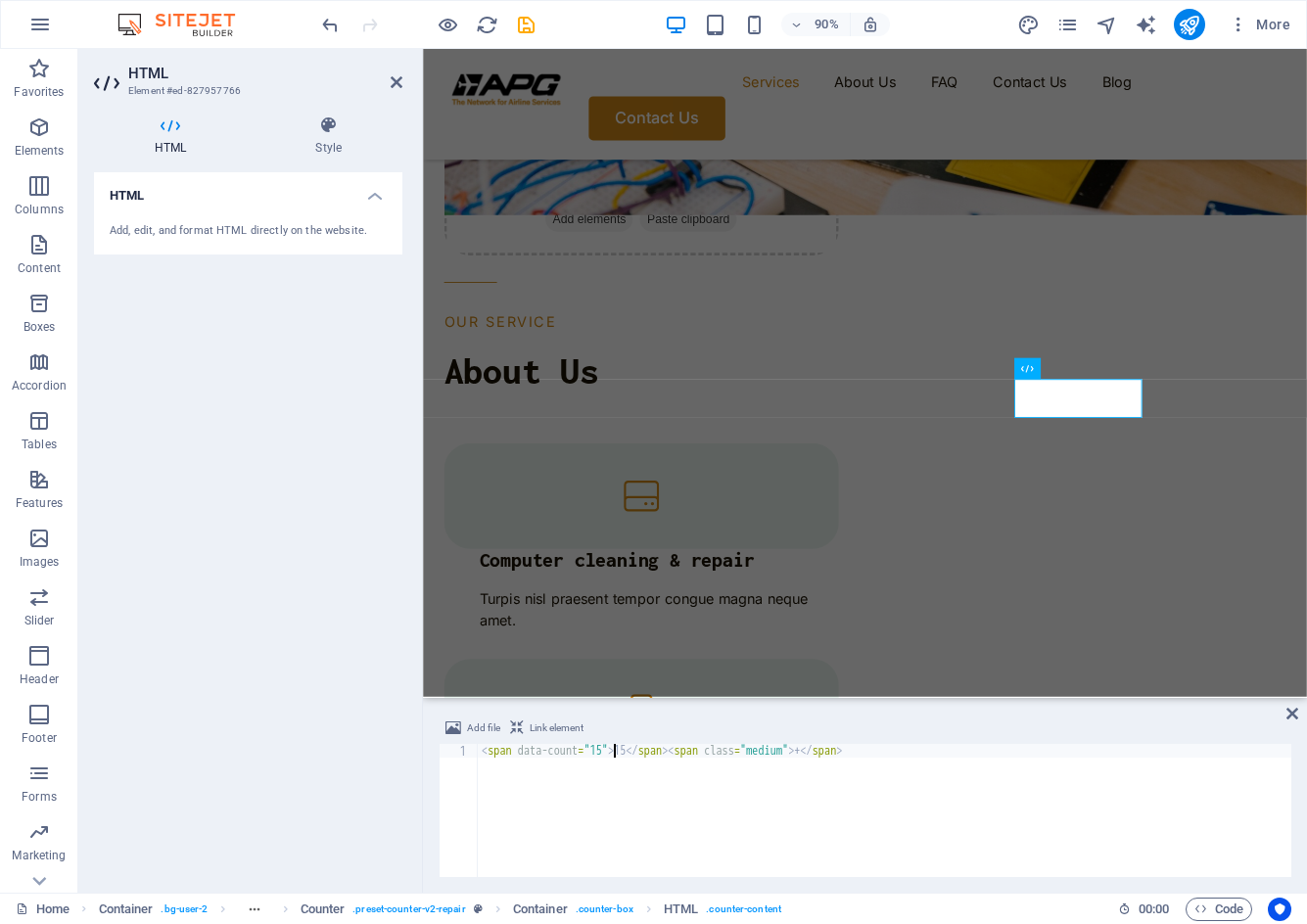 click on "< span   data-count = "15" > 15 </ span > < span   class = "medium" > + </ span >" at bounding box center [884, 824] 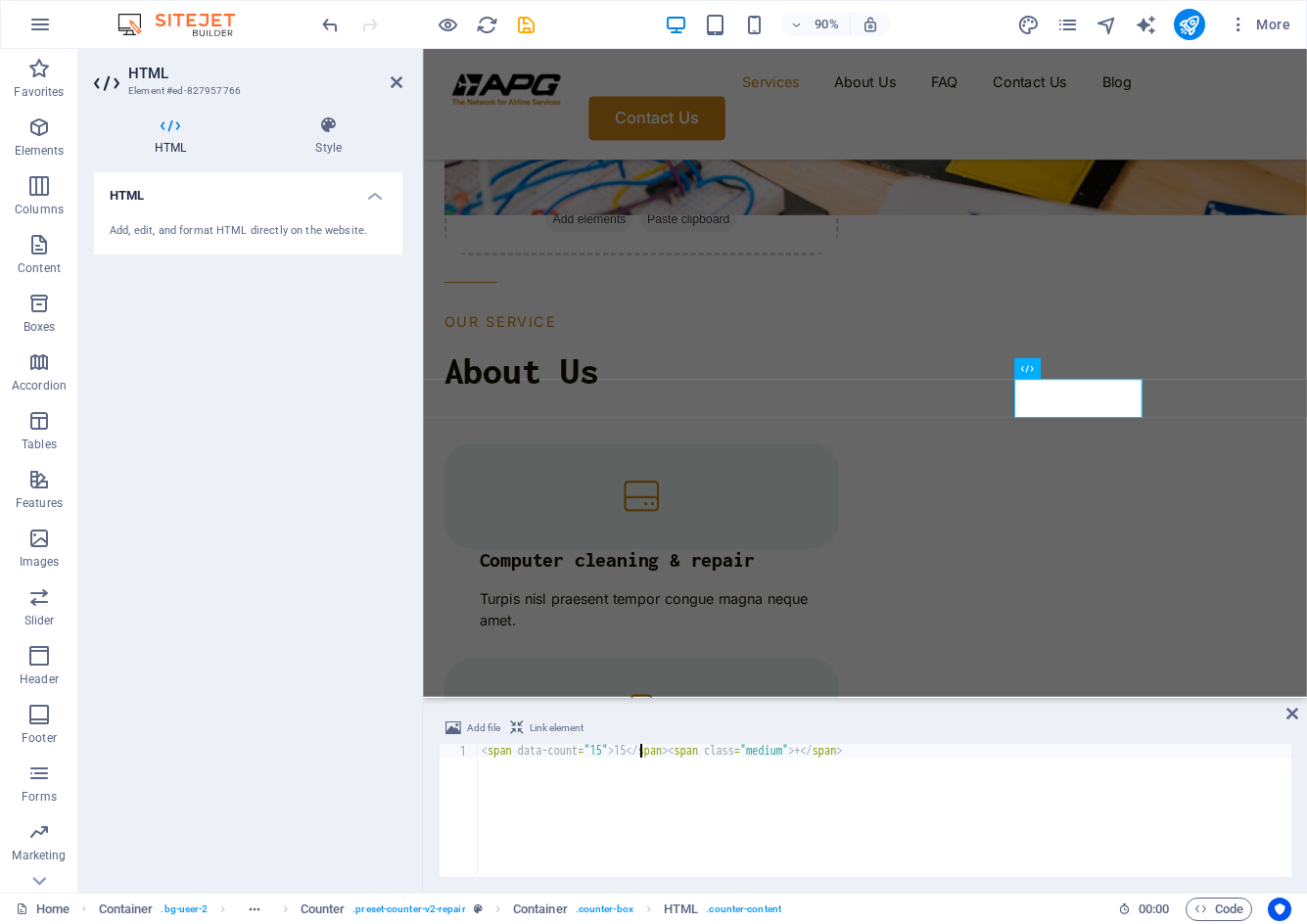 scroll, scrollTop: 0, scrollLeft: 13, axis: horizontal 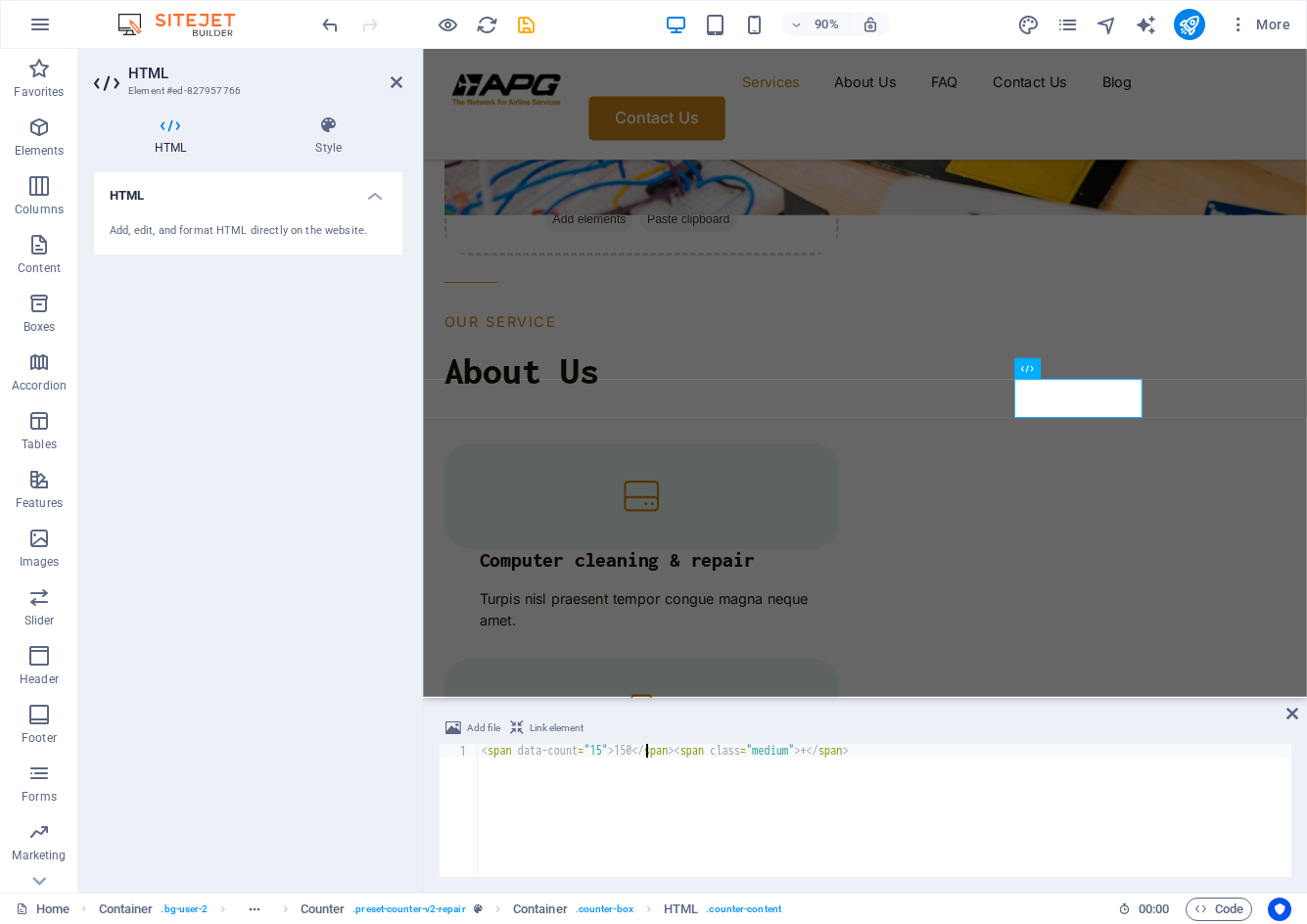 click on "< span   data-count = "15" > 150 </ span > < span   class = "medium" > + </ span >" at bounding box center (884, 824) 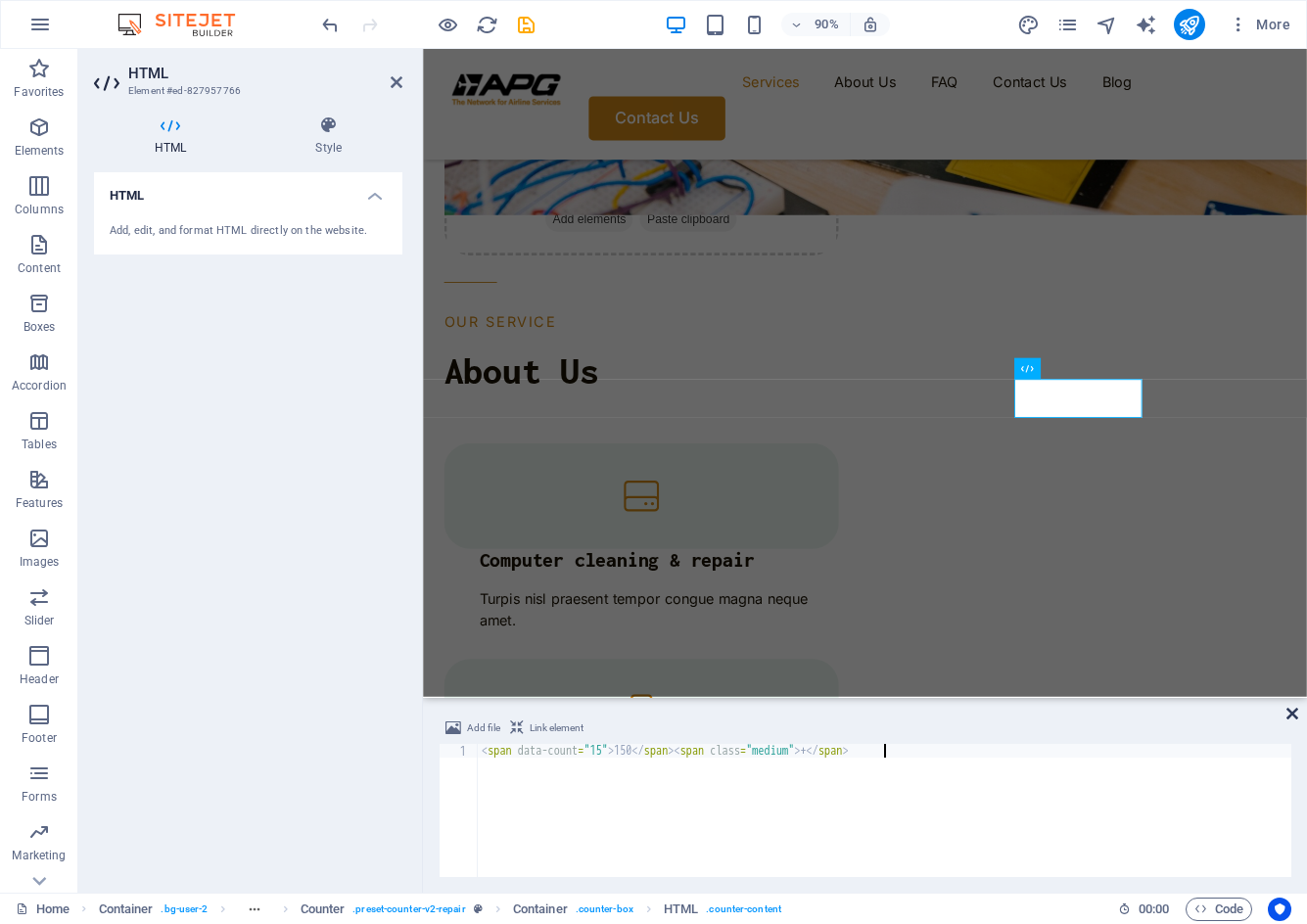 type on "<span data-count="15">150</span><span class="medium">+</span>" 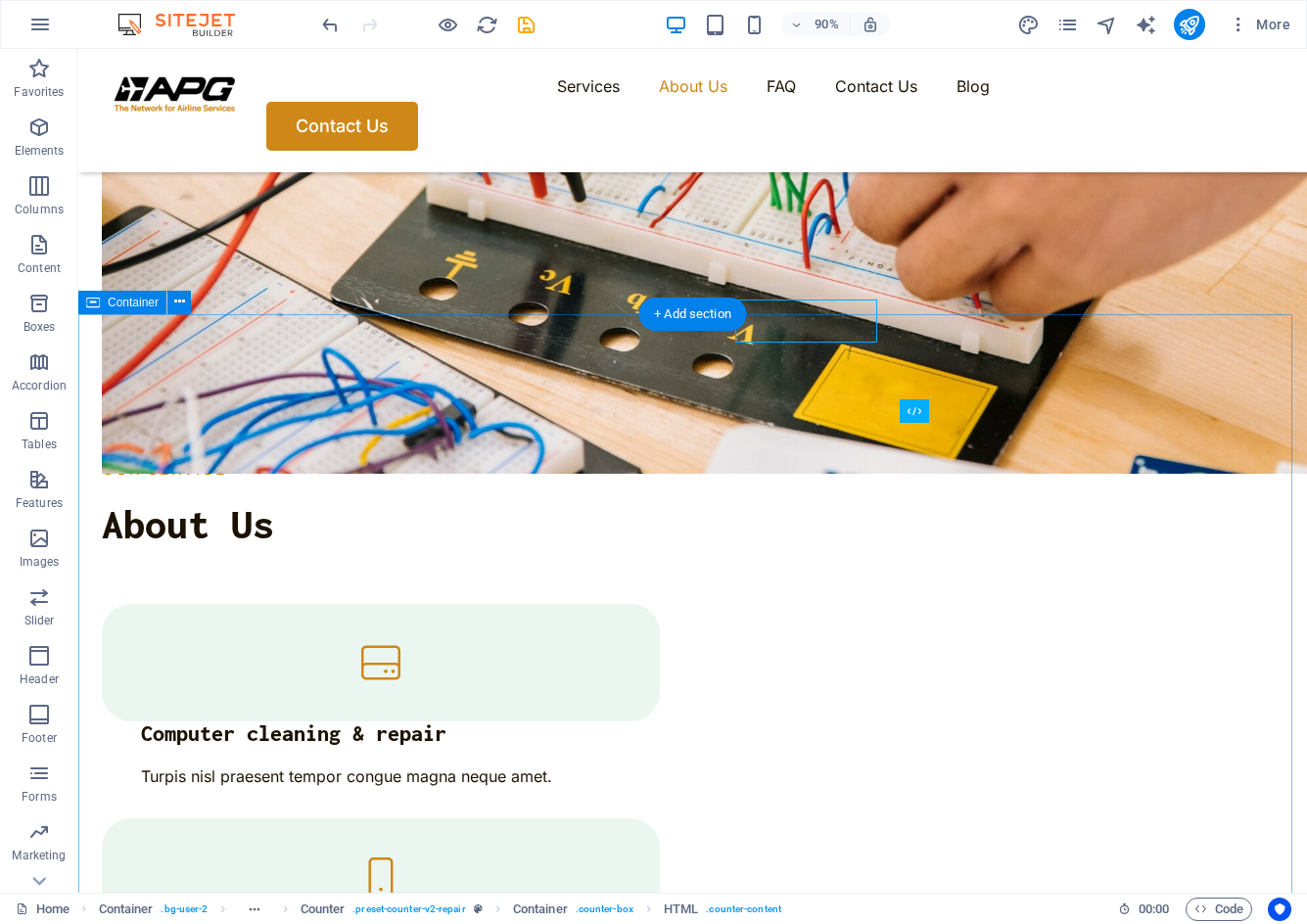 scroll, scrollTop: 2157, scrollLeft: 0, axis: vertical 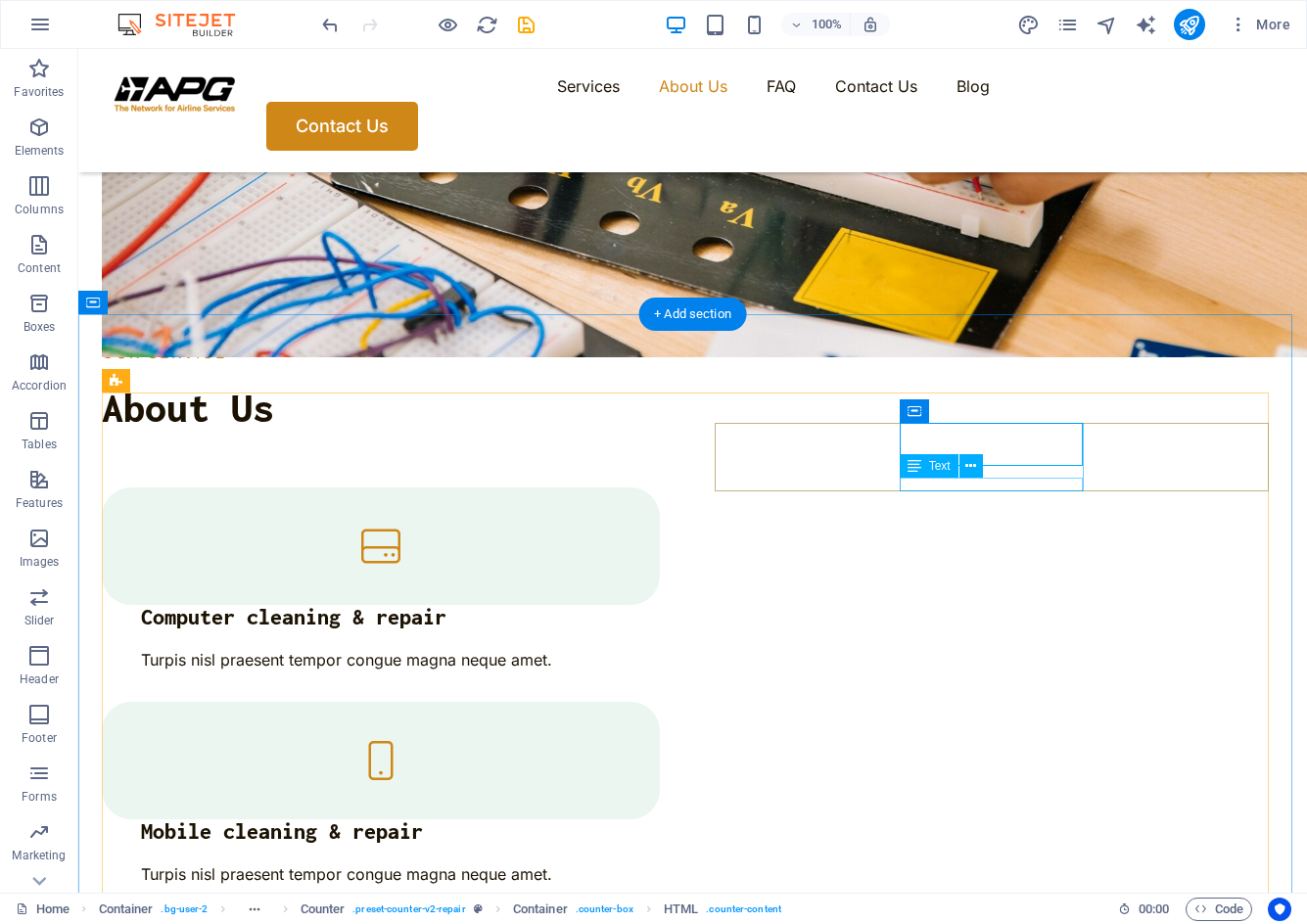 click on "Professional Team" at bounding box center [198, 3279] 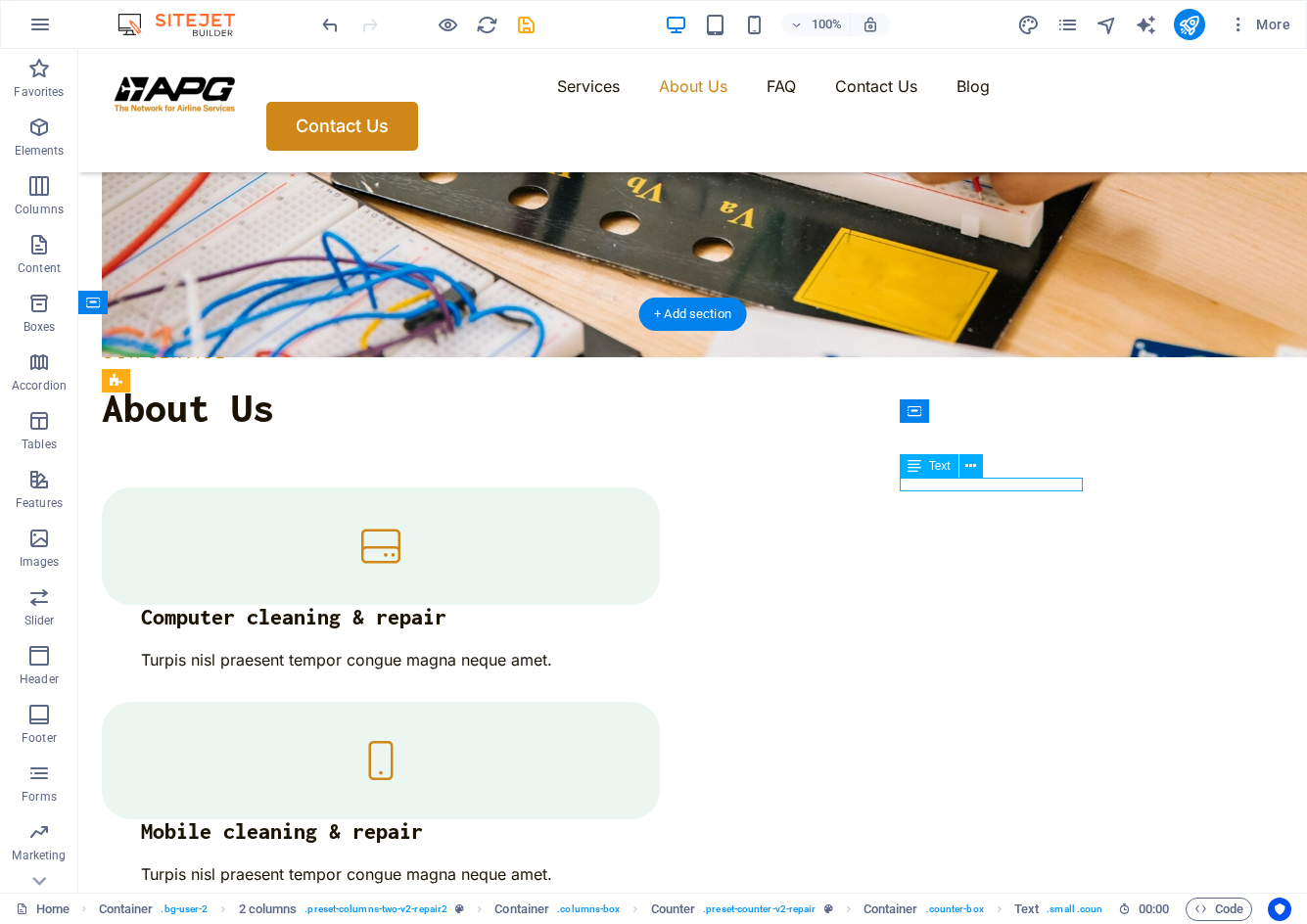 click on "Professional Team" at bounding box center (198, 3279) 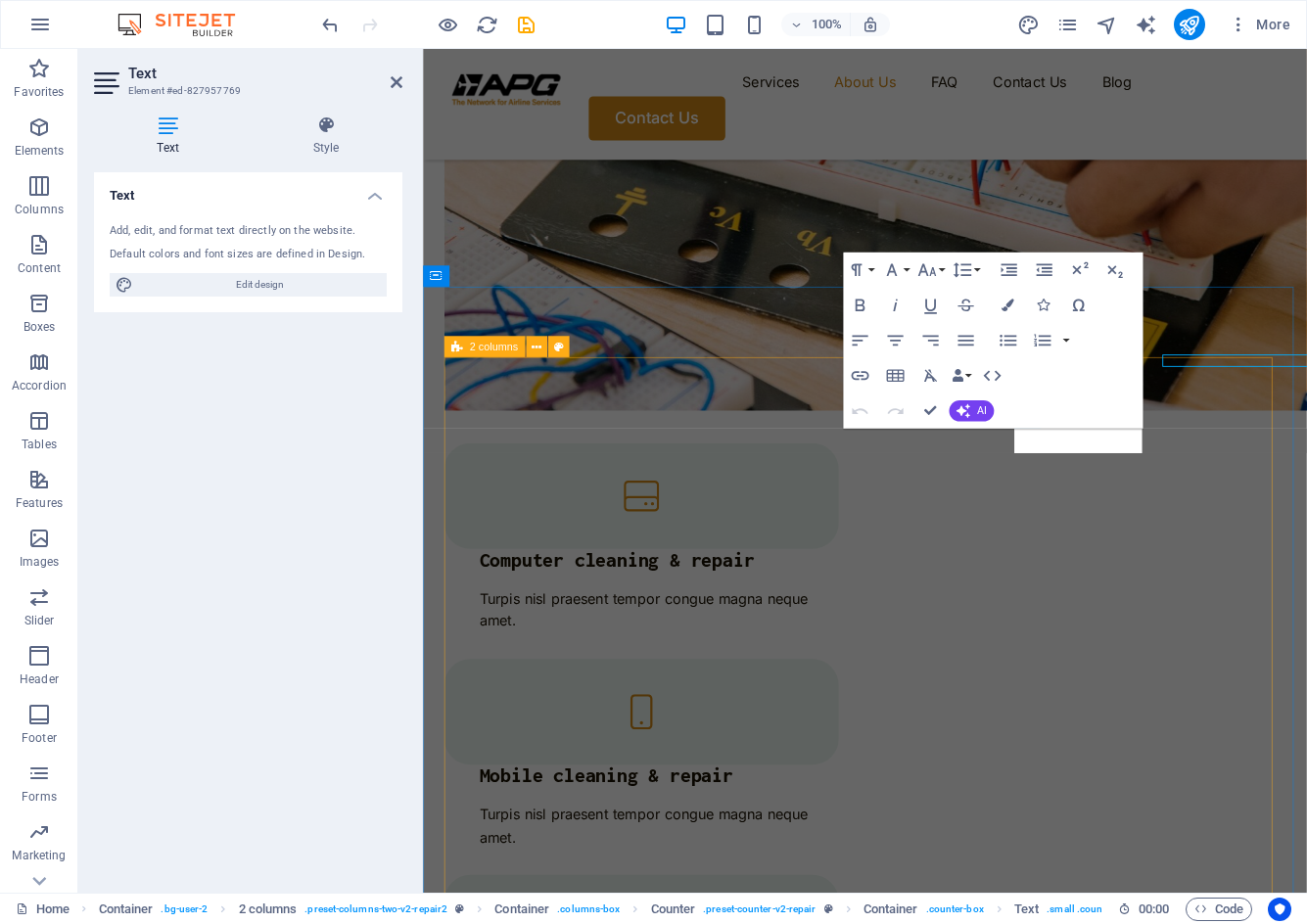 scroll, scrollTop: 2246, scrollLeft: 0, axis: vertical 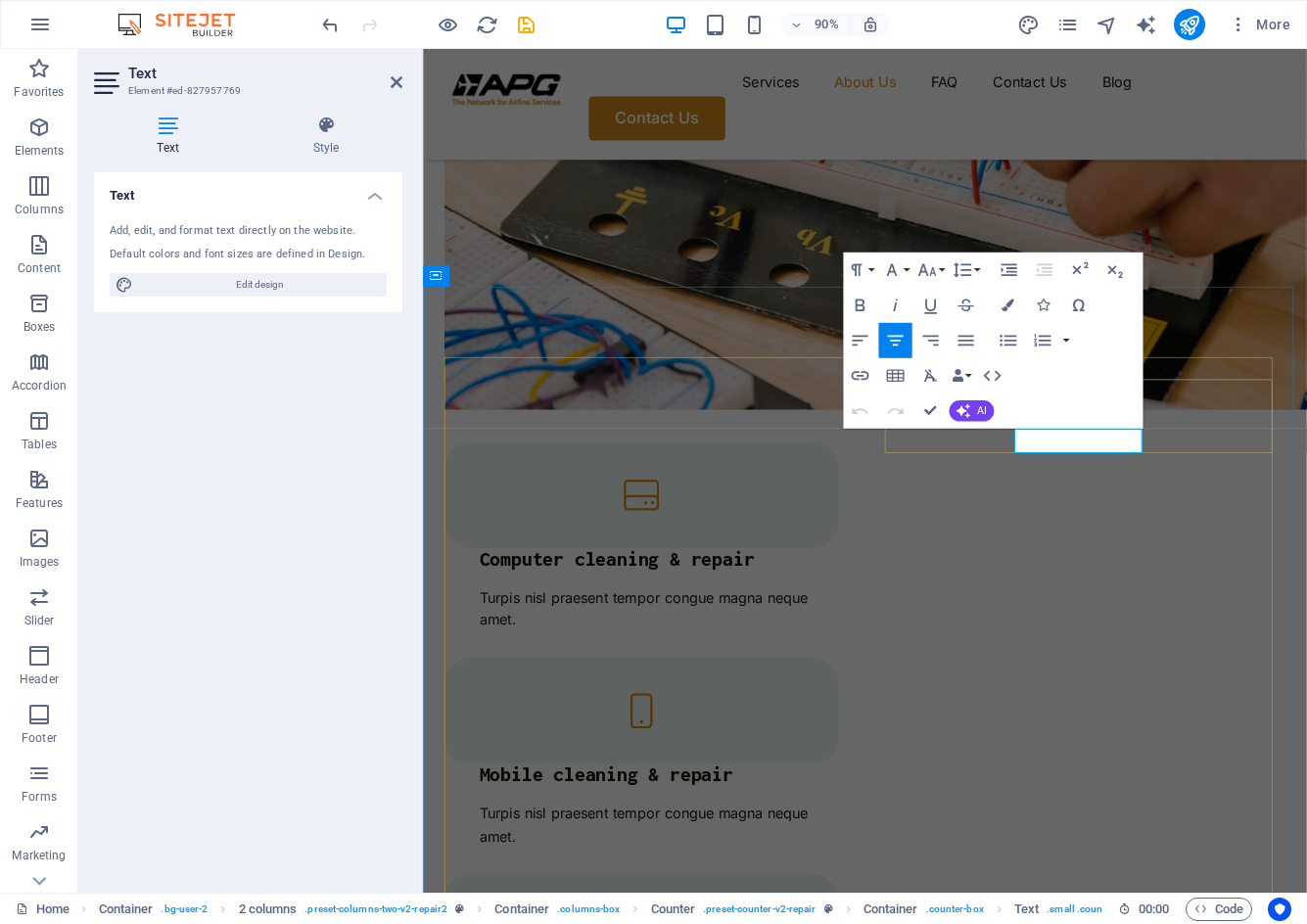 click on "Professional Team" at bounding box center [519, 3435] 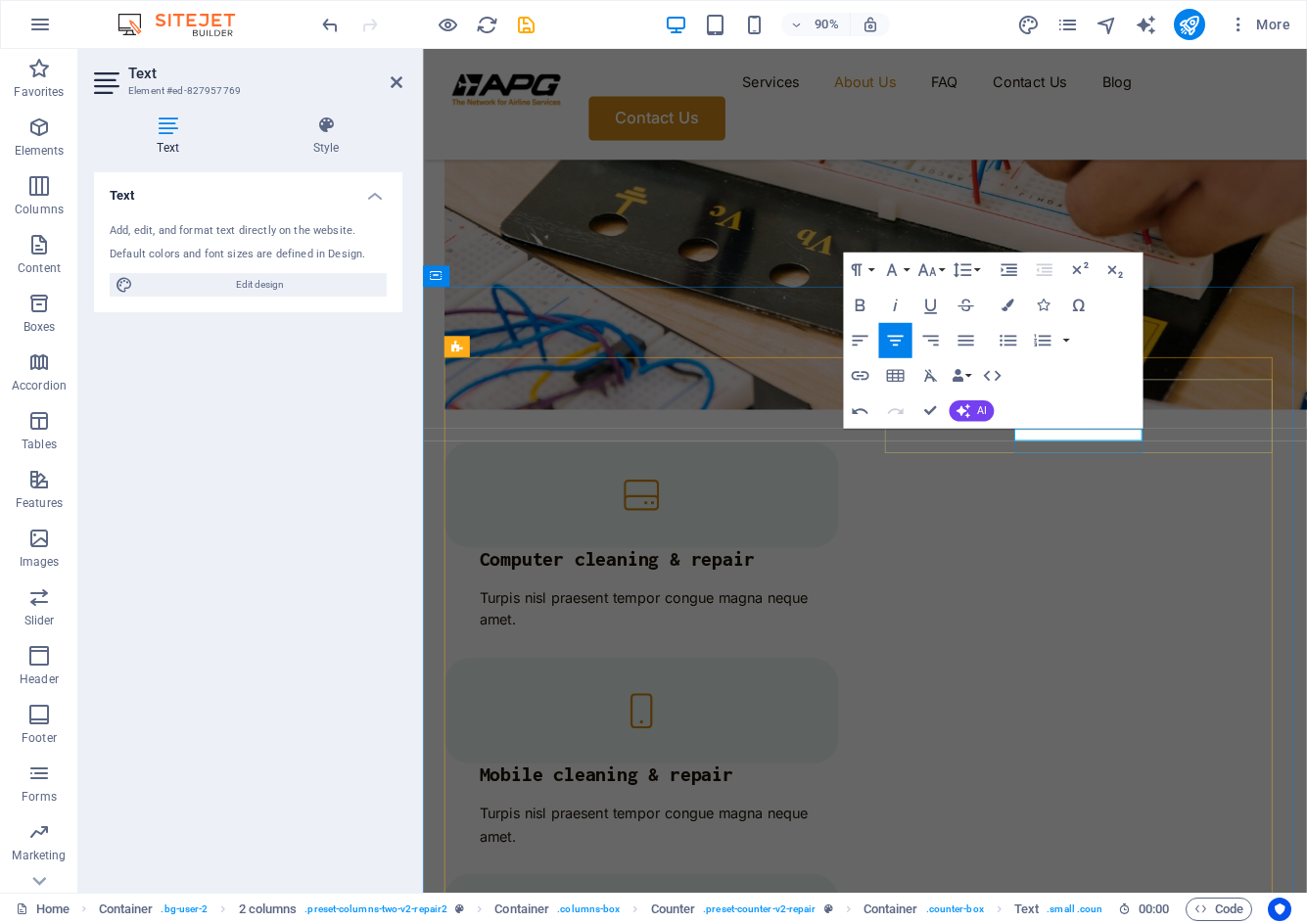 click on "Partners" at bounding box center (519, 3428) 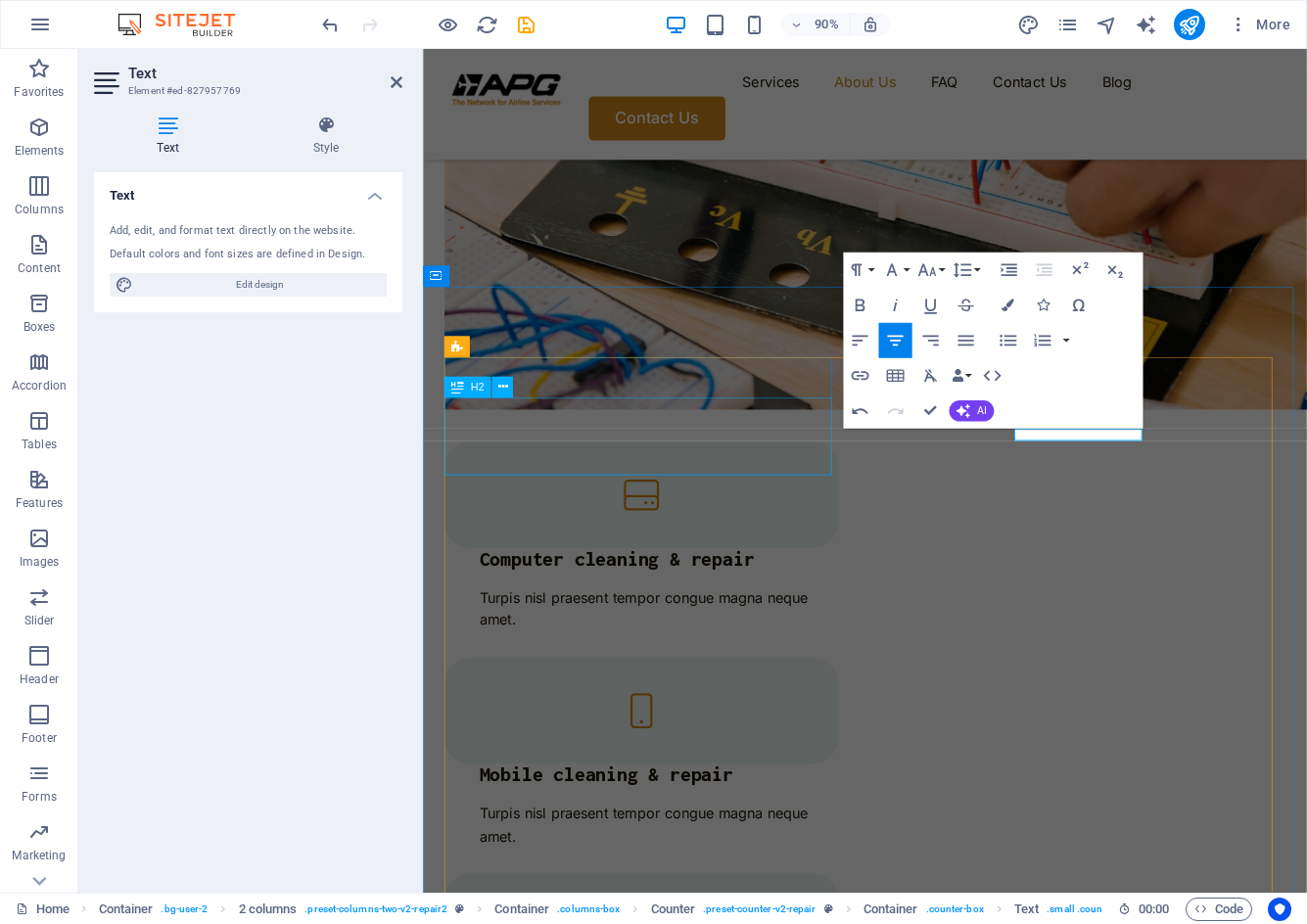 click on "Trusted Service With Affordable Price" at bounding box center (666, 3225) 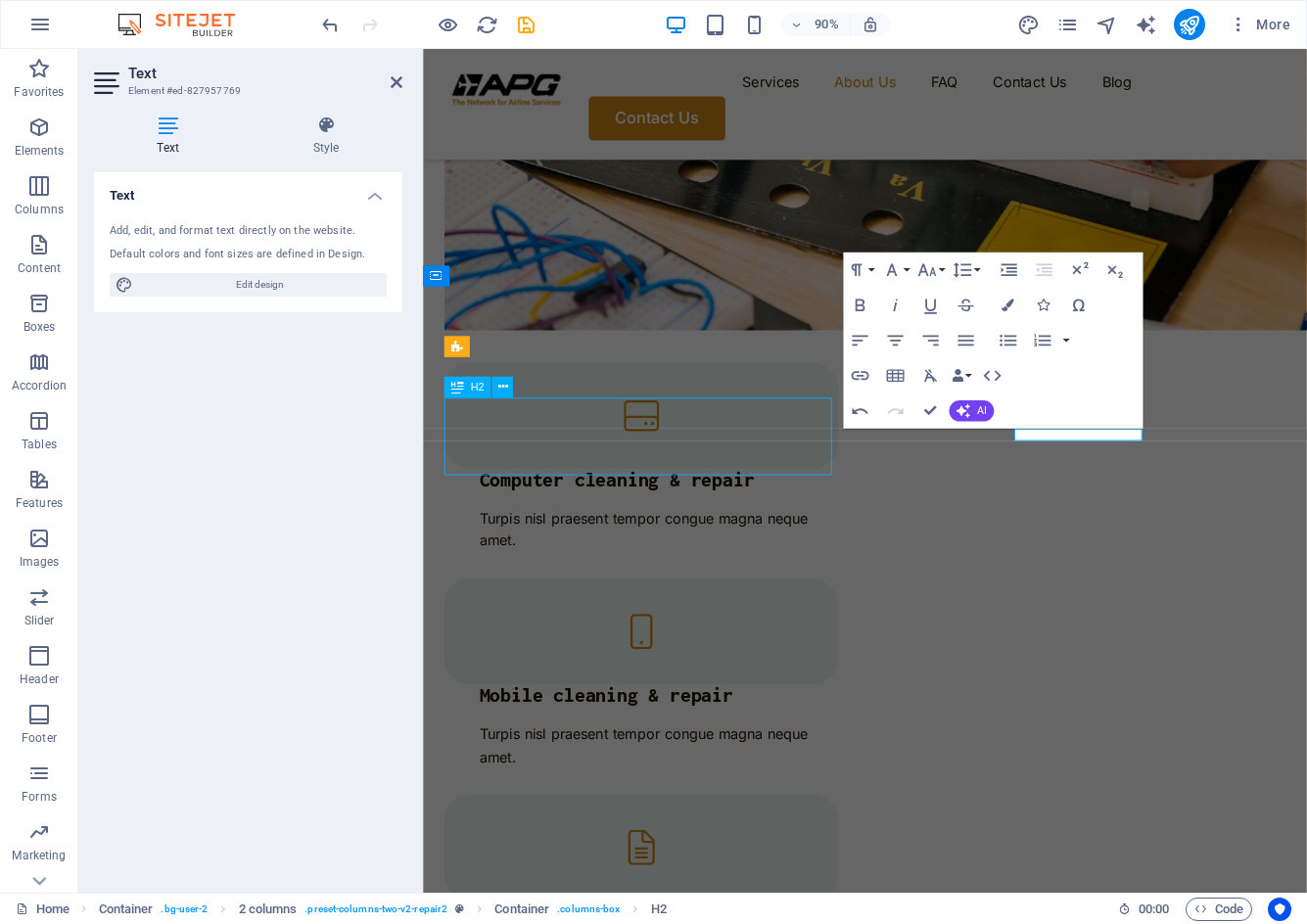 scroll, scrollTop: 2157, scrollLeft: 0, axis: vertical 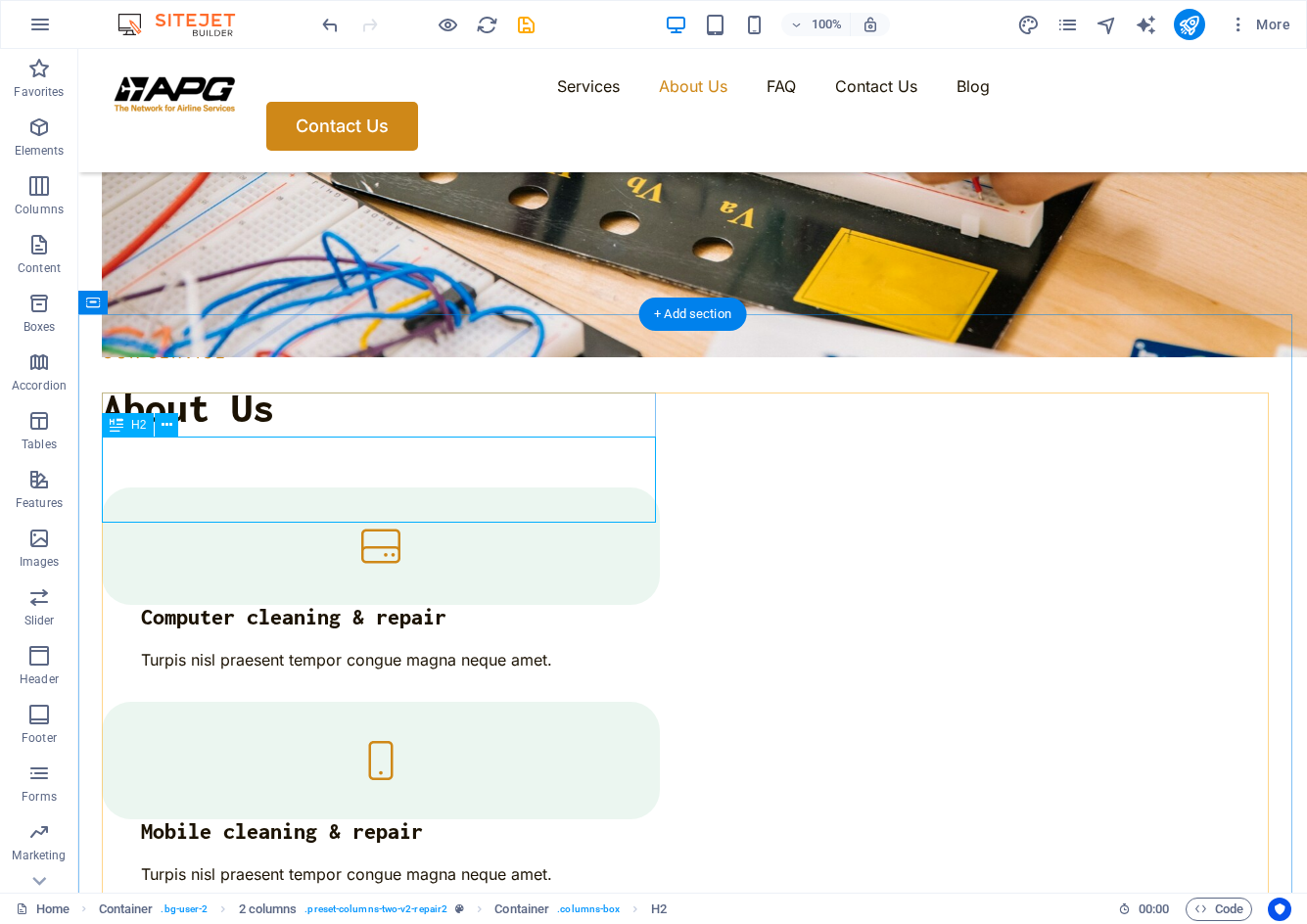 click on "Trusted Service With Affordable Price" at bounding box center (385, 3076) 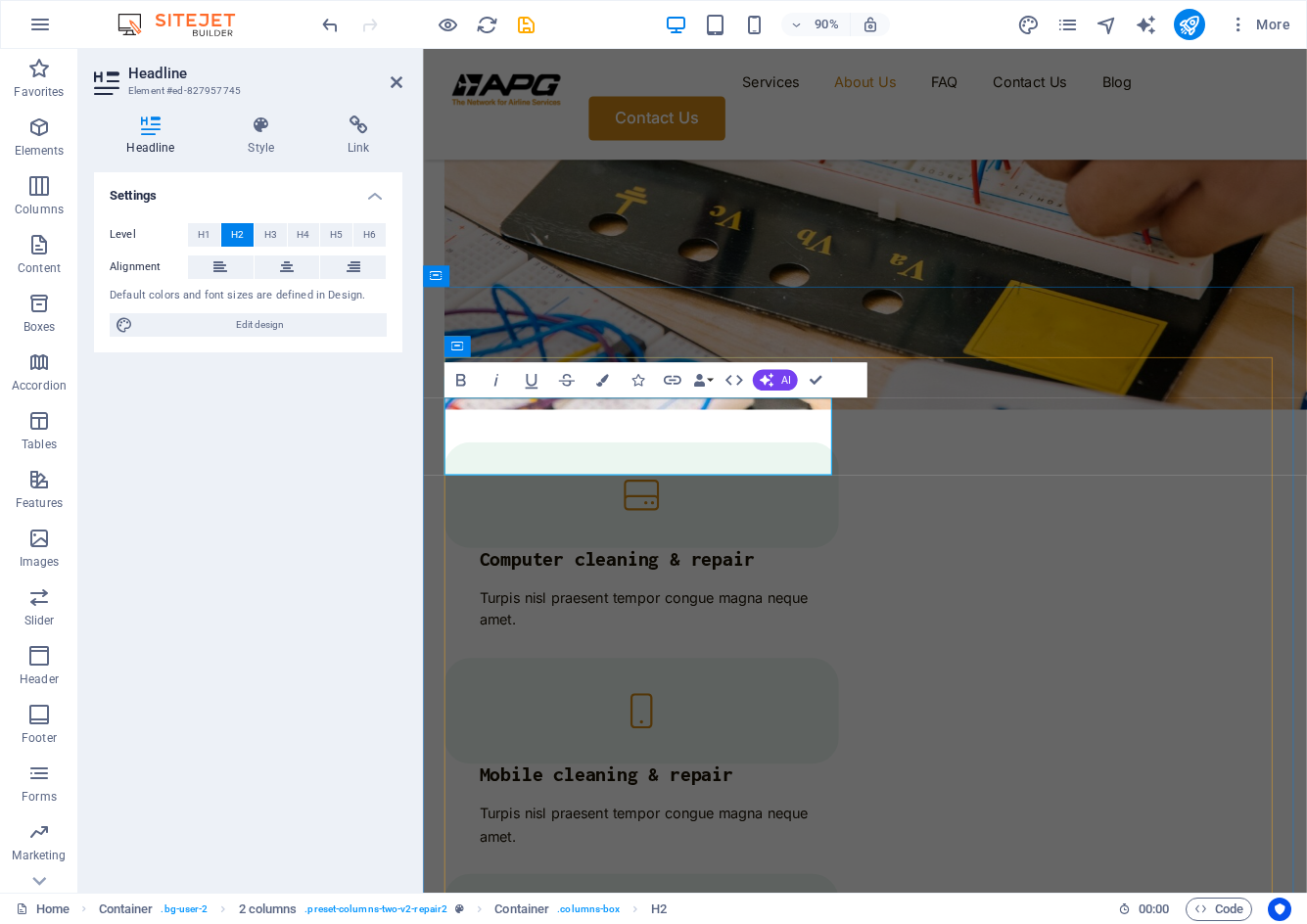 click on "Trusted Service With Affordable Price" at bounding box center (666, 3225) 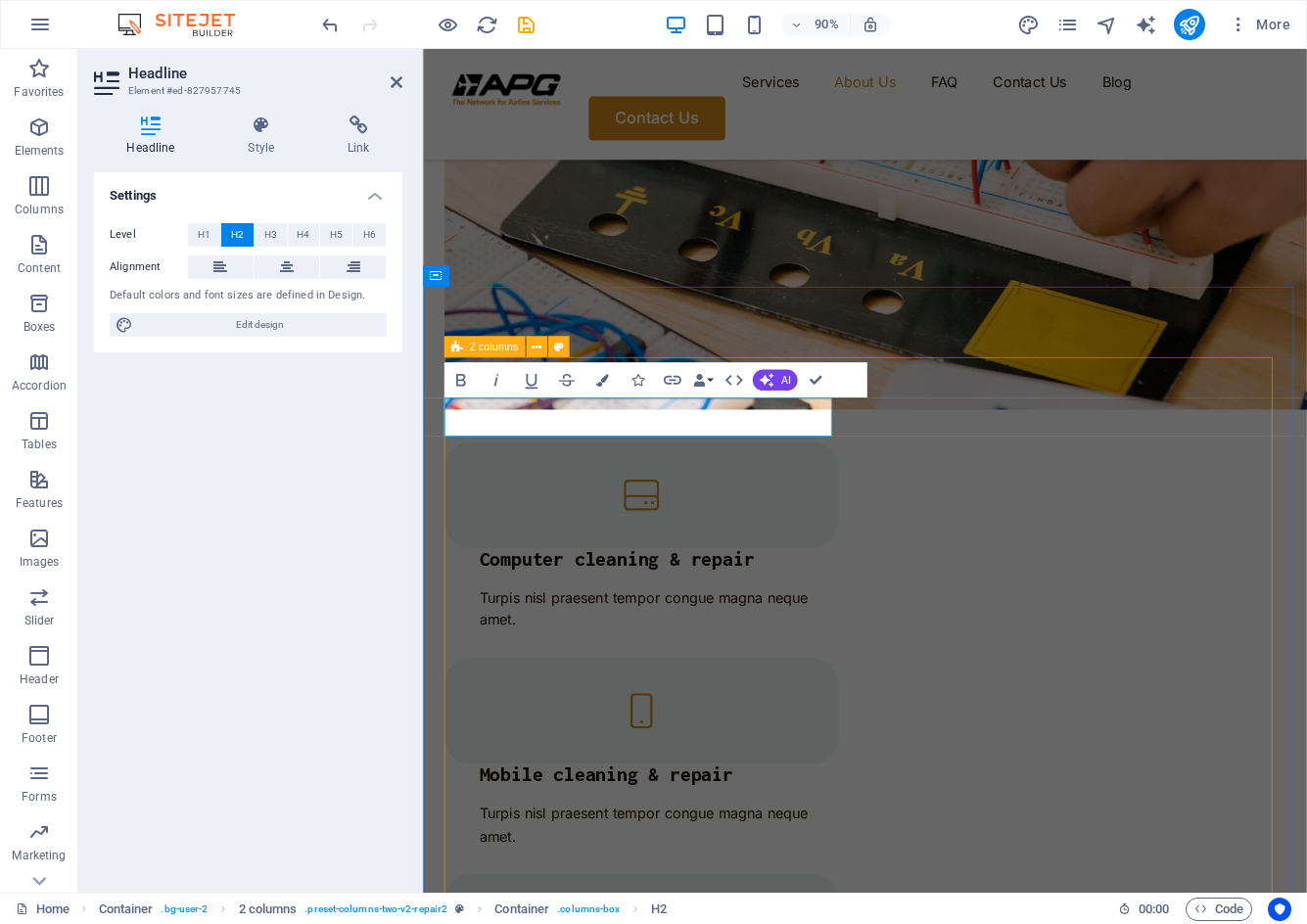 type 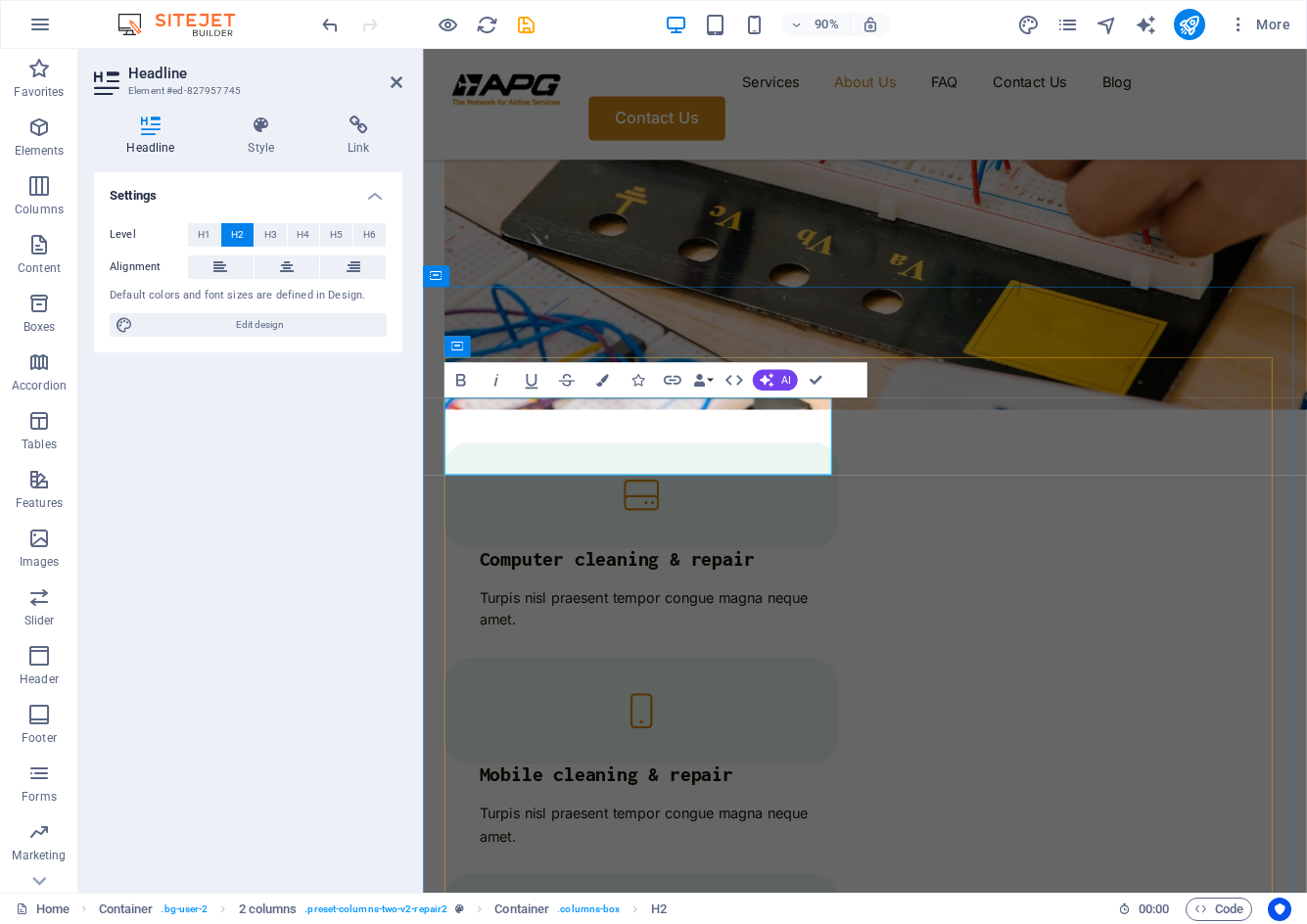 click on "Trusted Service Within Global Reach" at bounding box center [666, 3225] 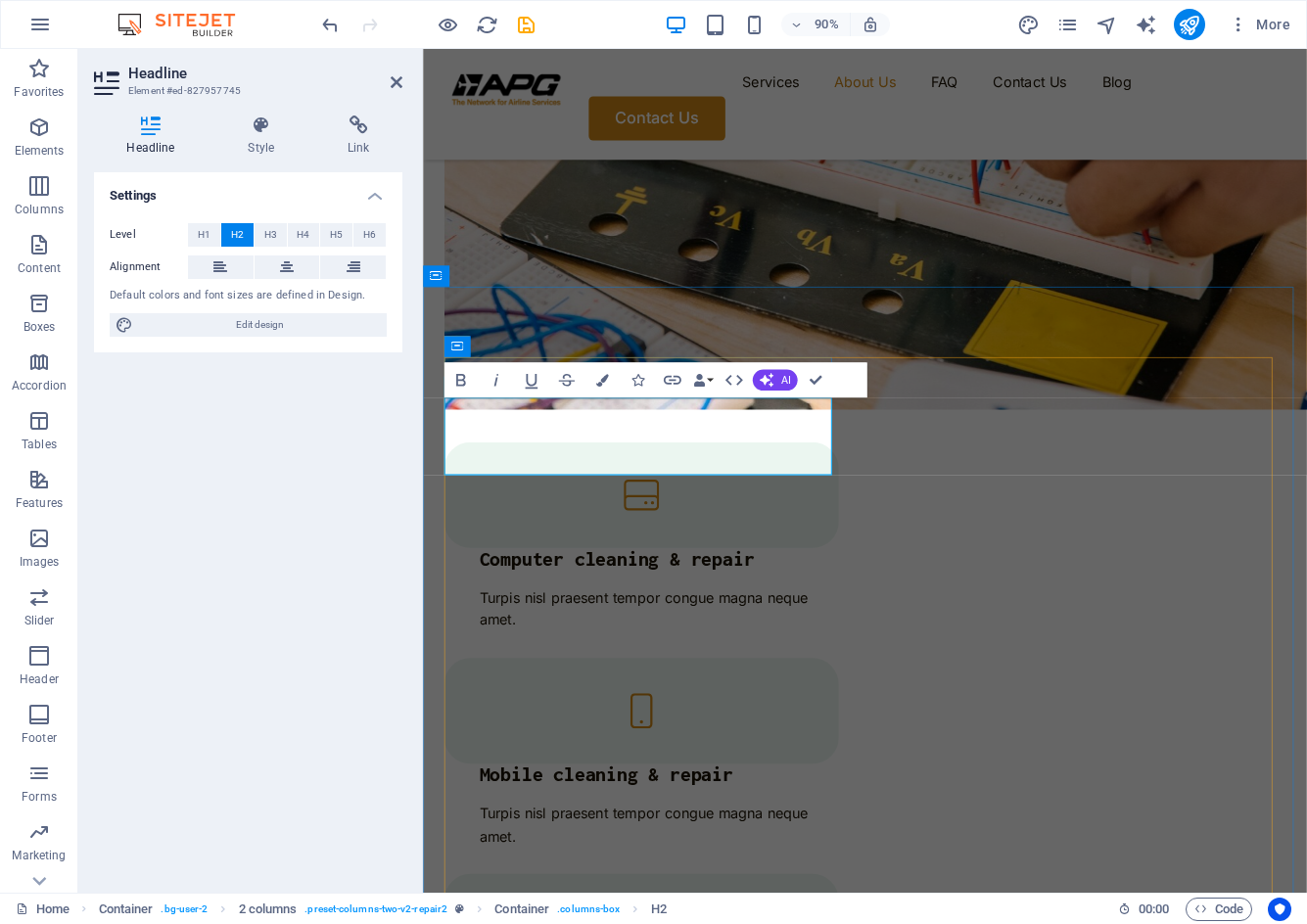 click on "Trusted Service Within Global Reach" at bounding box center [666, 3225] 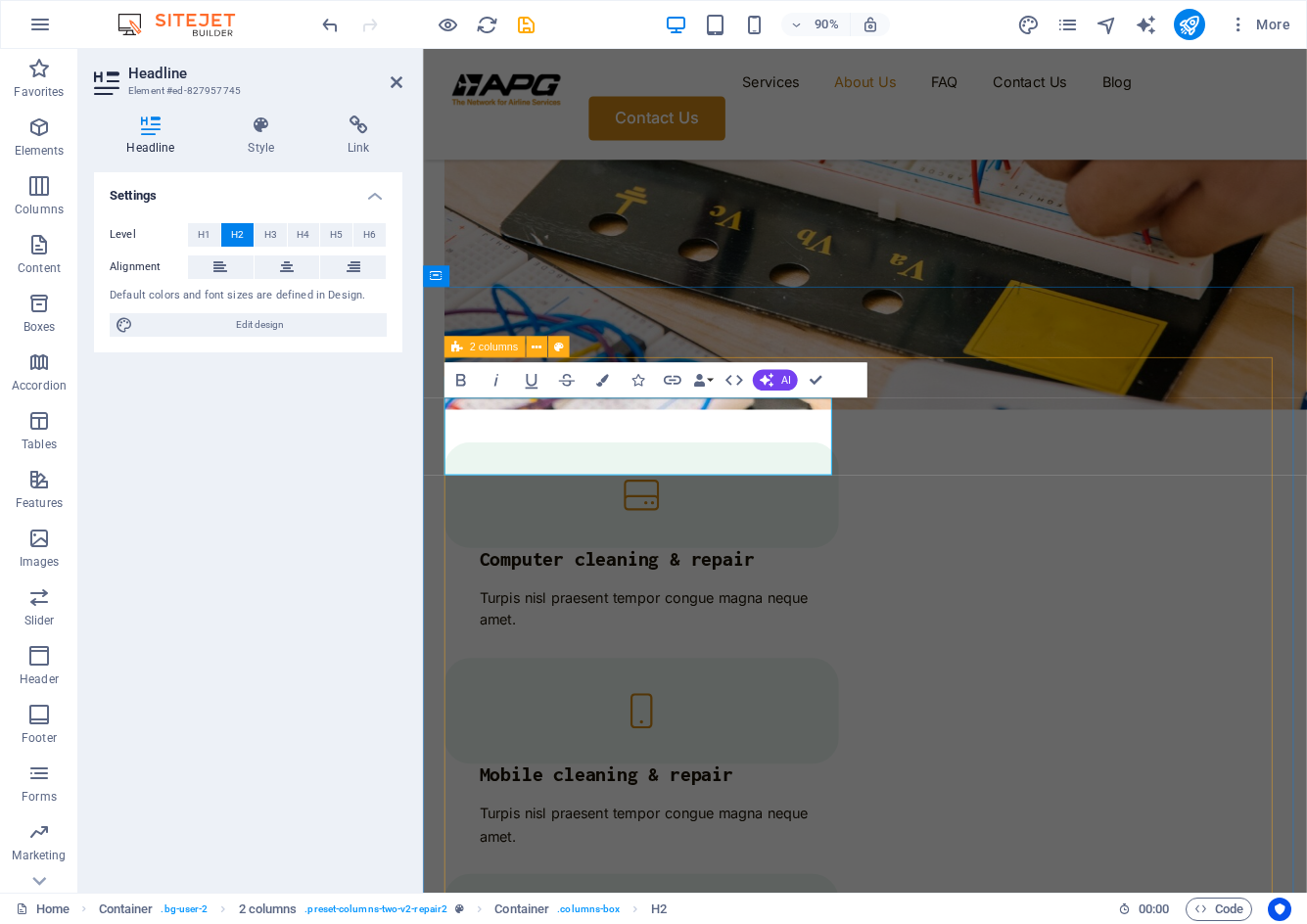 click on "WHY US Trusted Service Within Global Reach 32 + Years Experience 150 + Partners 2649 + Client Satisfication Drop content here or  Add elements  Paste clipboard Experienced Turpis nisl praesent tempor congue magna neque amet. Reliable Turpis nisl praesent tempor congue magna neque amet. High-quality Turpis nisl praesent tempor congue magna neque amet. Flexible Turpis nisl praesent tempor congue magna neque amet." at bounding box center [913, 4297] 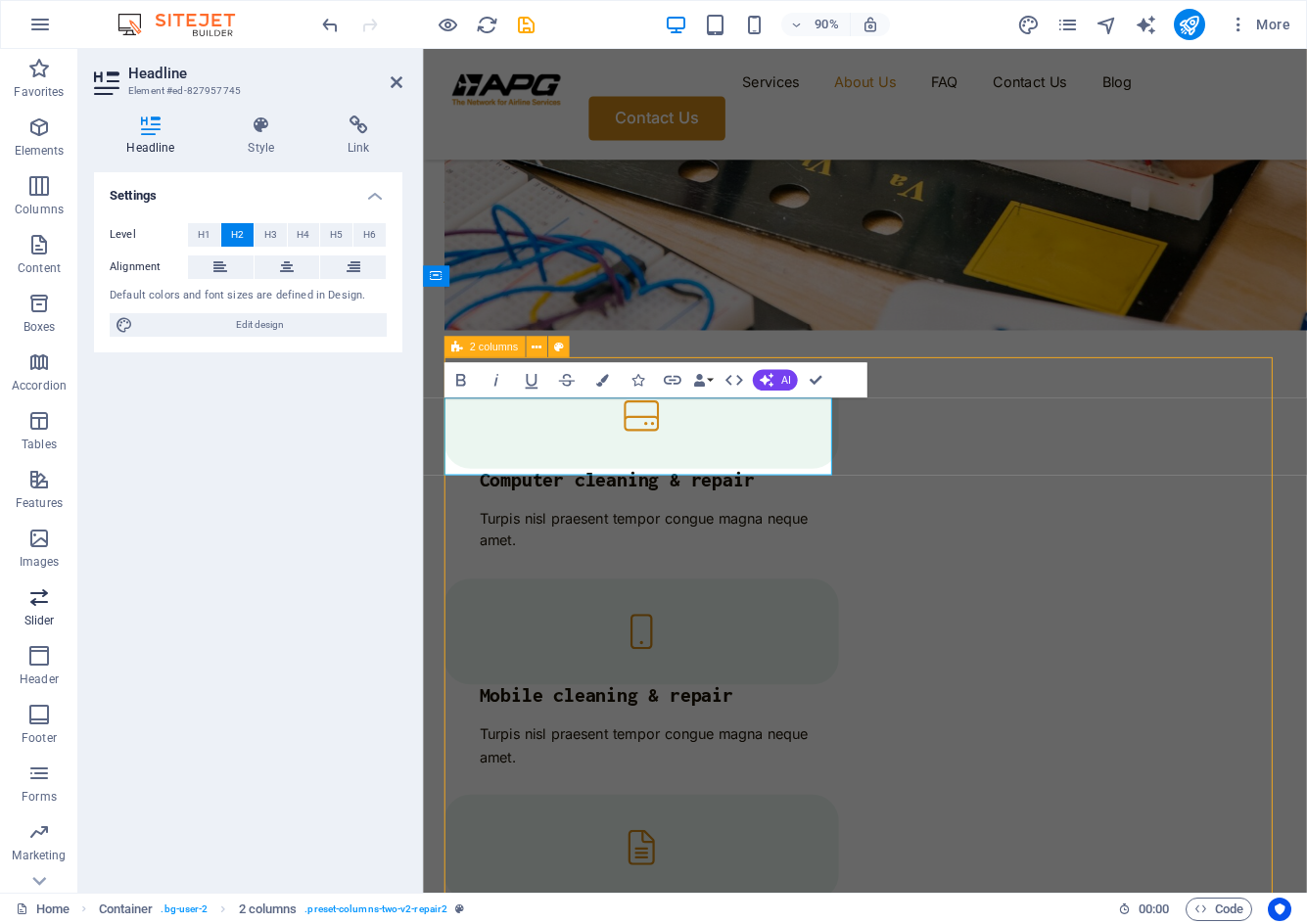 scroll, scrollTop: 2157, scrollLeft: 0, axis: vertical 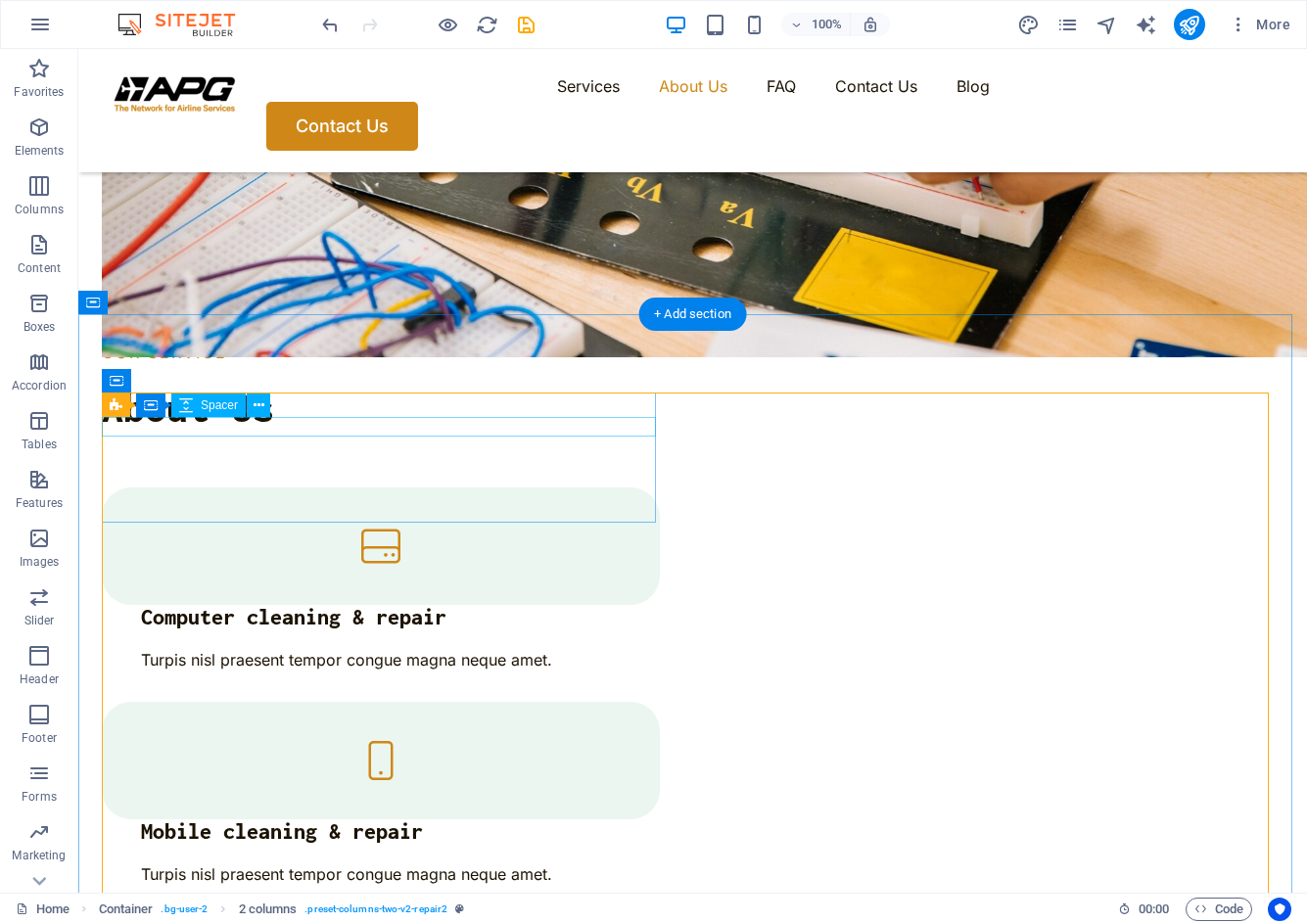 click at bounding box center (385, 3024) 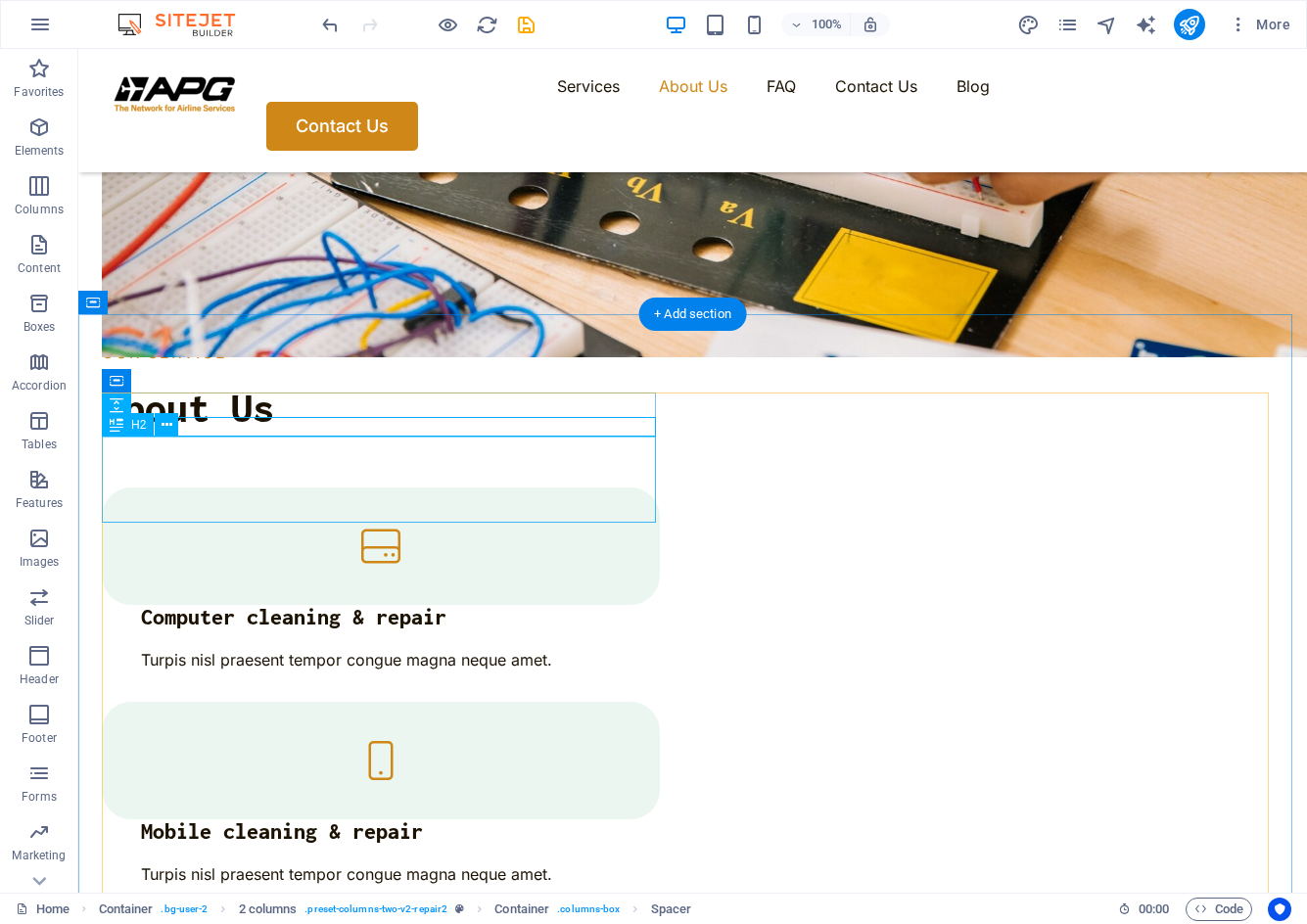 click on "Trusted Service Within Global Reach" at bounding box center (385, 3076) 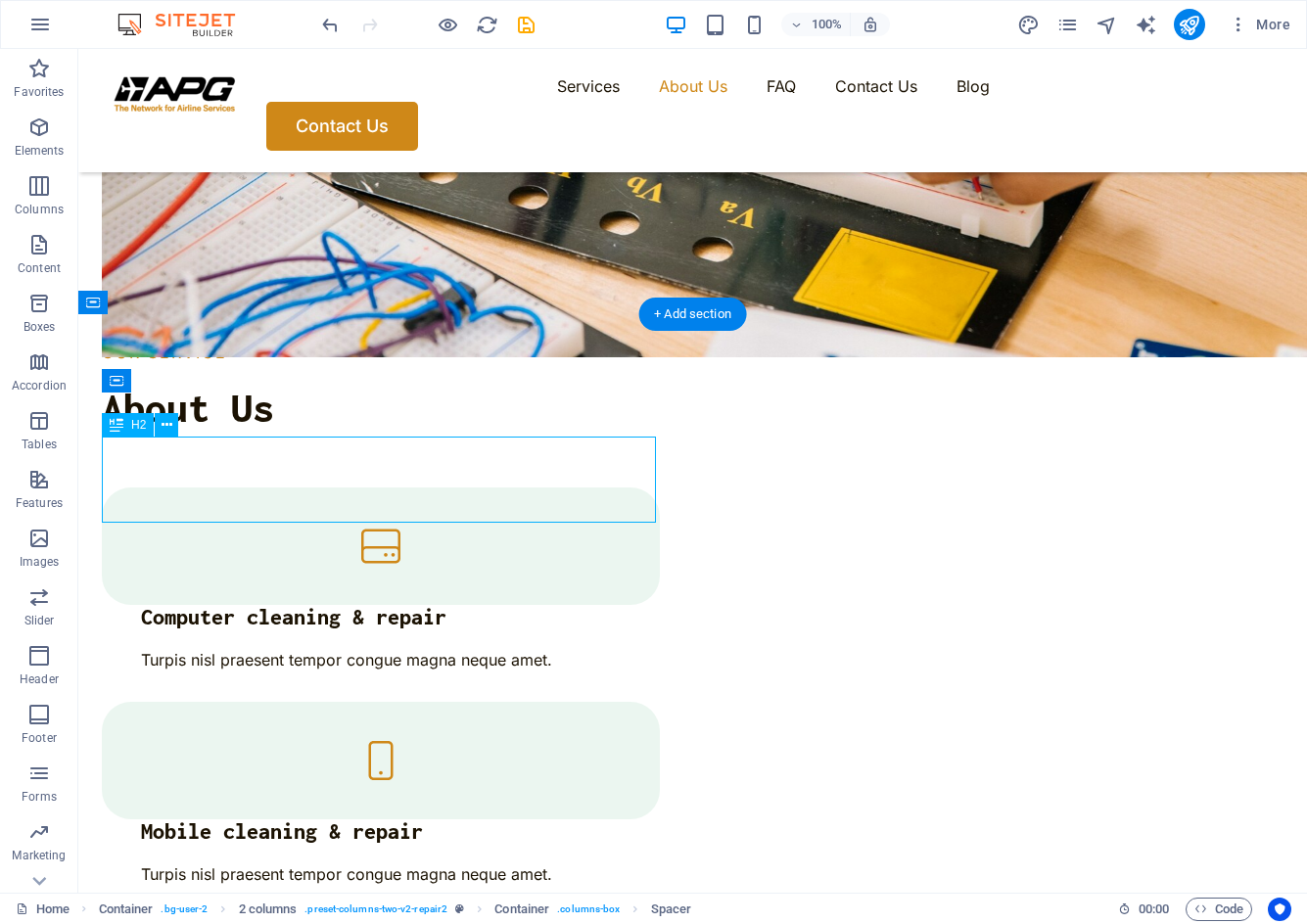 click on "Trusted Service Within Global Reach" at bounding box center [385, 3076] 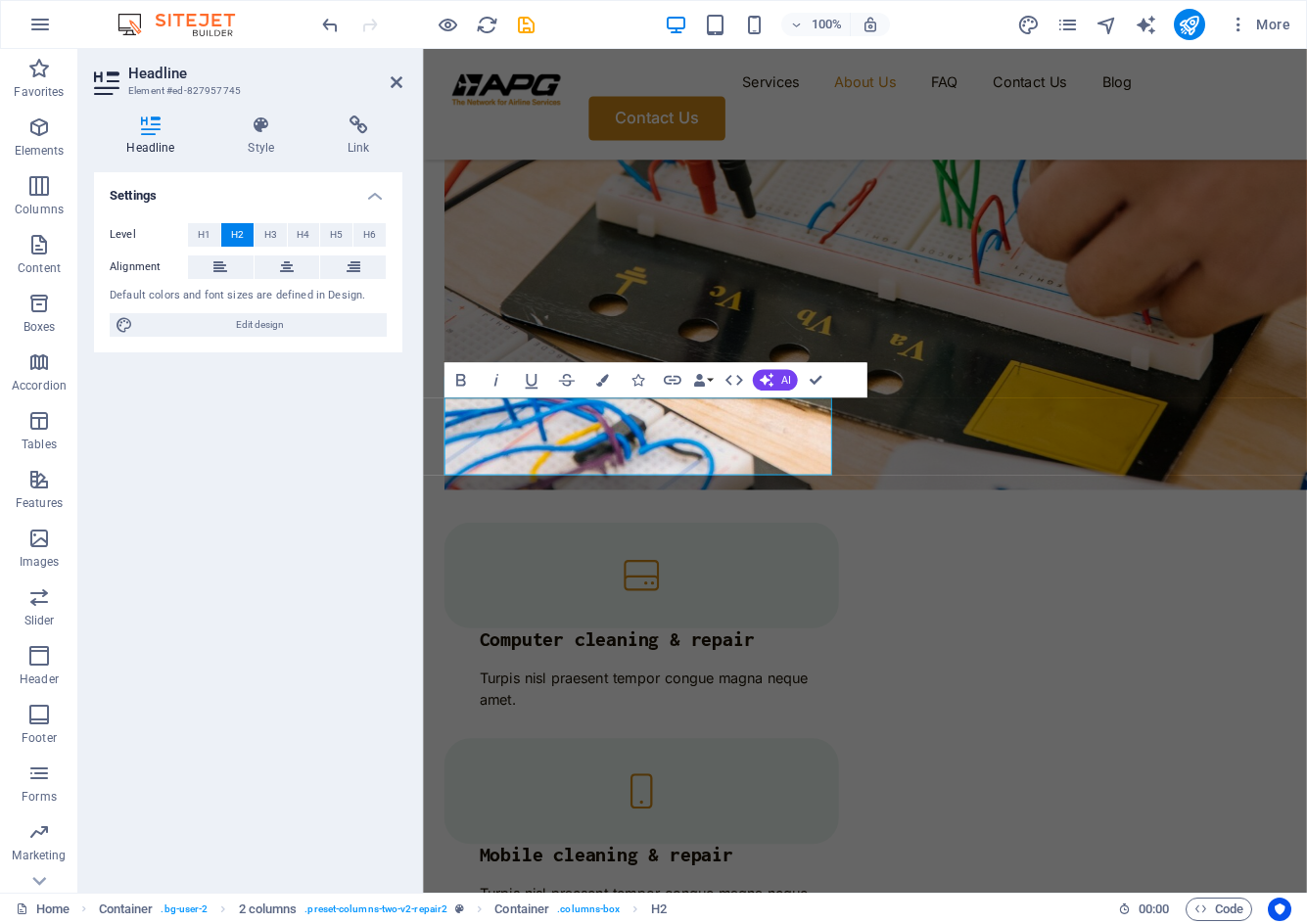 scroll, scrollTop: 2246, scrollLeft: 0, axis: vertical 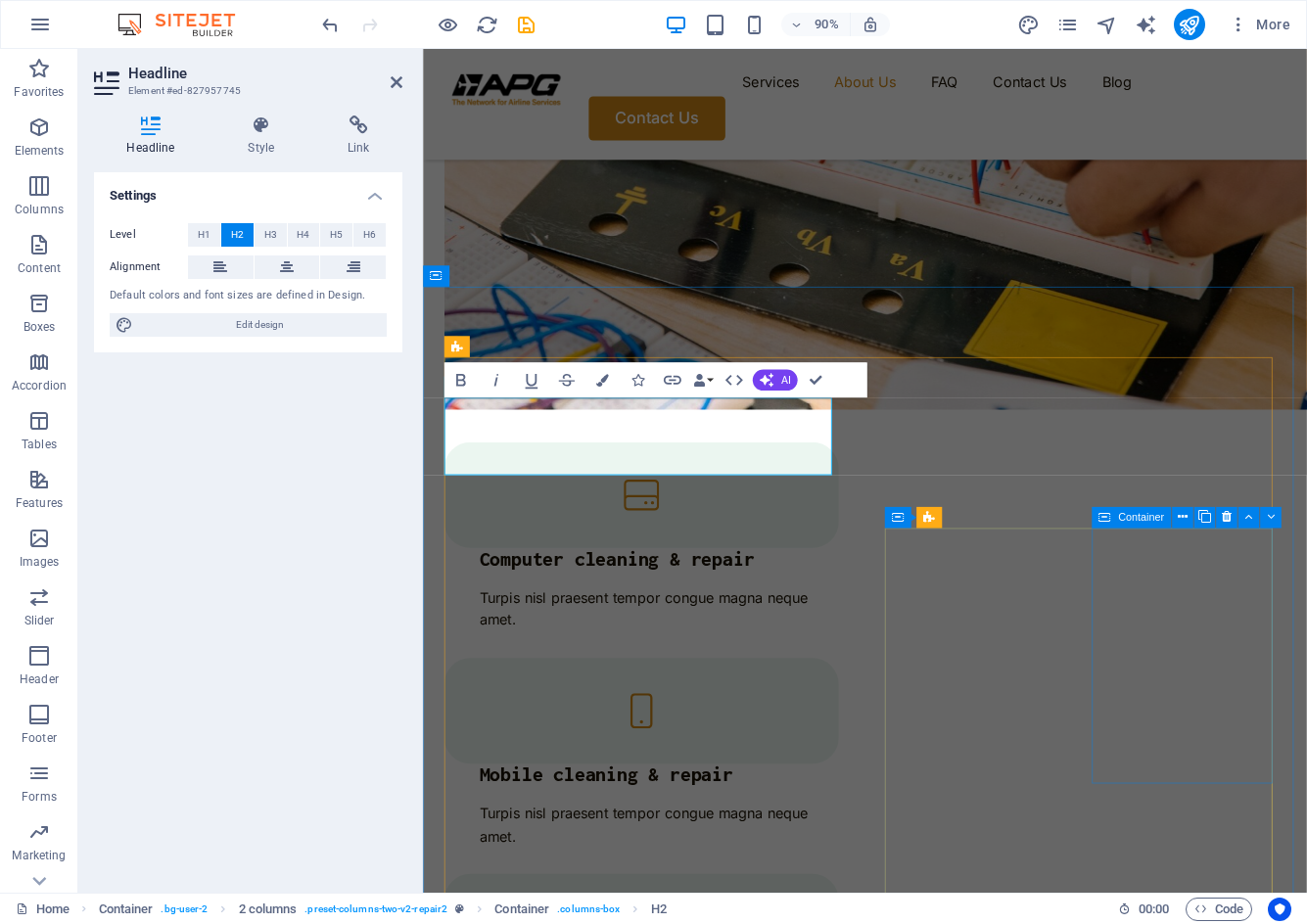 click on "Reliable Turpis nisl praesent tempor congue magna neque amet." at bounding box center [548, 4727] 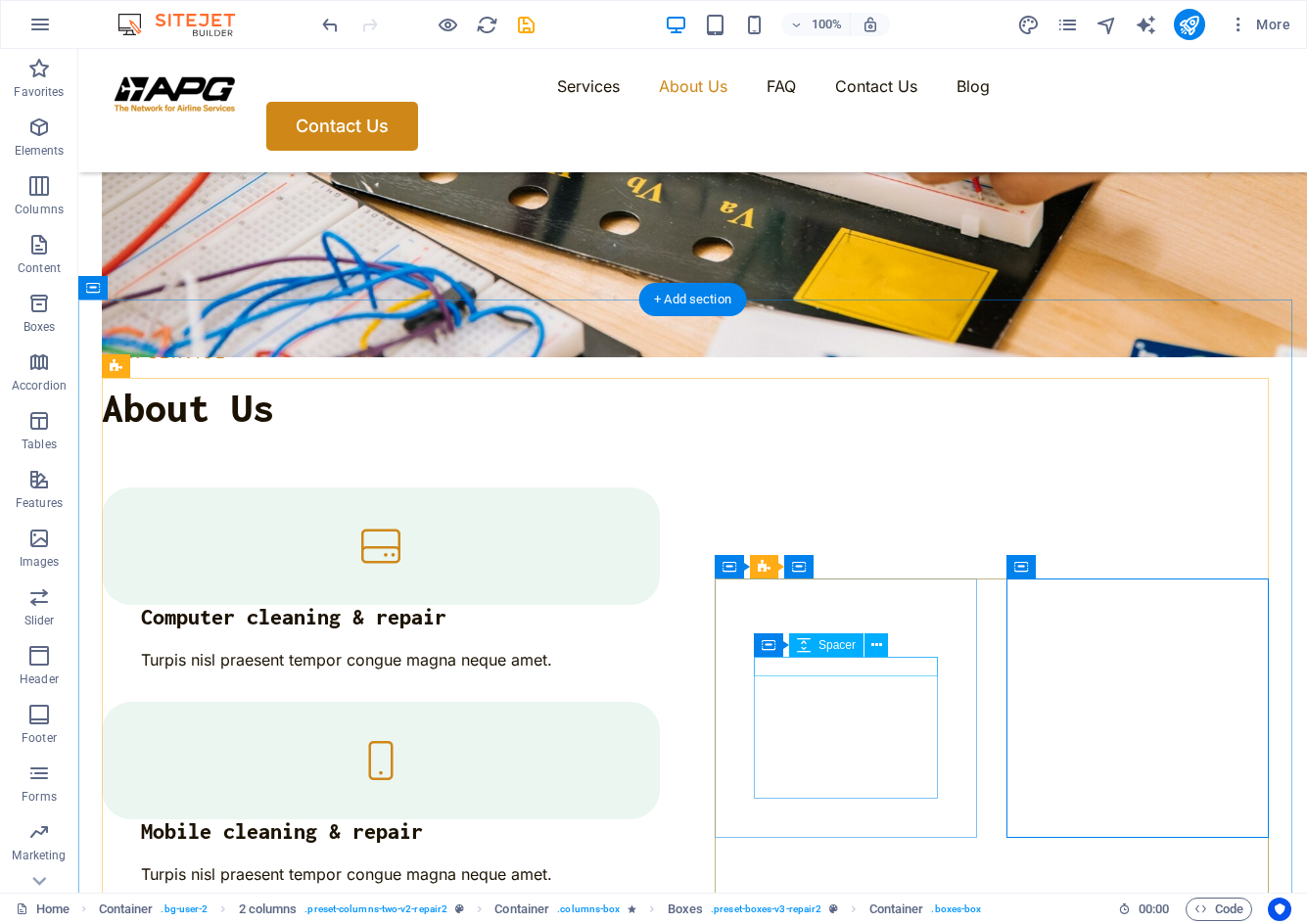 scroll, scrollTop: 2353, scrollLeft: 0, axis: vertical 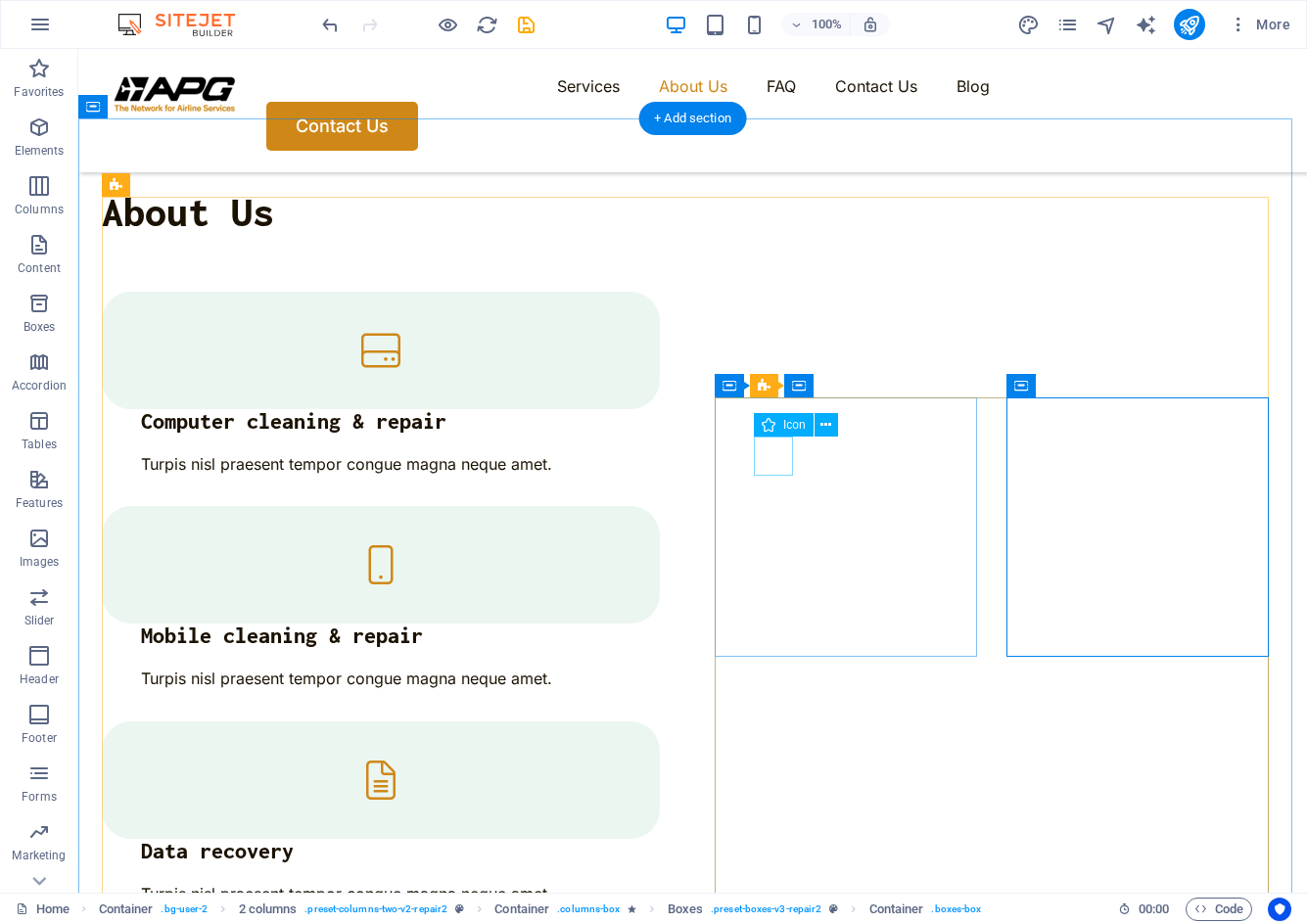 click at bounding box center [238, 3987] 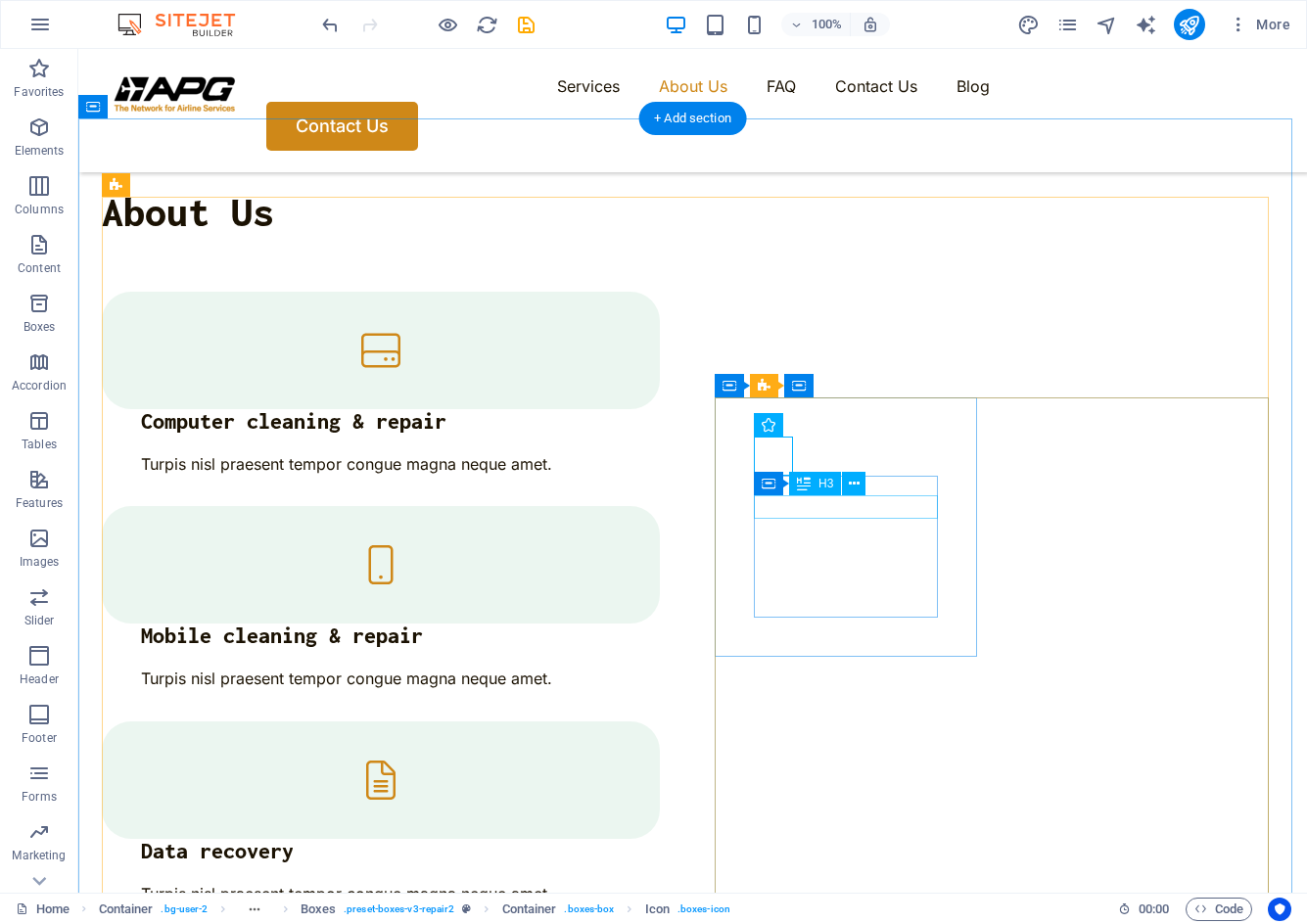 click on "Experienced" at bounding box center (238, 4038) 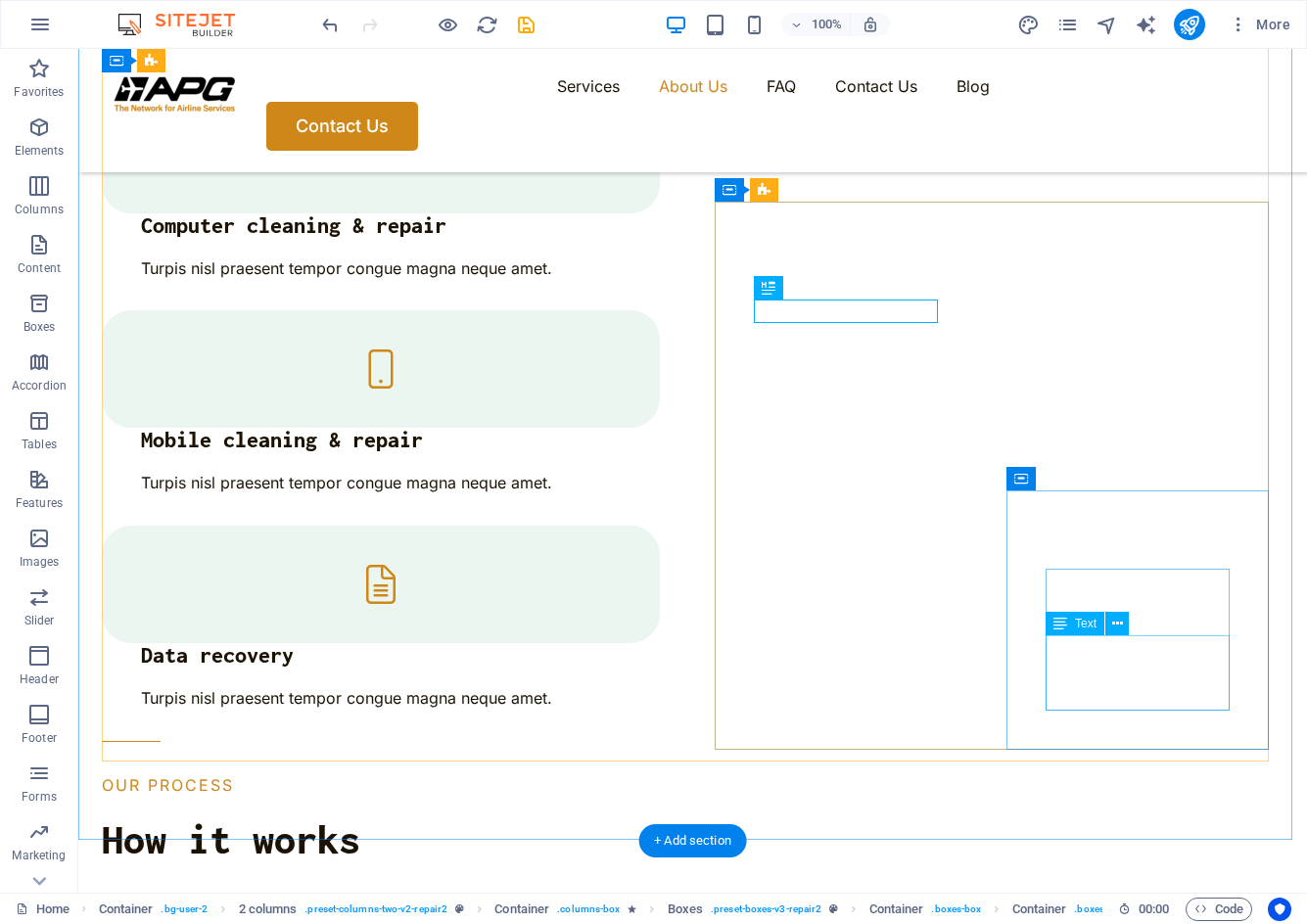 scroll, scrollTop: 2647, scrollLeft: 0, axis: vertical 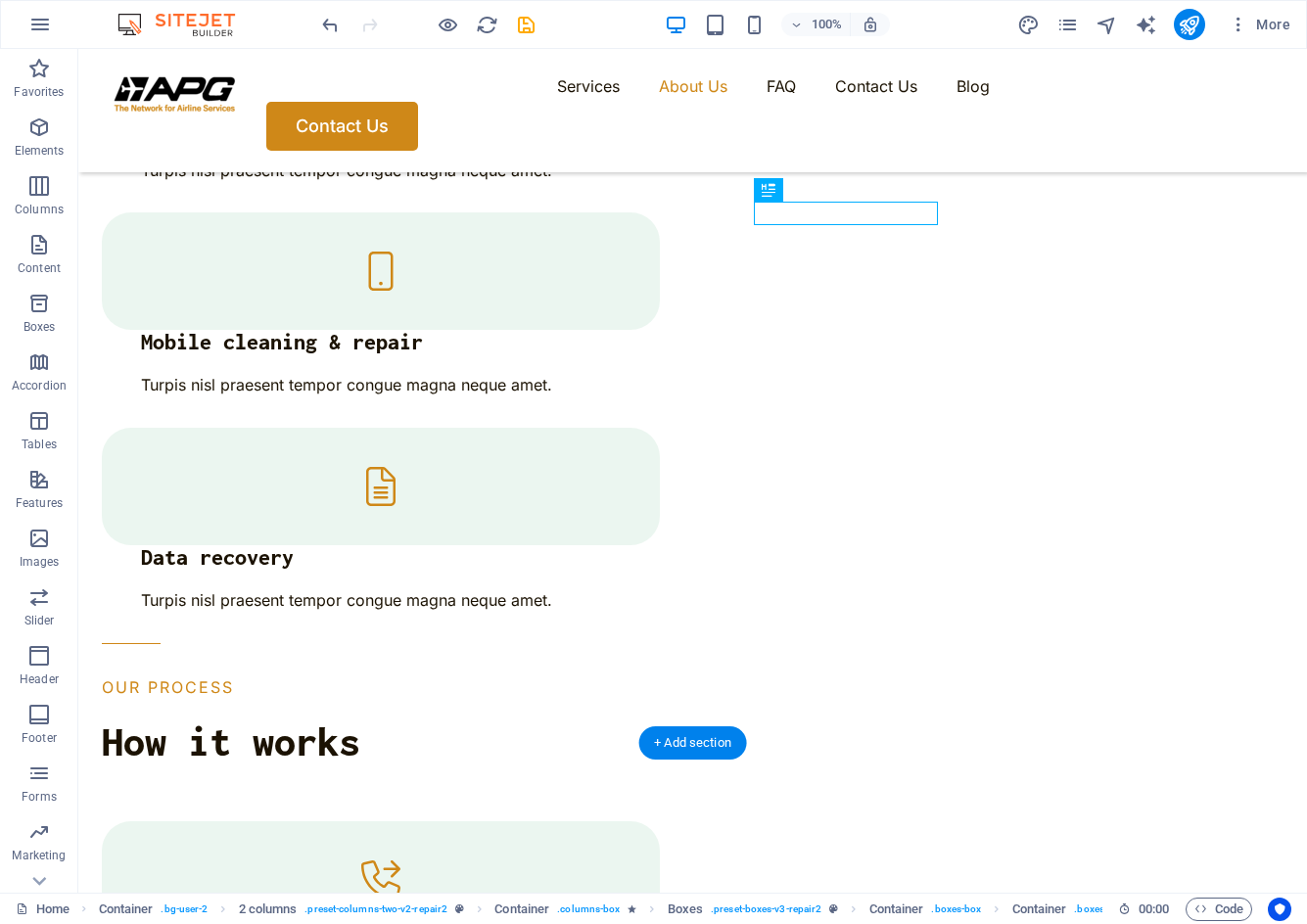 click at bounding box center [385, 3180] 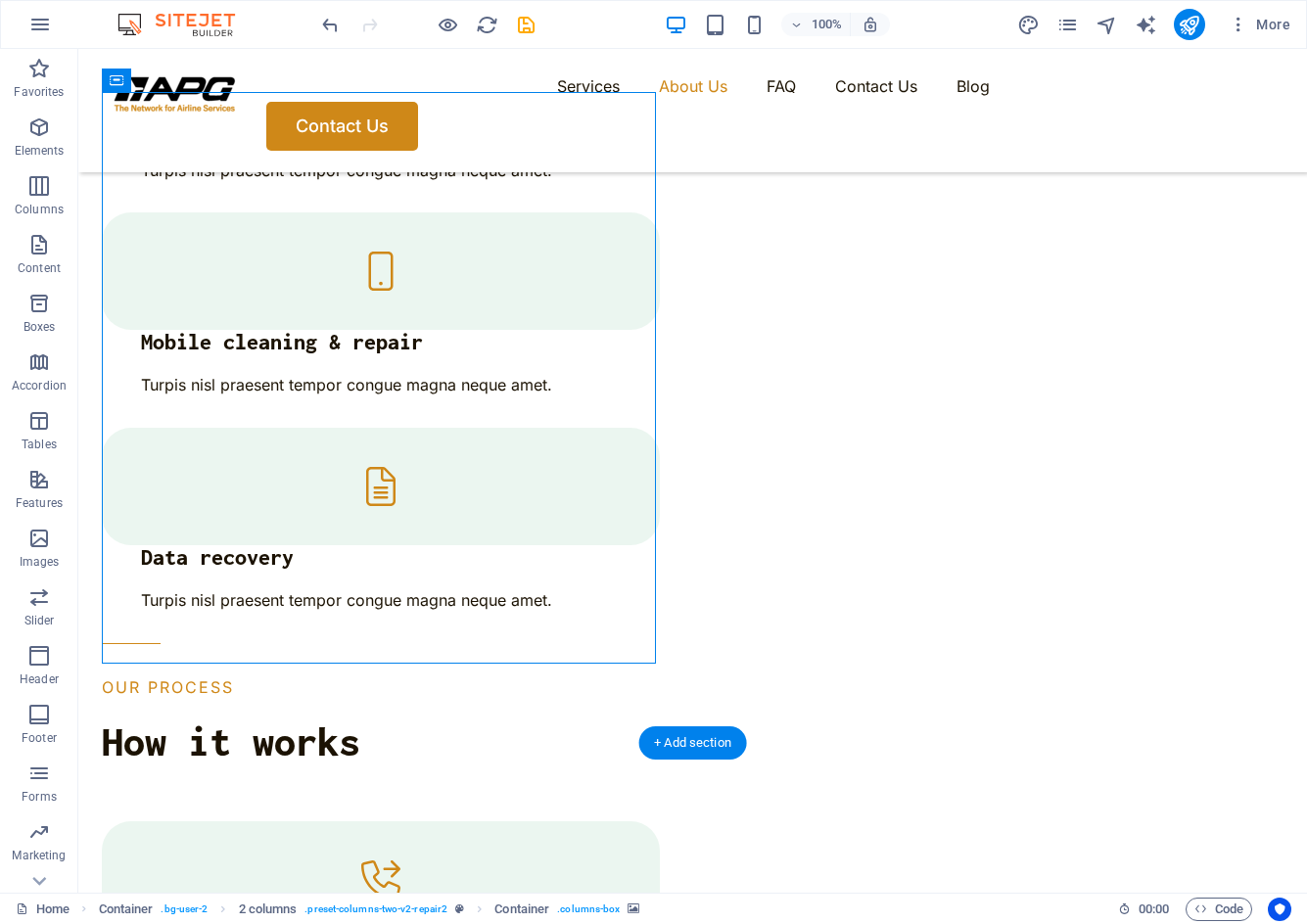 click at bounding box center (385, 3180) 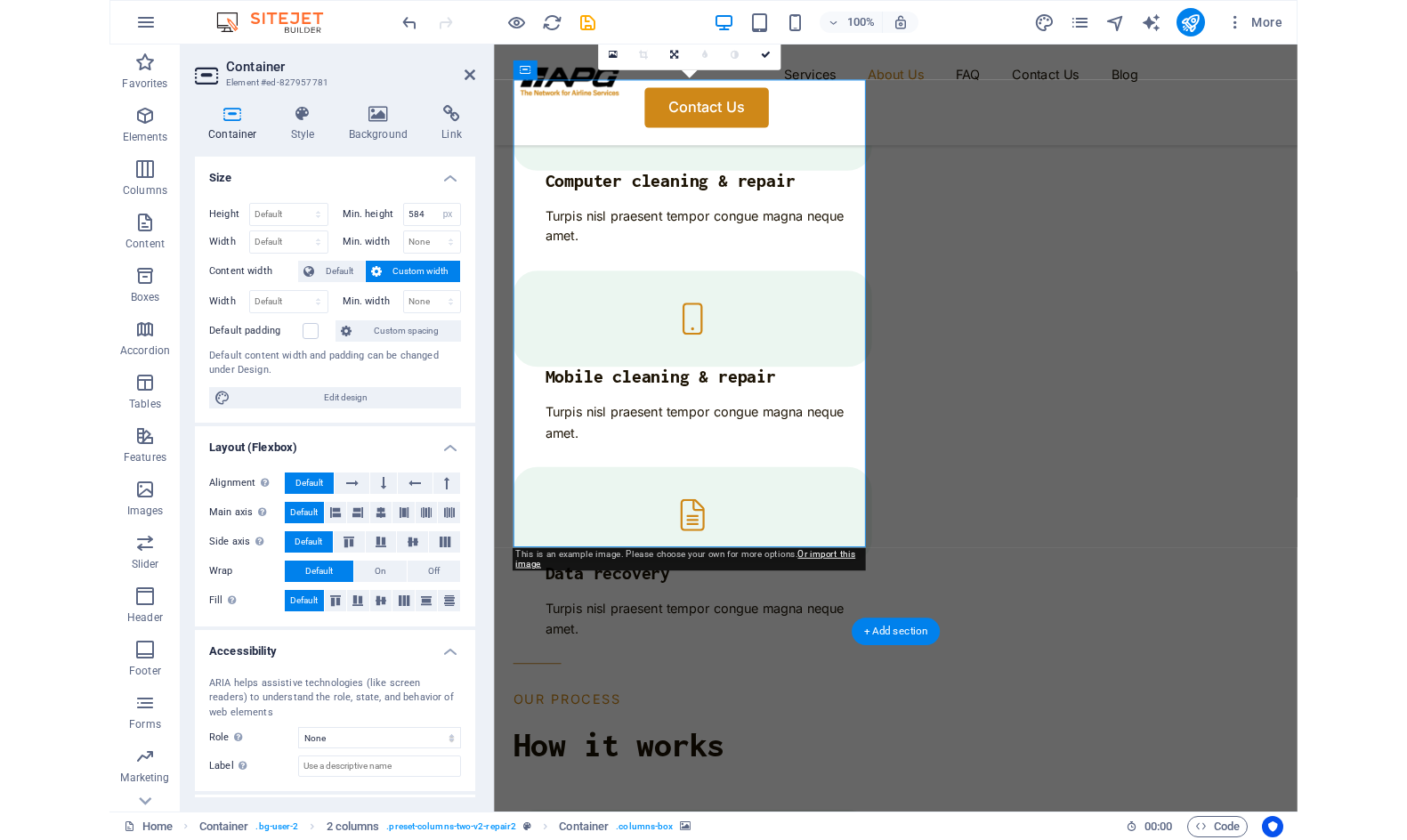 scroll, scrollTop: 2509, scrollLeft: 0, axis: vertical 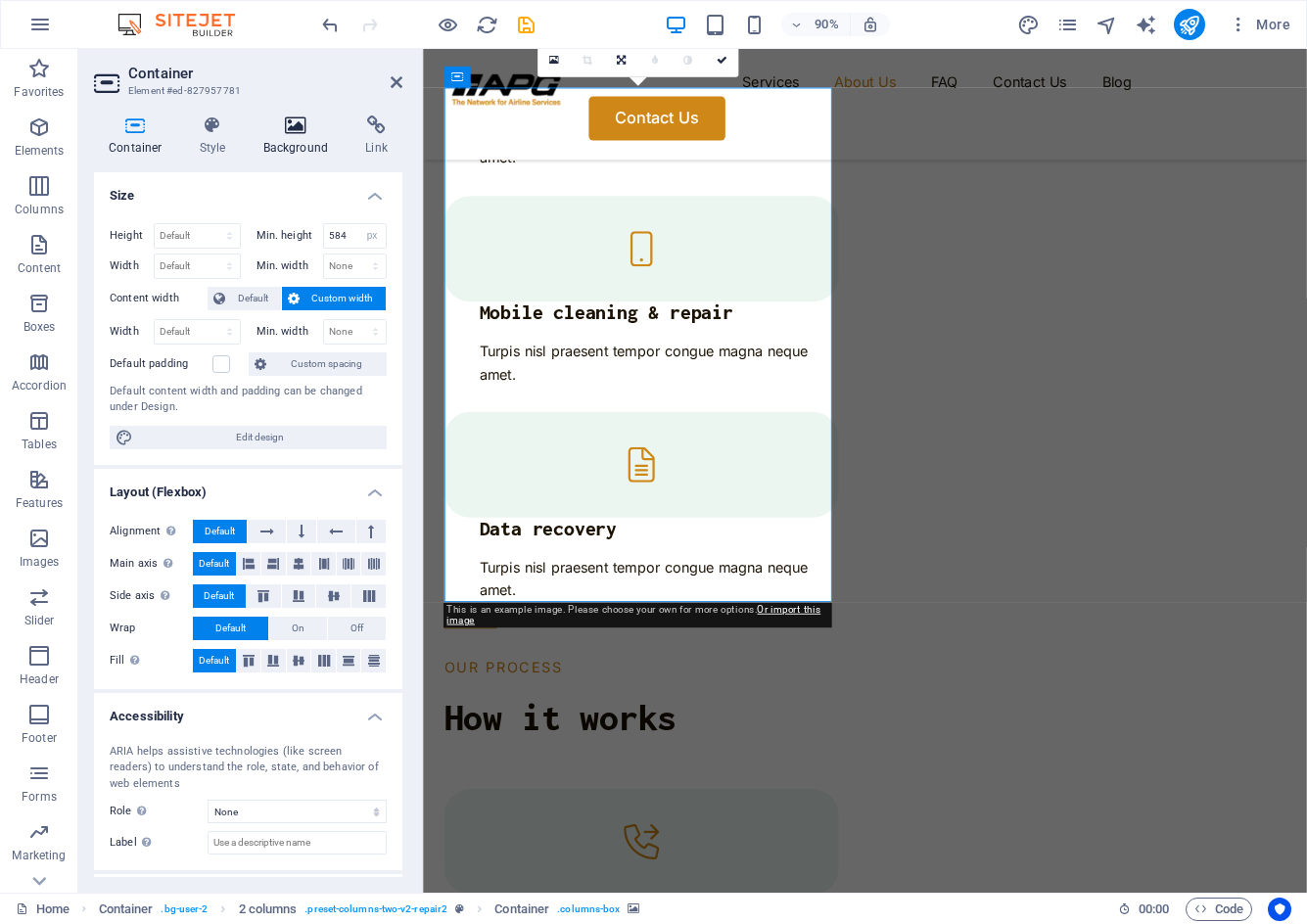 click on "Background" at bounding box center (300, 136) 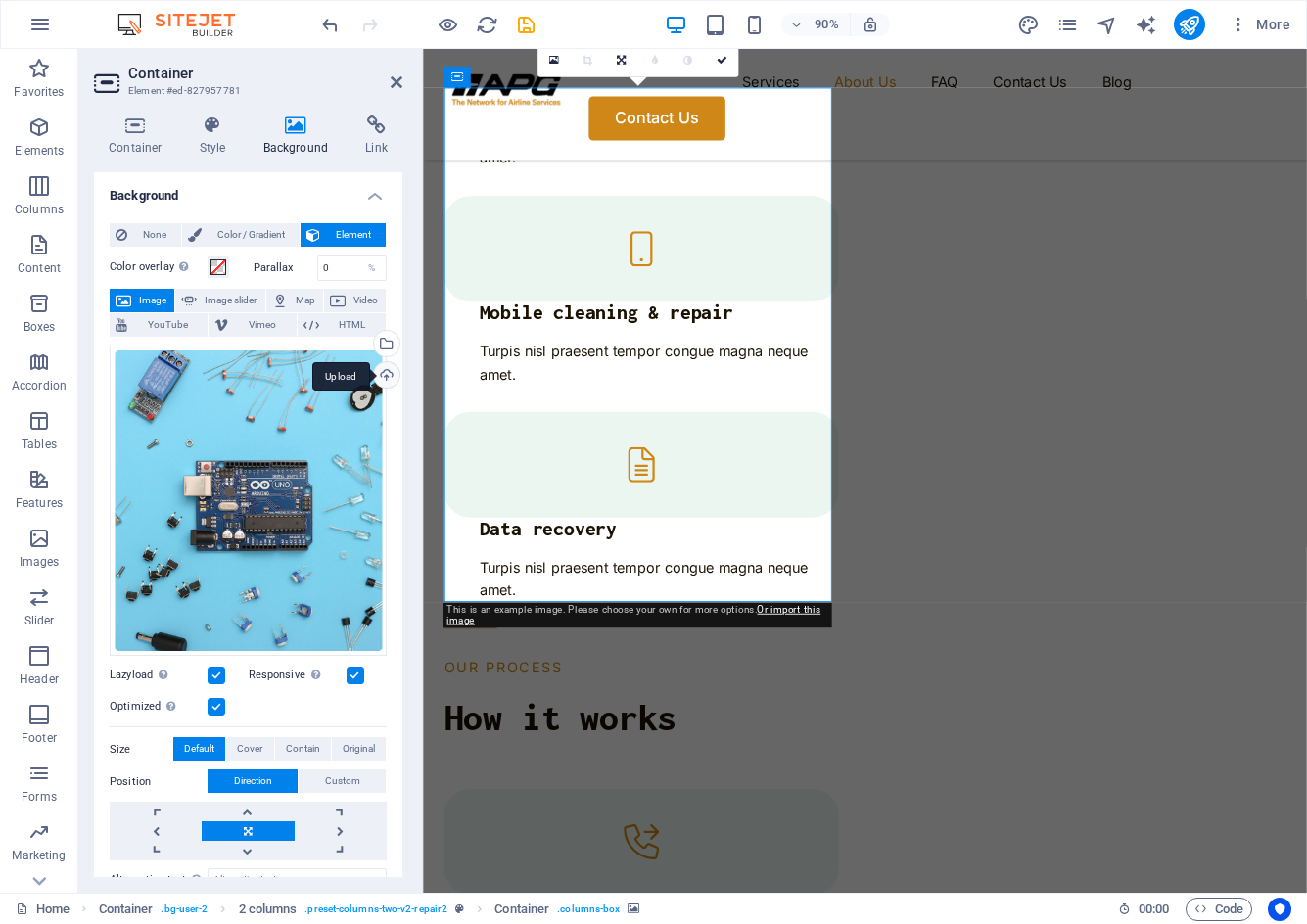 click on "Upload" at bounding box center [385, 377] 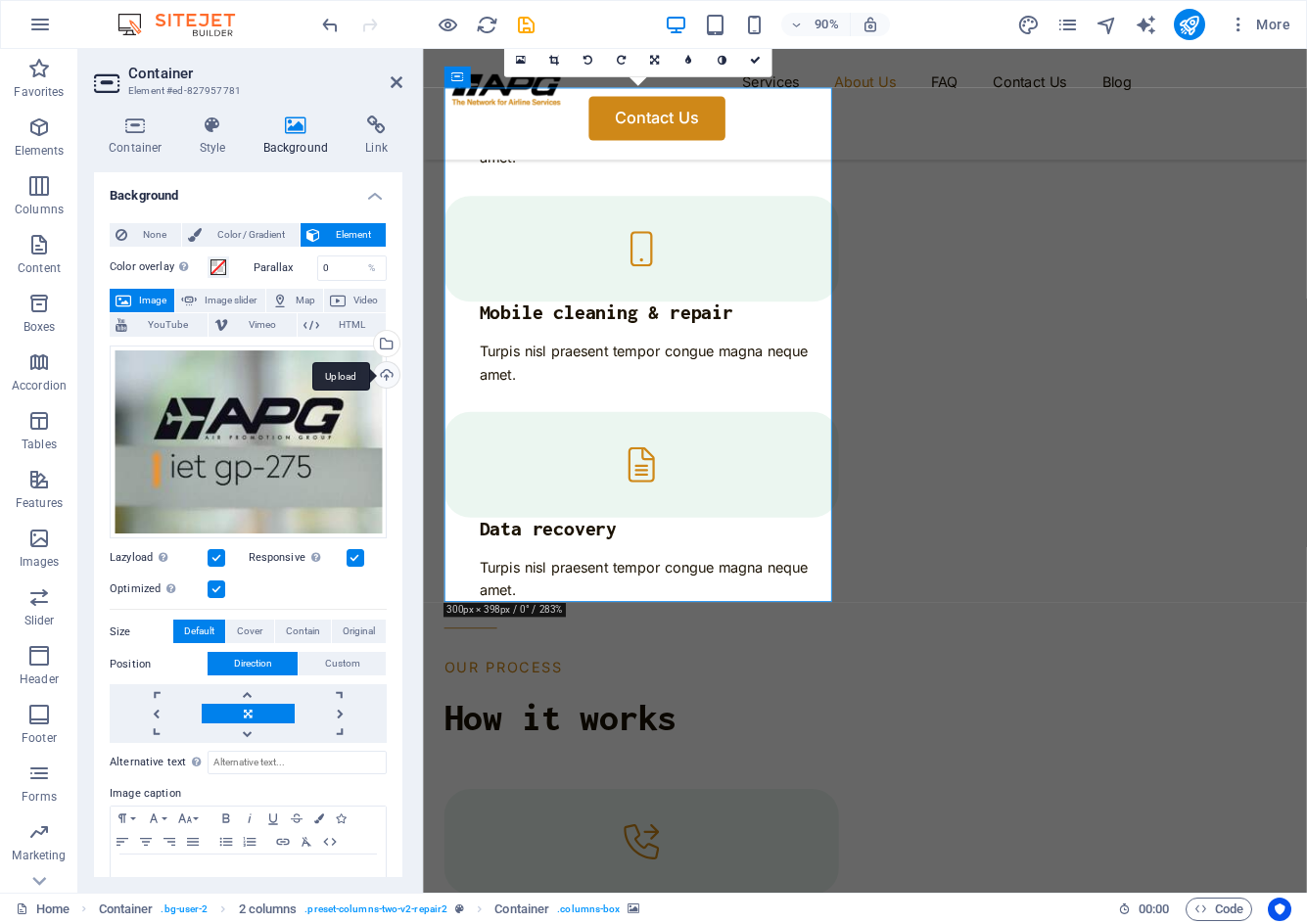 click on "Upload" at bounding box center [385, 377] 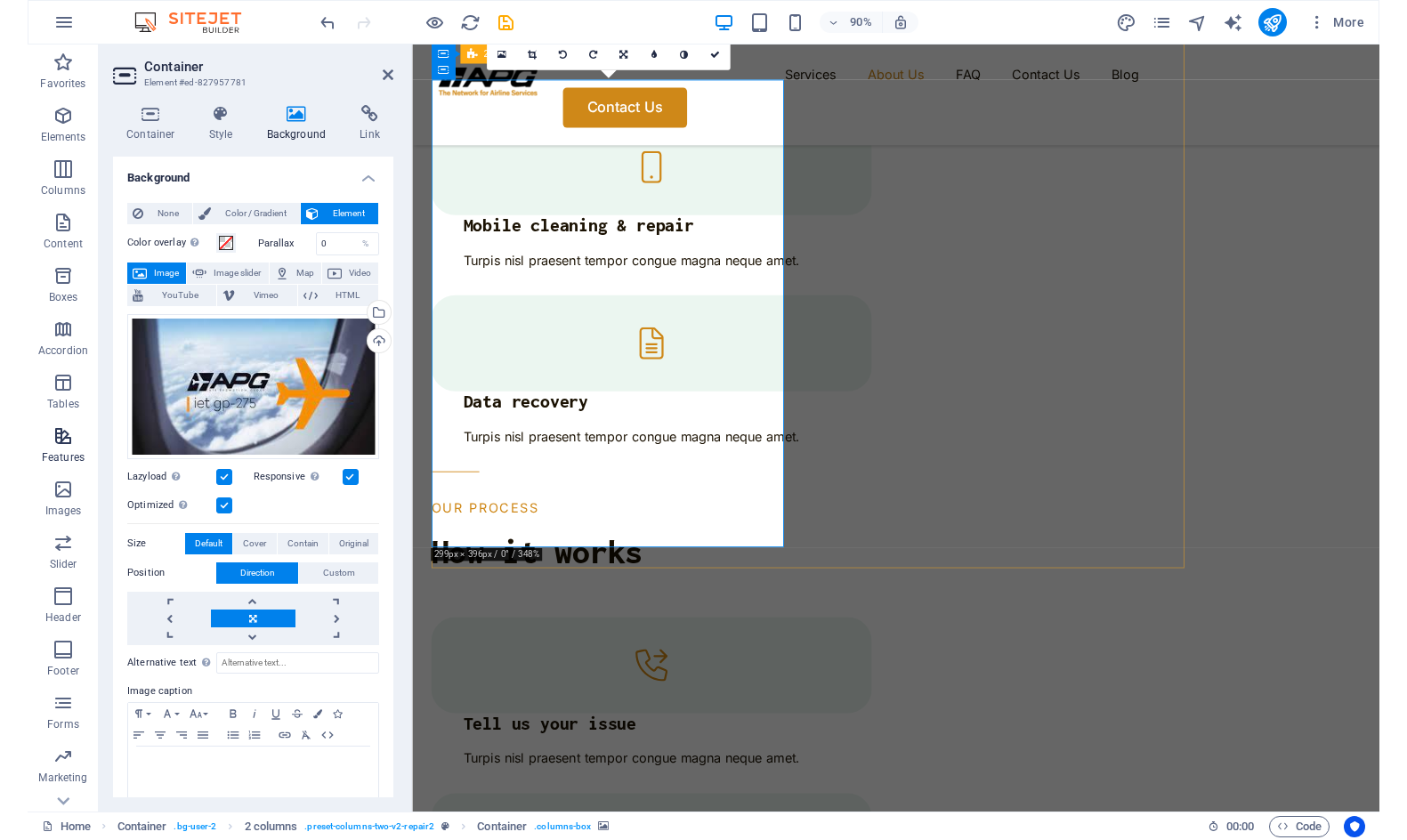 scroll, scrollTop: 2406, scrollLeft: 0, axis: vertical 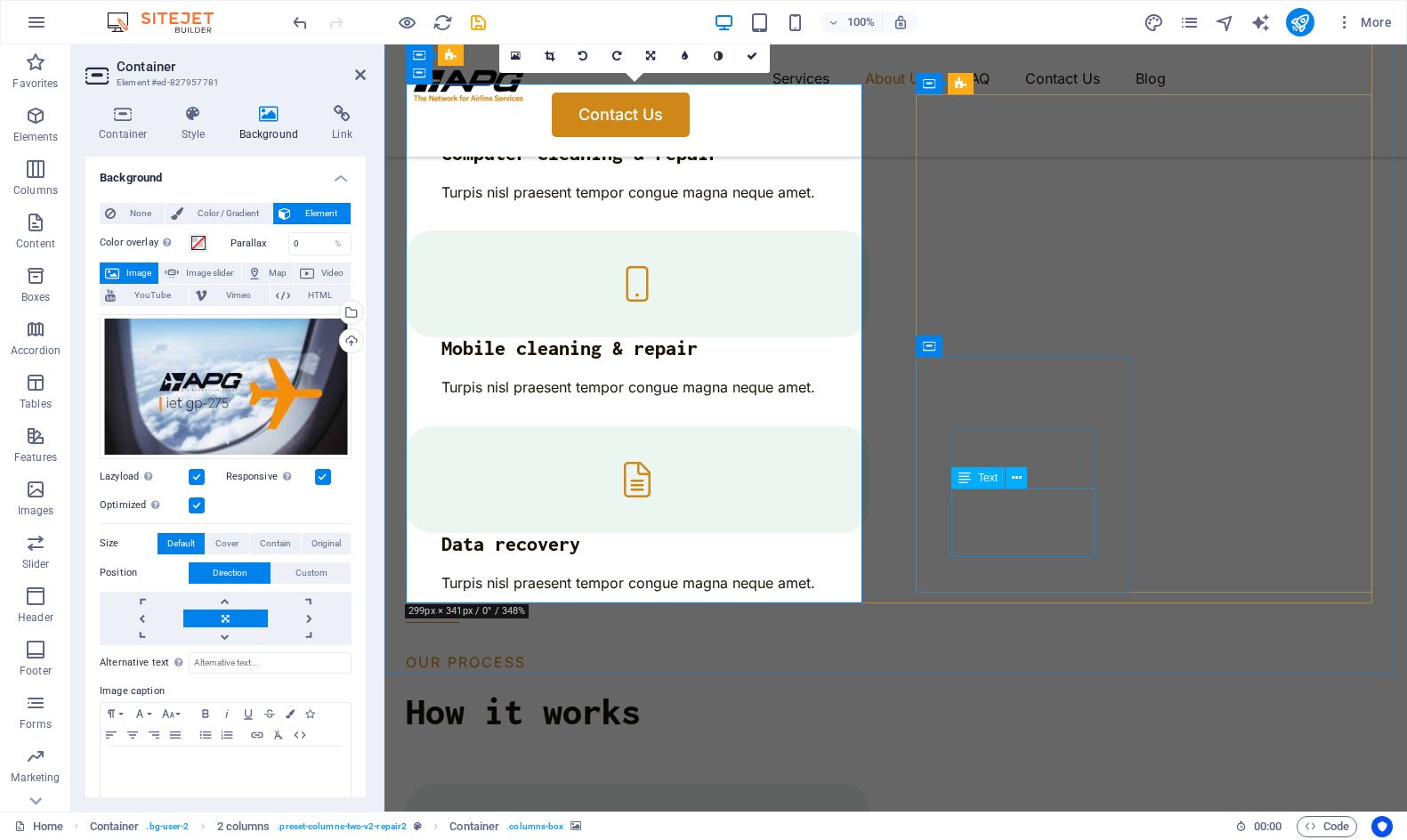 click on "Turpis nisl praesent tempor congue magna neque amet." at bounding box center (514, 4004) 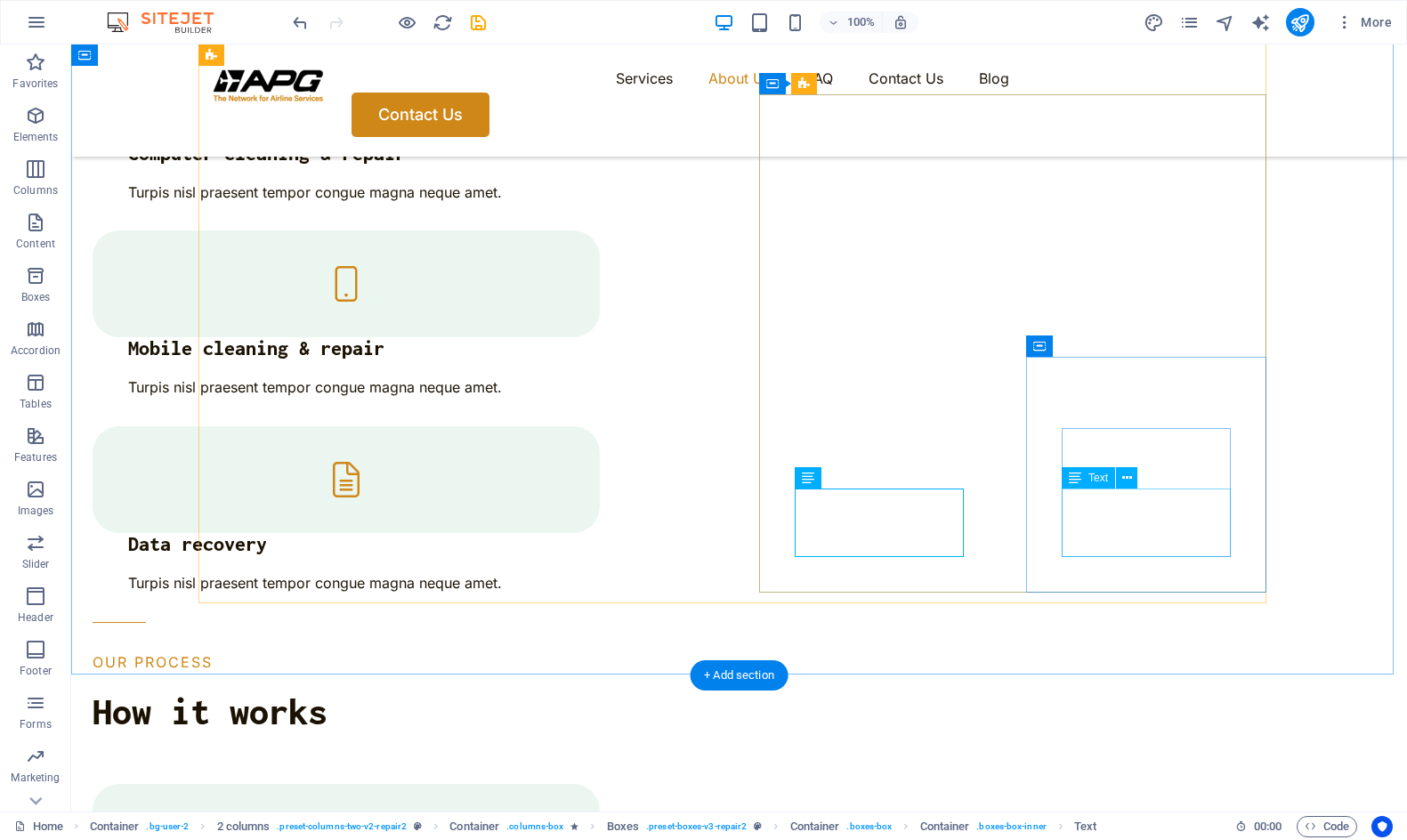 click on "Turpis nisl praesent tempor congue magna neque amet." at bounding box center [326, 4253] 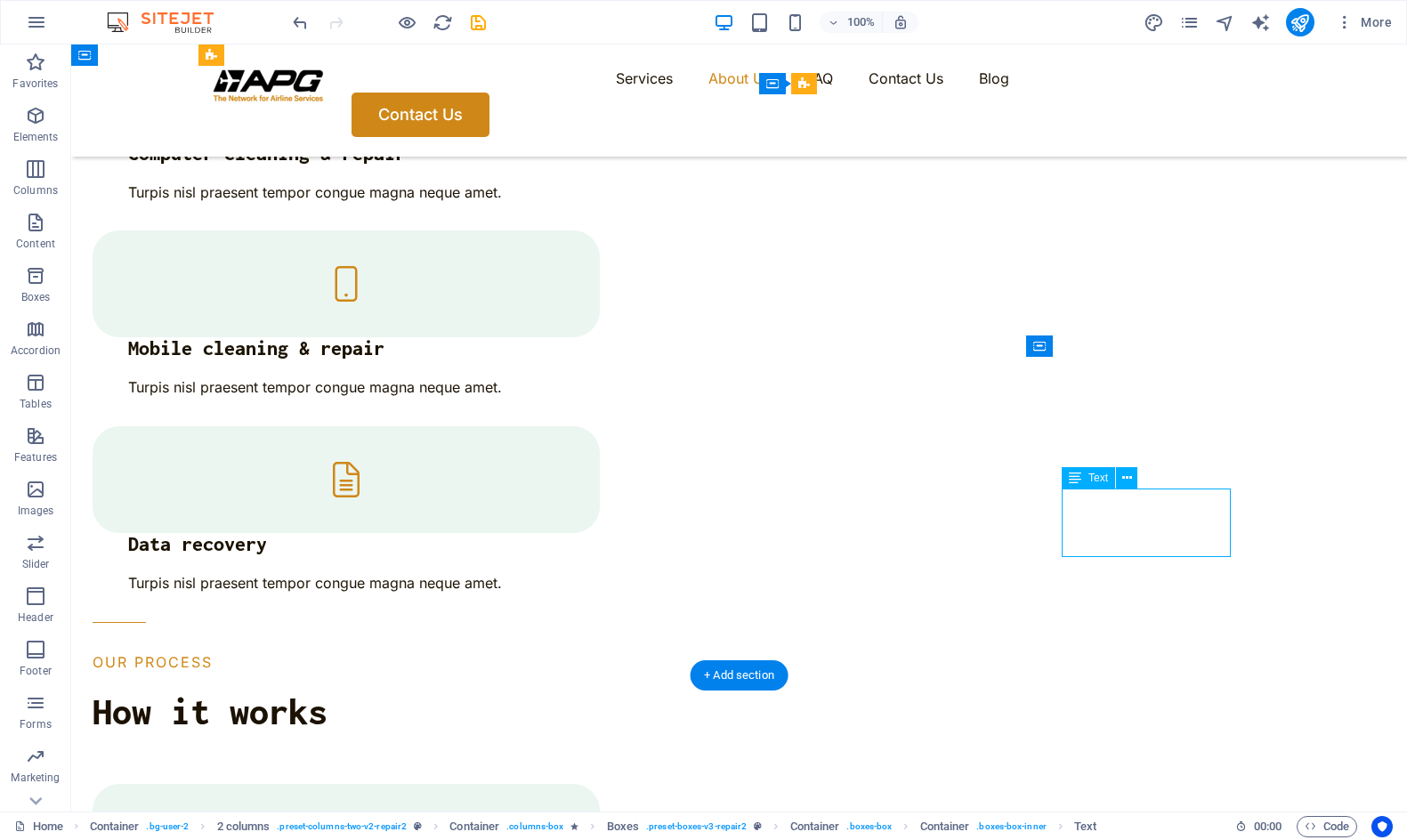 click on "Turpis nisl praesent tempor congue magna neque amet." at bounding box center (326, 4253) 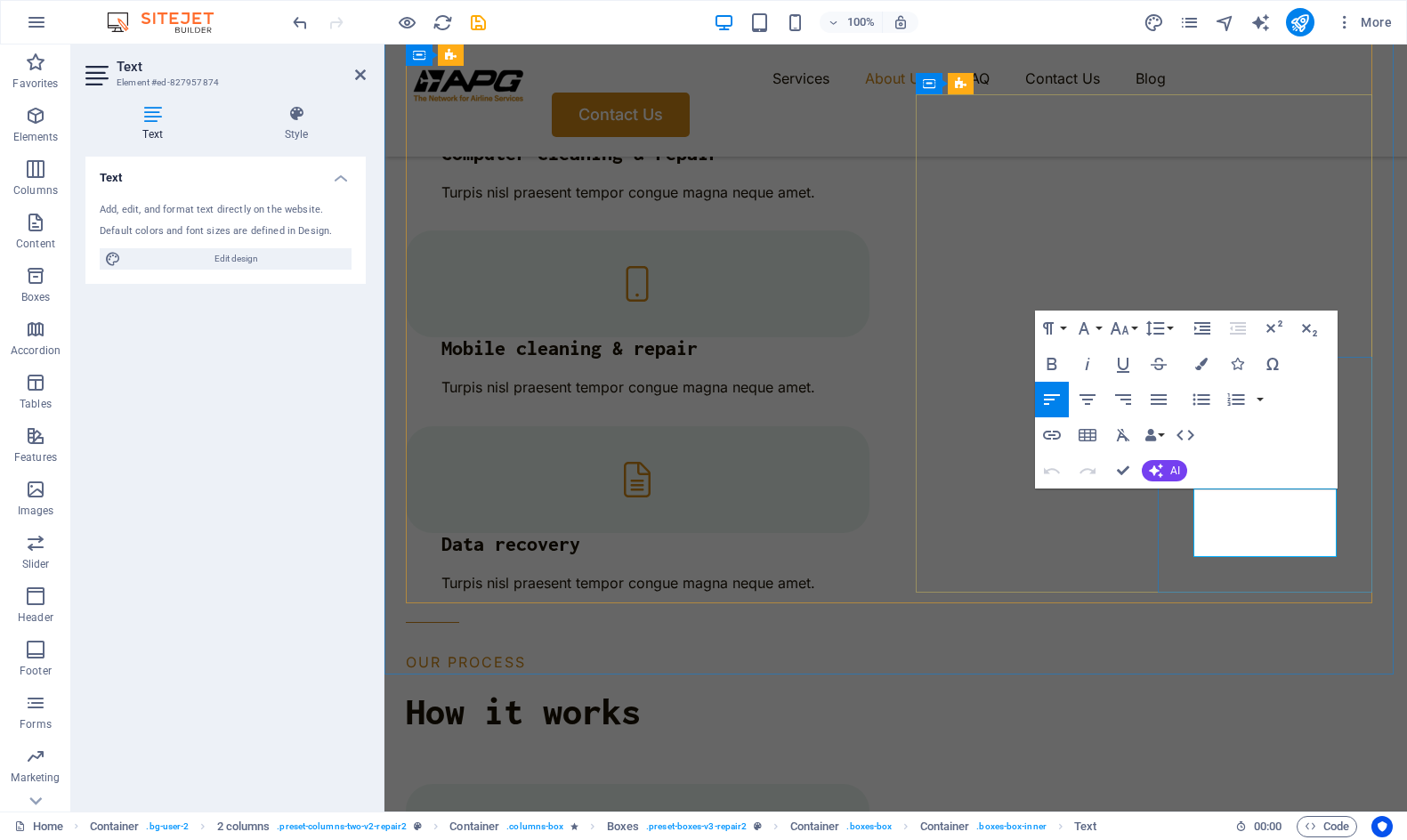 click on "Turpis nisl praesent tempor congue magna neque amet." at bounding box center [514, 4253] 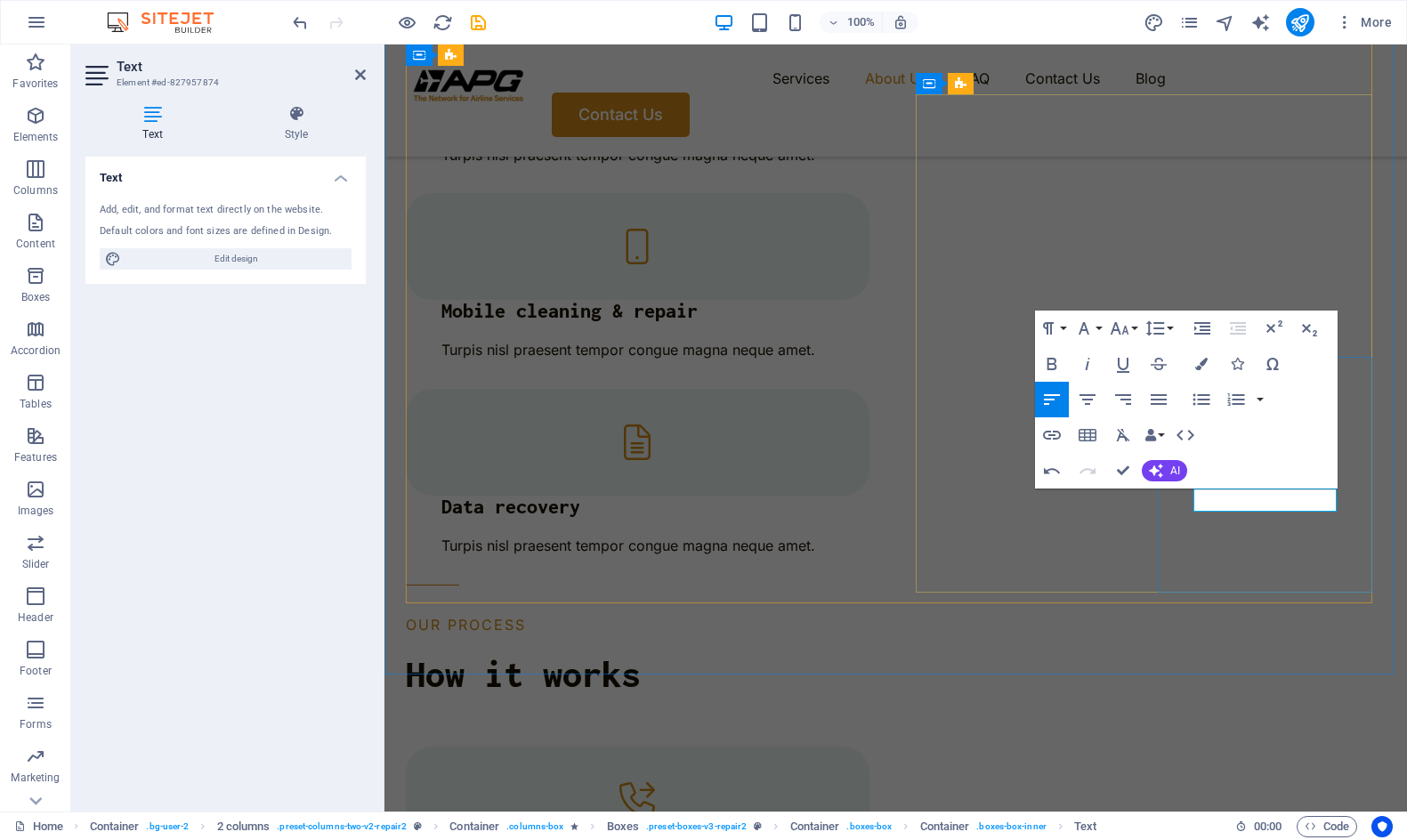 type 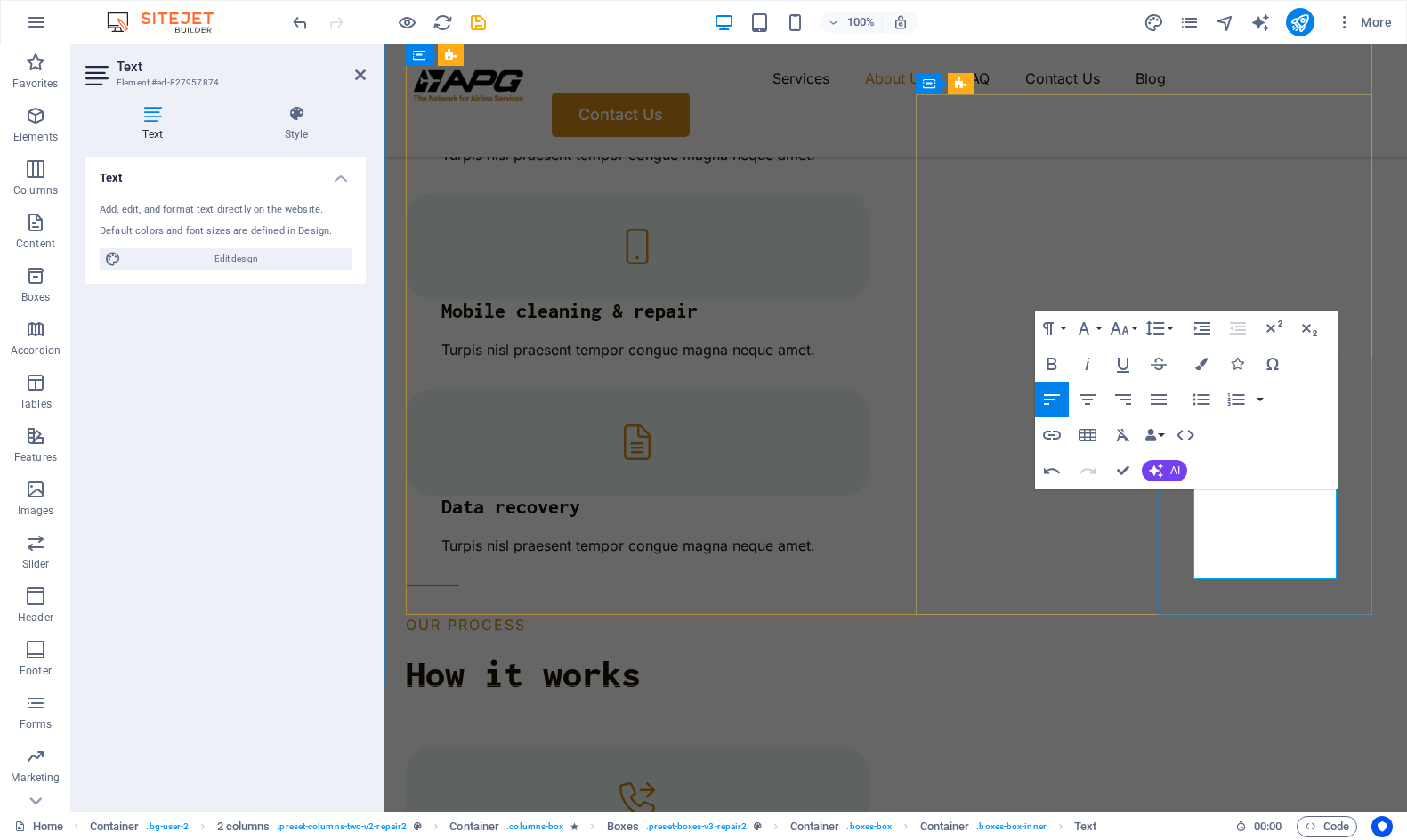 scroll, scrollTop: 2395, scrollLeft: 0, axis: vertical 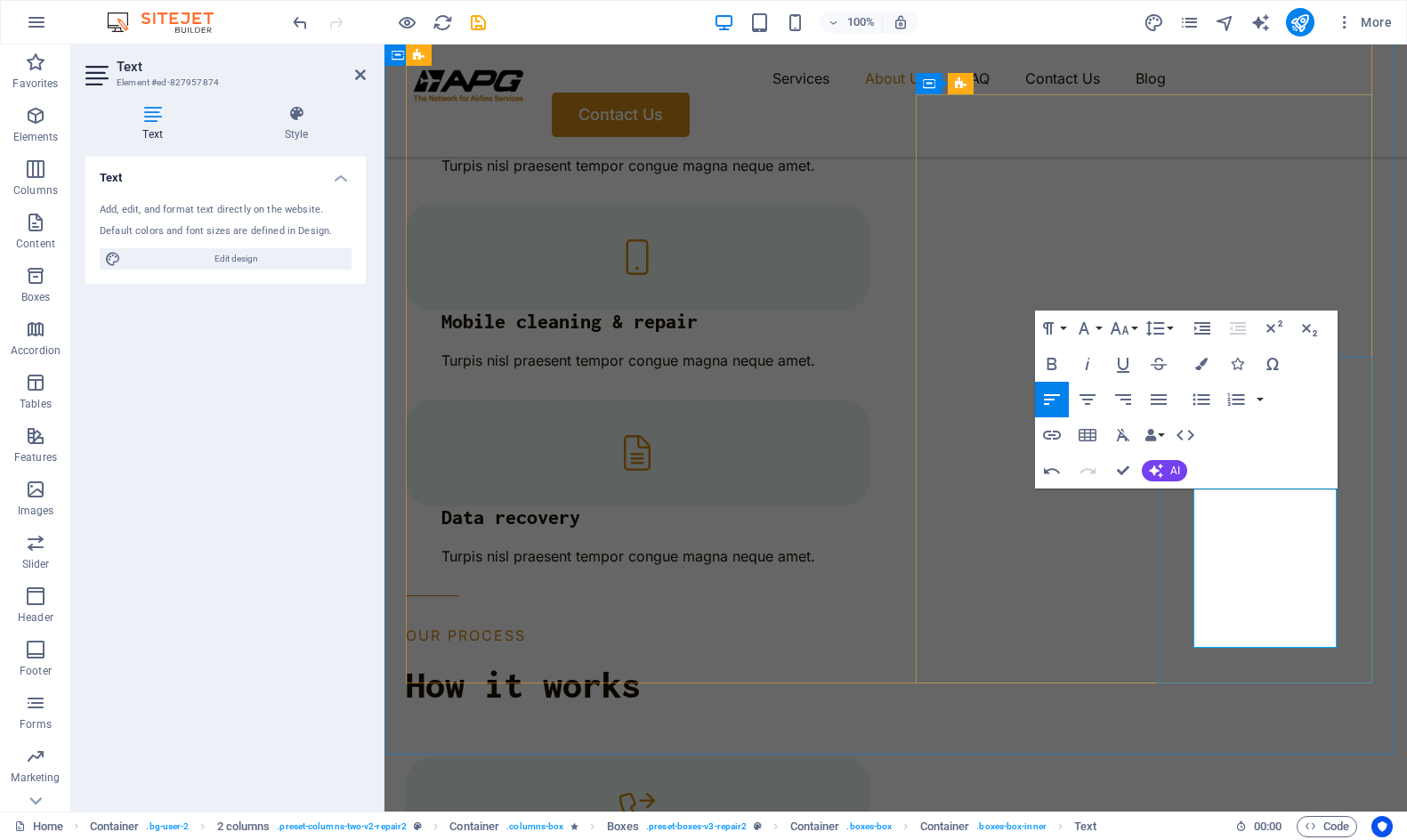 click on "Enjoy complimentary change to your flight ticket before departure if the travel dates uncertain orsubject to change" at bounding box center [514, 4261] 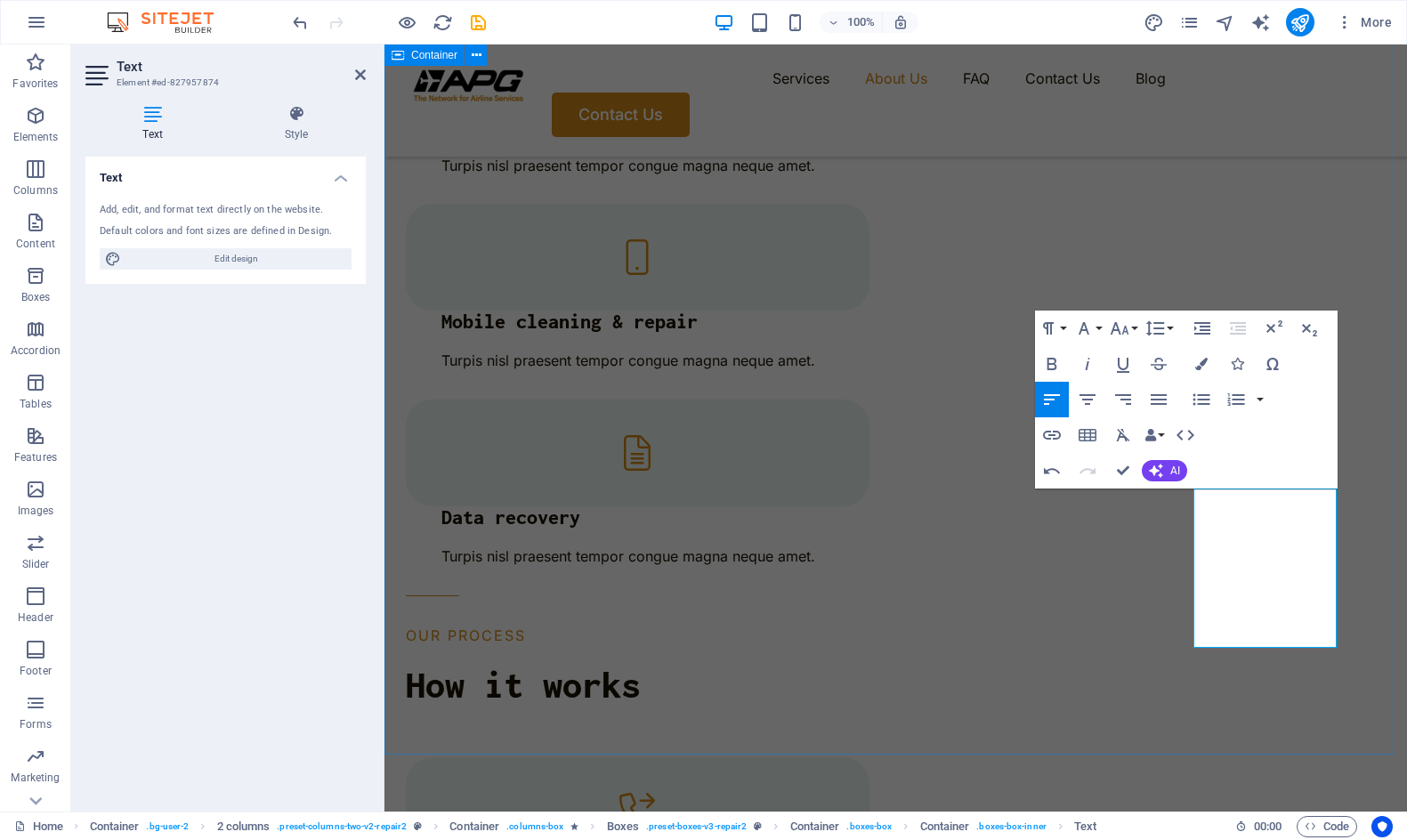 click on "WHY US Trusted Service Within Global Reach 32 + Years Experience 150 + Partners 2649 + Client Satisfication Drop content here or  Add elements  Paste clipboard Experienced Turpis nisl praesent tempor congue magna neque amet. Reliable Turpis nisl praesent tempor congue magna neque amet. High-quality Turpis nisl praesent tempor congue magna neque amet. Flexible Enjoy complimentary change to your flight ticket before departure if the travel dates uncertain or  subject to change" at bounding box center (895, 3309) 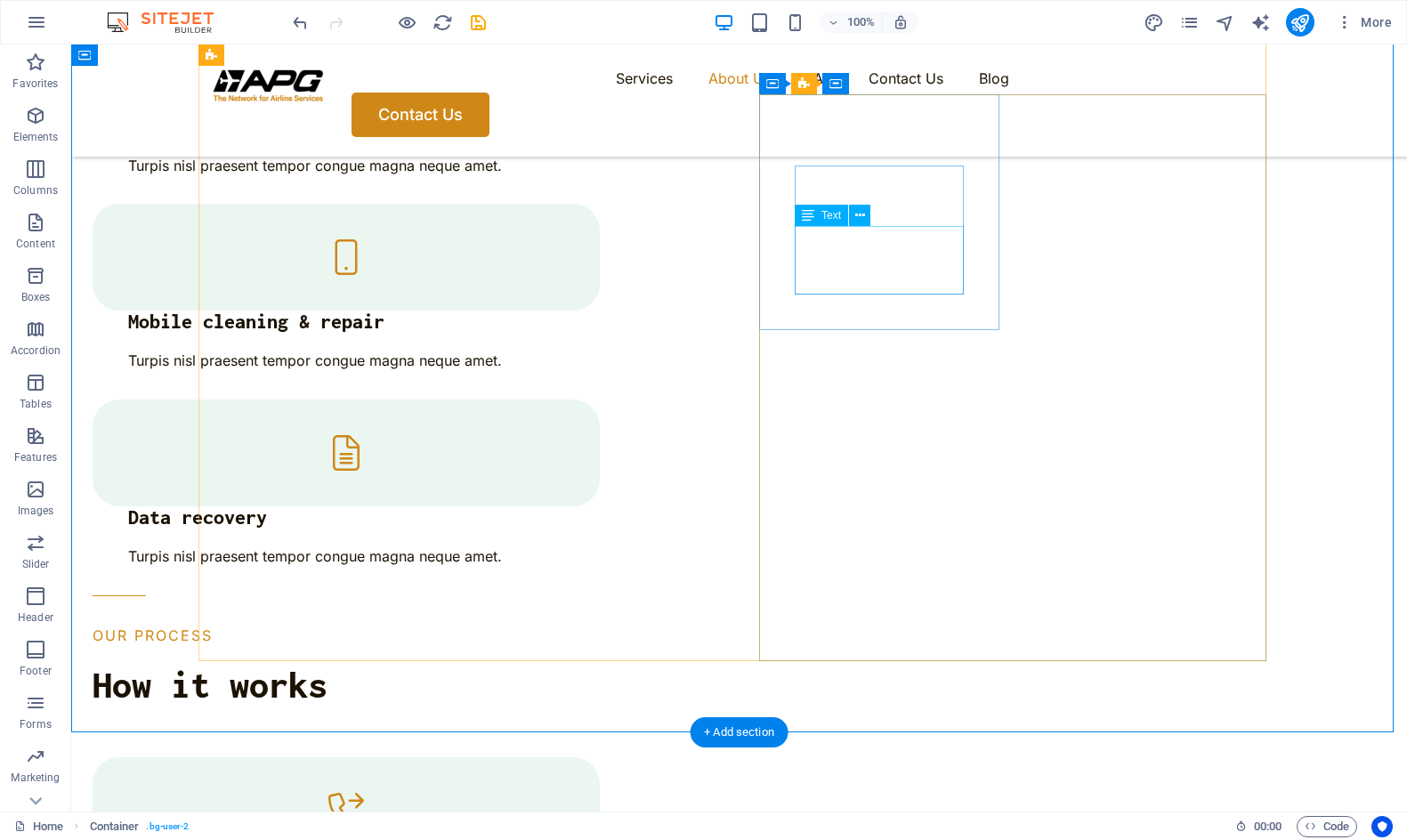 drag, startPoint x: 861, startPoint y: 251, endPoint x: 863, endPoint y: 261, distance: 10.19804 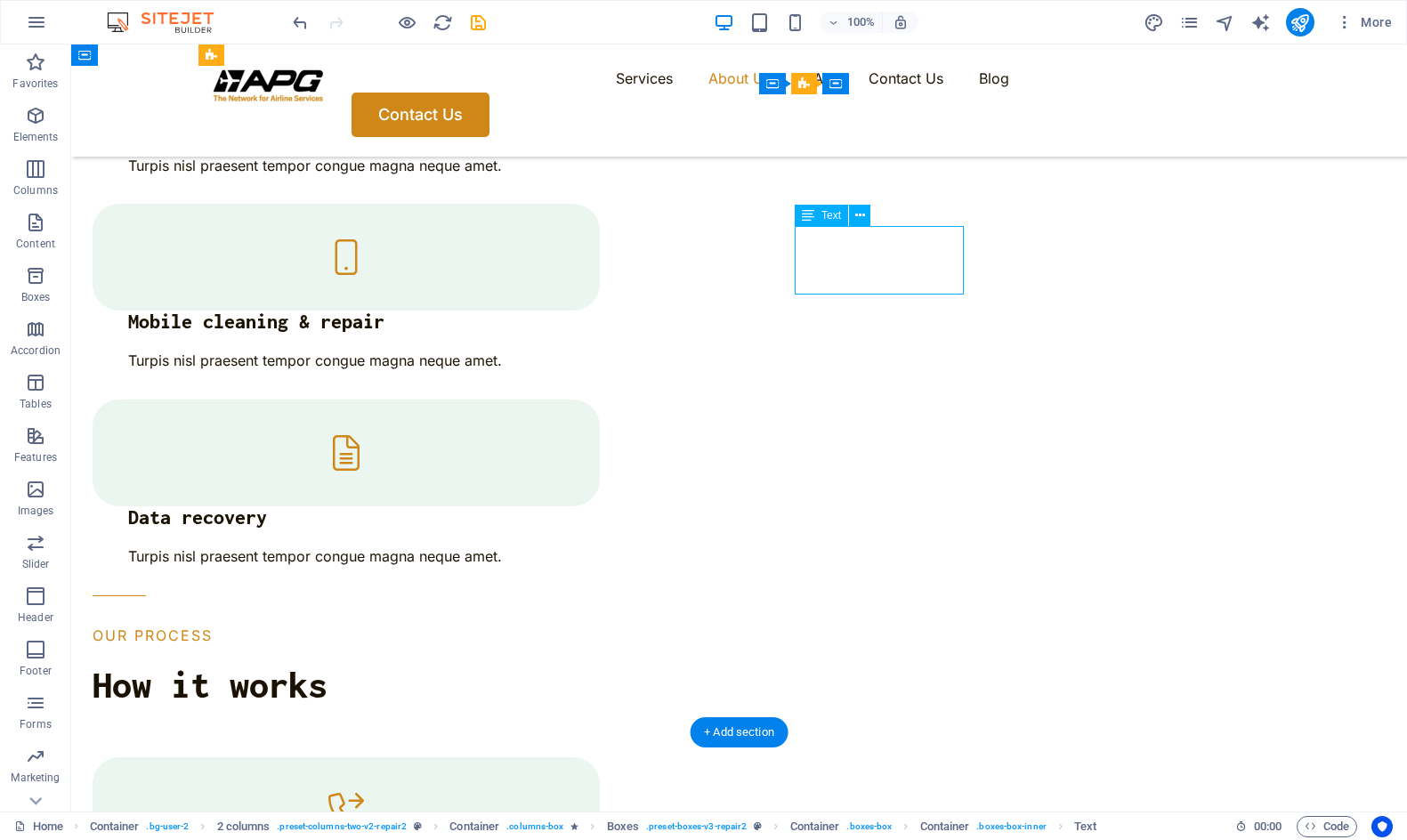 click on "Turpis nisl praesent tempor congue magna neque amet." at bounding box center (326, 3480) 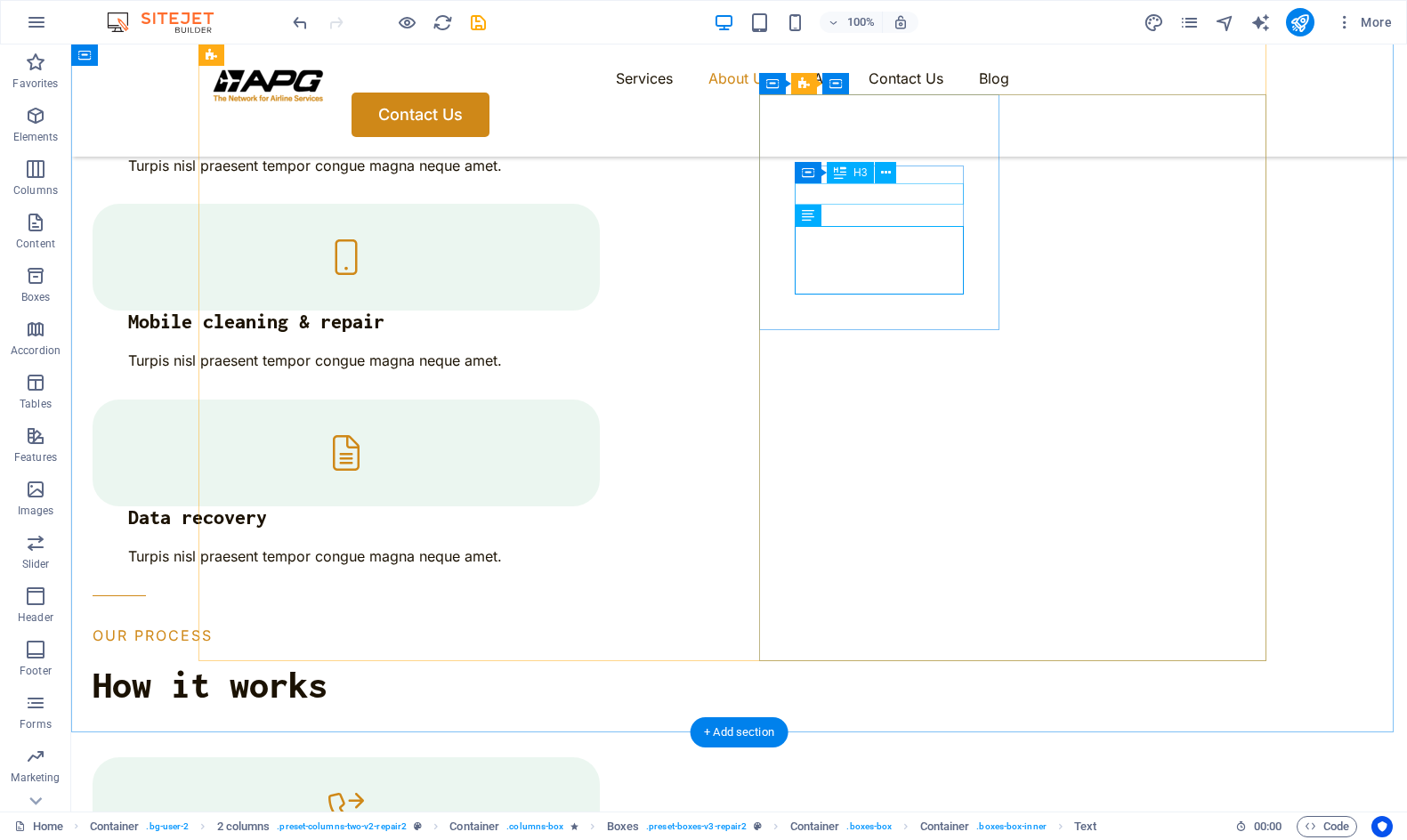 click on "Experienced" at bounding box center [326, 3414] 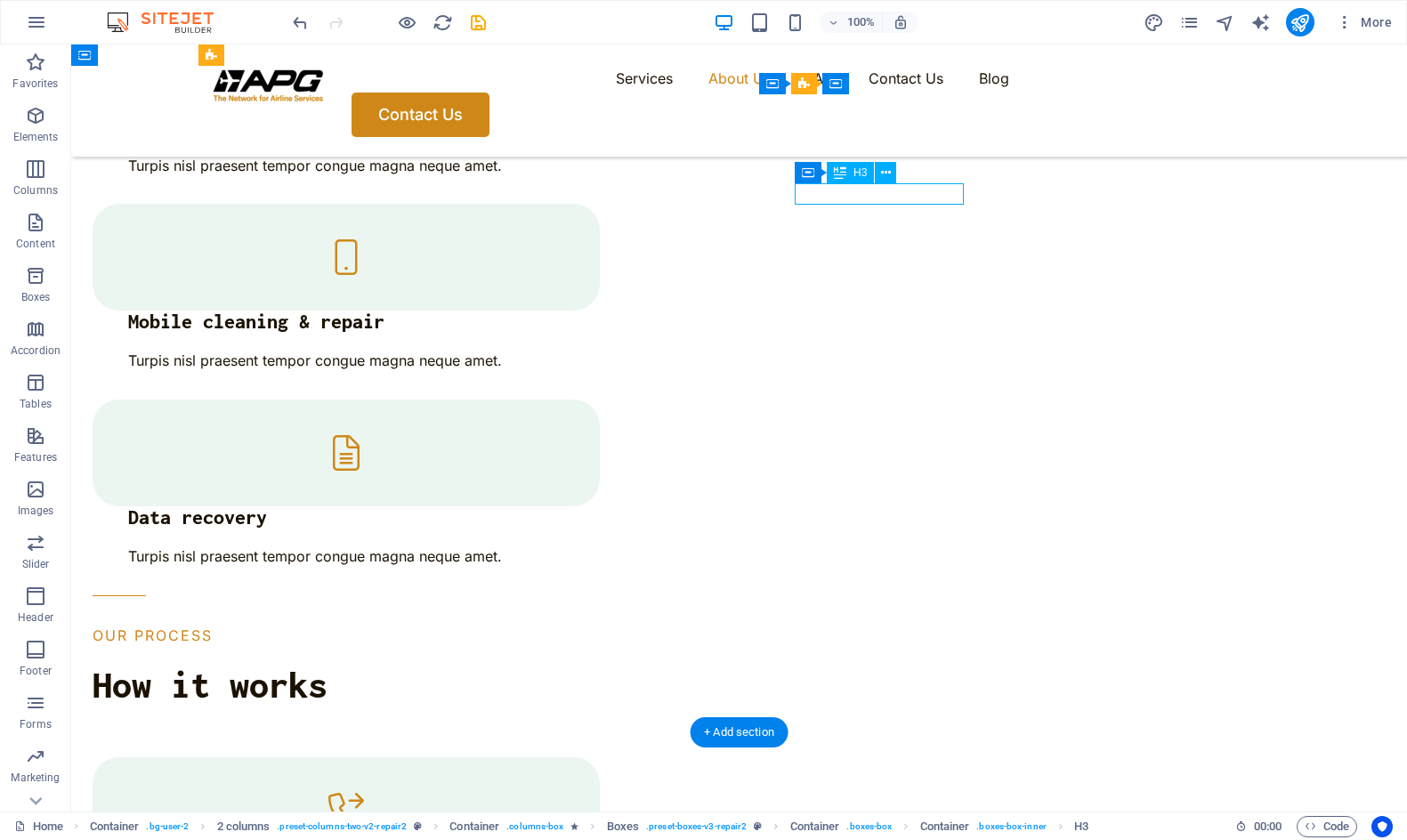 click on "Experienced" at bounding box center [326, 3414] 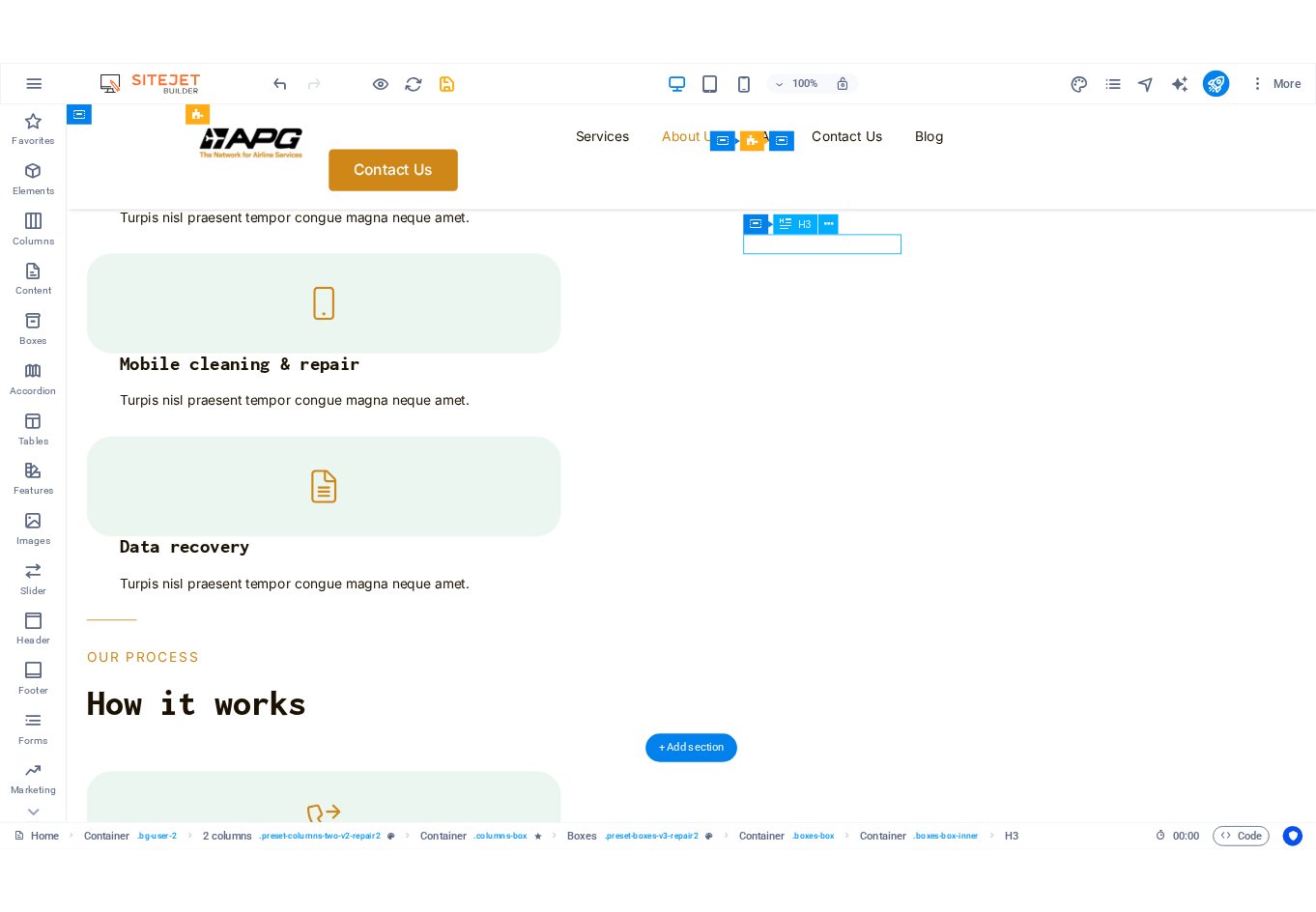 scroll, scrollTop: 2613, scrollLeft: 0, axis: vertical 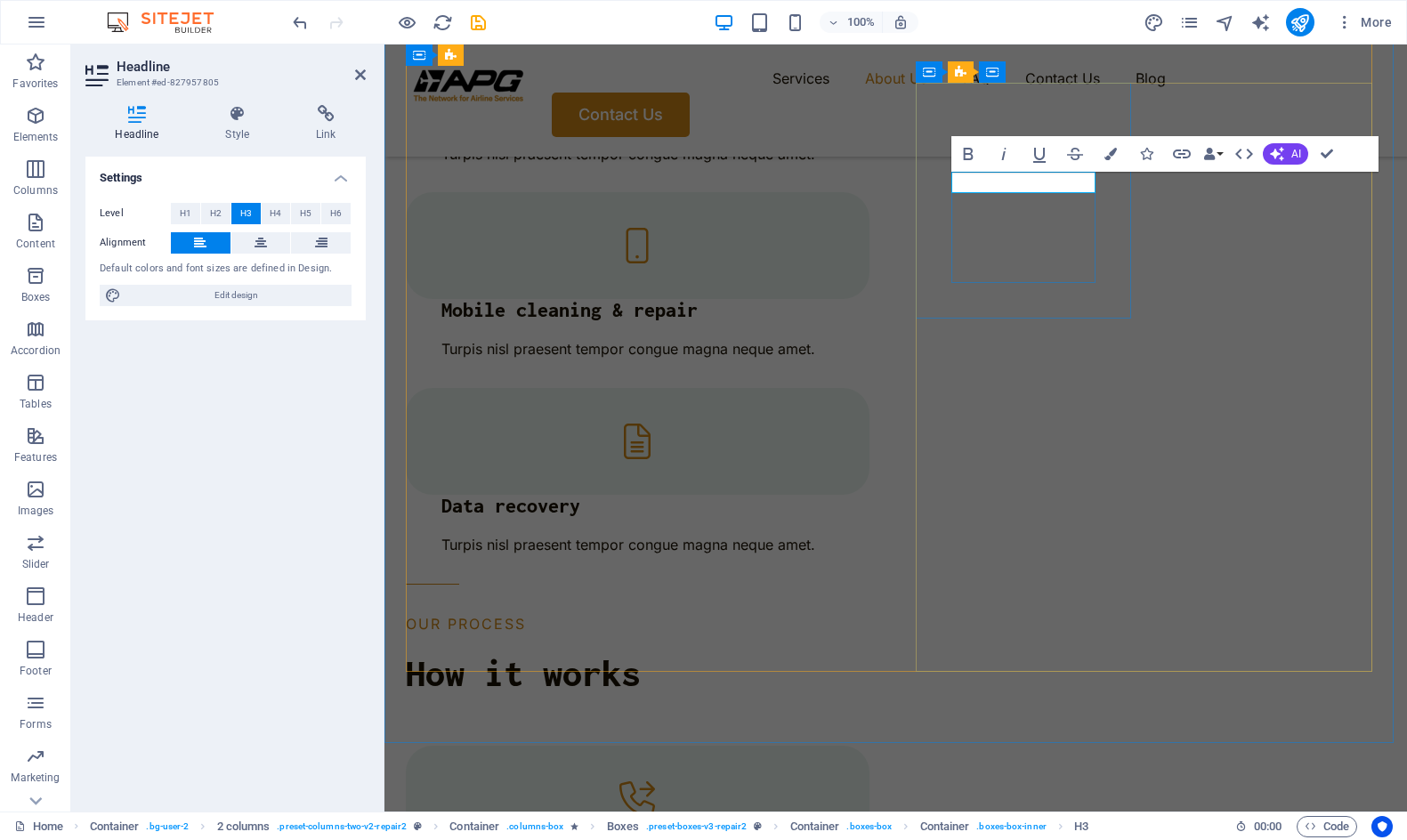 click on "Experienced" at bounding box center [514, 3403] 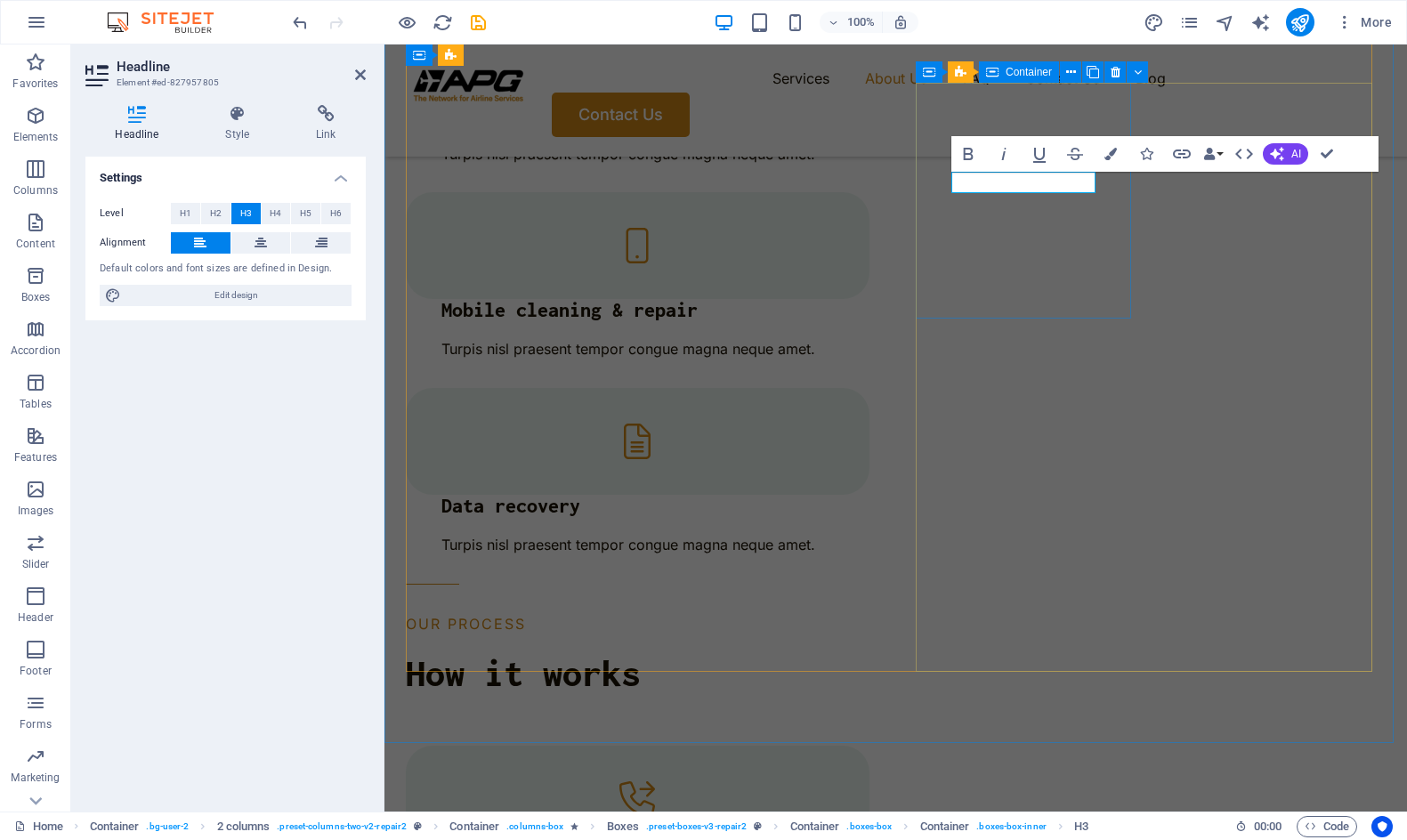drag, startPoint x: 1078, startPoint y: 182, endPoint x: 946, endPoint y: 177, distance: 132.09466 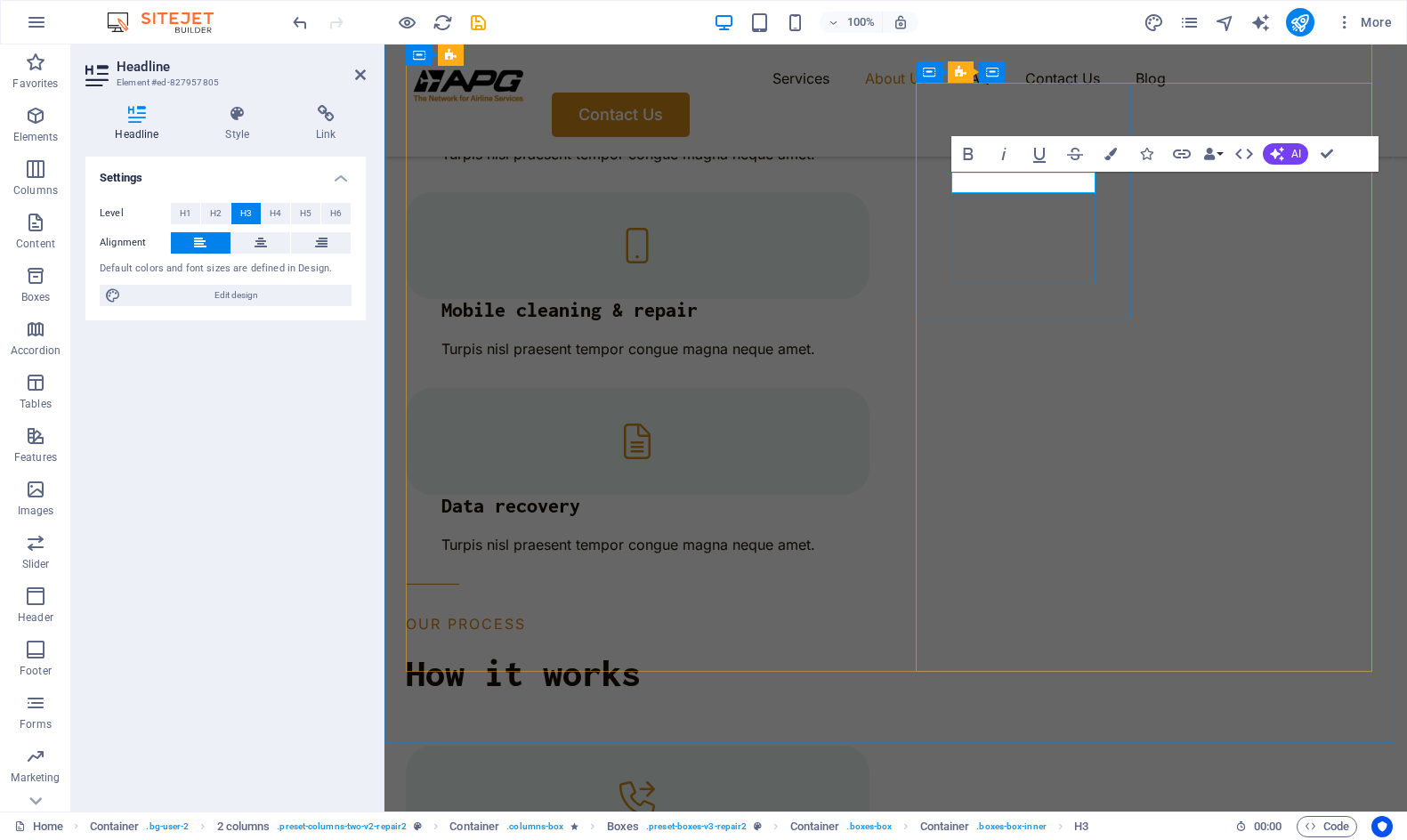 click on "Experienced" at bounding box center (514, 3403) 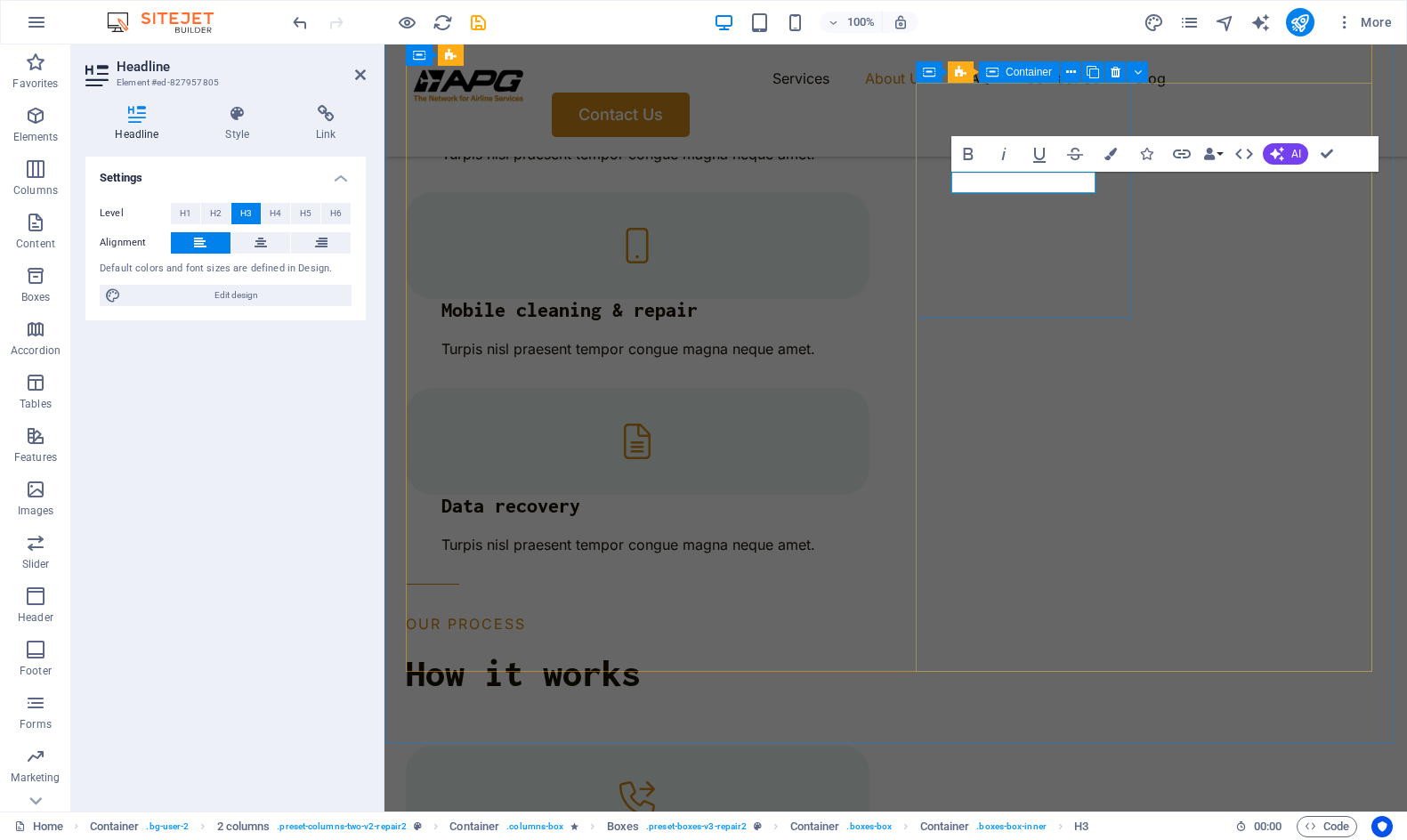 type 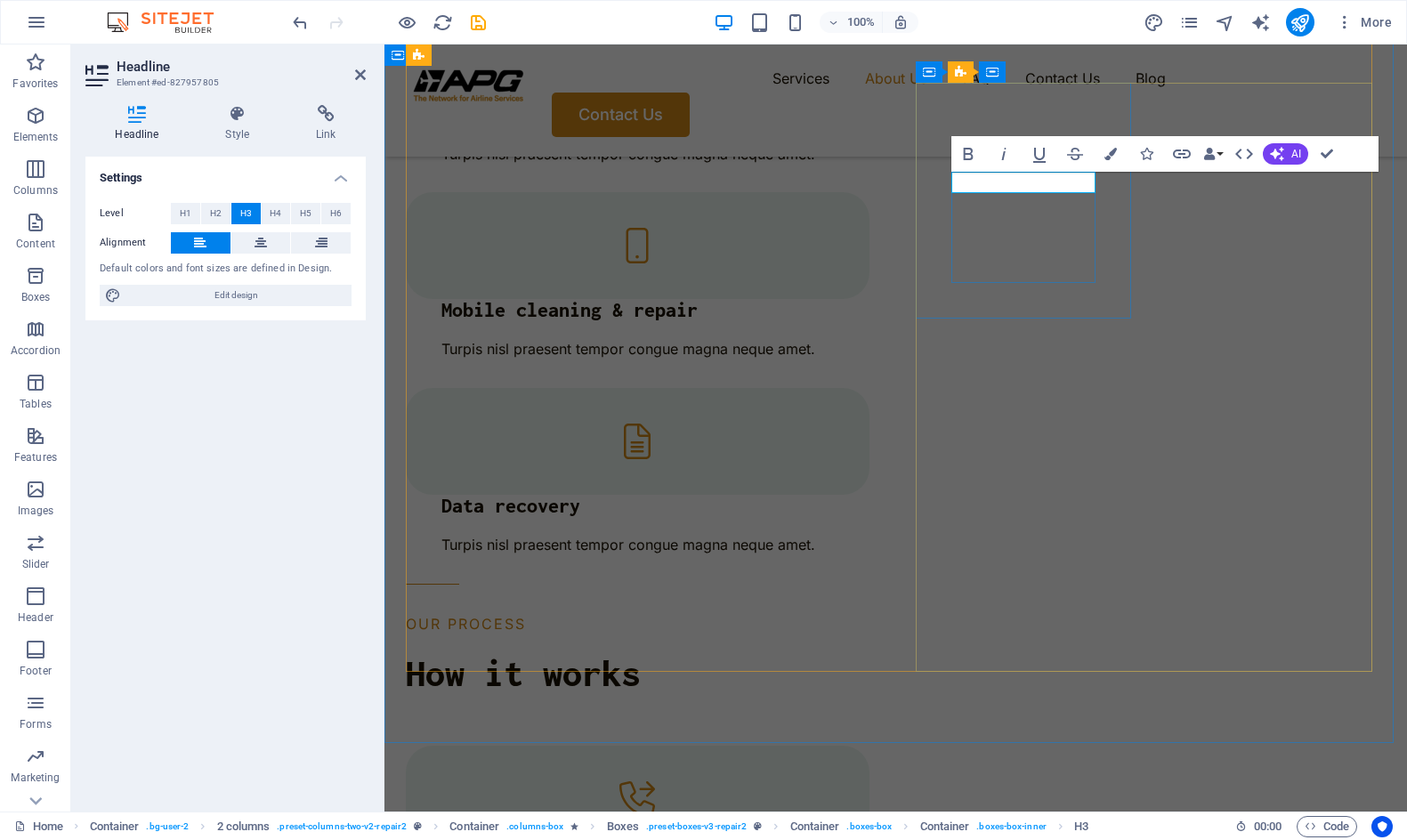 click on "Support" at bounding box center (514, 3403) 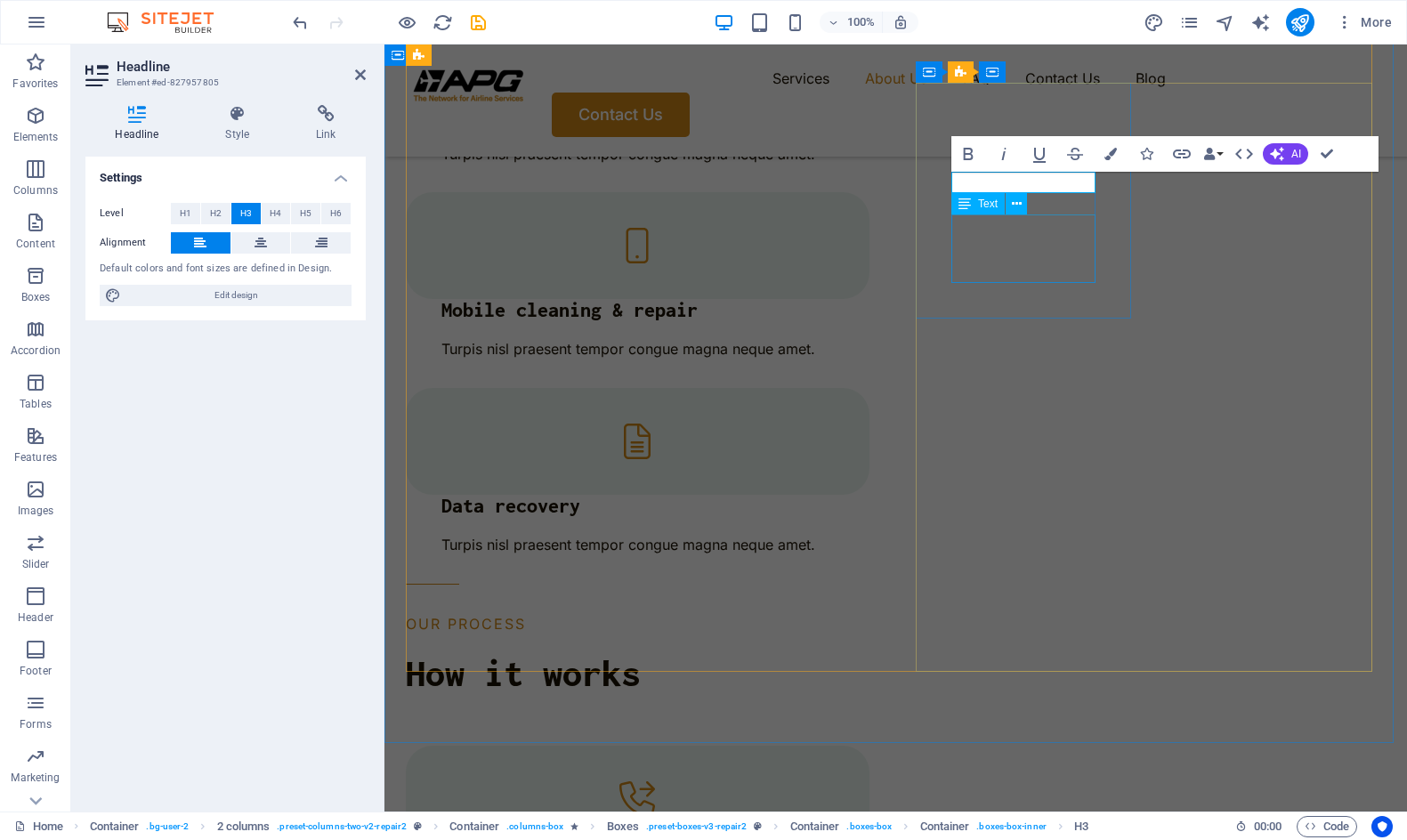 click on "Turpis nisl praesent tempor congue magna neque amet." at bounding box center [514, 3469] 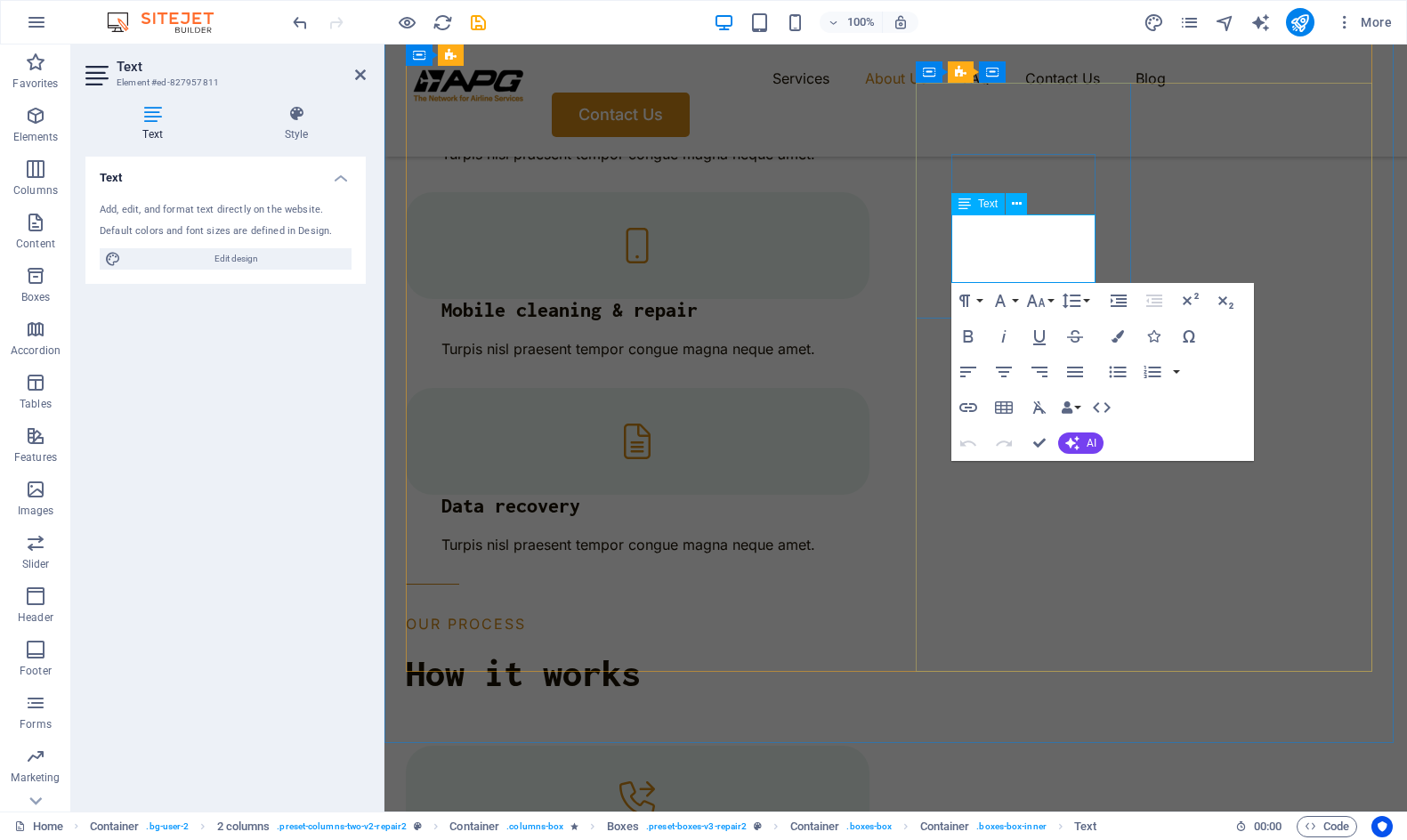 click on "Turpis nisl praesent tempor congue magna neque amet." at bounding box center [514, 3469] 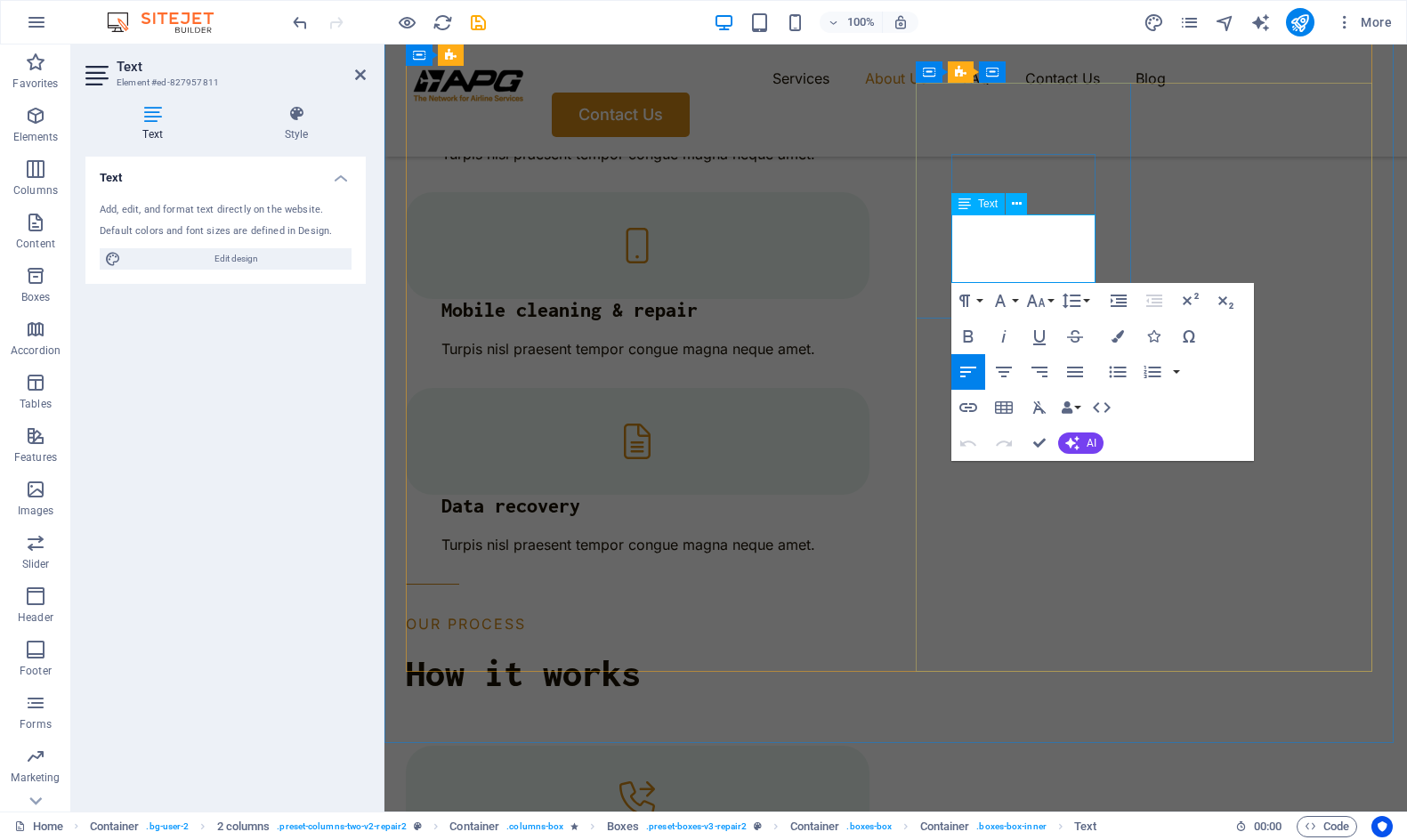 drag, startPoint x: 1085, startPoint y: 271, endPoint x: 975, endPoint y: 220, distance: 121.24768 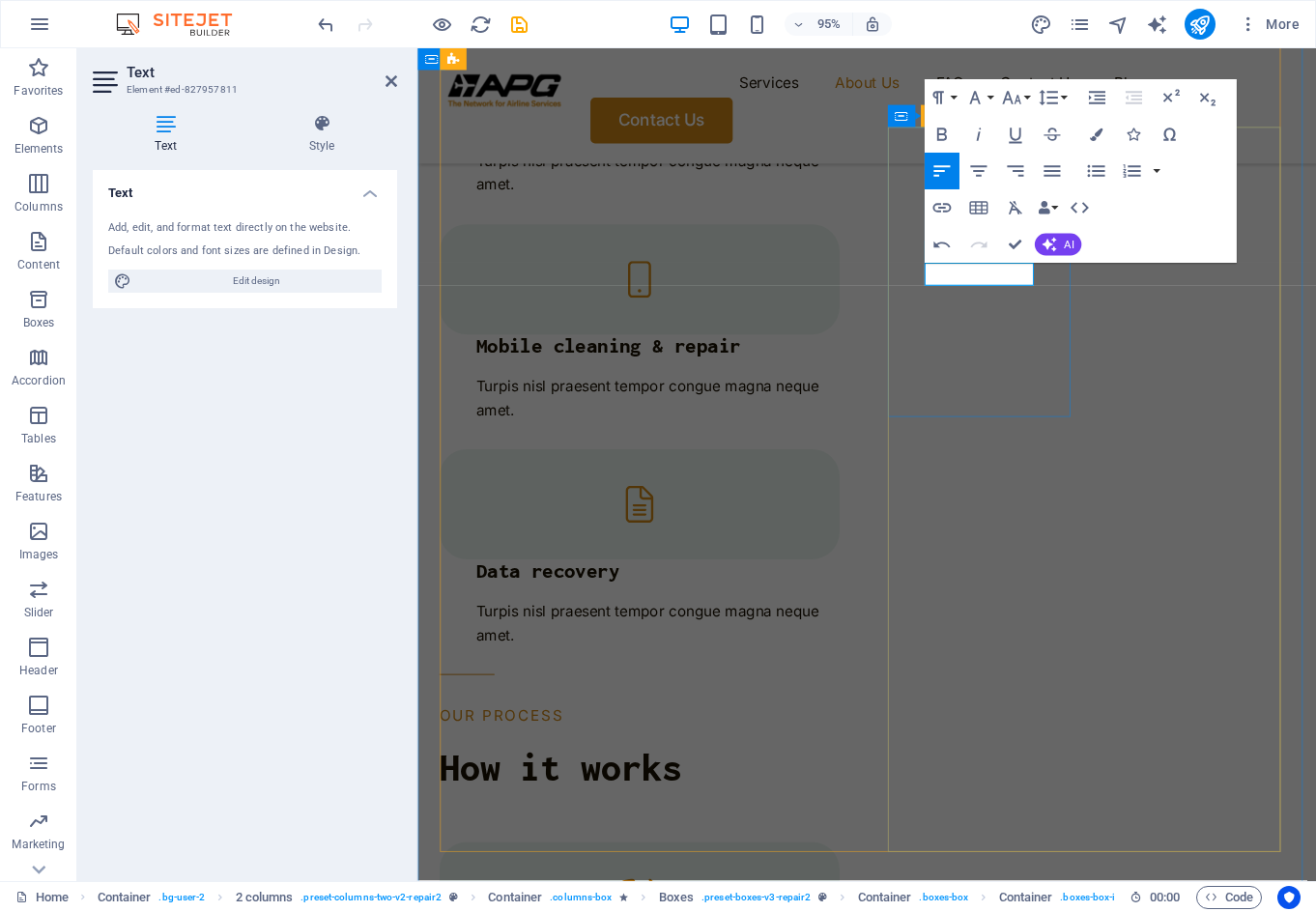 click on "​" at bounding box center [538, 3903] 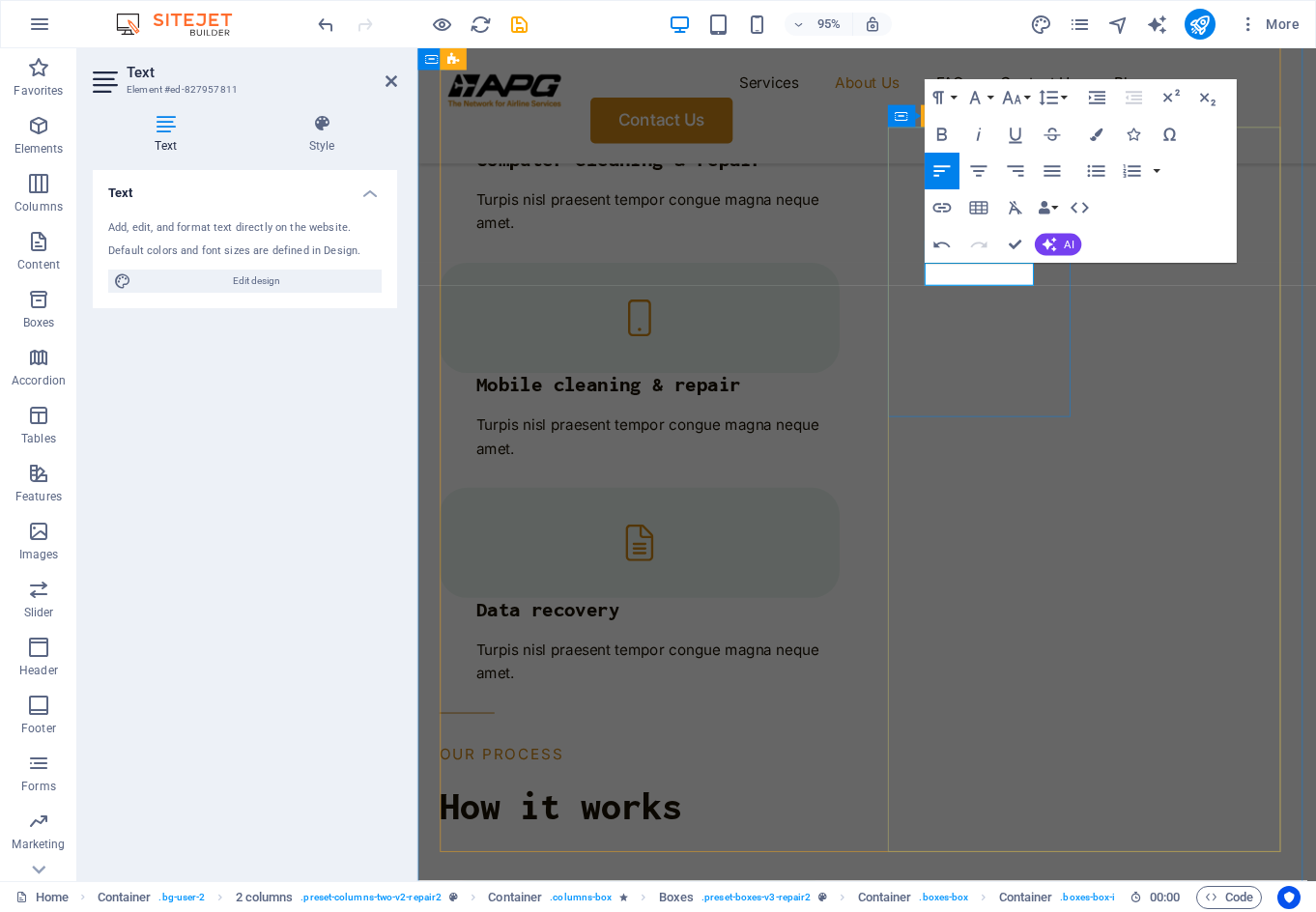 type 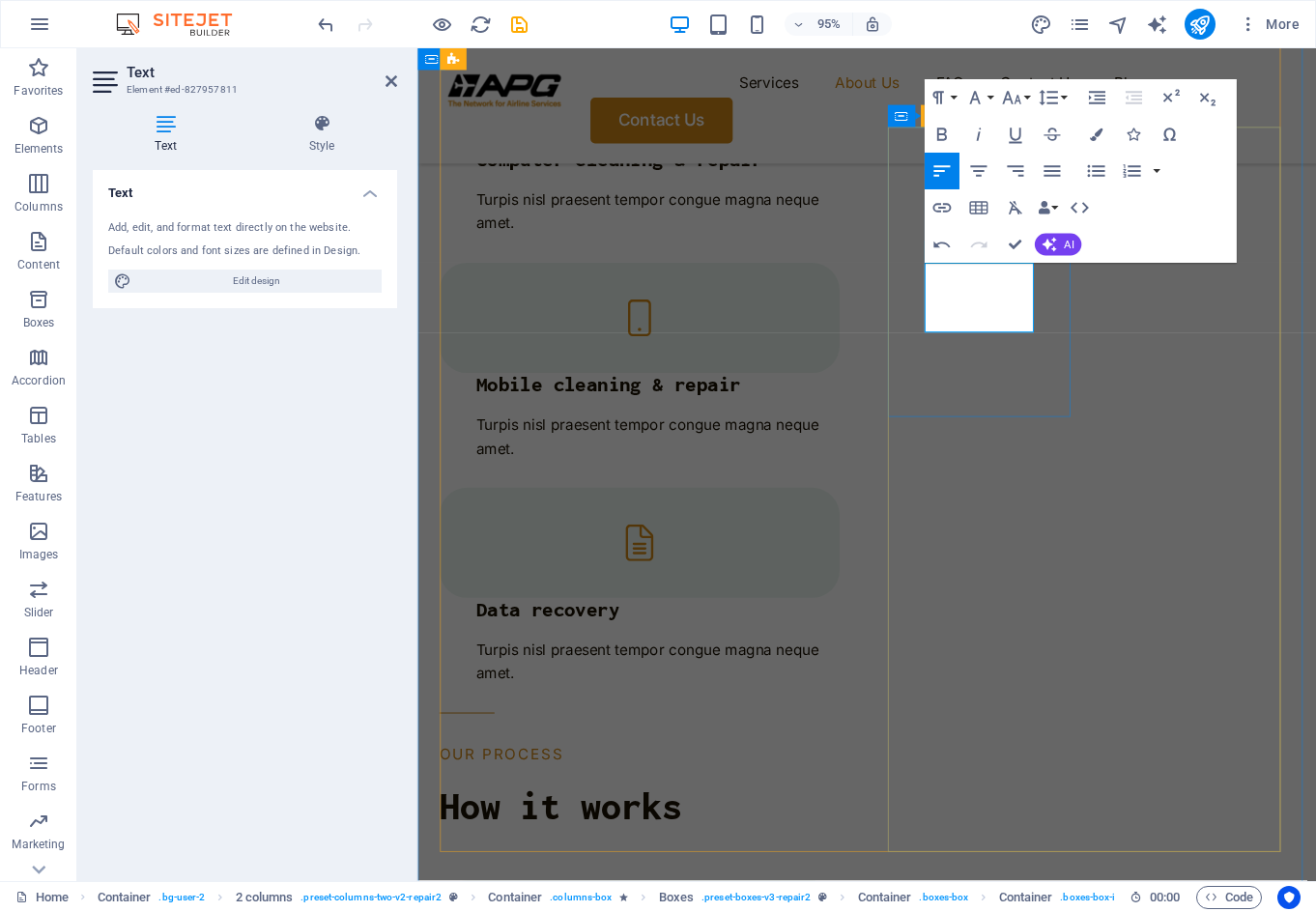 click on "​Accessreal-timelocsl sddidys" at bounding box center (538, 3968) 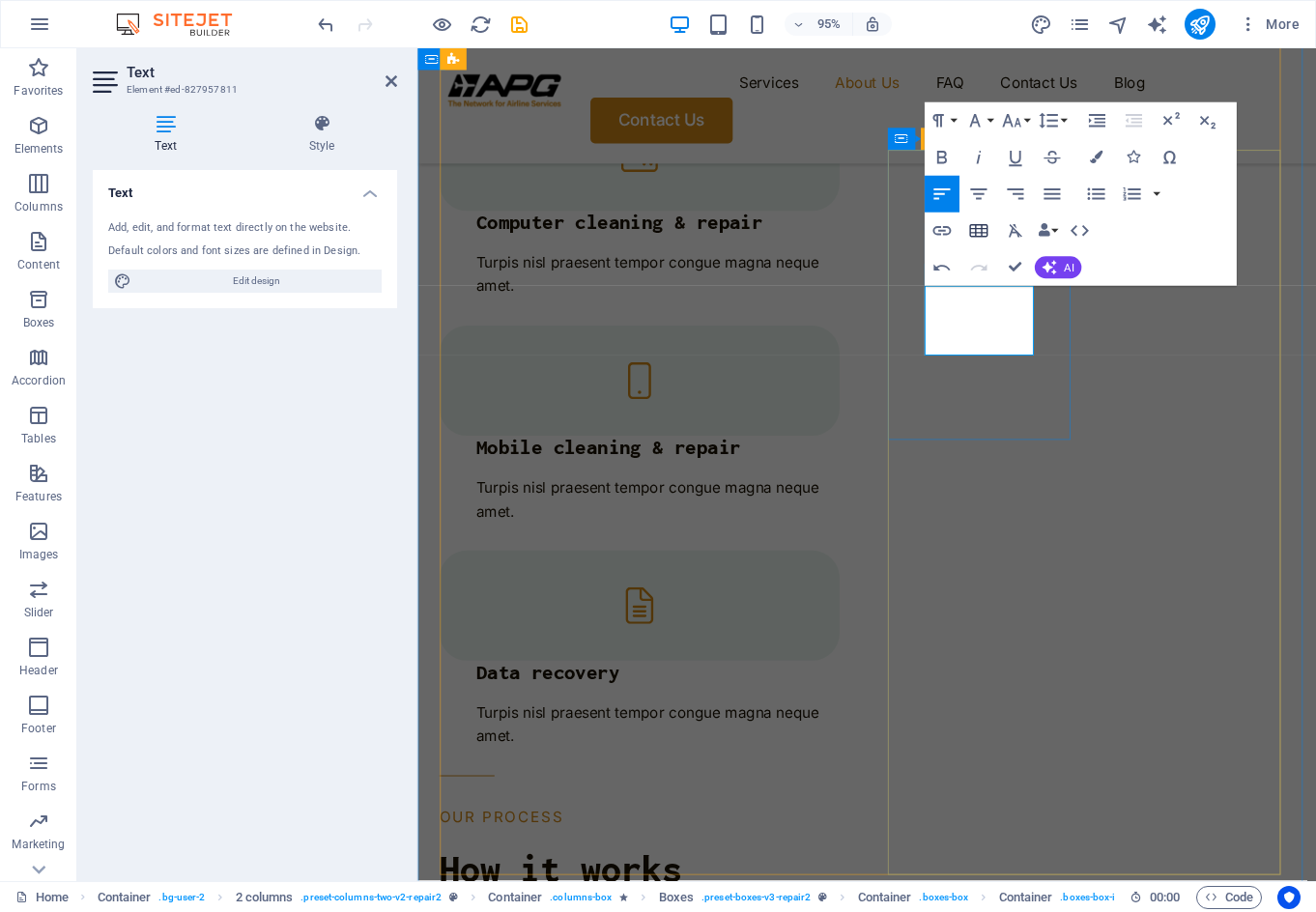 scroll, scrollTop: 2517, scrollLeft: 0, axis: vertical 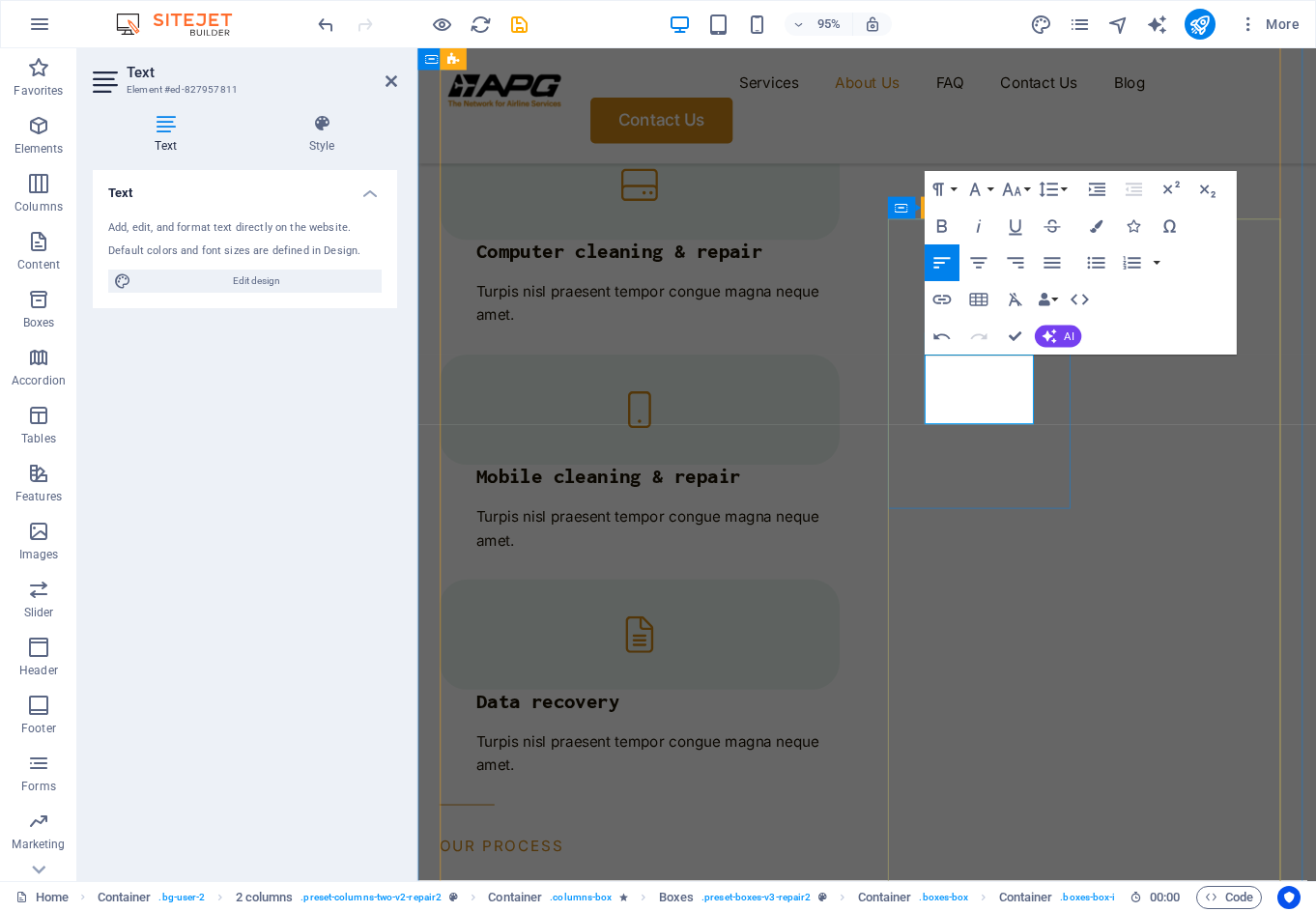 click on "Accessreal-timelocsl sddidys" at bounding box center [538, 4064] 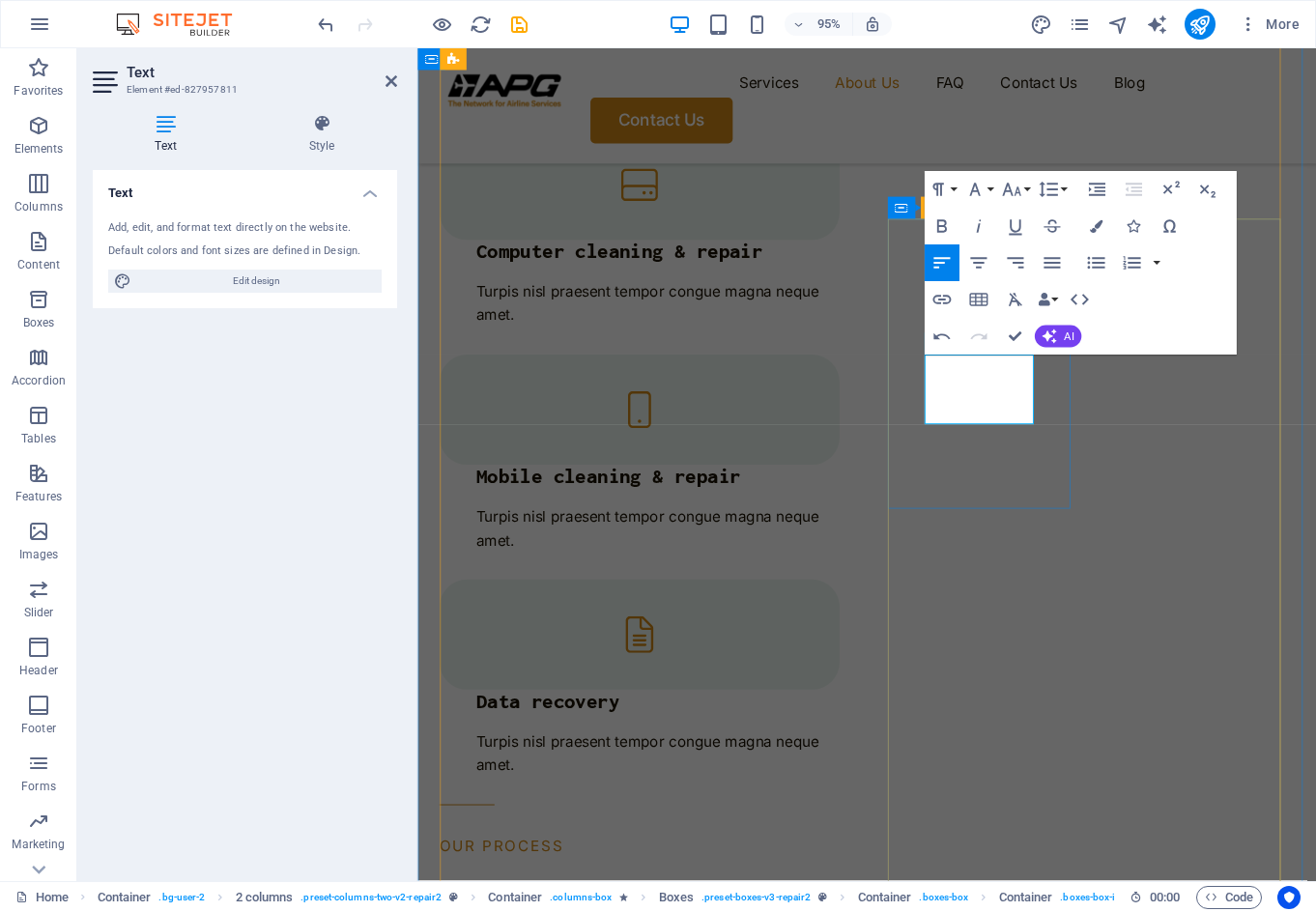 drag, startPoint x: 1014, startPoint y: 431, endPoint x: 942, endPoint y: 426, distance: 72.173402 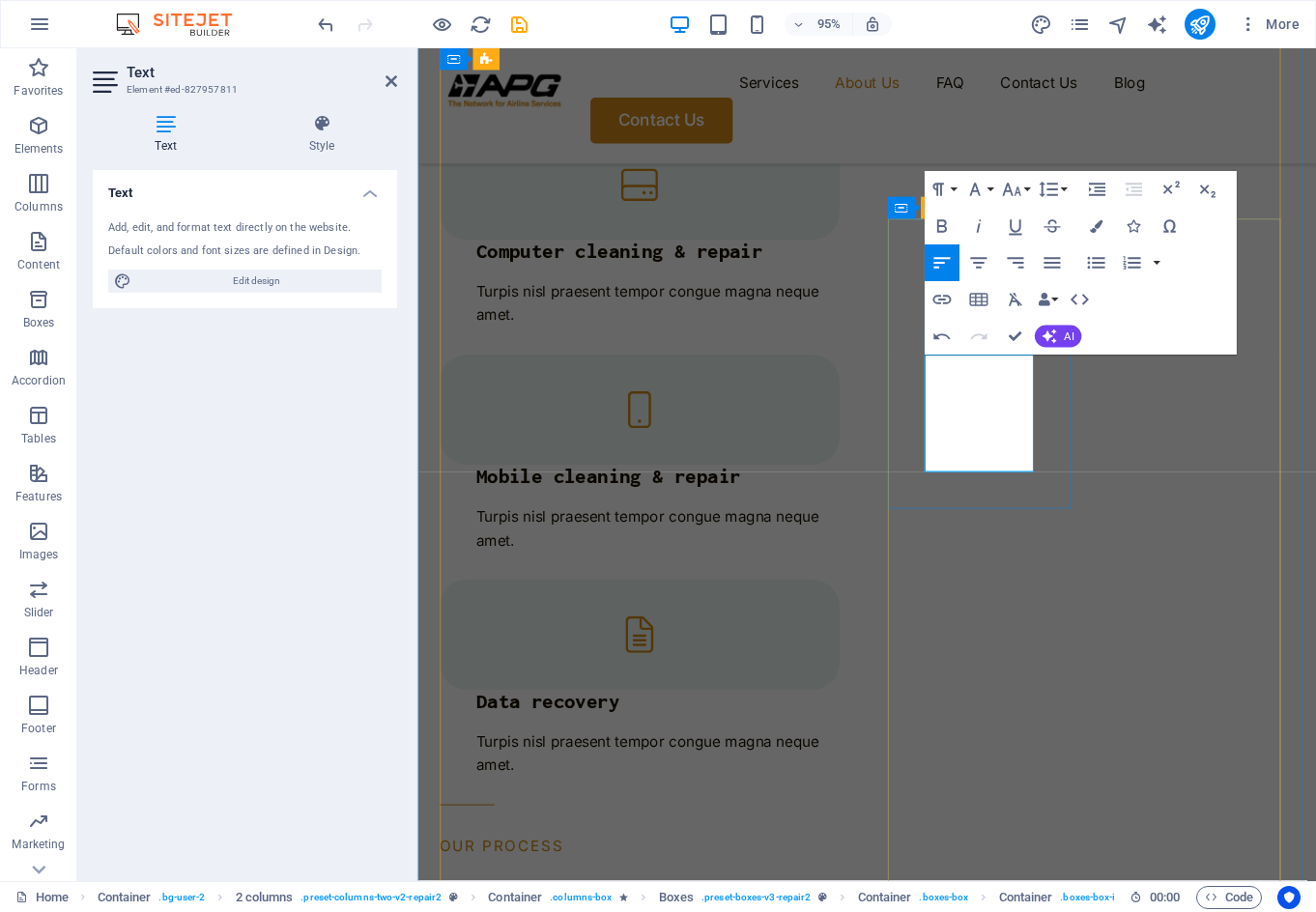 click on "Access real-time local assistence, in your language and timezone" at bounding box center [538, 4090] 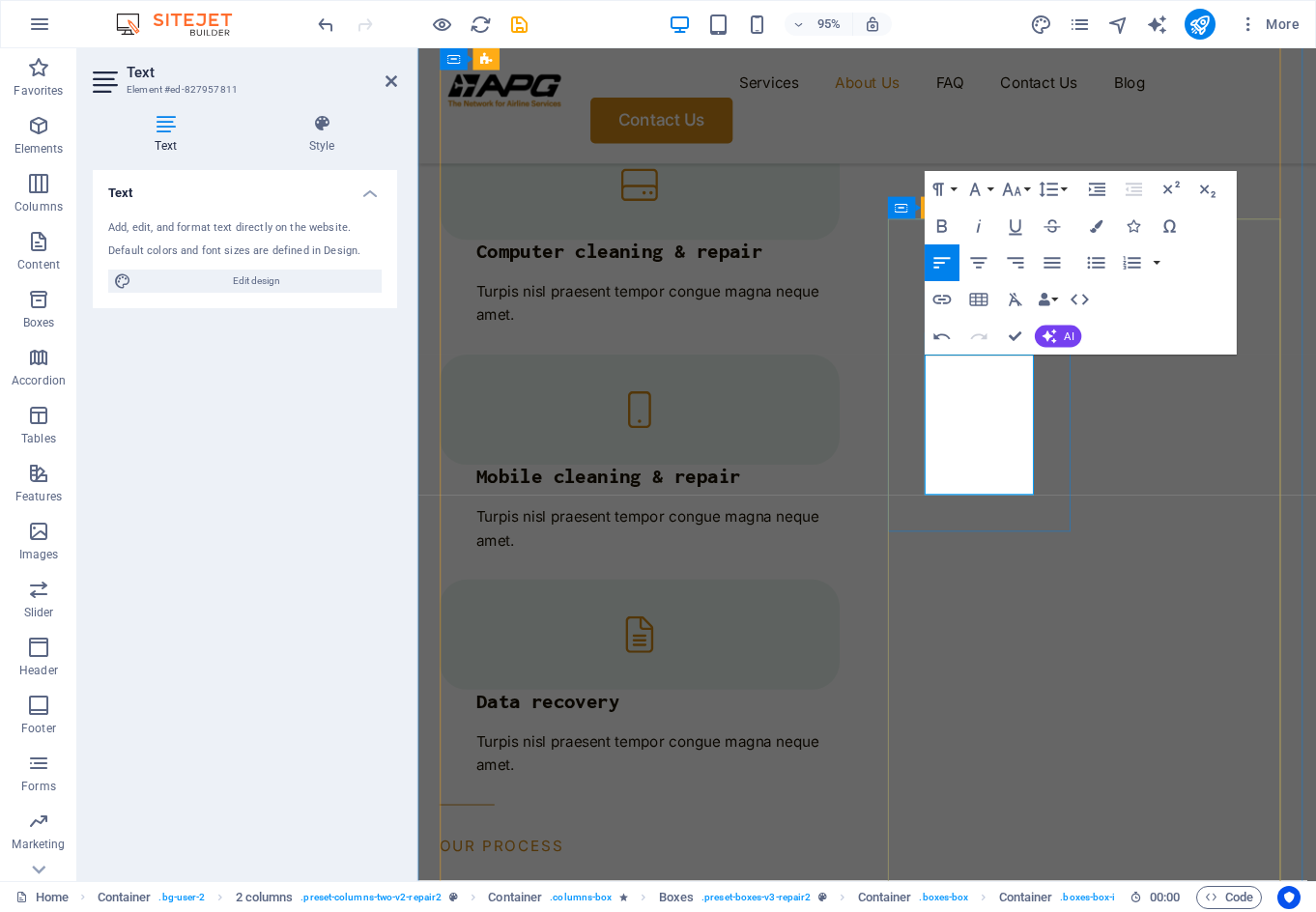 click on "Access real-time local assistence, in your language and time zone, wherever" at bounding box center [538, 4102] 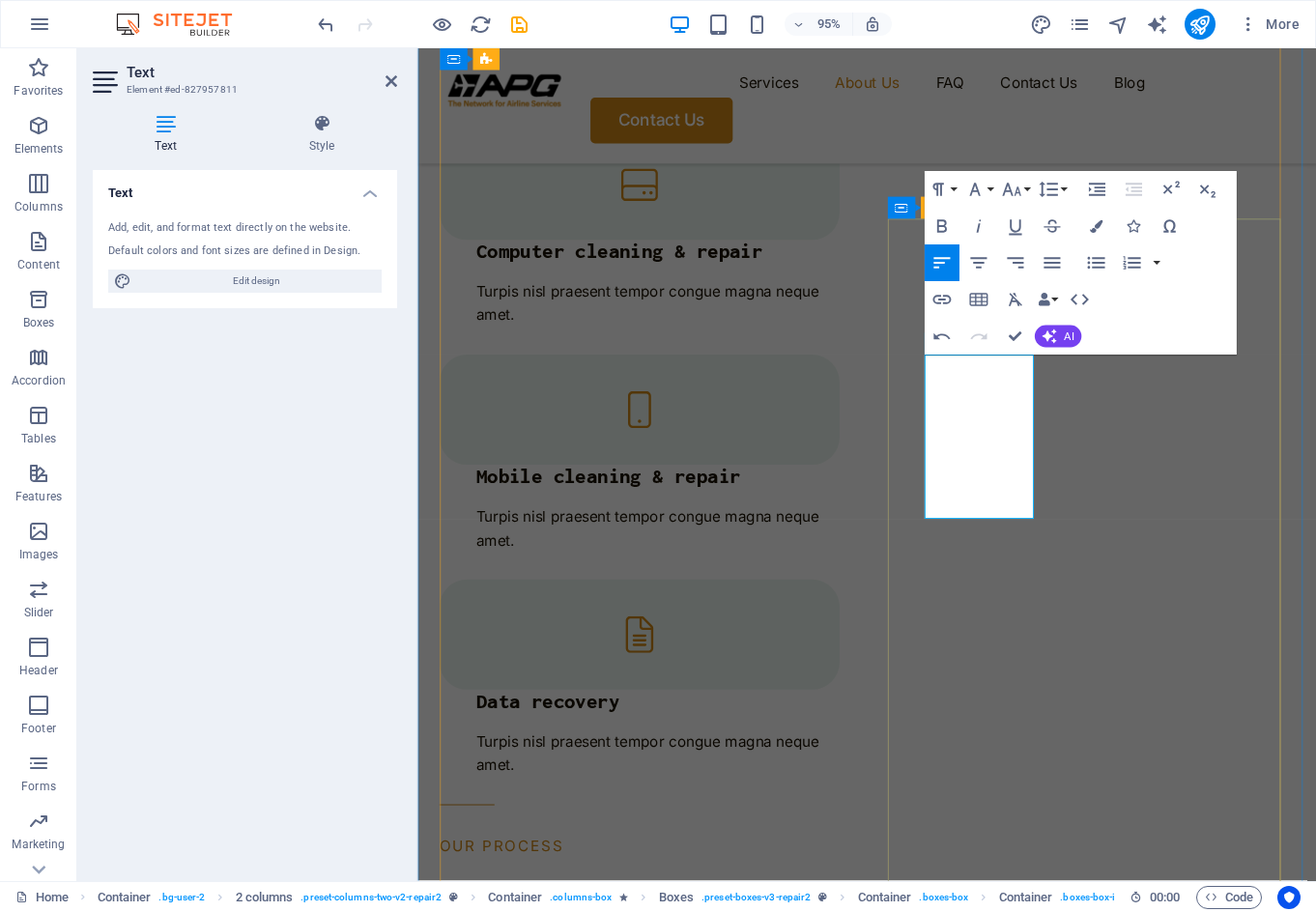 click on "Reliable Turpis nisl praesent tempor congue magna neque amet." at bounding box center (538, 4406) 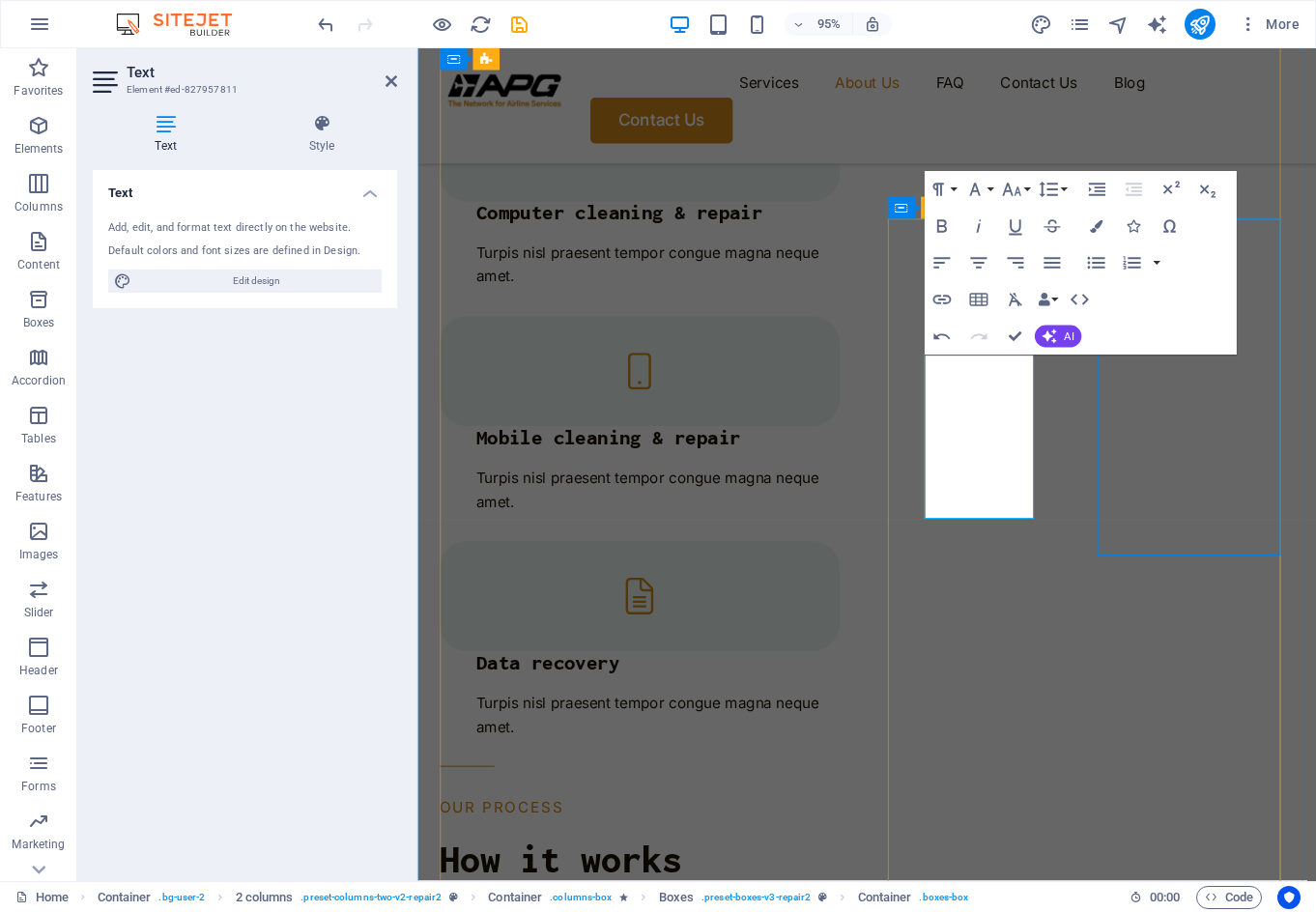 scroll, scrollTop: 2476, scrollLeft: 0, axis: vertical 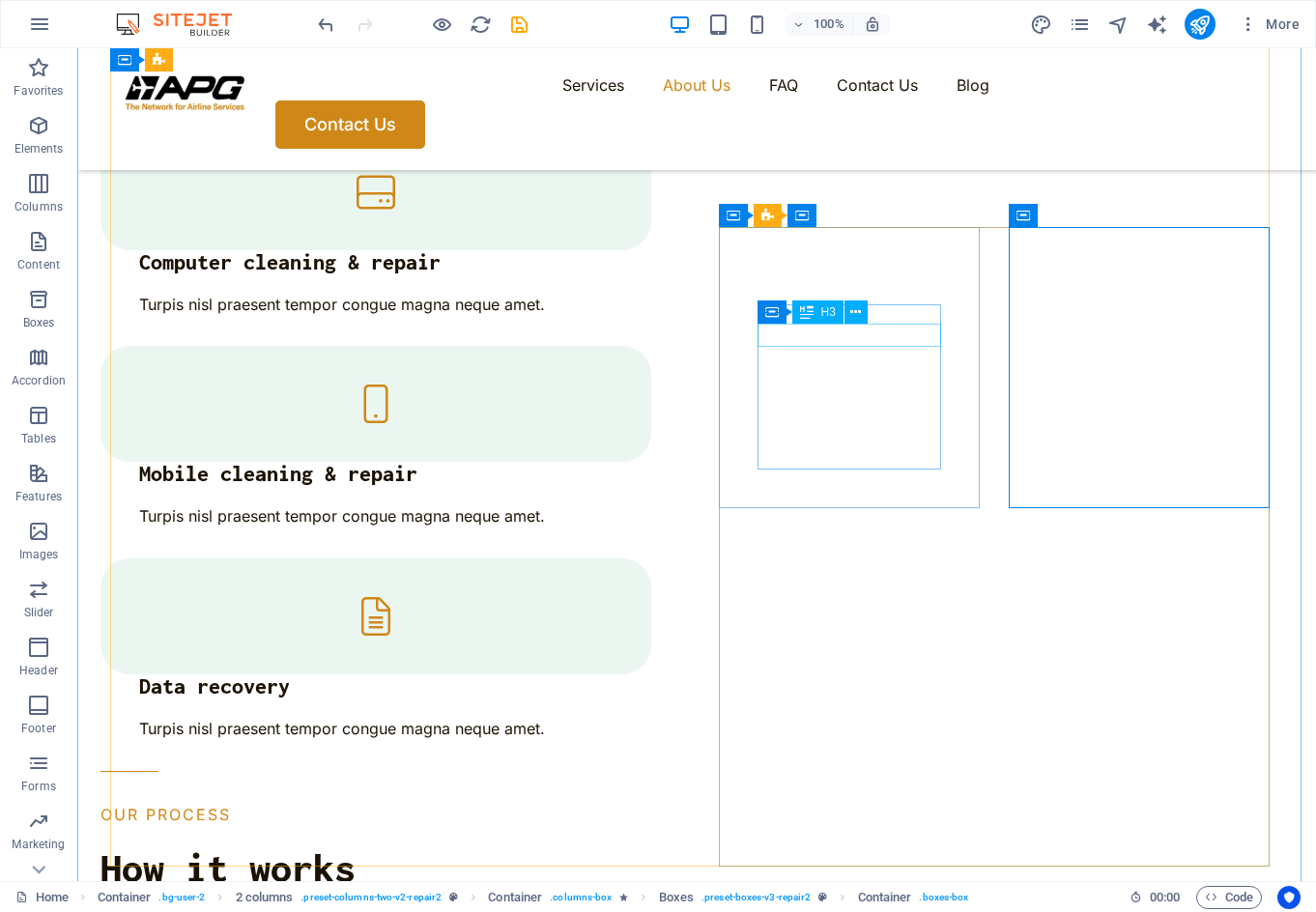 click on "Support" at bounding box center (247, 3832) 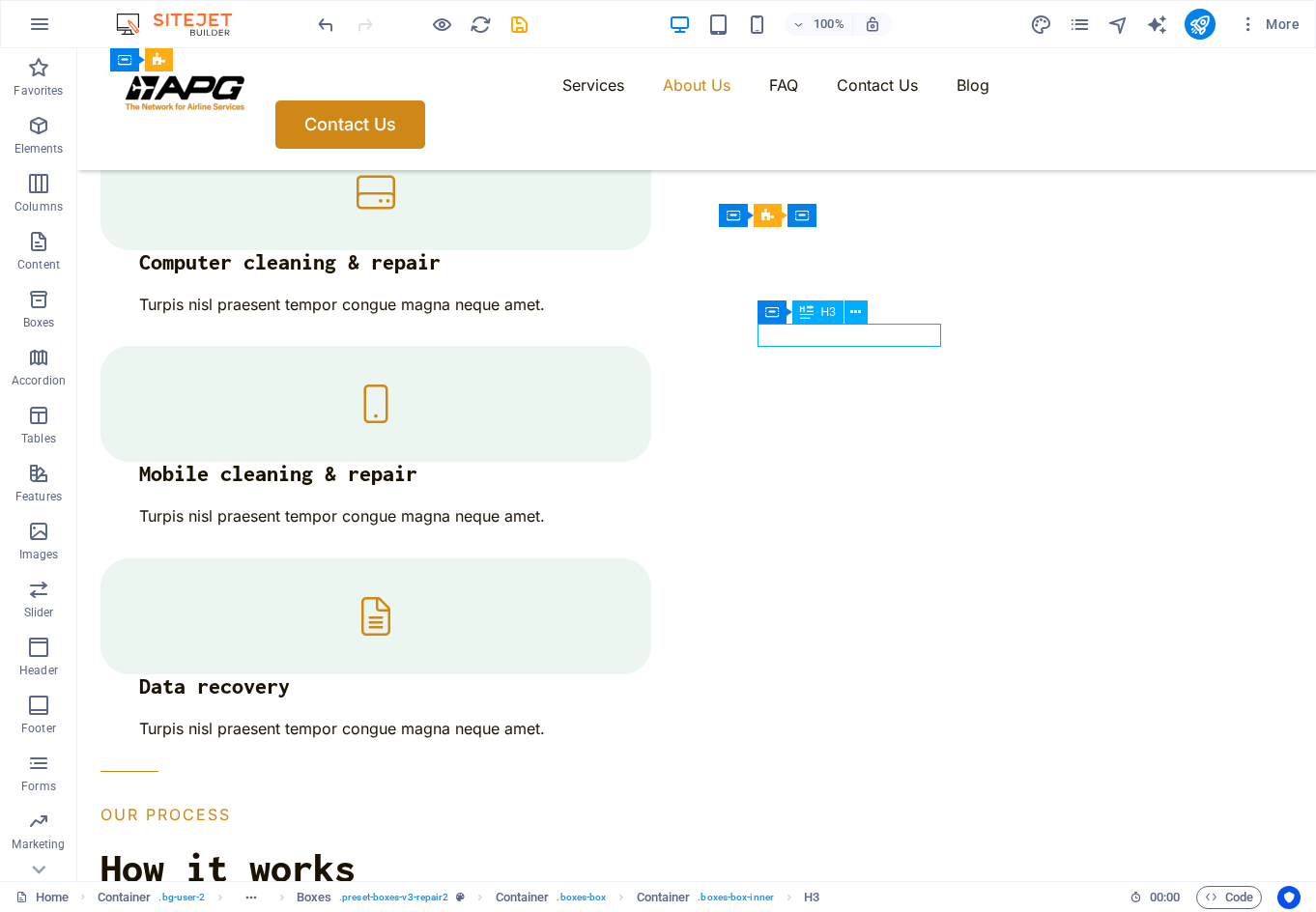 click on "Support" at bounding box center (247, 3832) 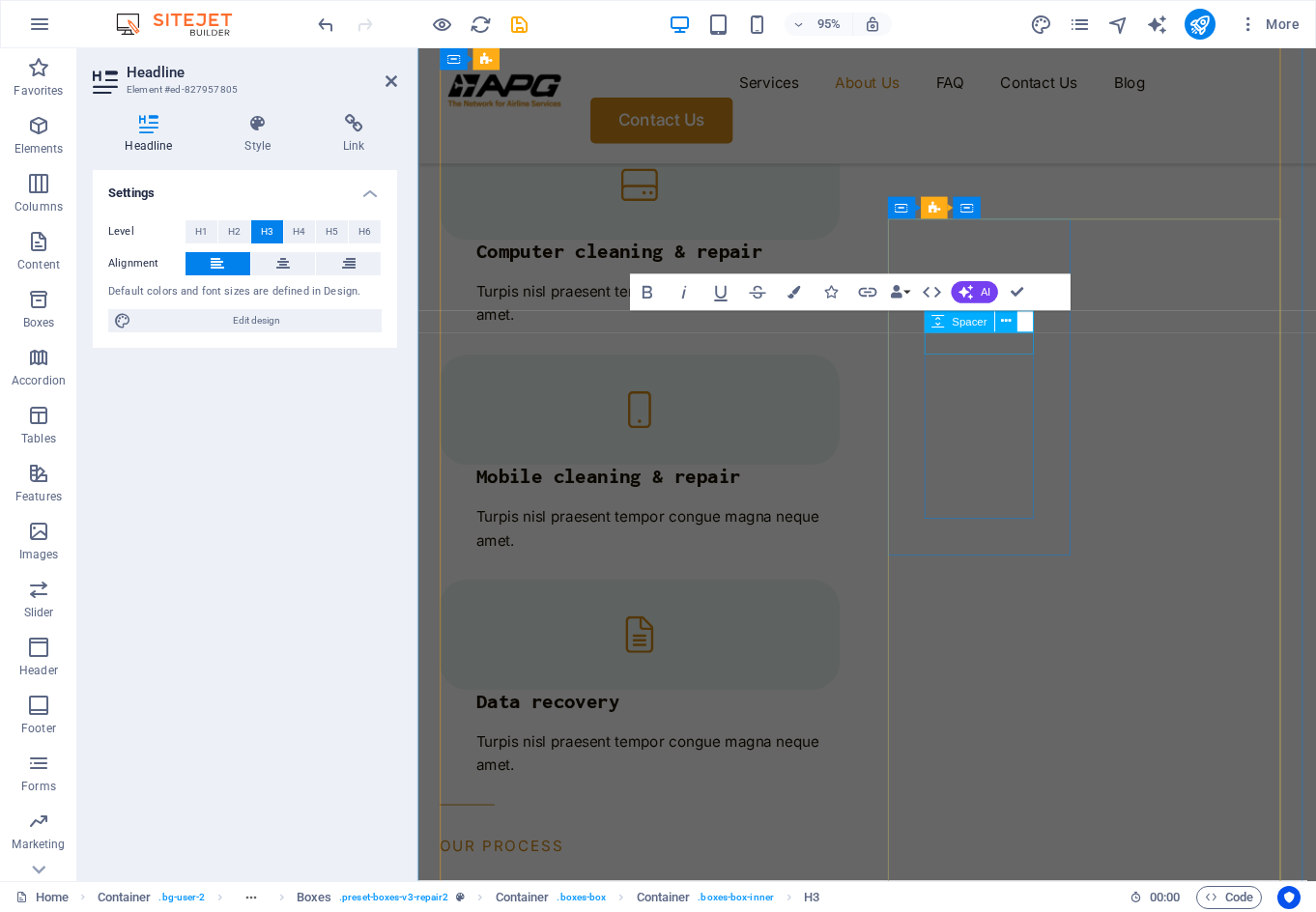 click on "Spacer" at bounding box center (976, 322) 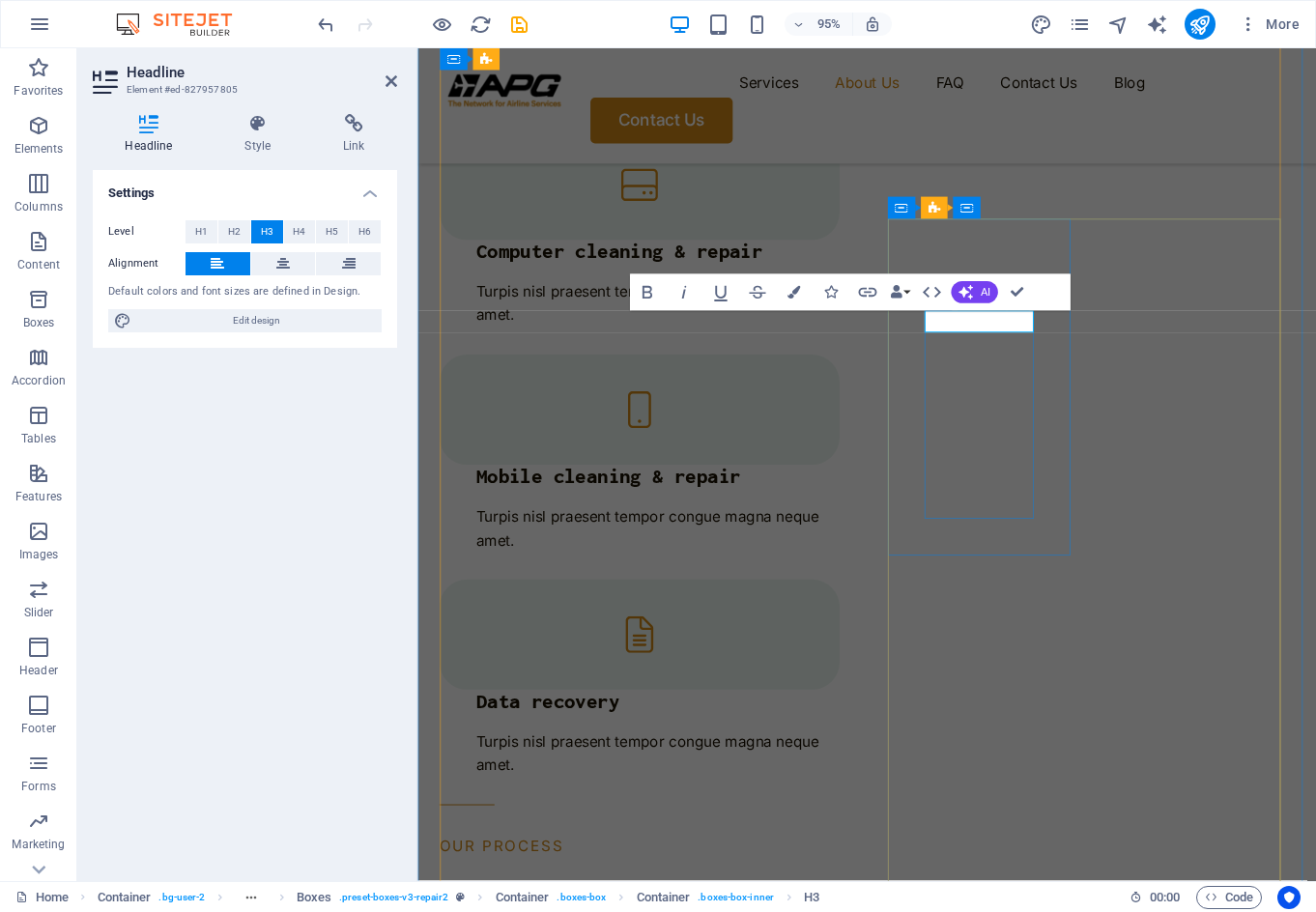 click on "Support" at bounding box center (538, 3993) 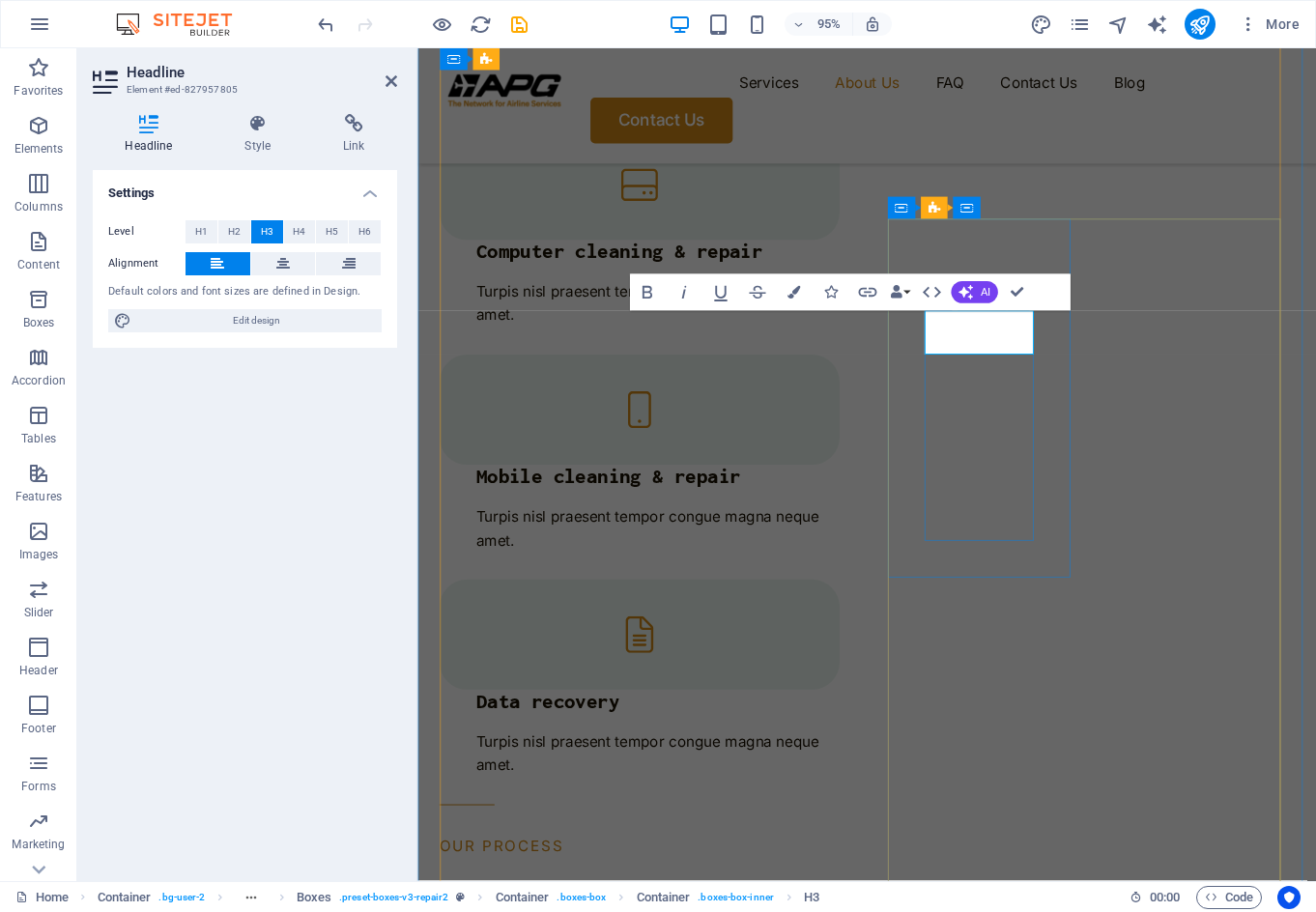 click on "Support Gloablly" at bounding box center [538, 4004] 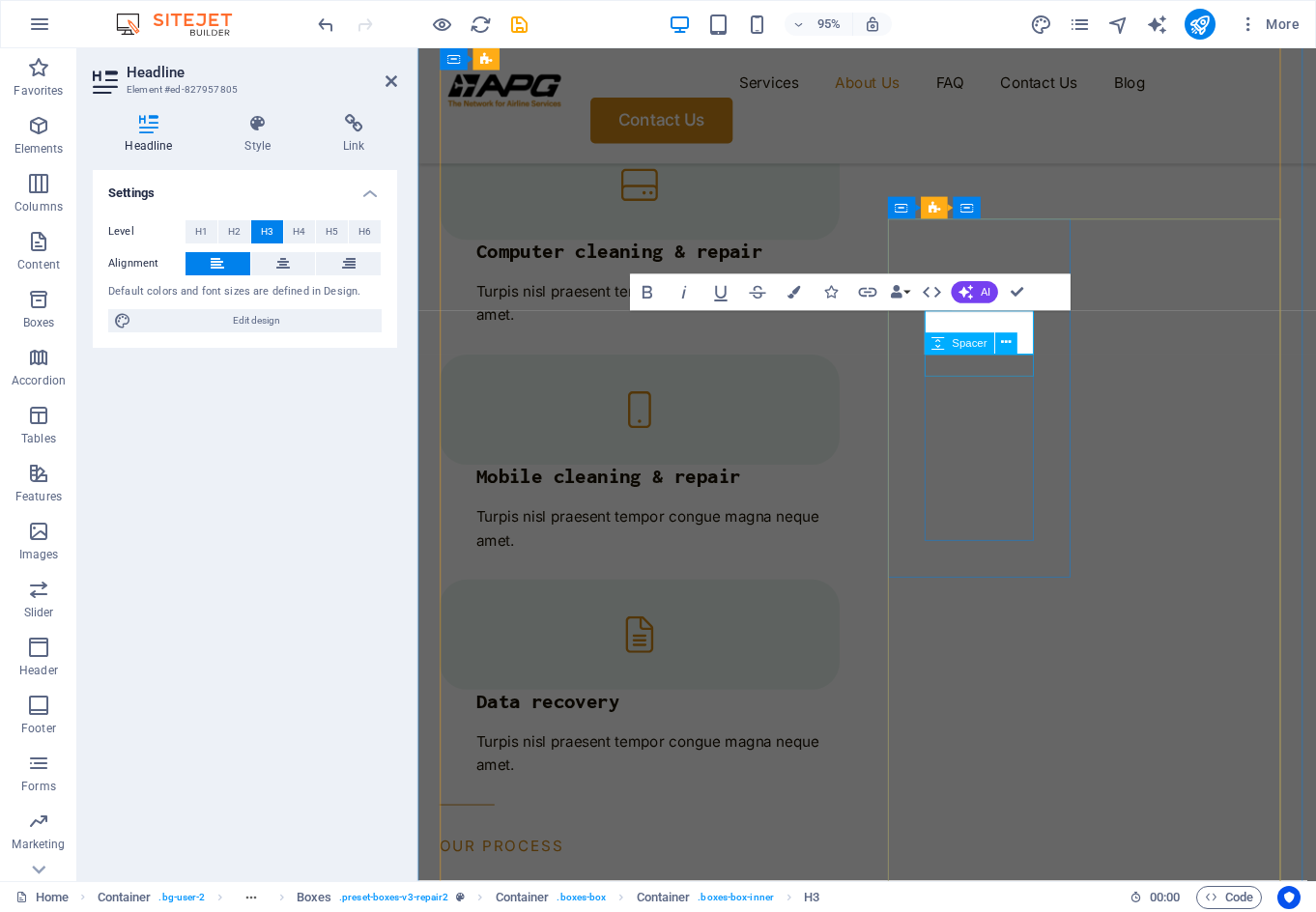 click on "Spacer" at bounding box center (976, 344) 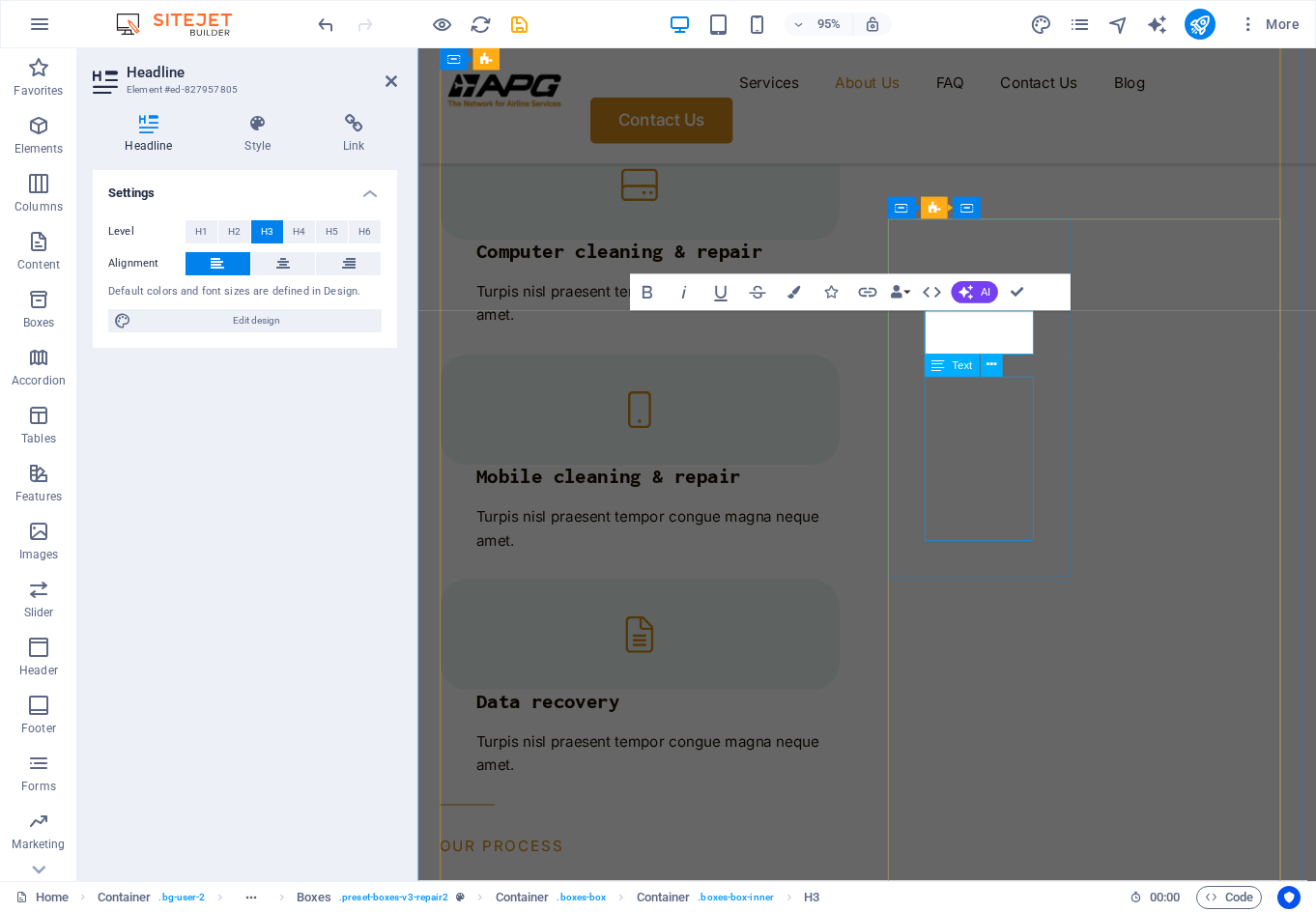 click on "Access real-time local assistence, in your language and time zone, wherever you are" at bounding box center (538, 4137) 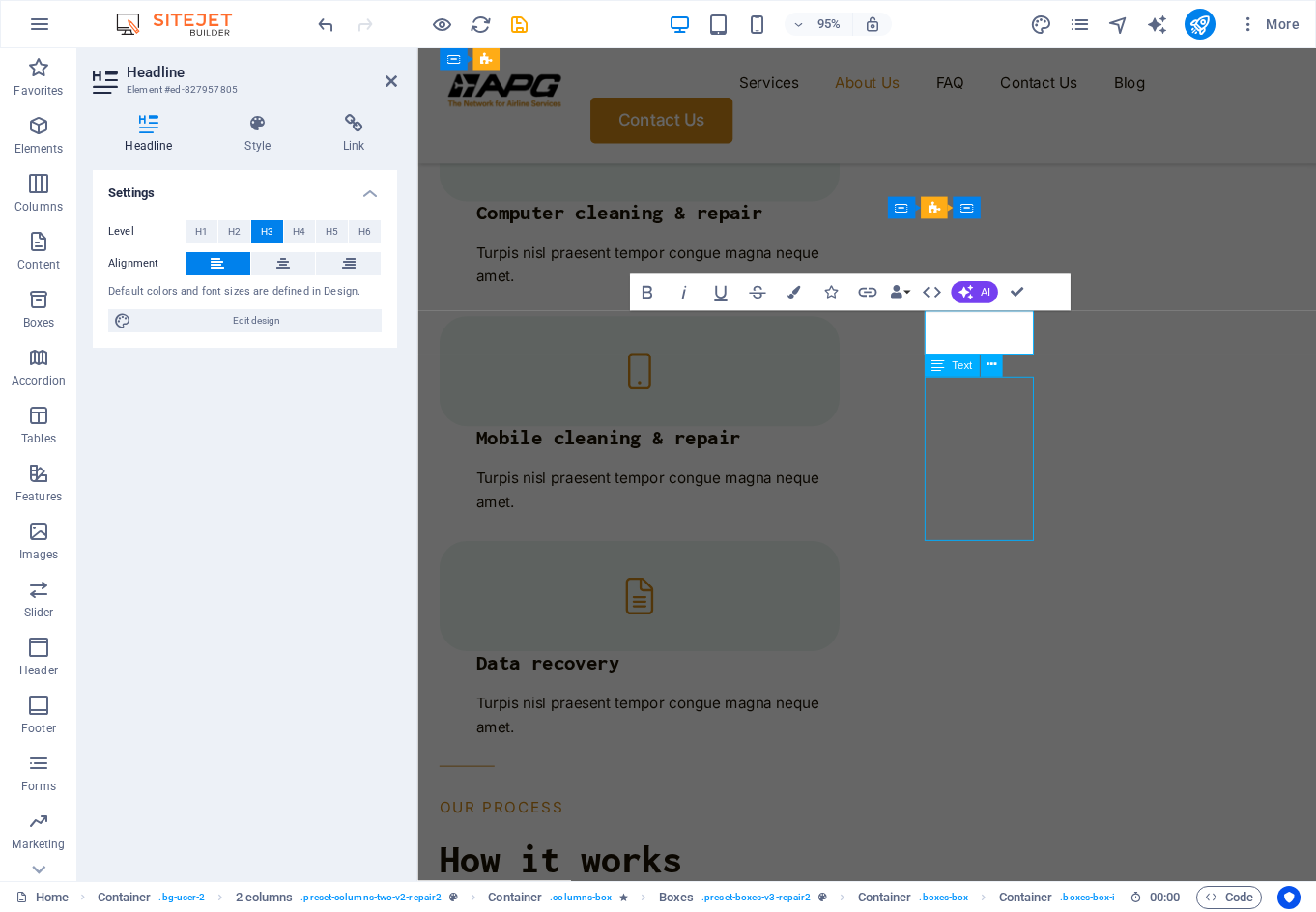scroll, scrollTop: 2476, scrollLeft: 0, axis: vertical 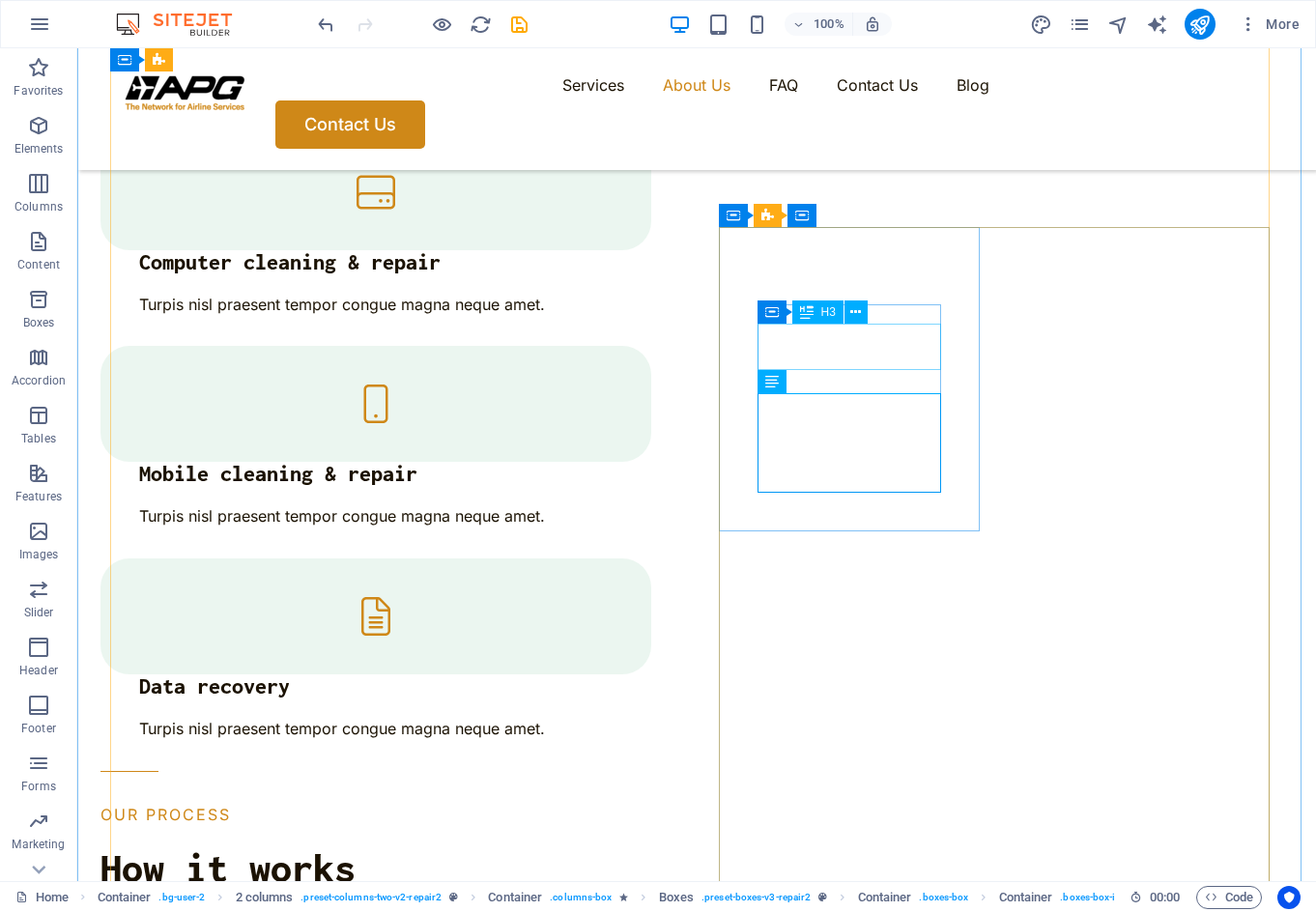 click on "Support Globally" at bounding box center [247, 3843] 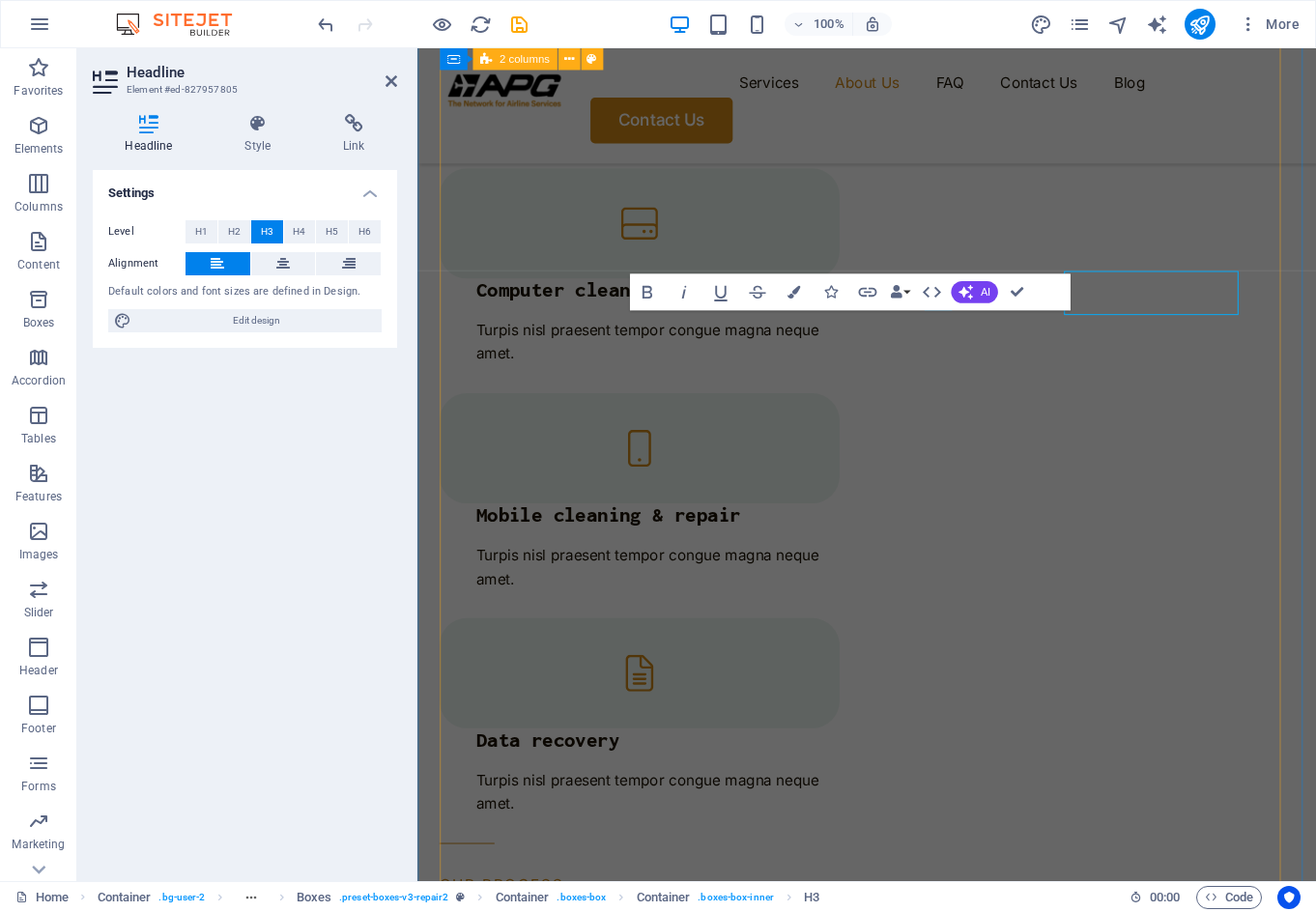scroll, scrollTop: 2517, scrollLeft: 0, axis: vertical 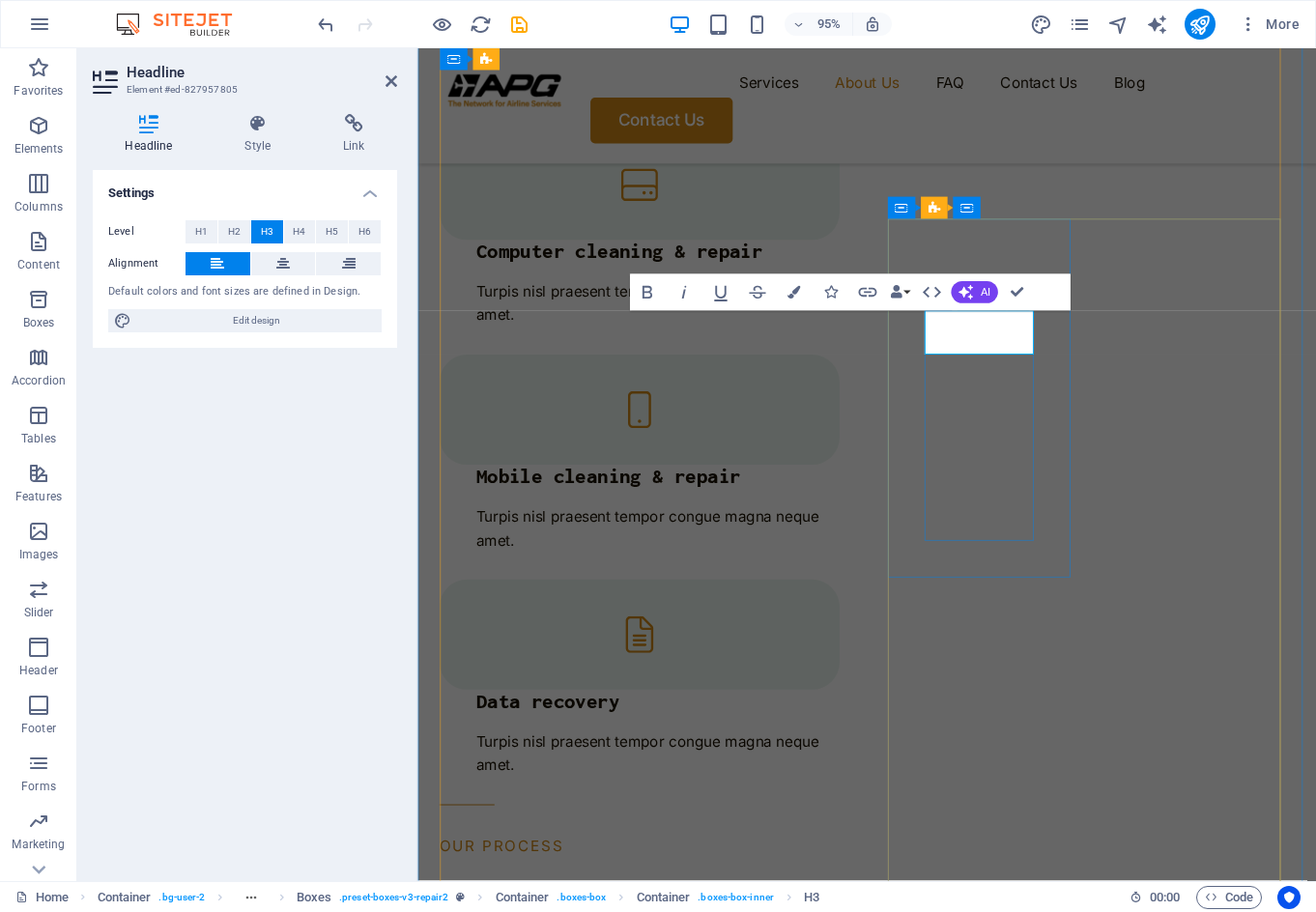 click on "Support Globally" at bounding box center (538, 4004) 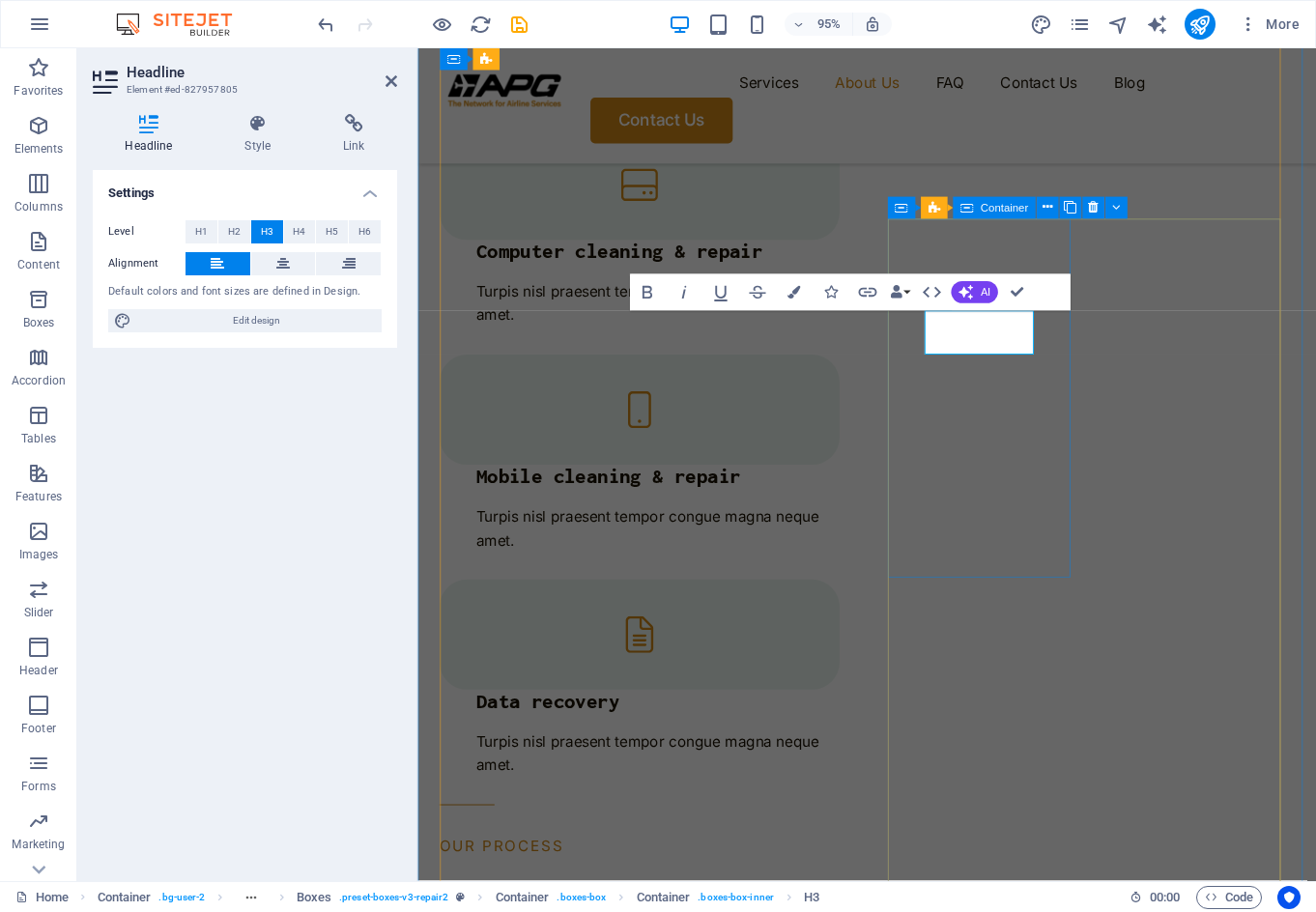 drag, startPoint x: 1052, startPoint y: 360, endPoint x: 940, endPoint y: 358, distance: 112.01786 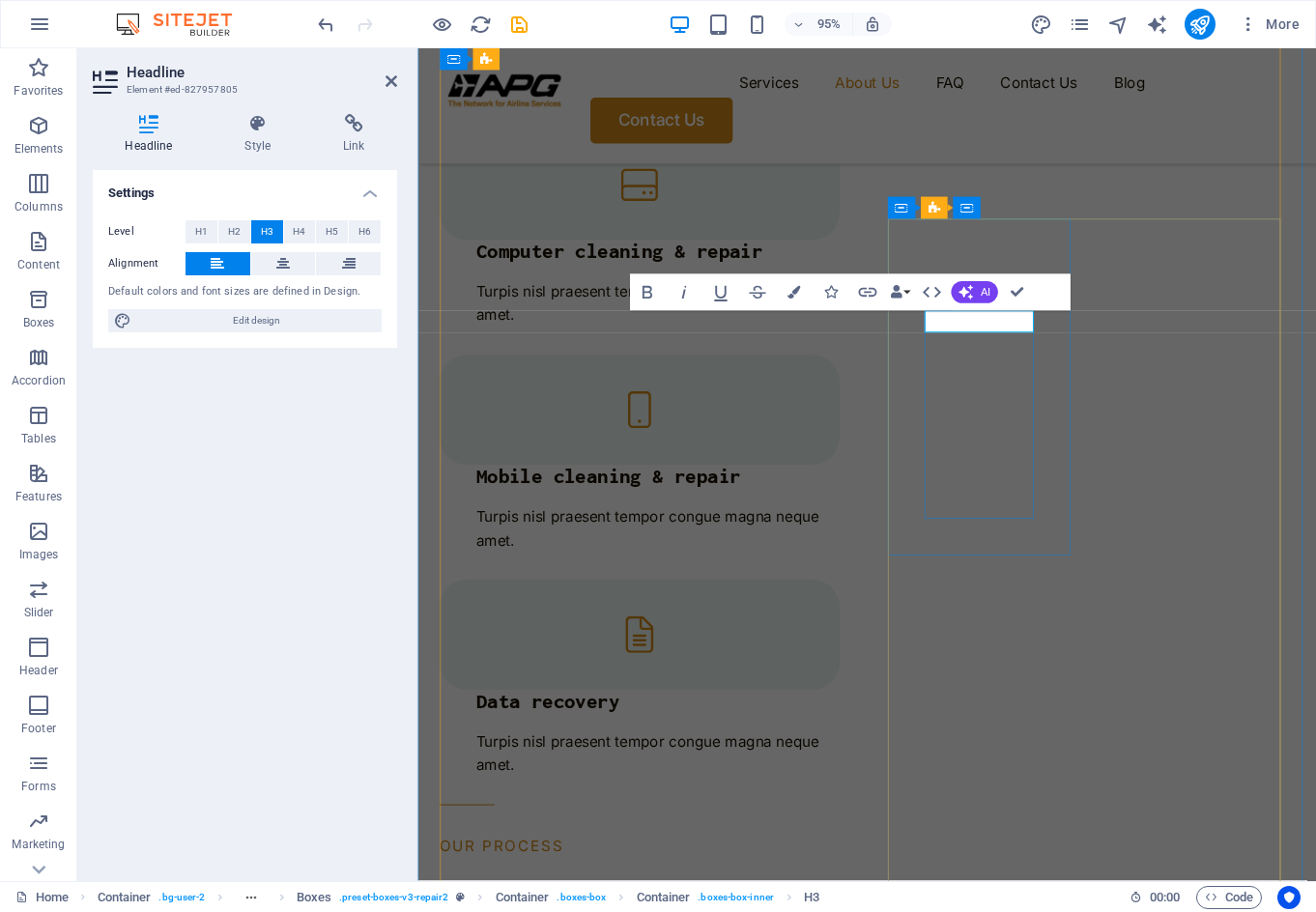 click on "Support" at bounding box center (538, 3993) 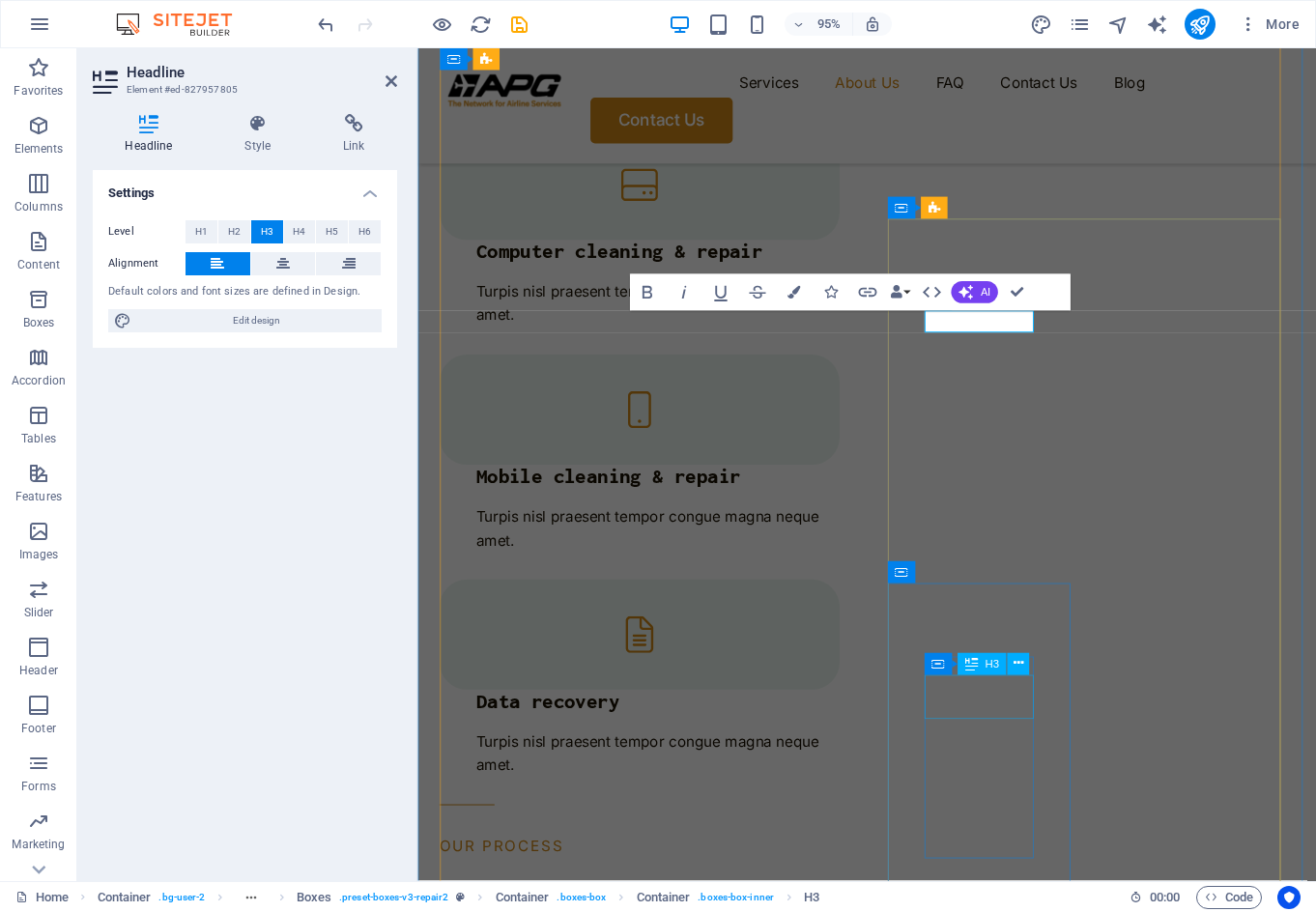 click on "High-quality" at bounding box center [538, 4693] 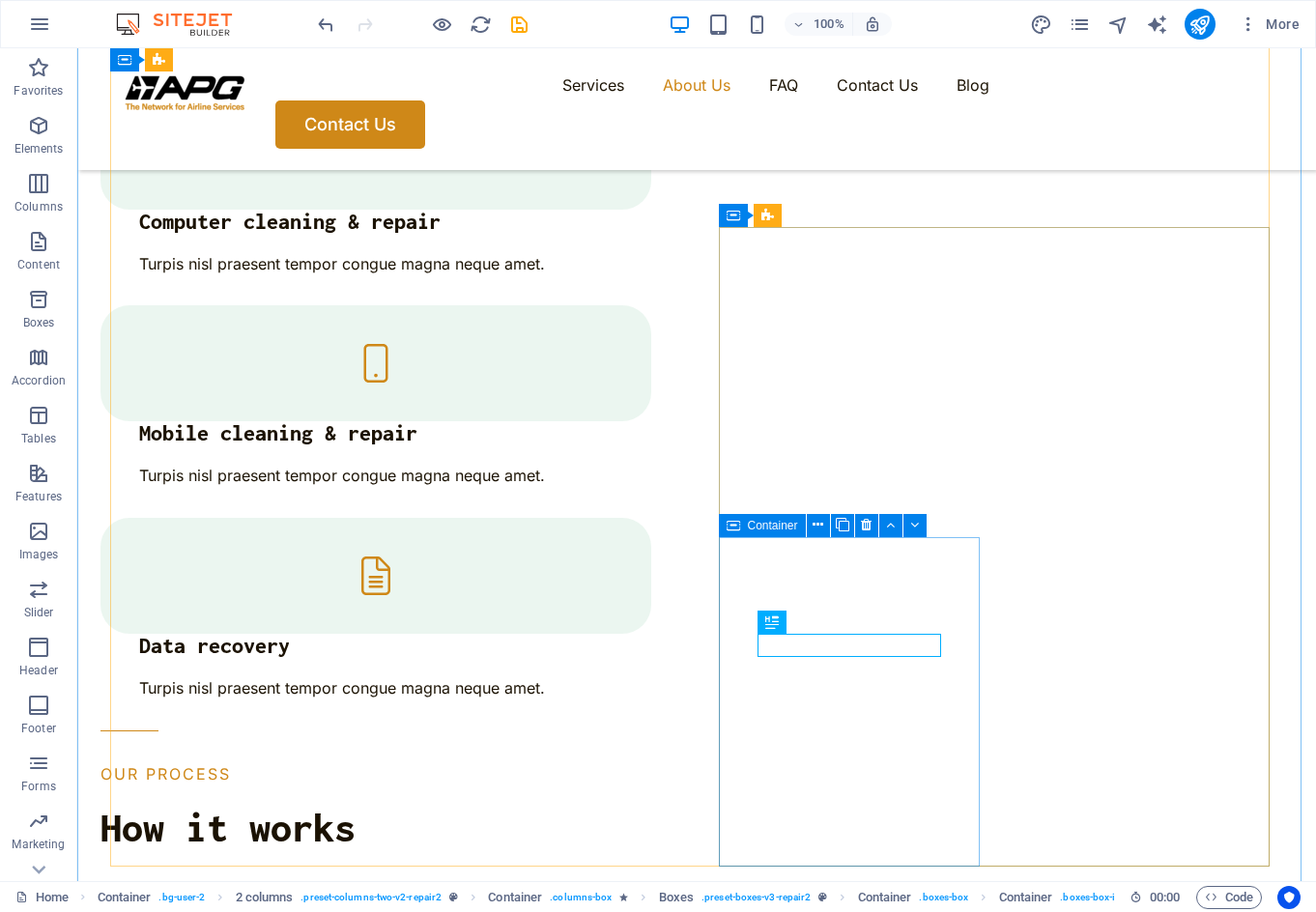 click on "High-quality Turpis nisl praesent tempor congue magna neque amet." at bounding box center (247, 4375) 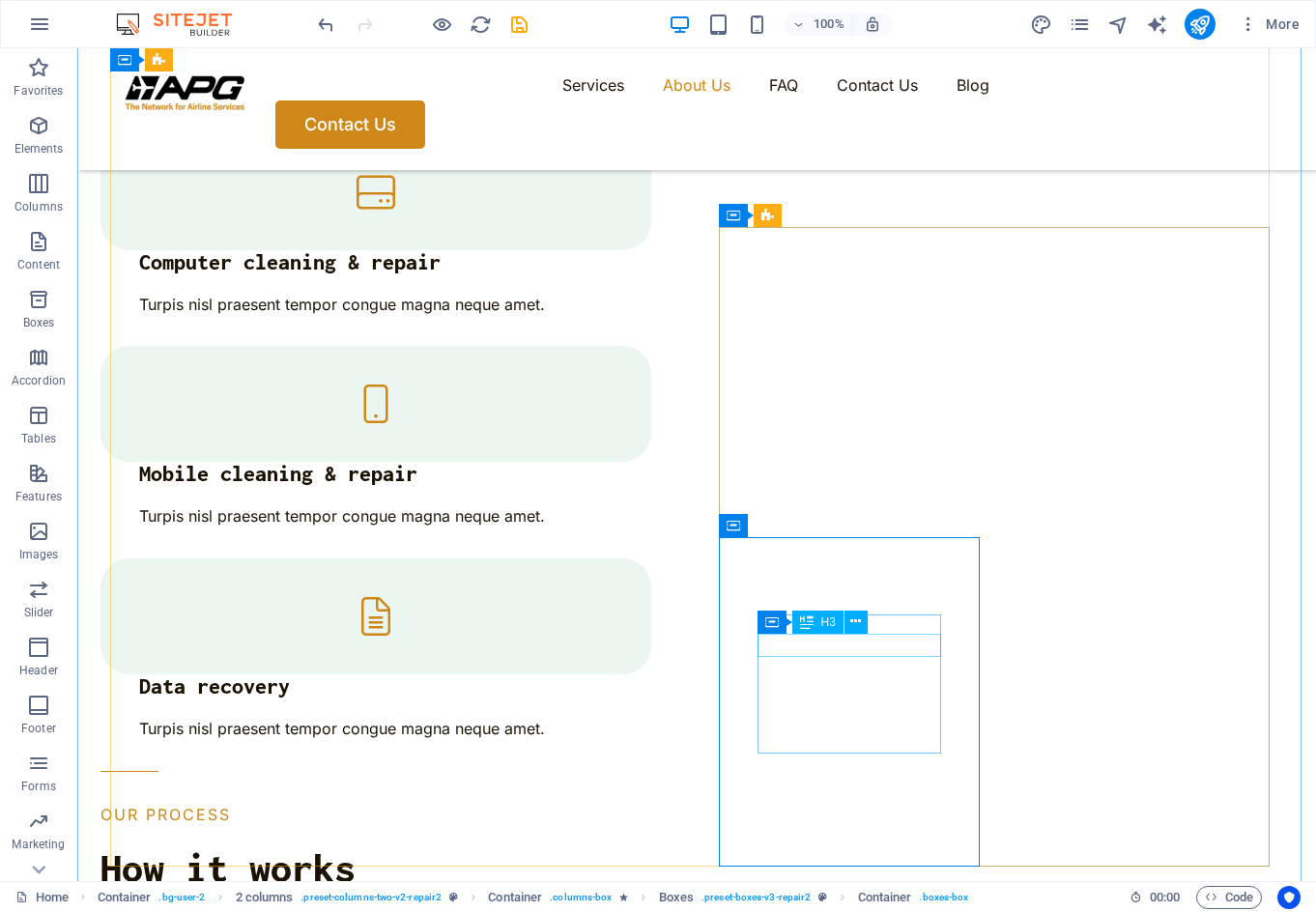 click on "High-quality" at bounding box center [247, 4397] 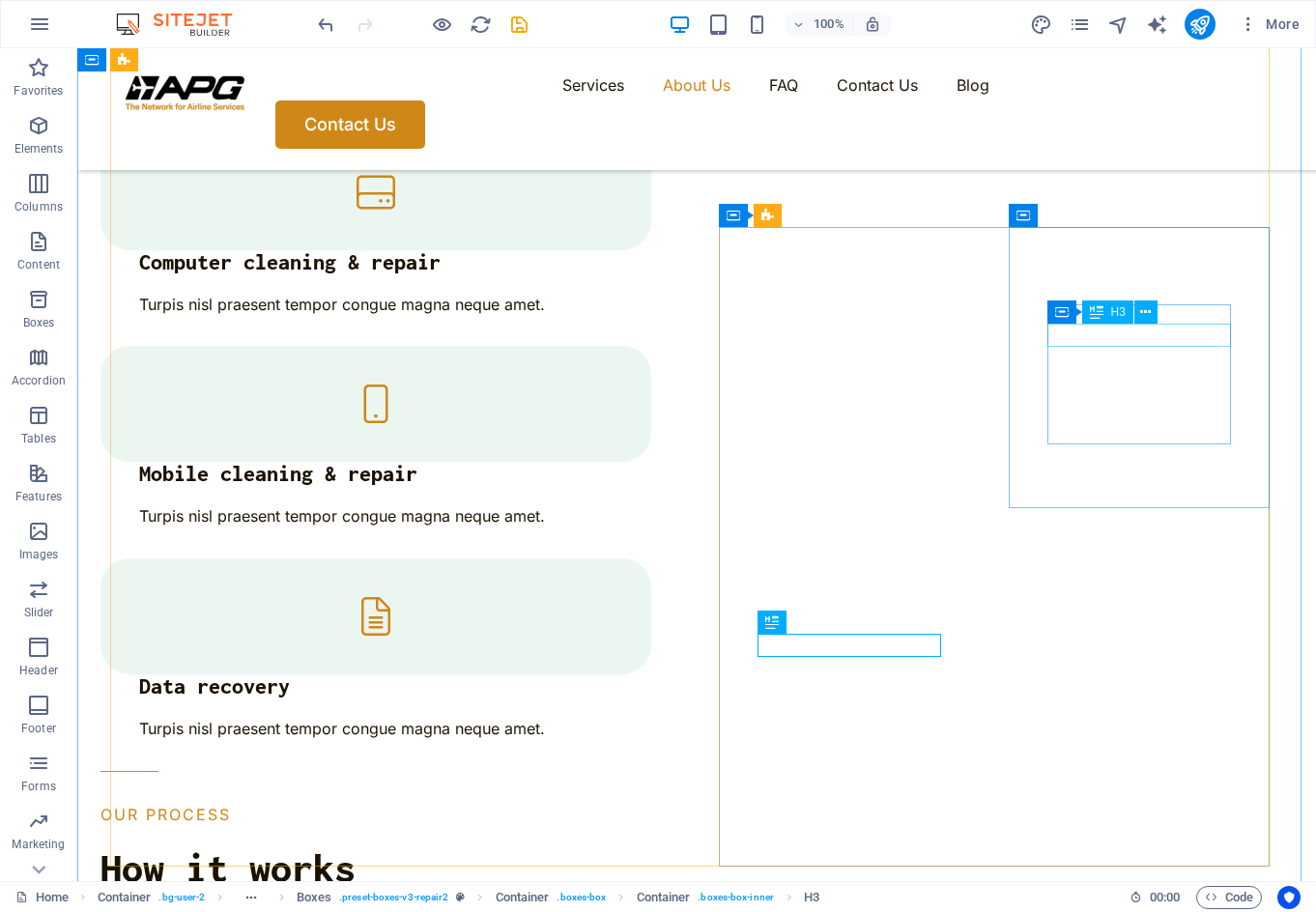 click on "Reliable" at bounding box center [247, 4126] 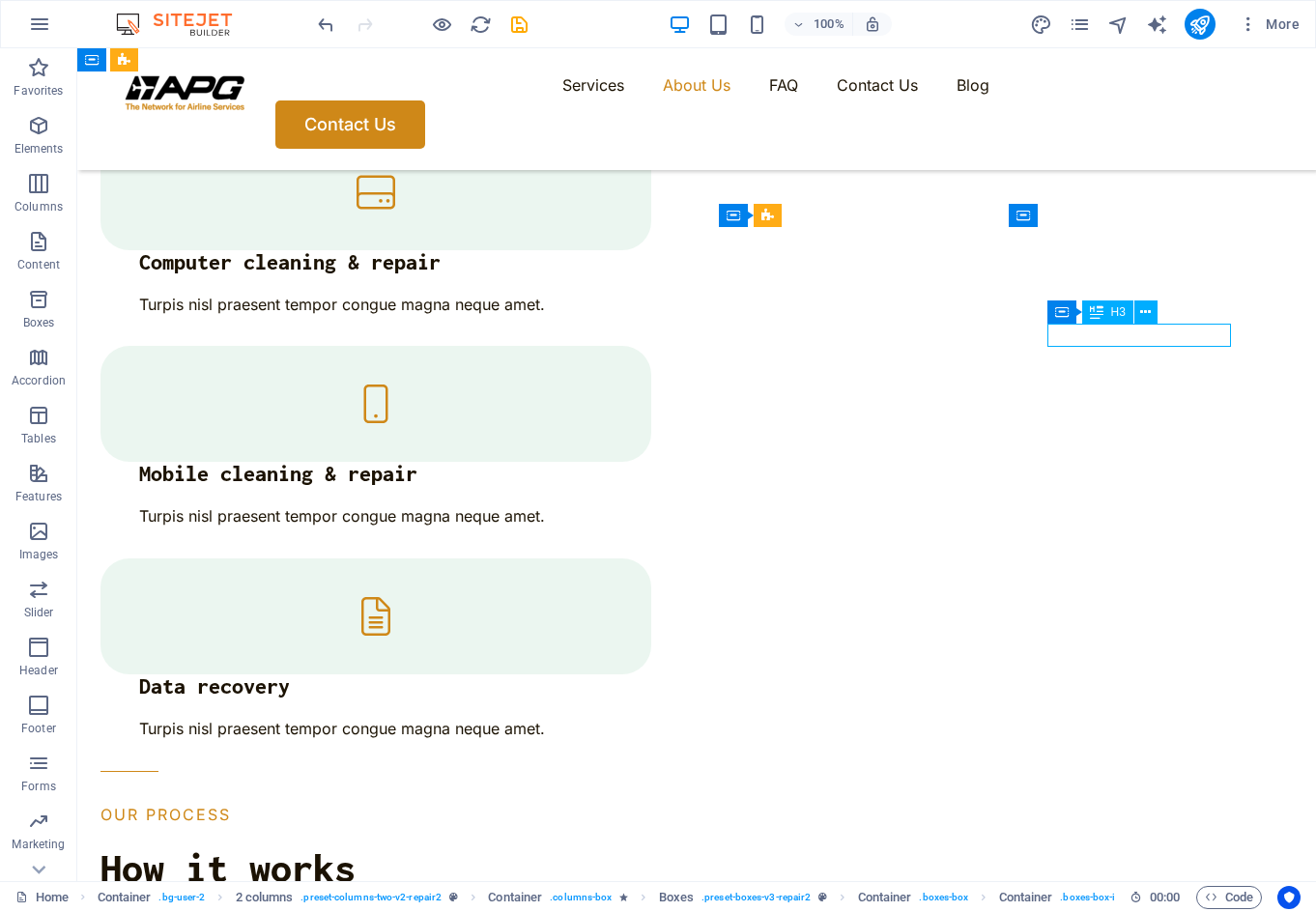 click on "Reliable" at bounding box center (247, 4126) 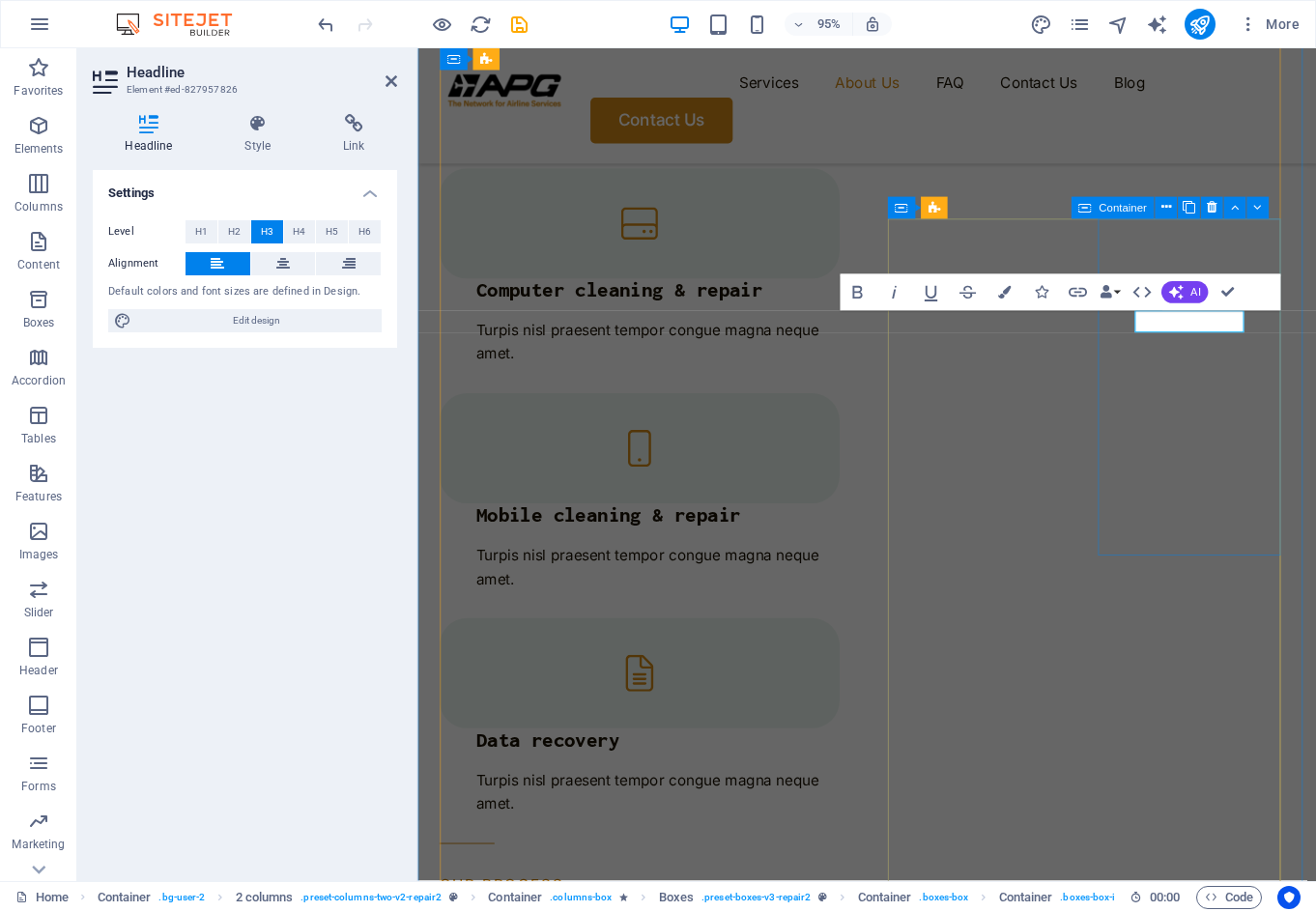 scroll, scrollTop: 2517, scrollLeft: 0, axis: vertical 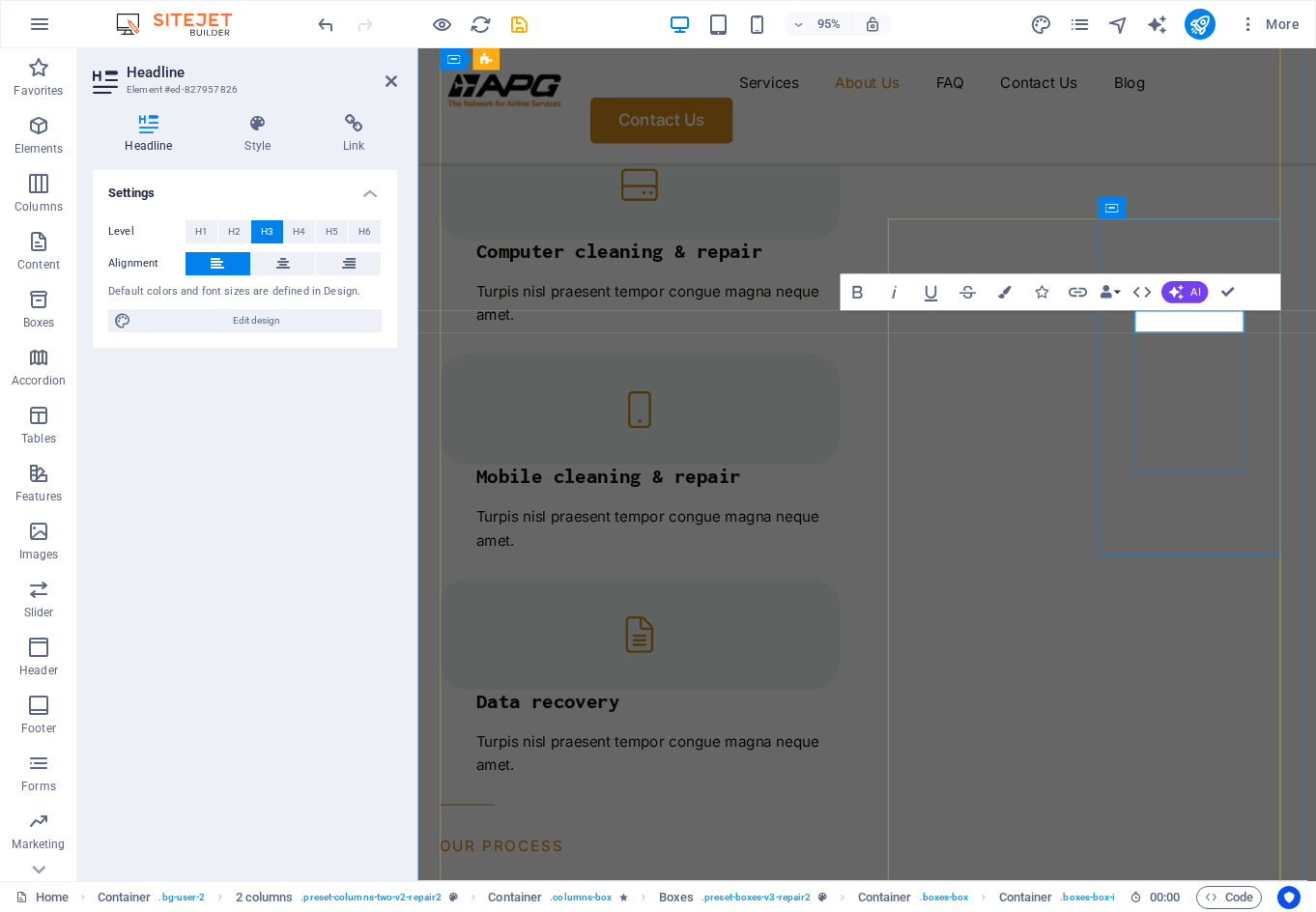 type 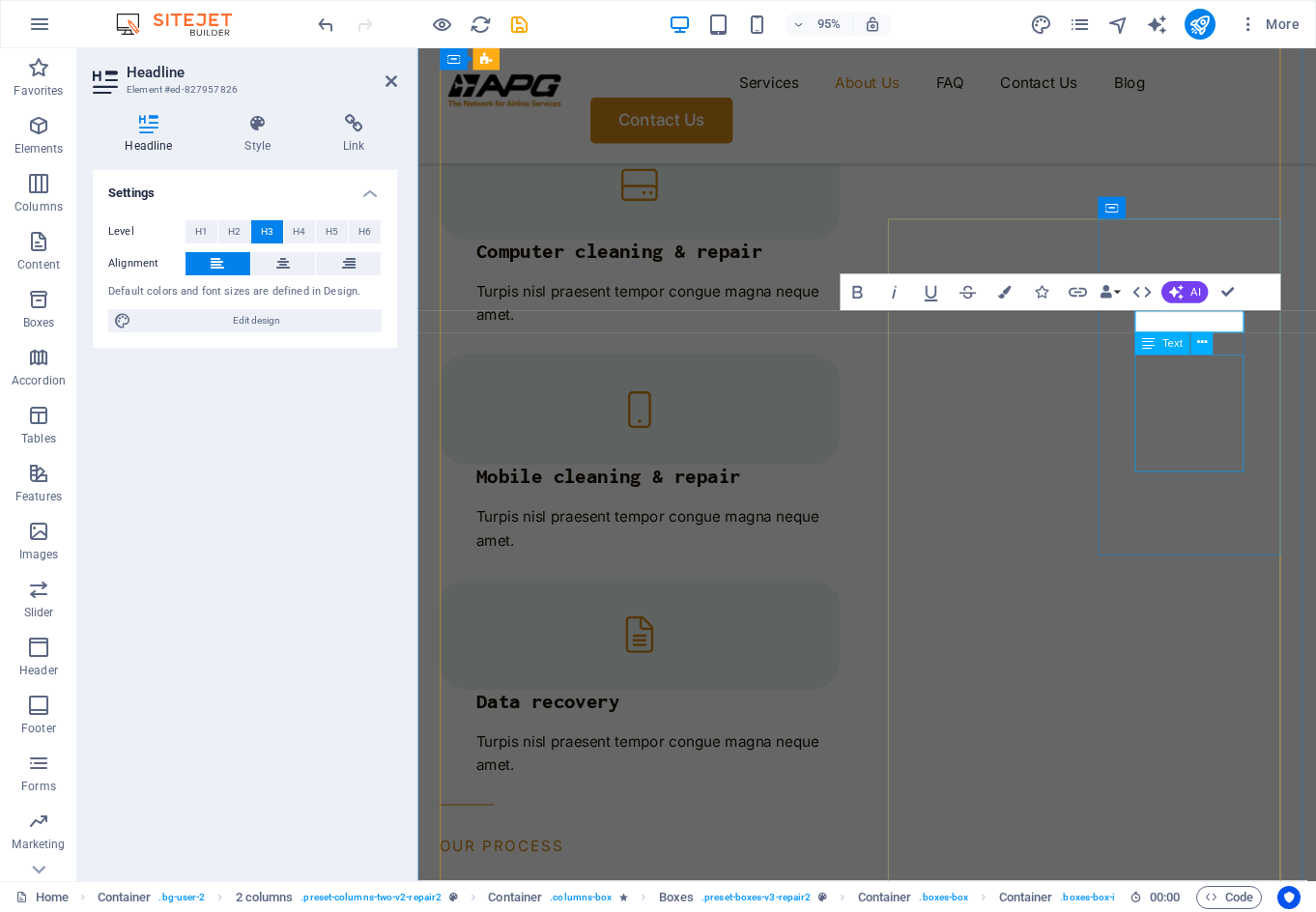 click on "Turpis nisl praesent tempor congue magna neque amet." at bounding box center (538, 4459) 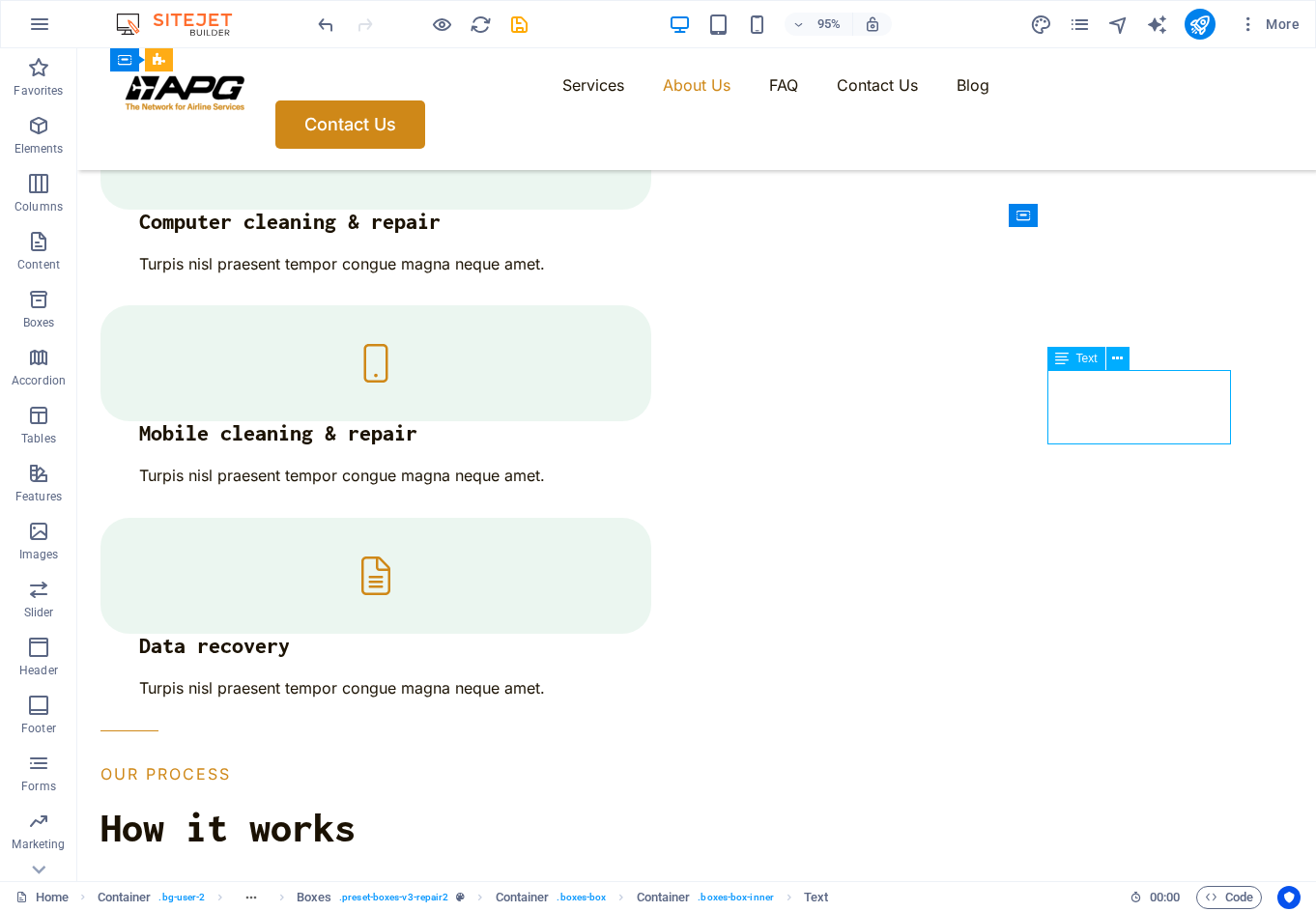 scroll, scrollTop: 2476, scrollLeft: 0, axis: vertical 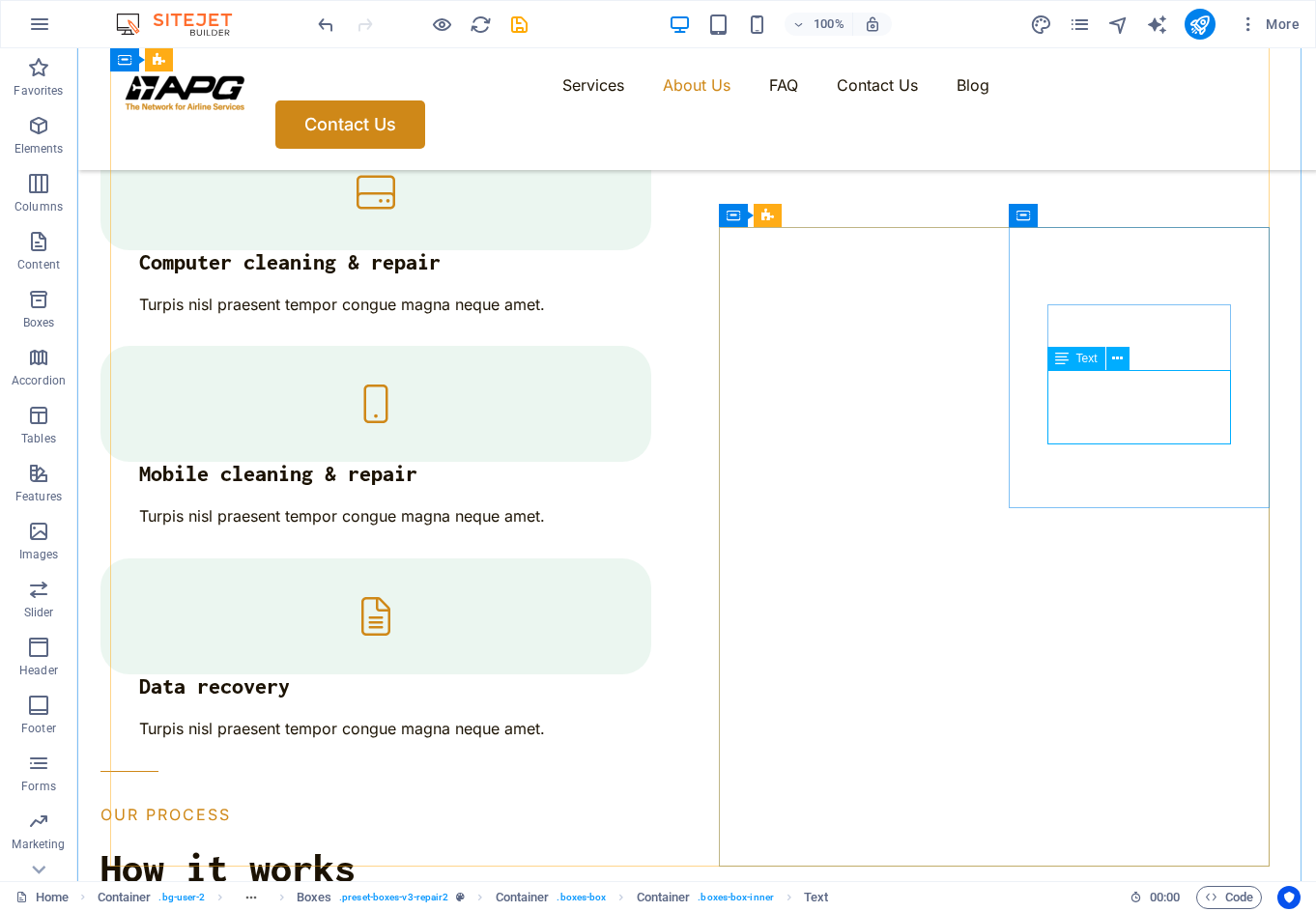 click on "Turpis nisl praesent tempor congue magna neque amet." at bounding box center [247, 4198] 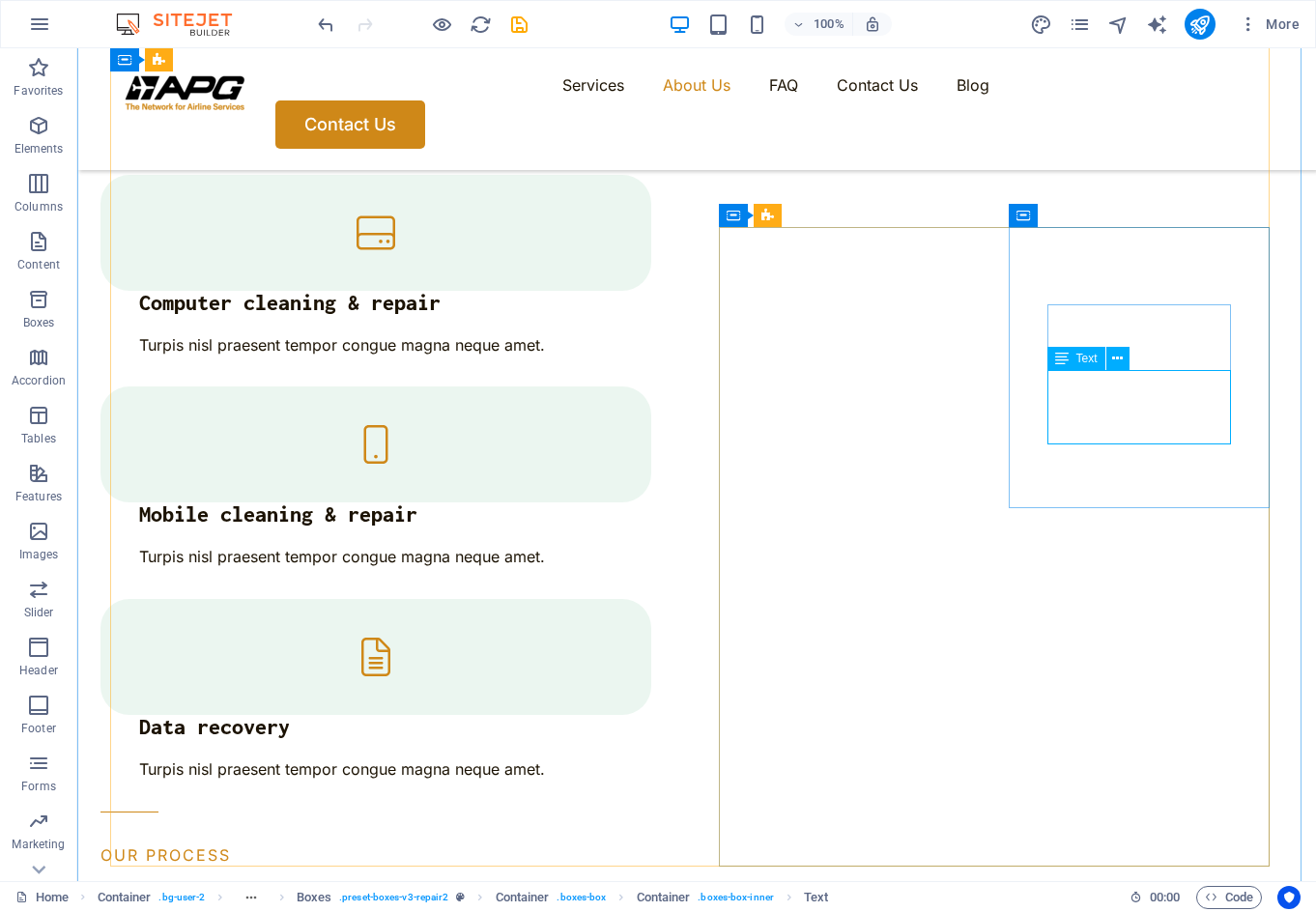 scroll, scrollTop: 2517, scrollLeft: 0, axis: vertical 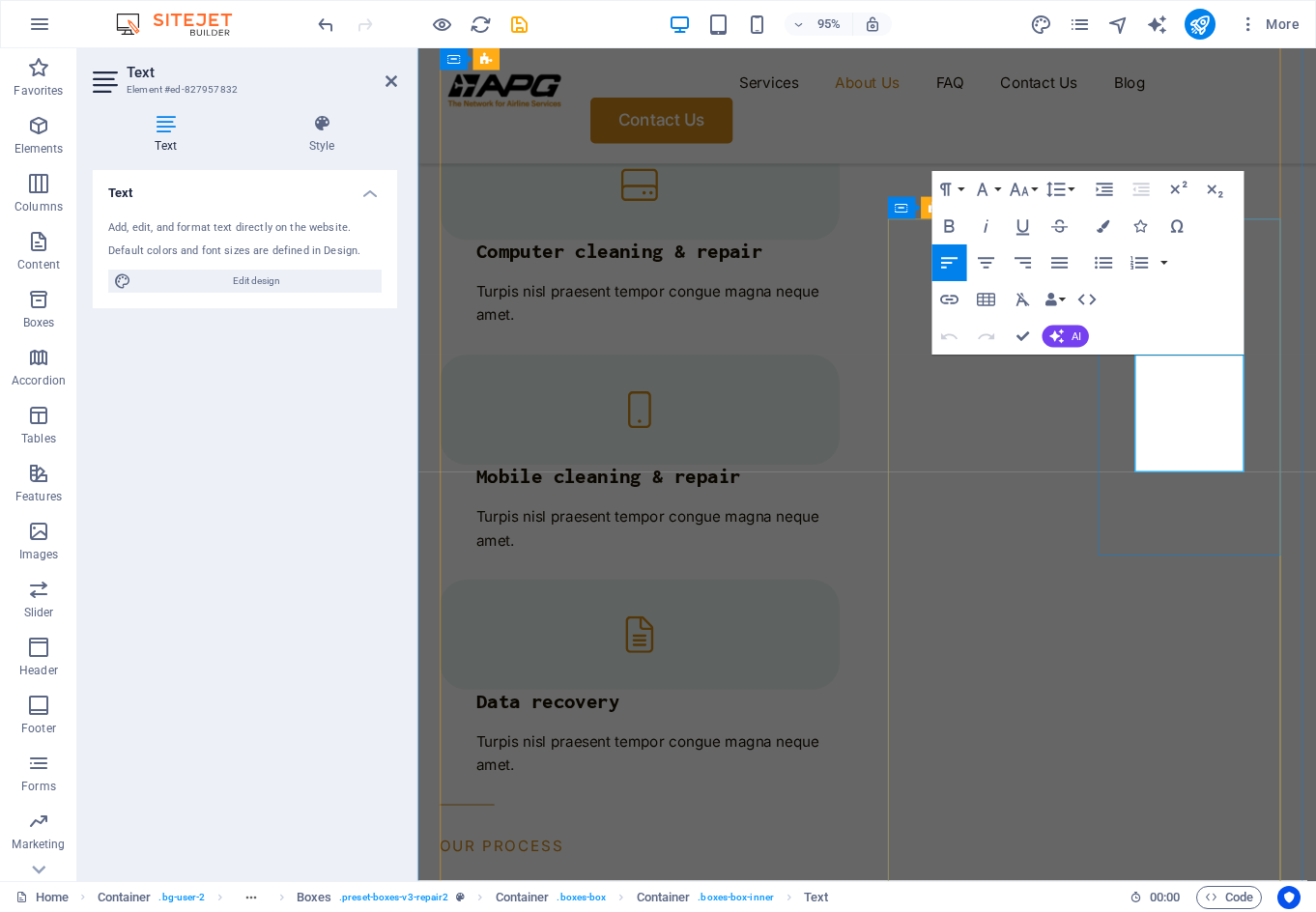 drag, startPoint x: 1219, startPoint y: 480, endPoint x: 1179, endPoint y: 383, distance: 104.92378 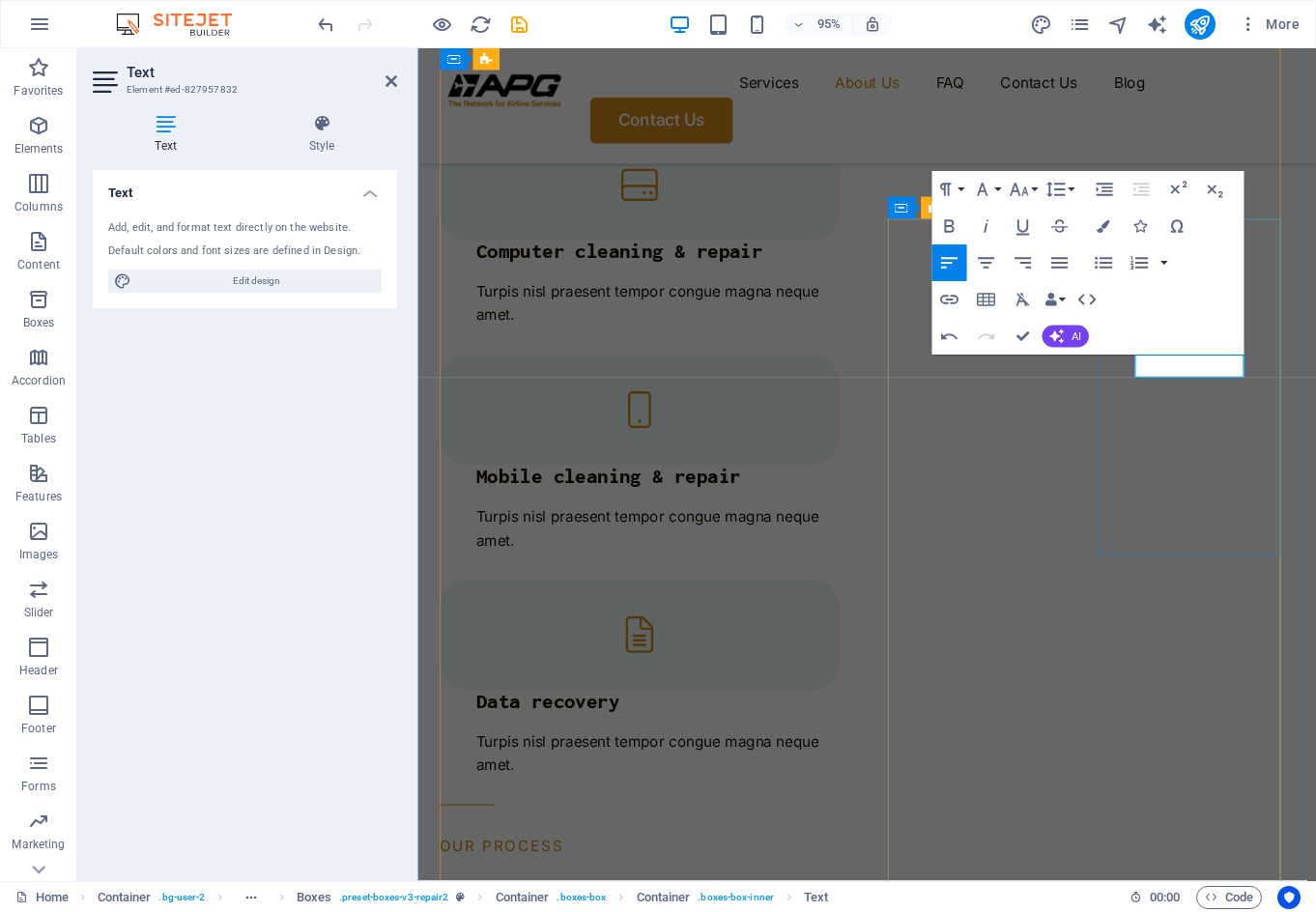 click on "​" at bounding box center (538, 4409) 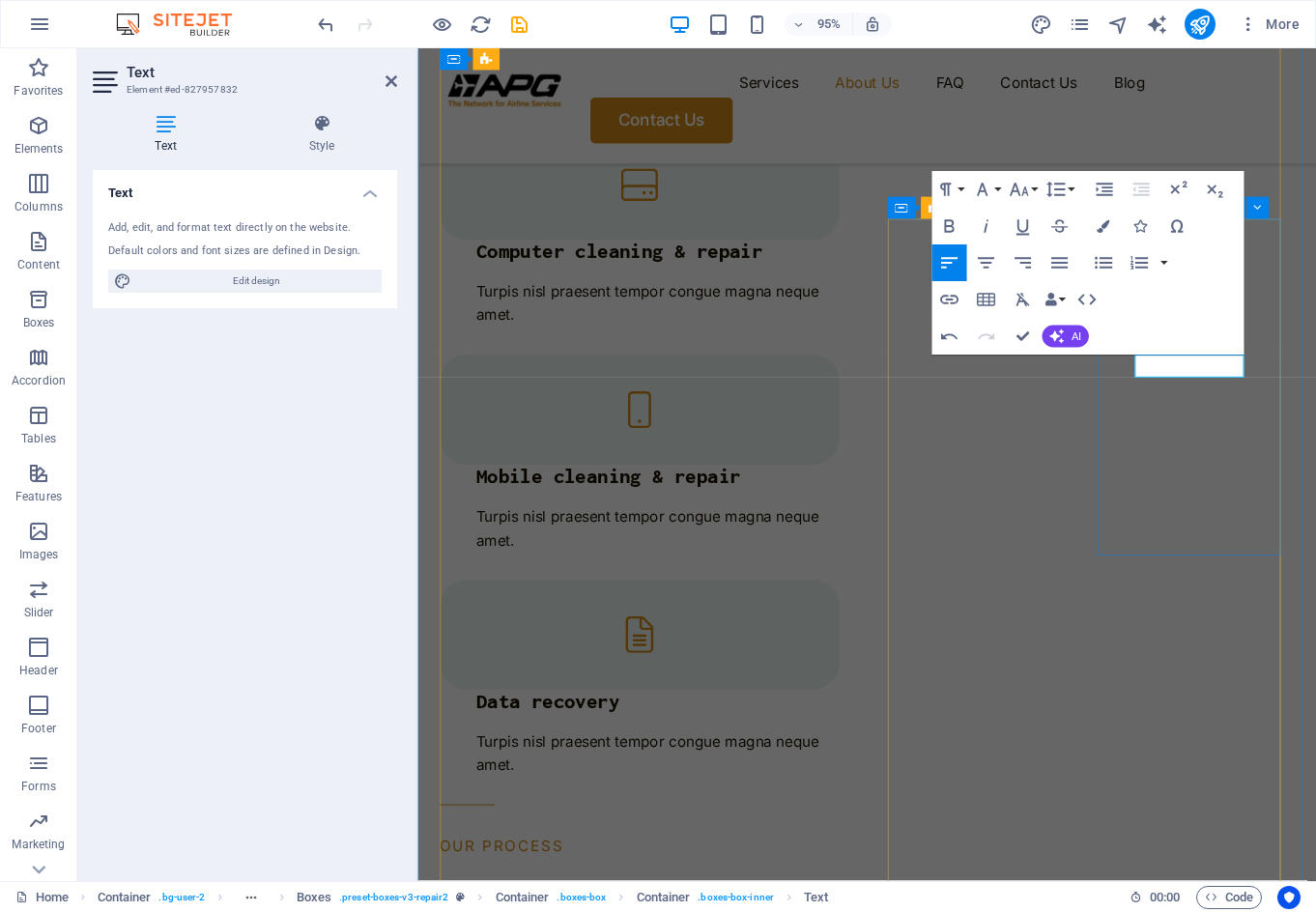 click on "Secure ​rf" at bounding box center [538, 4357] 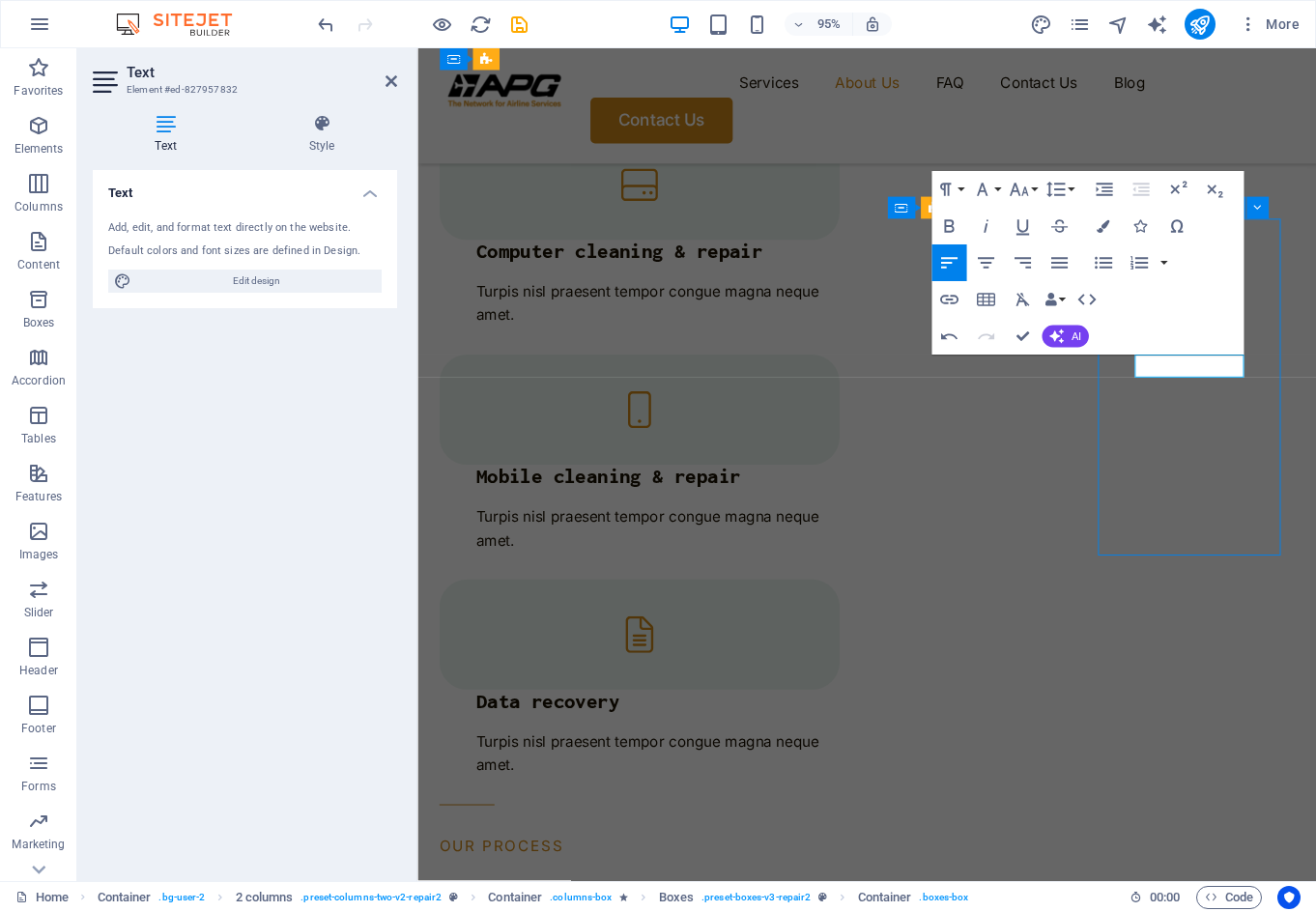 scroll, scrollTop: 2475, scrollLeft: 0, axis: vertical 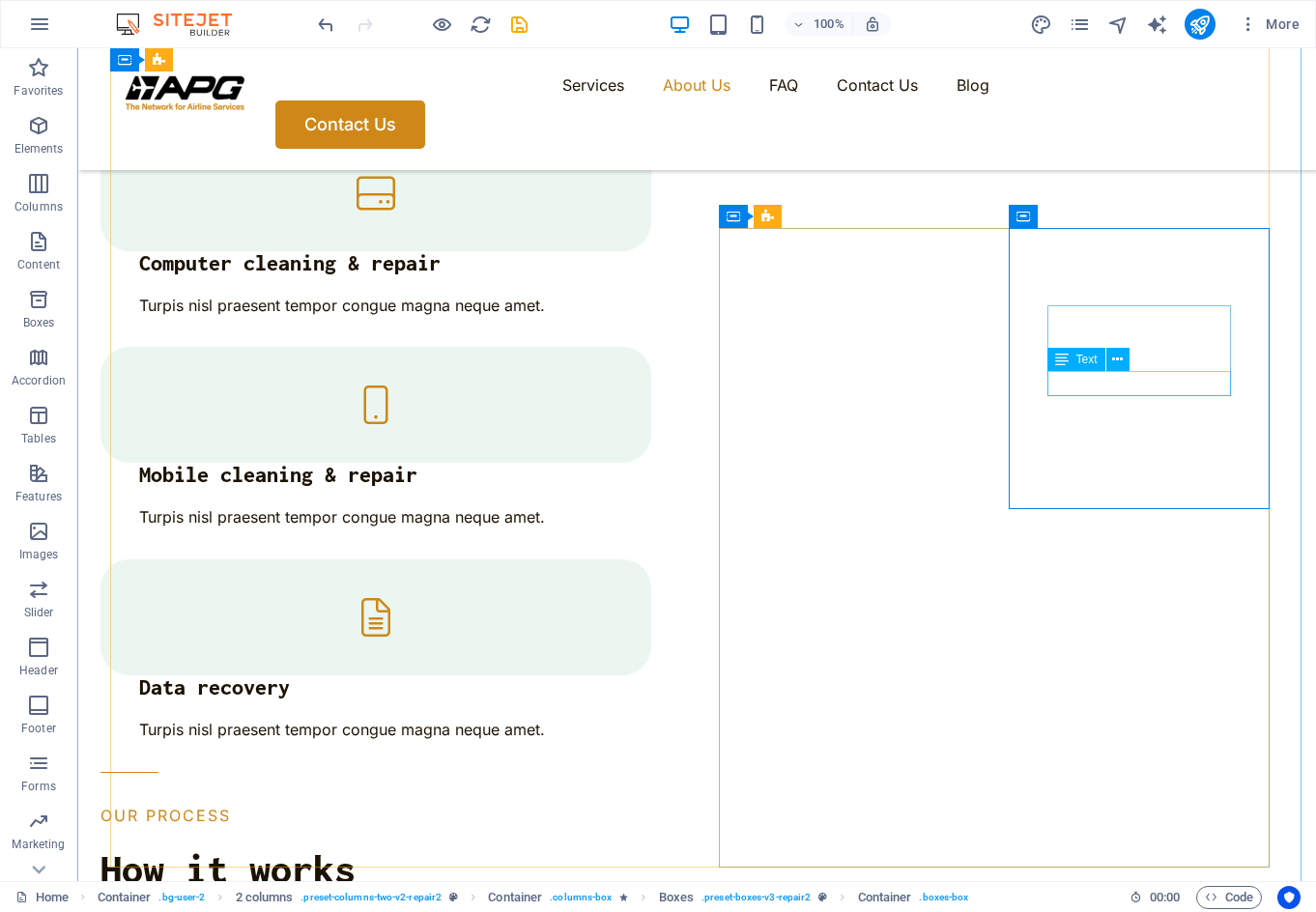 click on "rf" at bounding box center [247, 4175] 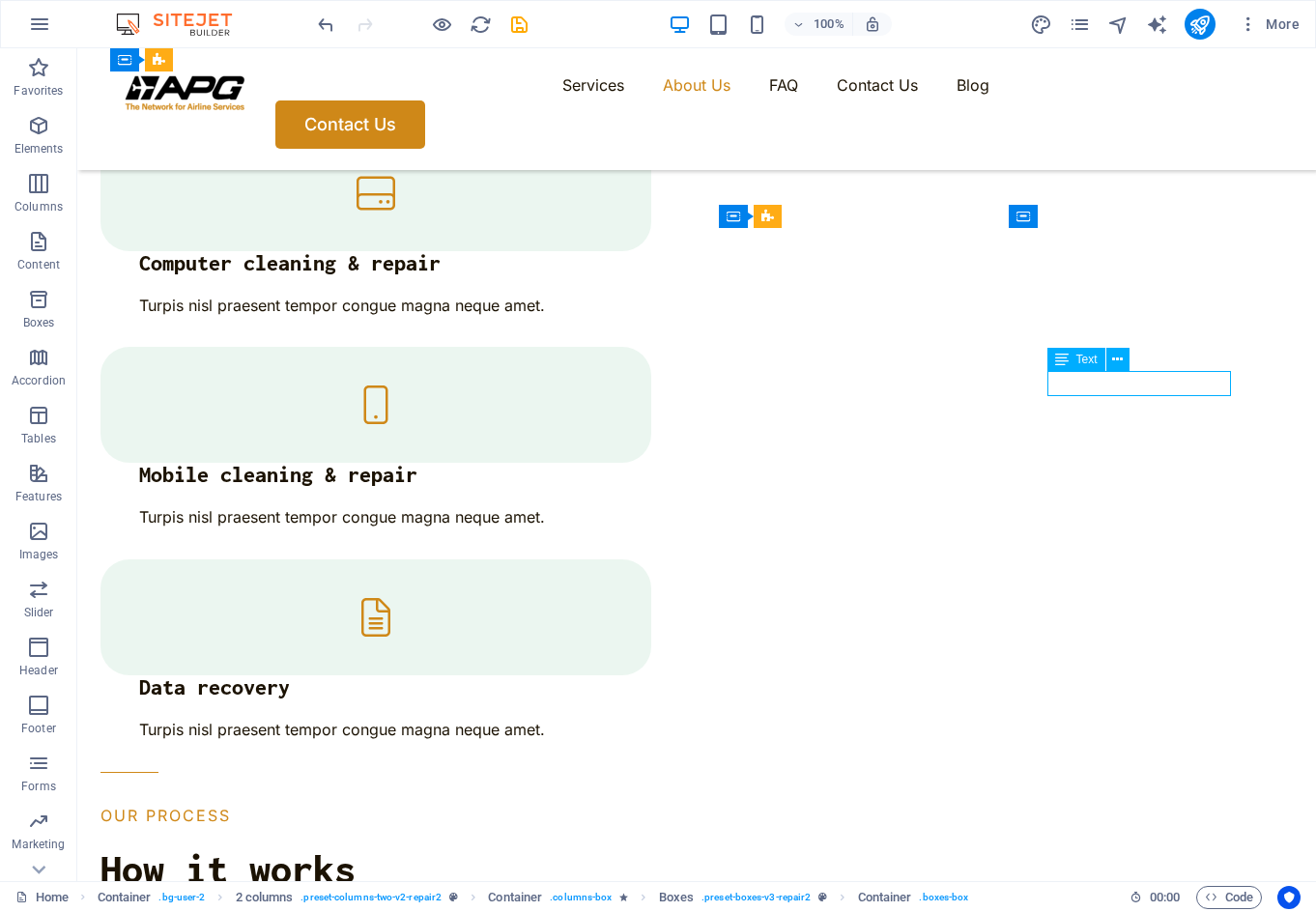 click on "rf" at bounding box center (247, 4175) 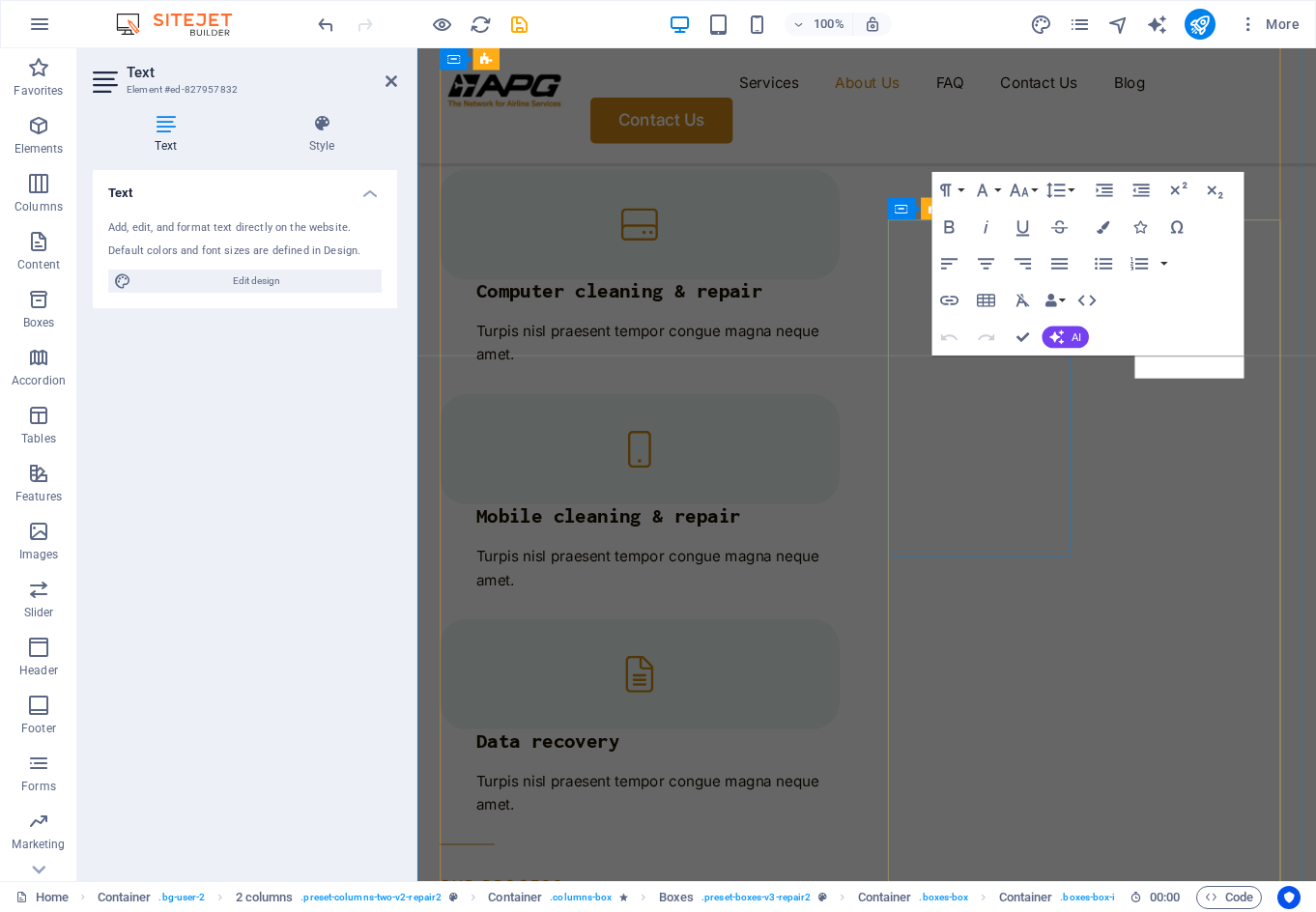 scroll, scrollTop: 2516, scrollLeft: 0, axis: vertical 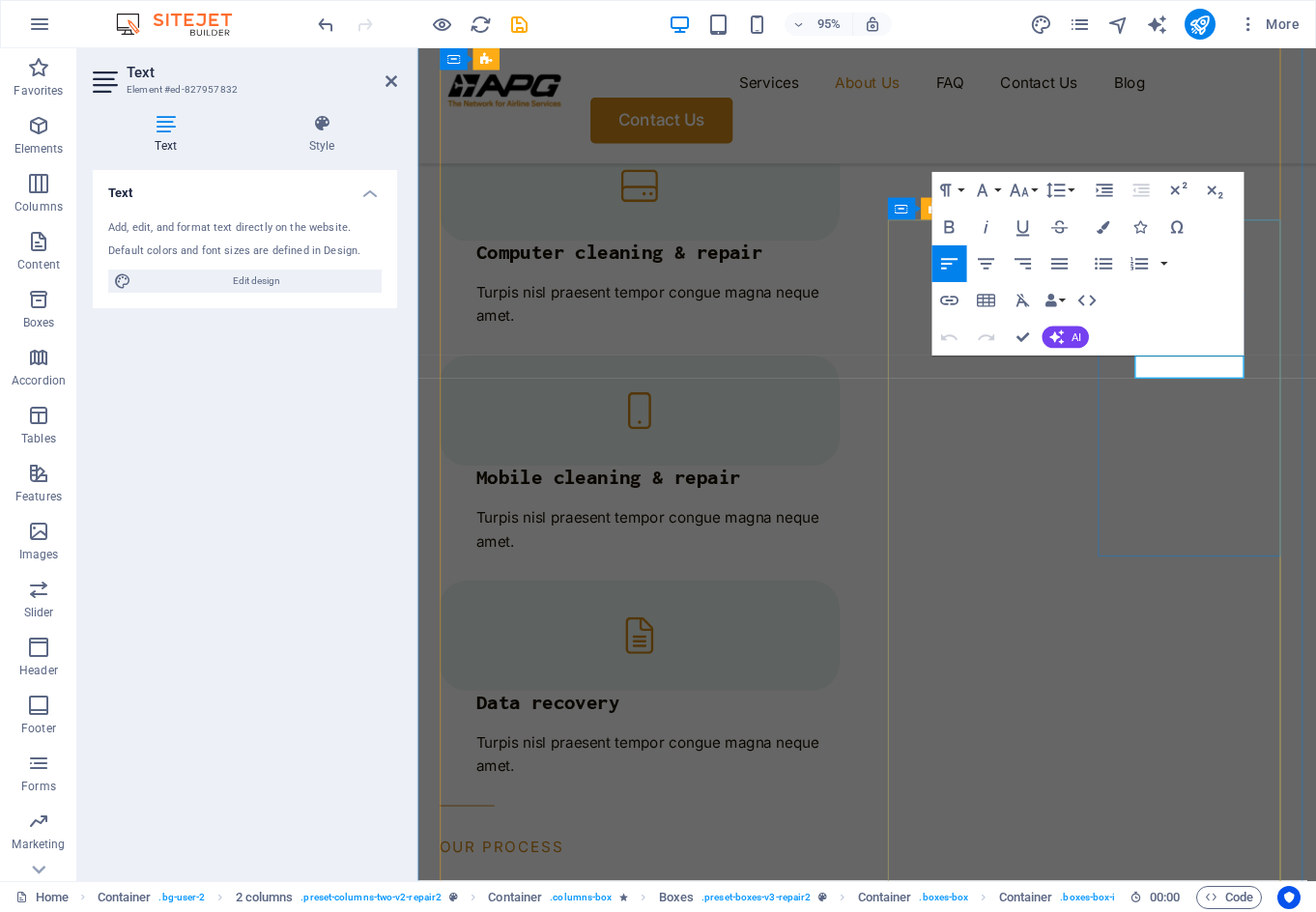 click on "rf" at bounding box center (538, 4410) 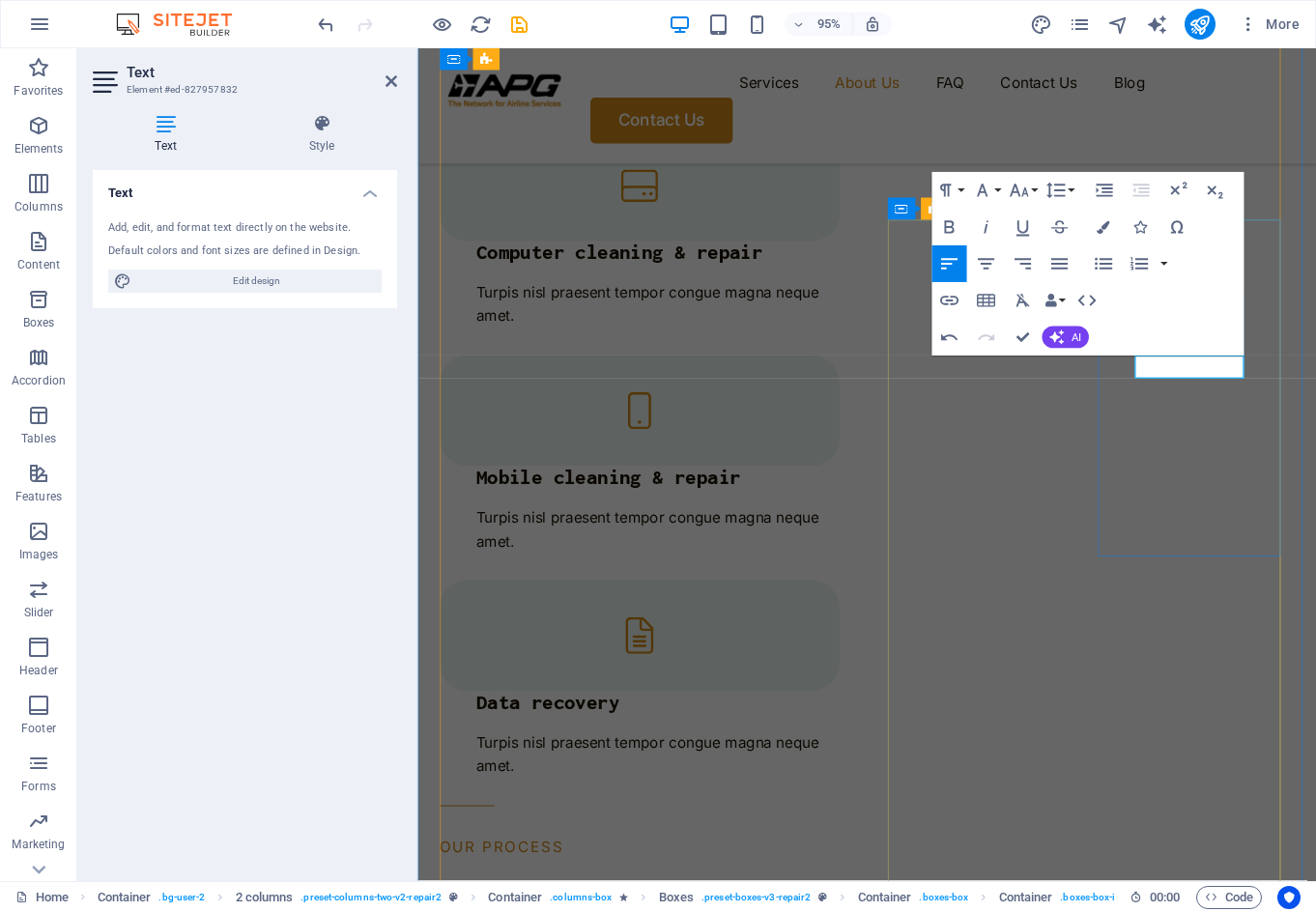 type 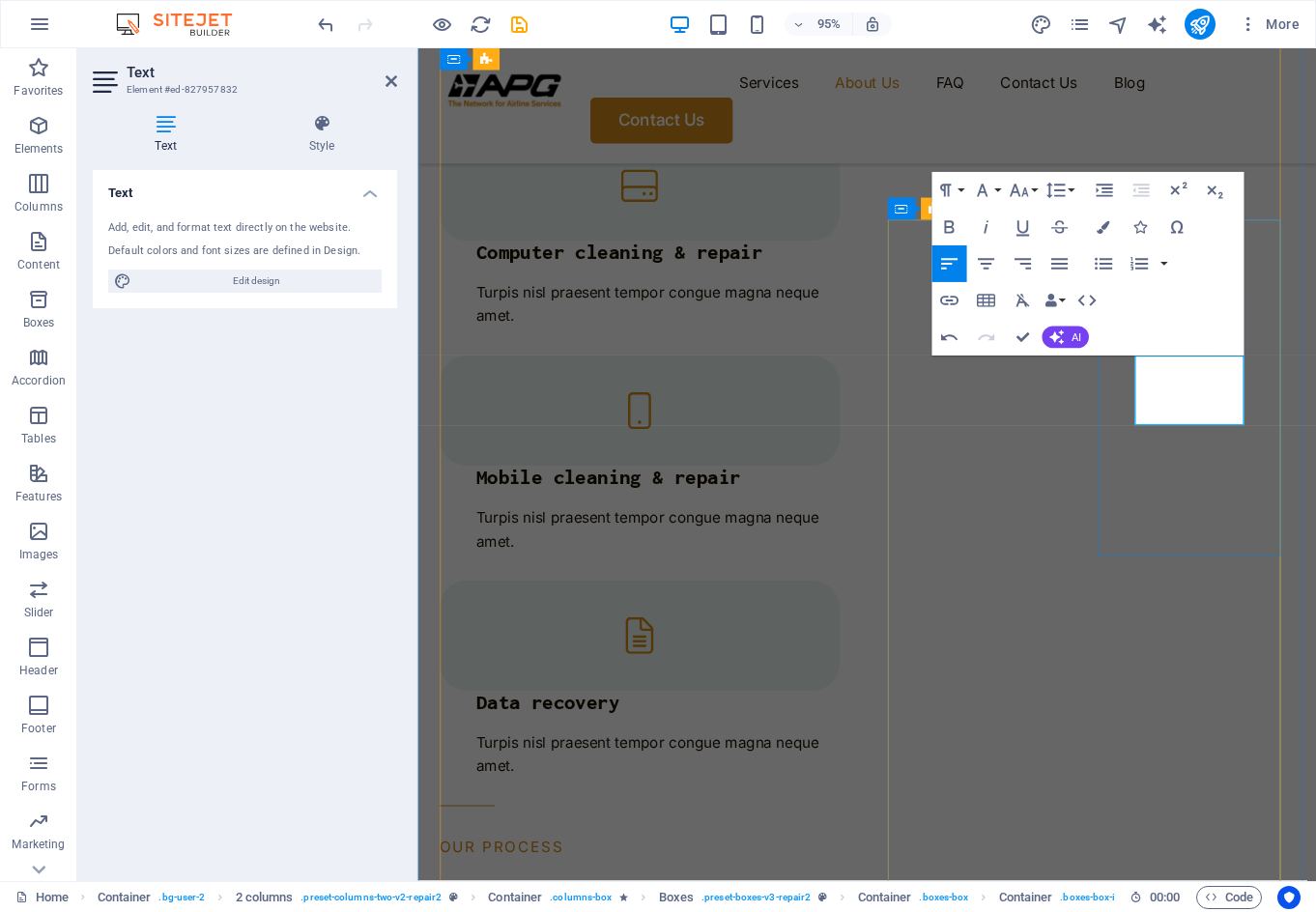 click on "rSecure your bookings with interntational" at bounding box center (538, 4434) 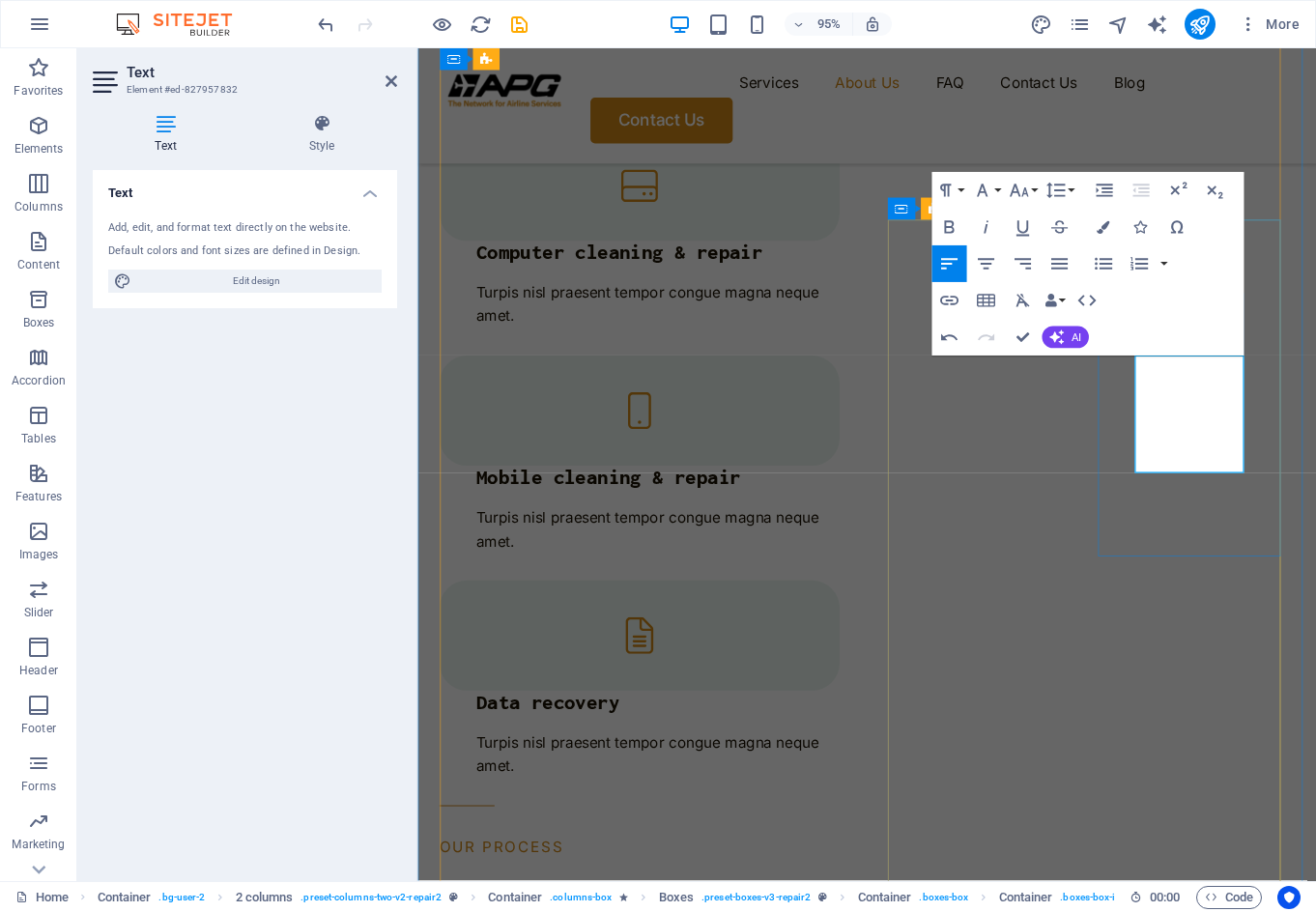 click on "rSecure your bookings with interntational recognized travek indusryy" at bounding box center [538, 4460] 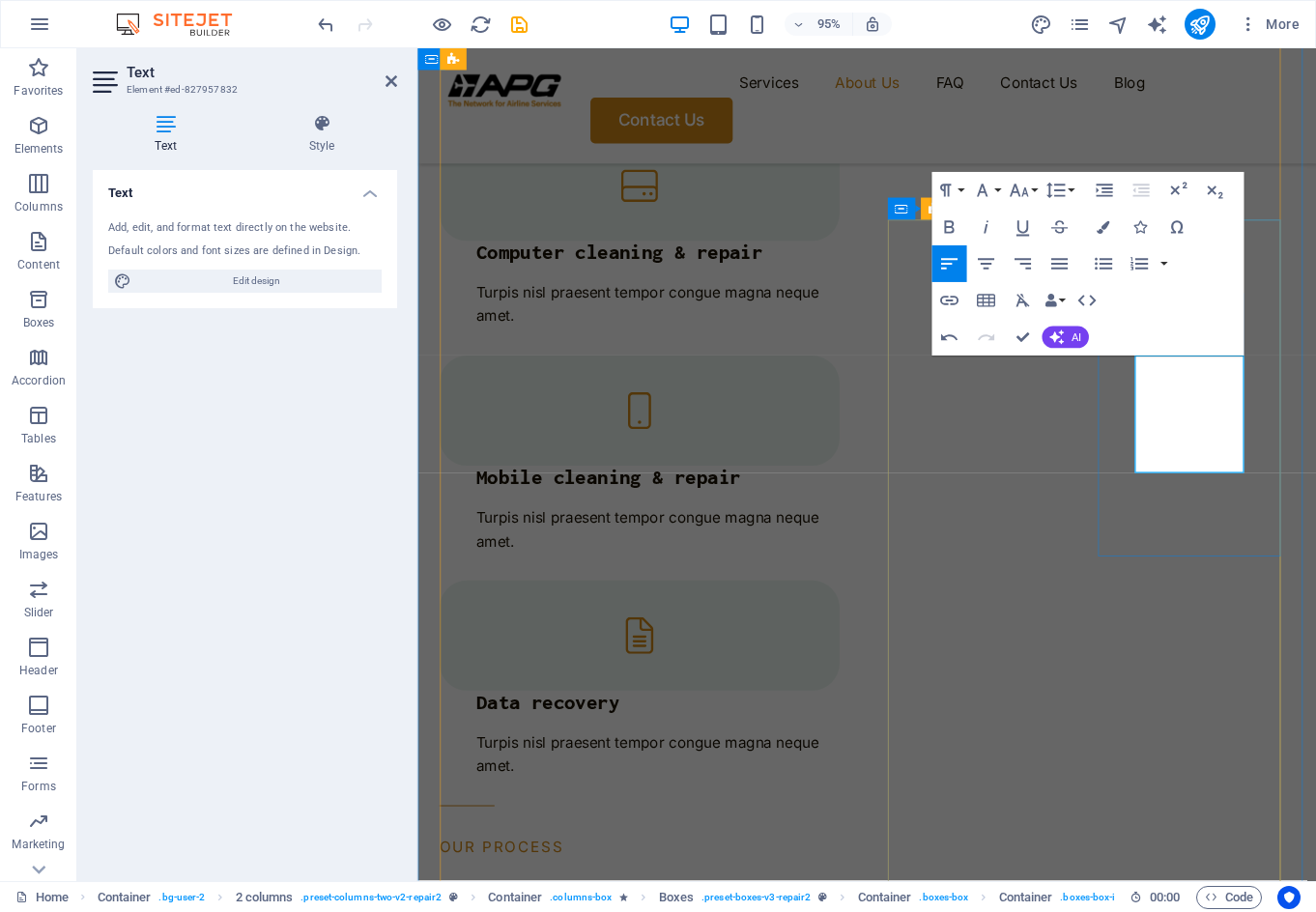click on "Secure your bookings with internationally recognized travel industry" at bounding box center [538, 4460] 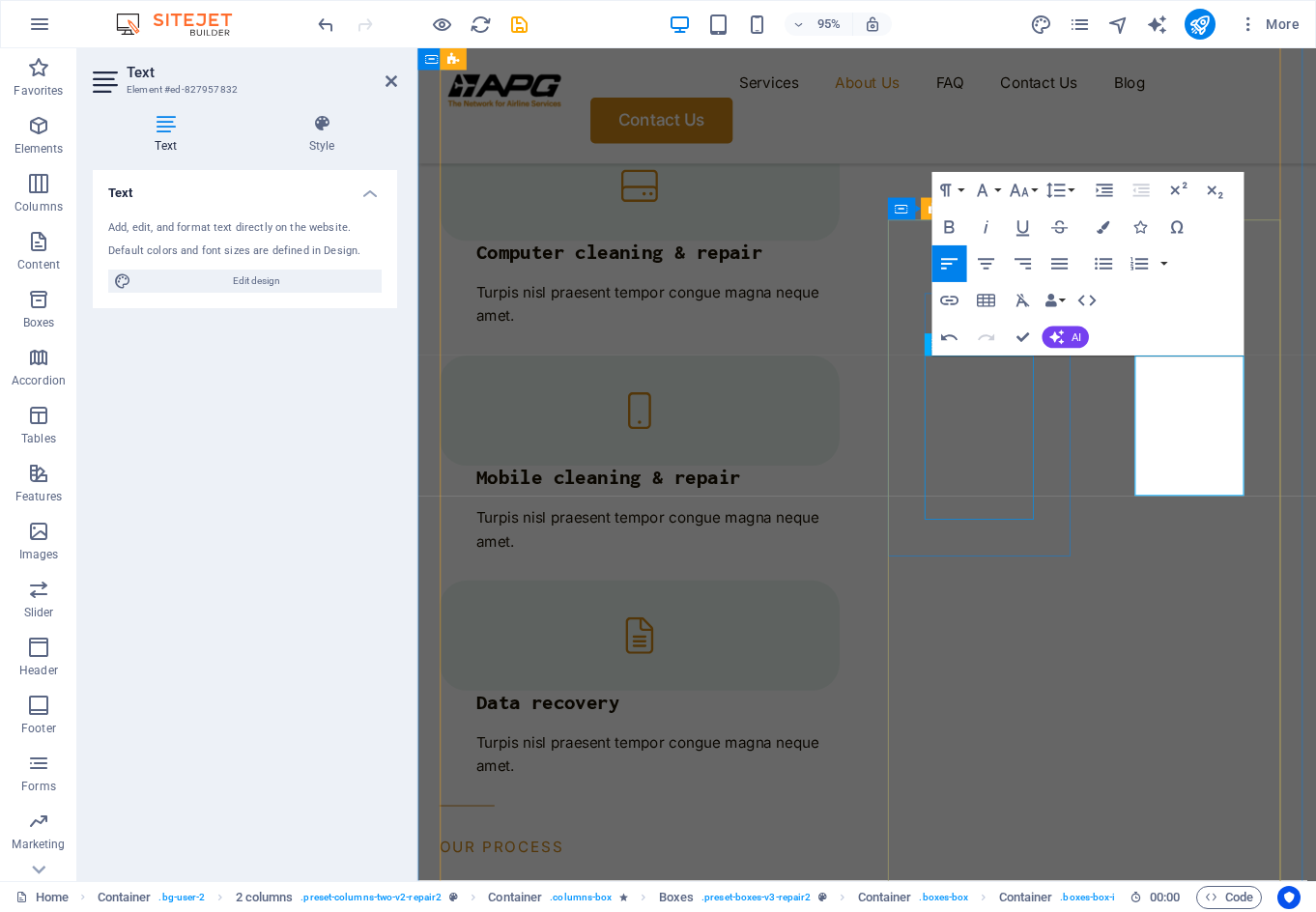 click on "Access real-time local assistence, in your language and time zone, wherever you are" at bounding box center [538, 4115] 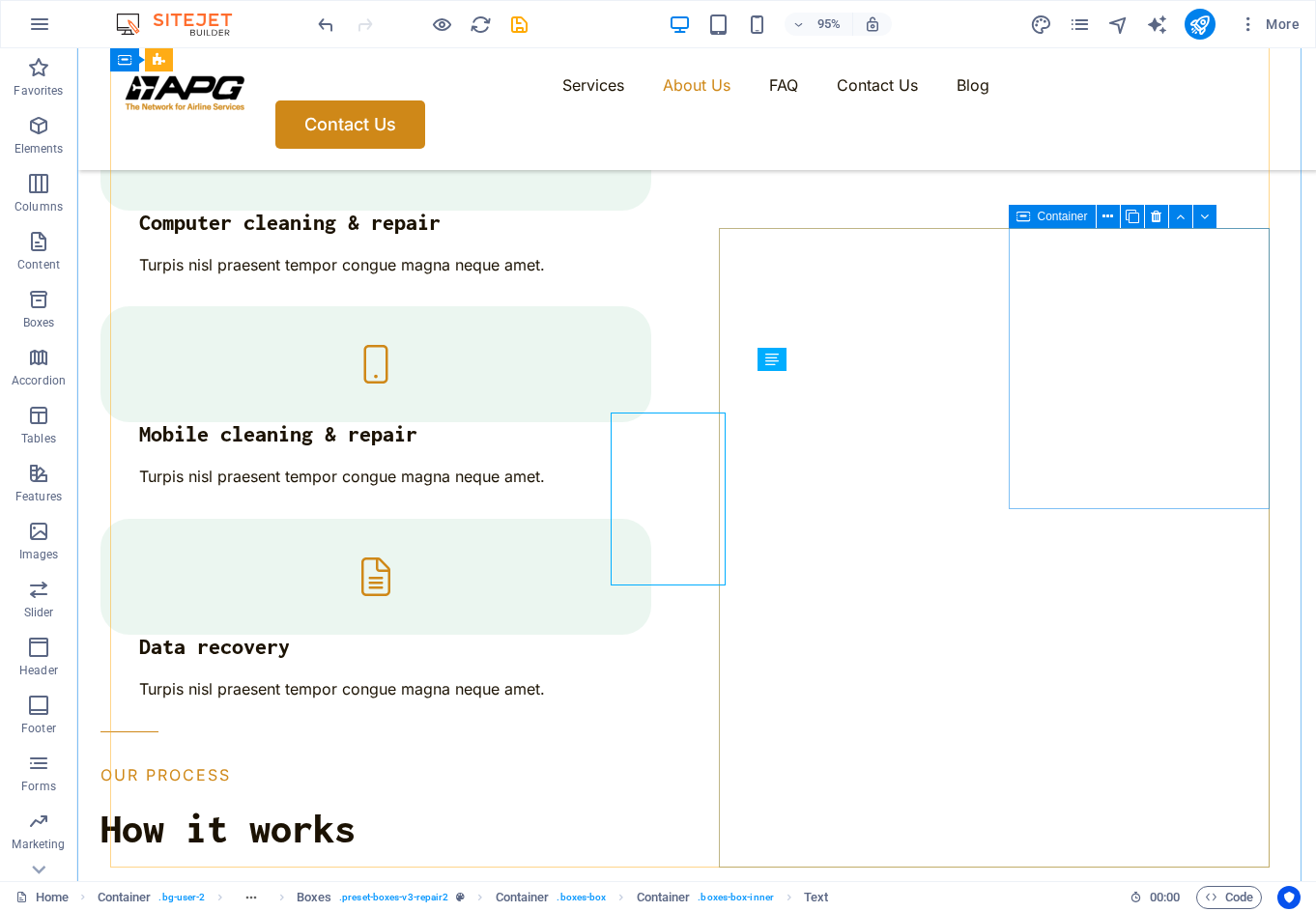 scroll, scrollTop: 2475, scrollLeft: 0, axis: vertical 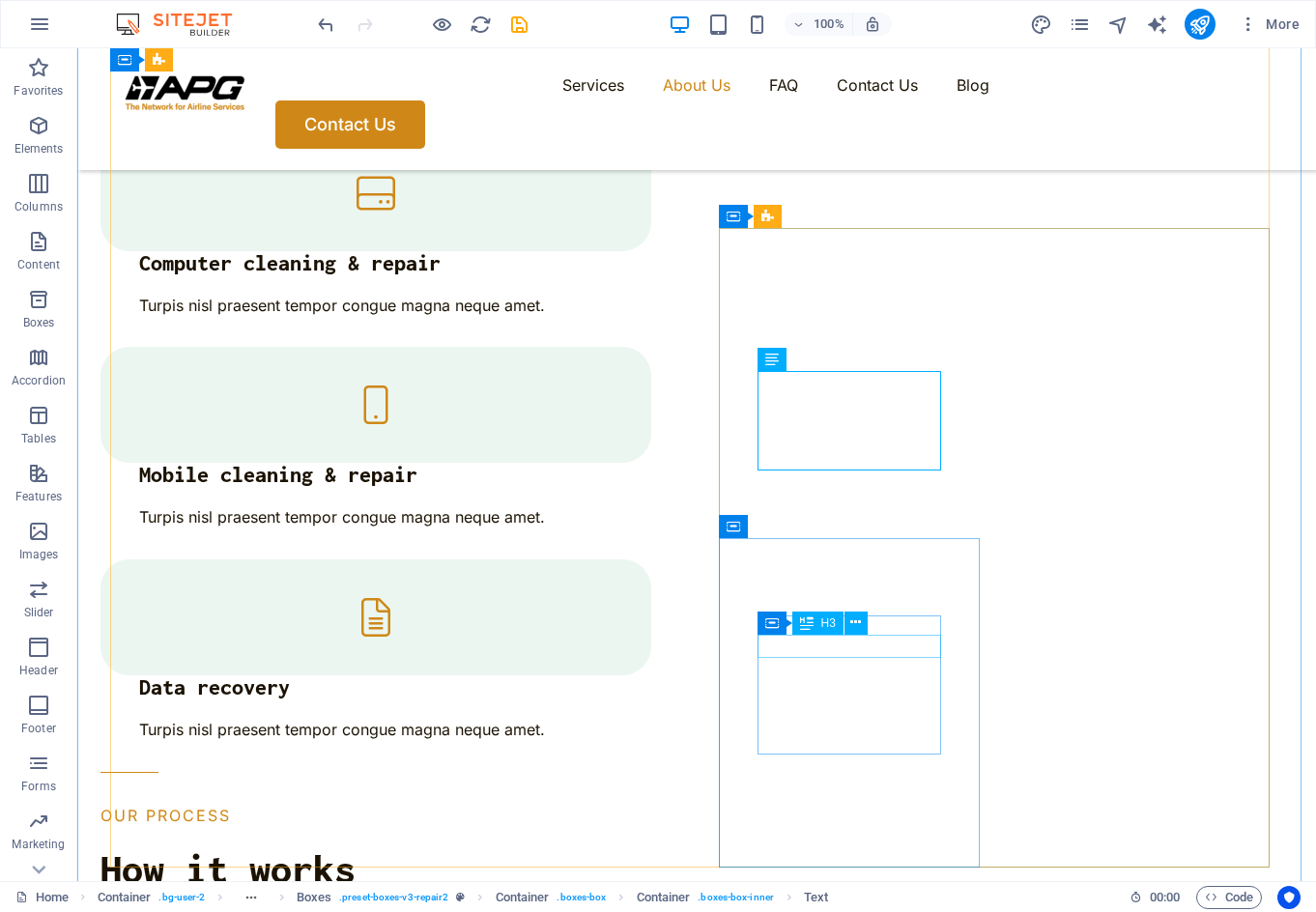 click on "High-quality" at bounding box center (247, 4422) 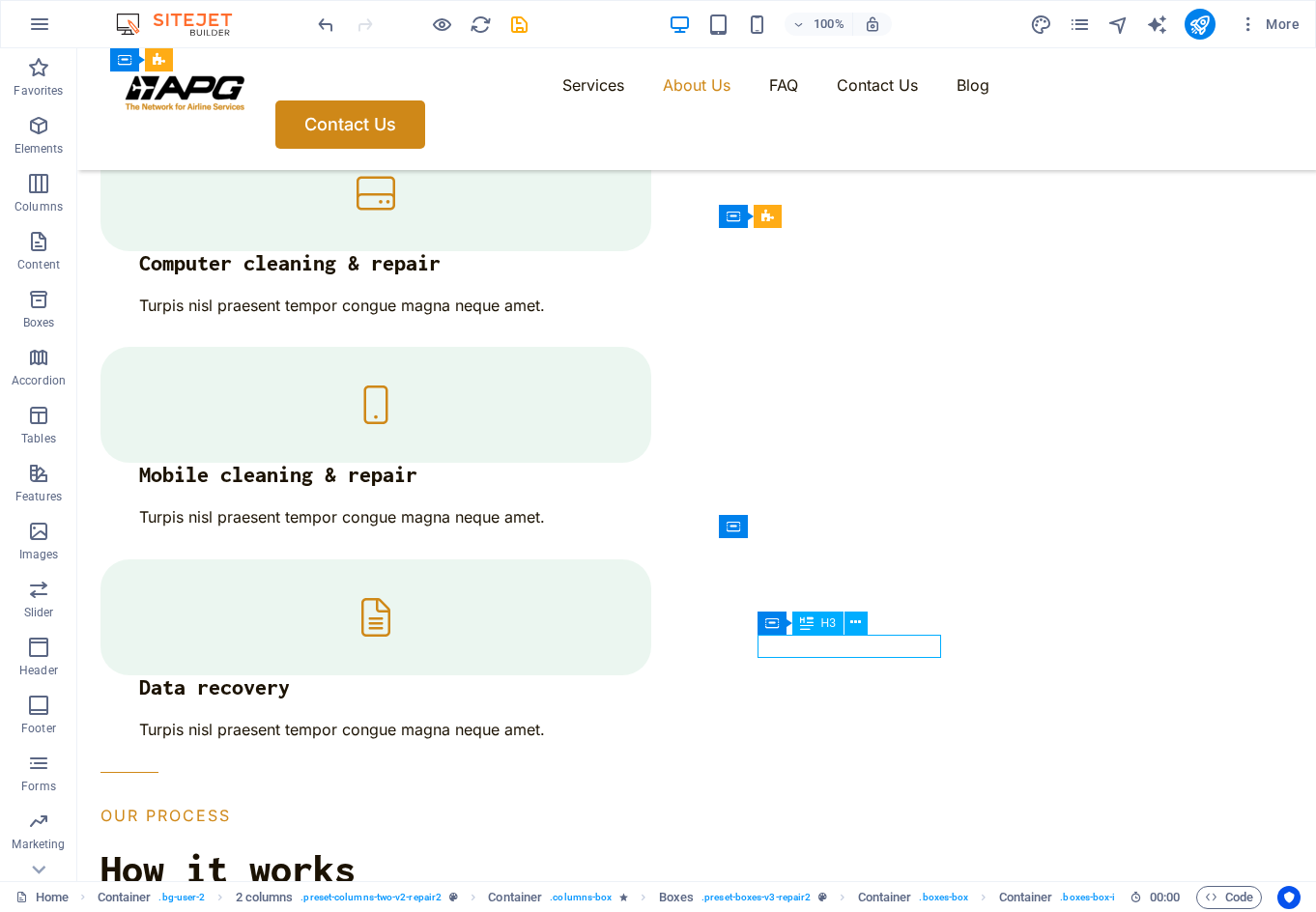 click on "High-quality" at bounding box center [247, 4422] 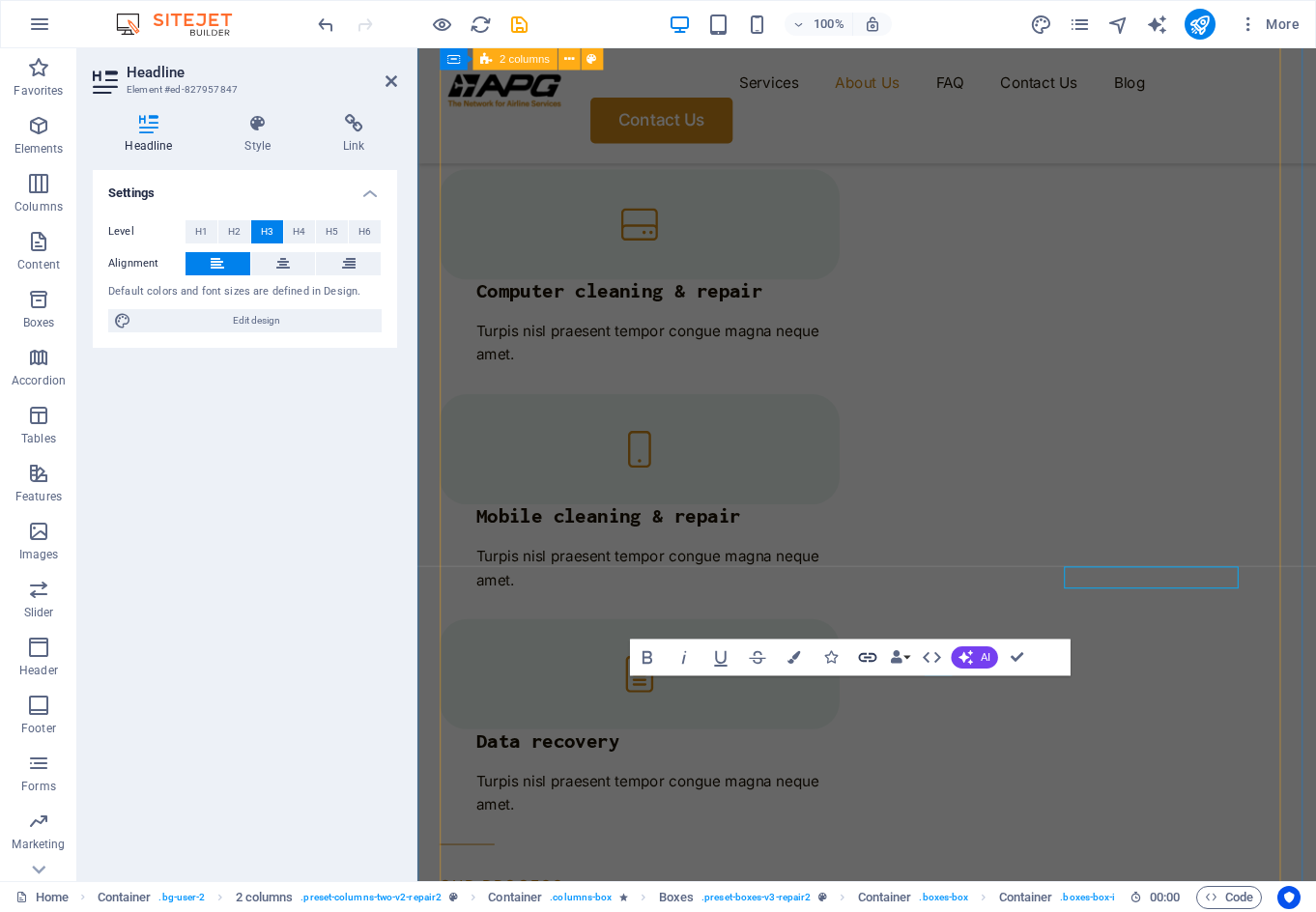 scroll, scrollTop: 2516, scrollLeft: 0, axis: vertical 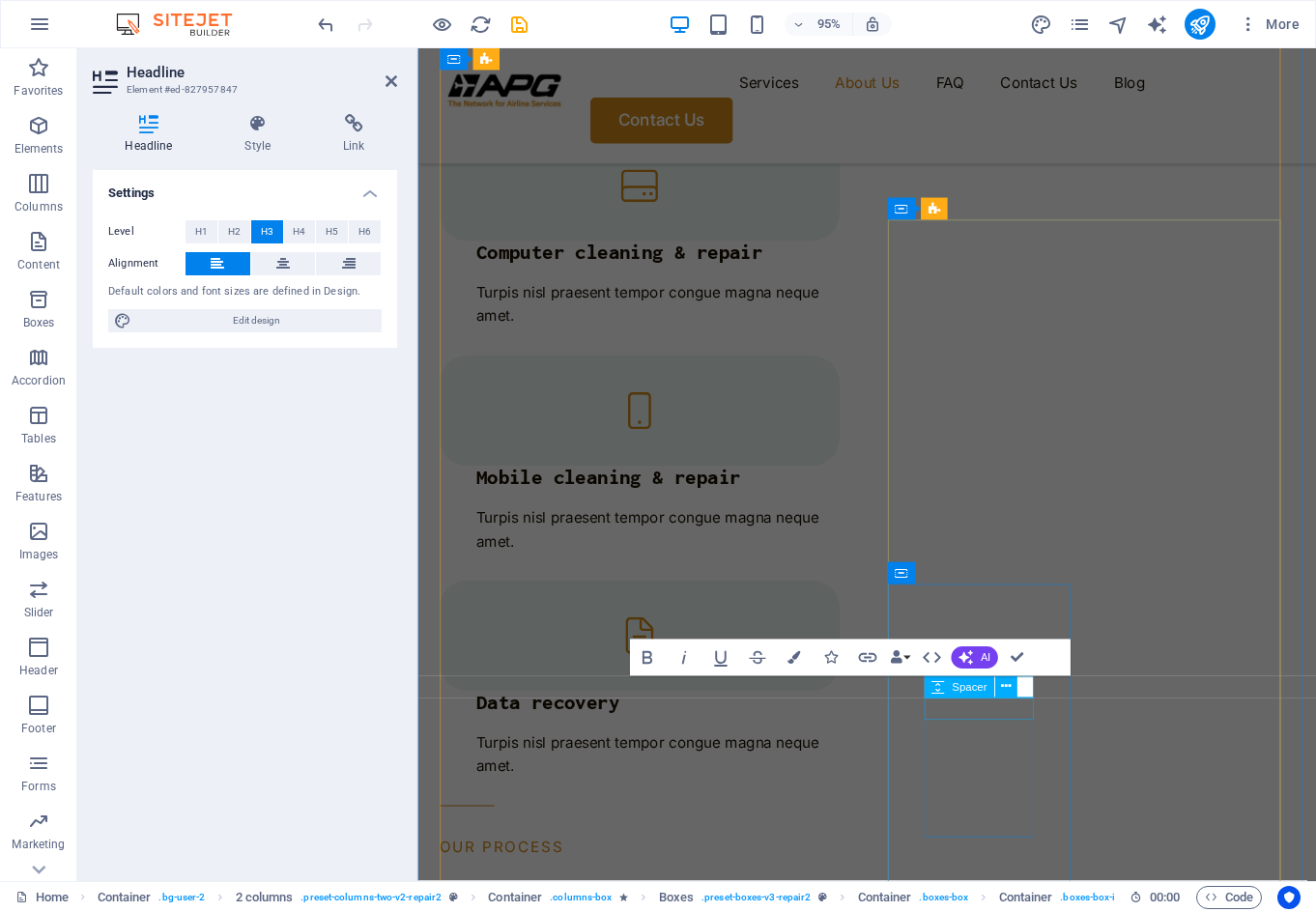 type 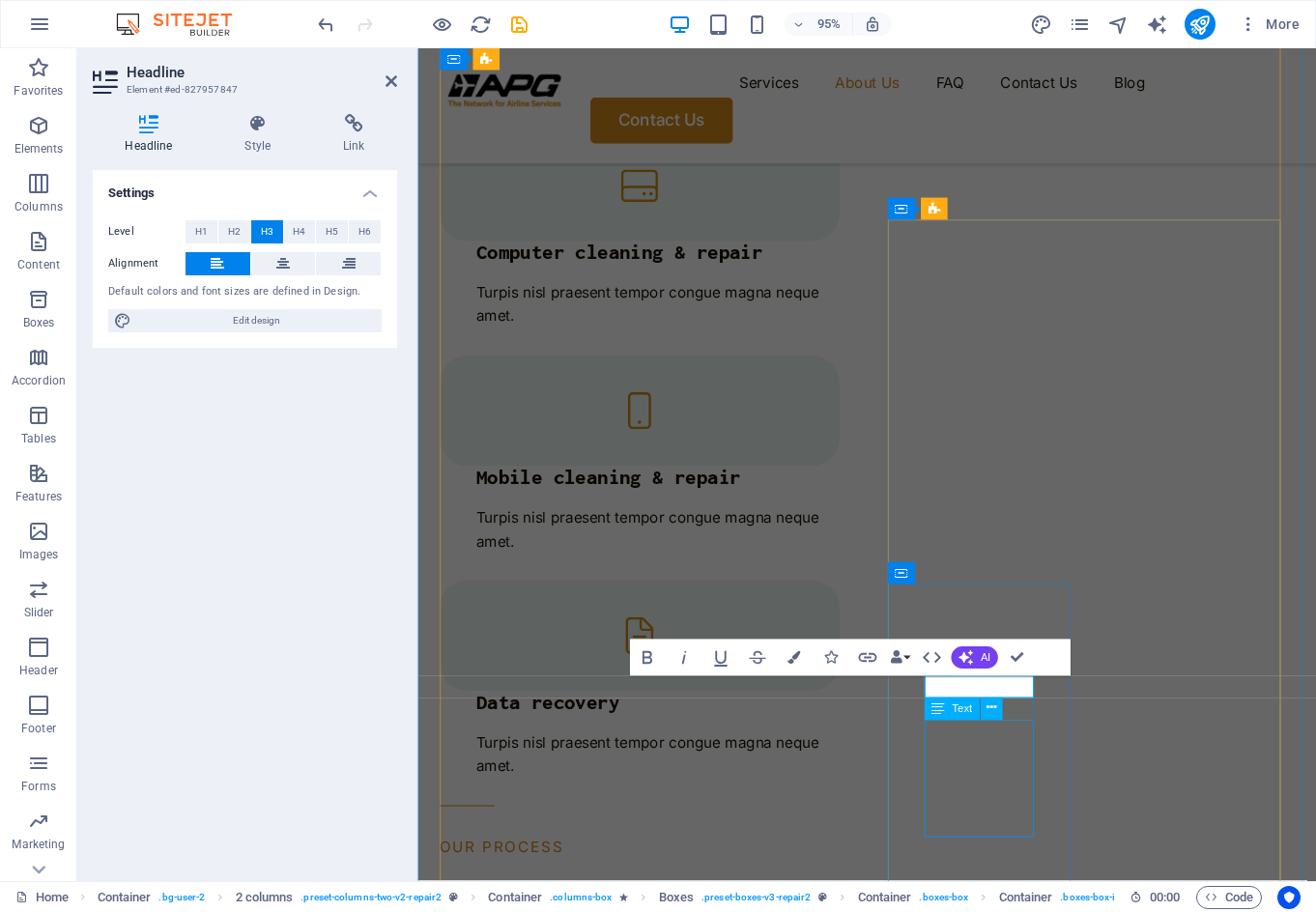 click on "Turpis nisl praesent tempor congue magna neque amet." at bounding box center [538, 4804] 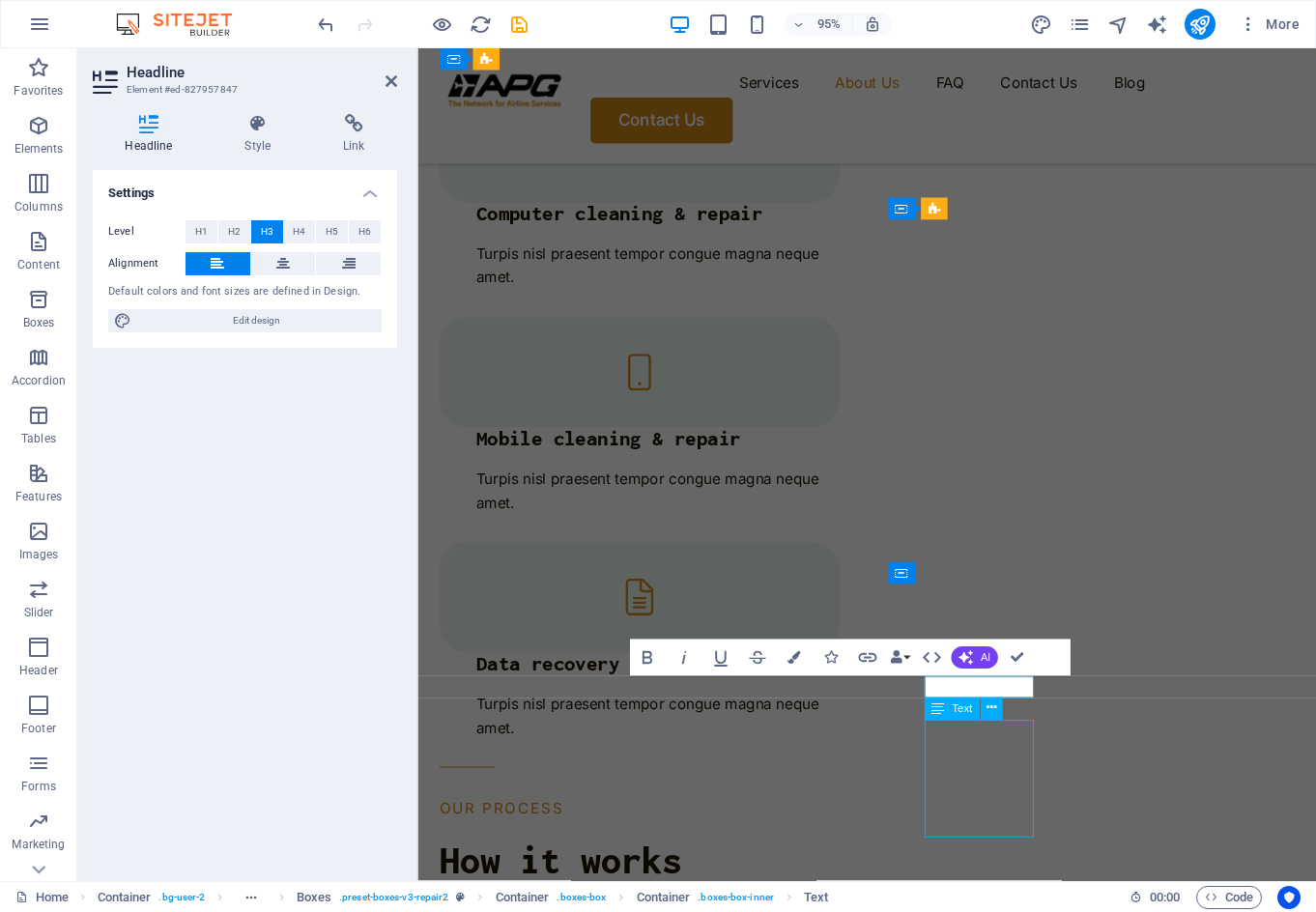 scroll, scrollTop: 2475, scrollLeft: 0, axis: vertical 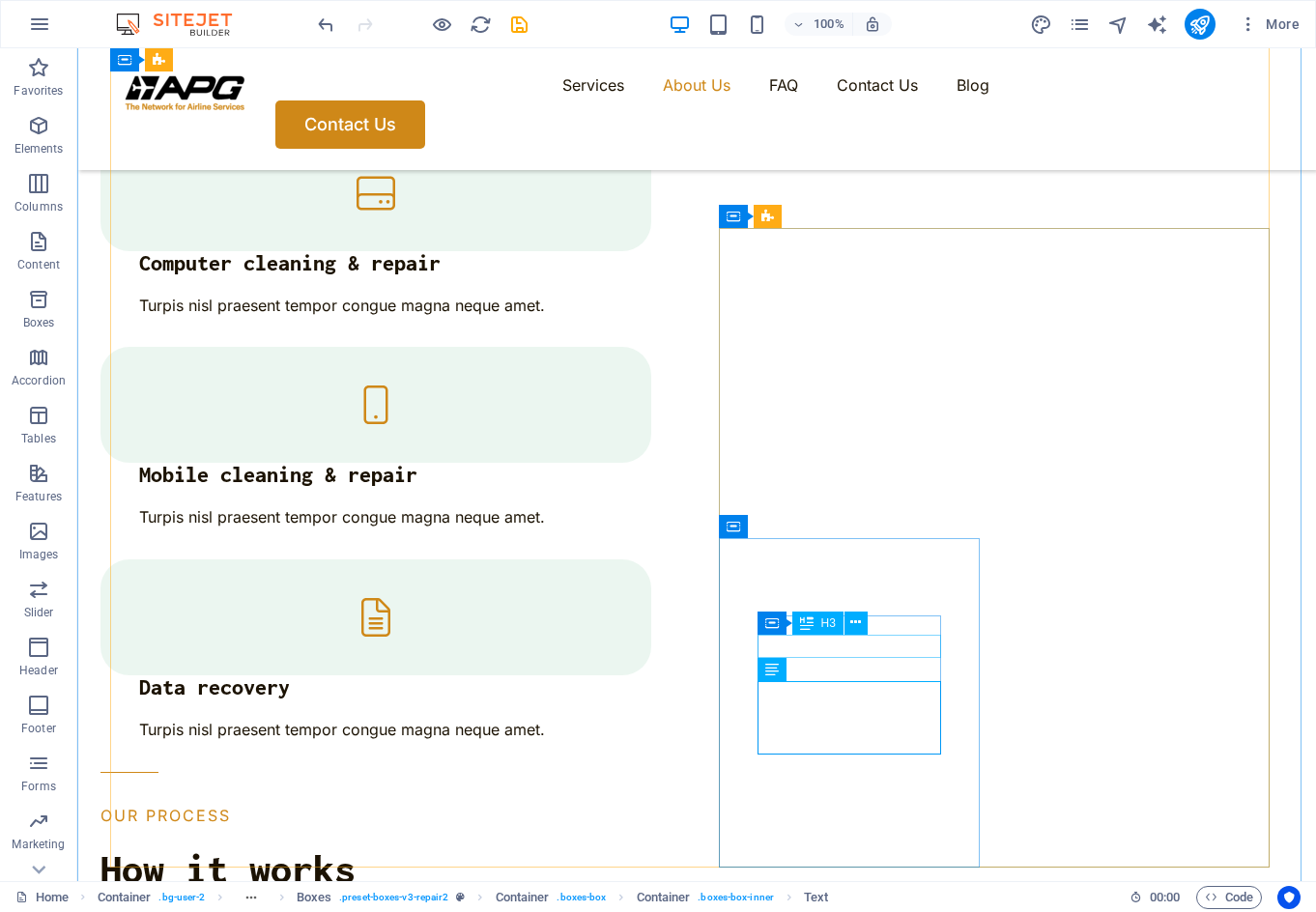 click on "Tracking" at bounding box center [247, 4422] 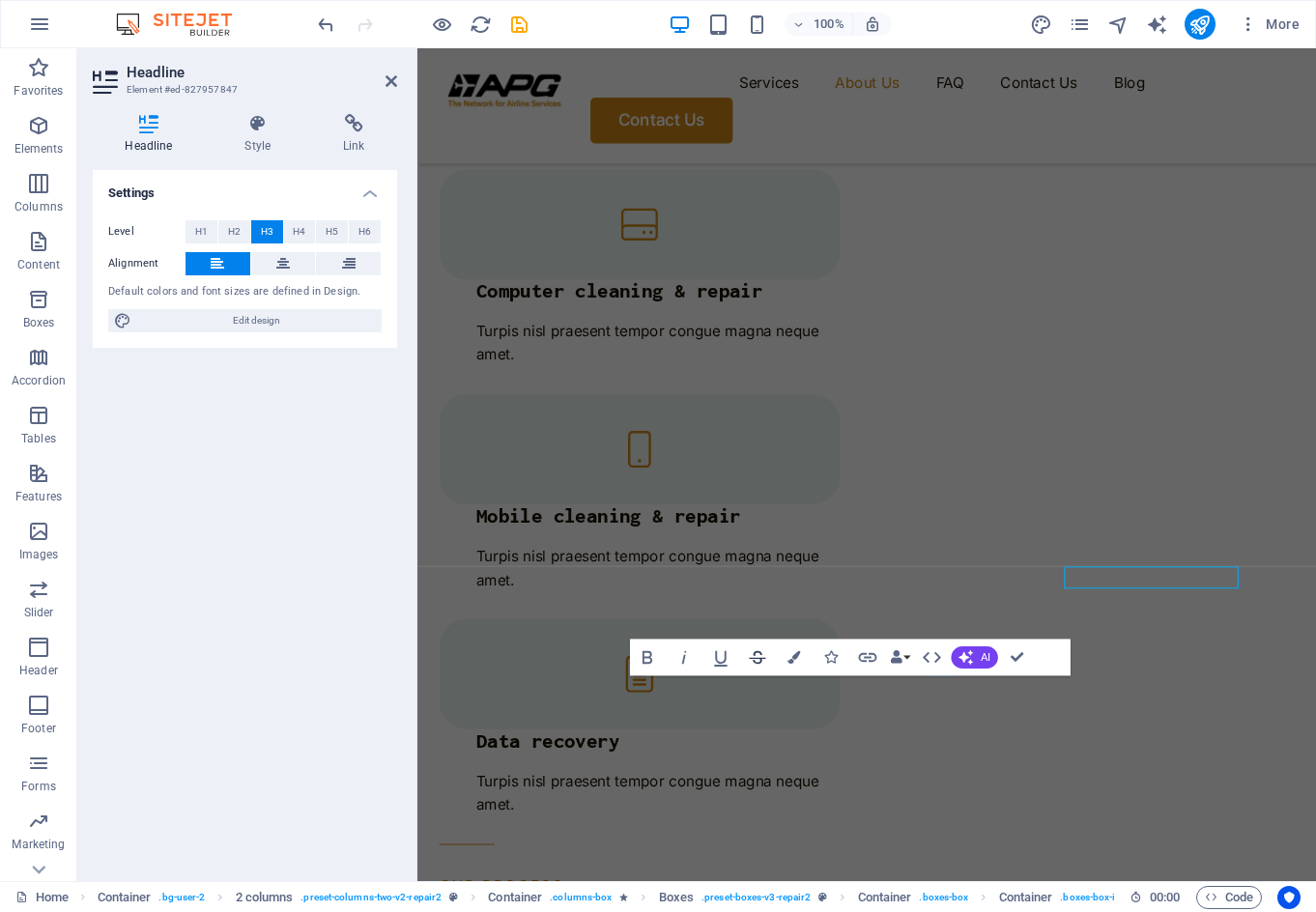 scroll, scrollTop: 2516, scrollLeft: 0, axis: vertical 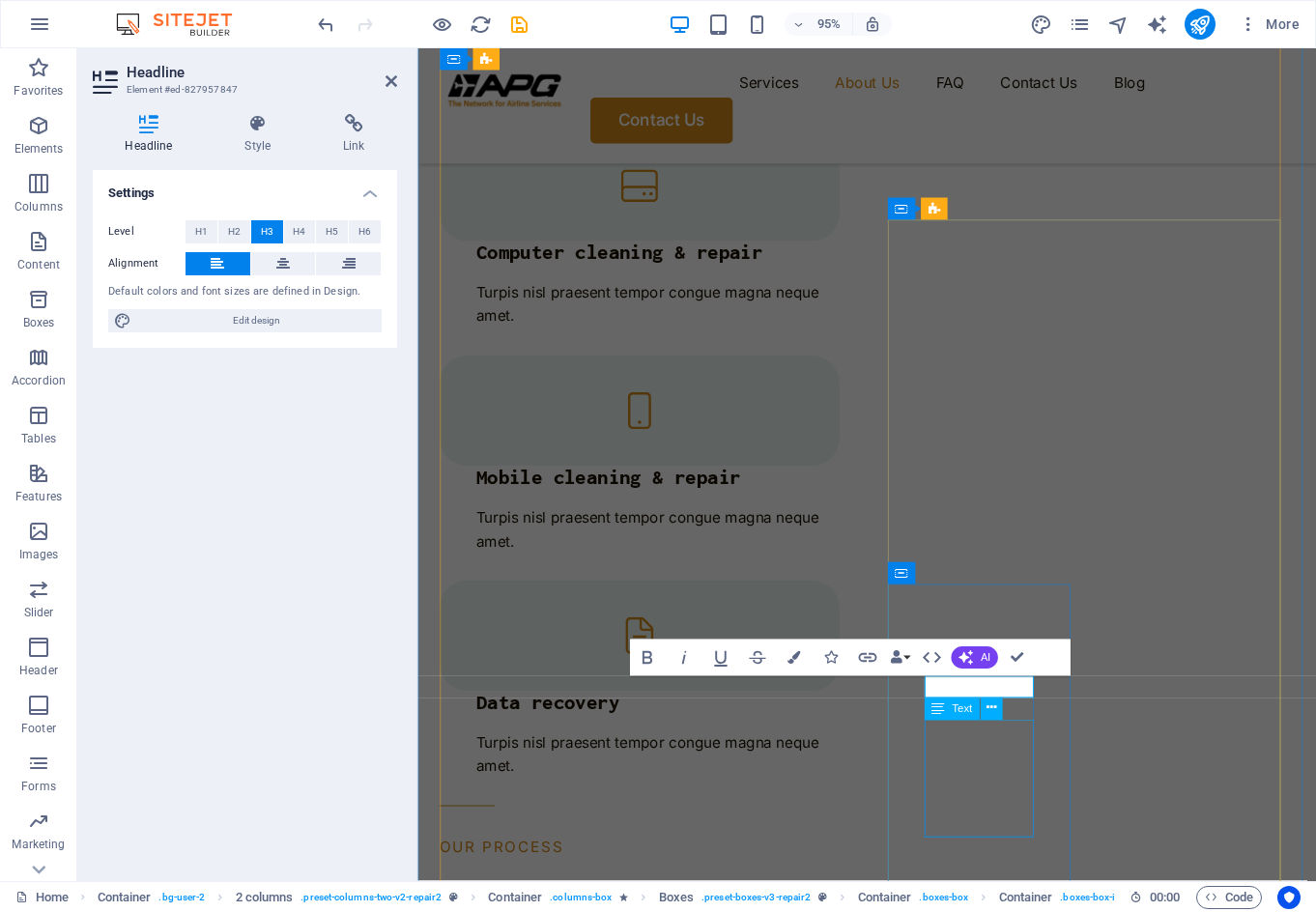 click on "Turpis nisl praesent tempor congue magna neque amet." at bounding box center (538, 4804) 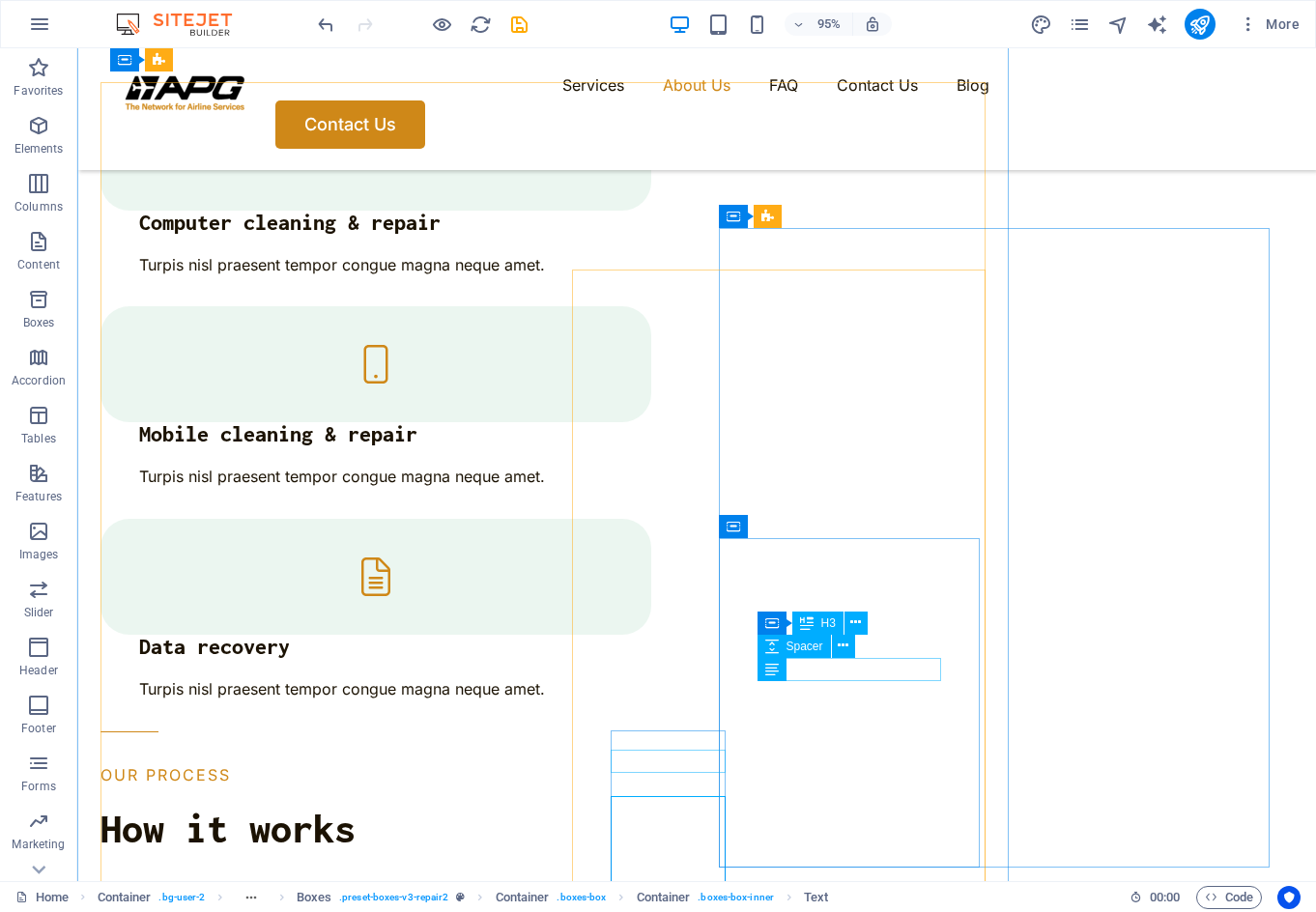 scroll, scrollTop: 2475, scrollLeft: 0, axis: vertical 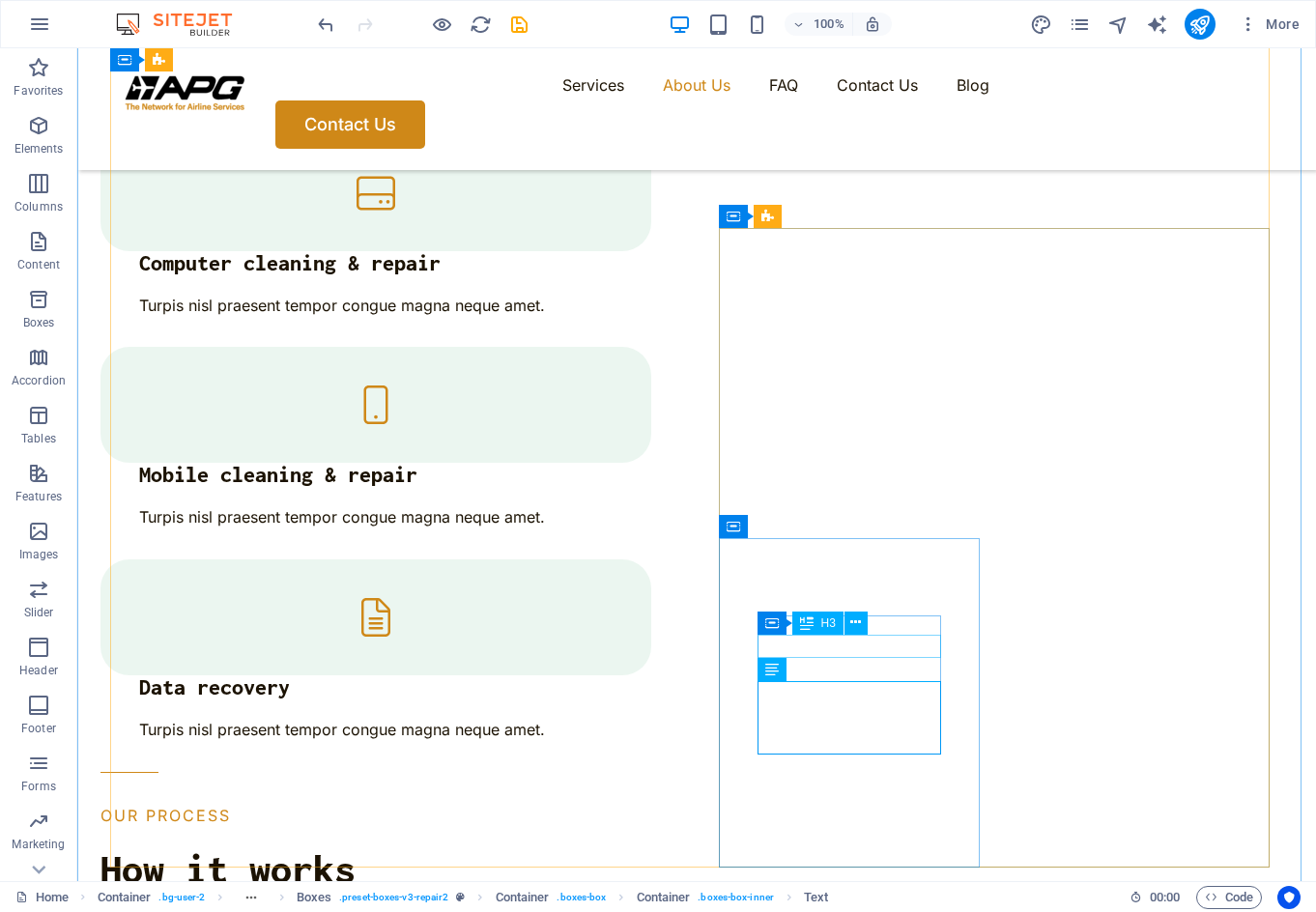 click on "Tracking" at bounding box center (247, 4422) 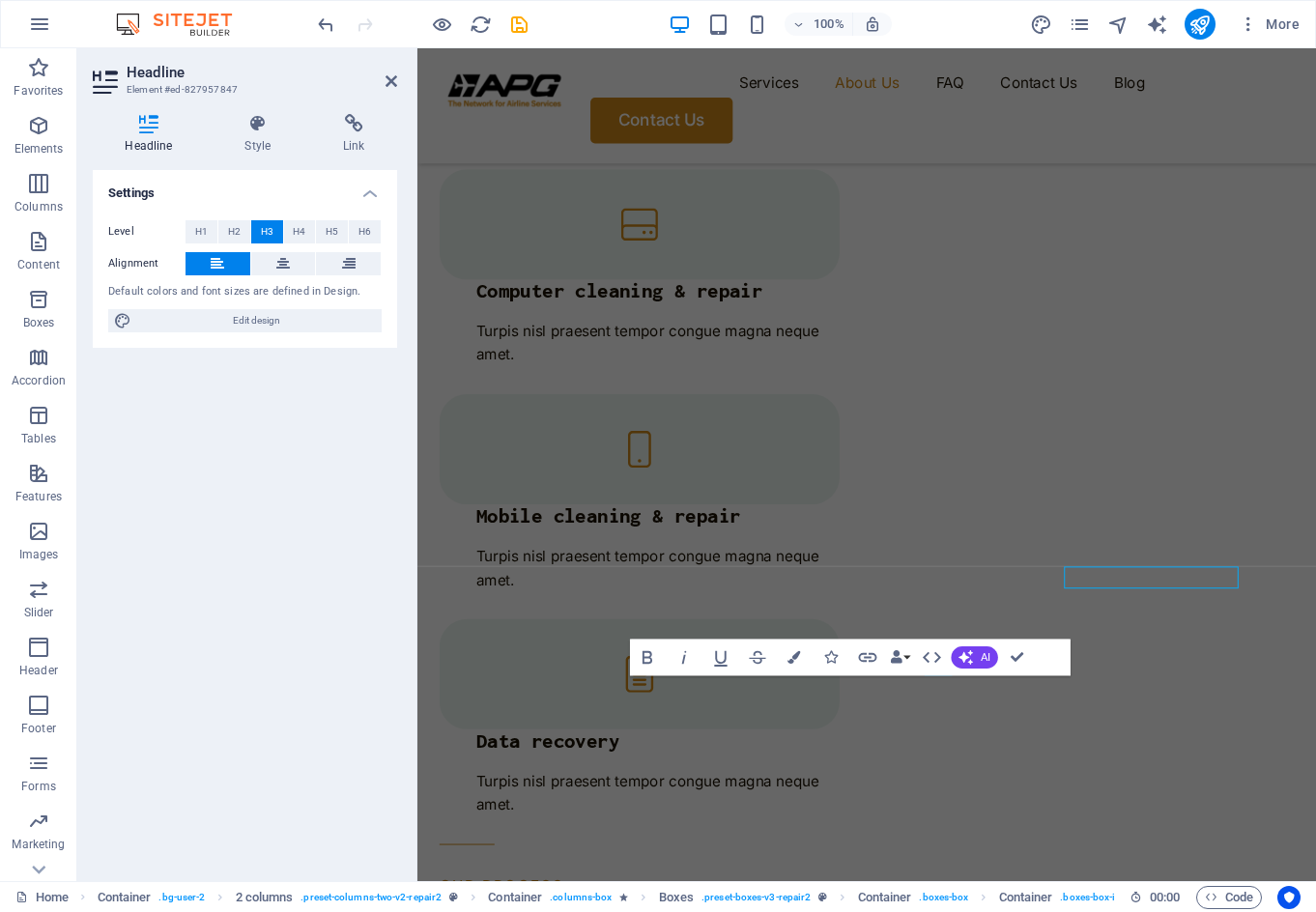 scroll, scrollTop: 2516, scrollLeft: 0, axis: vertical 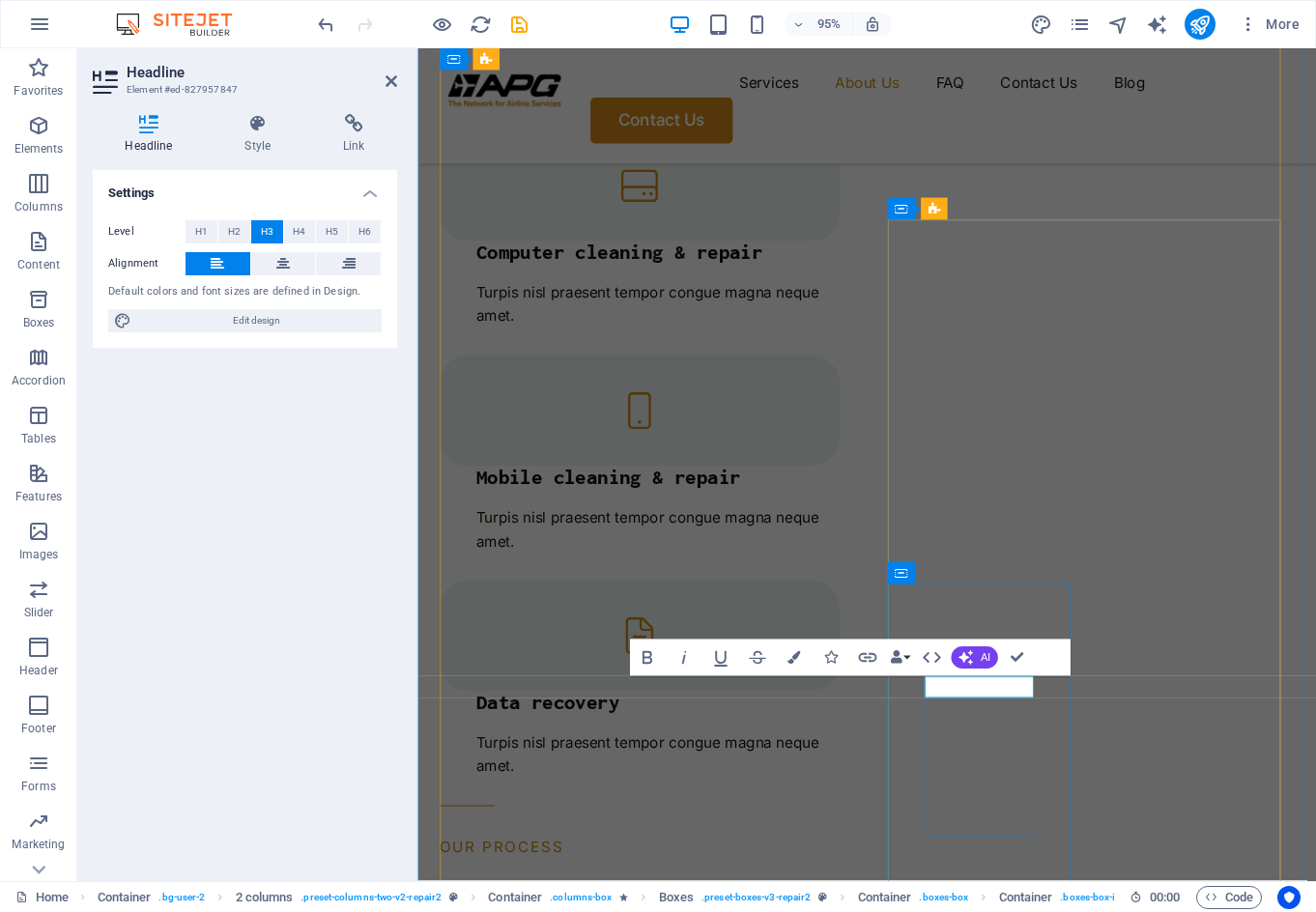 click on "Tracking" at bounding box center (538, 4708) 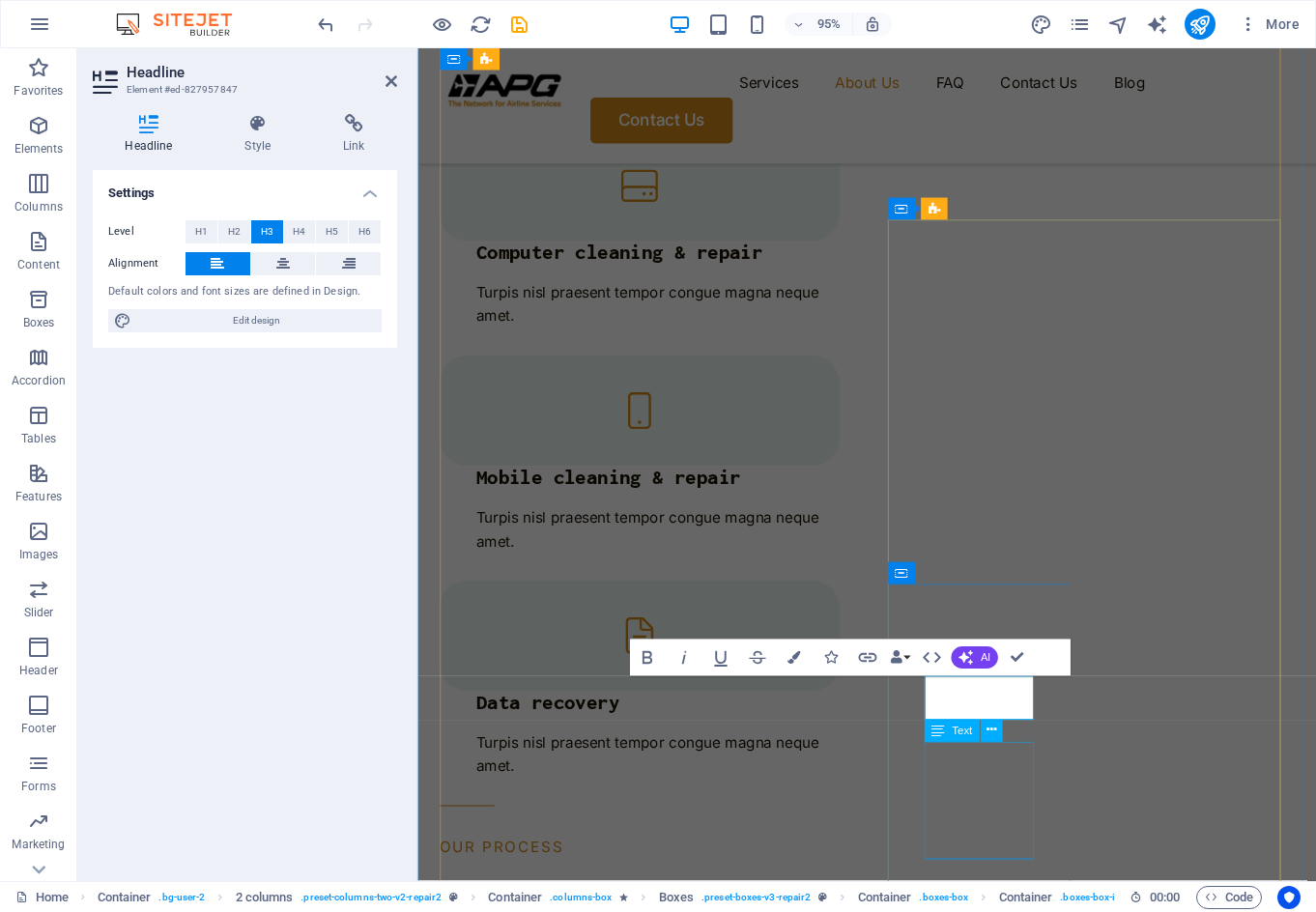 click on "Turpis nisl praesent tempor congue magna neque amet." at bounding box center [538, 4828] 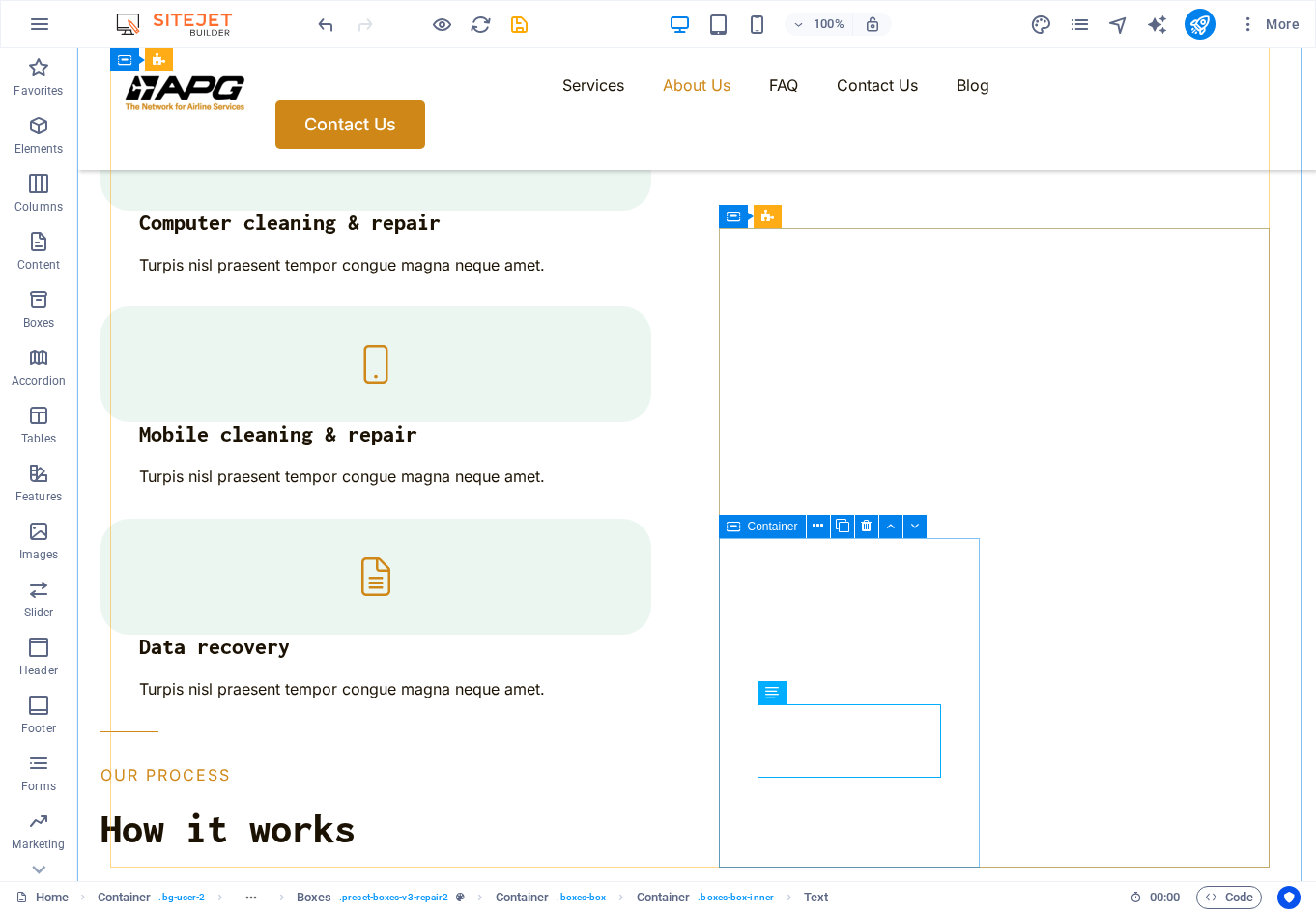 scroll, scrollTop: 2475, scrollLeft: 0, axis: vertical 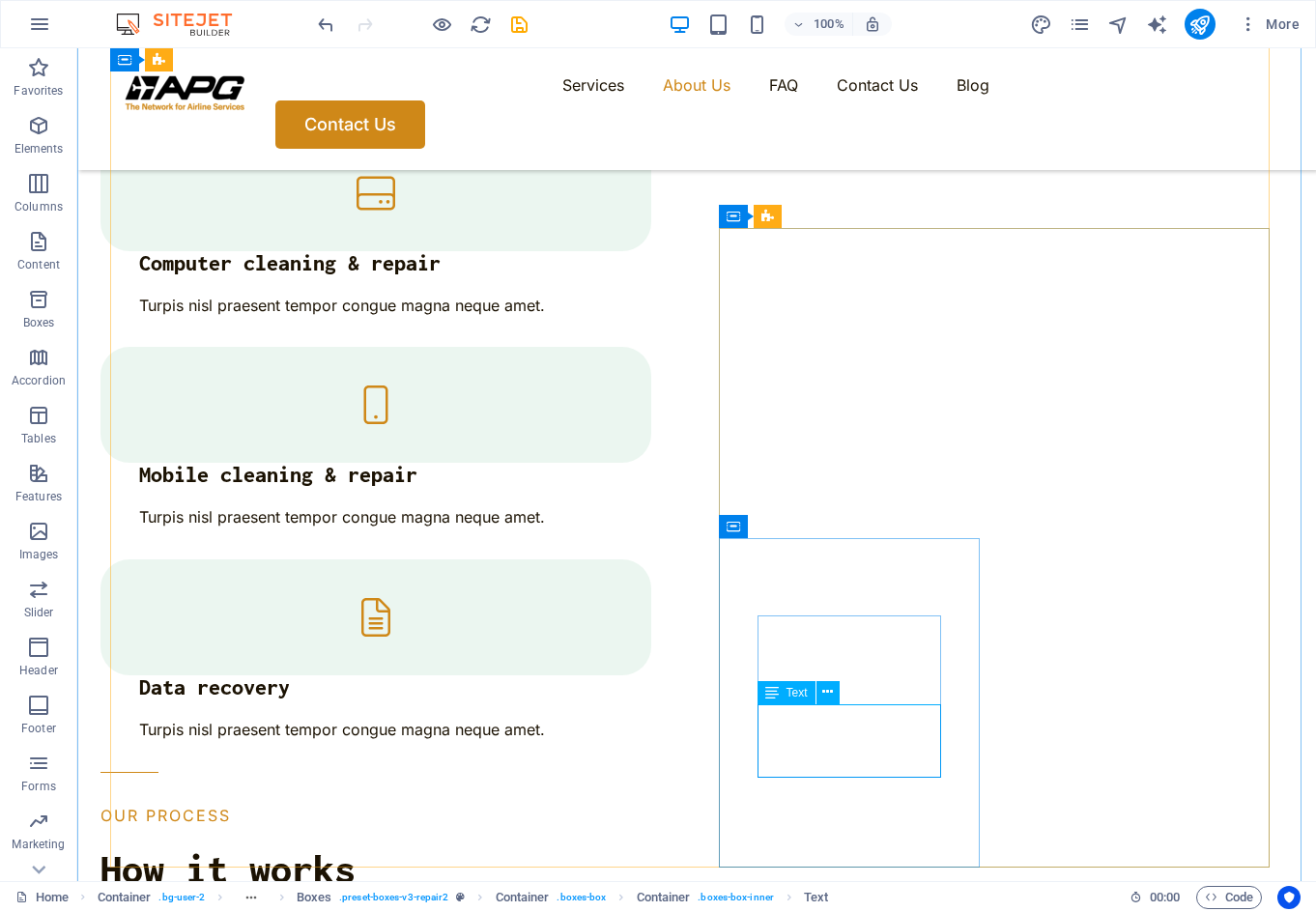 click on "Turpis nisl praesent tempor congue magna neque amet." at bounding box center [247, 4517] 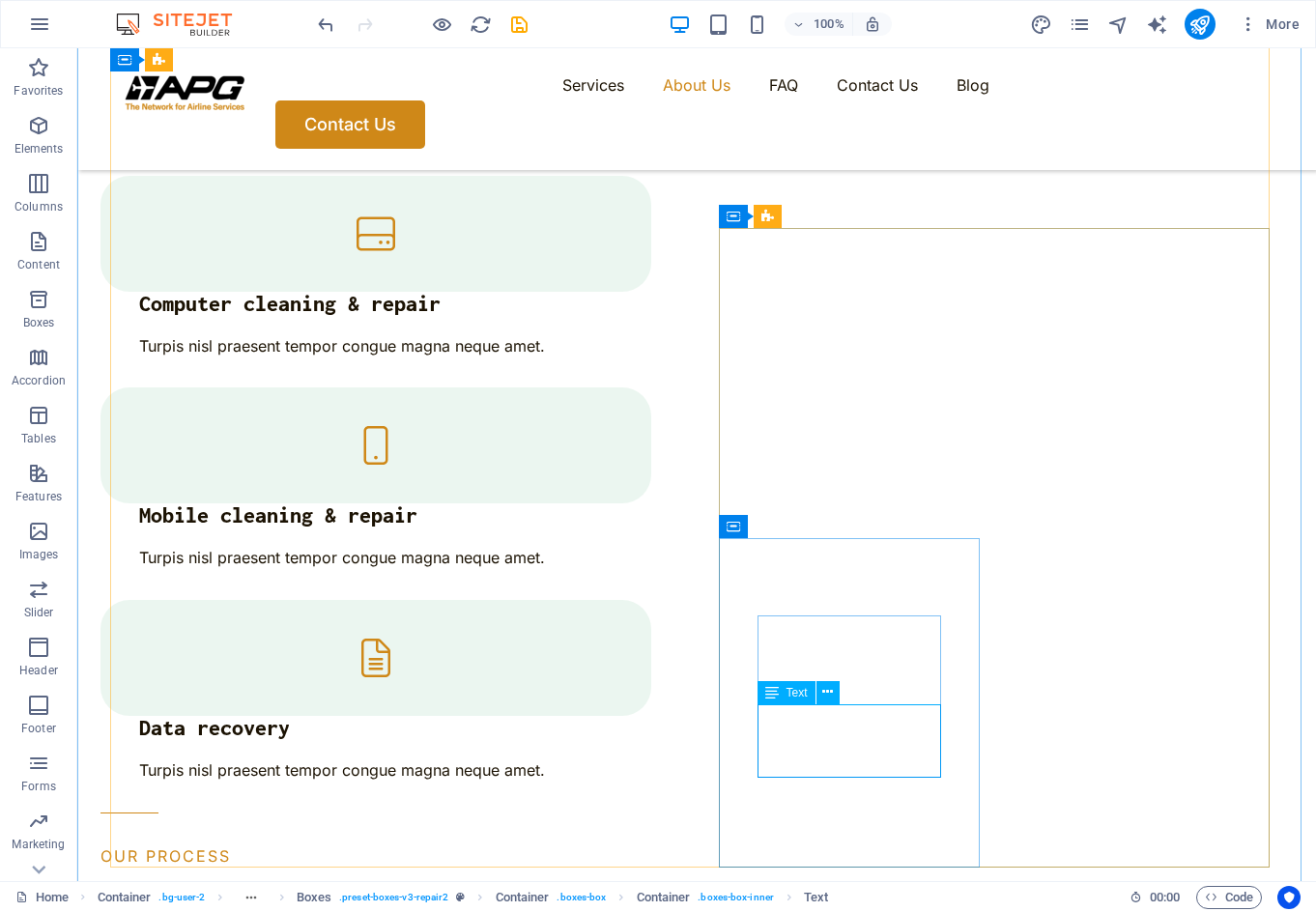 scroll, scrollTop: 2516, scrollLeft: 0, axis: vertical 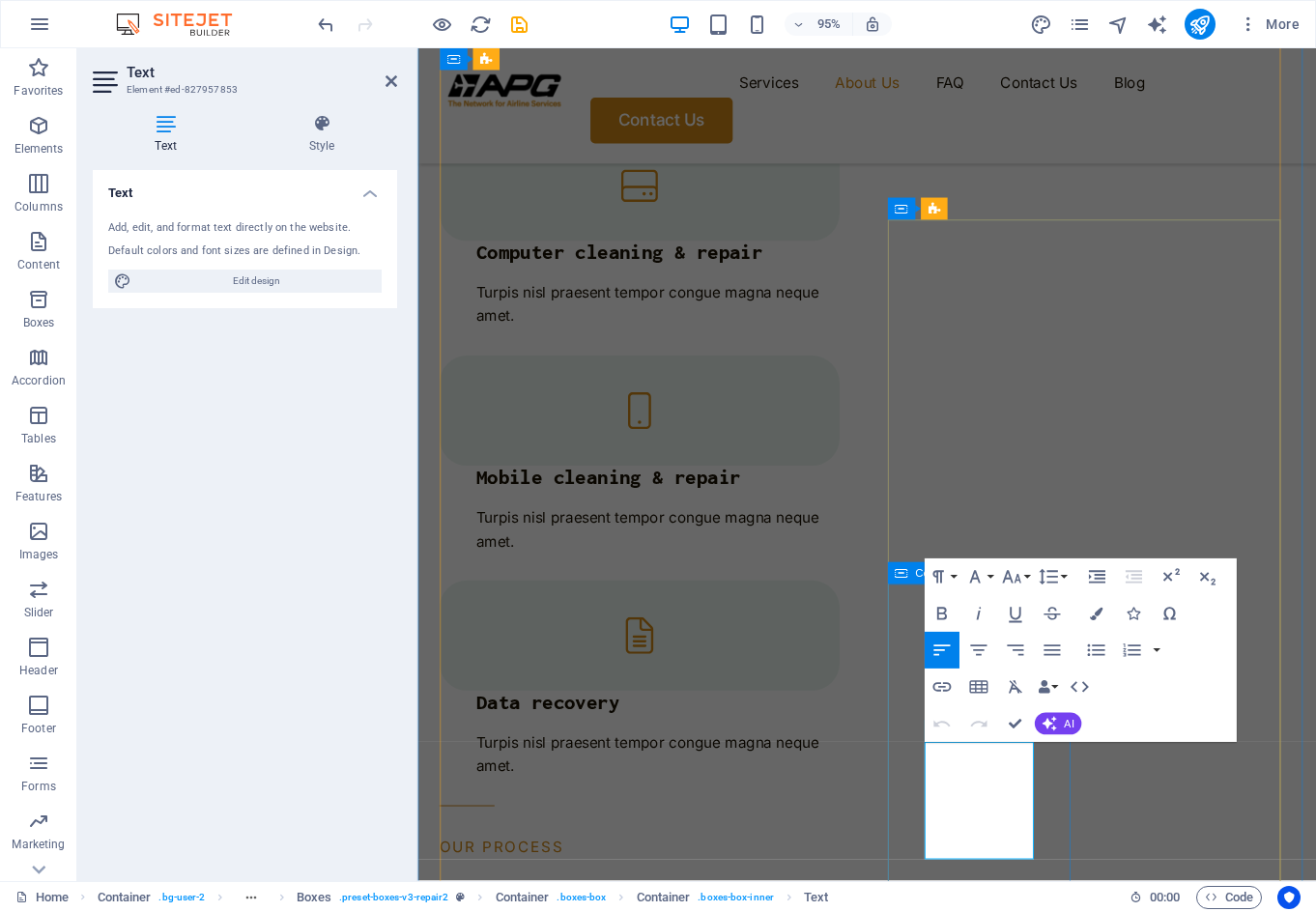 drag, startPoint x: 1011, startPoint y: 885, endPoint x: 948, endPoint y: 774, distance: 127.63228 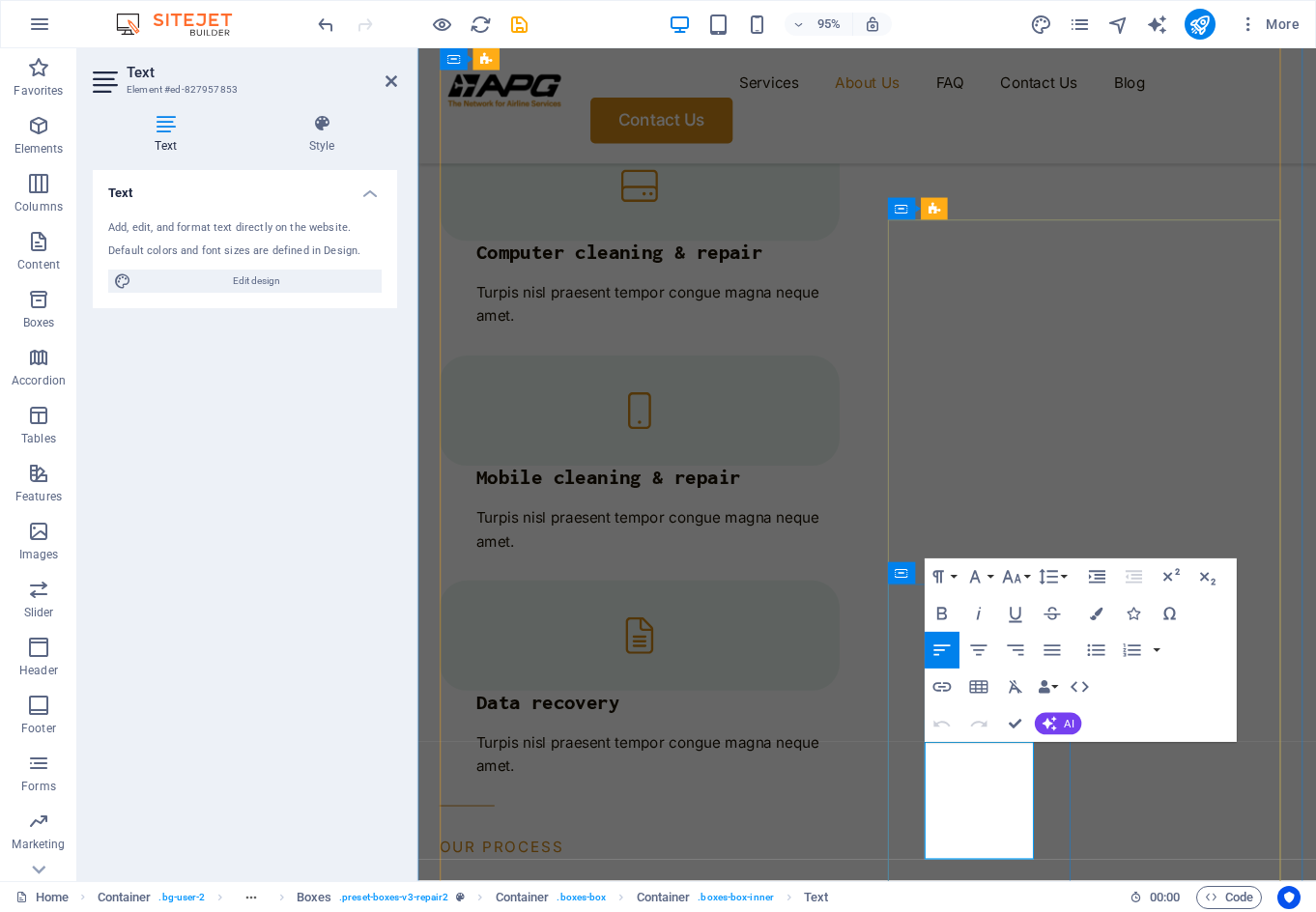 type 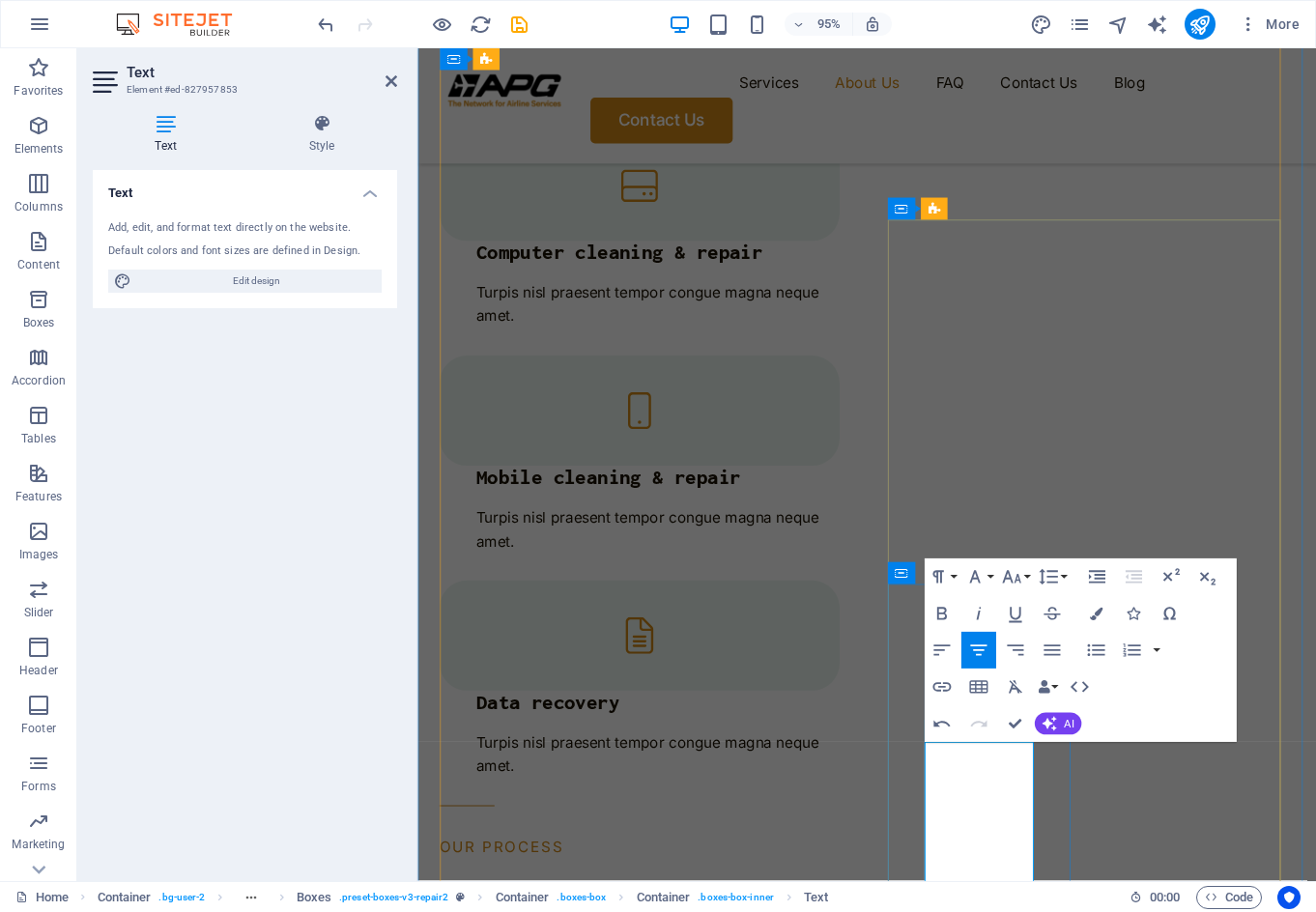 scroll, scrollTop: 2540, scrollLeft: 0, axis: vertical 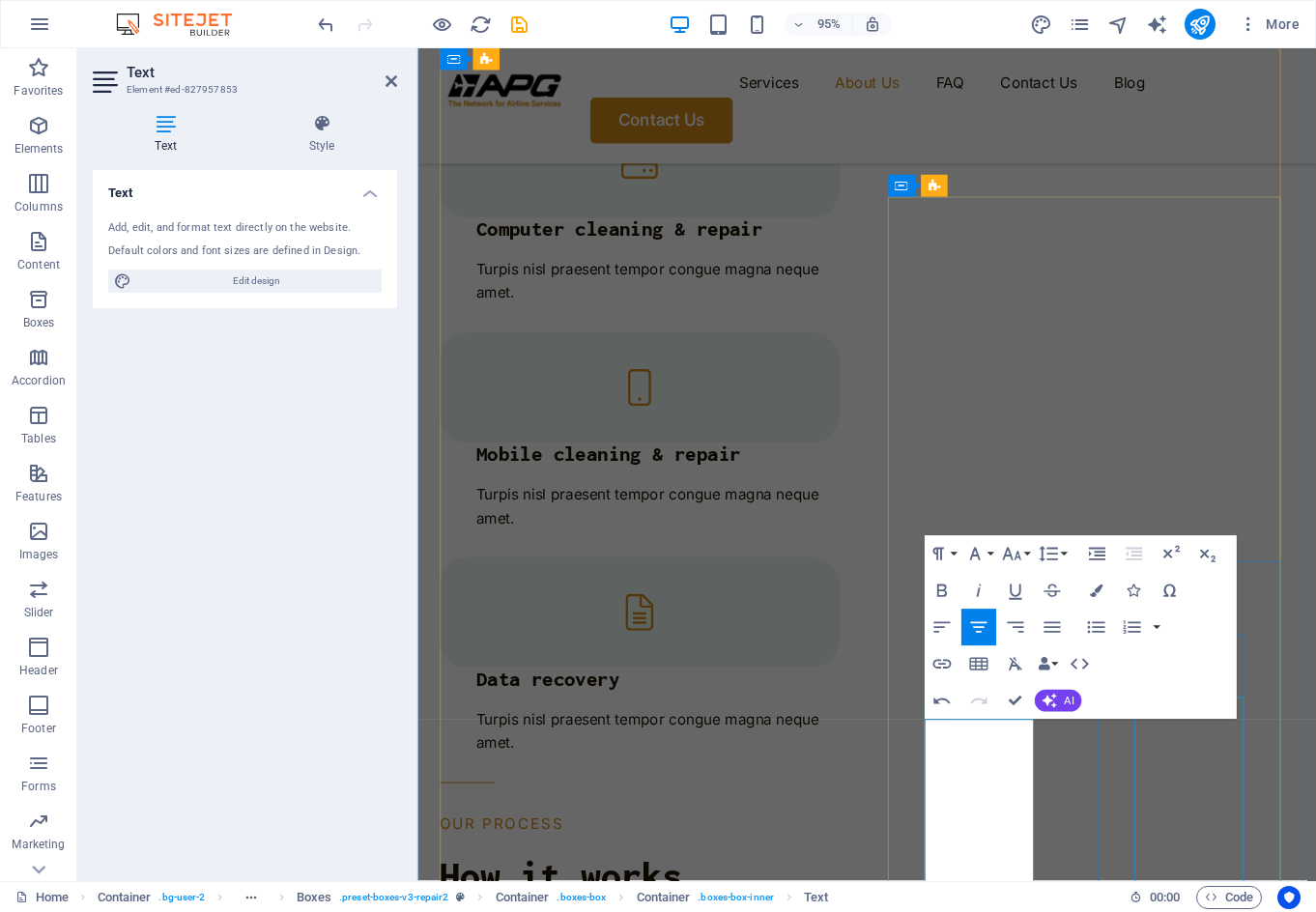 click on "Enjoy complimentary change to your flight ticket before departure if the travel dates uncertain or subject to change" at bounding box center [538, 5234] 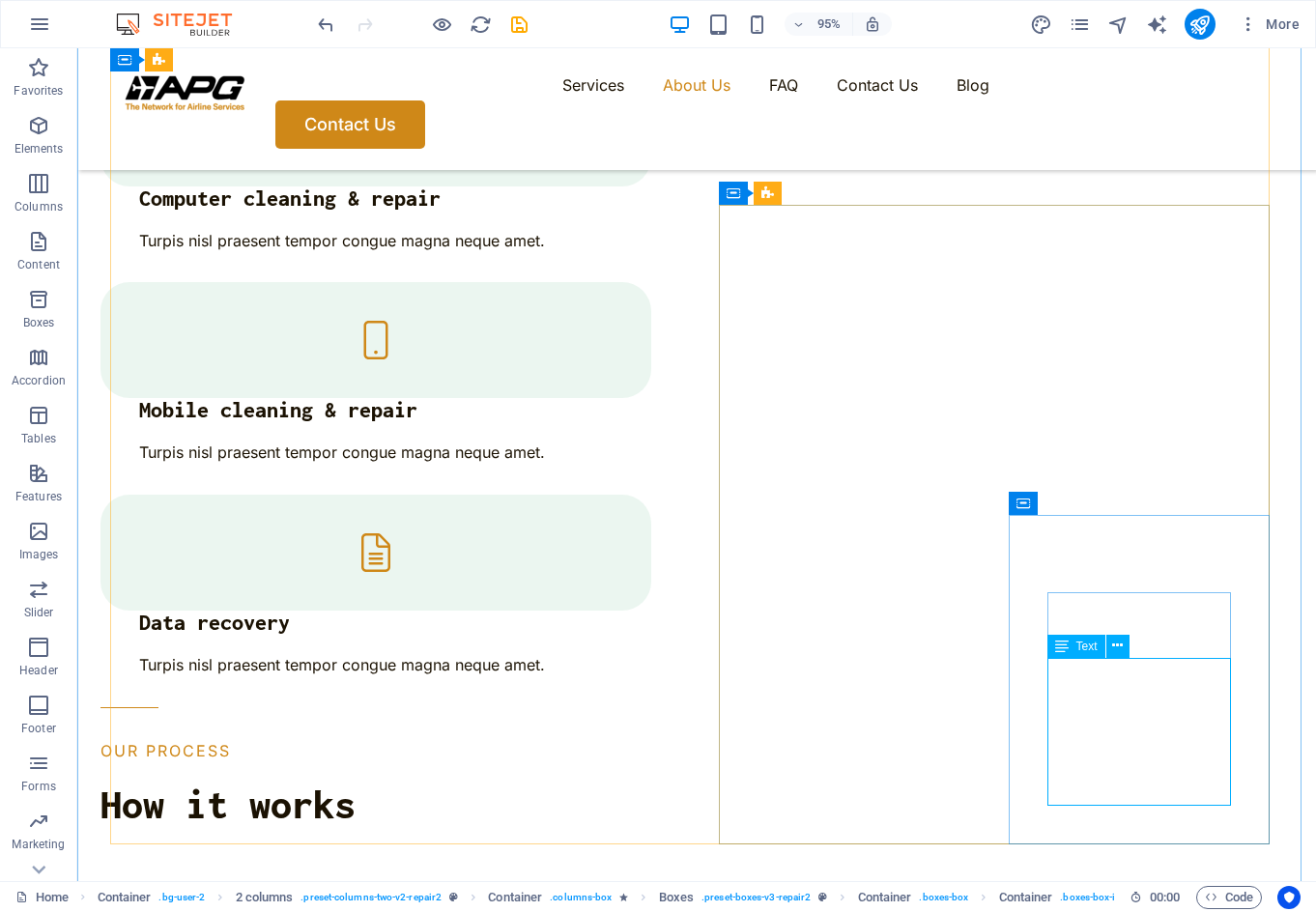 scroll, scrollTop: 2498, scrollLeft: 0, axis: vertical 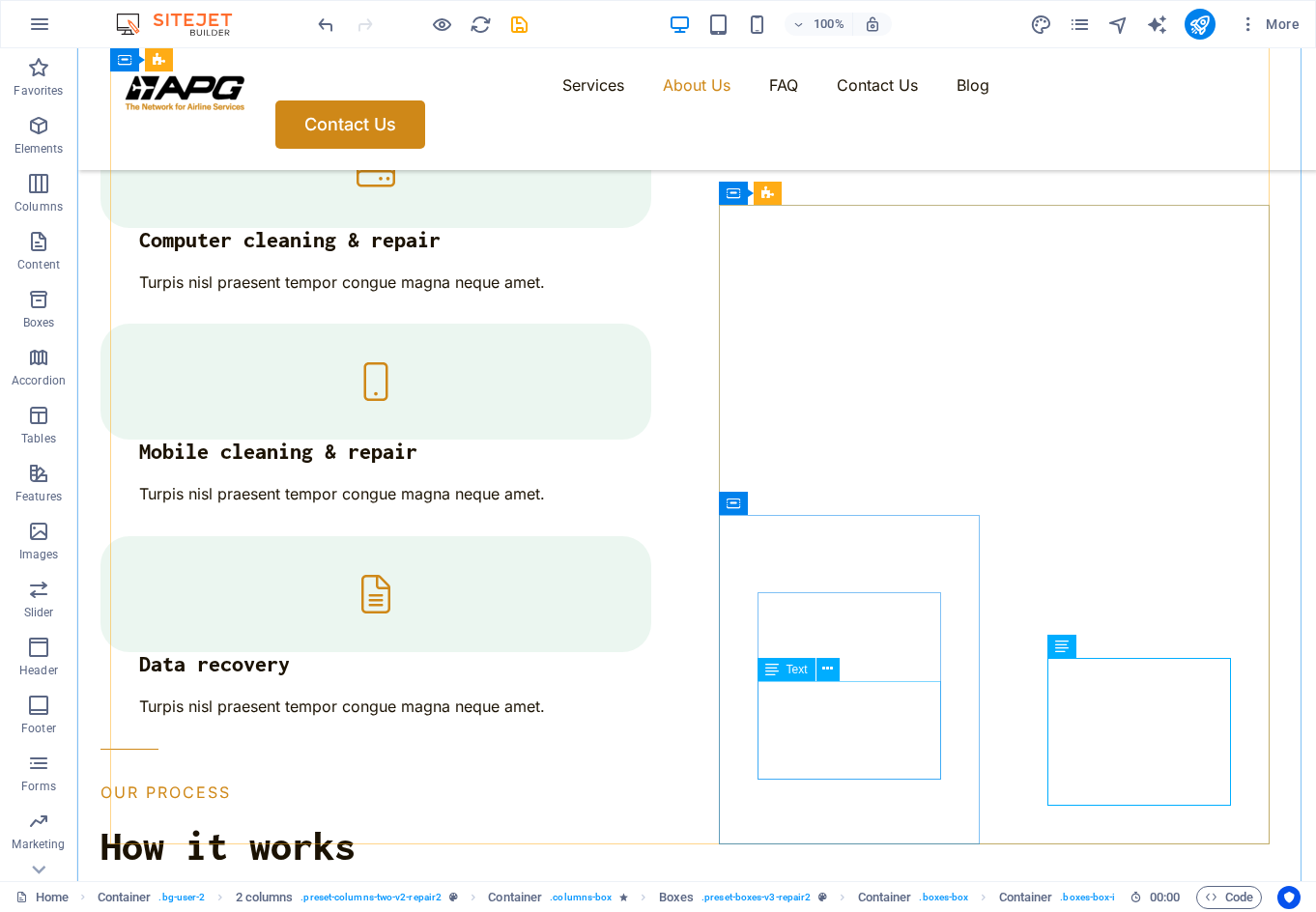 click on "Enjoy exclusive real-time baggage tracing worldwide through Blue Ribbon Bags" at bounding box center (247, 4506) 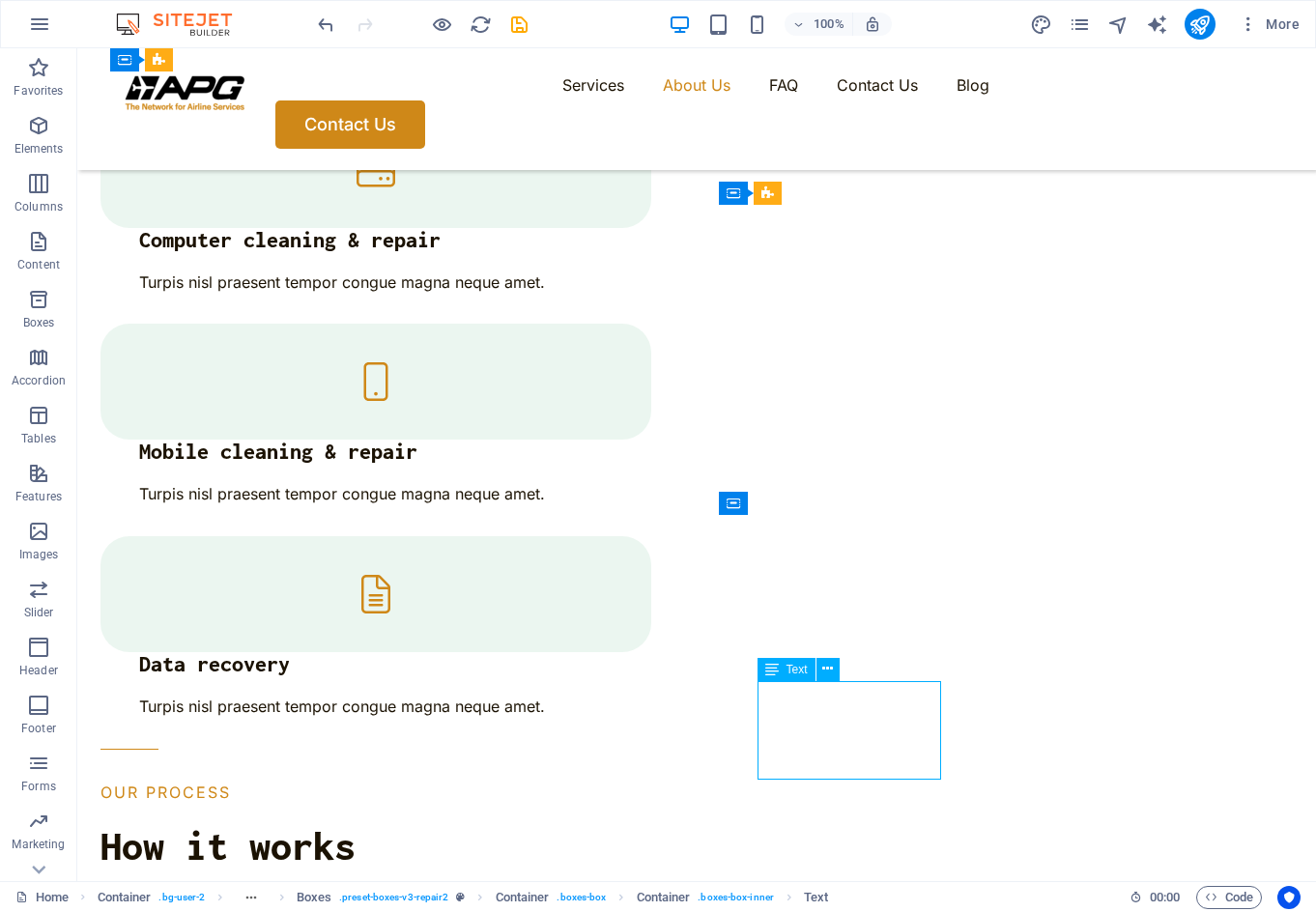 click on "Enjoy exclusive real-time baggage tracing worldwide through Blue Ribbon Bags" at bounding box center [247, 4506] 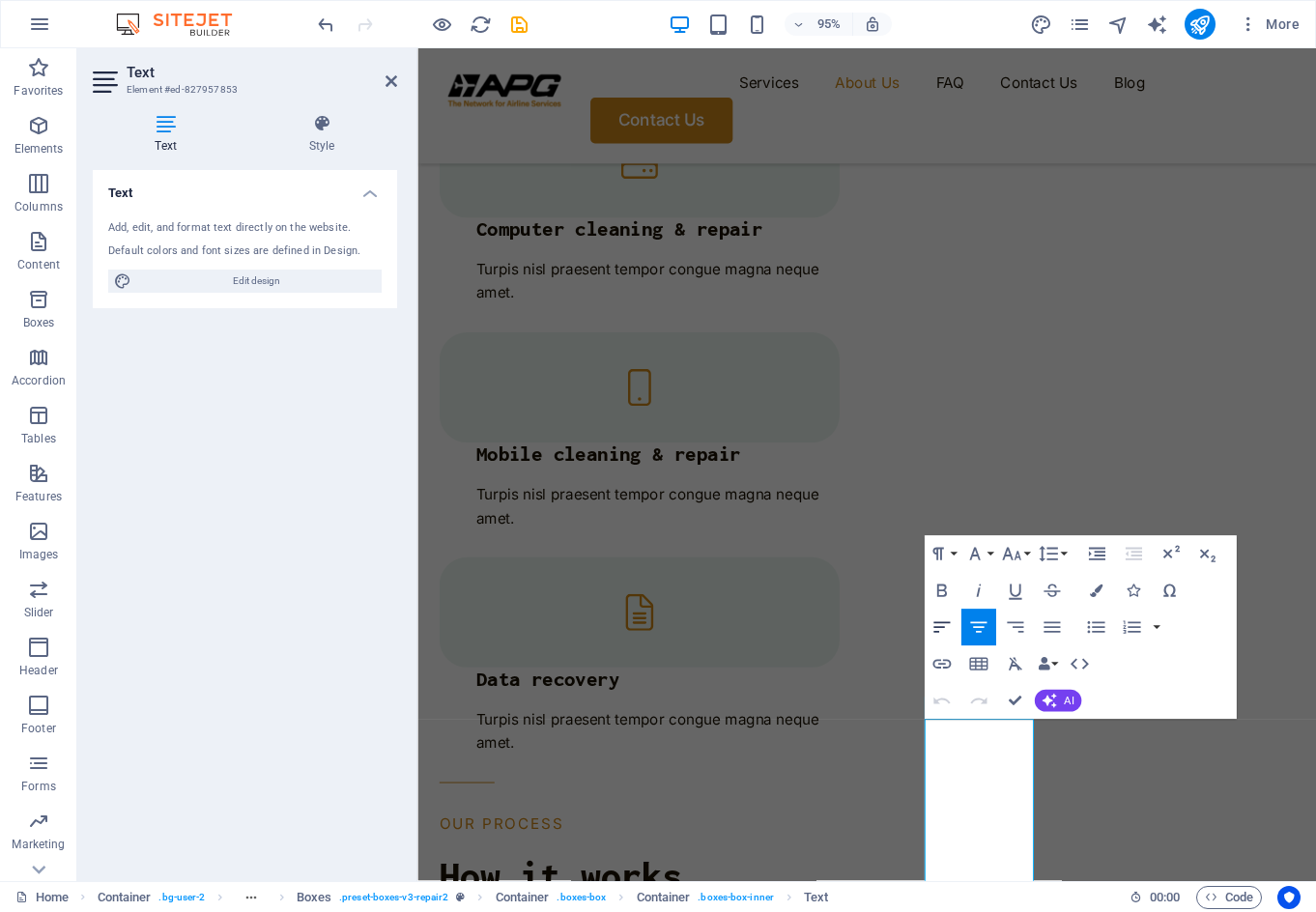 click 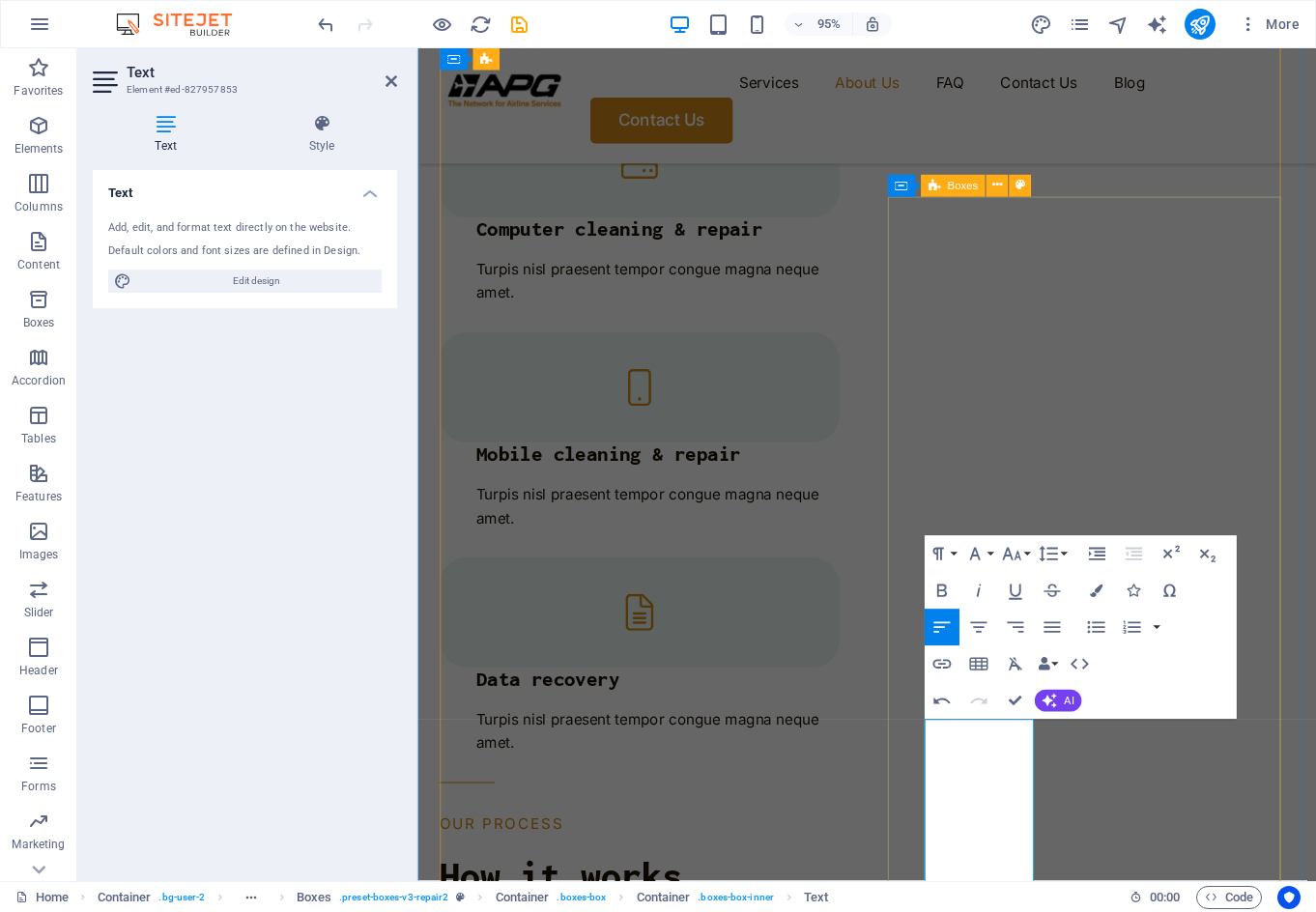click on "Support Access real-time local assistence, in your language and time zone, wherever you are Secure Secure your bookings with internationally recognized travel industry protections Baggage Tracking Enjoy exclusive real-time baggage tracing worldwide through Blue Ribbon Bags Flexible Enjoy complimentary change to your flight ticket before departure if the travel dates uncertain or subject to change" at bounding box center [651, 4629] 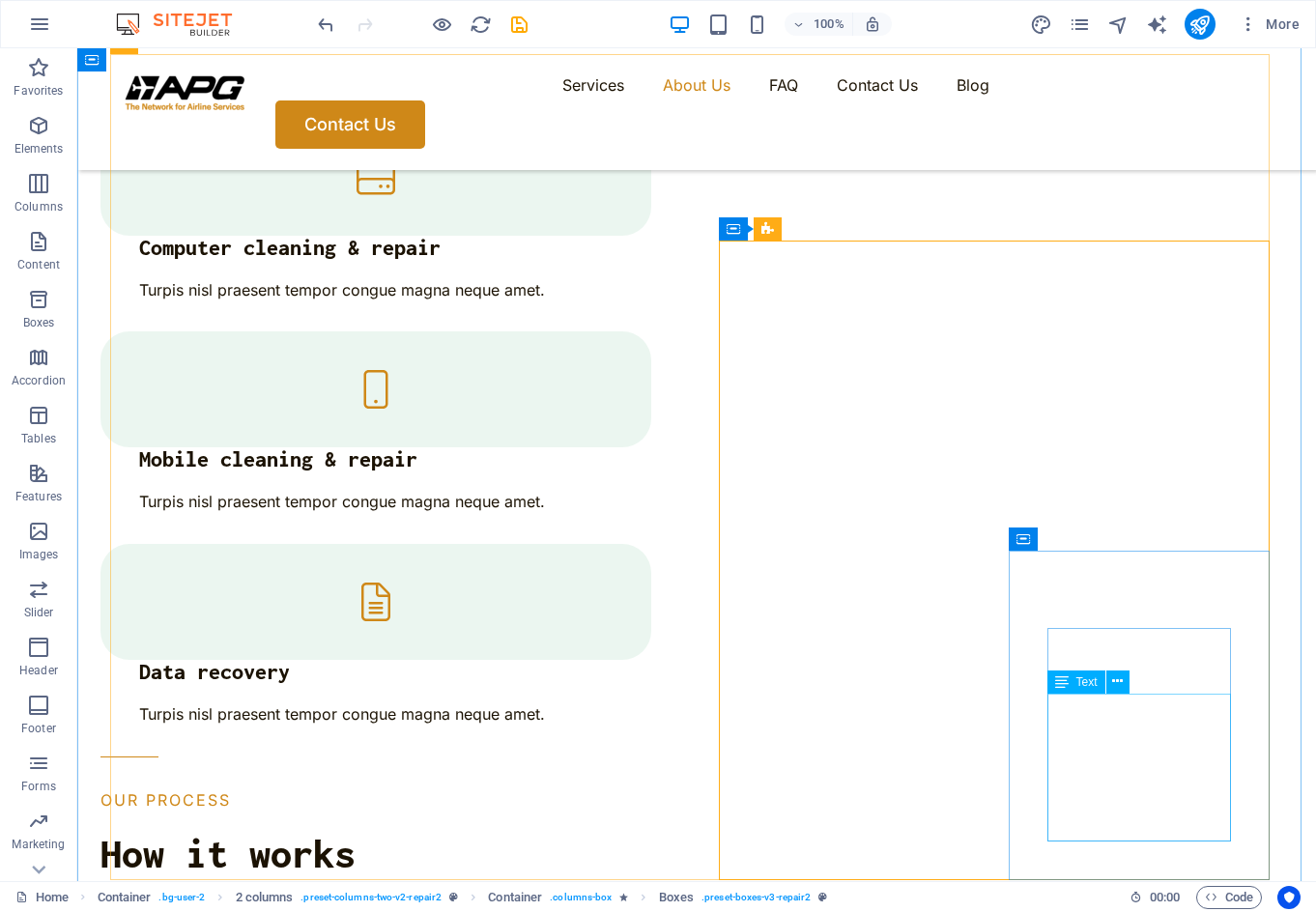 scroll, scrollTop: 2522, scrollLeft: 0, axis: vertical 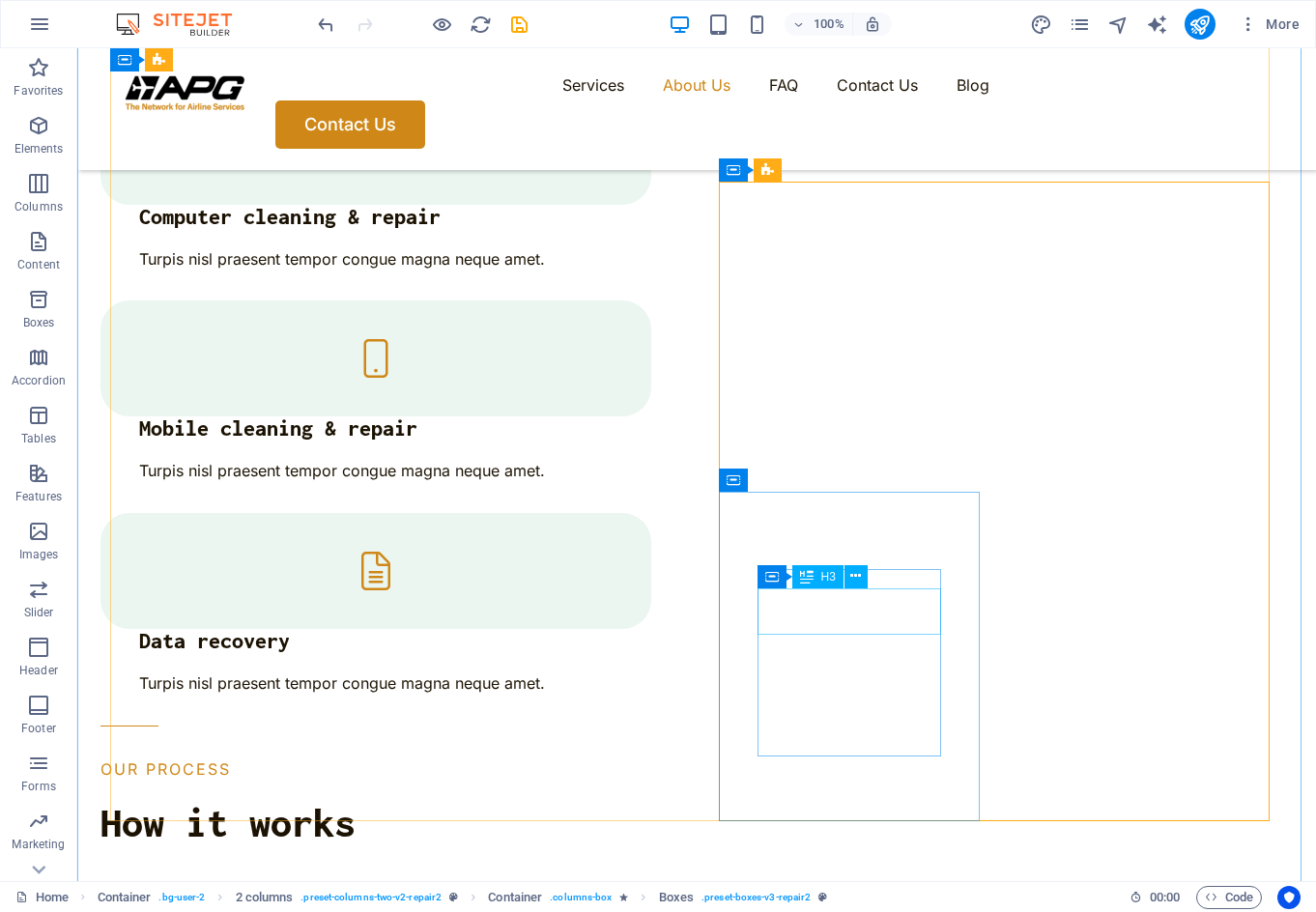 click on "Baggage Tracking" at bounding box center [247, 4387] 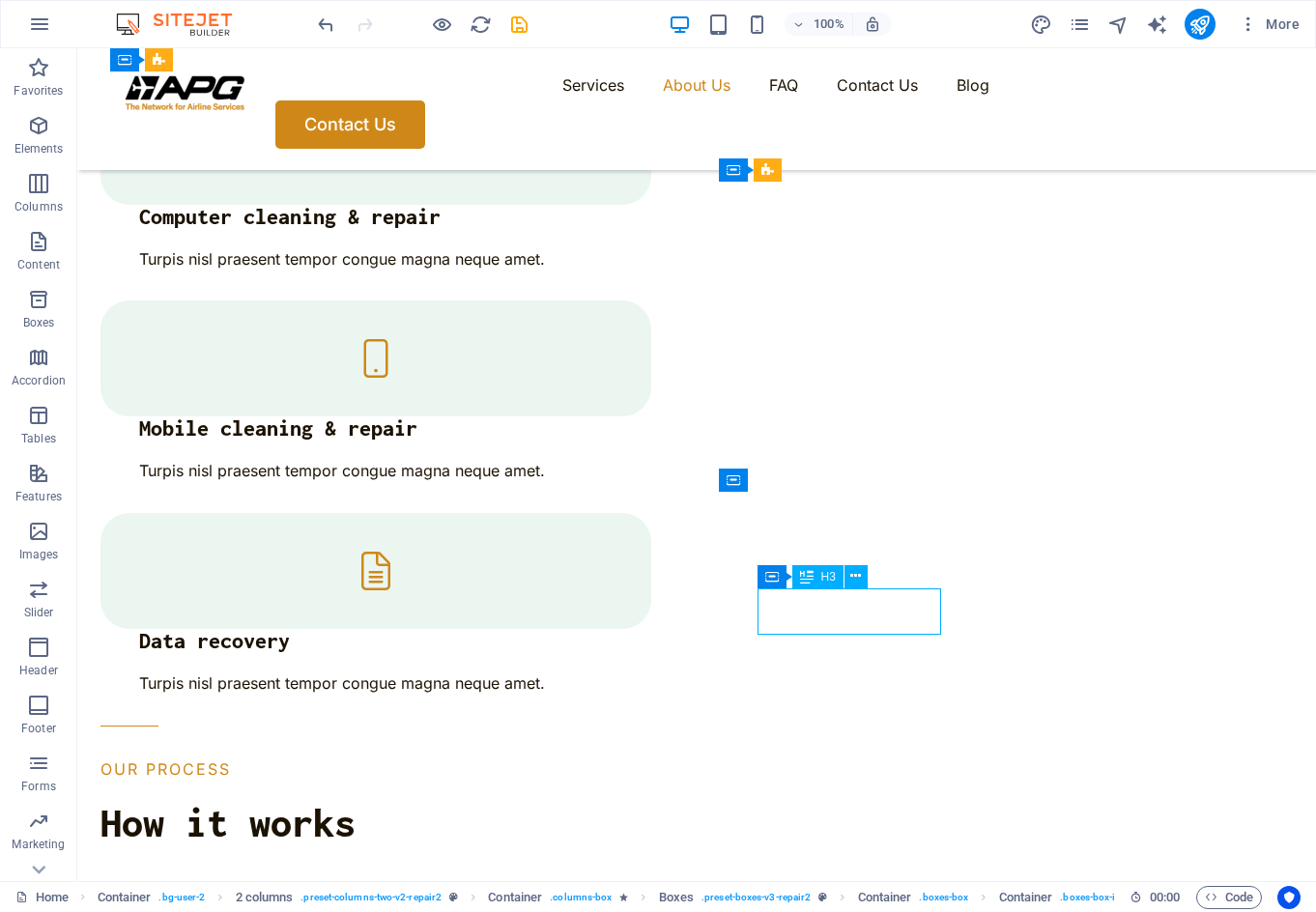 click on "Baggage Tracking" at bounding box center [247, 4387] 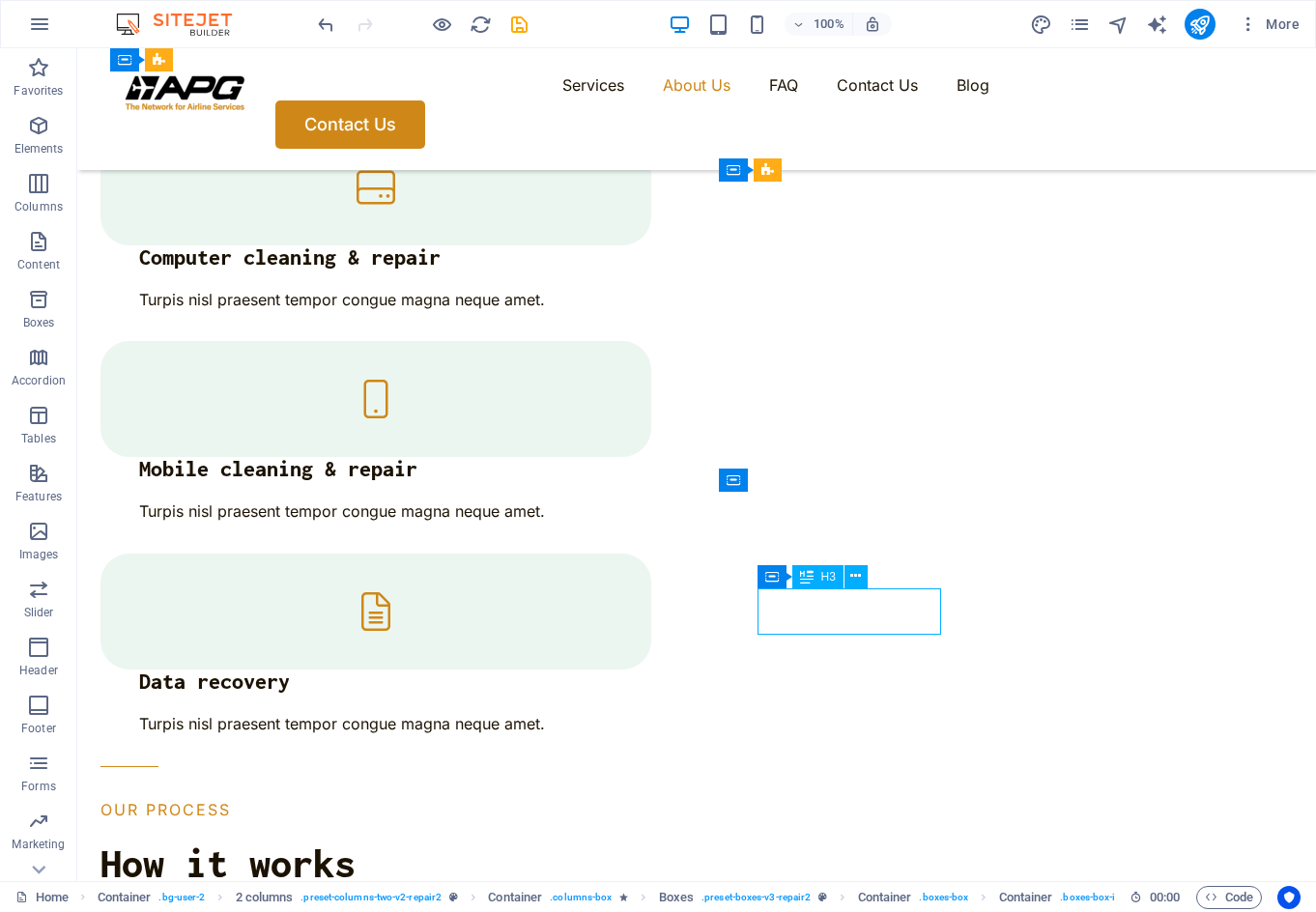 scroll, scrollTop: 2563, scrollLeft: 0, axis: vertical 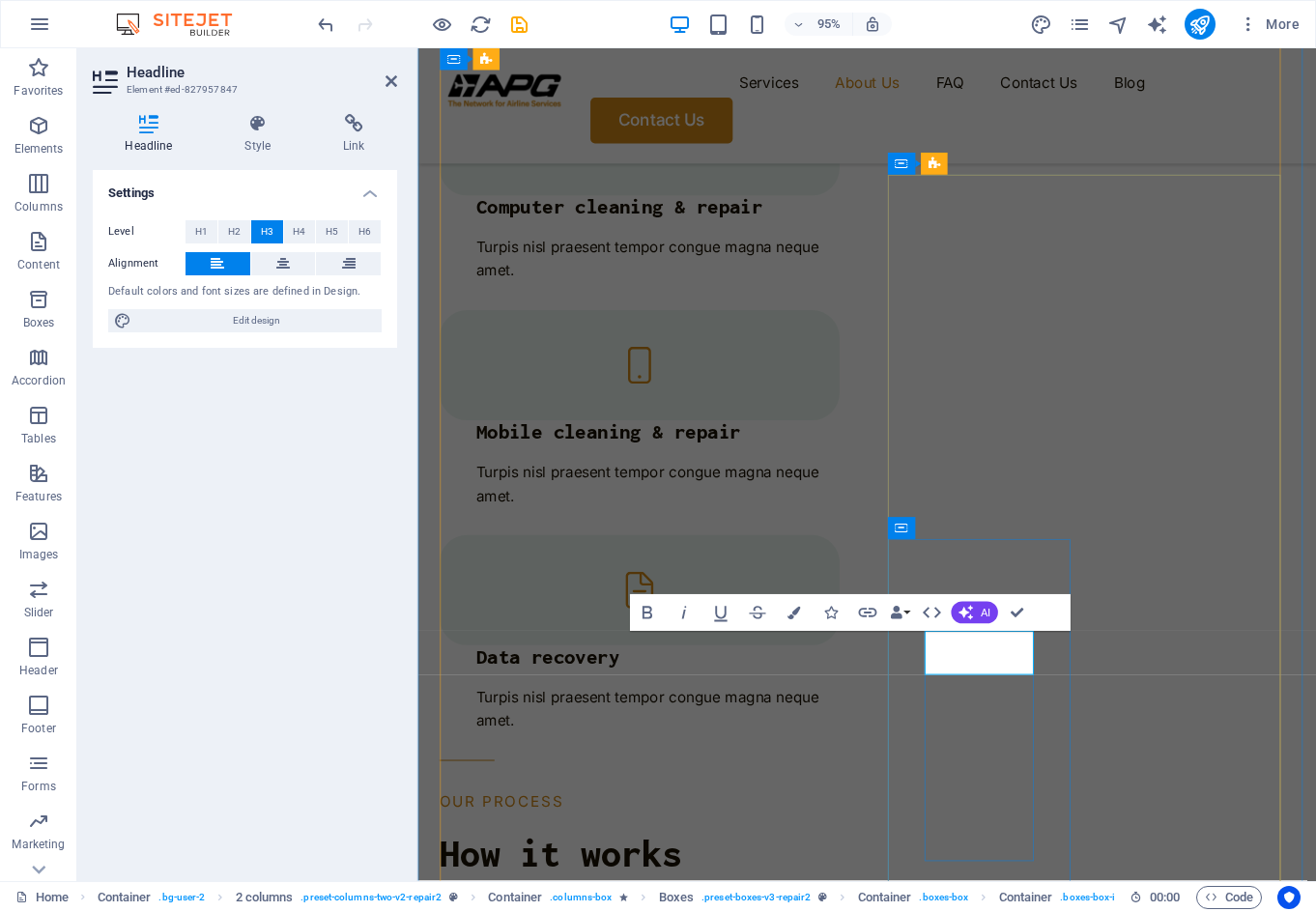 type 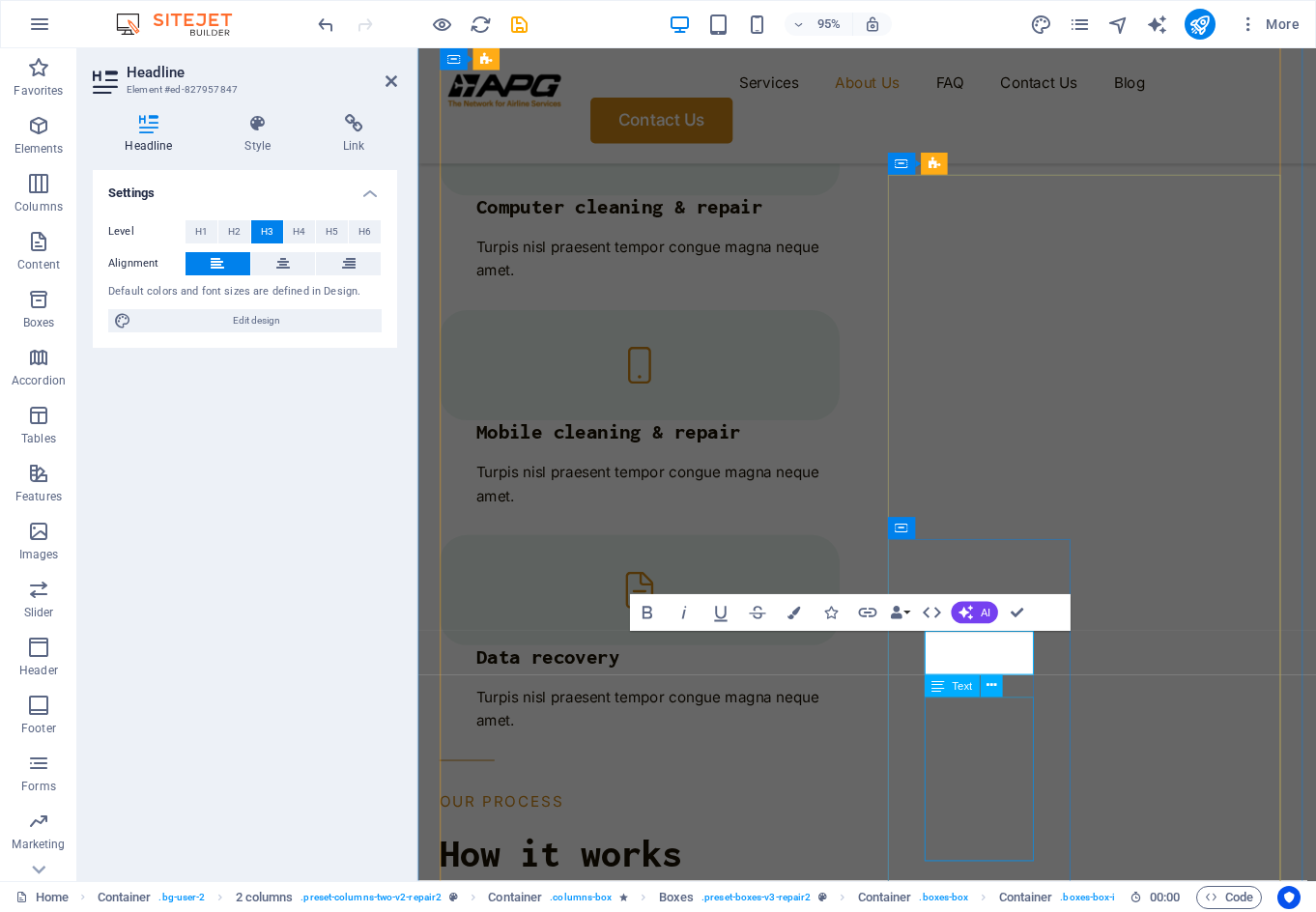 click on "Enjoy exclusive real-time baggage tracing worldwide through Blue Ribbon Bags" at bounding box center (538, 4804) 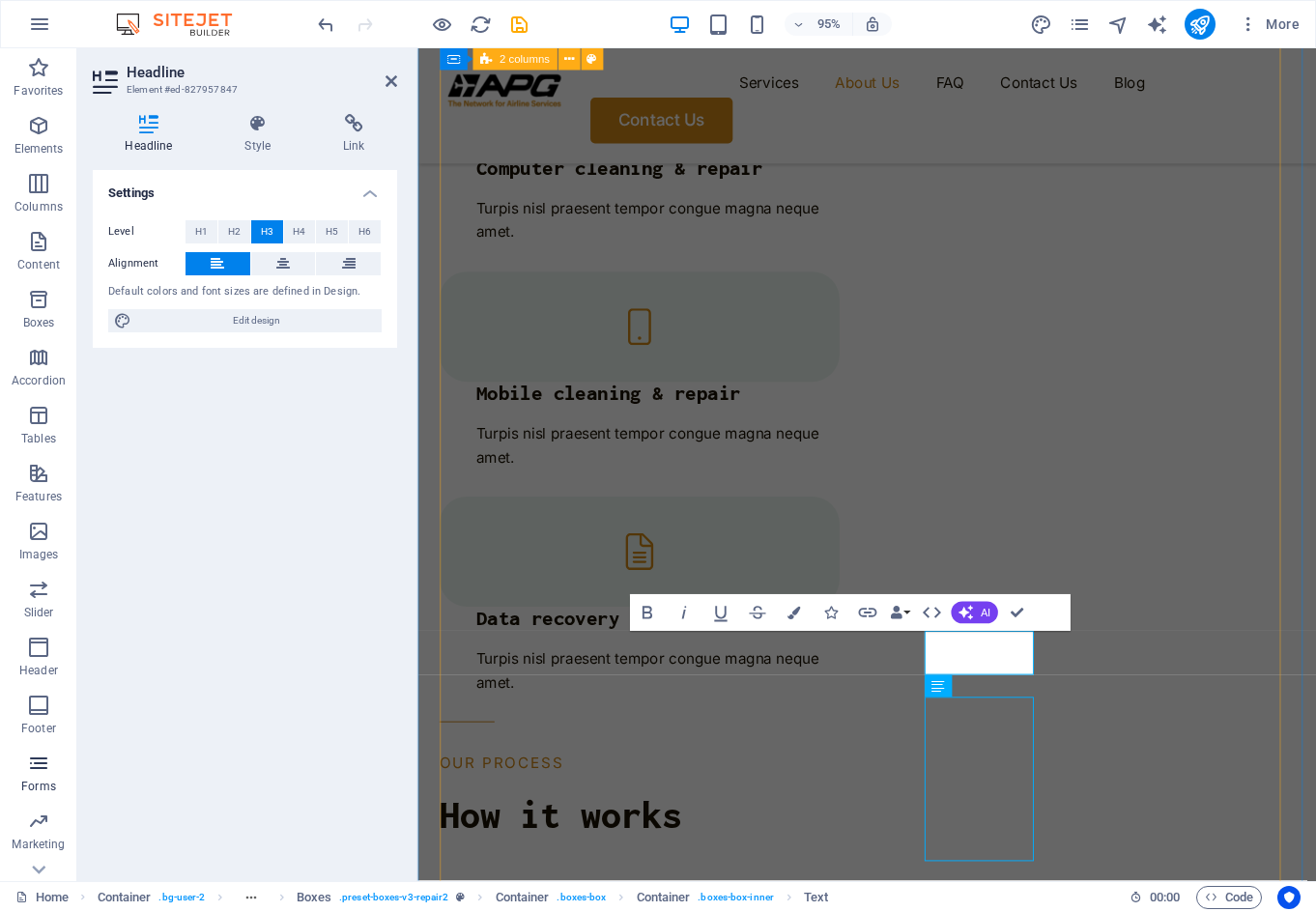 scroll, scrollTop: 2522, scrollLeft: 0, axis: vertical 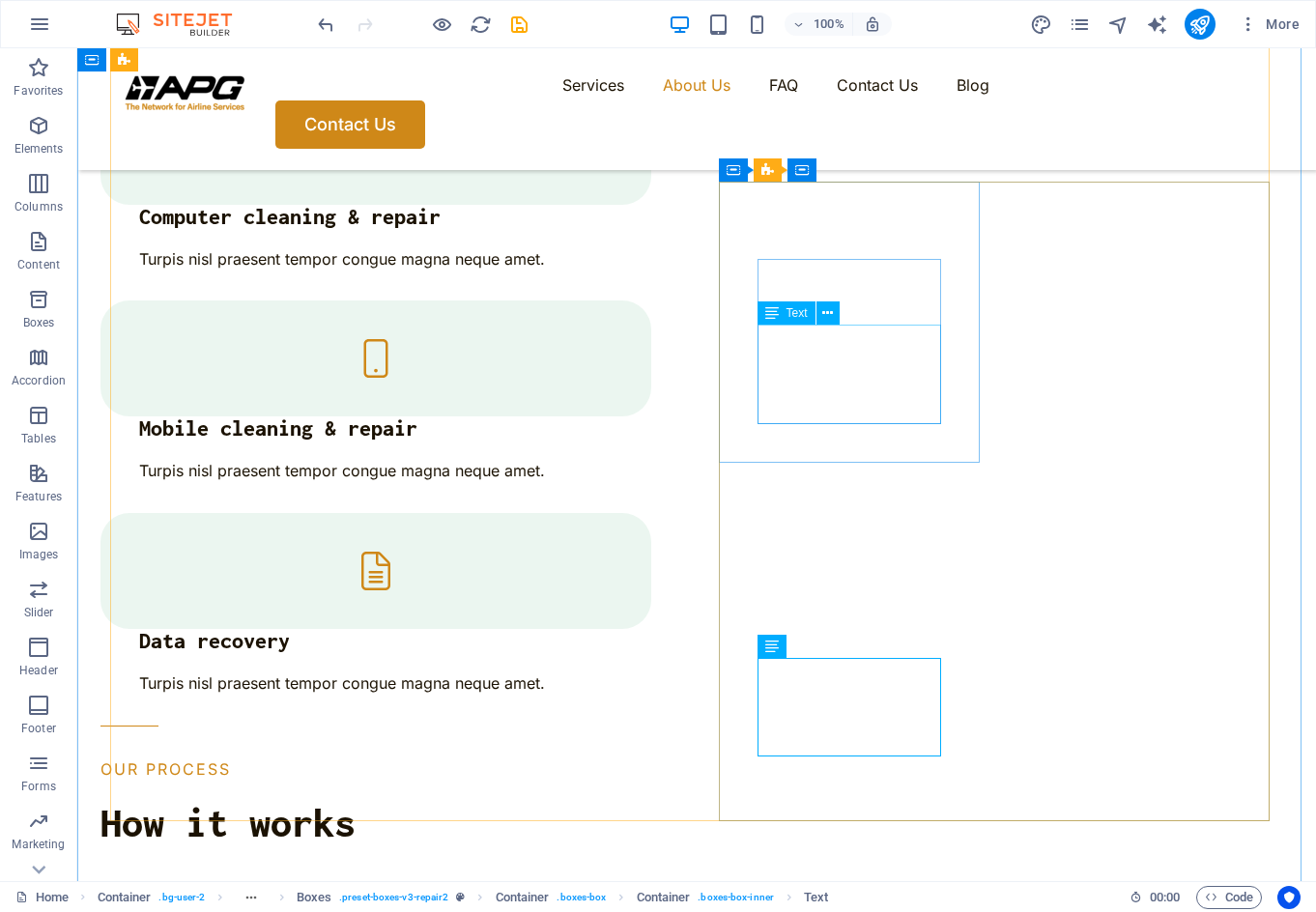 click on "Access real-time local assistence, in your language and time zone, wherever you are" at bounding box center (247, 3870) 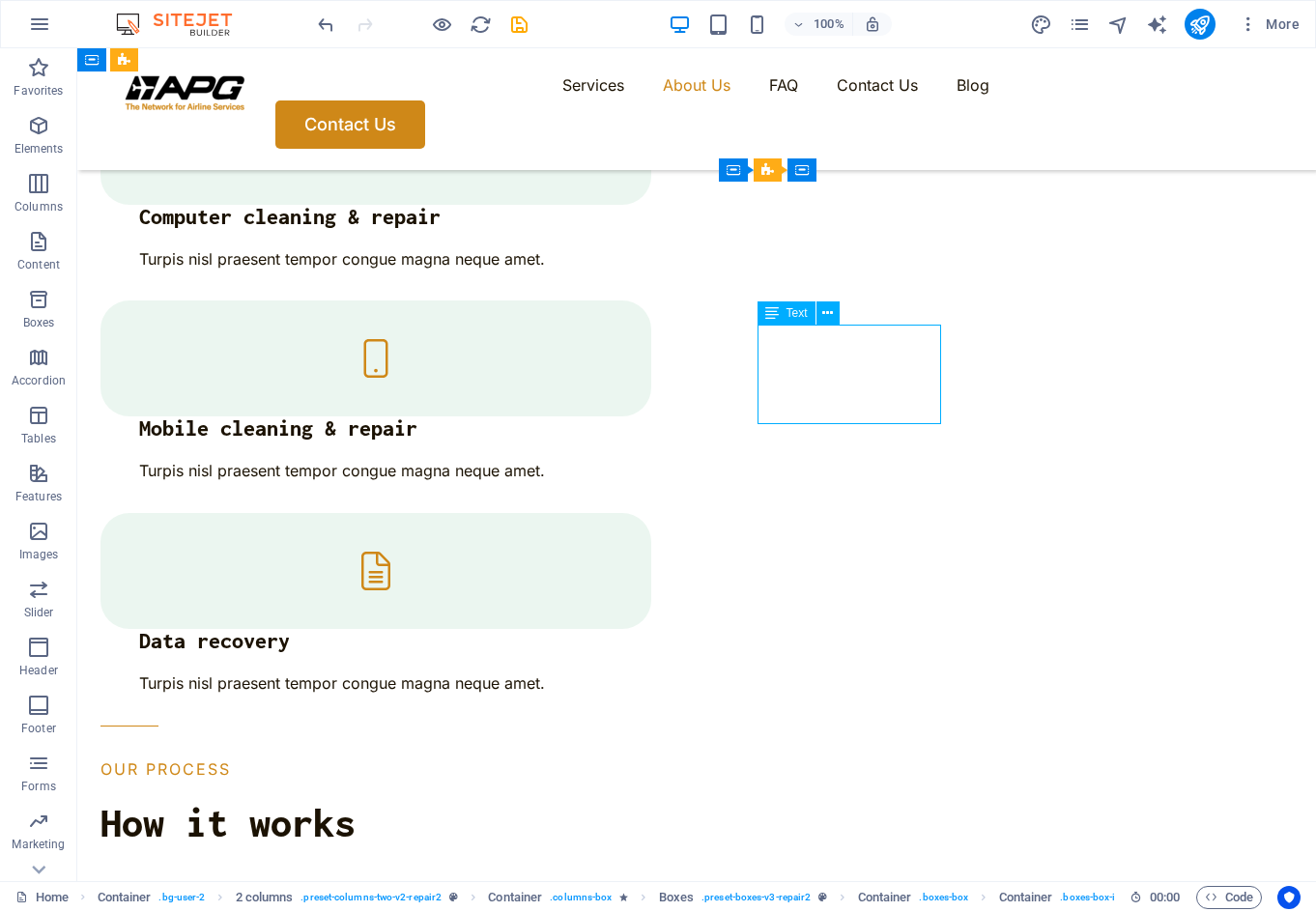 click on "Access real-time local assistence, in your language and time zone, wherever you are" at bounding box center (247, 3870) 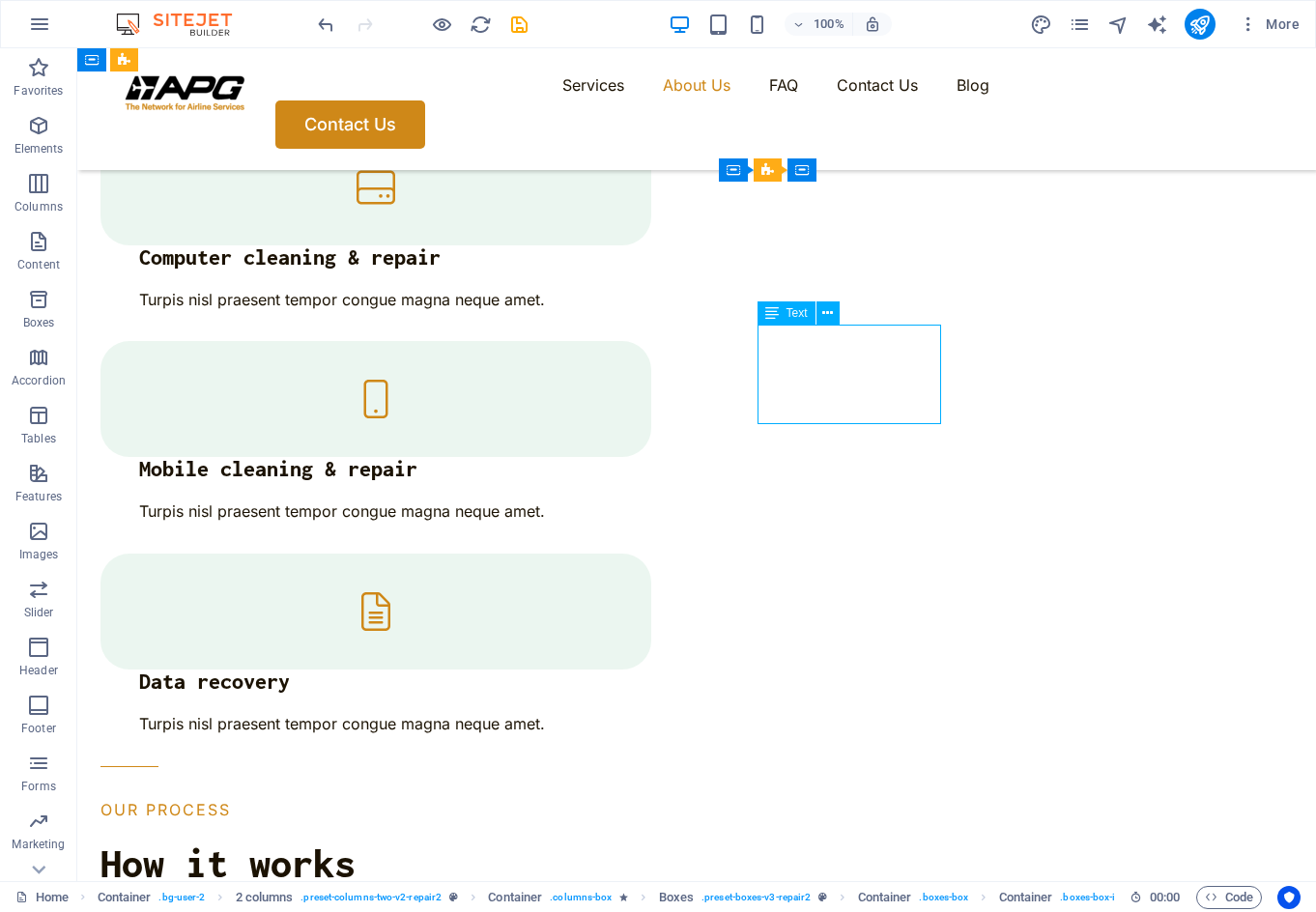 scroll, scrollTop: 2563, scrollLeft: 0, axis: vertical 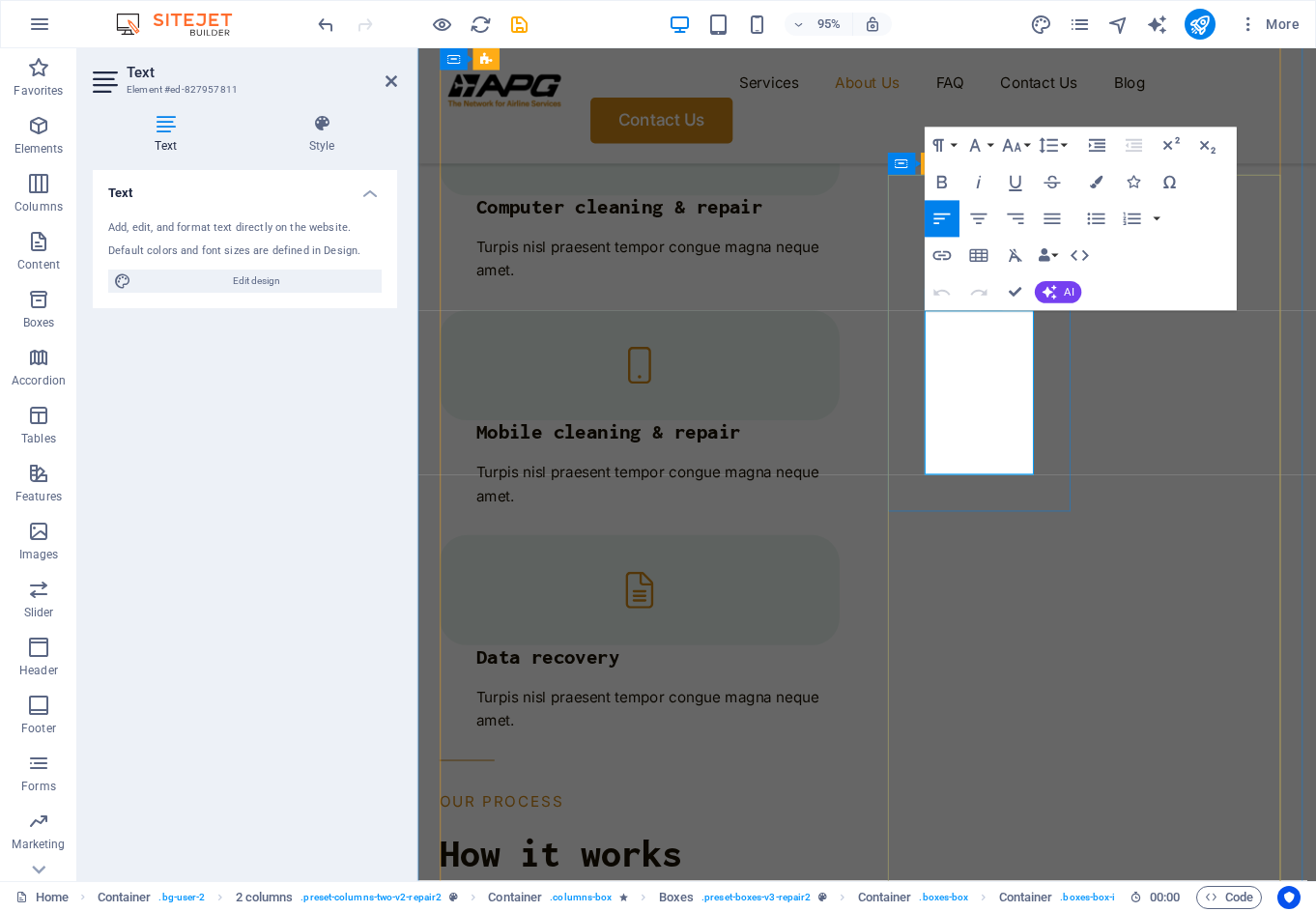 click on "Access real-time local assistence, in your language and time zone, wherever you are" at bounding box center (538, 4067) 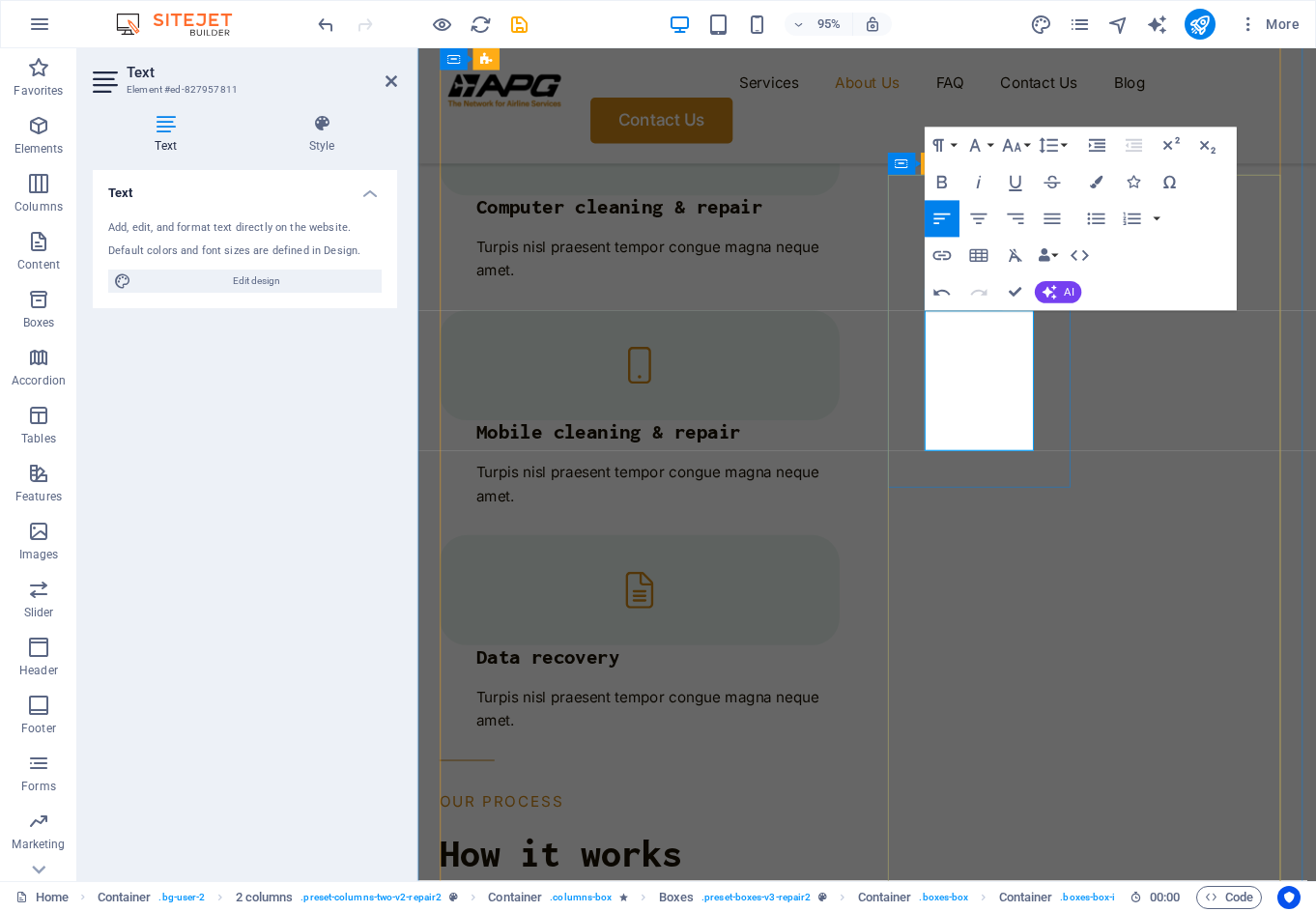 type 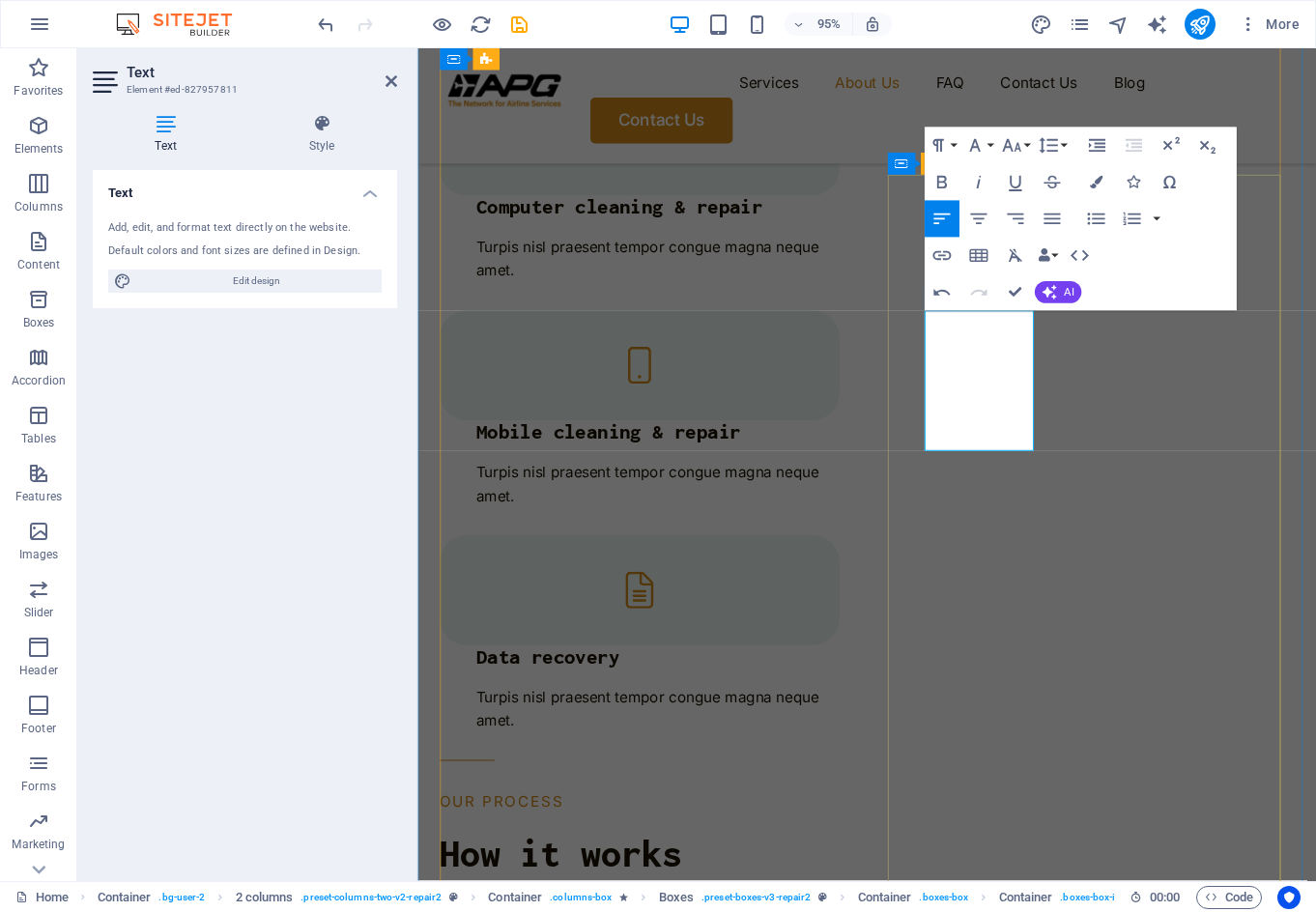 click on "Support Access to local assistance, in your language and time zone, wherever you are Secure Secure your bookings with internationally recognized travel industry protections Real-time tracking Enjoy exclusive real-time baggage tracing worldwide through Blue Ribbon Bags Flexible Enjoy complimentary change to your flight ticket before departure if the travel dates uncertain or subject to change" at bounding box center [651, 4593] 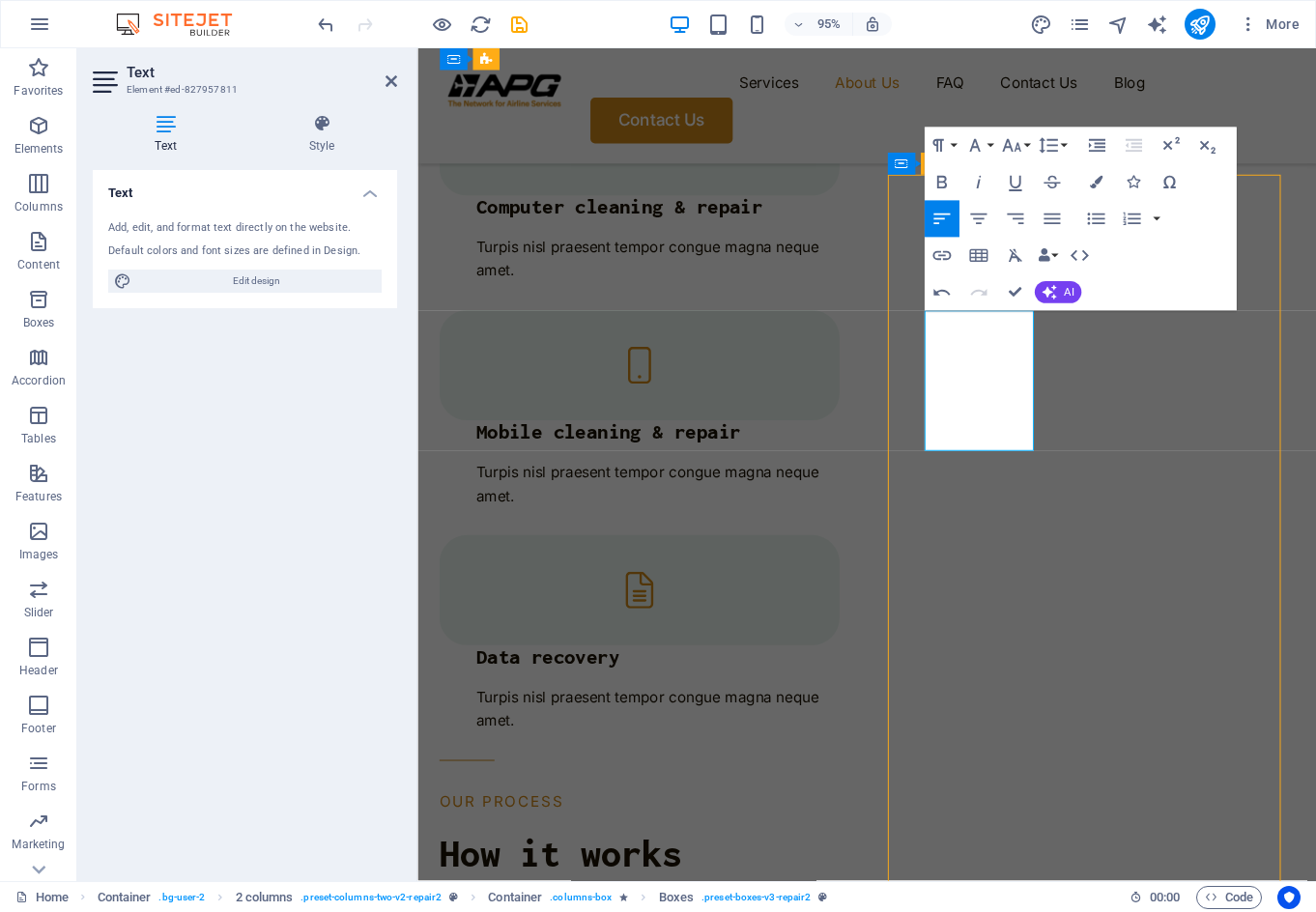 scroll, scrollTop: 2522, scrollLeft: 0, axis: vertical 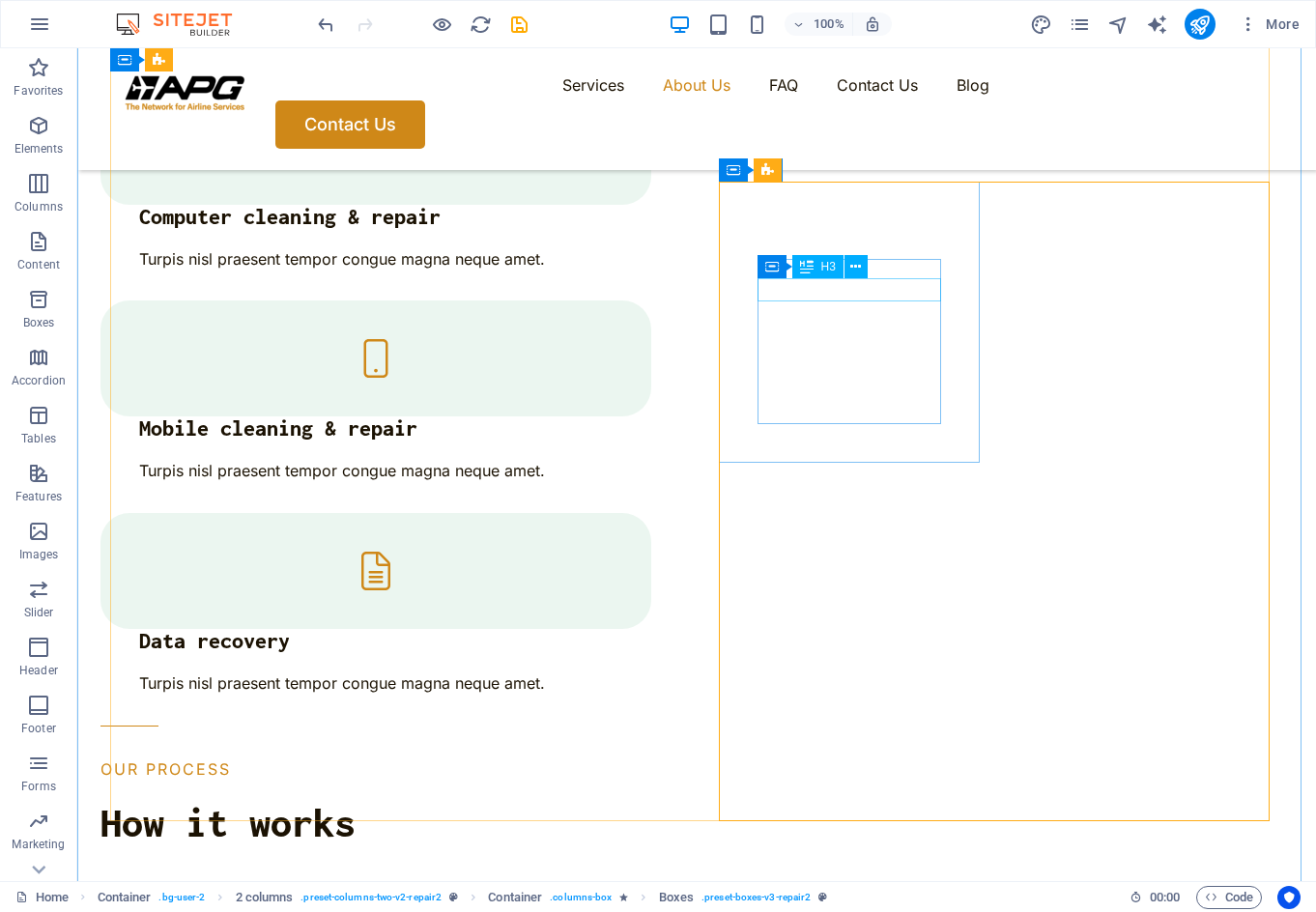 click on "Support" at bounding box center (247, 3786) 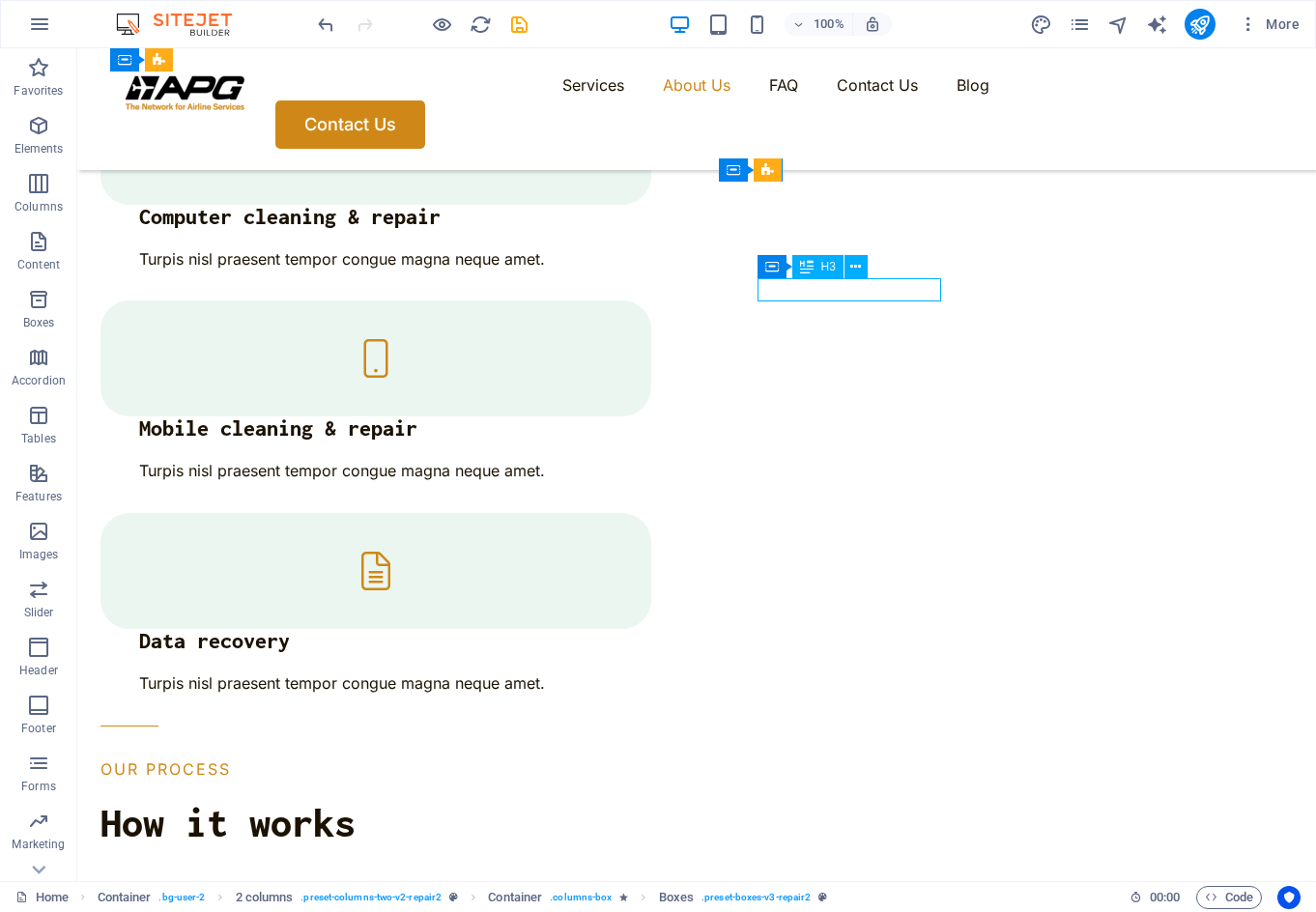click on "Support" at bounding box center [247, 3786] 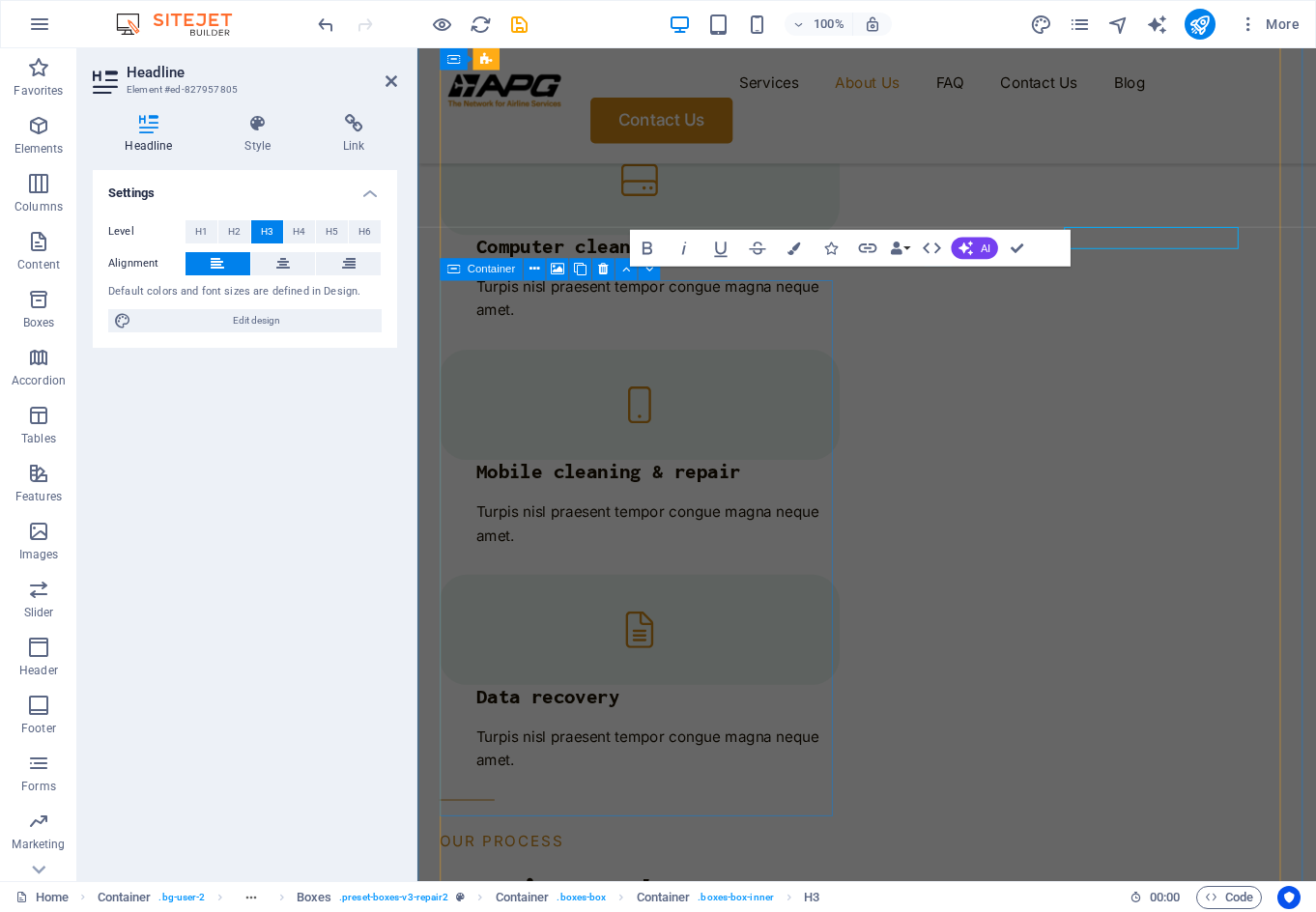 scroll, scrollTop: 2563, scrollLeft: 0, axis: vertical 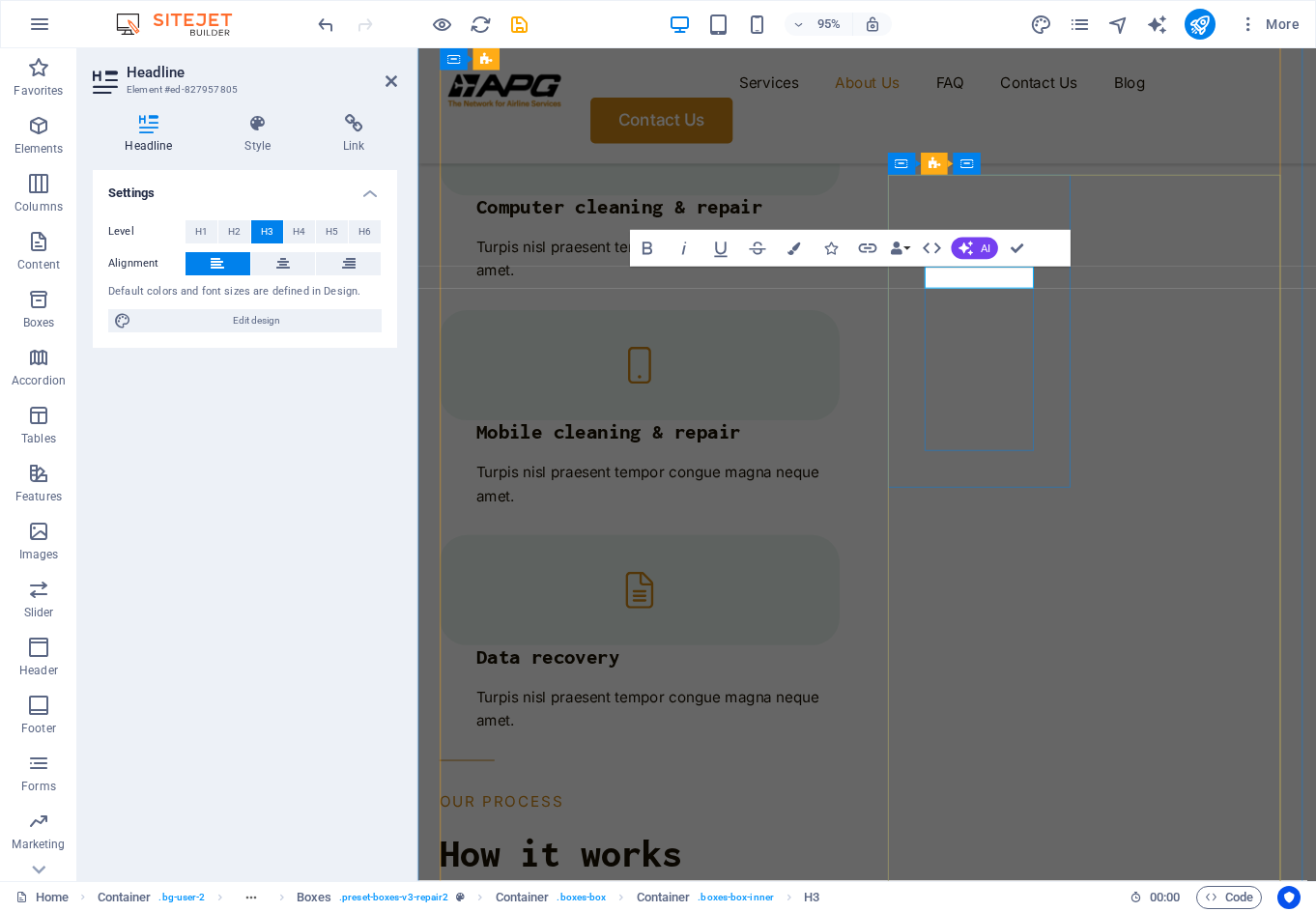 click on "Support" at bounding box center (538, 3947) 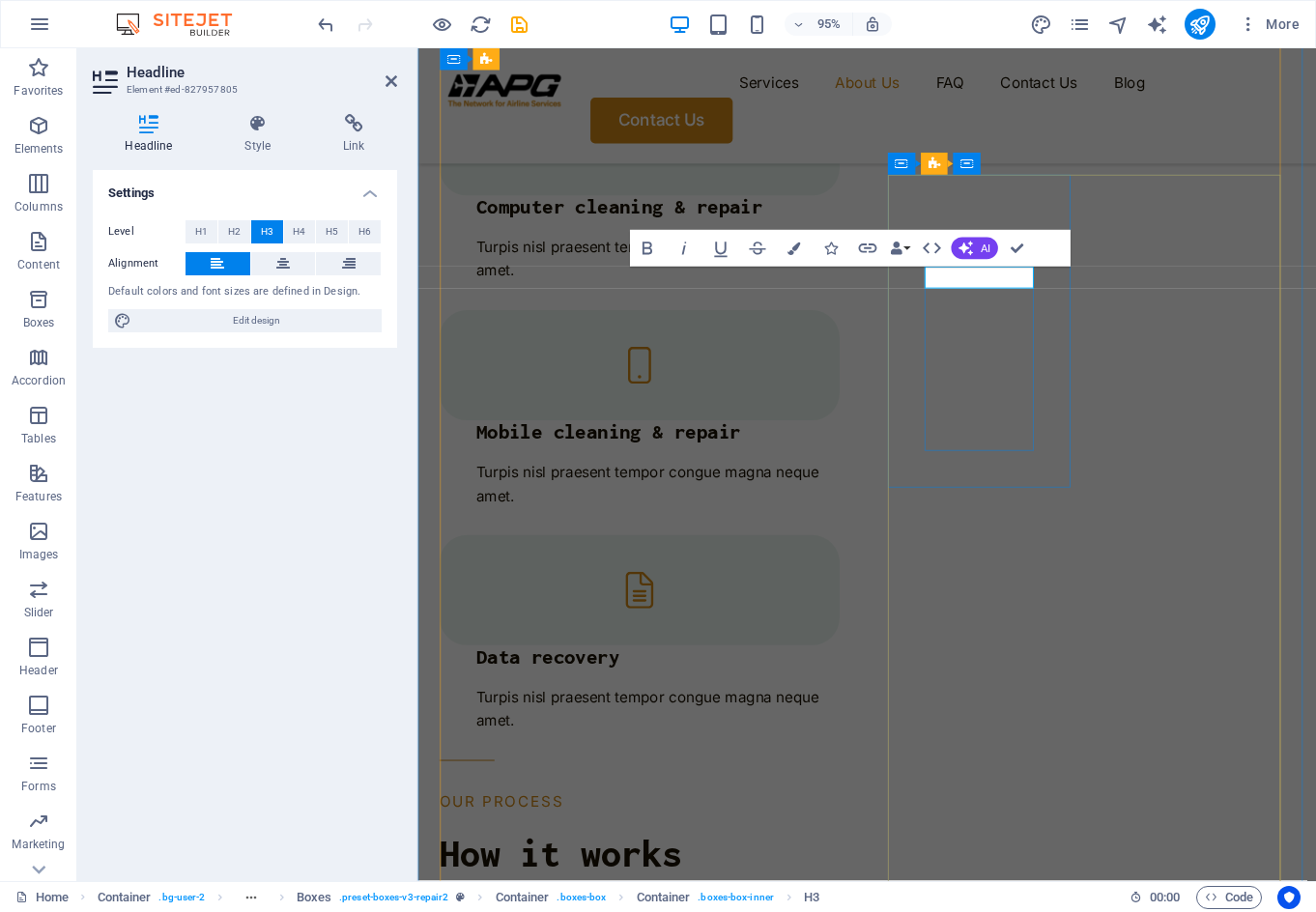 type 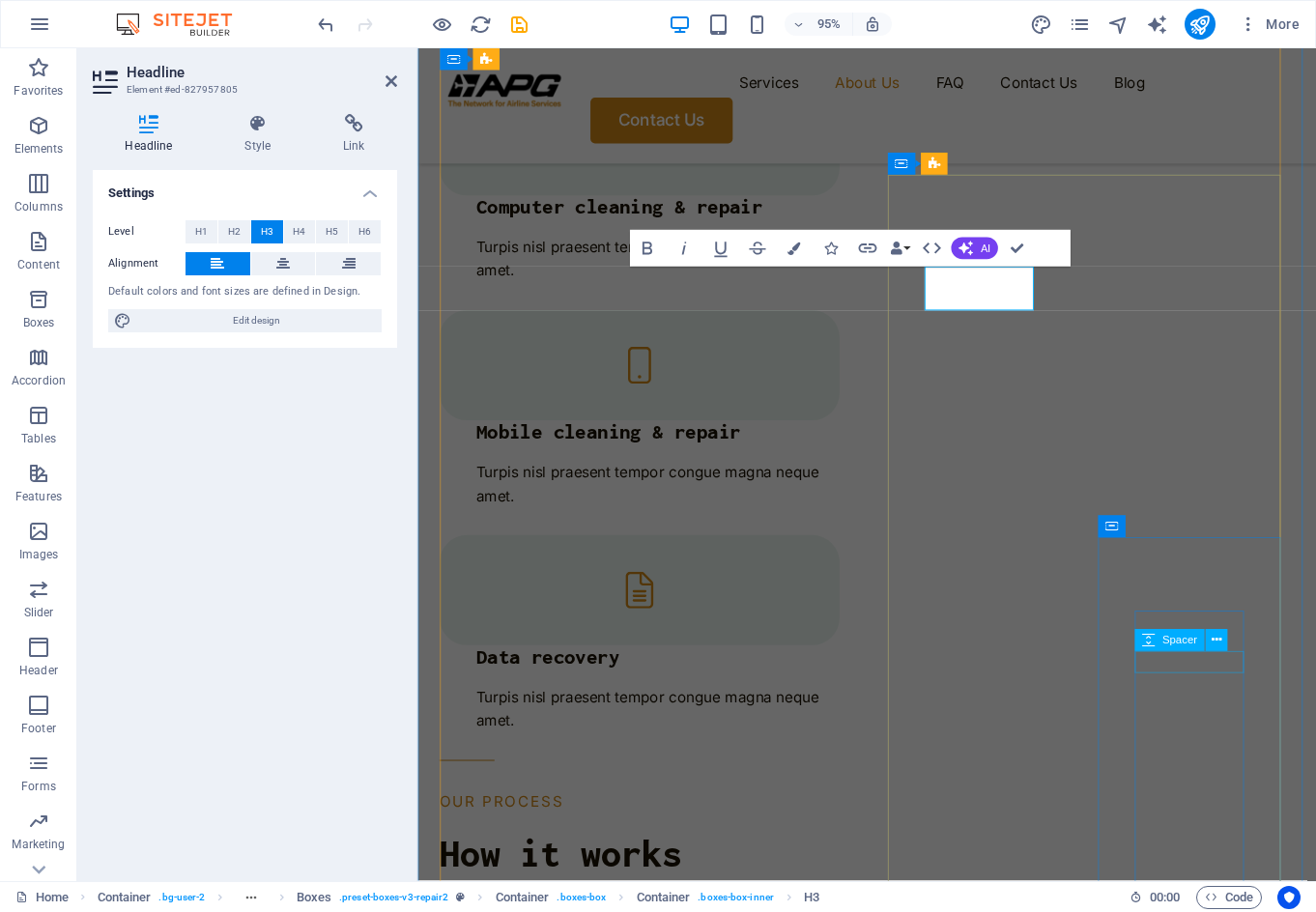 click on "Spacer" at bounding box center (1169, 641) 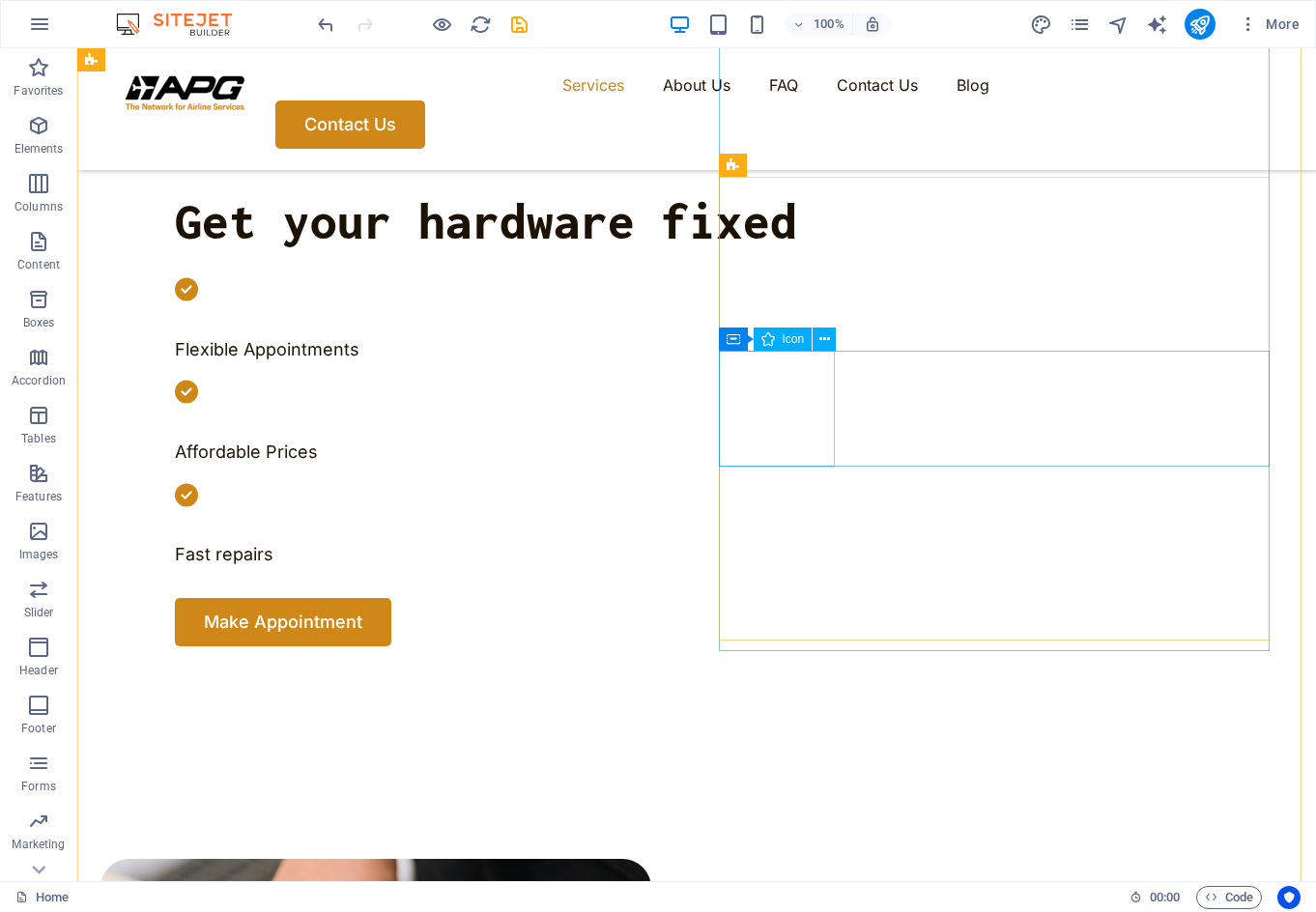 scroll, scrollTop: 686, scrollLeft: 0, axis: vertical 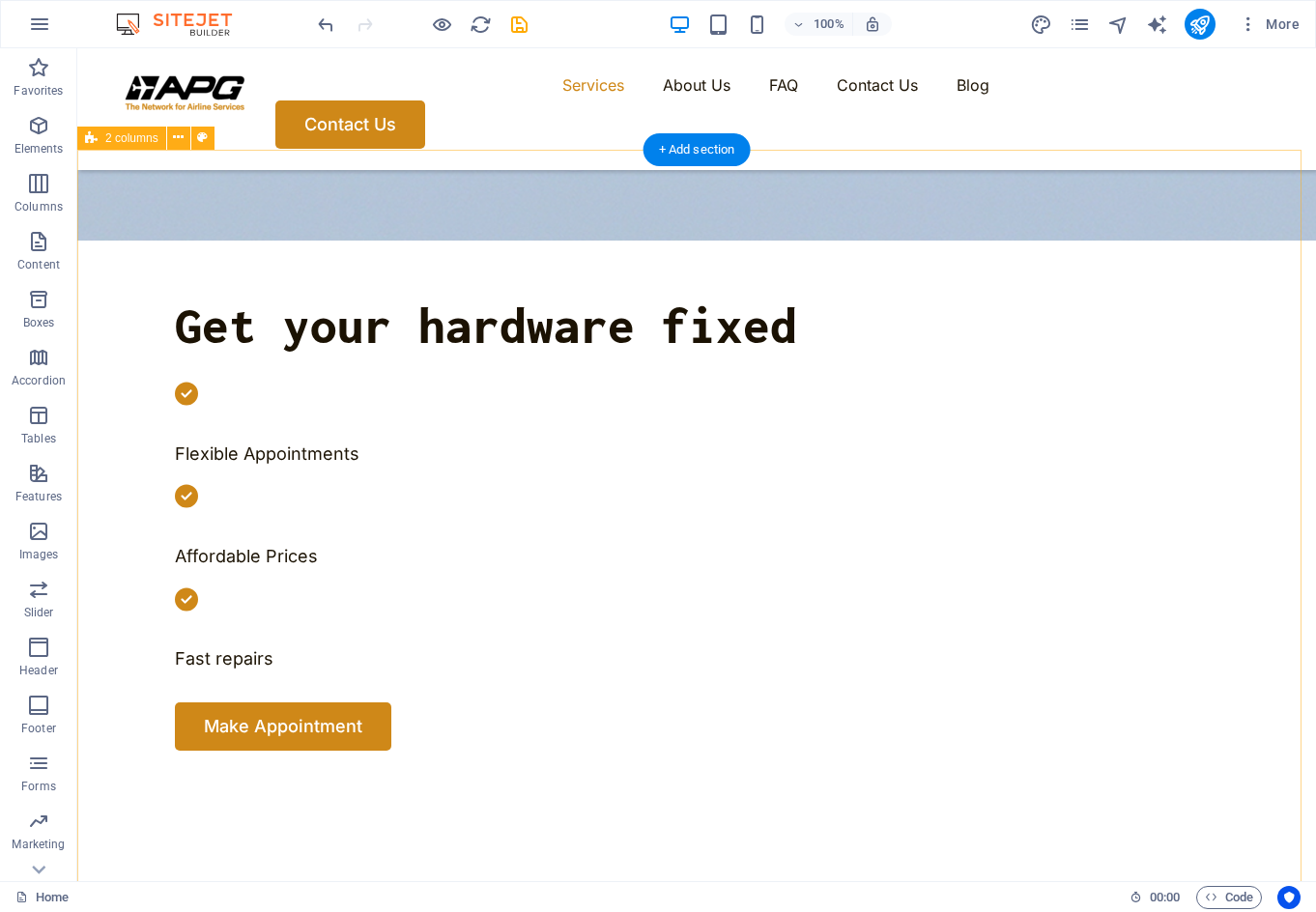 click on "Drop content here or  Add elements  Paste clipboard OUR SERVICE About Us Computer cleaning & repair Turpis nisl praesent tempor congue magna neque amet. Mobile cleaning & repair Turpis nisl praesent tempor congue magna neque amet. Data recovery Turpis nisl praesent tempor congue magna neque amet. OUR PROCESS How it works Tell us your issue Turpis nisl praesent tempor congue magna neque amet. Bring your device Turpis nisl praesent tempor congue magna neque amet. Get your fixed device Turpis nisl praesent tempor congue magna neque amet. Drop content here or  Add elements  Paste clipboard" at bounding box center (697, 2546) 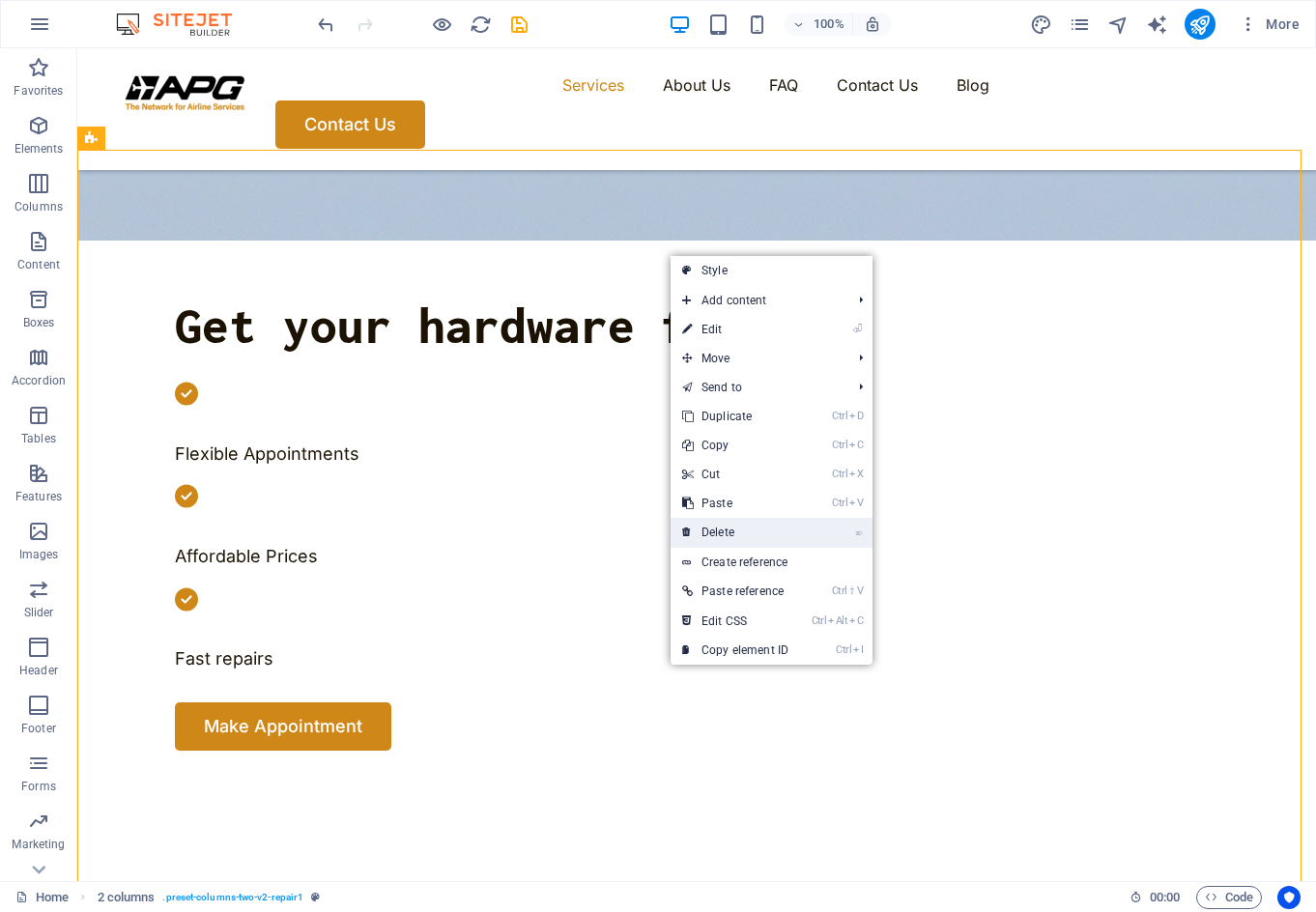 click on "⌦  Delete" at bounding box center [735, 532] 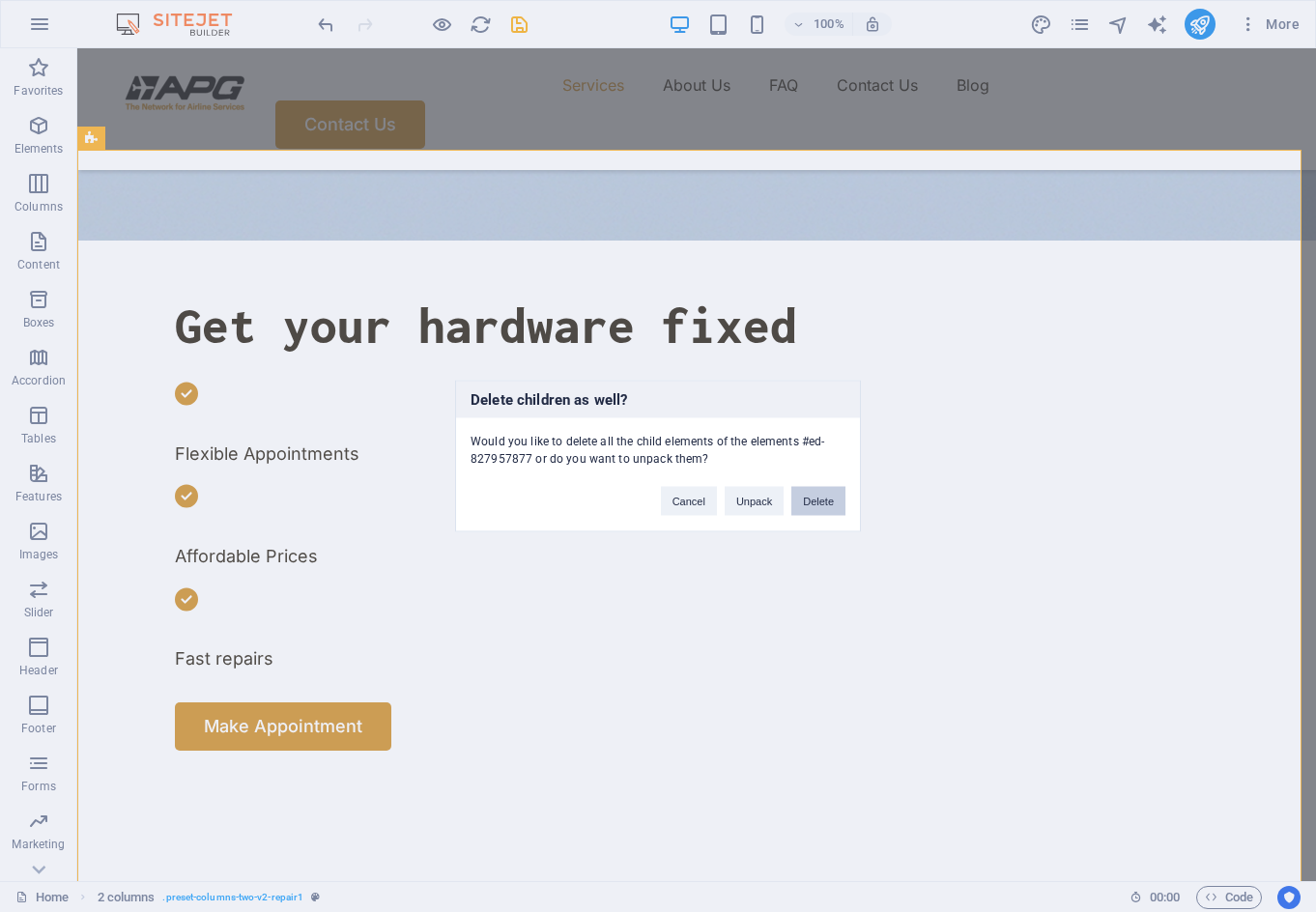 click on "Delete" at bounding box center (818, 501) 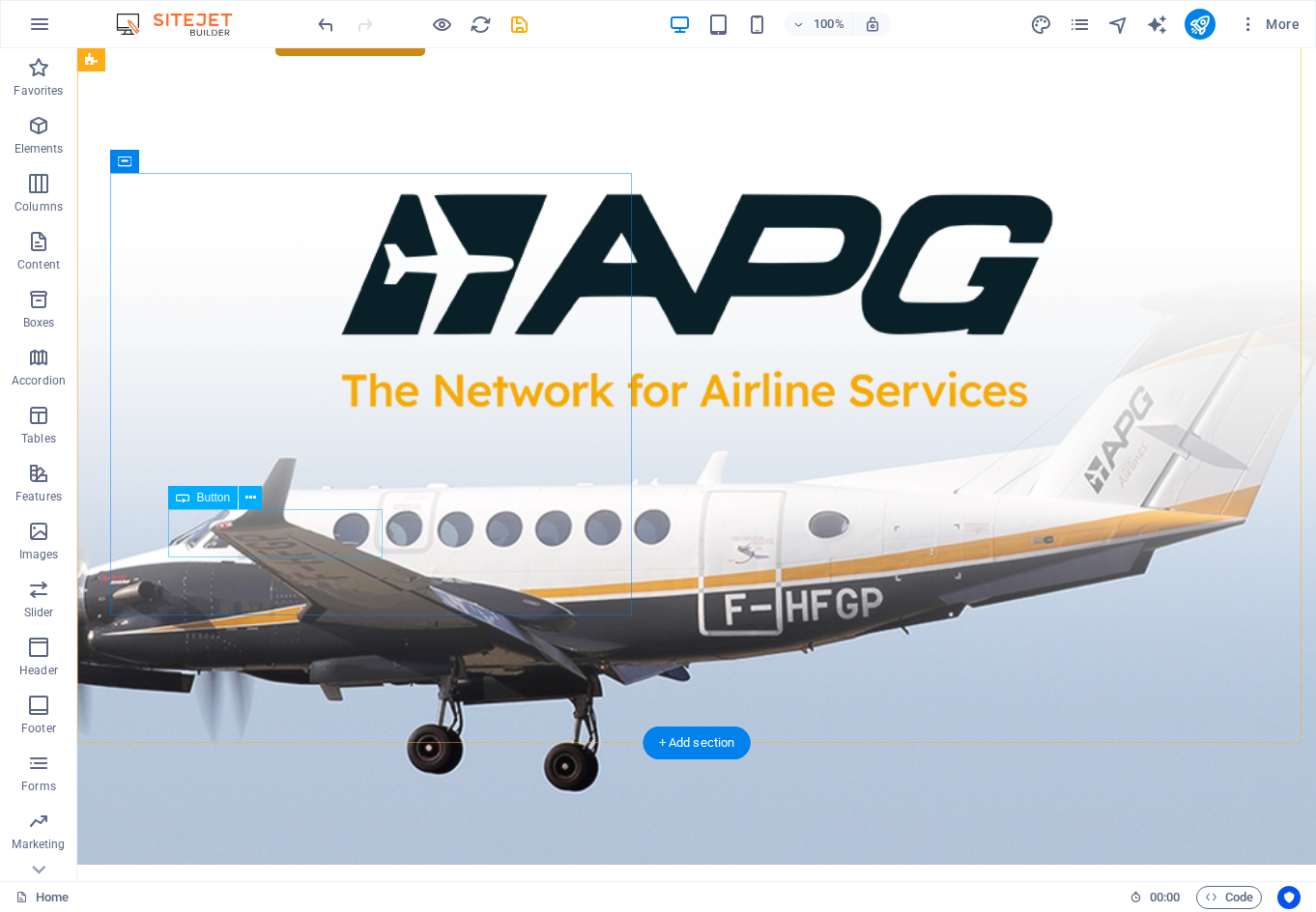 scroll, scrollTop: 10, scrollLeft: 0, axis: vertical 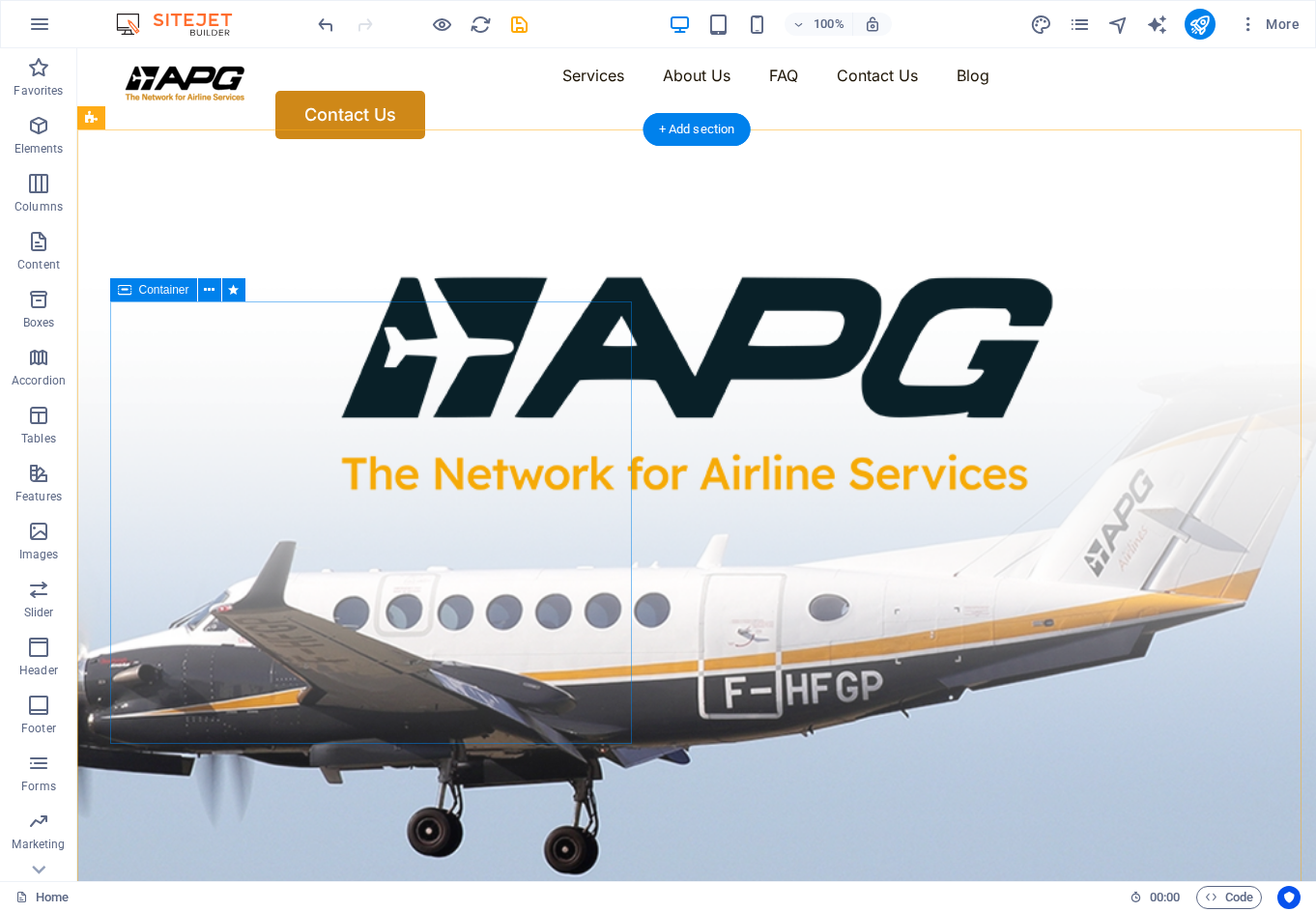 click on "Get your hardware fixed Flexible Appointments Affordable Prices Fast repairs Make Appointment" at bounding box center (697, 1232) 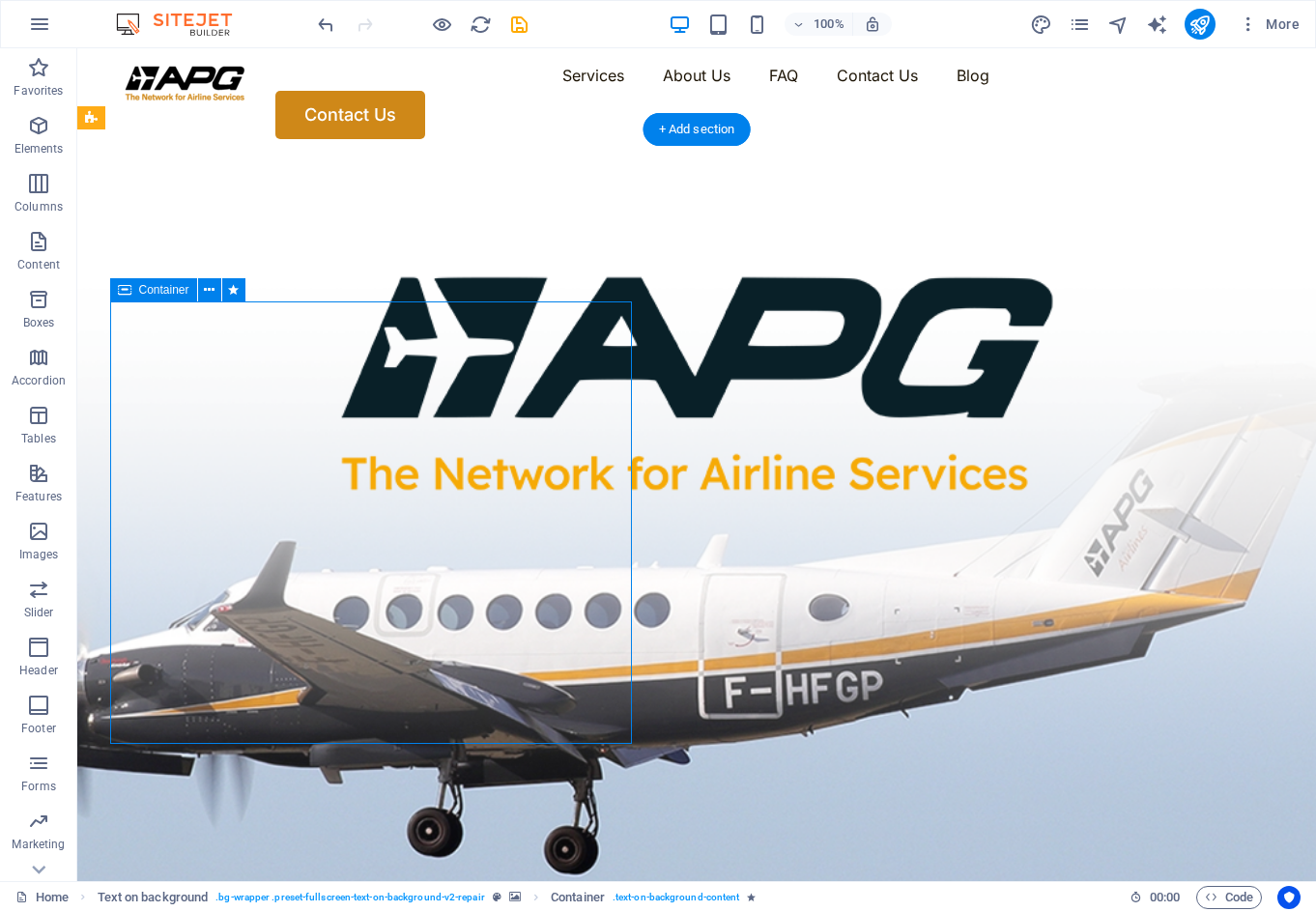 drag, startPoint x: 484, startPoint y: 325, endPoint x: 531, endPoint y: 391, distance: 81.0247 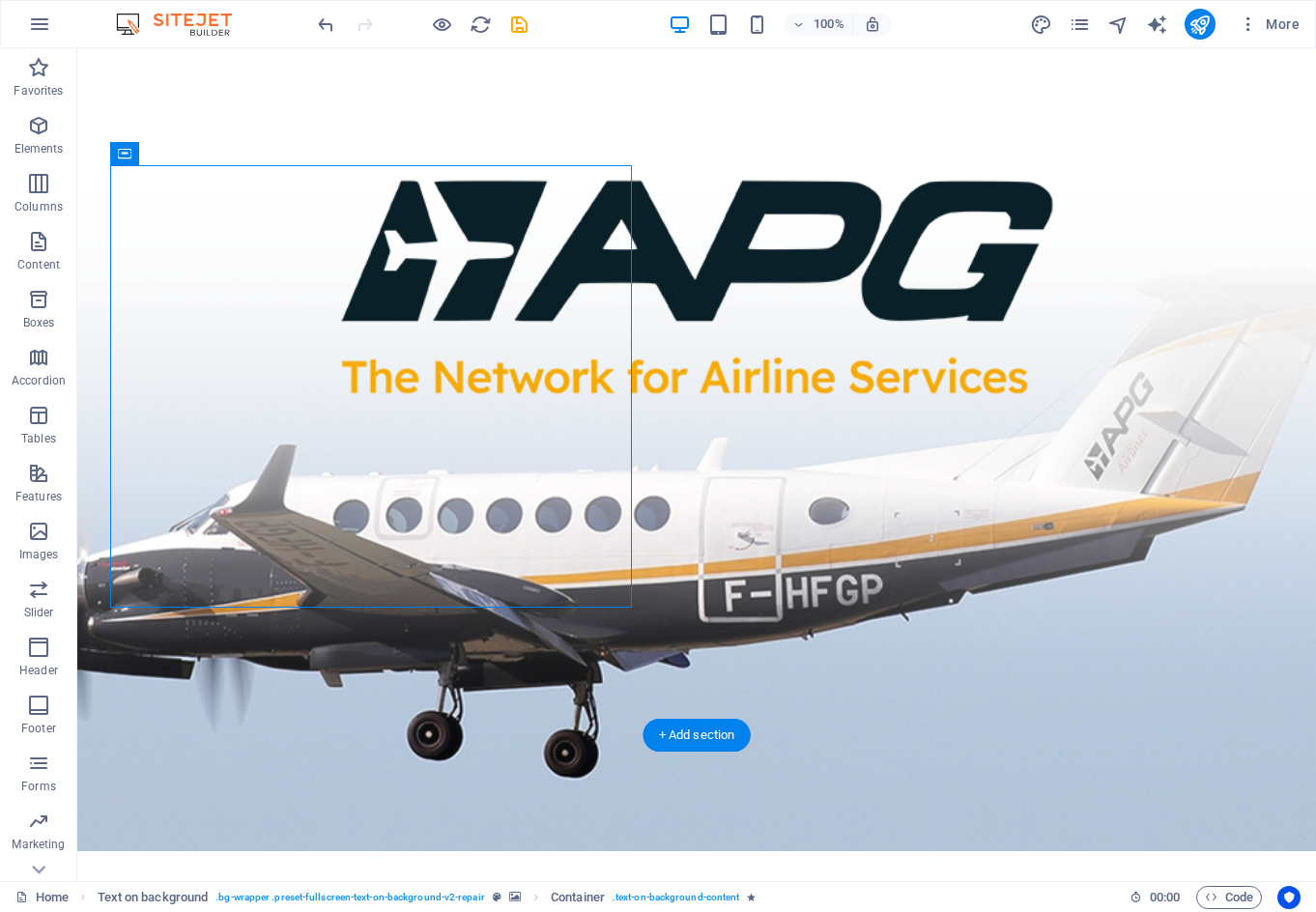 scroll, scrollTop: 10, scrollLeft: 0, axis: vertical 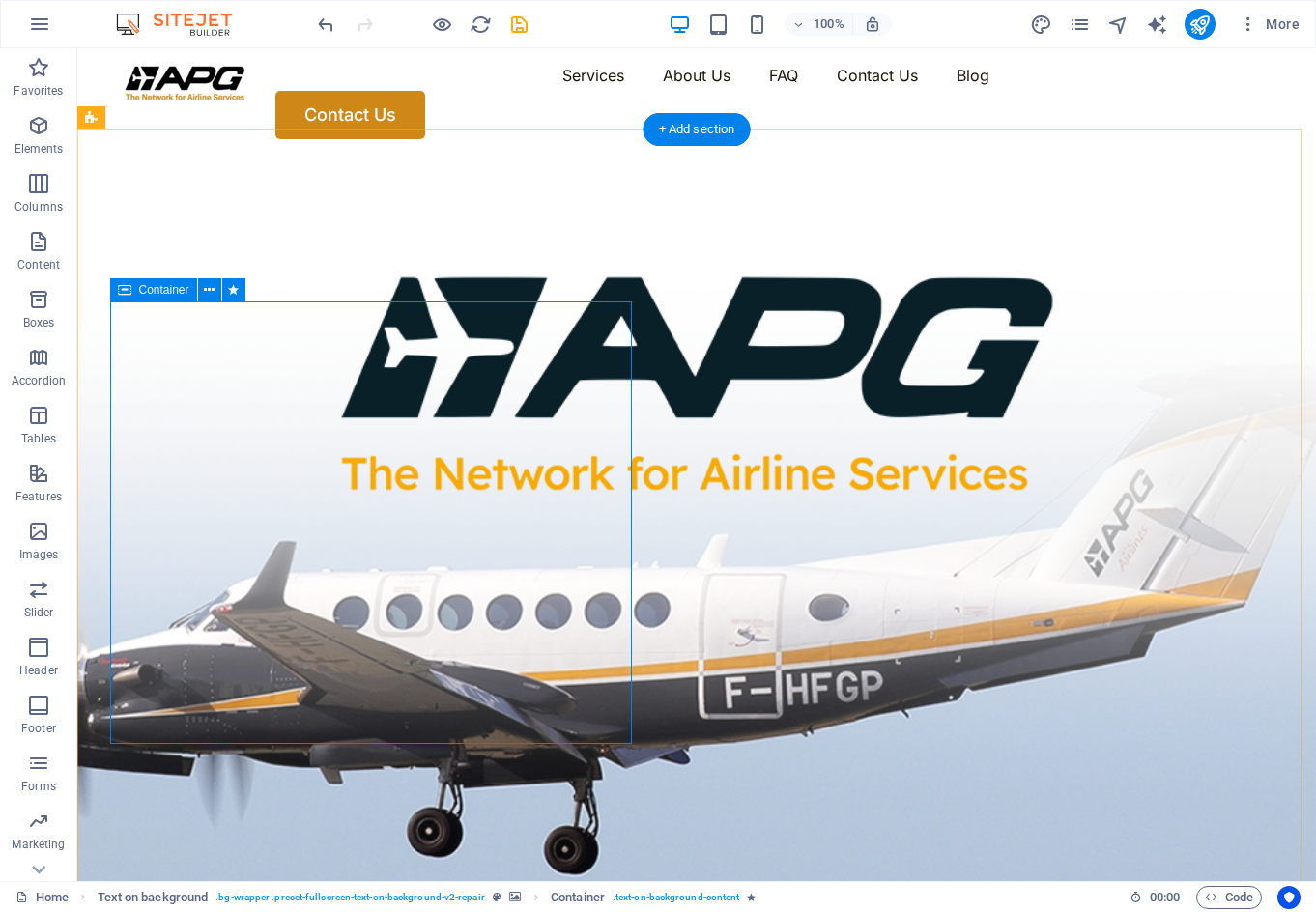 click on "Get your hardware fixed Flexible Appointments Affordable Prices Fast repairs Make Appointment" at bounding box center (697, 1232) 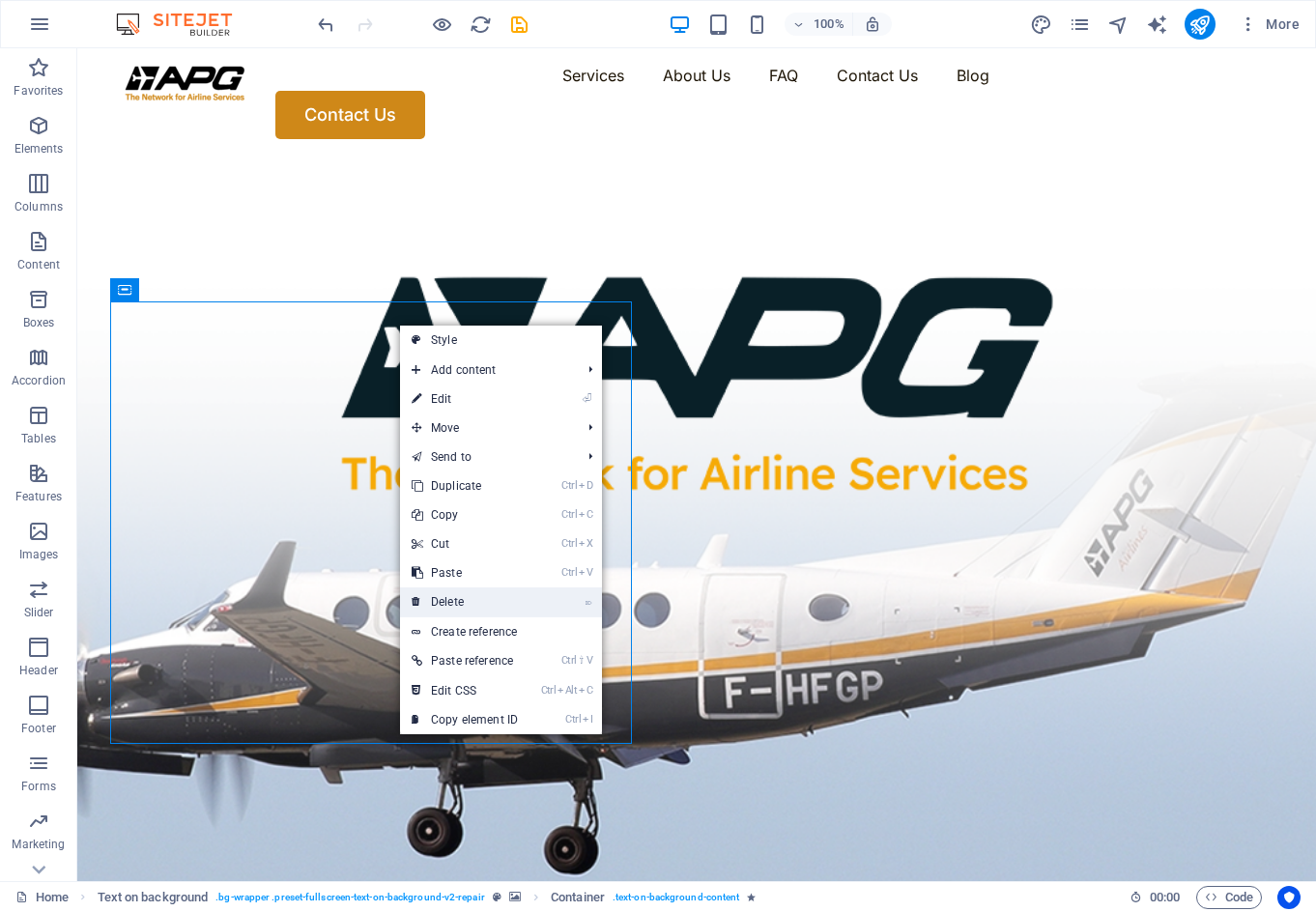 click on "⌦  Delete" at bounding box center [465, 602] 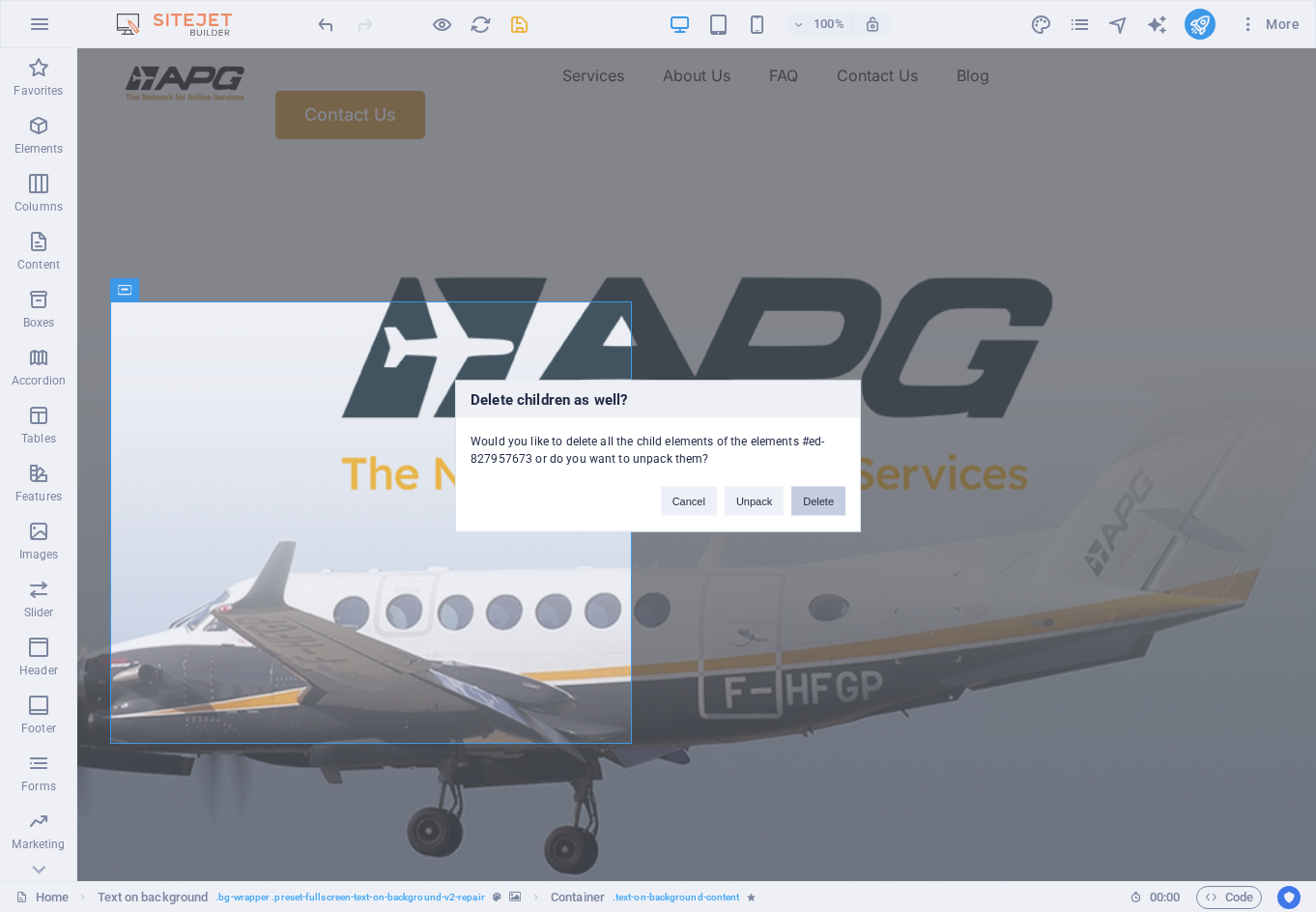 click on "Delete" at bounding box center [818, 501] 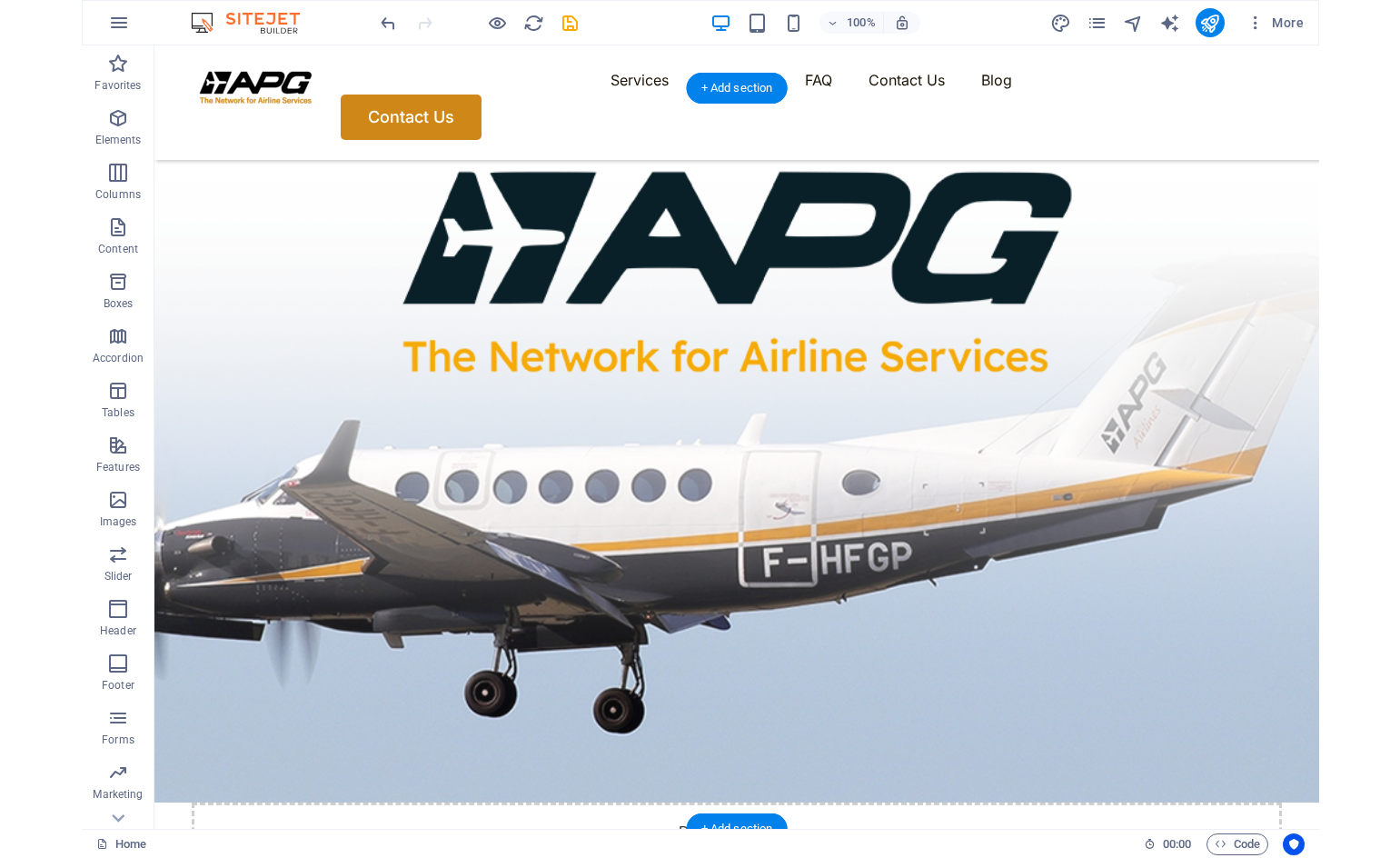 scroll, scrollTop: 100, scrollLeft: 0, axis: vertical 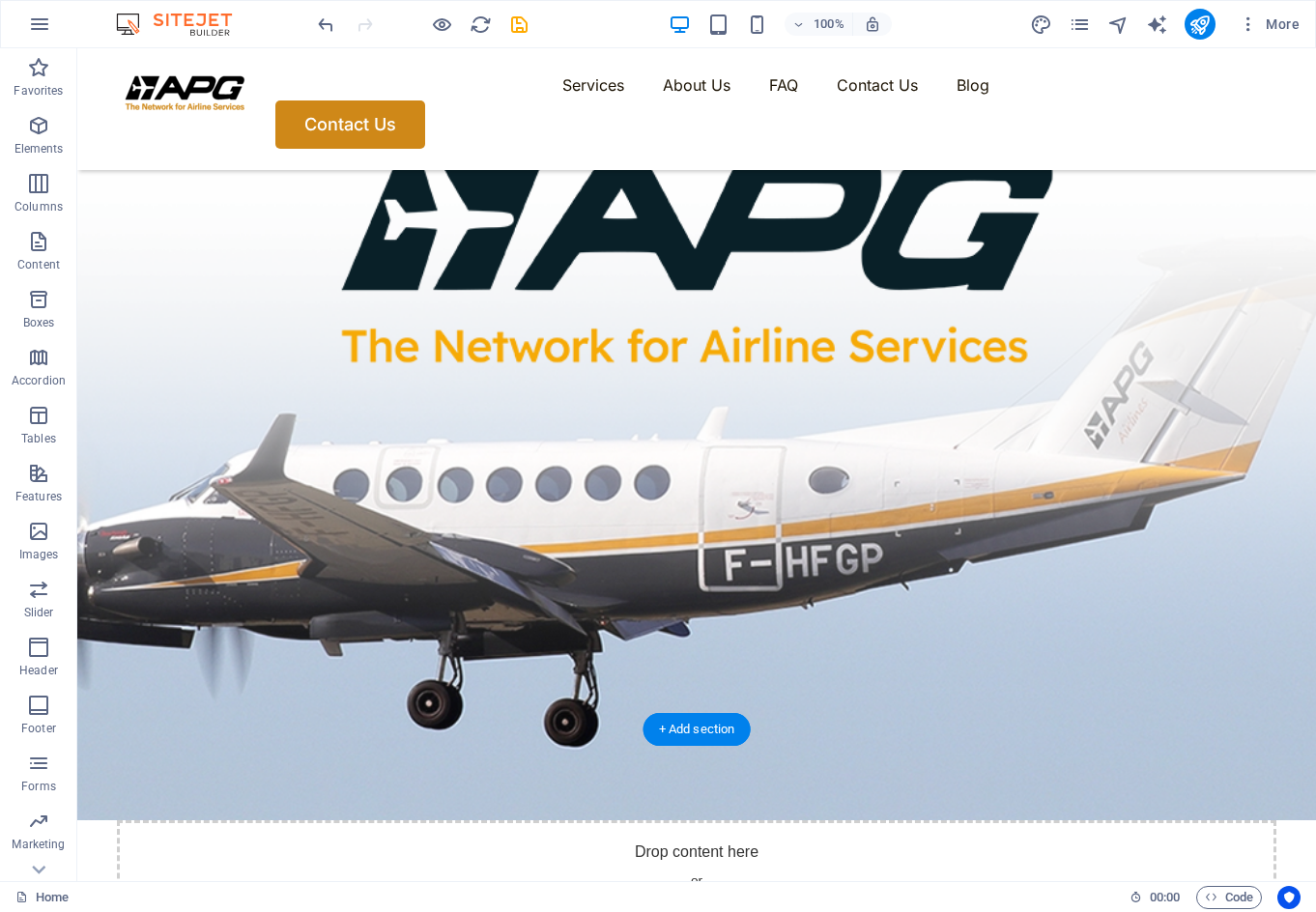 click at bounding box center [697, 426] 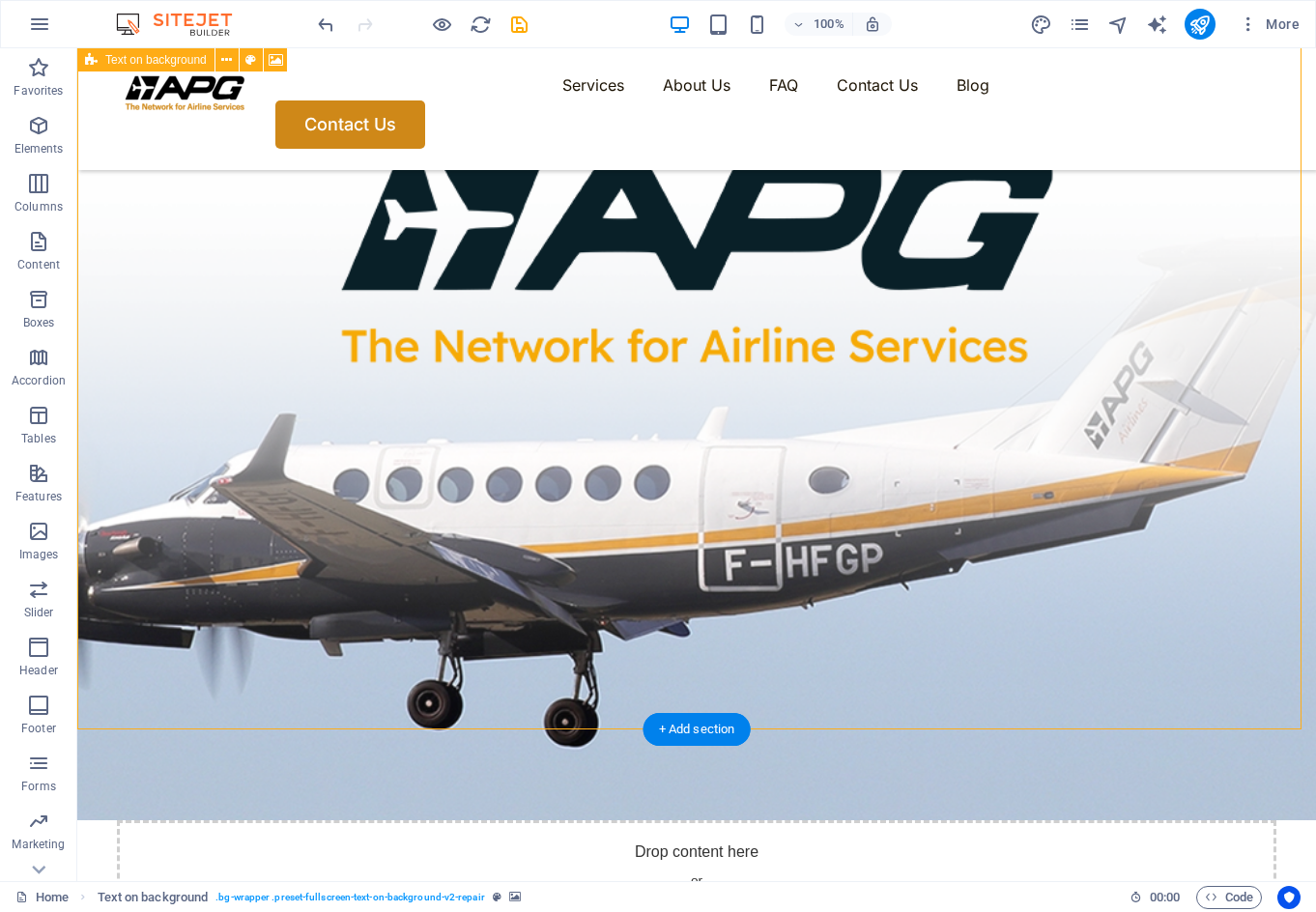 click on "Add elements" at bounding box center [640, 918] 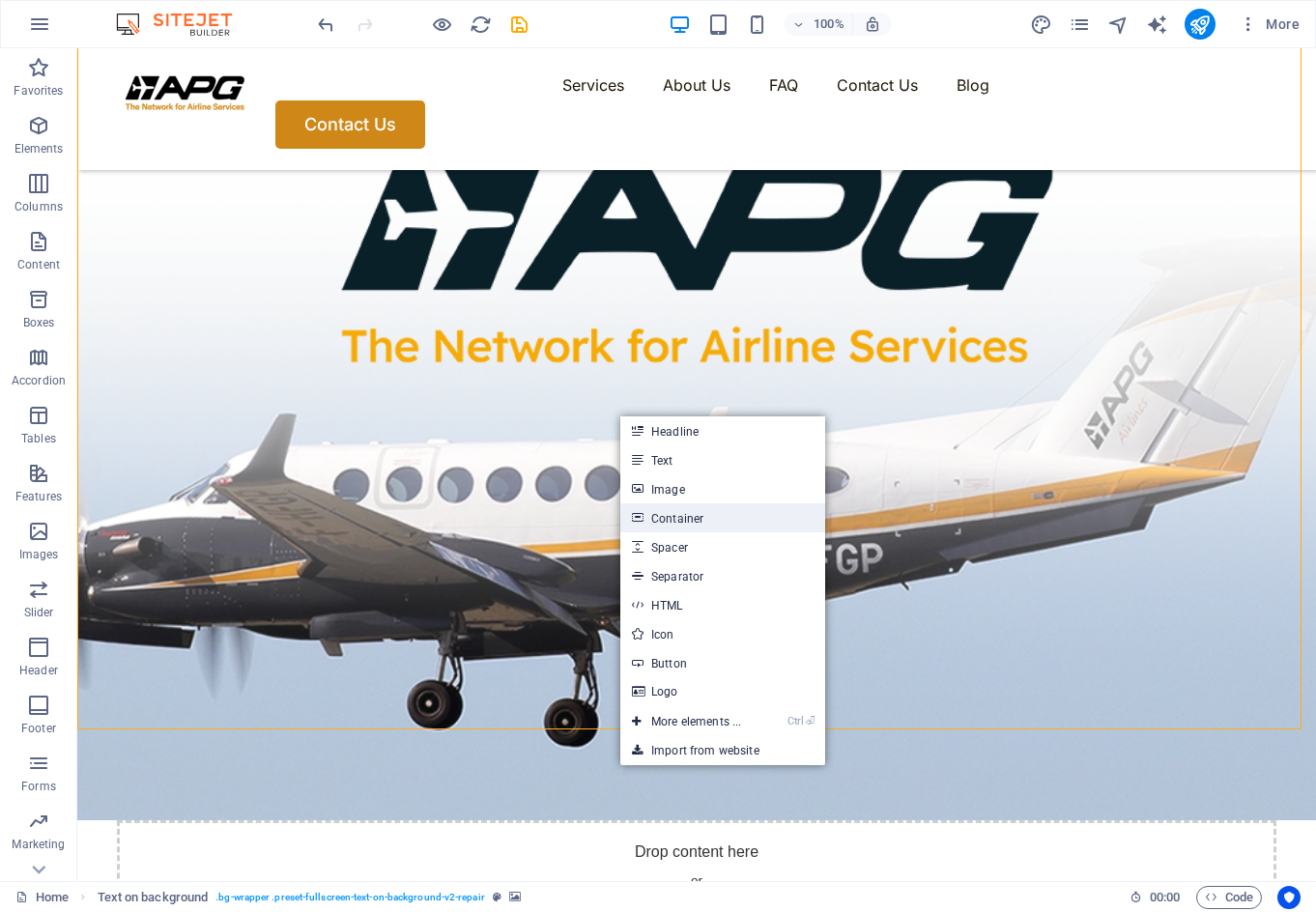 click on "Container" at bounding box center [723, 518] 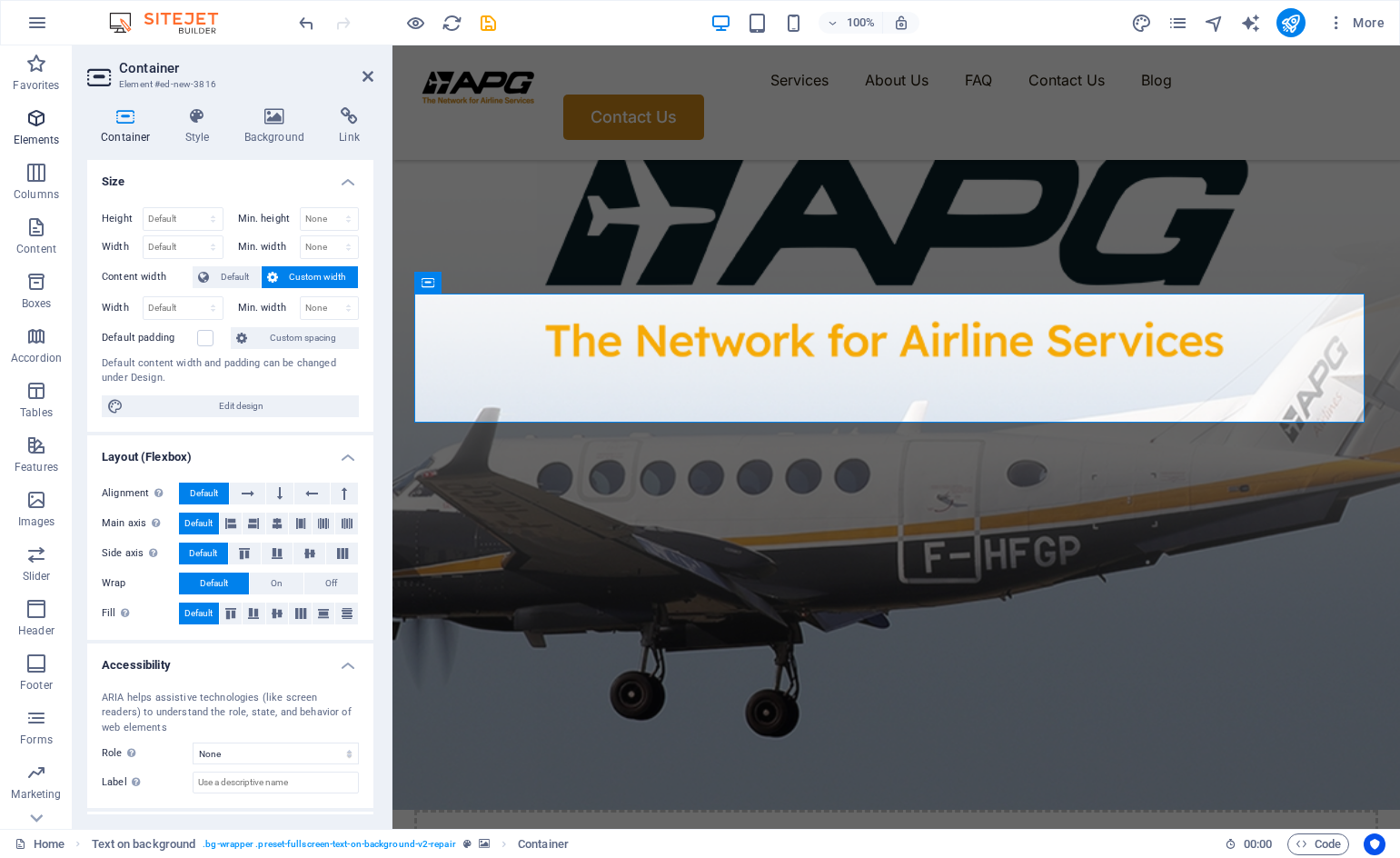 click on "Elements" at bounding box center [36, 140] 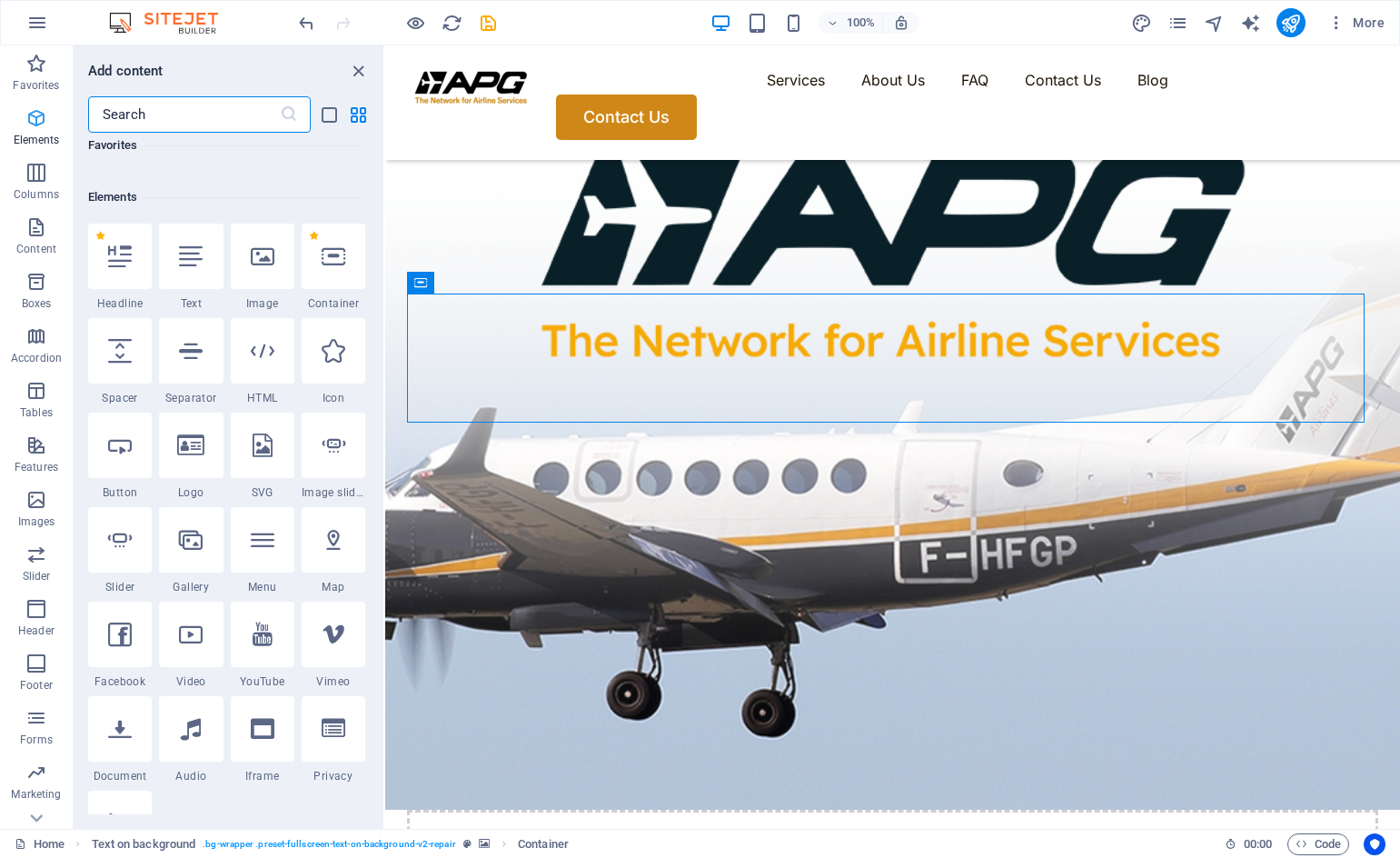 scroll, scrollTop: 194, scrollLeft: 0, axis: vertical 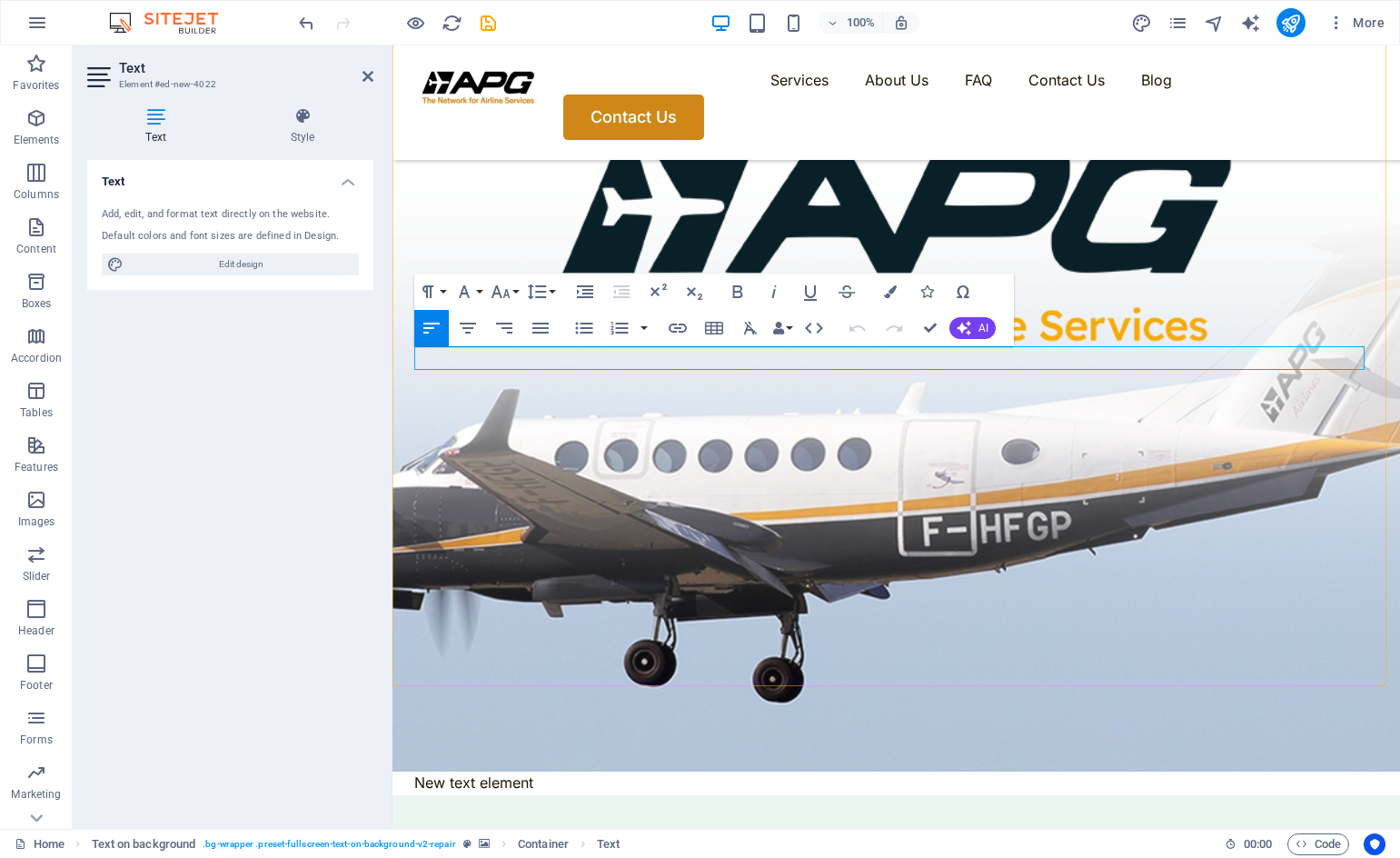 click on "New text element" at bounding box center (896, 783) 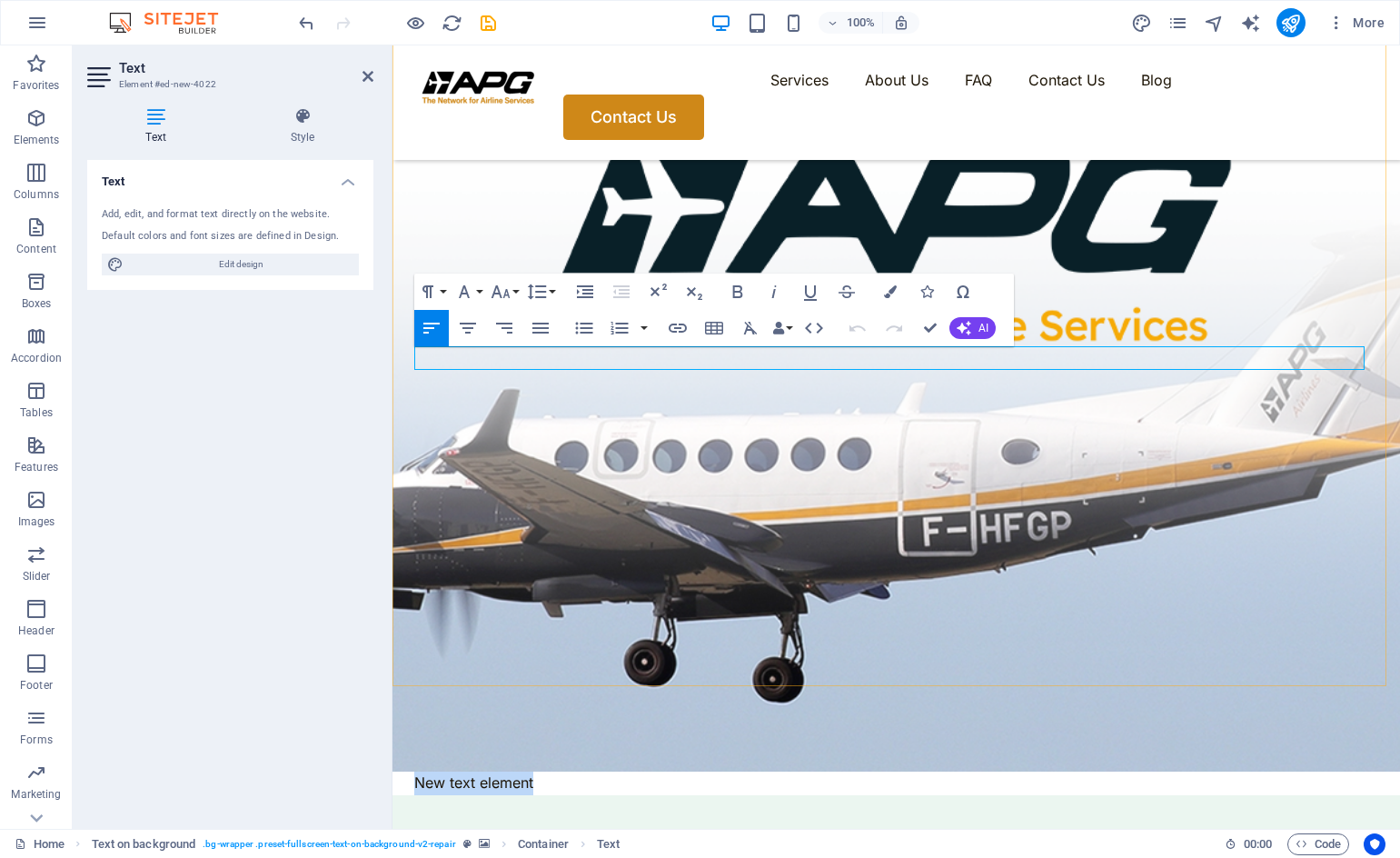 drag, startPoint x: 540, startPoint y: 355, endPoint x: 417, endPoint y: 361, distance: 123.14625 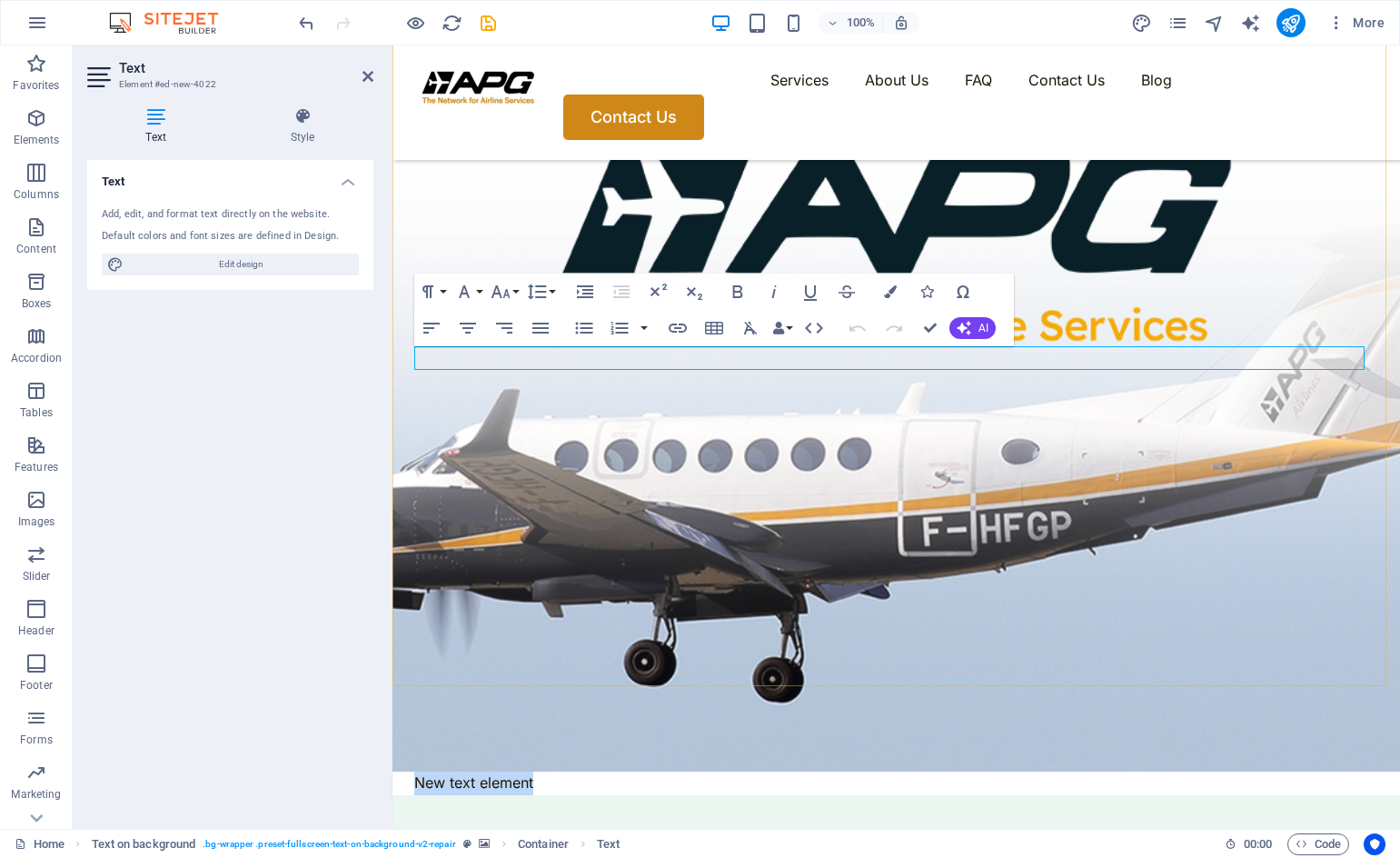 click on "New text element" at bounding box center (896, 783) 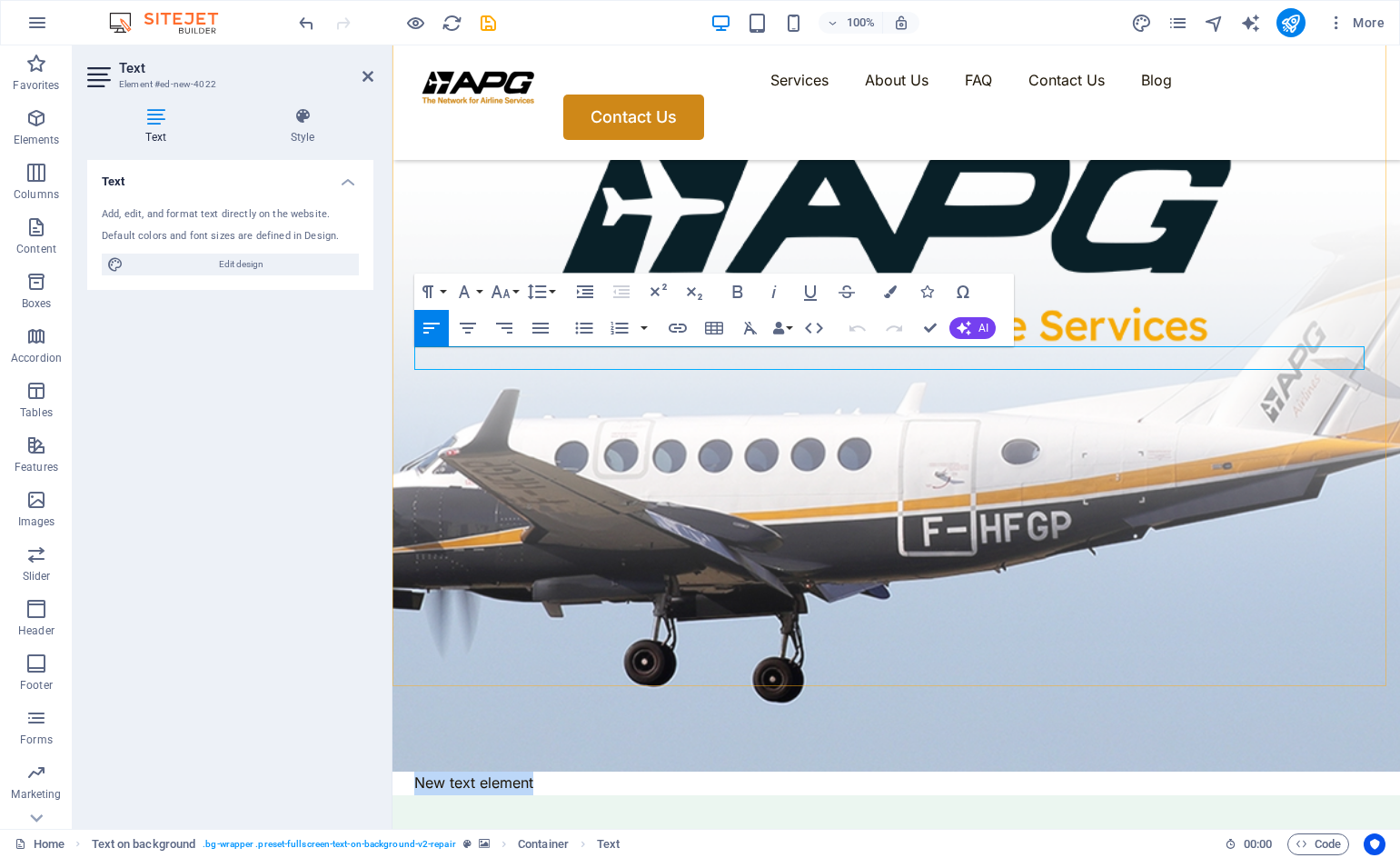 drag, startPoint x: 542, startPoint y: 360, endPoint x: 418, endPoint y: 366, distance: 124.14508 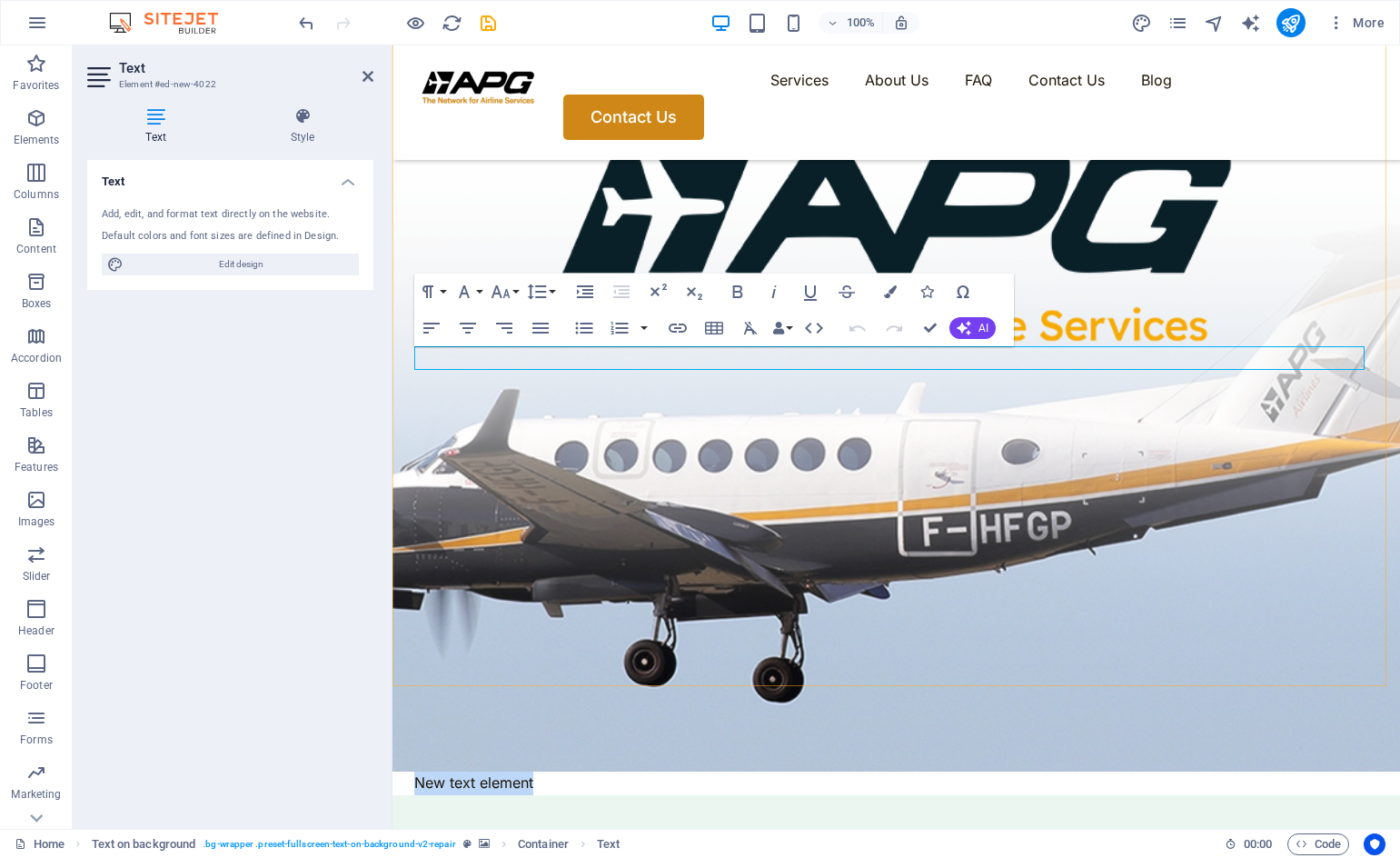 click on "New text element" at bounding box center (896, 783) 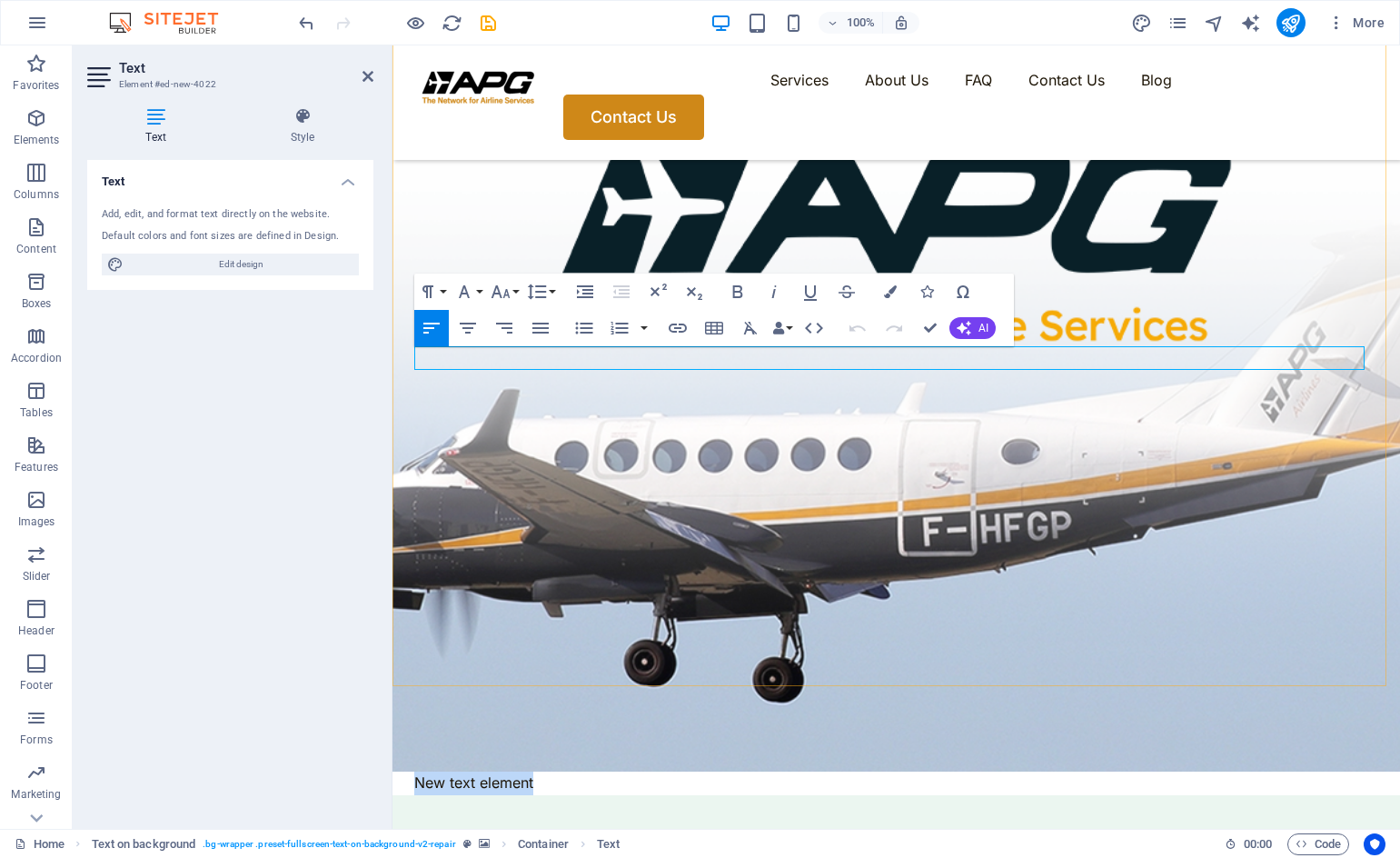 drag, startPoint x: 551, startPoint y: 364, endPoint x: 414, endPoint y: 358, distance: 137.13132 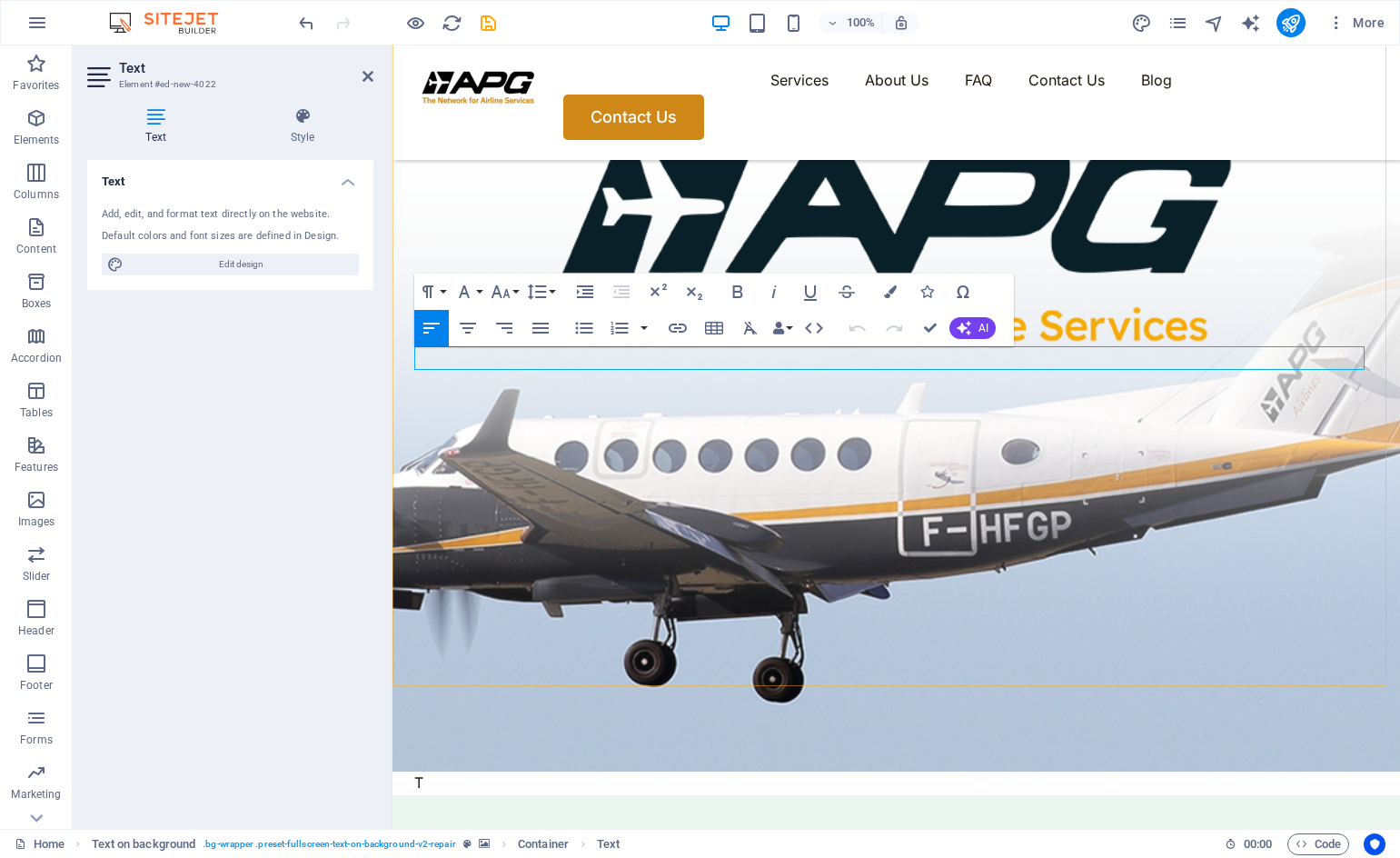 type 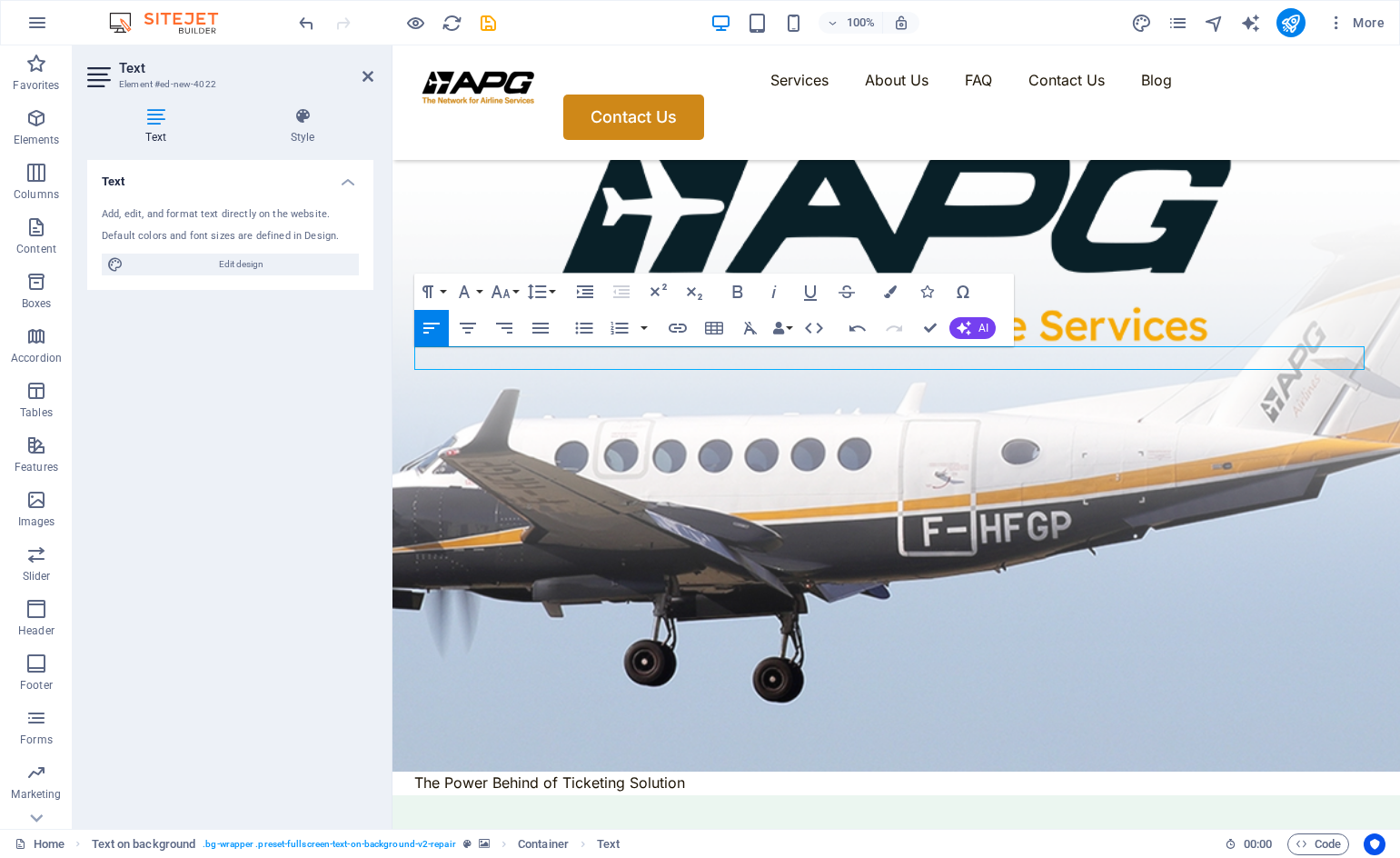 click at bounding box center [896, 401] 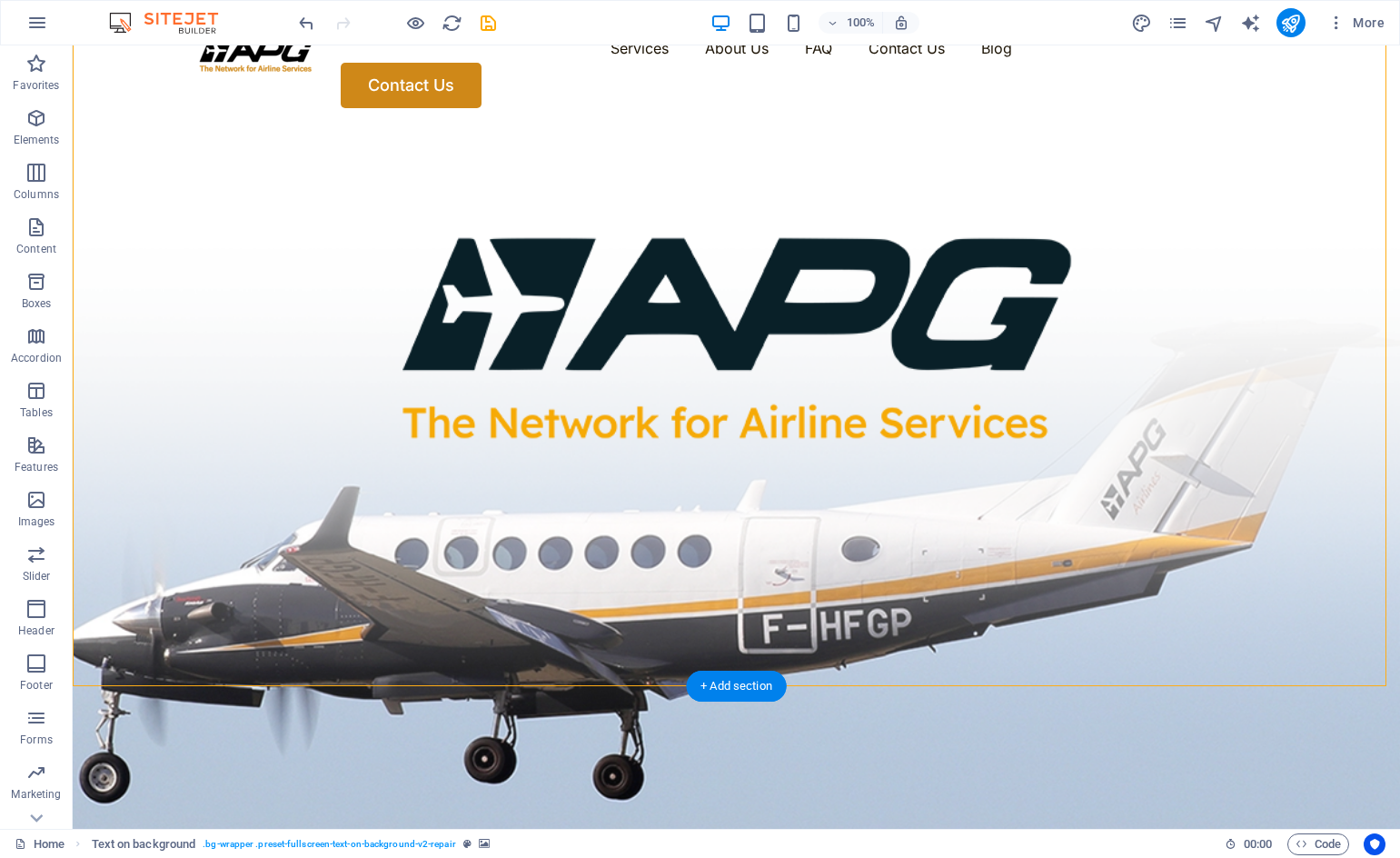 scroll, scrollTop: 0, scrollLeft: 0, axis: both 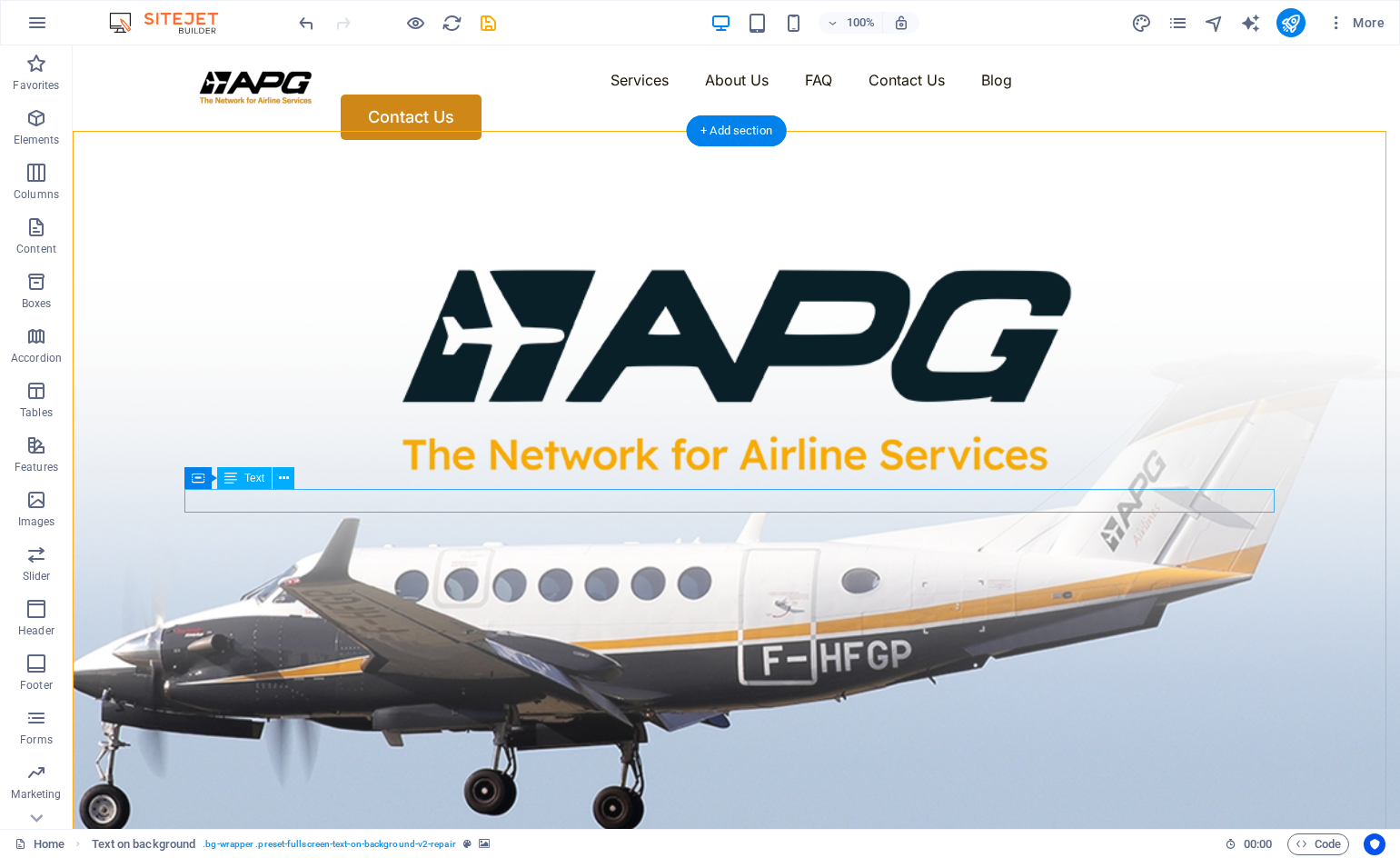 click on "The Power Behind of Ticketing Solution" at bounding box center [737, 913] 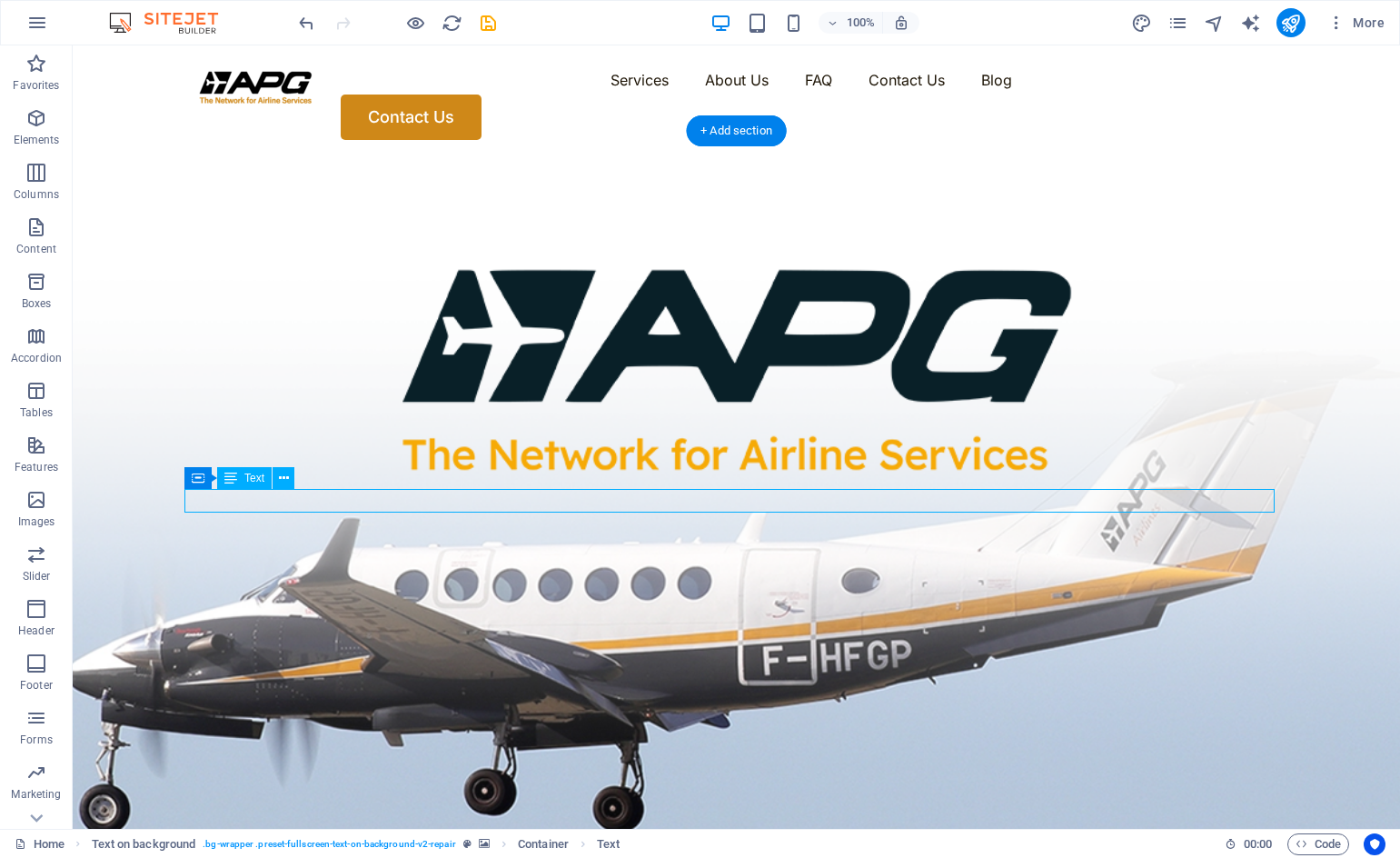 click on "The Power Behind of Ticketing Solution" at bounding box center (737, 913) 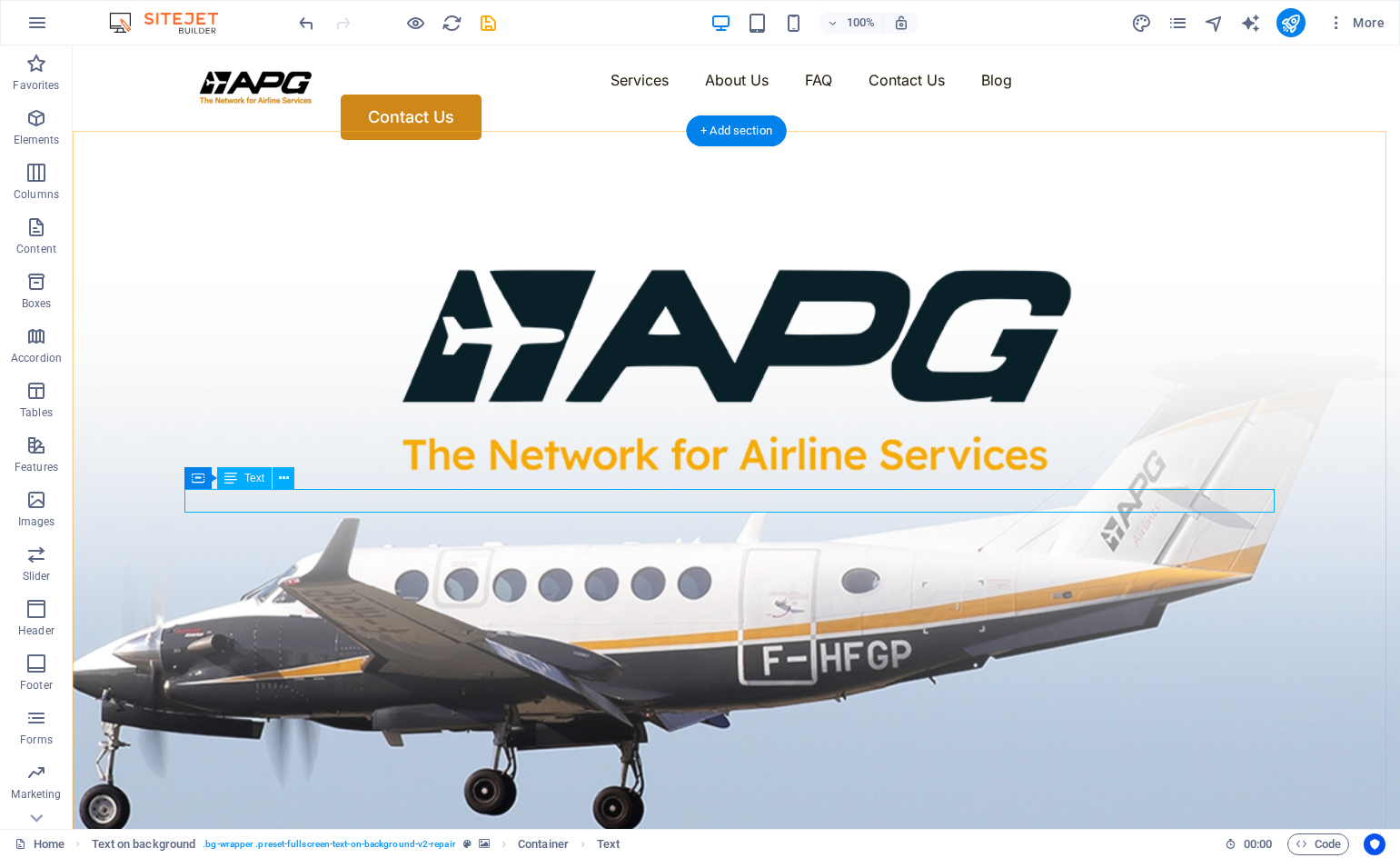 click on "The Power Behind of Ticketing Solution" at bounding box center (737, 913) 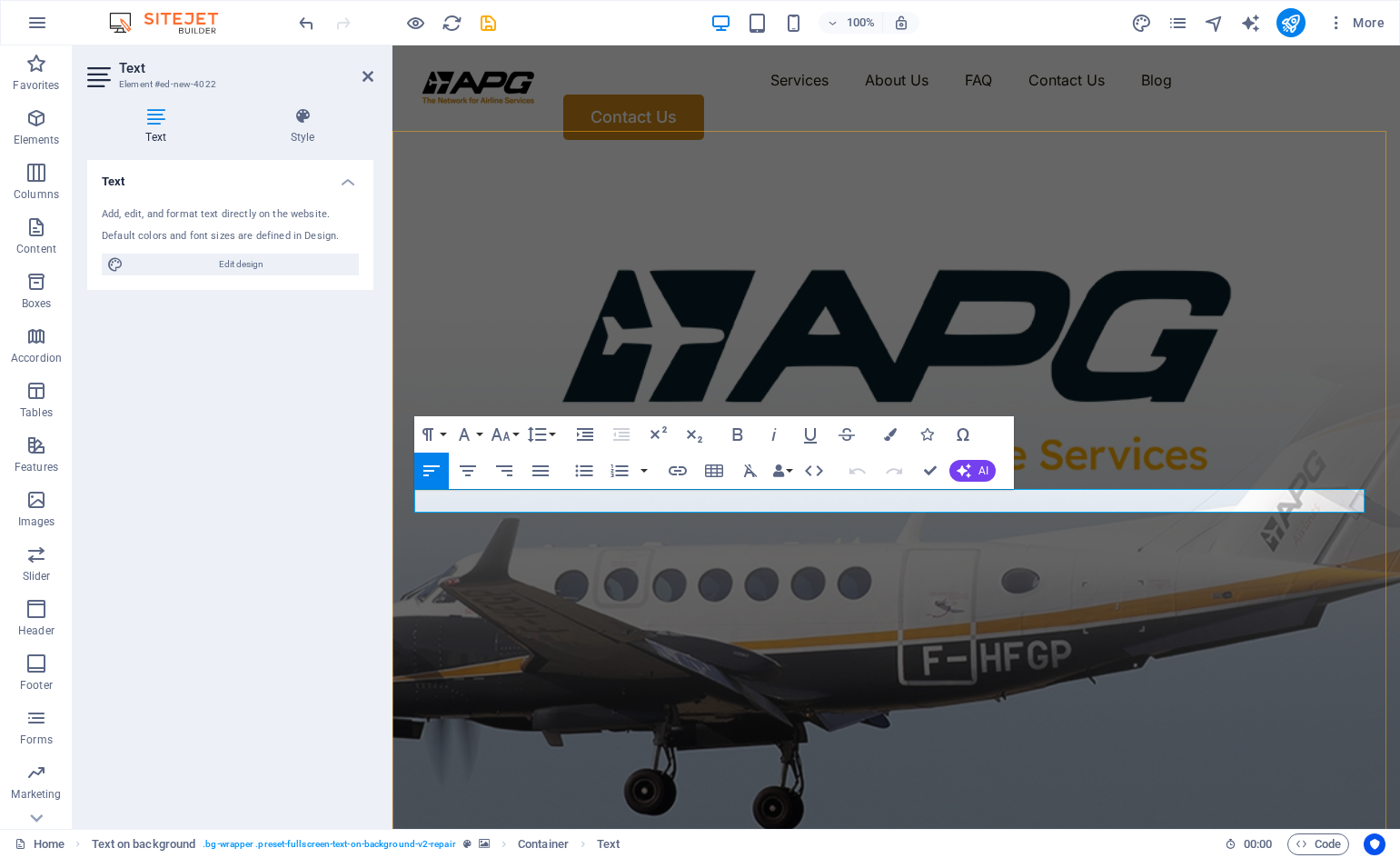 click on "The Power Behind of Ticketing Solution" at bounding box center (896, 913) 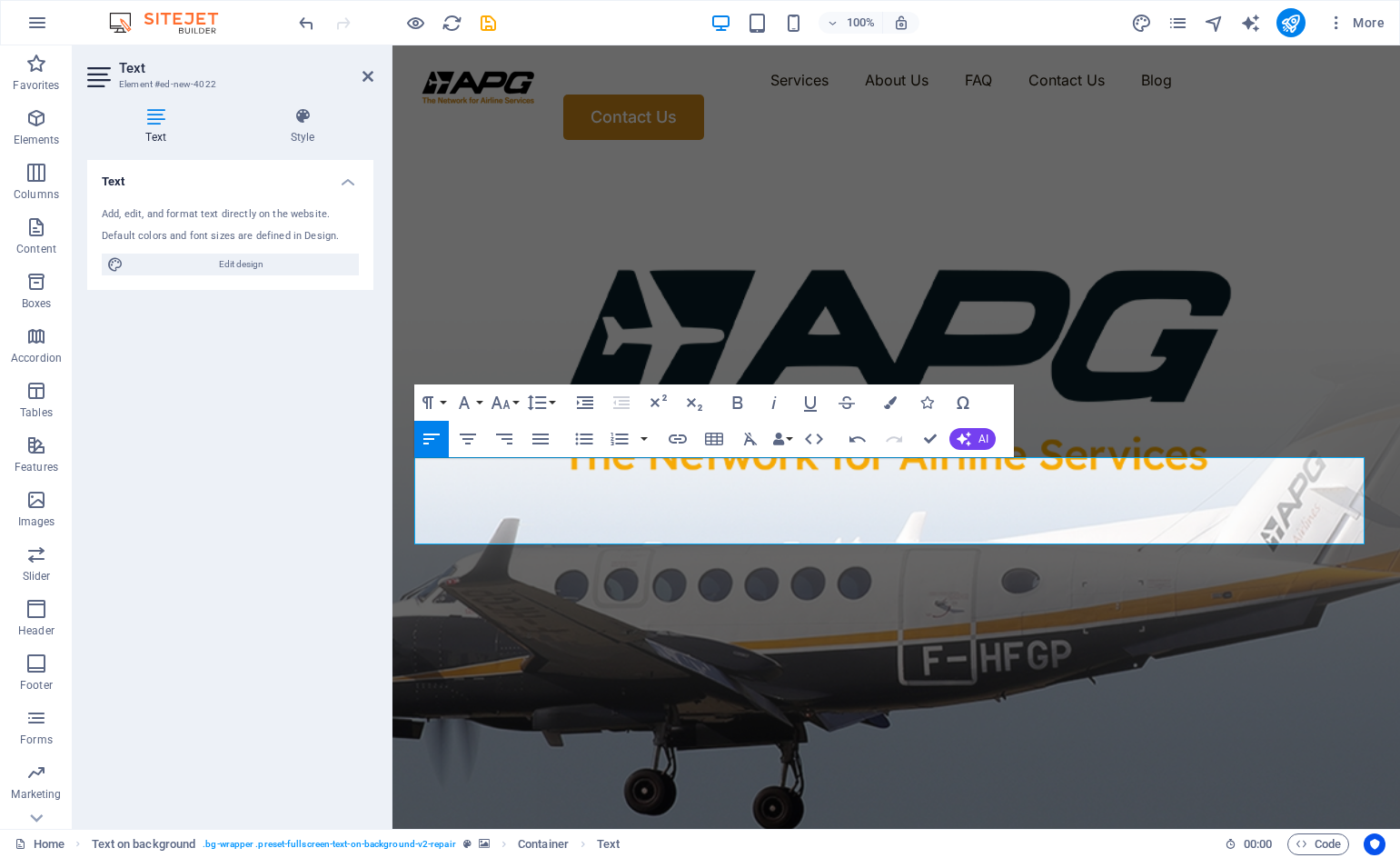 click at bounding box center (896, 530) 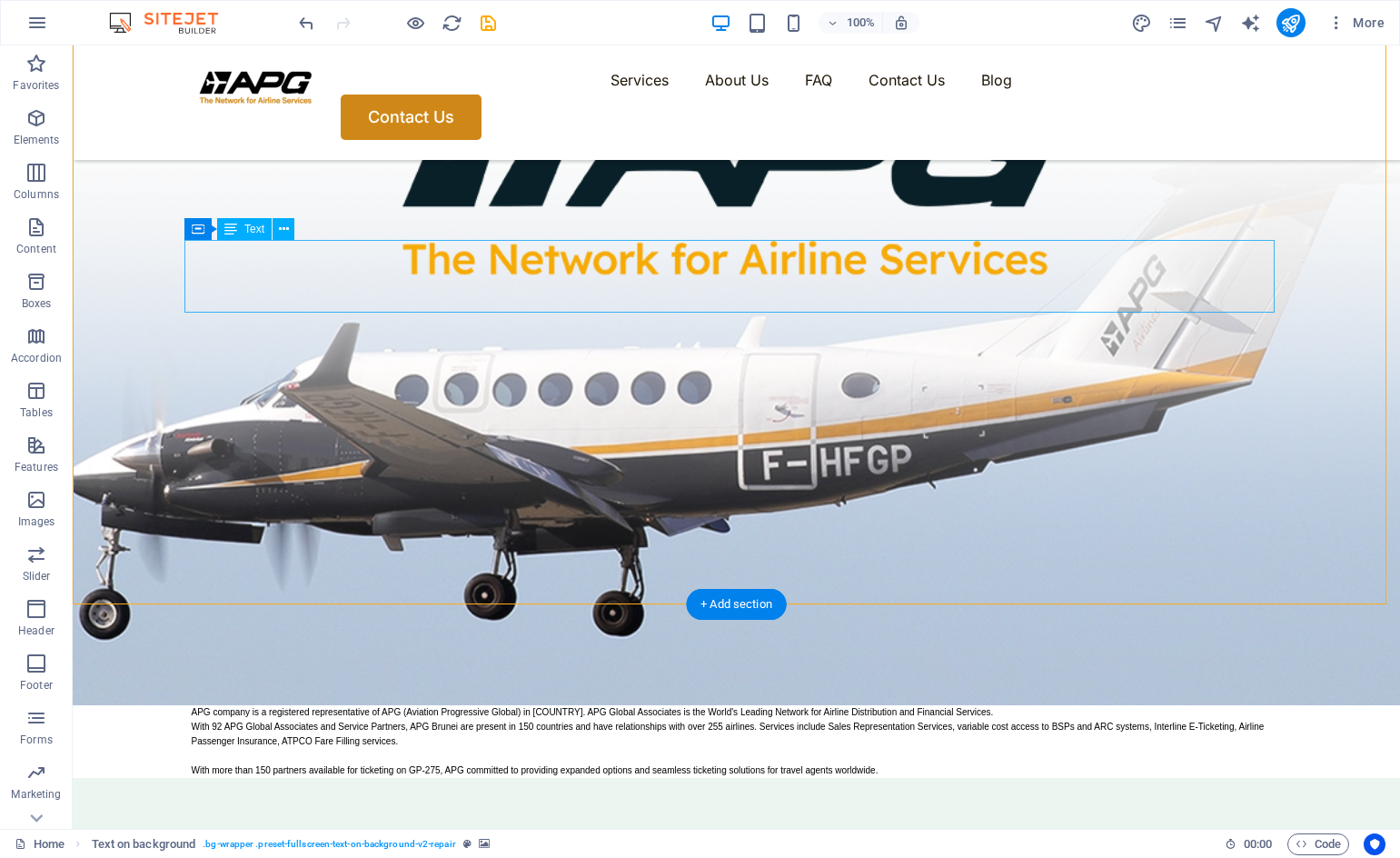 scroll, scrollTop: 0, scrollLeft: 0, axis: both 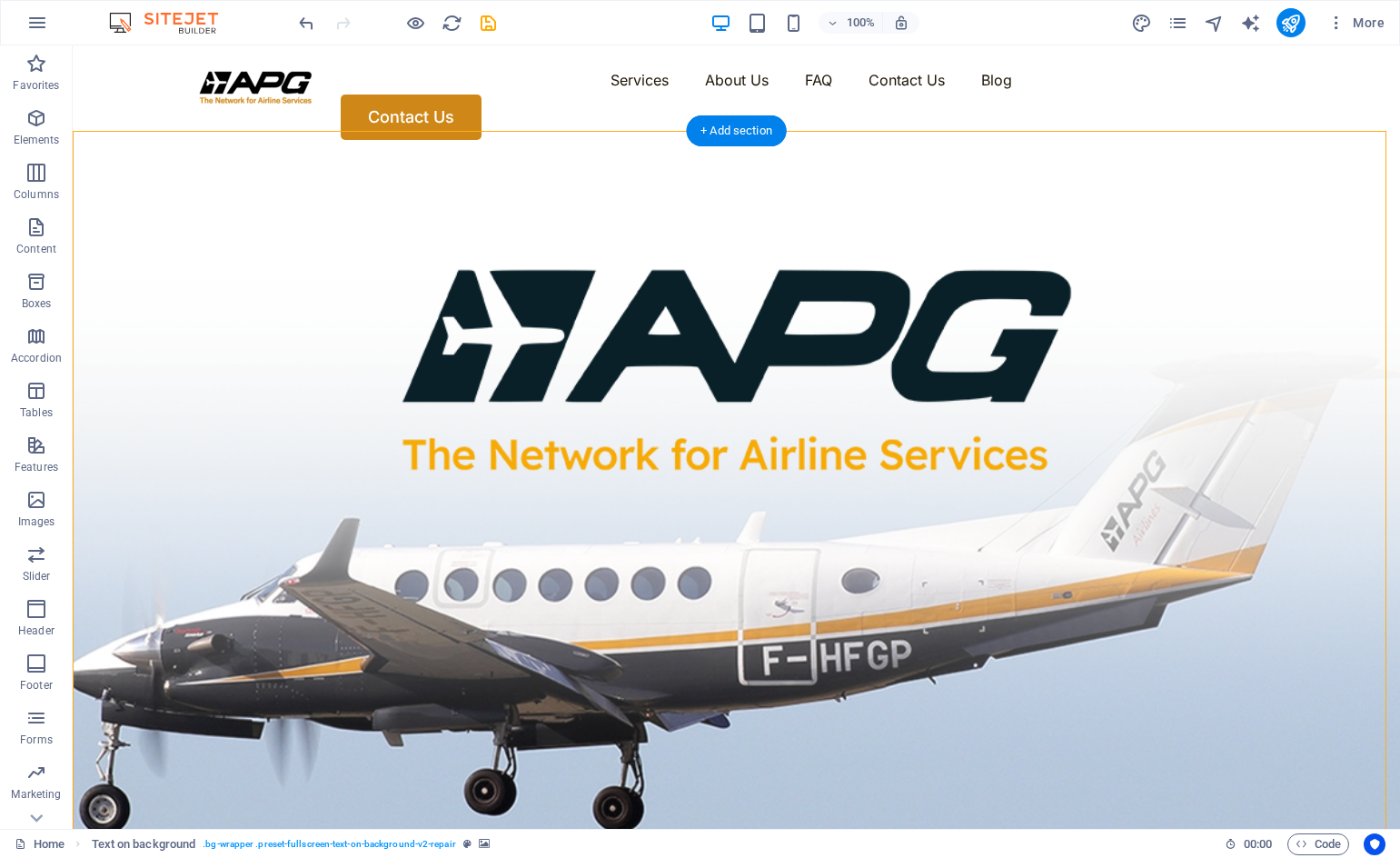 click at bounding box center [736, 530] 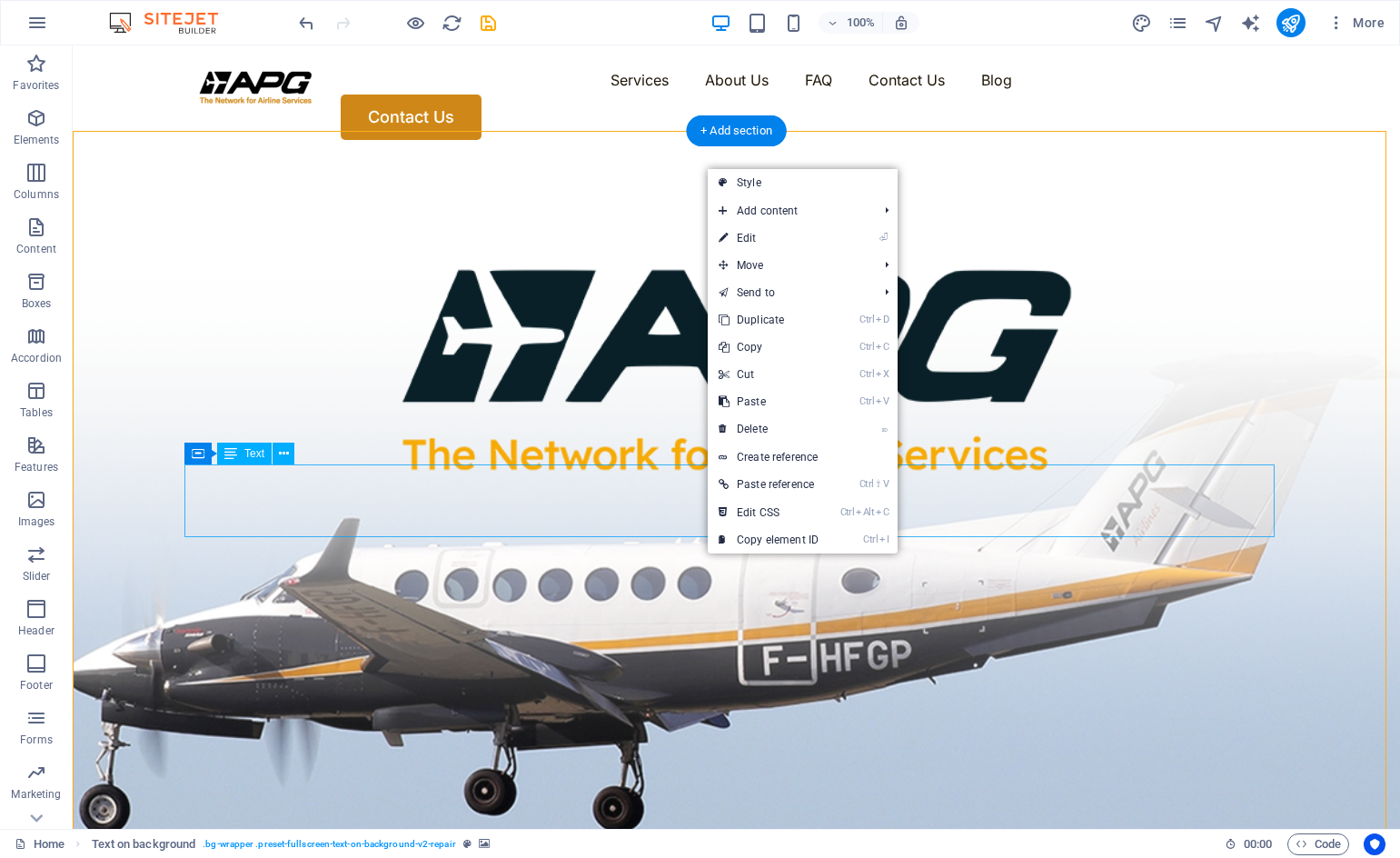 click on "APG company is a registered representative of APG (Aviation Progressive Global) in Brunei Darussalam. APG Global Associates is the World's Leading Network for Airline Distribution and Financial Services." at bounding box center (592, 907) 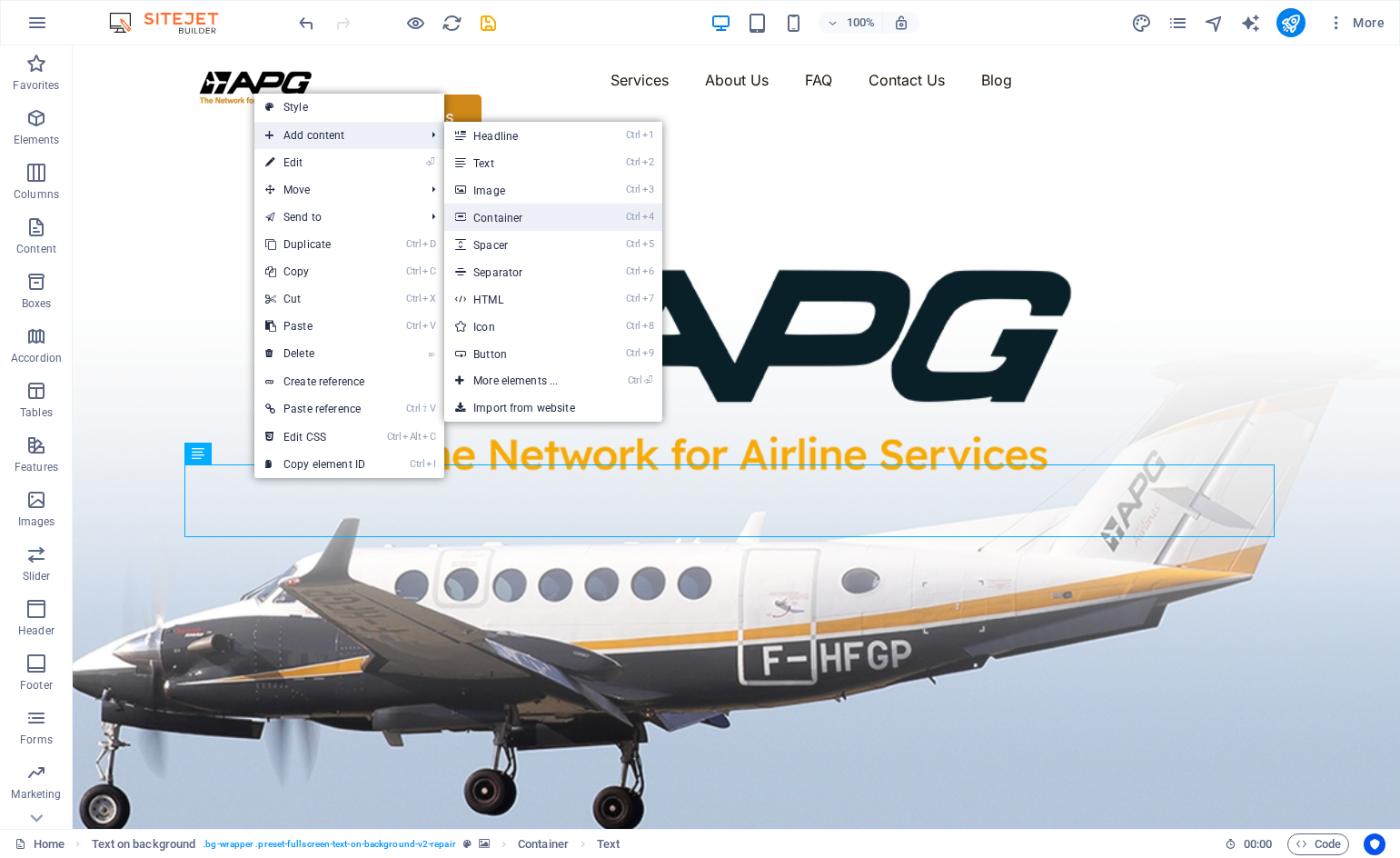 click on "Ctrl 4  Container" at bounding box center [519, 217] 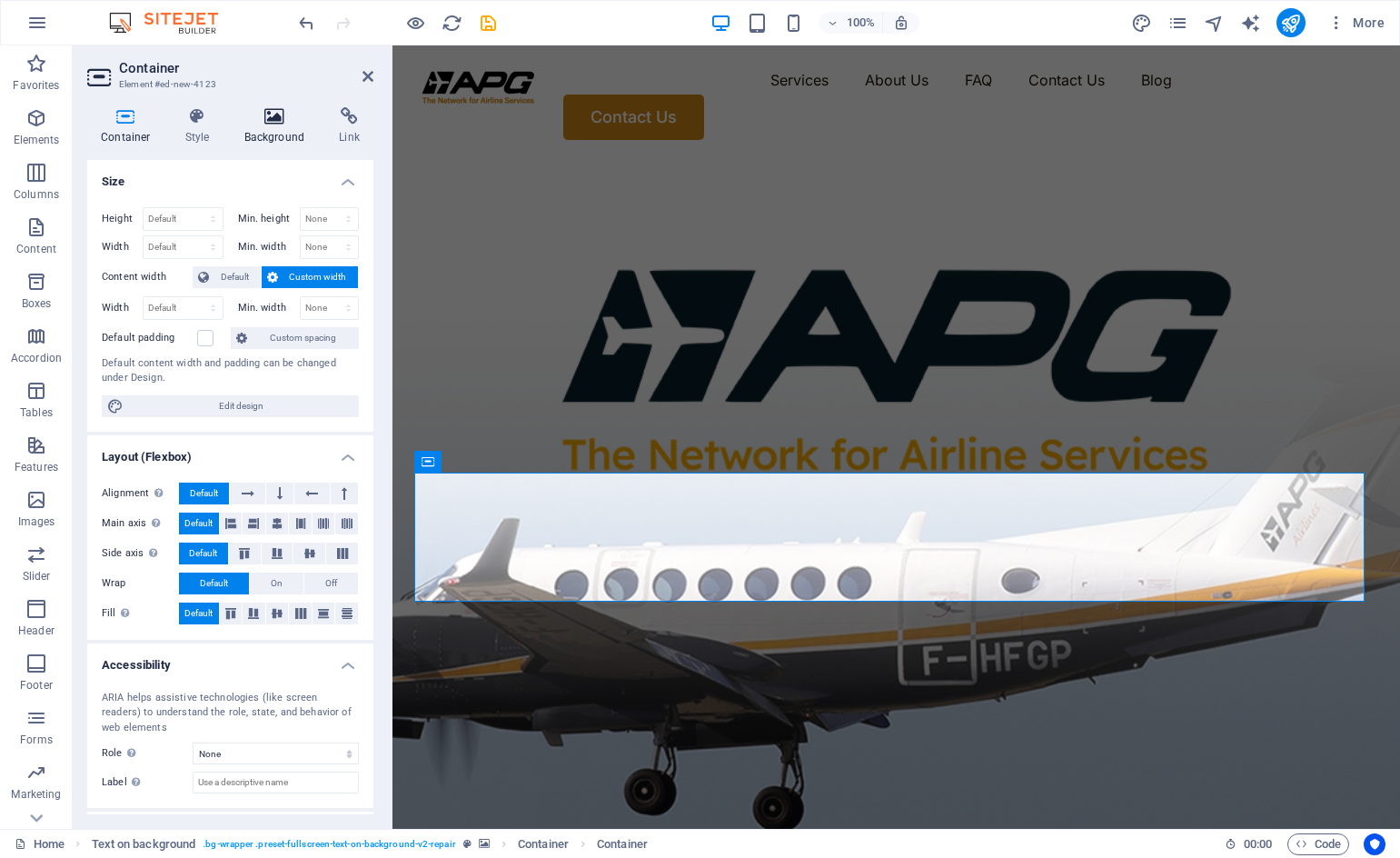 click at bounding box center [274, 116] 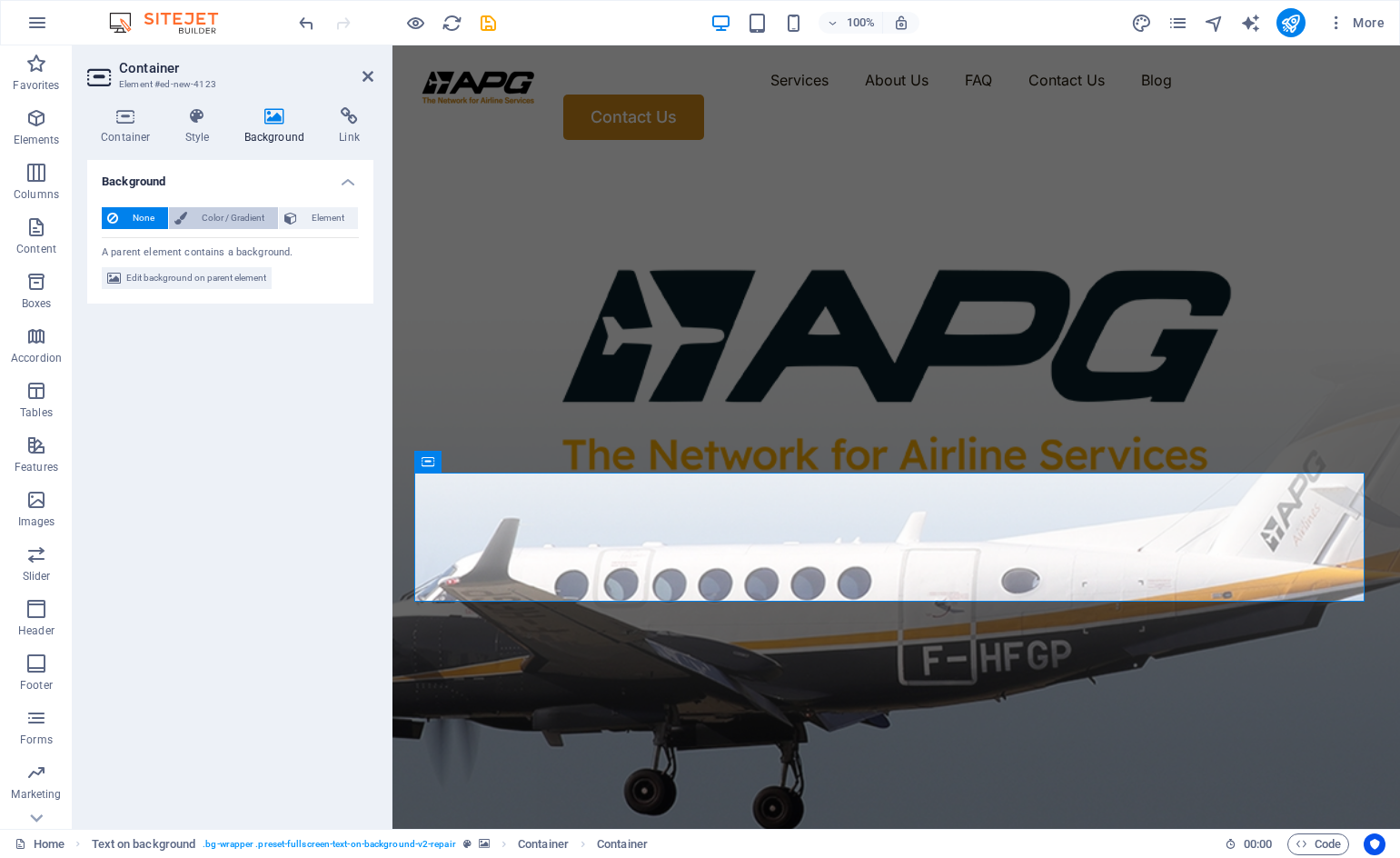 click on "Color / Gradient" at bounding box center [233, 218] 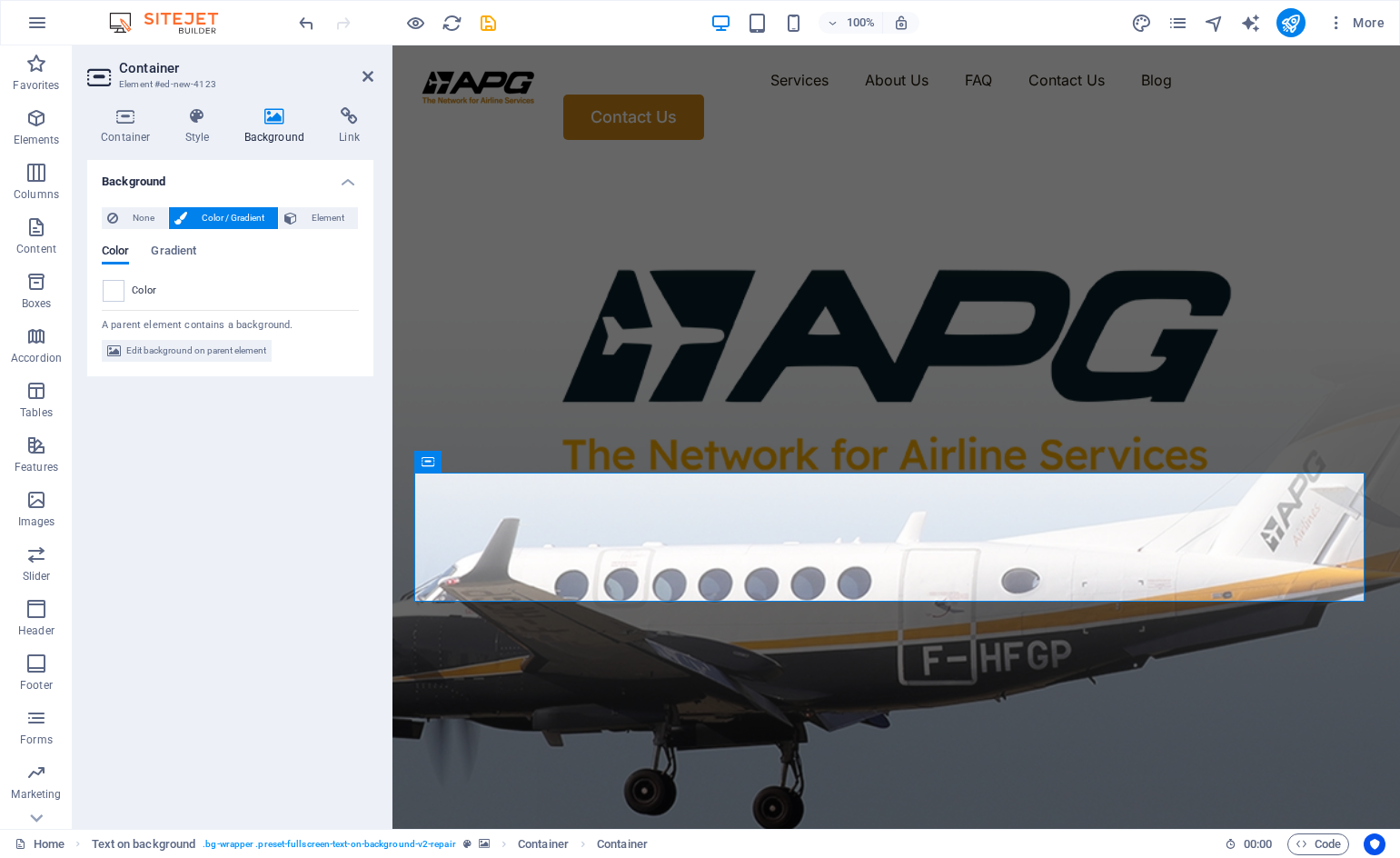click at bounding box center [896, 530] 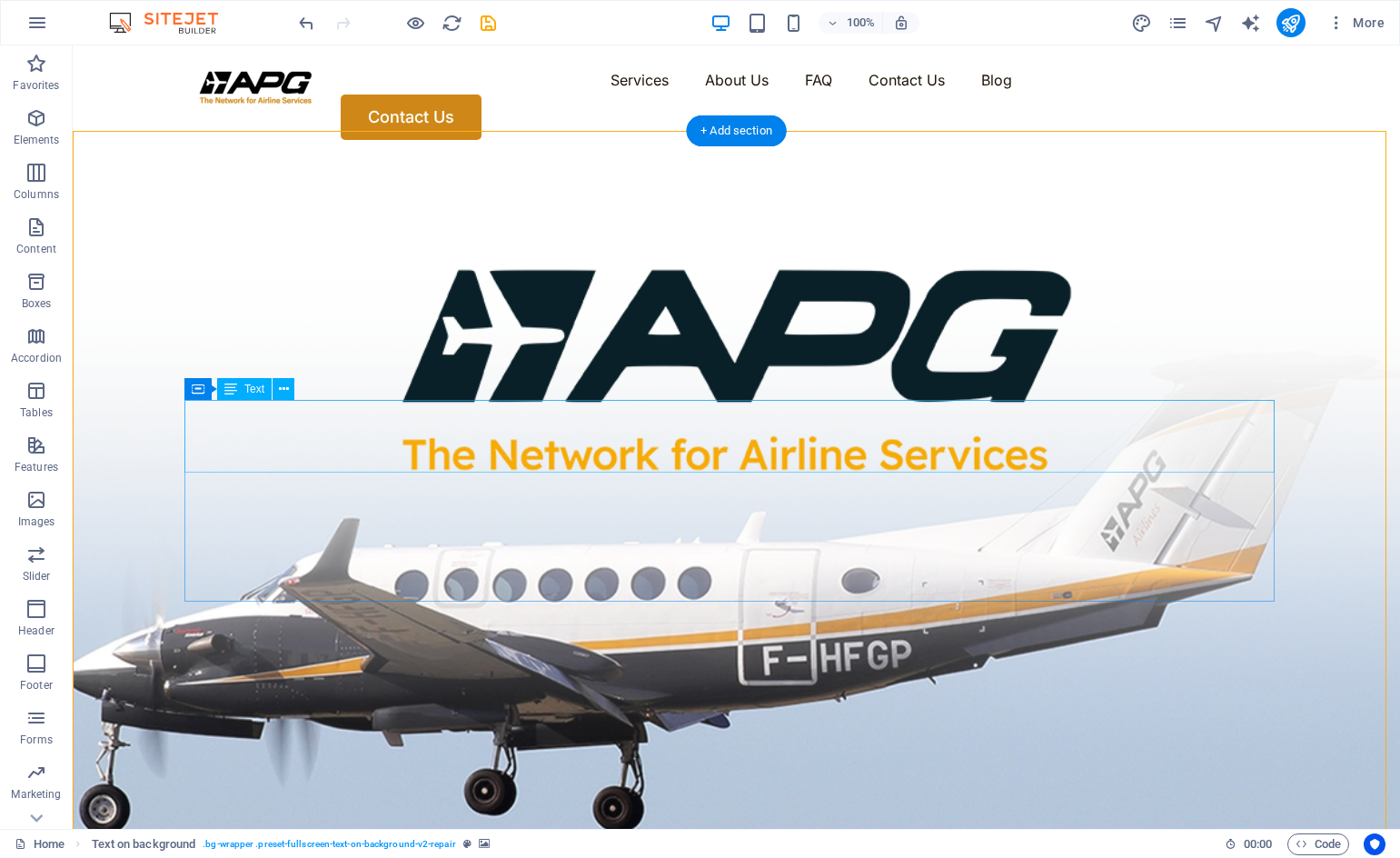 click on "With 92 APG Global Associates and Service Partners, APG Brunei are present in 150 countries and have relationships with over 255 airlines. Services include Sales Representation Services, variable cost access to BSPs and ARC systems, Interline E-Ticketing, Airline Passenger Insurance, ATPCO Fare Filling services." at bounding box center [737, 930] 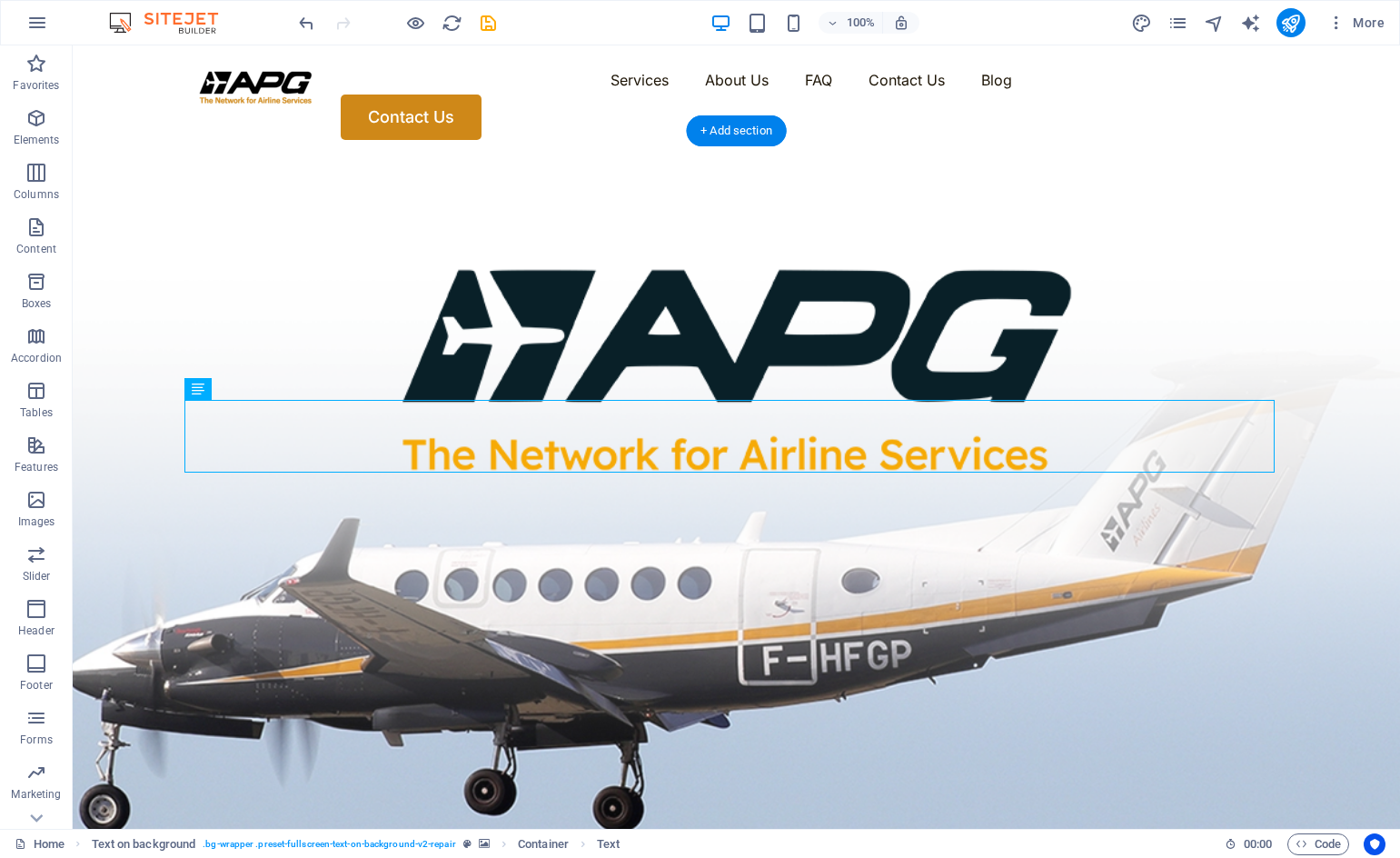 drag, startPoint x: 459, startPoint y: 432, endPoint x: 483, endPoint y: 514, distance: 85.44004 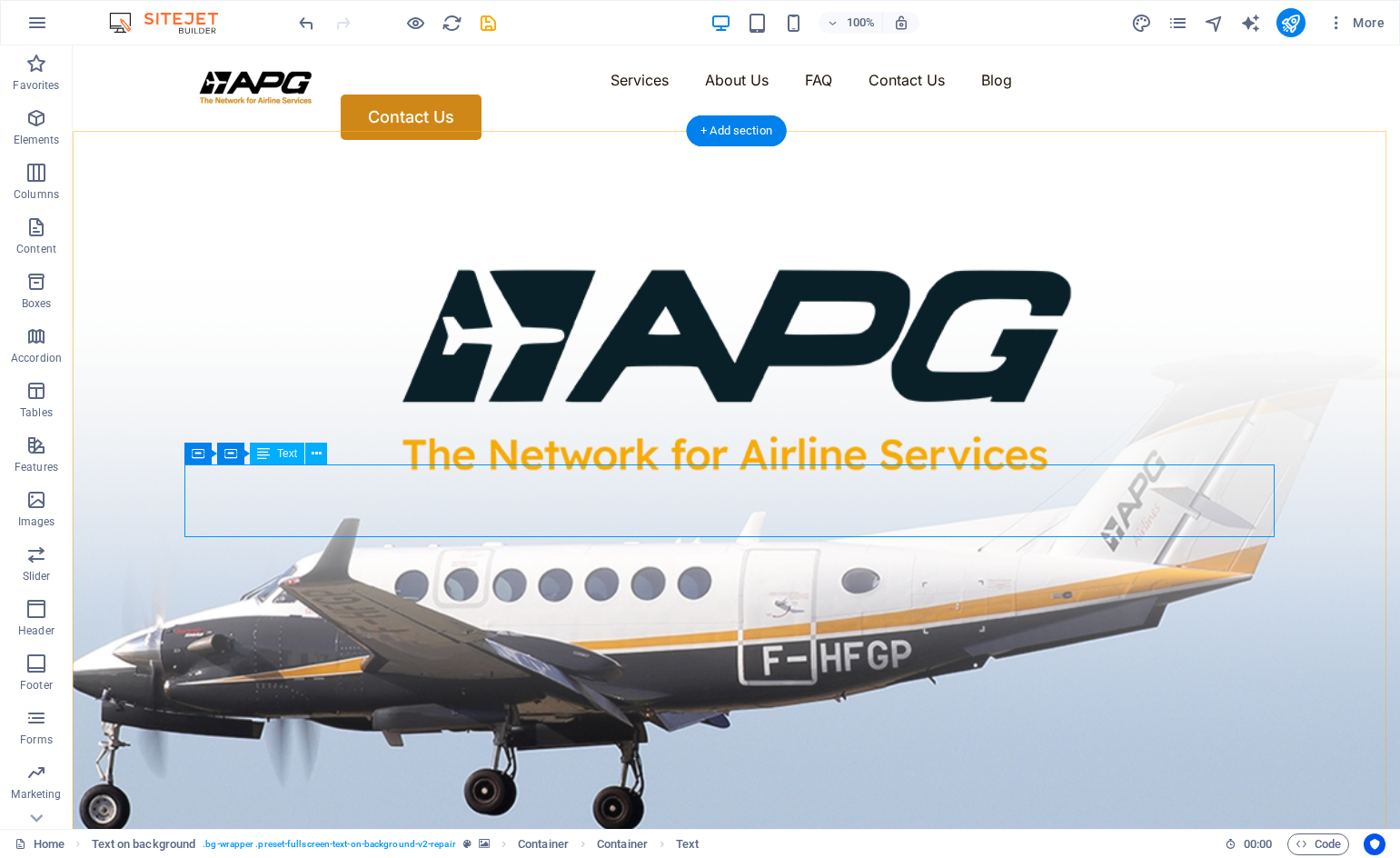 click at bounding box center (737, 952) 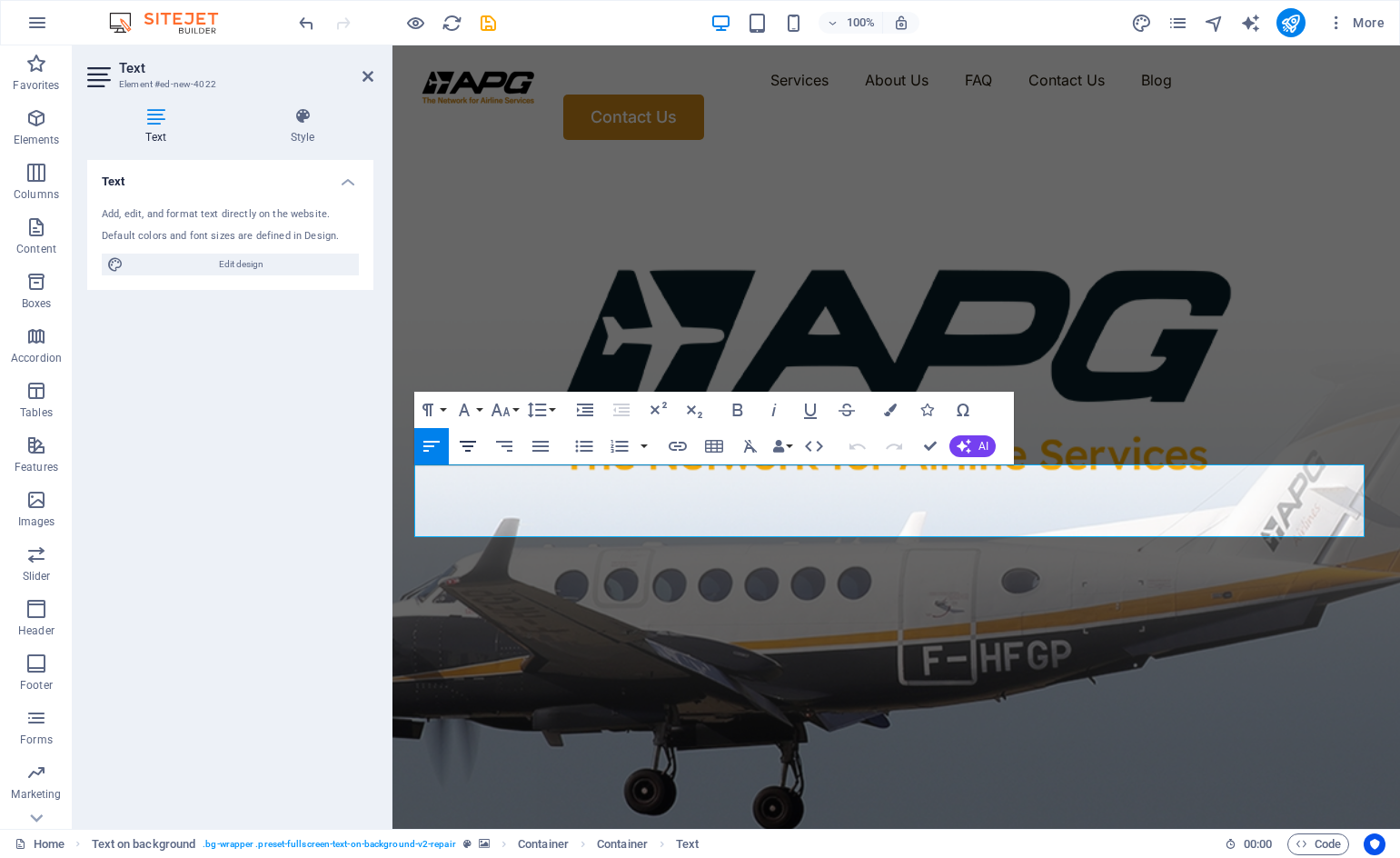 click 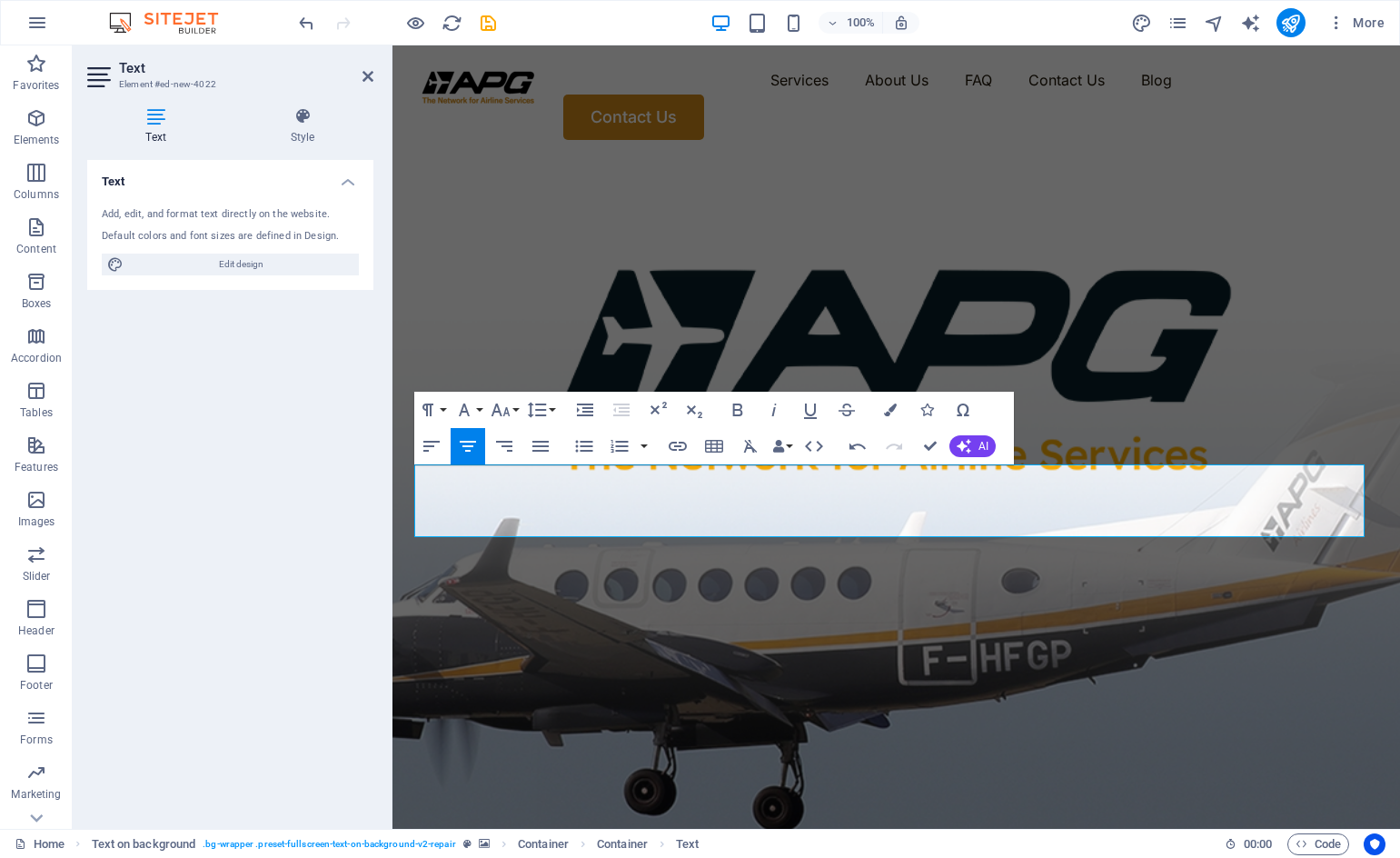 click at bounding box center (896, 530) 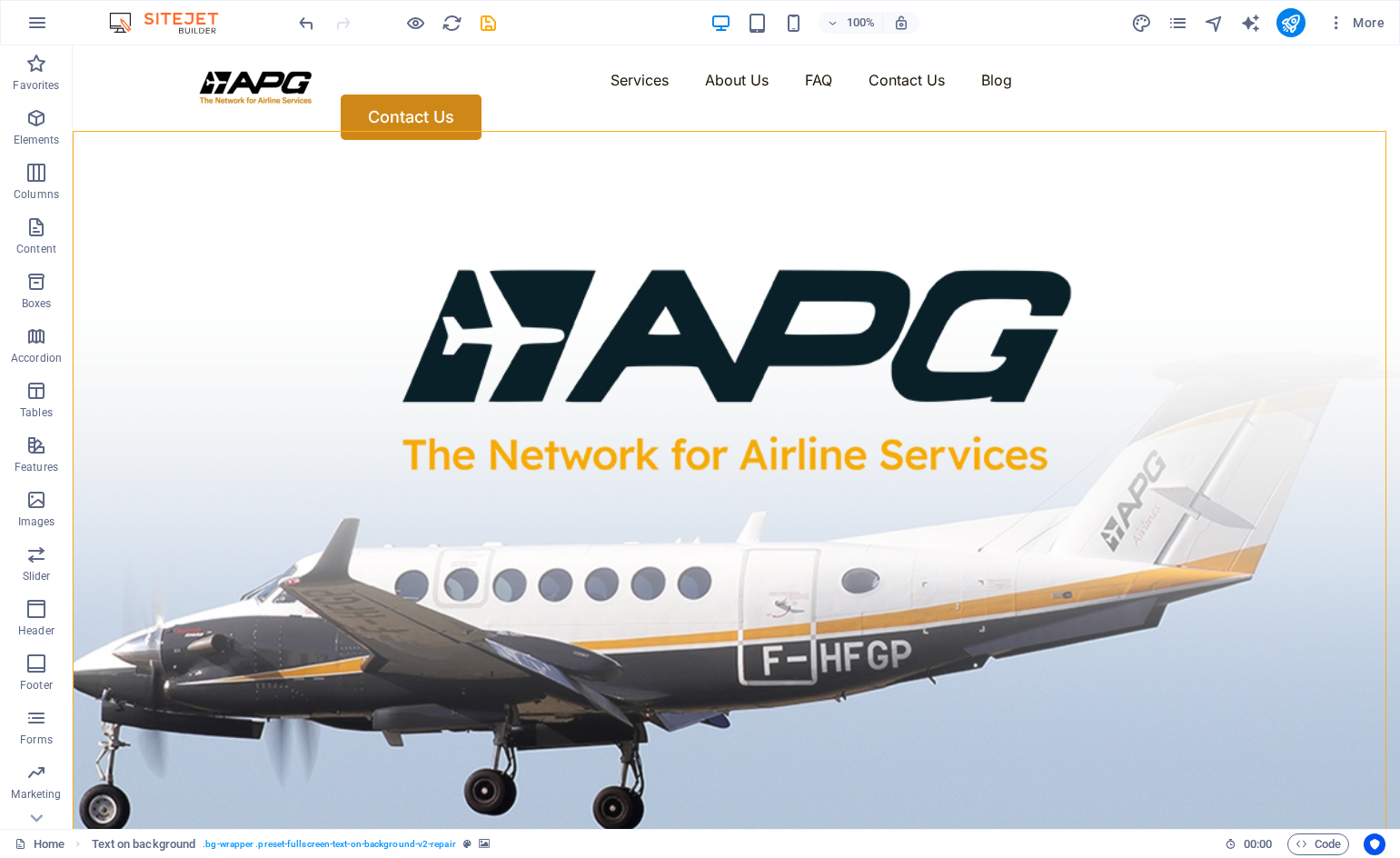 click at bounding box center [736, 530] 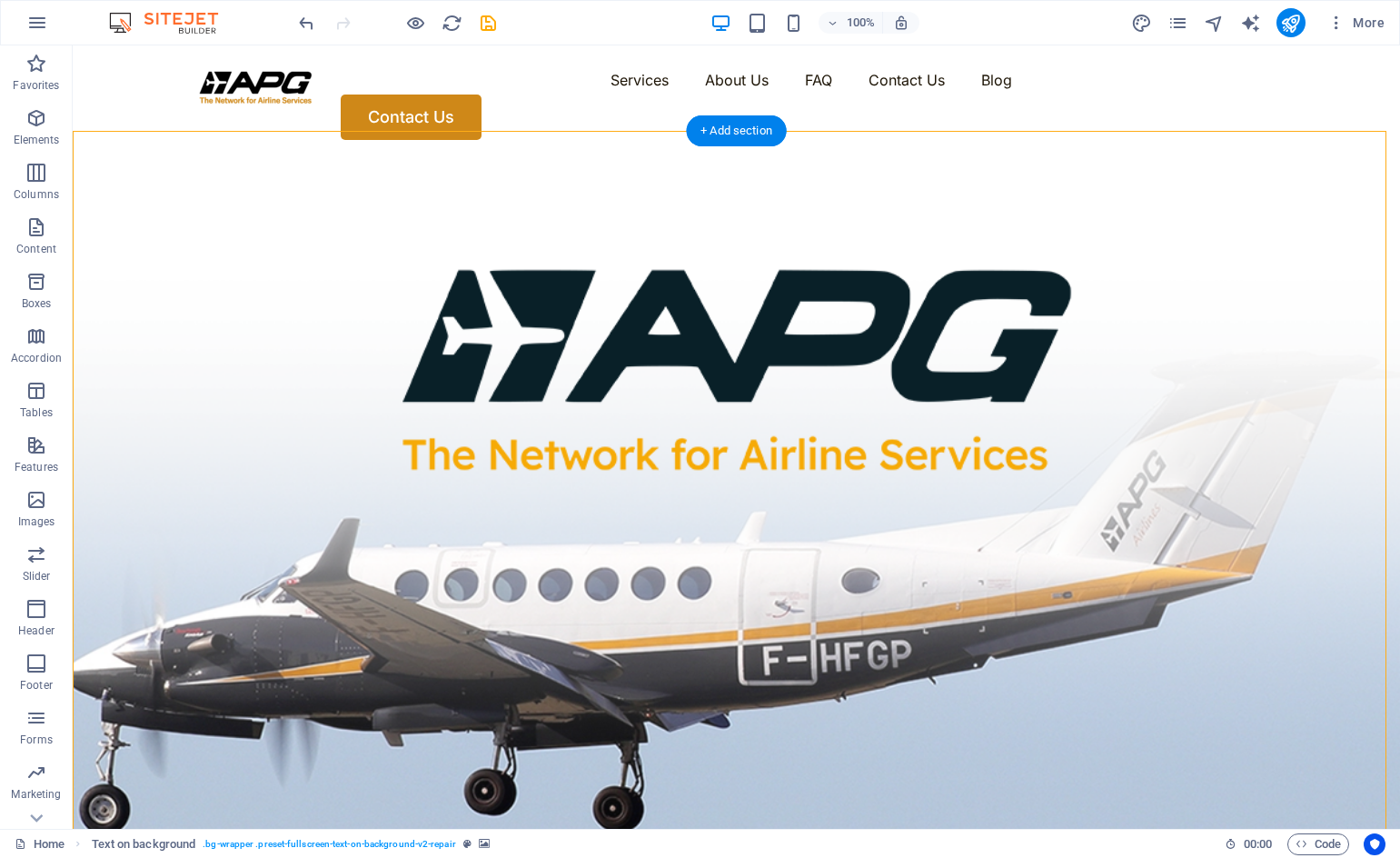 click at bounding box center (736, 530) 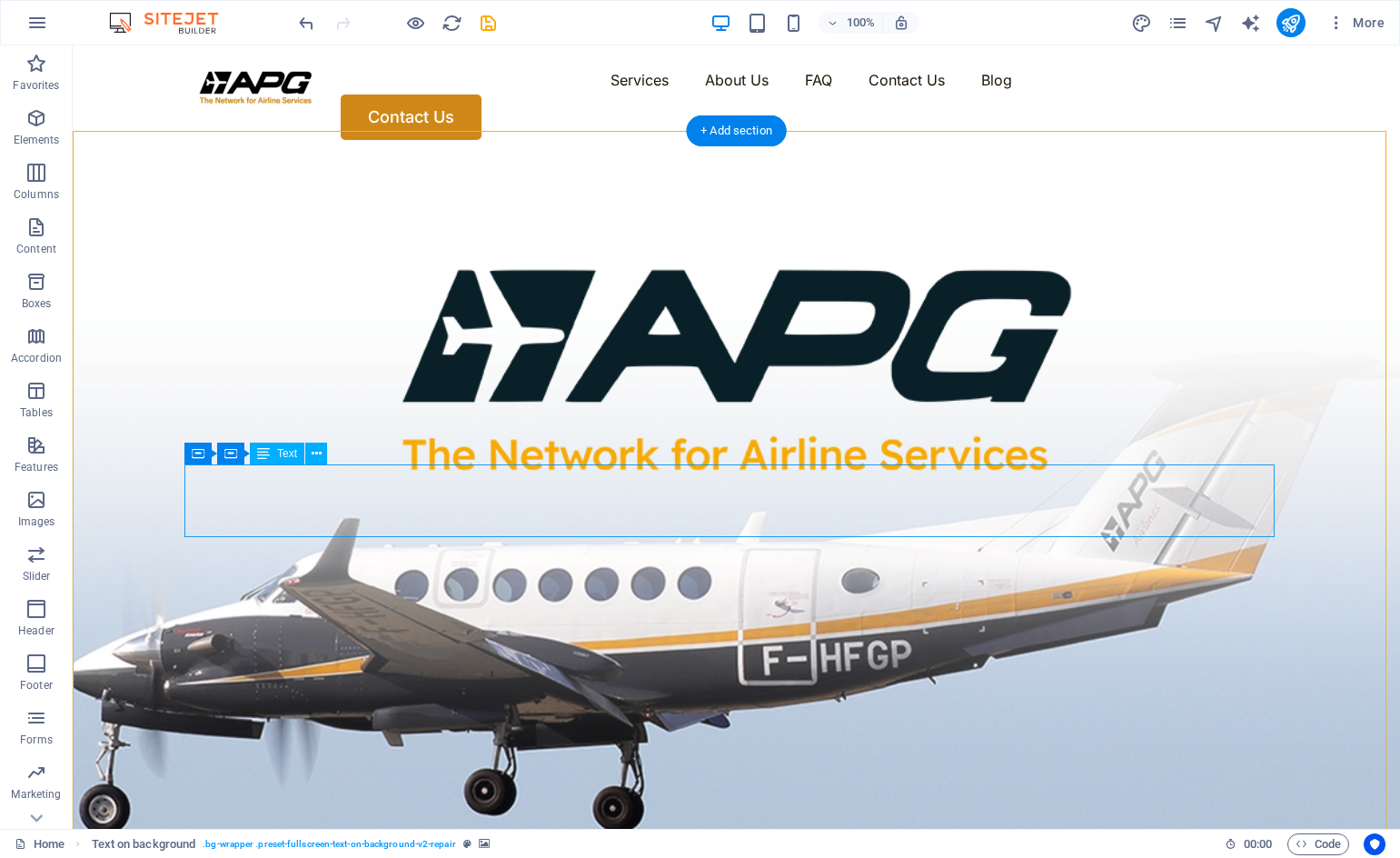 click at bounding box center [737, 952] 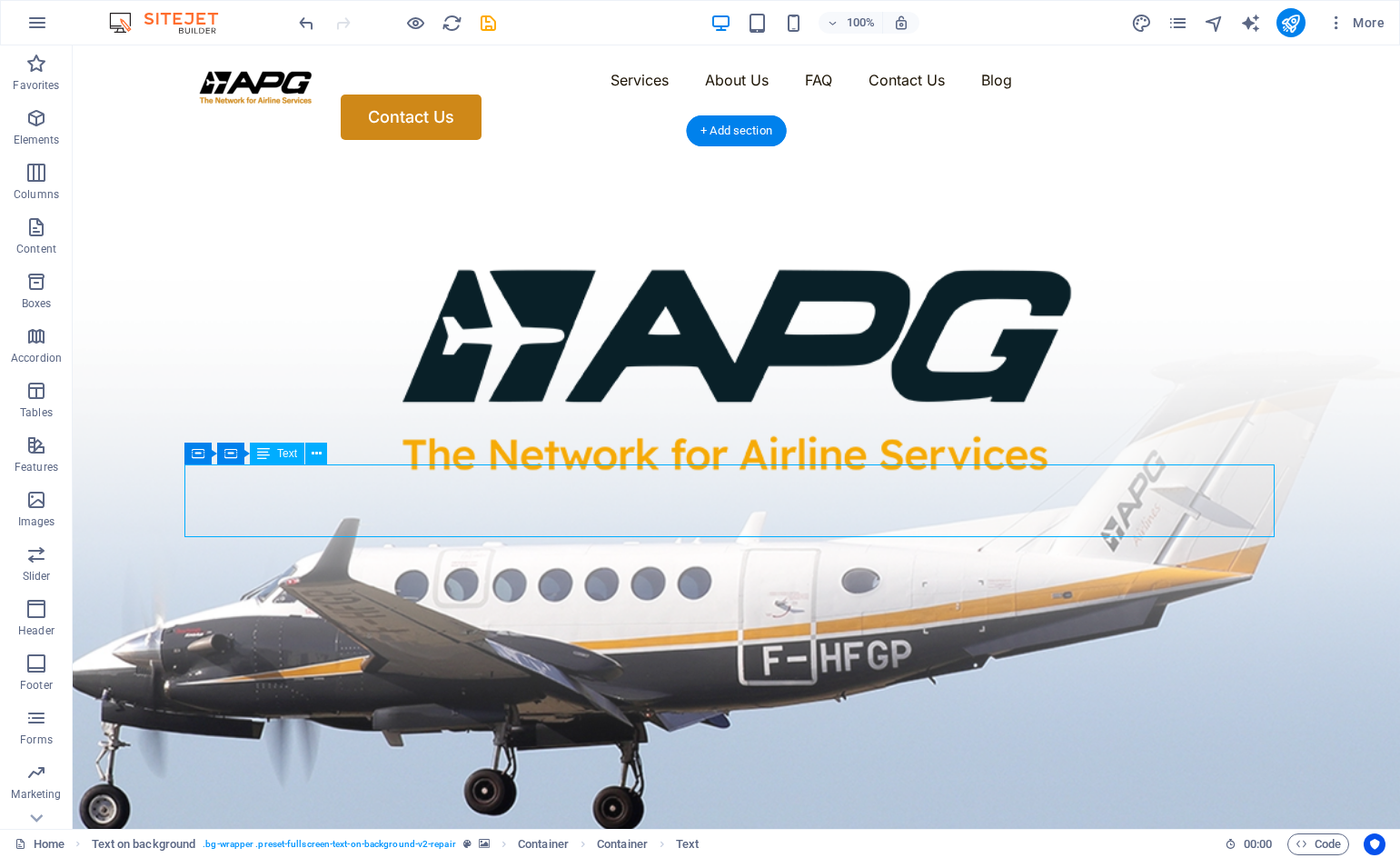 click at bounding box center [737, 952] 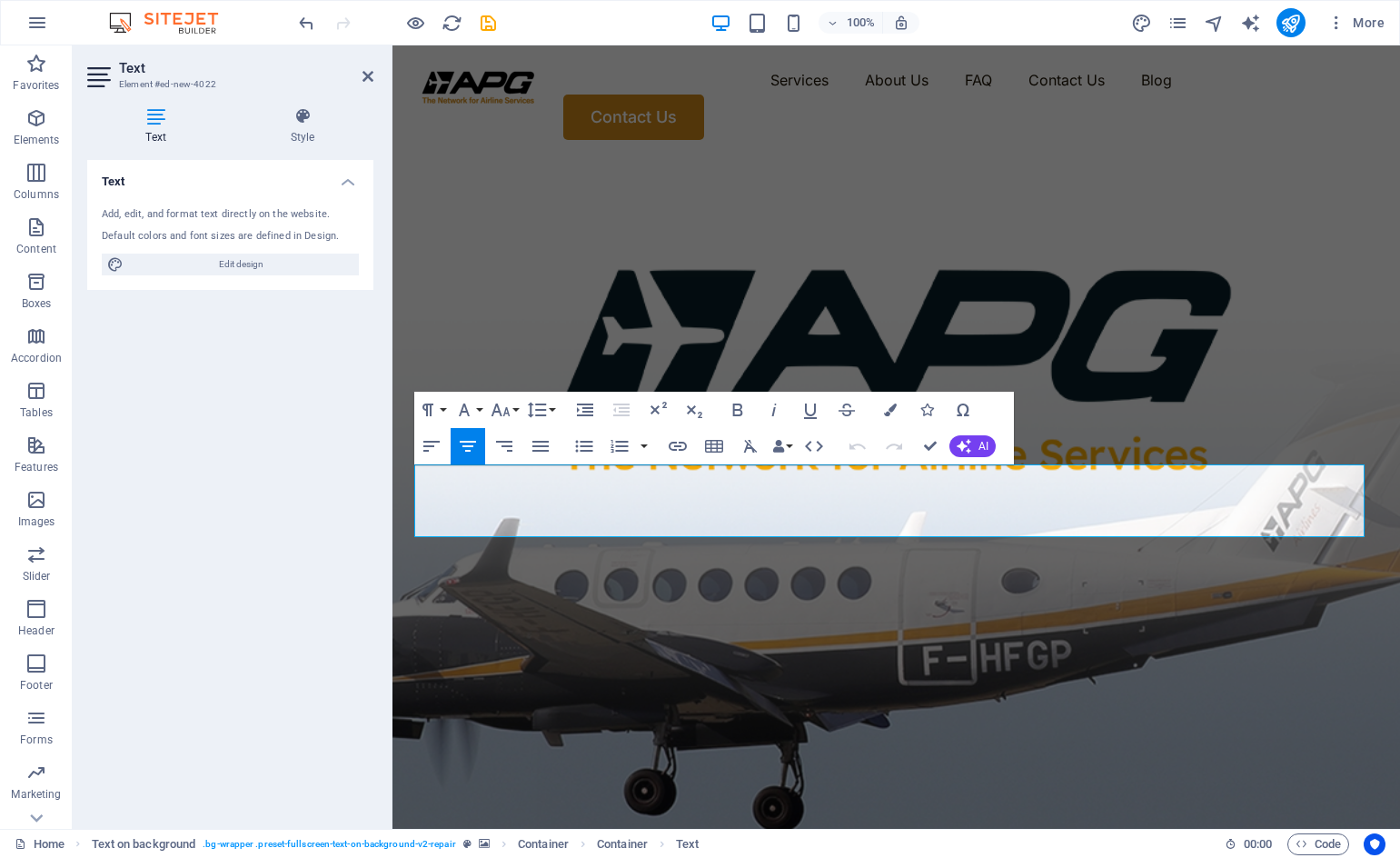 click at bounding box center (896, 530) 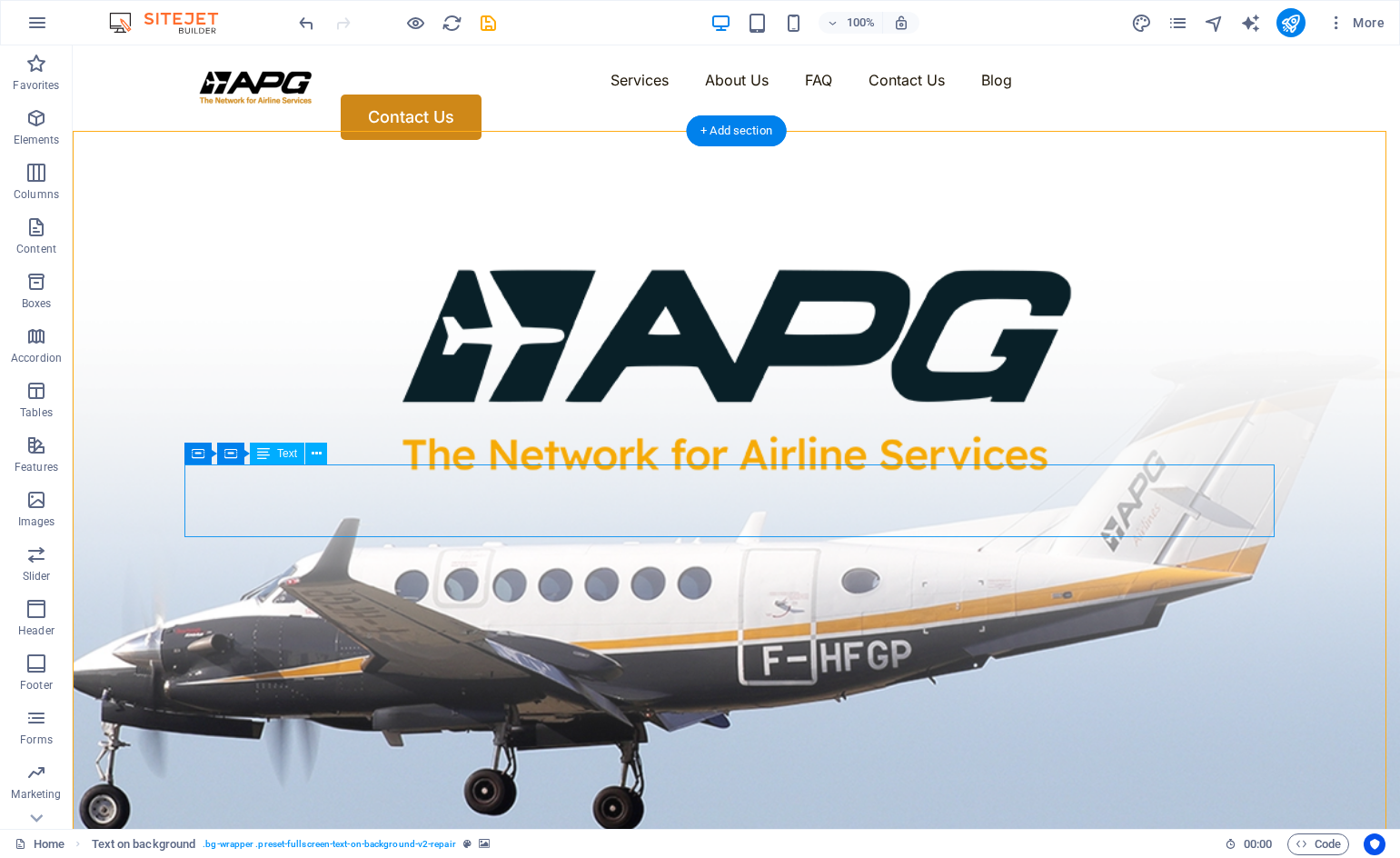 click on "With more than 150 partners available for ticketing on GP-275, APG committed to providing expanded options and seamless ticketing solutions for travel agents worldwide." at bounding box center [737, 966] 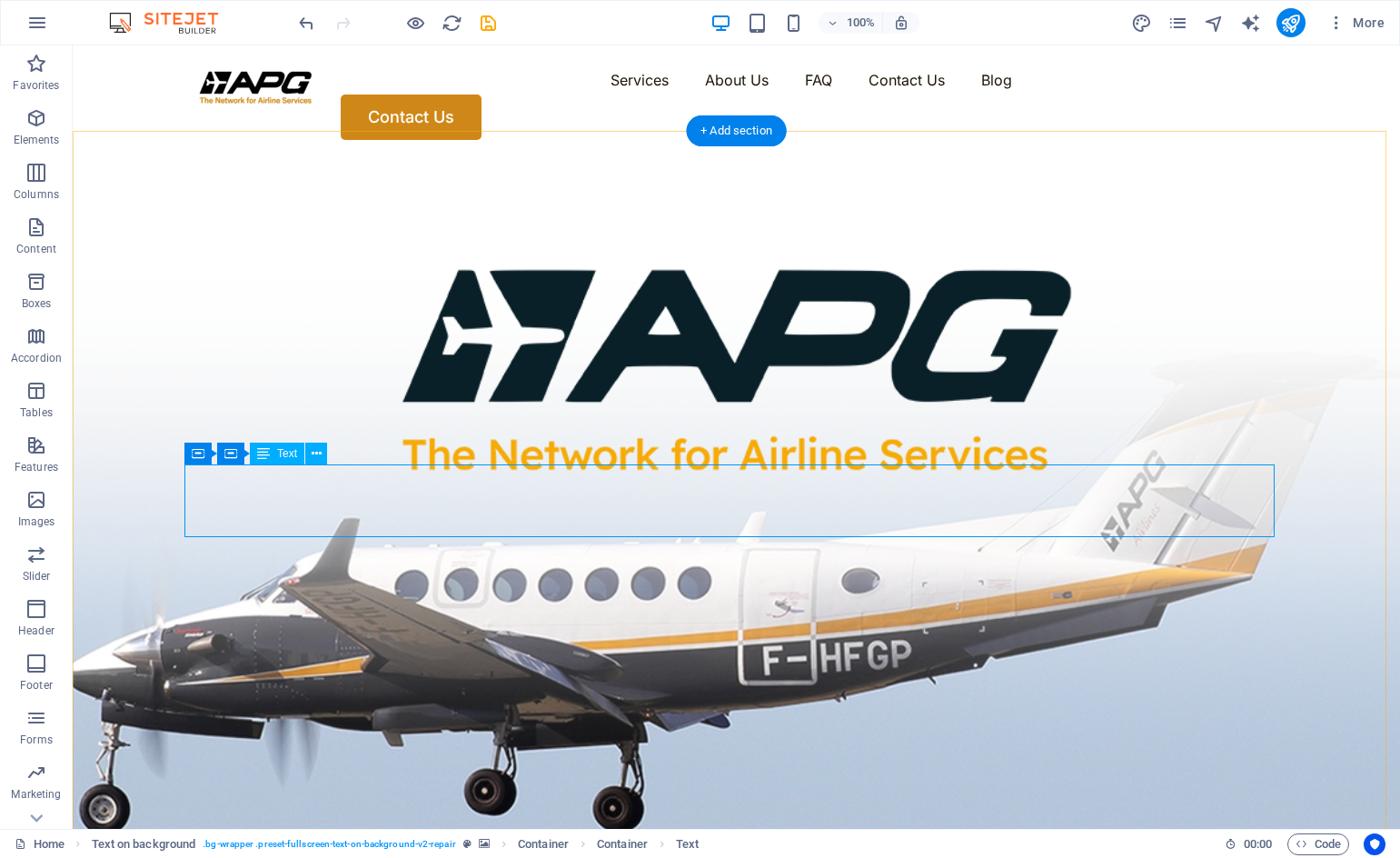 click on "With 92 APG Global Associates and Service Partners, APG Brunei are present in 150 countries and have relationships with over 255 airlines. Services include Sales Representation Services, variable cost access to BSPs and ARC systems, Interline E-Ticketing, Airline Passenger Insurance, ATPCO Fare Filling services." at bounding box center [728, 929] 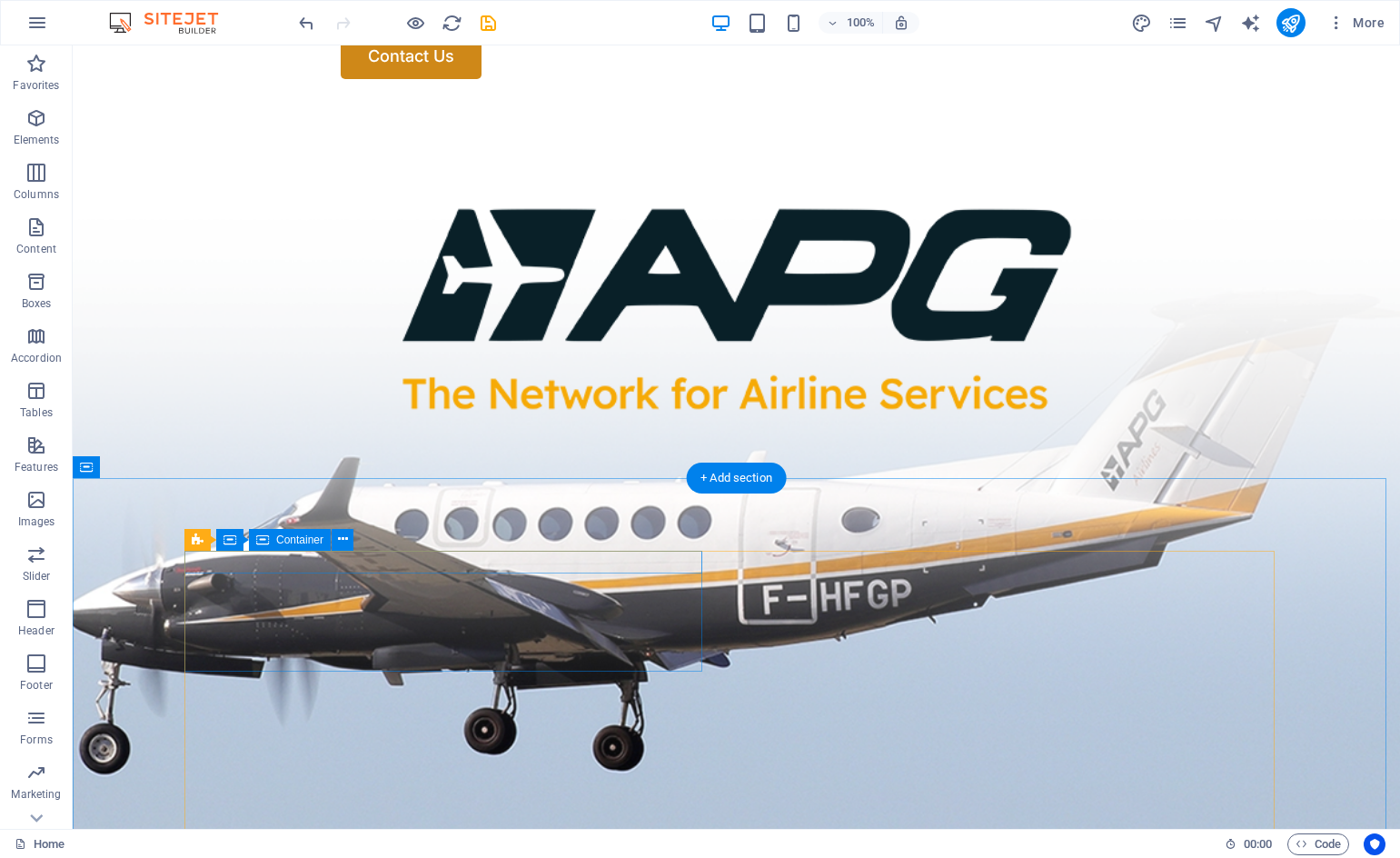 scroll, scrollTop: 0, scrollLeft: 0, axis: both 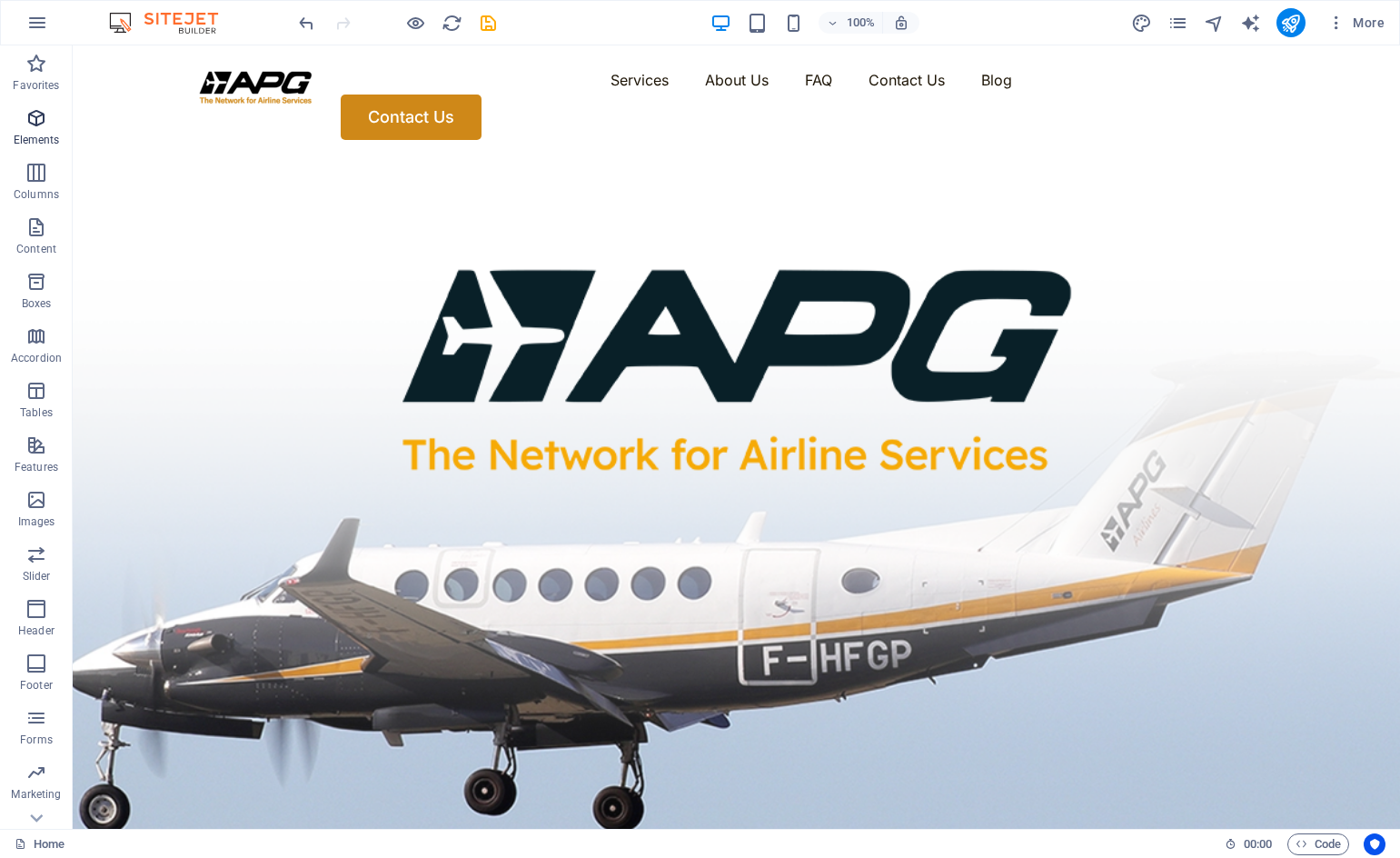 click at bounding box center [36, 118] 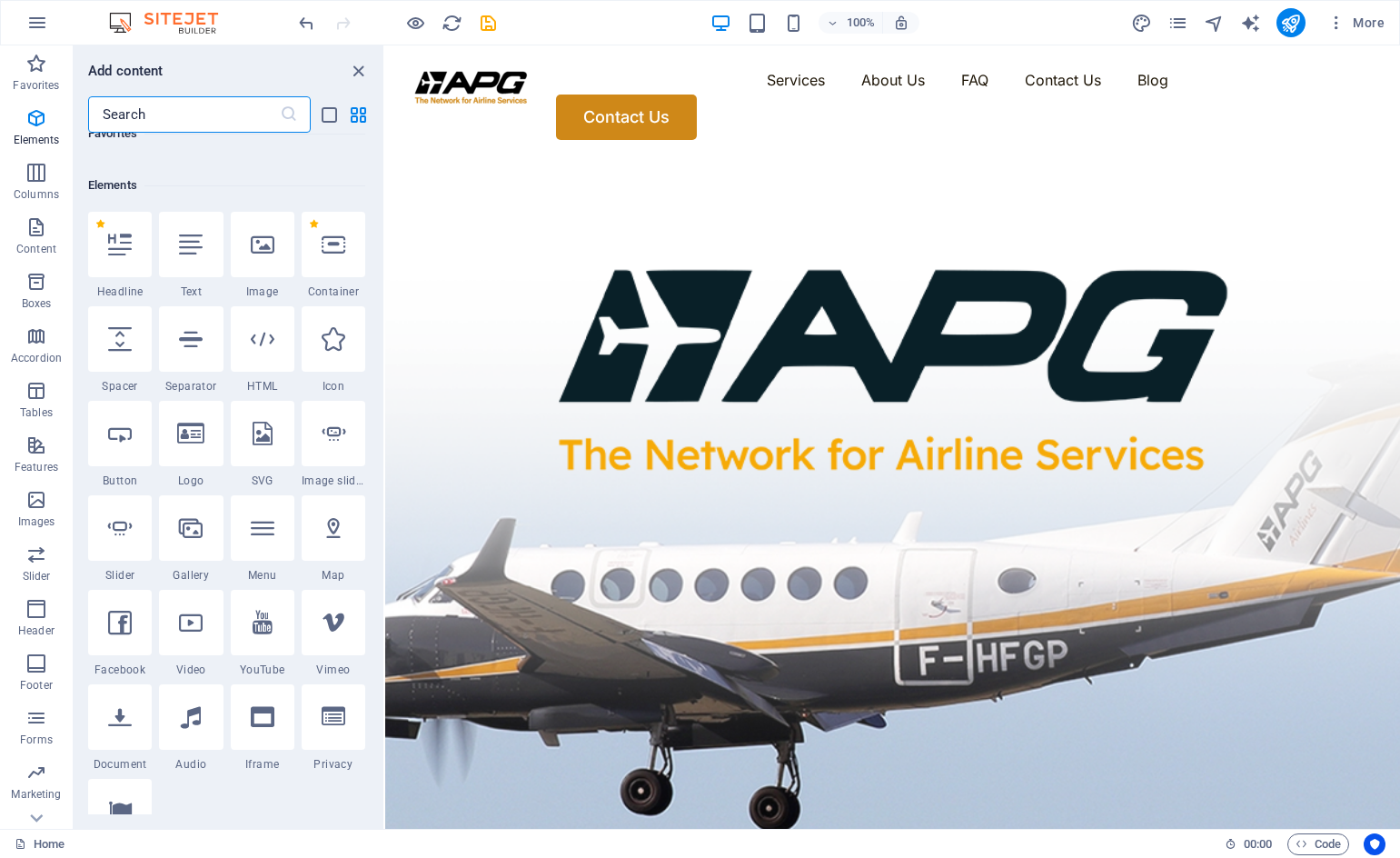 scroll, scrollTop: 194, scrollLeft: 0, axis: vertical 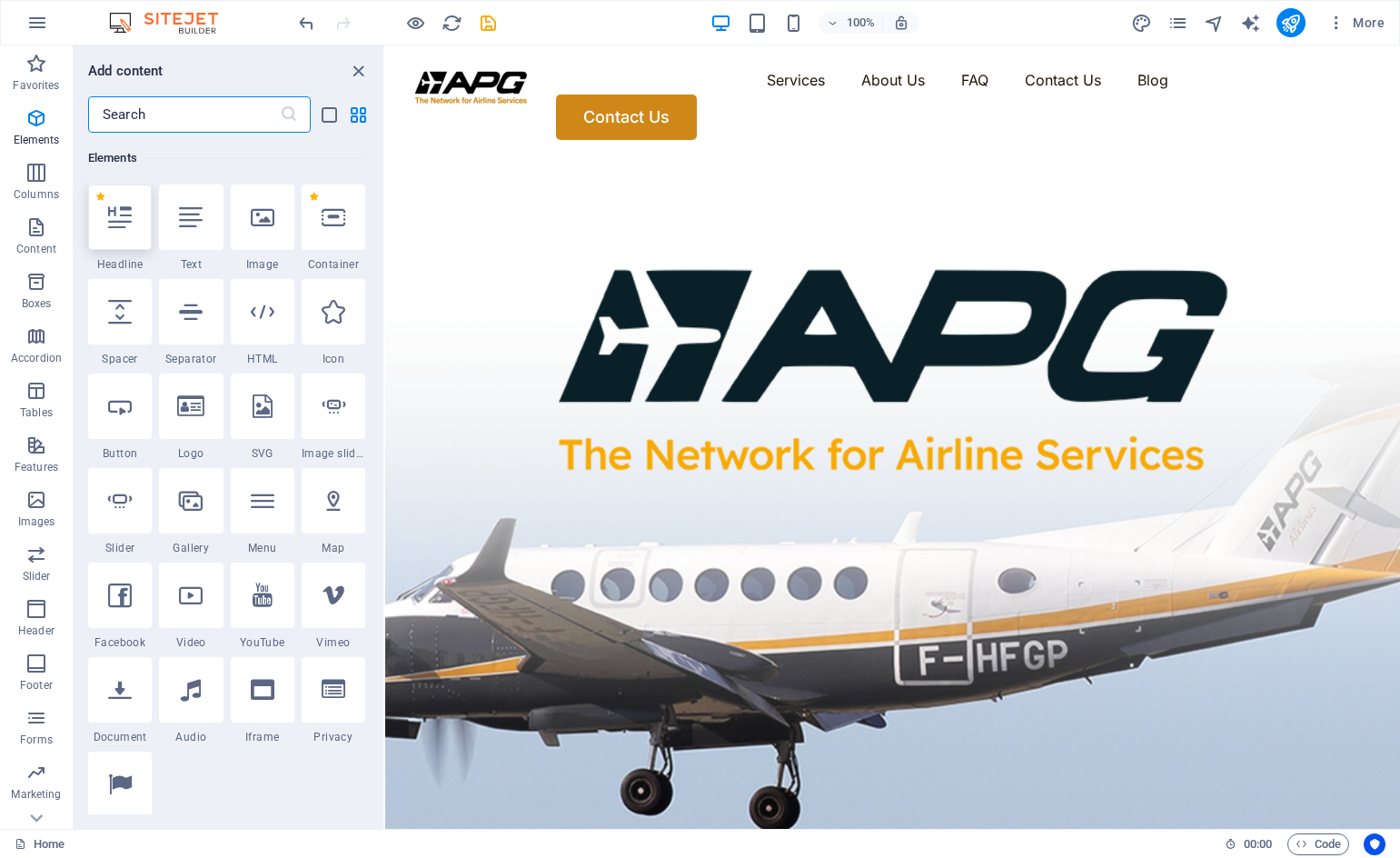 click at bounding box center [120, 217] 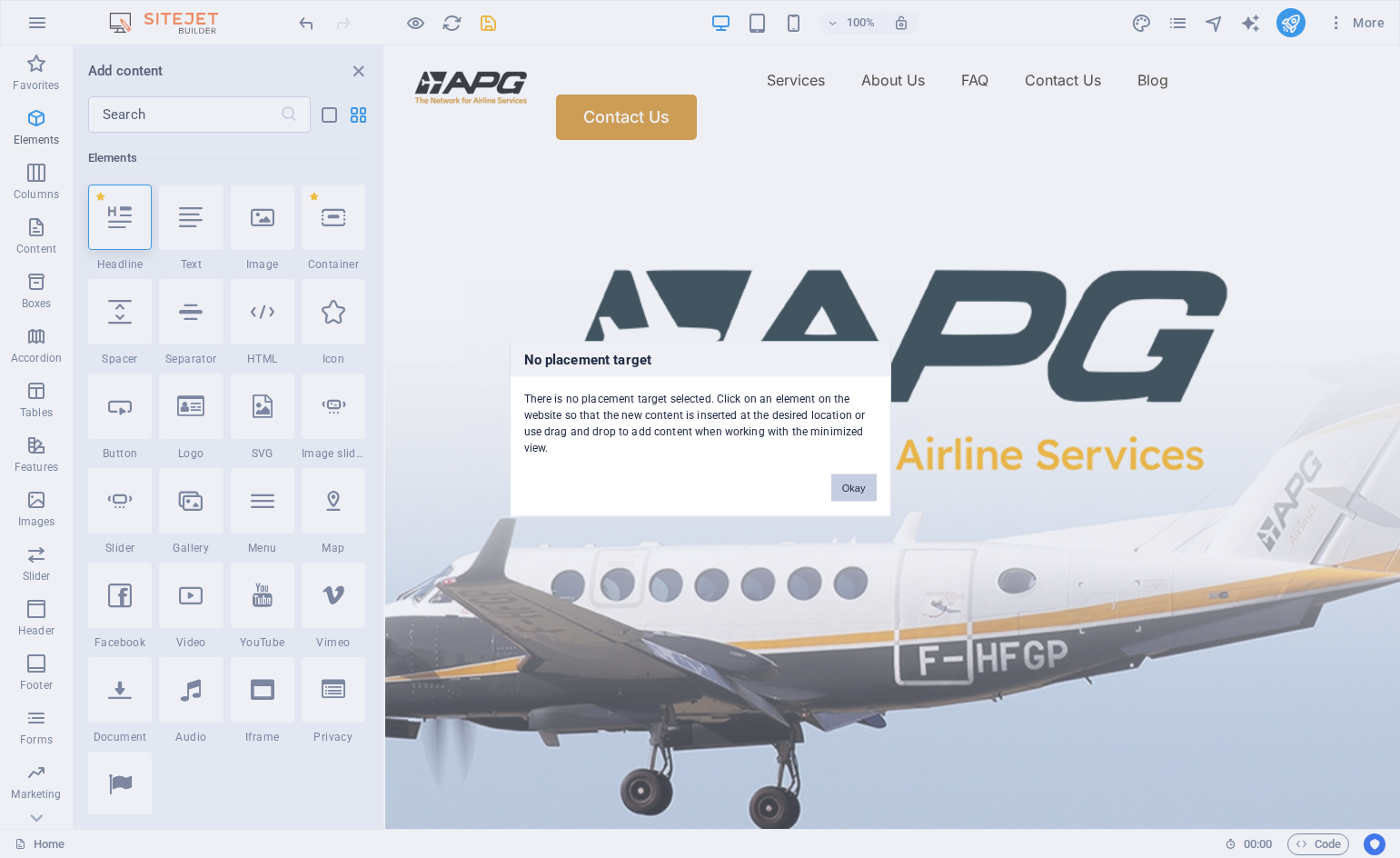 click on "Okay" at bounding box center [854, 488] 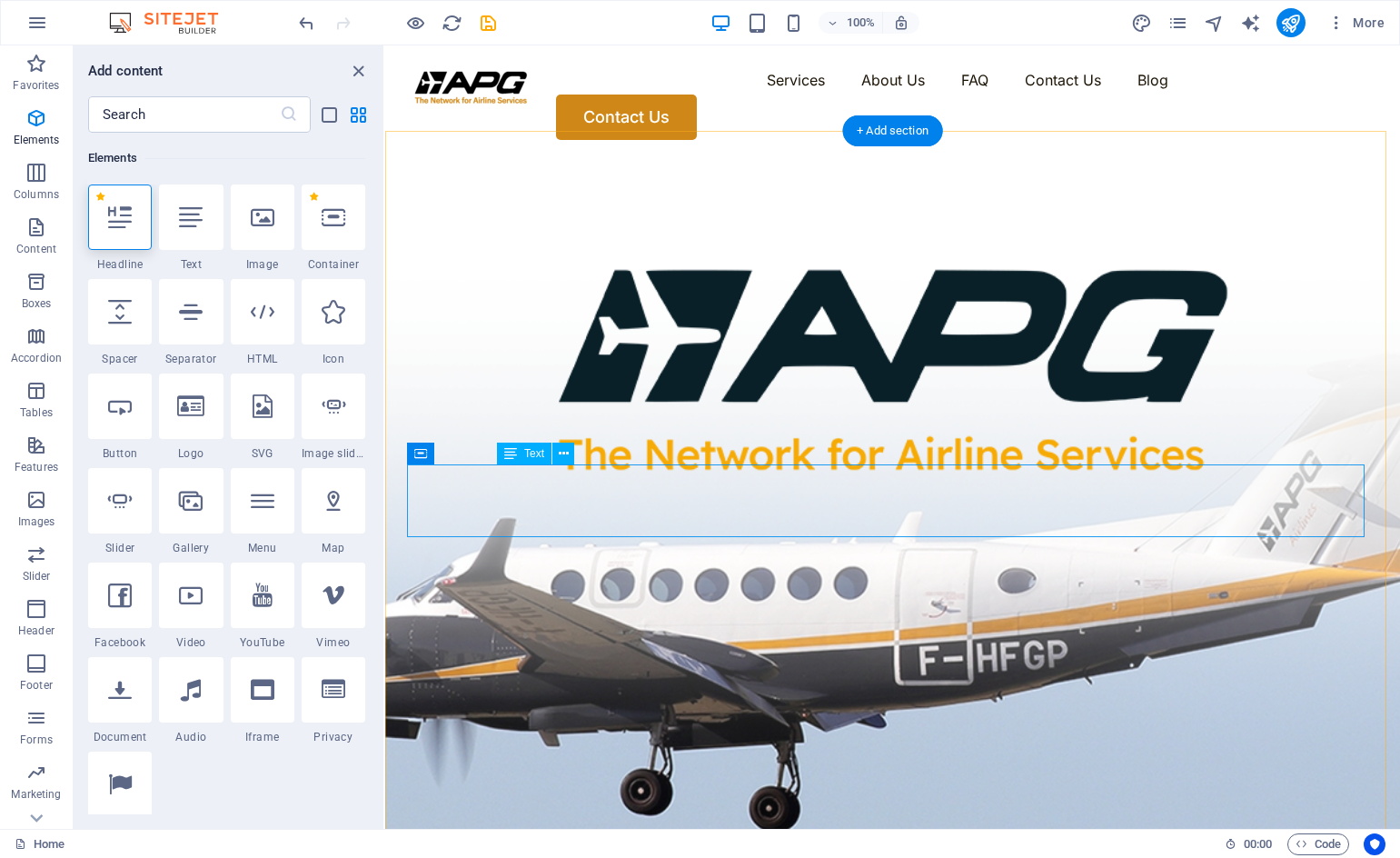 click on "With 92 APG Global Associates and Service Partners, APG Brunei are present in 150 countries and have relationships with over 255 airlines. Services include Sales Representation Services, variable cost access to BSPs and ARC systems, Interline E-Ticketing, Airline Passenger Insurance, ATPCO Fare Filling services." at bounding box center (892, 930) 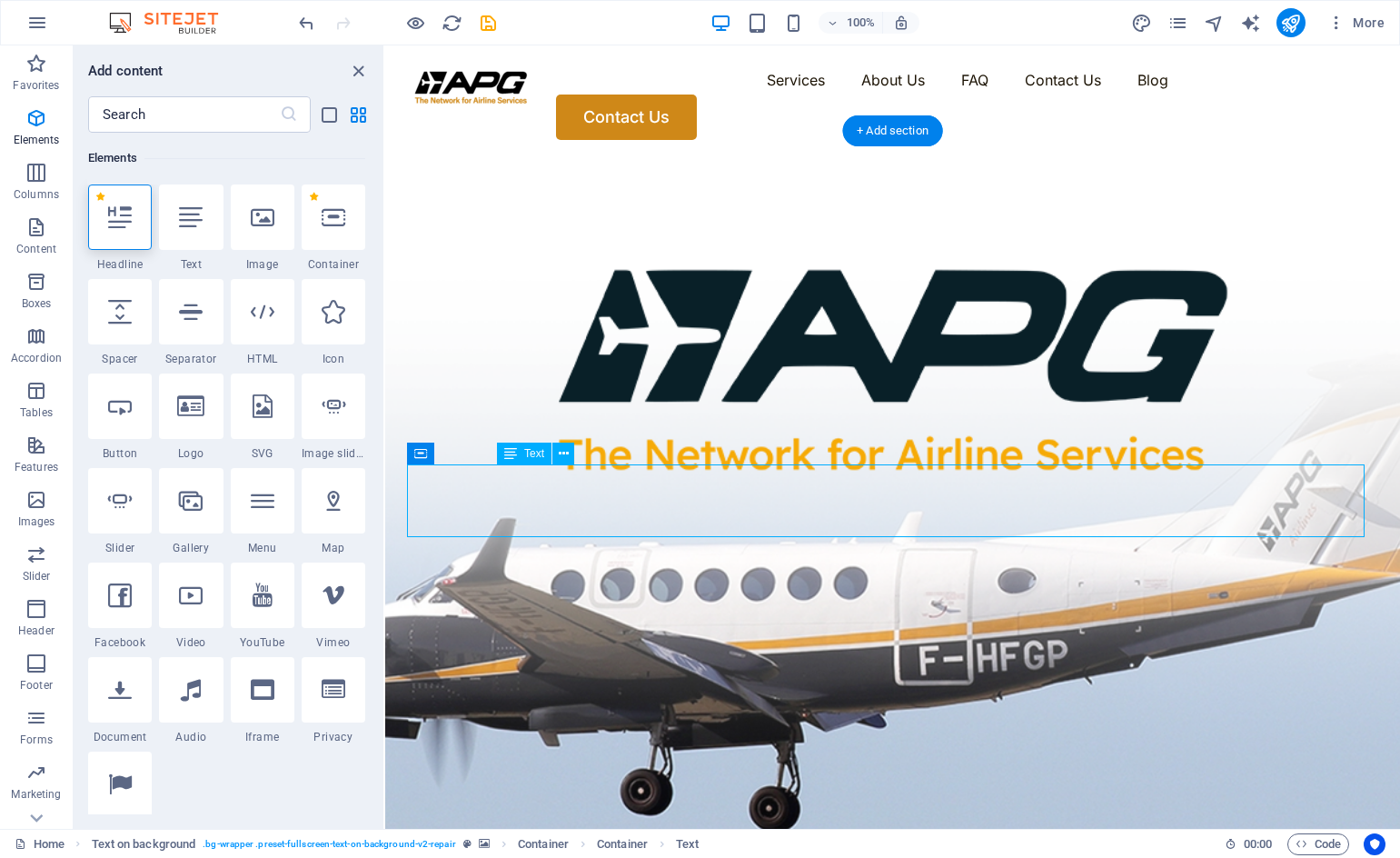 click on "With 92 APG Global Associates and Service Partners, APG Brunei are present in 150 countries and have relationships with over 255 airlines. Services include Sales Representation Services, variable cost access to BSPs and ARC systems, Interline E-Ticketing, Airline Passenger Insurance, ATPCO Fare Filling services." at bounding box center [887, 929] 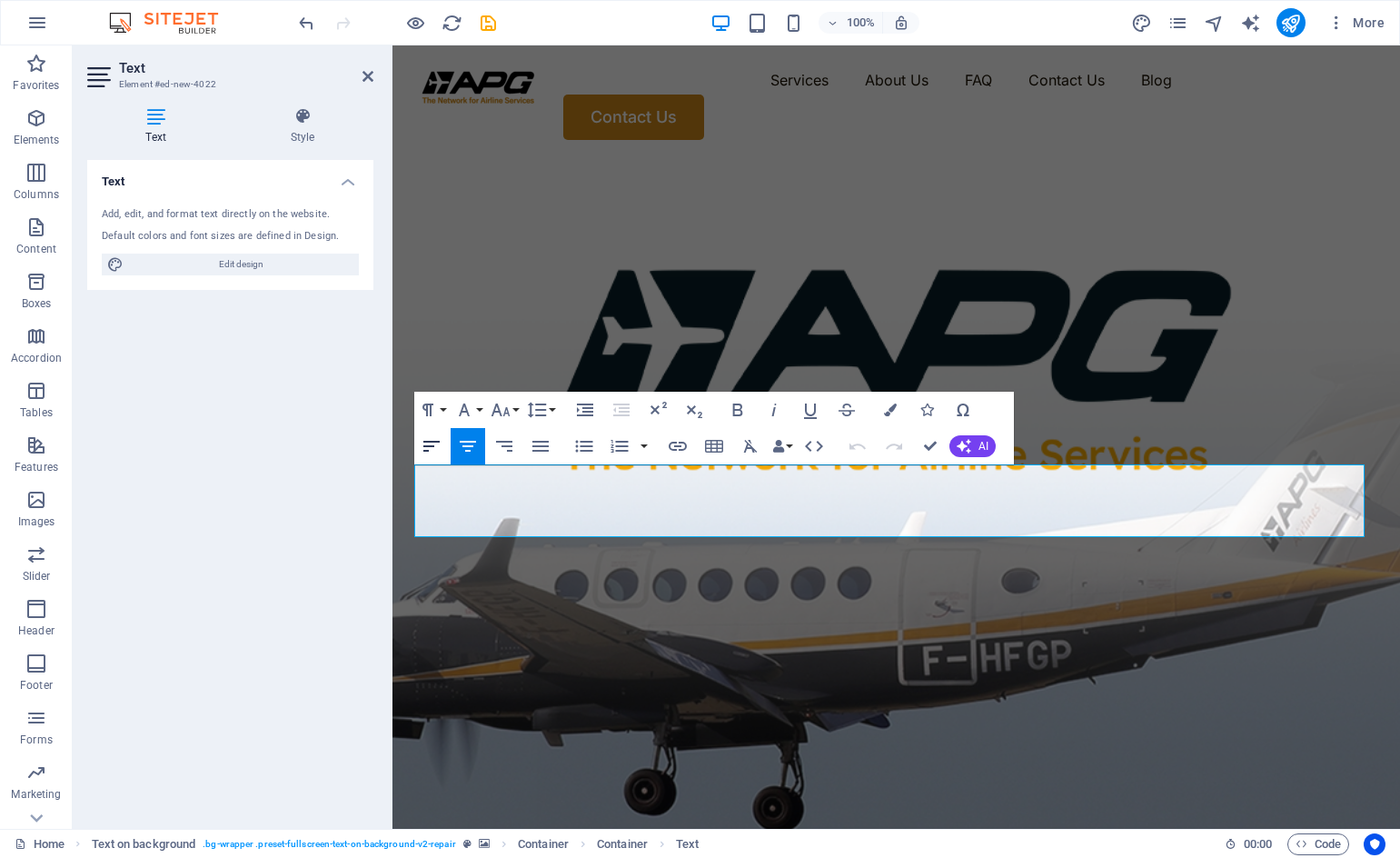 click 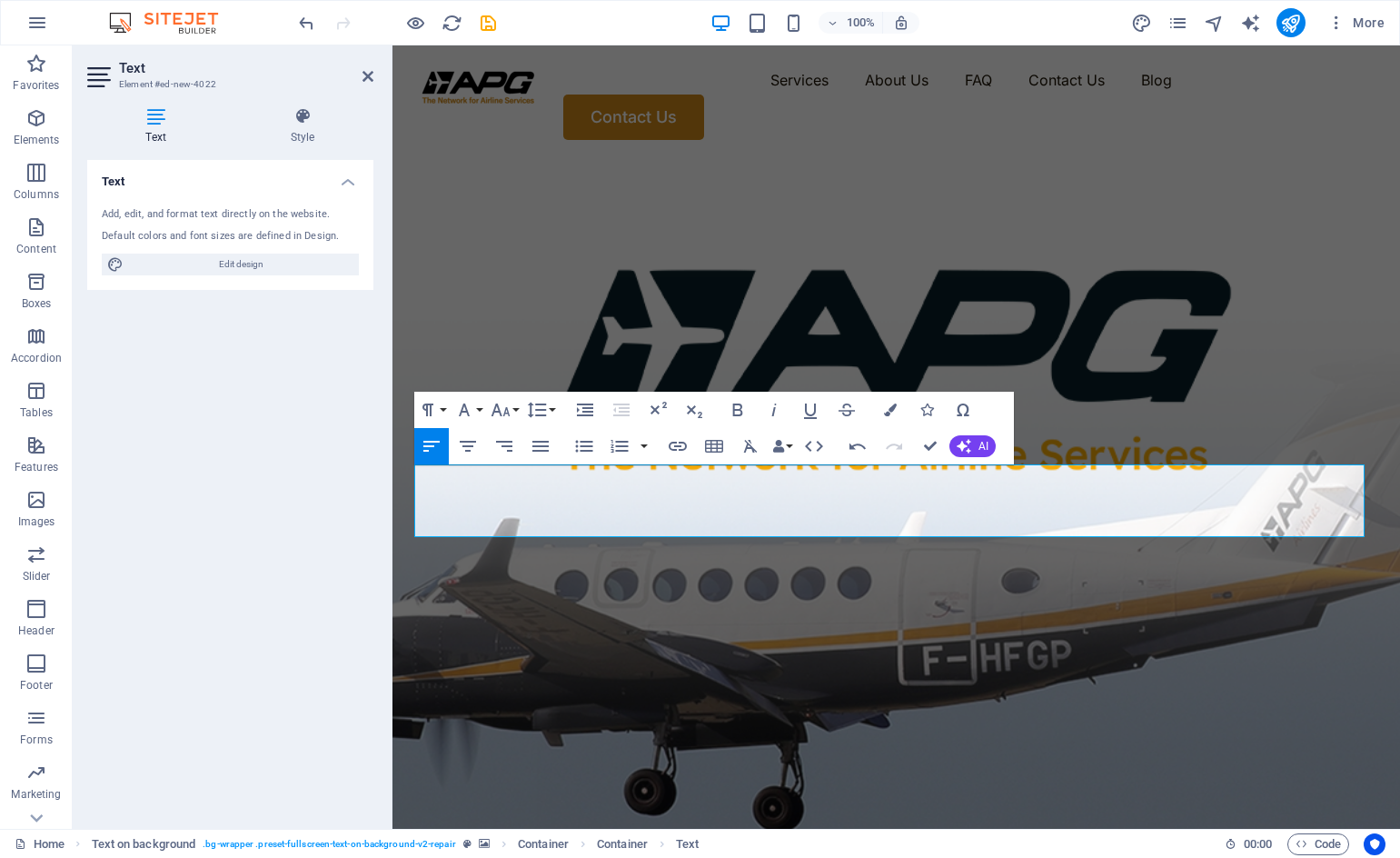 drag, startPoint x: 1203, startPoint y: 528, endPoint x: 405, endPoint y: 475, distance: 799.75809 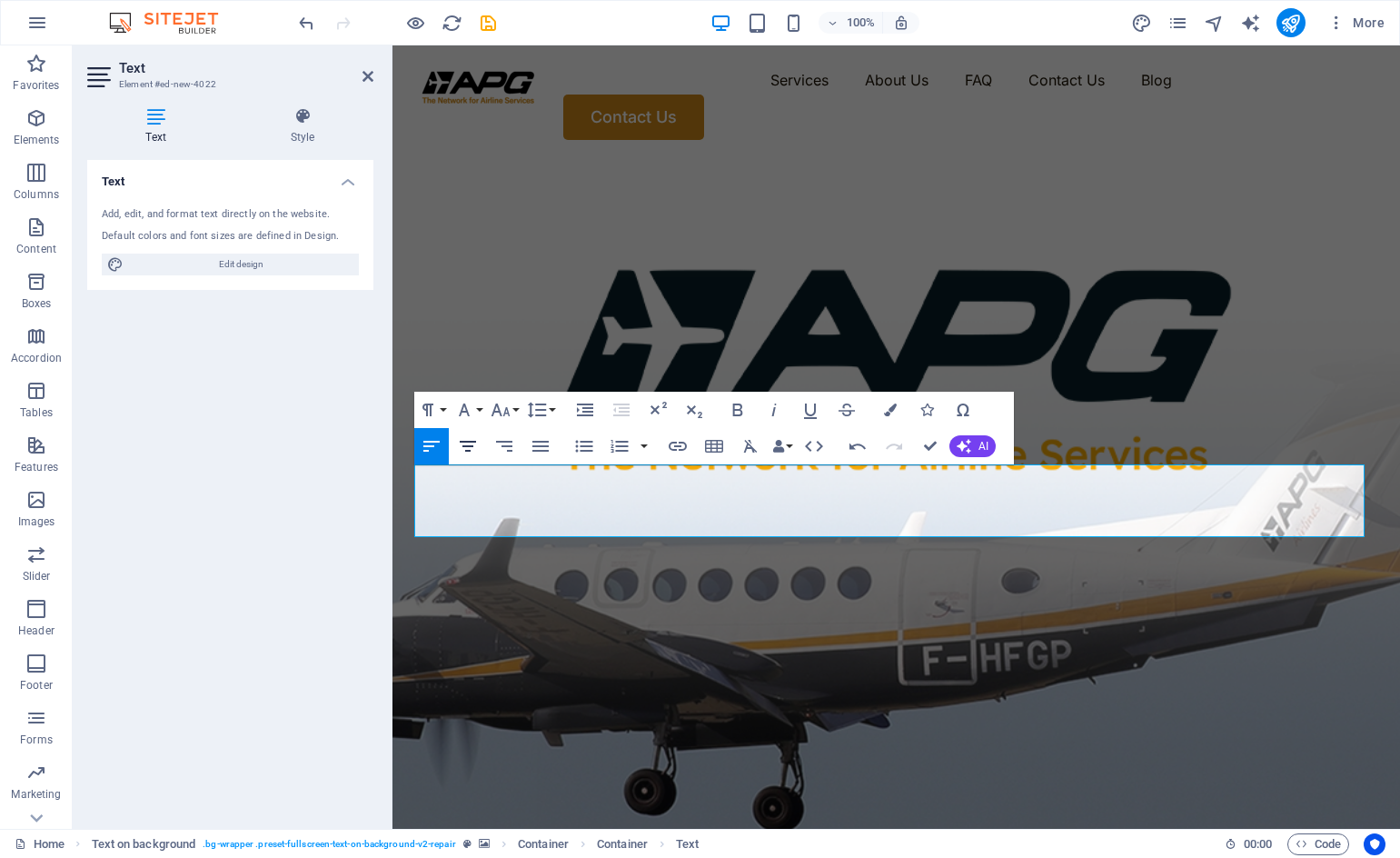 click 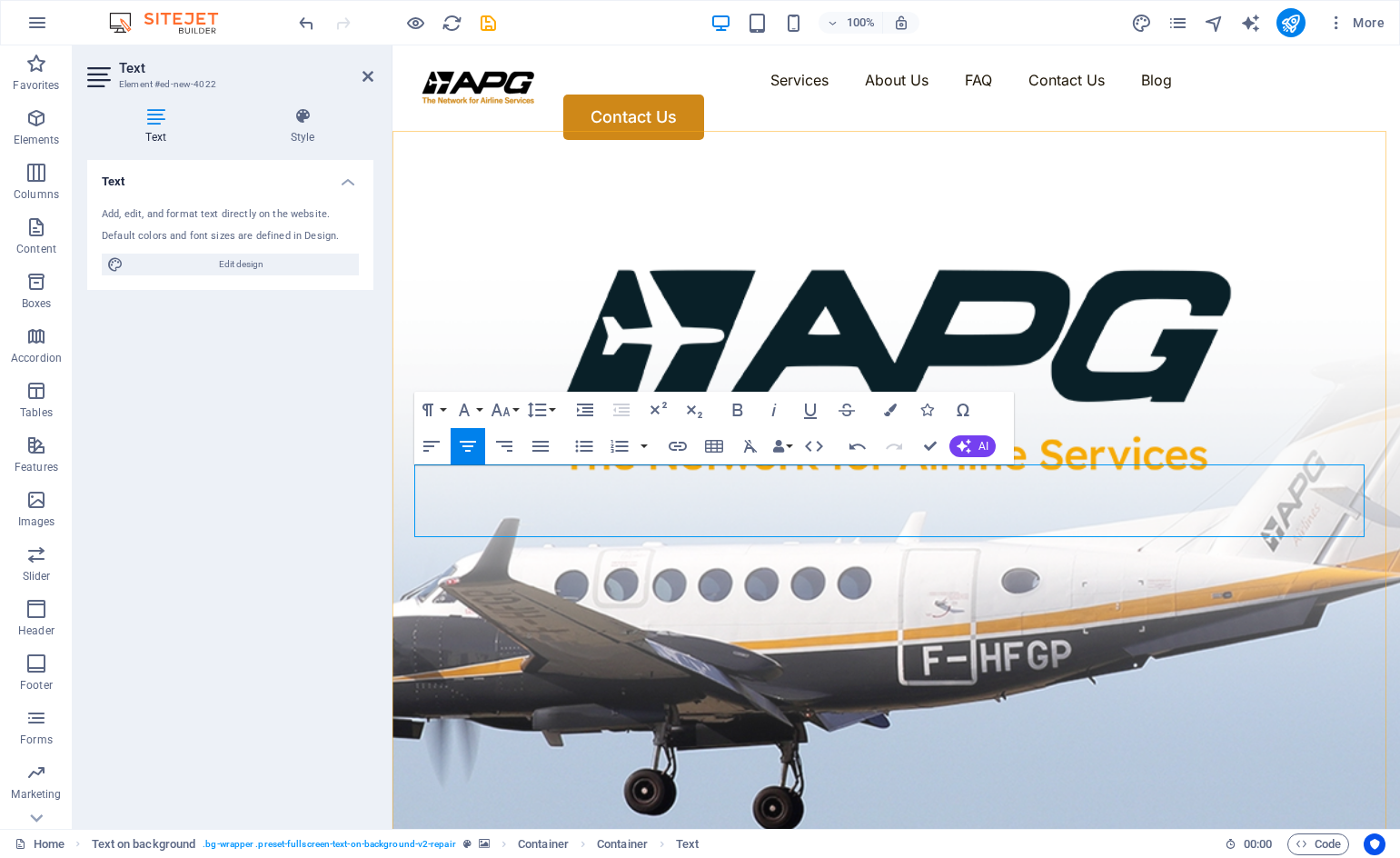 click on "With more than 150 partners available for ticketing on GP-275, APG committed to providing expanded options and seamless ticketing solutions for travel agents worldwide." at bounding box center (896, 966) 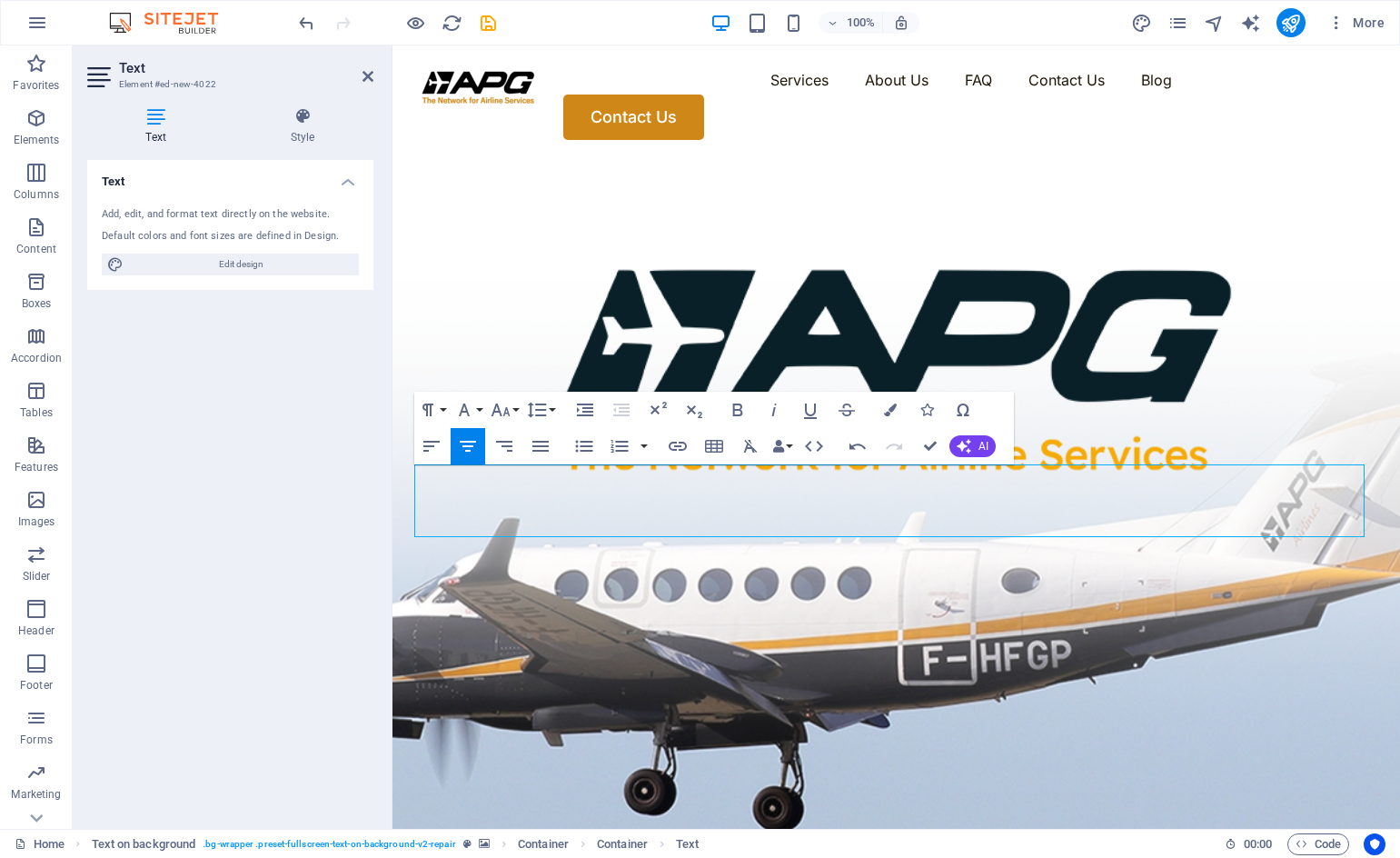 drag, startPoint x: 1283, startPoint y: 523, endPoint x: 406, endPoint y: 473, distance: 878.4242 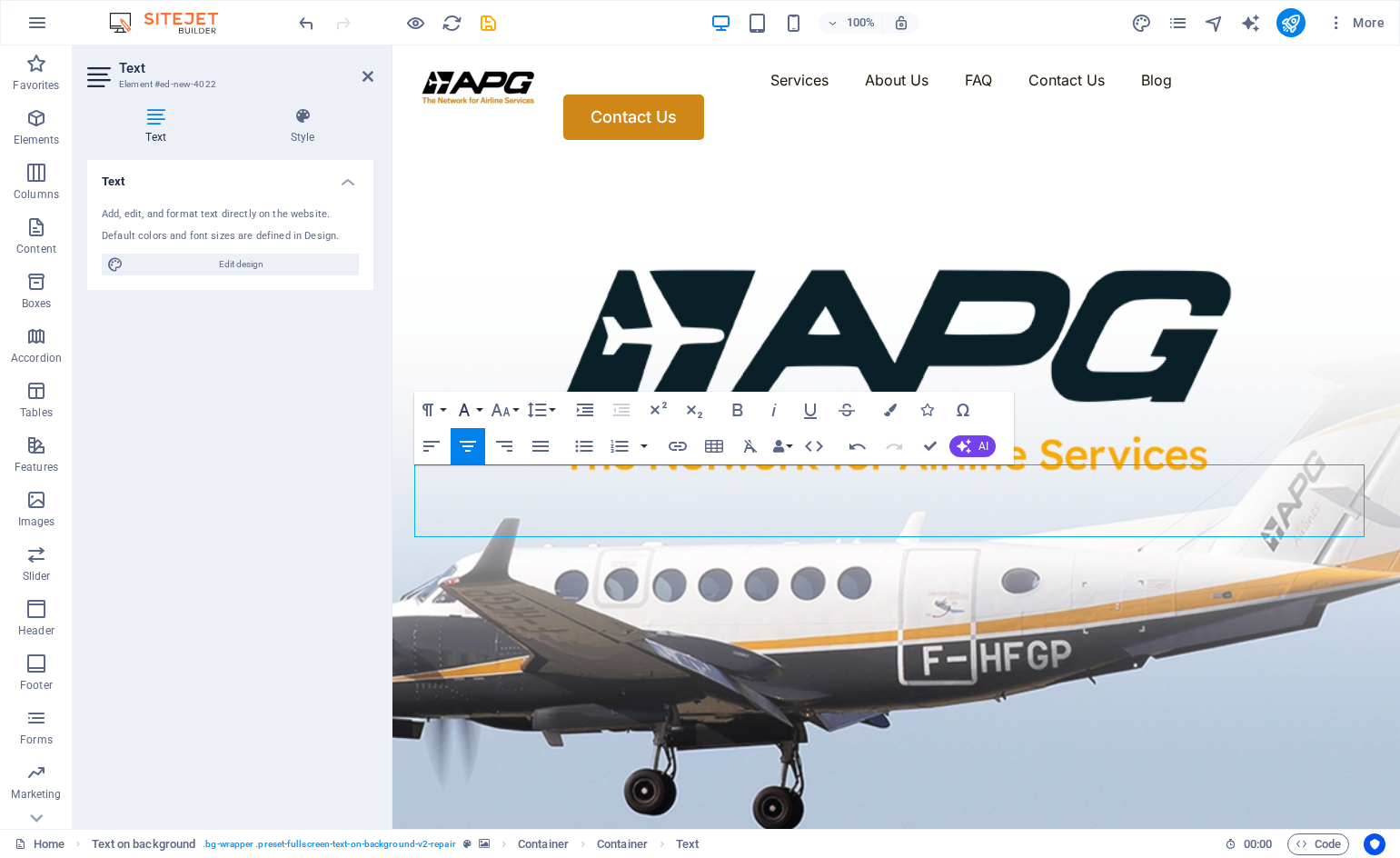 click on "Font Family" at bounding box center (468, 410) 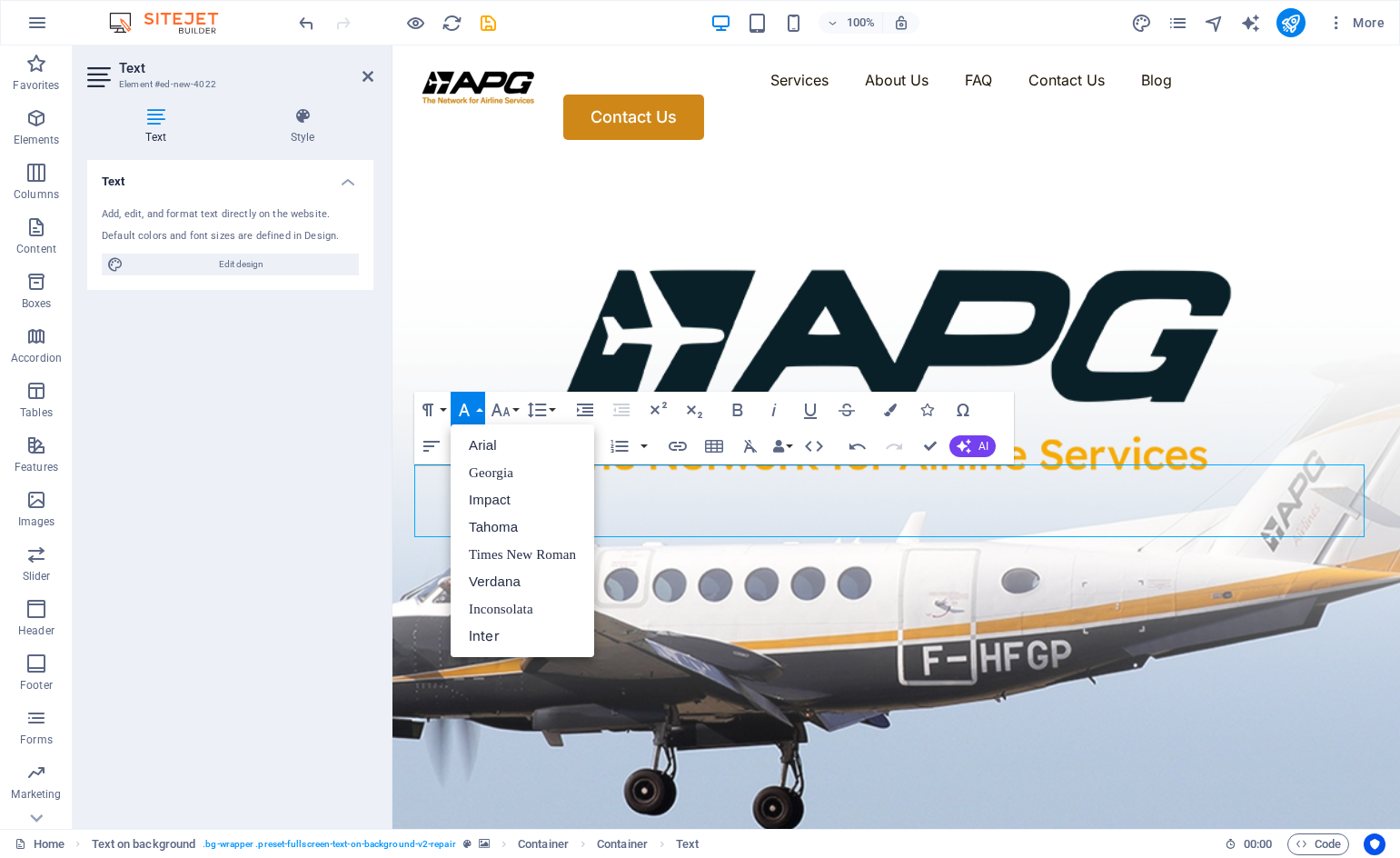 click on "Font Family" at bounding box center [468, 410] 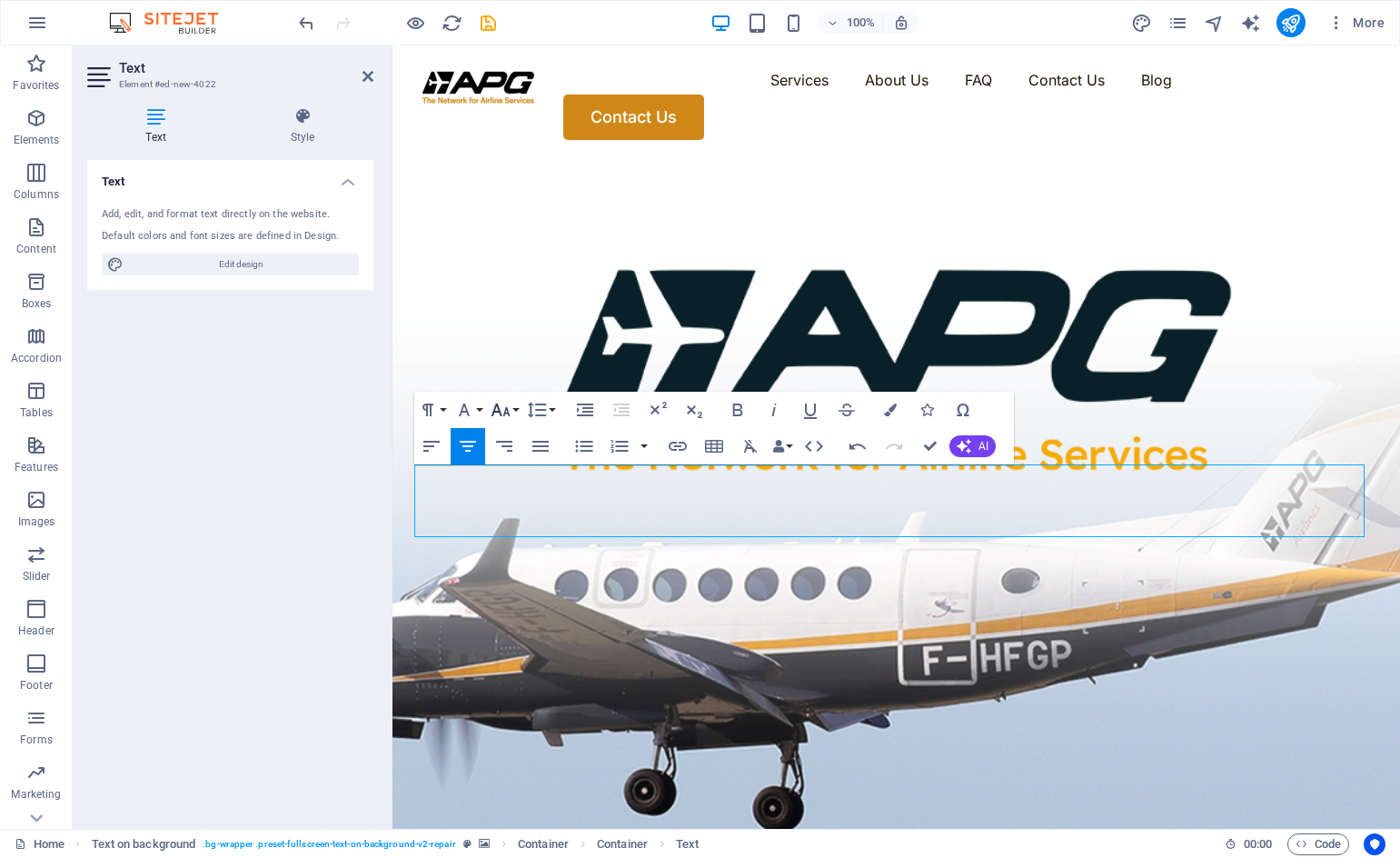 click on "Font Size" at bounding box center [504, 410] 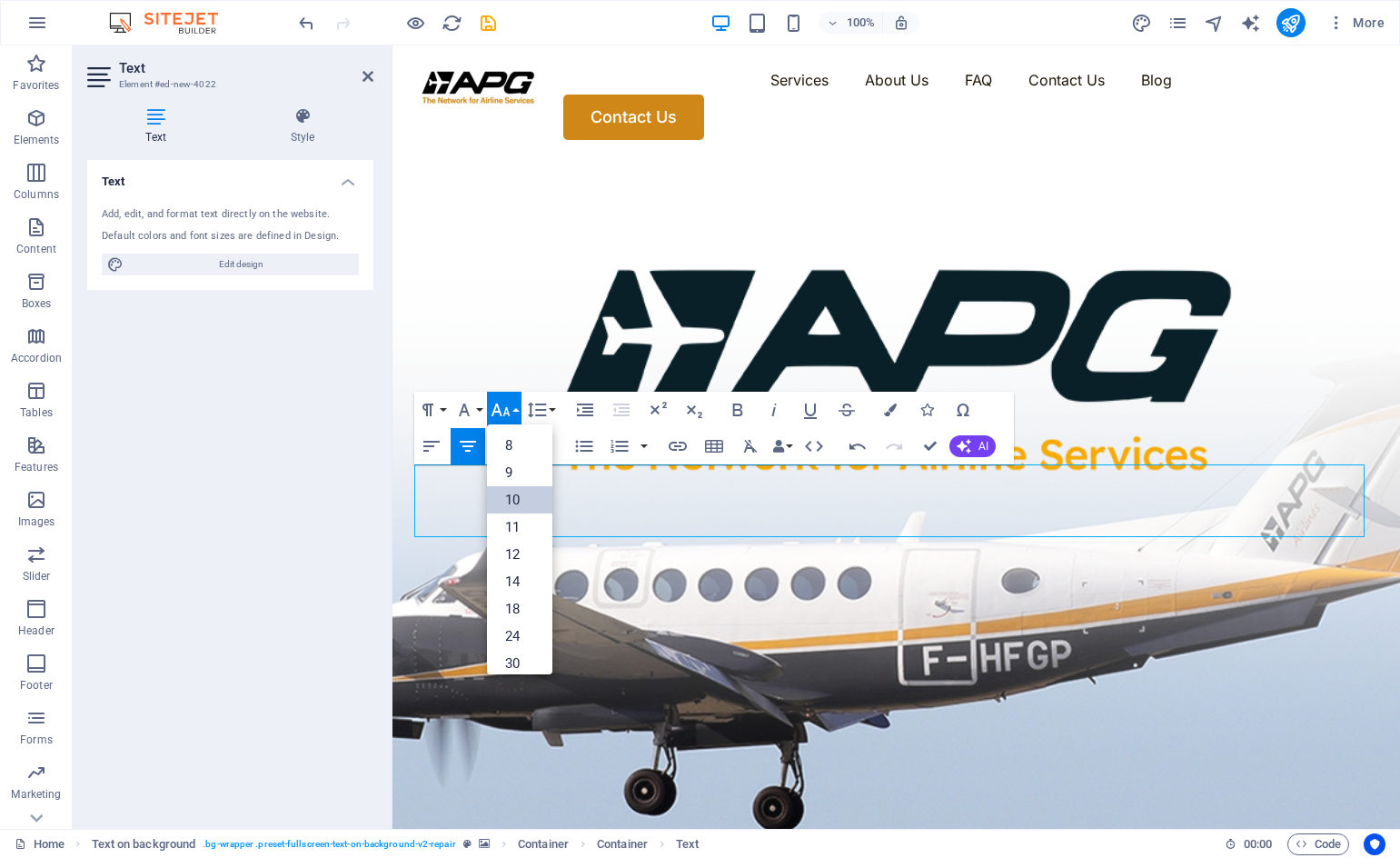 scroll, scrollTop: 75, scrollLeft: 0, axis: vertical 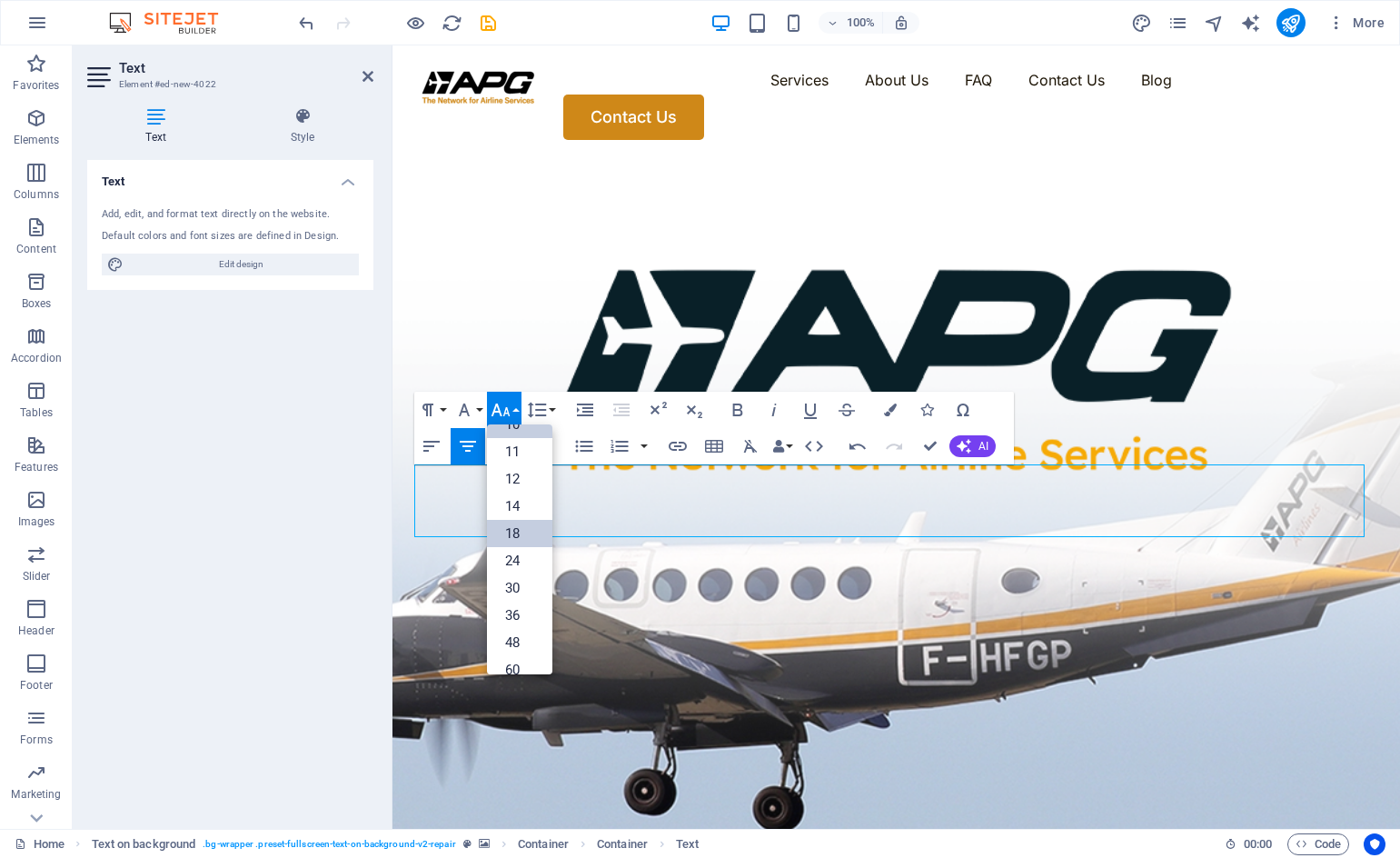 click on "18" at bounding box center (520, 534) 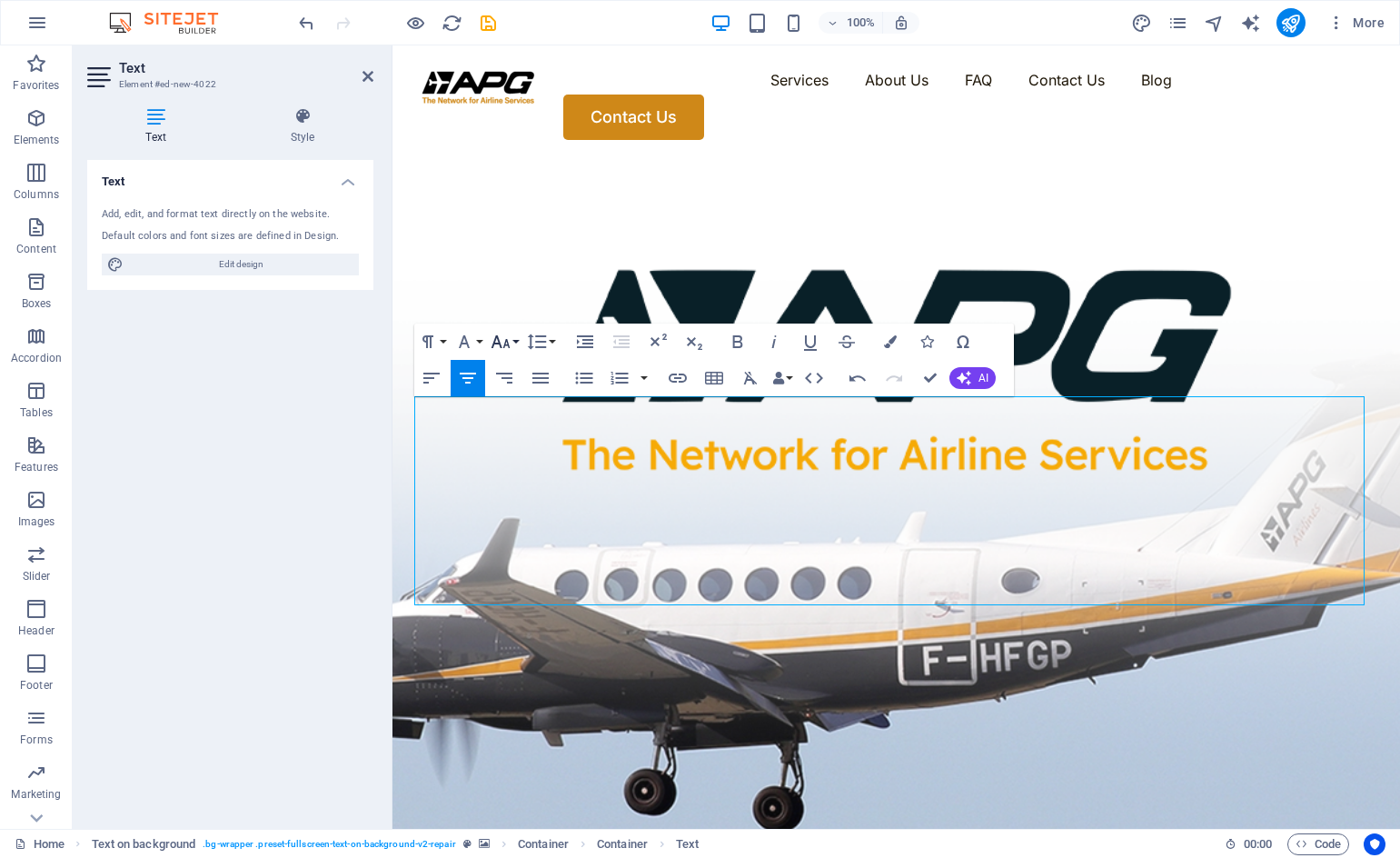 click on "Font Size" at bounding box center [504, 342] 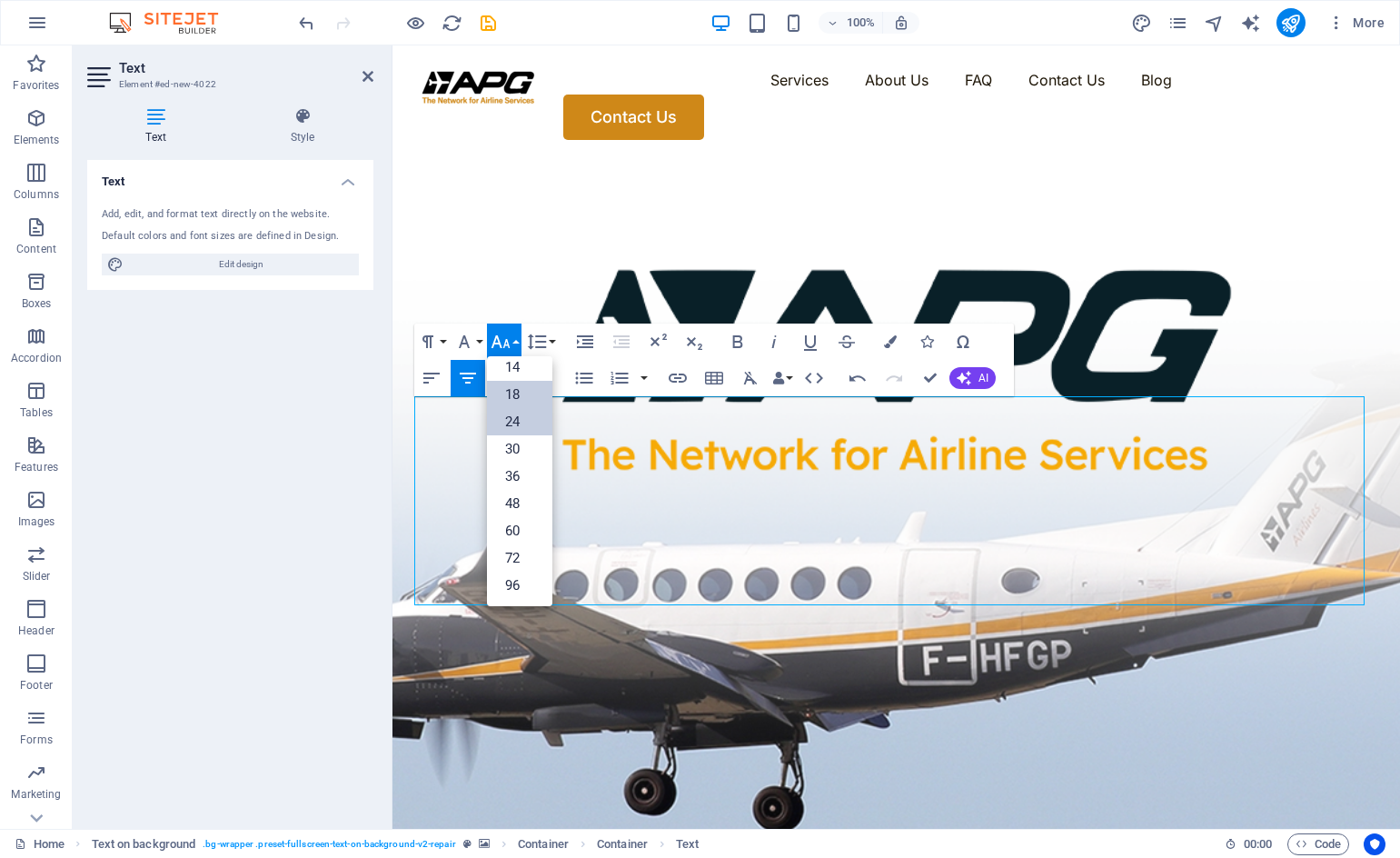 scroll, scrollTop: 146, scrollLeft: 0, axis: vertical 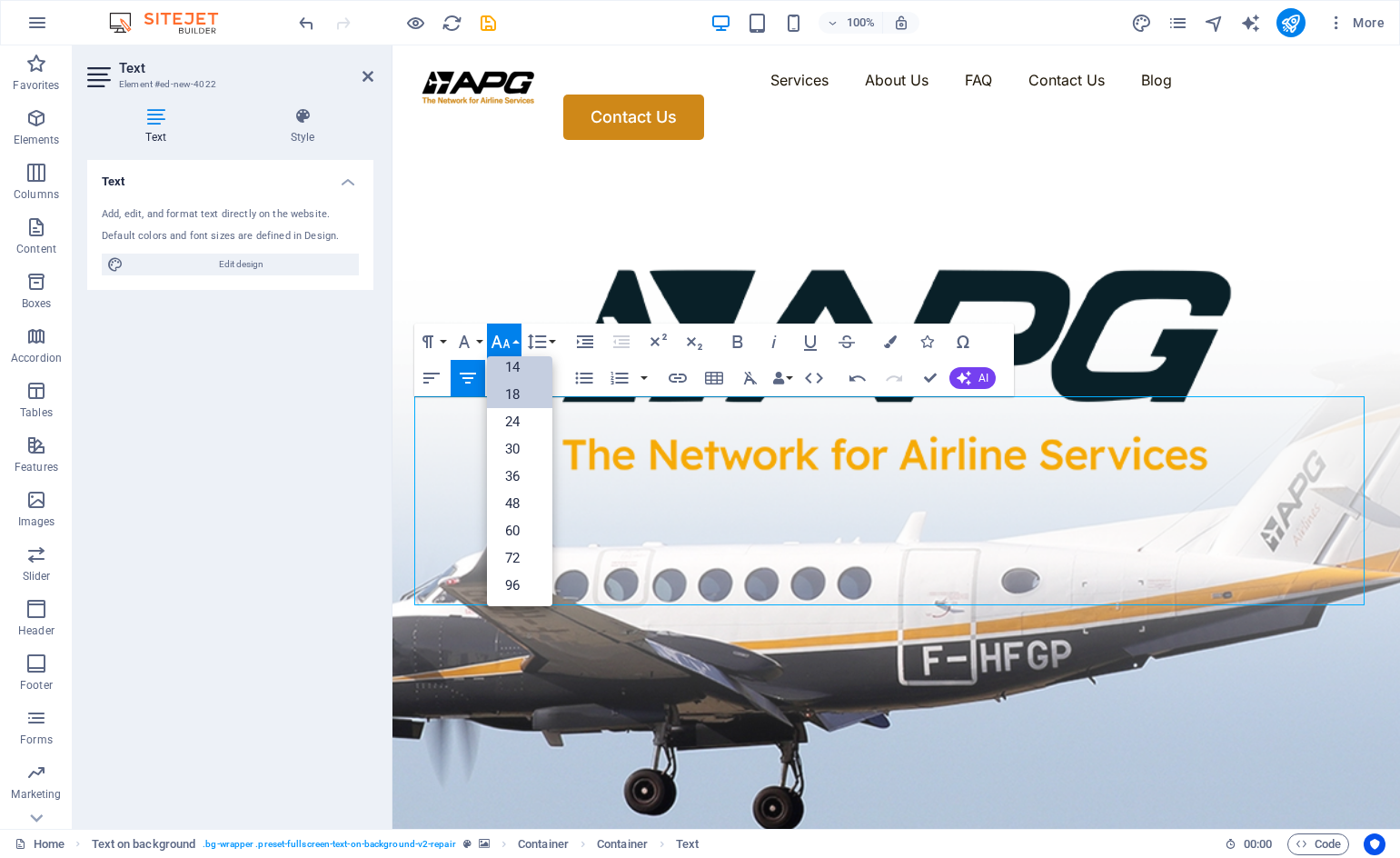 click on "14" at bounding box center (520, 367) 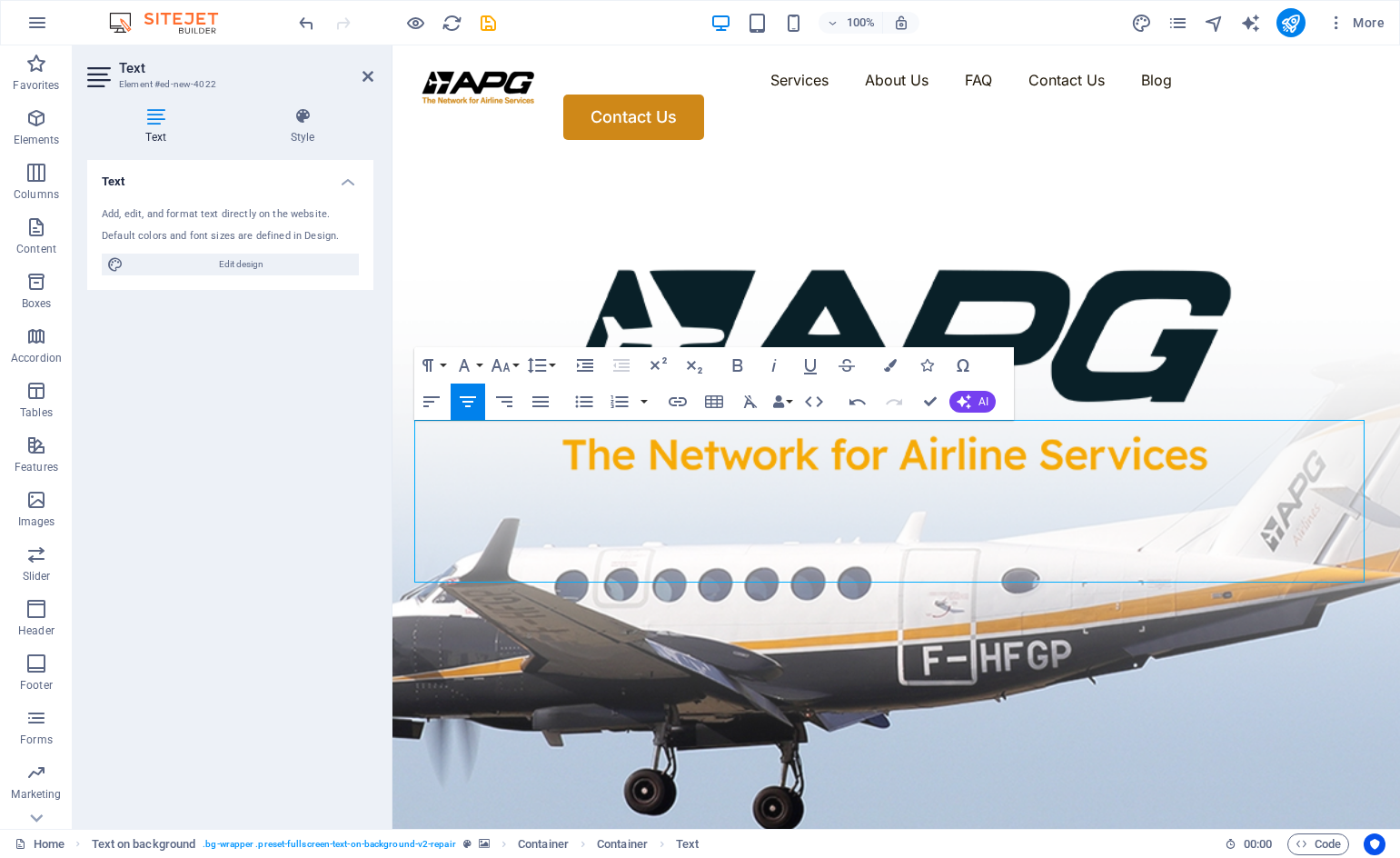 click at bounding box center [896, 530] 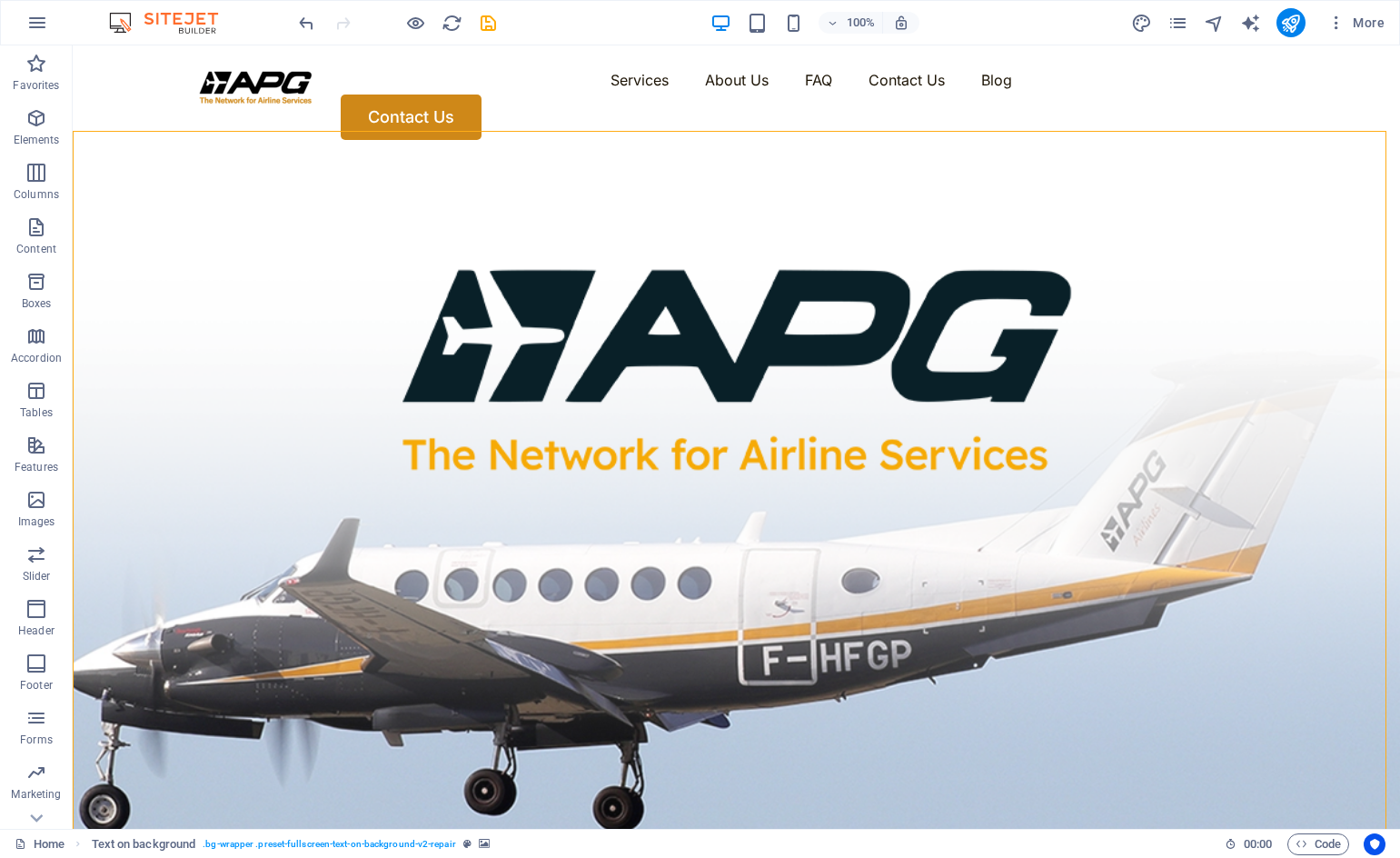 click at bounding box center (736, 530) 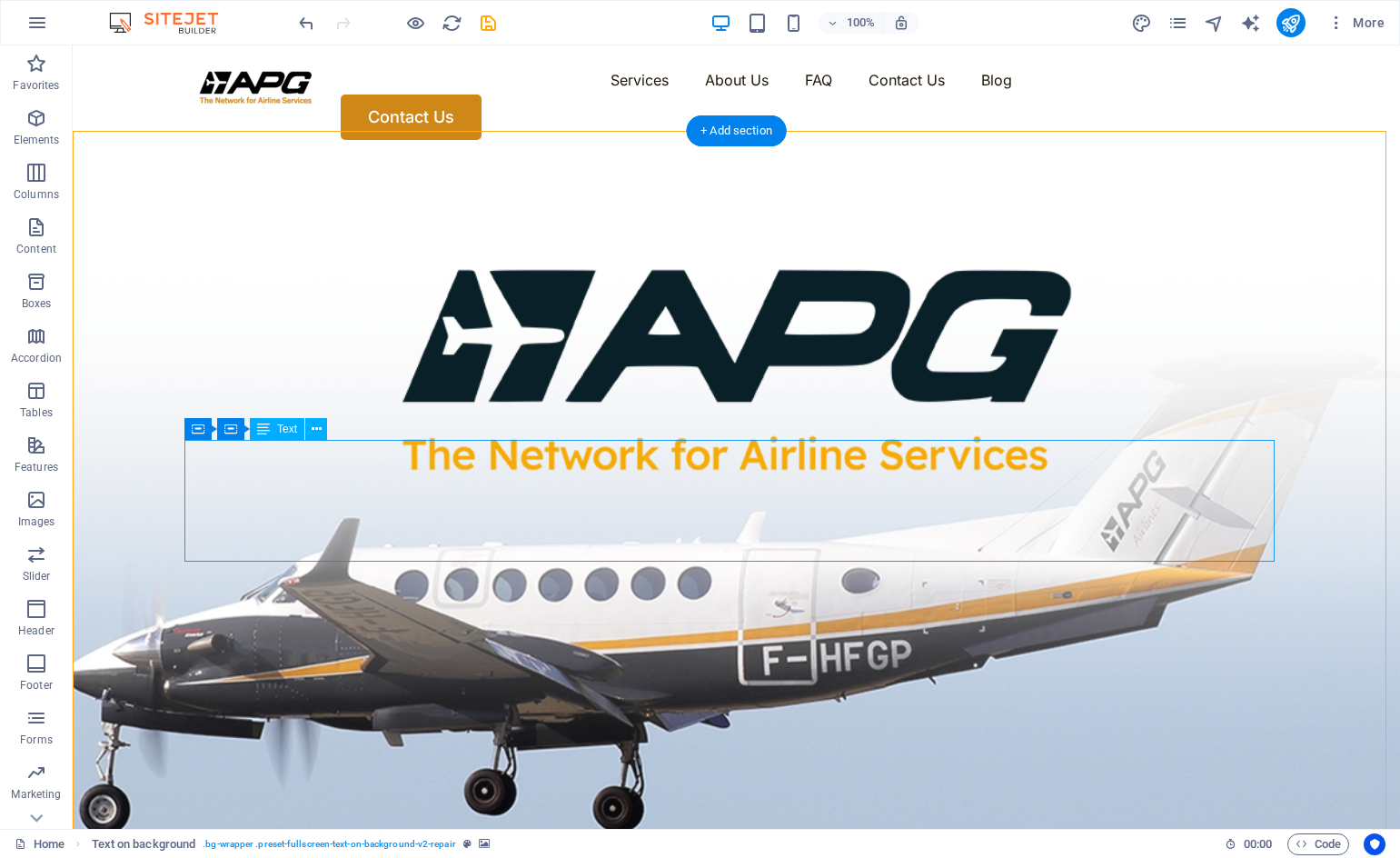 click on "With 92 APG Global Associates and Service Partners, APG Brunei are present in 150 countries and have relationships with over 255 airlines. Services include Sales Representation Services, variable cost access to BSPs and ARC systems, Interline E-Ticketing, Airline Passenger Insurance, ATPCO Fare Filling services." at bounding box center [737, 962] 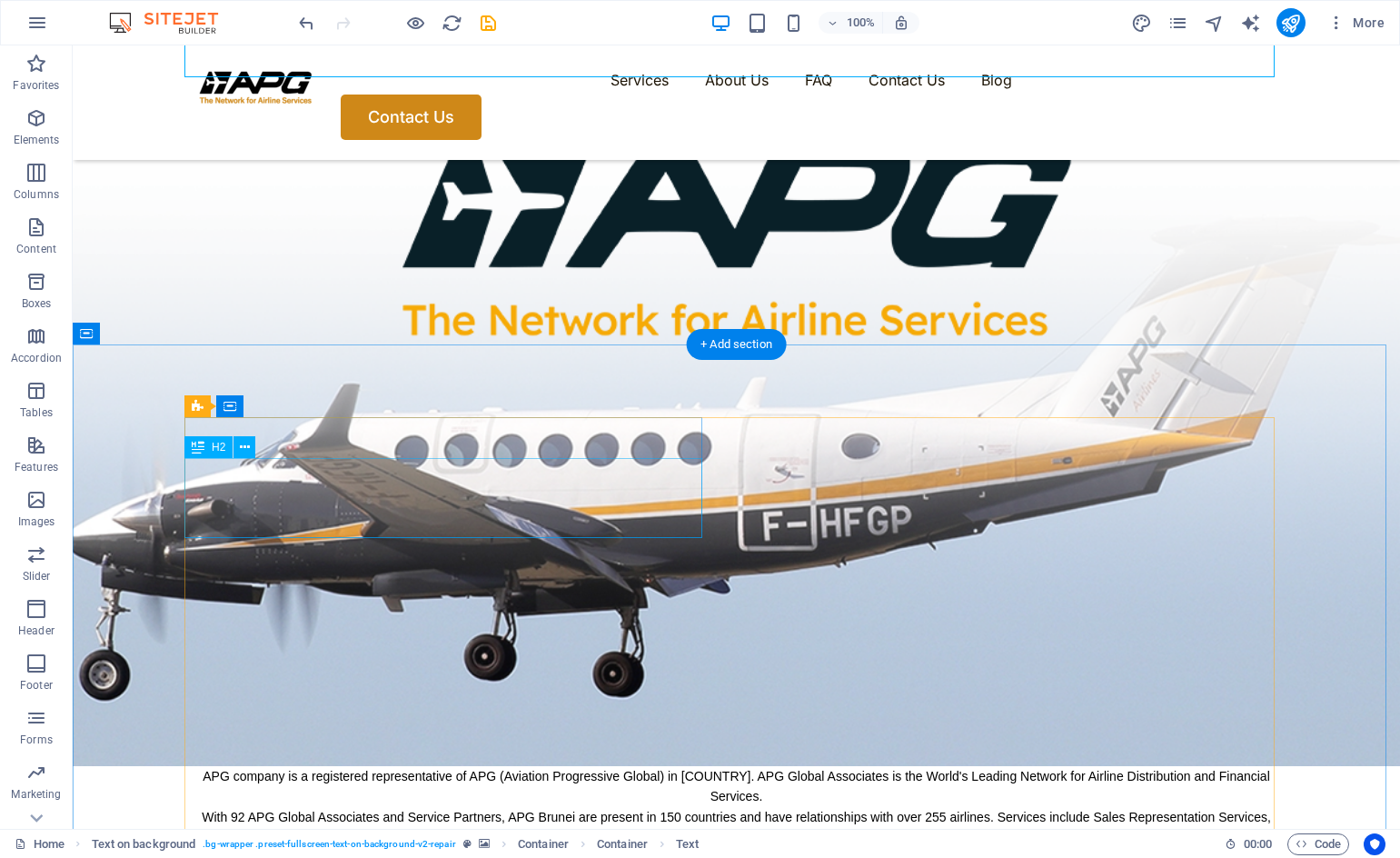 scroll, scrollTop: 0, scrollLeft: 0, axis: both 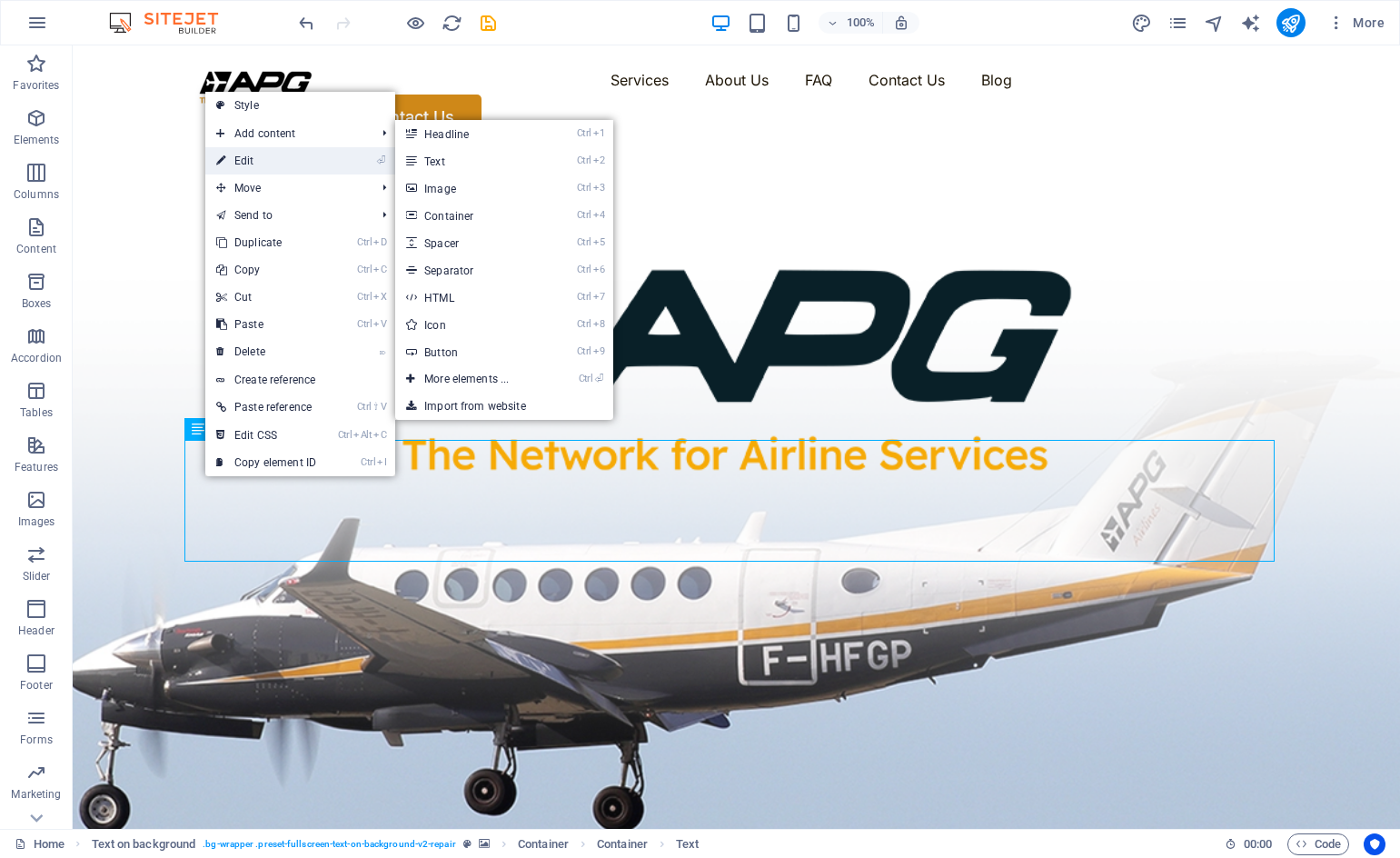 click on "⏎  Edit" at bounding box center (266, 161) 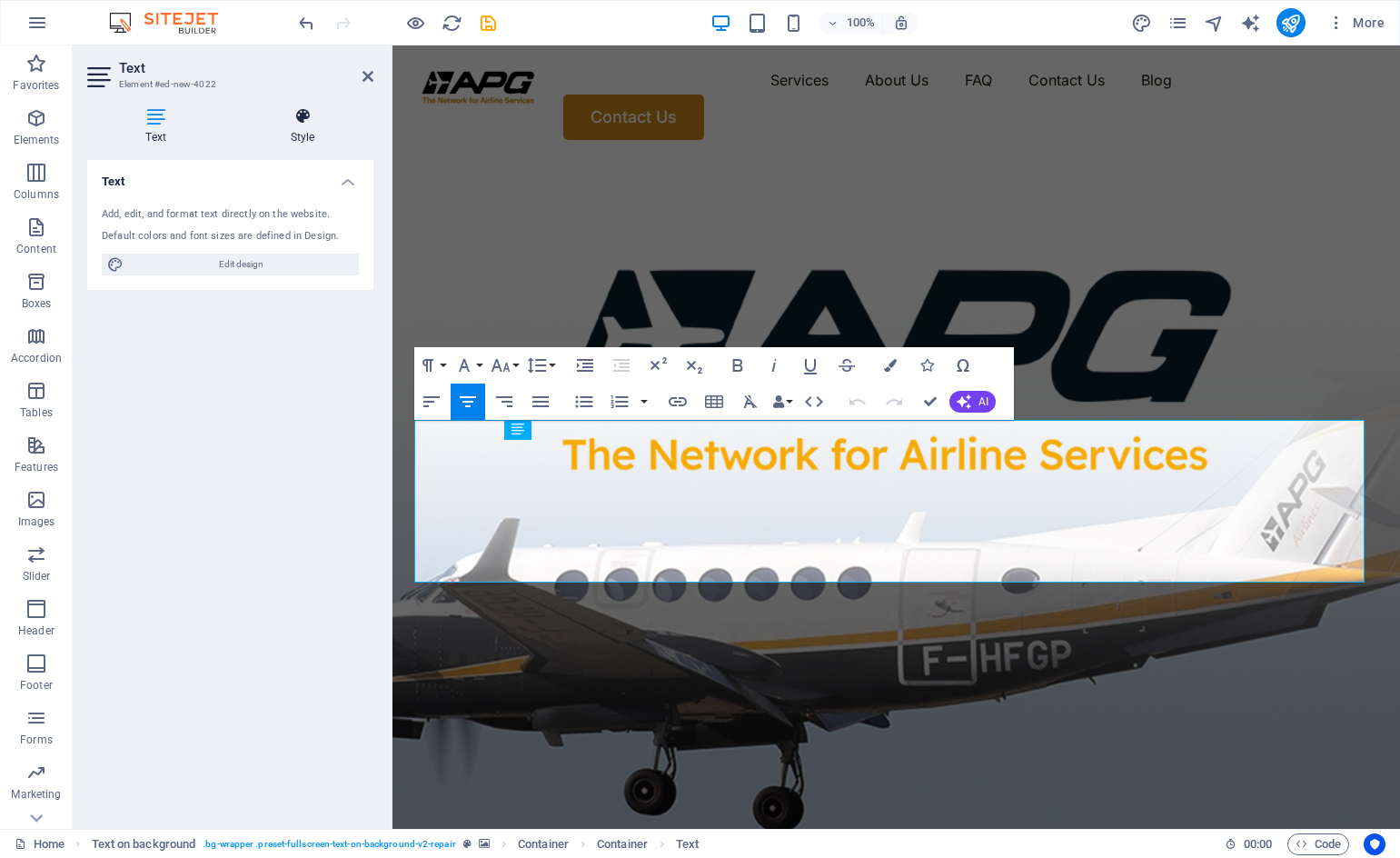 click at bounding box center [303, 116] 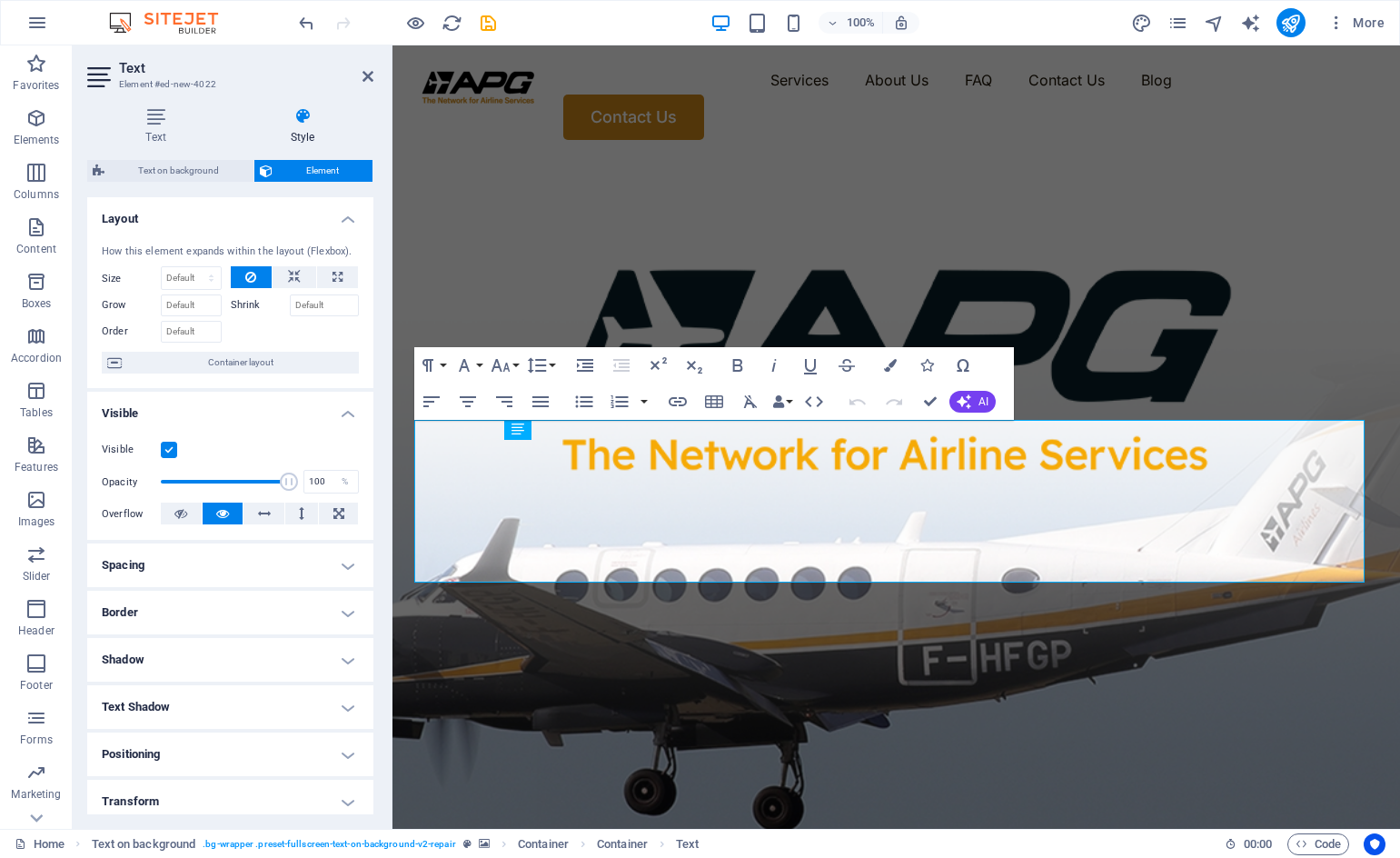 click on "Border" at bounding box center (230, 613) 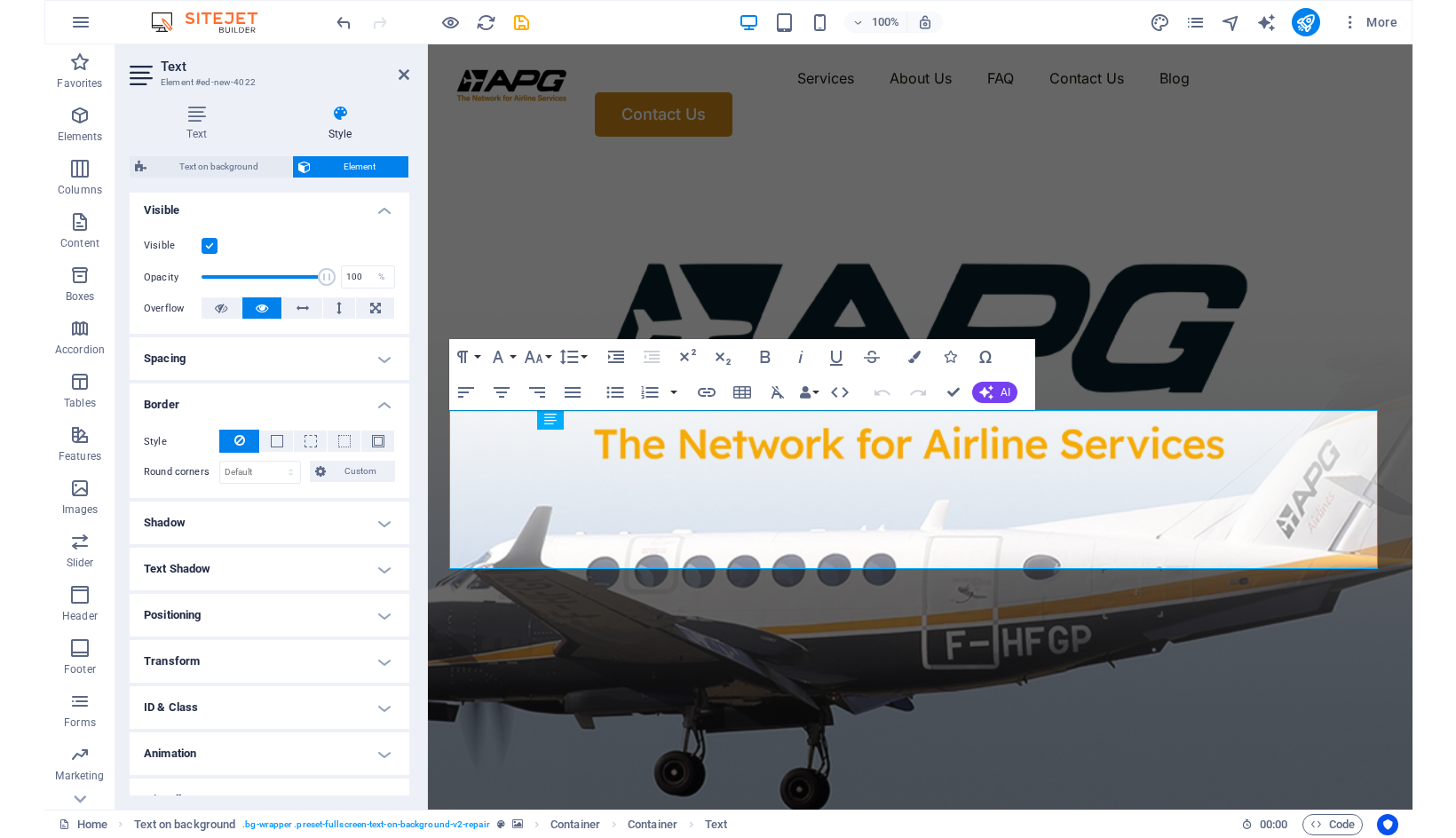 scroll, scrollTop: 219, scrollLeft: 0, axis: vertical 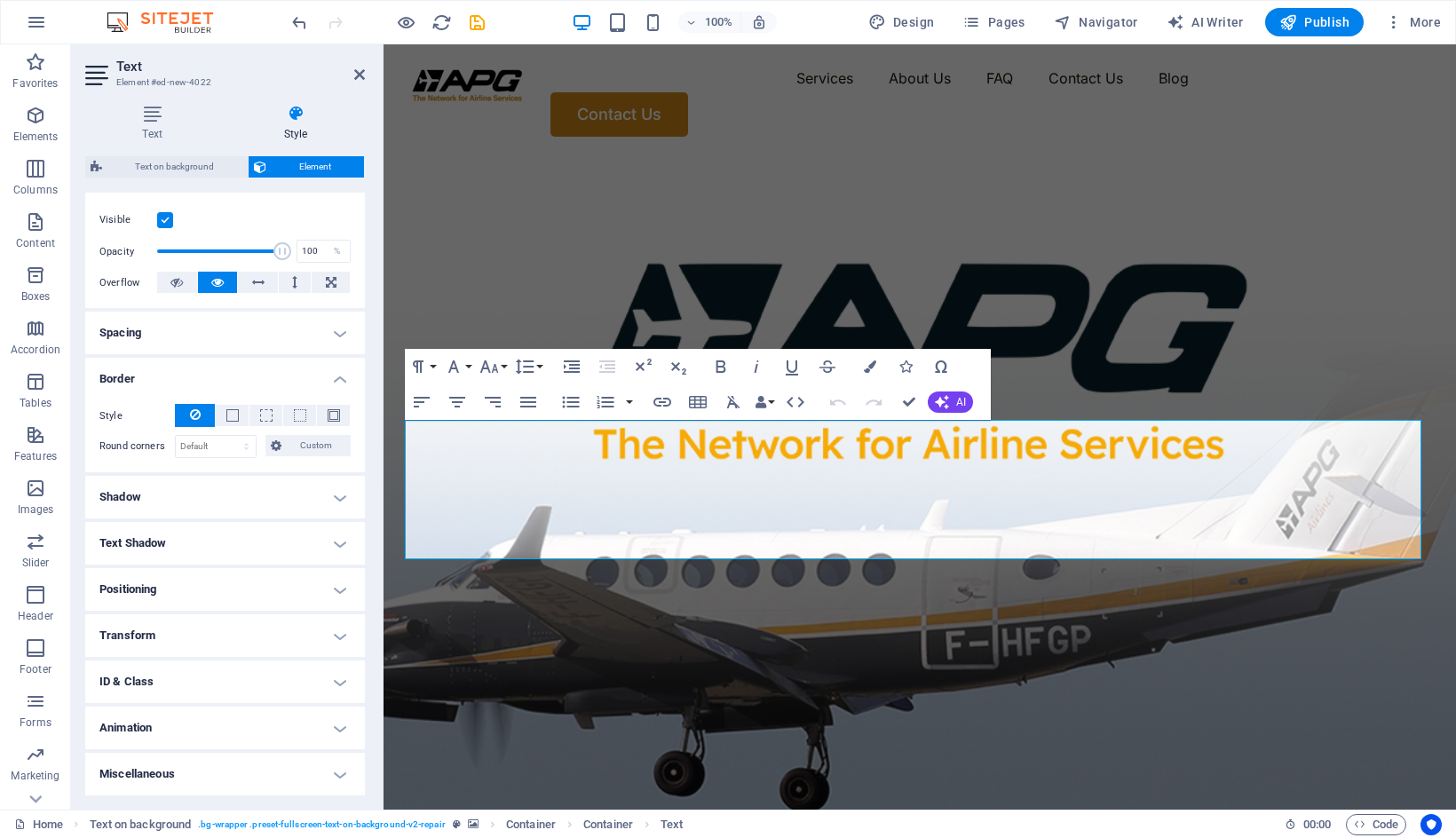 click on "Text Shadow" at bounding box center [225, 543] 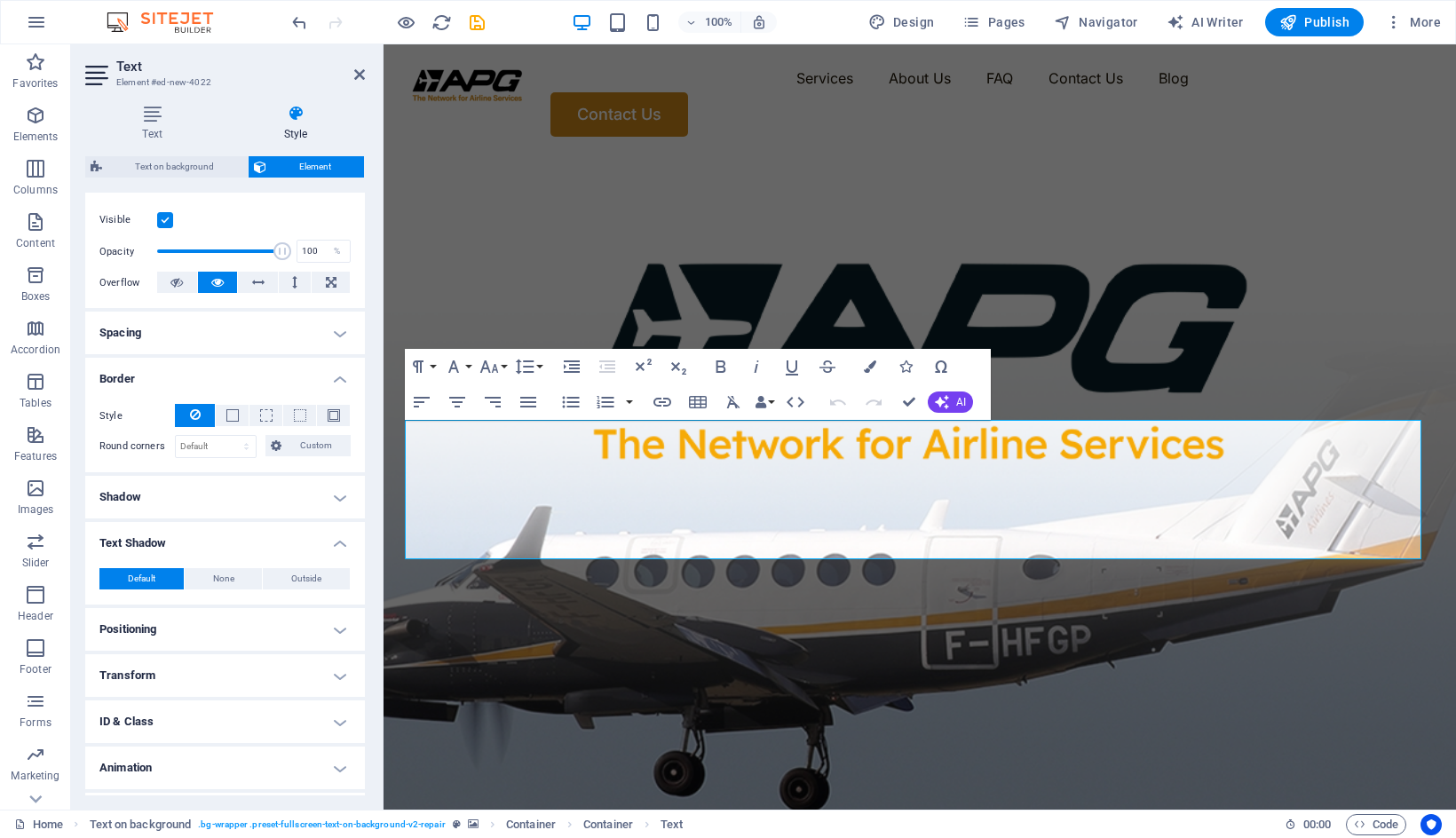 click on "Spacing" at bounding box center [225, 333] 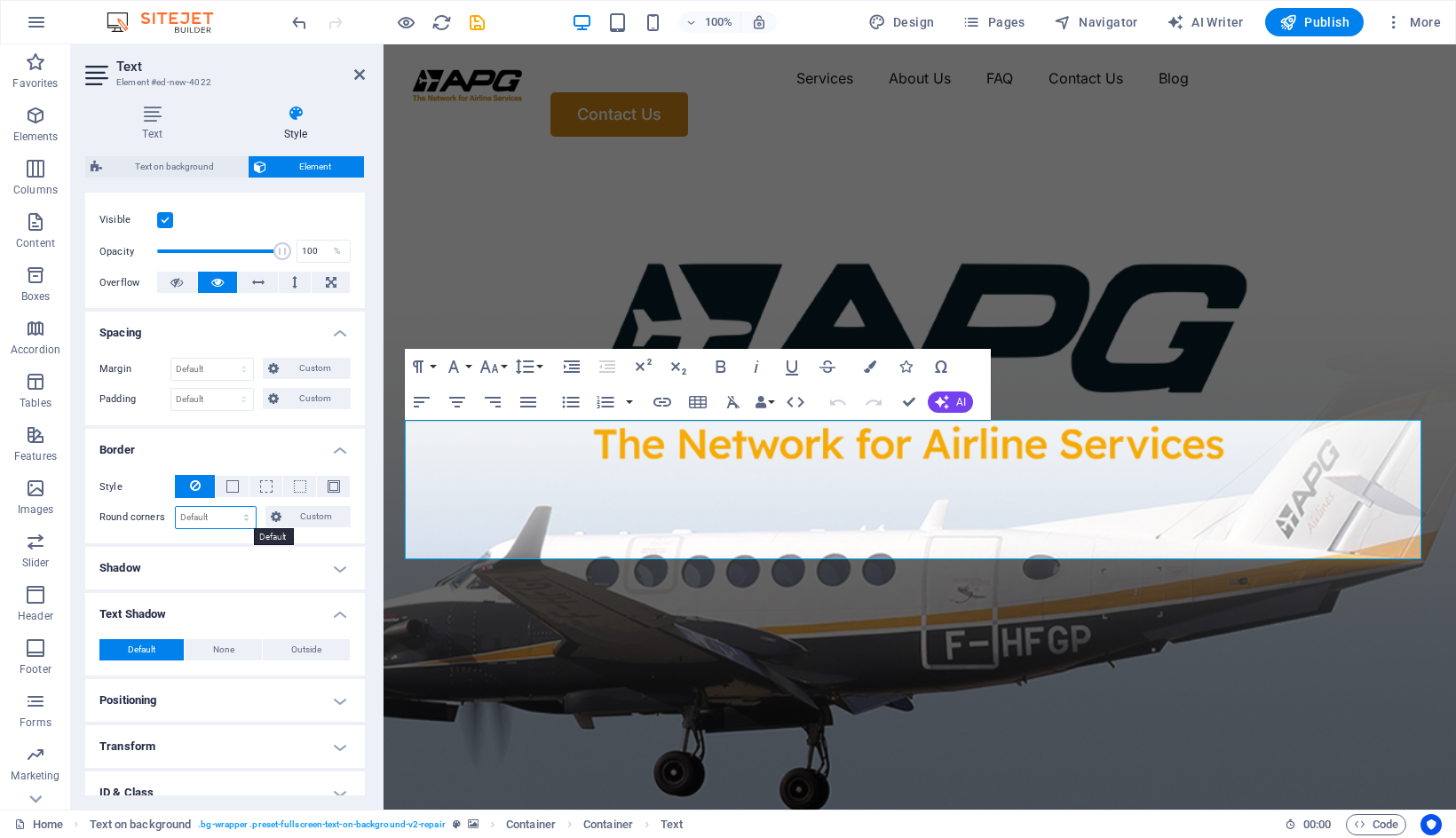 click on "Default px rem % vh vw Custom" at bounding box center [216, 518] 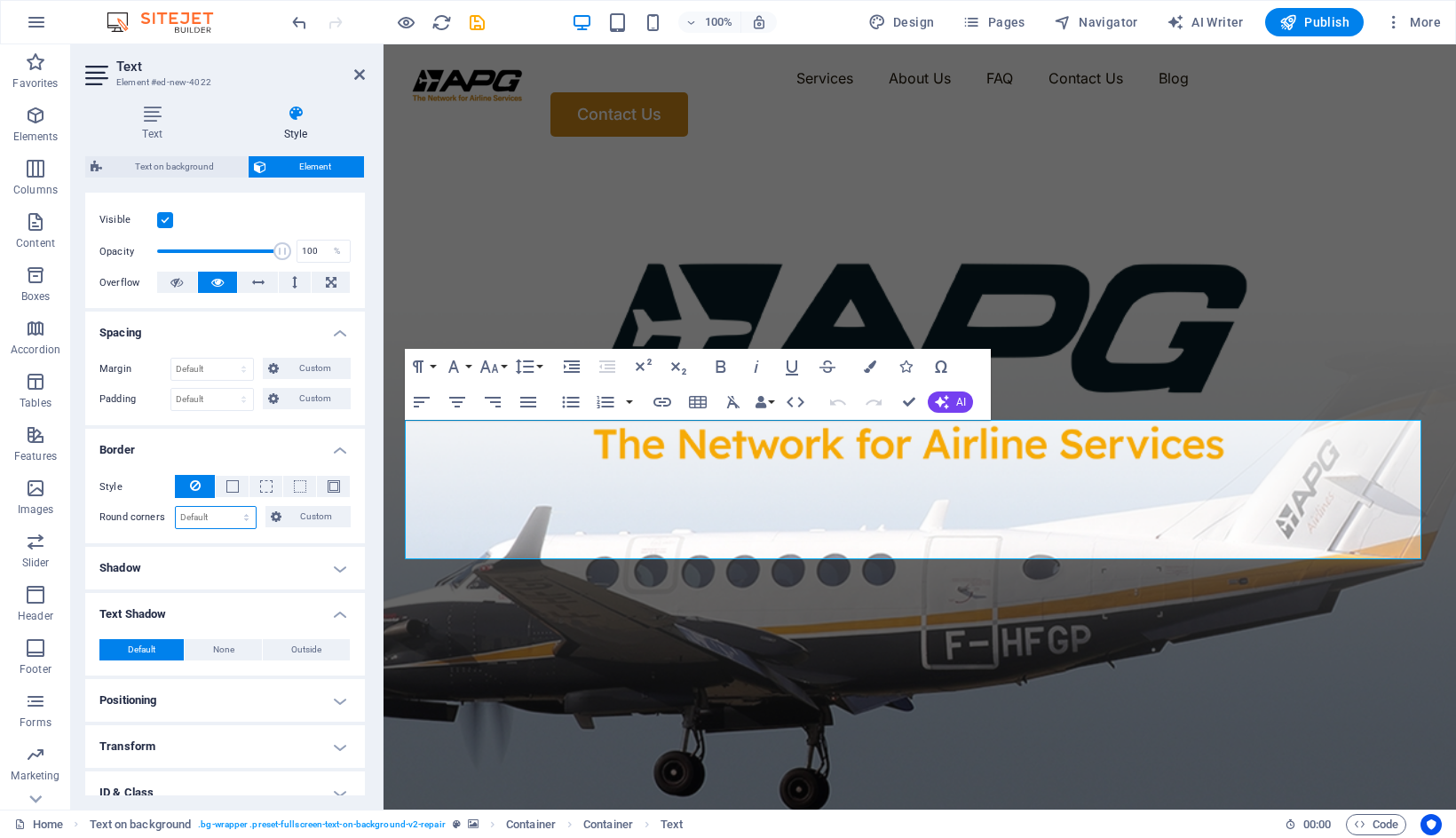 select on "px" 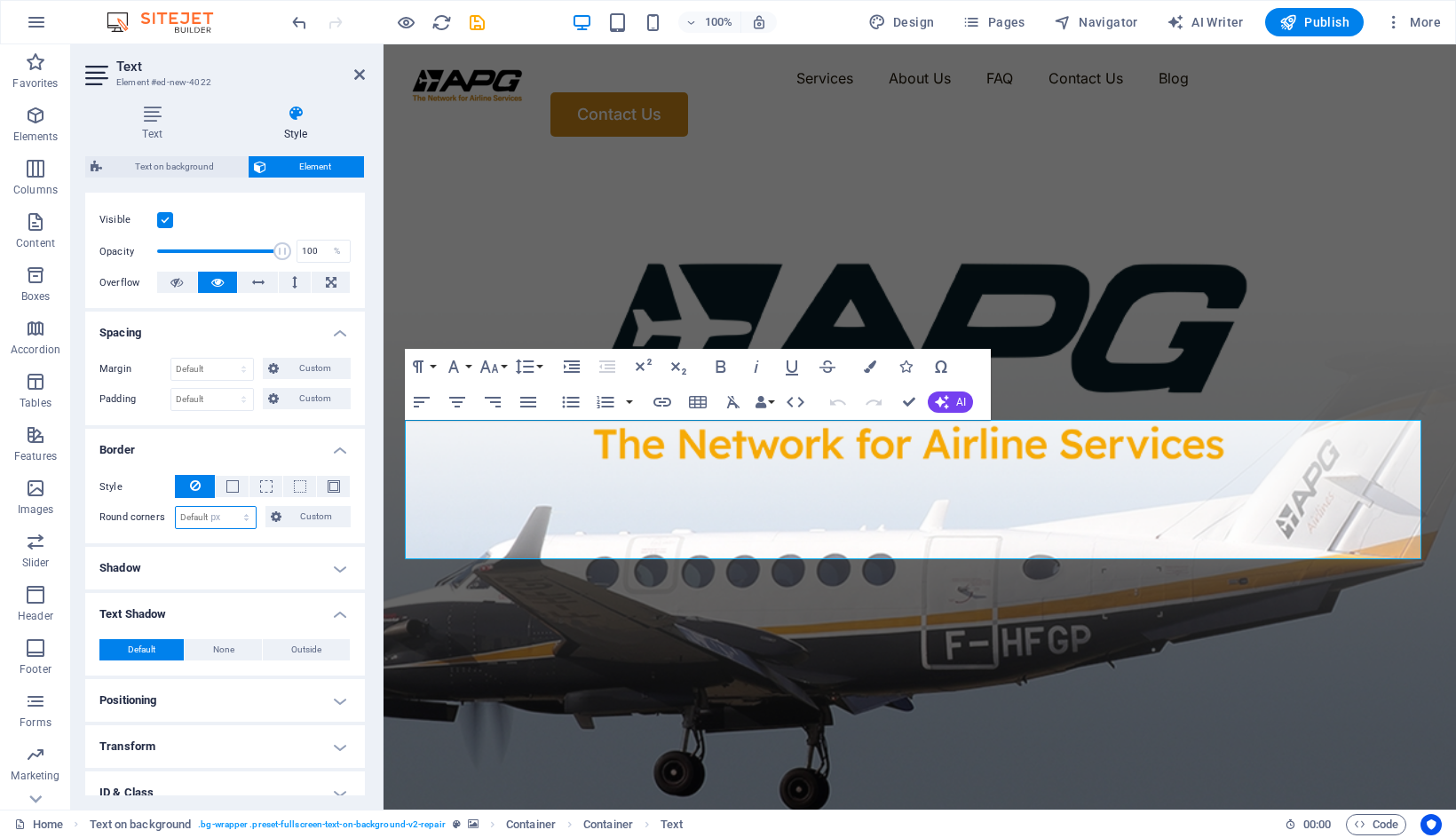 click on "Default px rem % vh vw Custom" at bounding box center [216, 518] 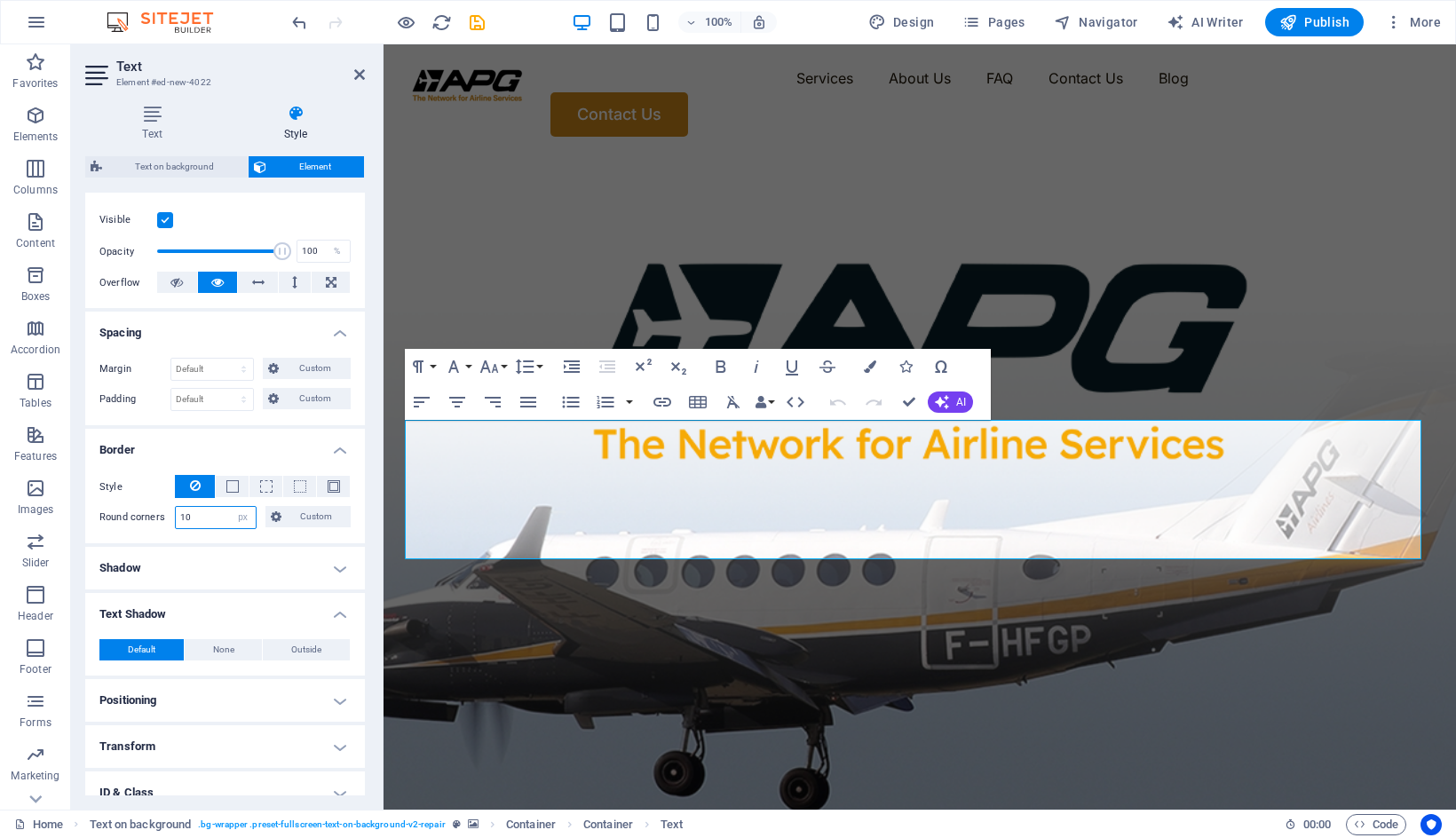 type on "10" 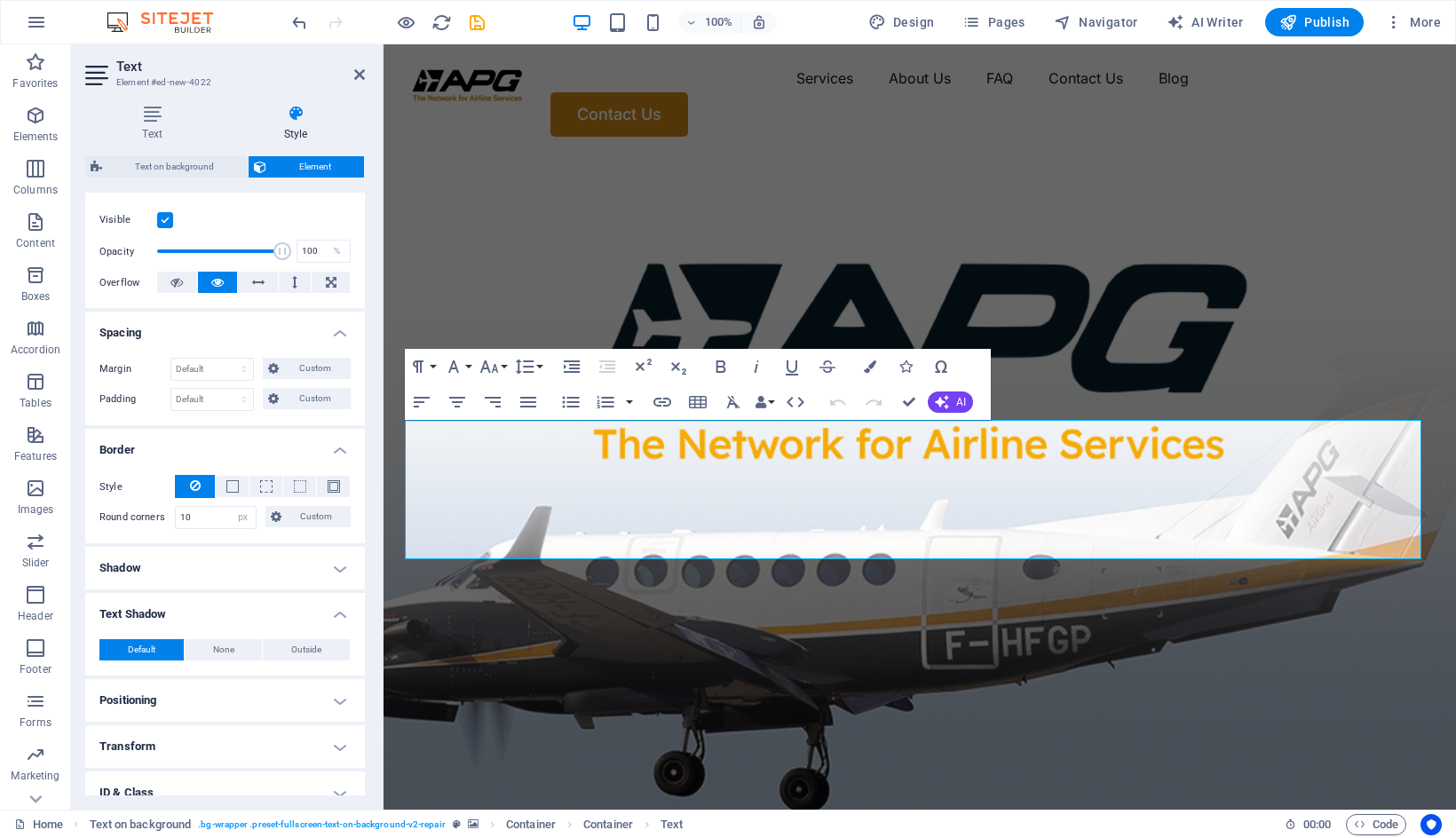 click at bounding box center (920, 518) 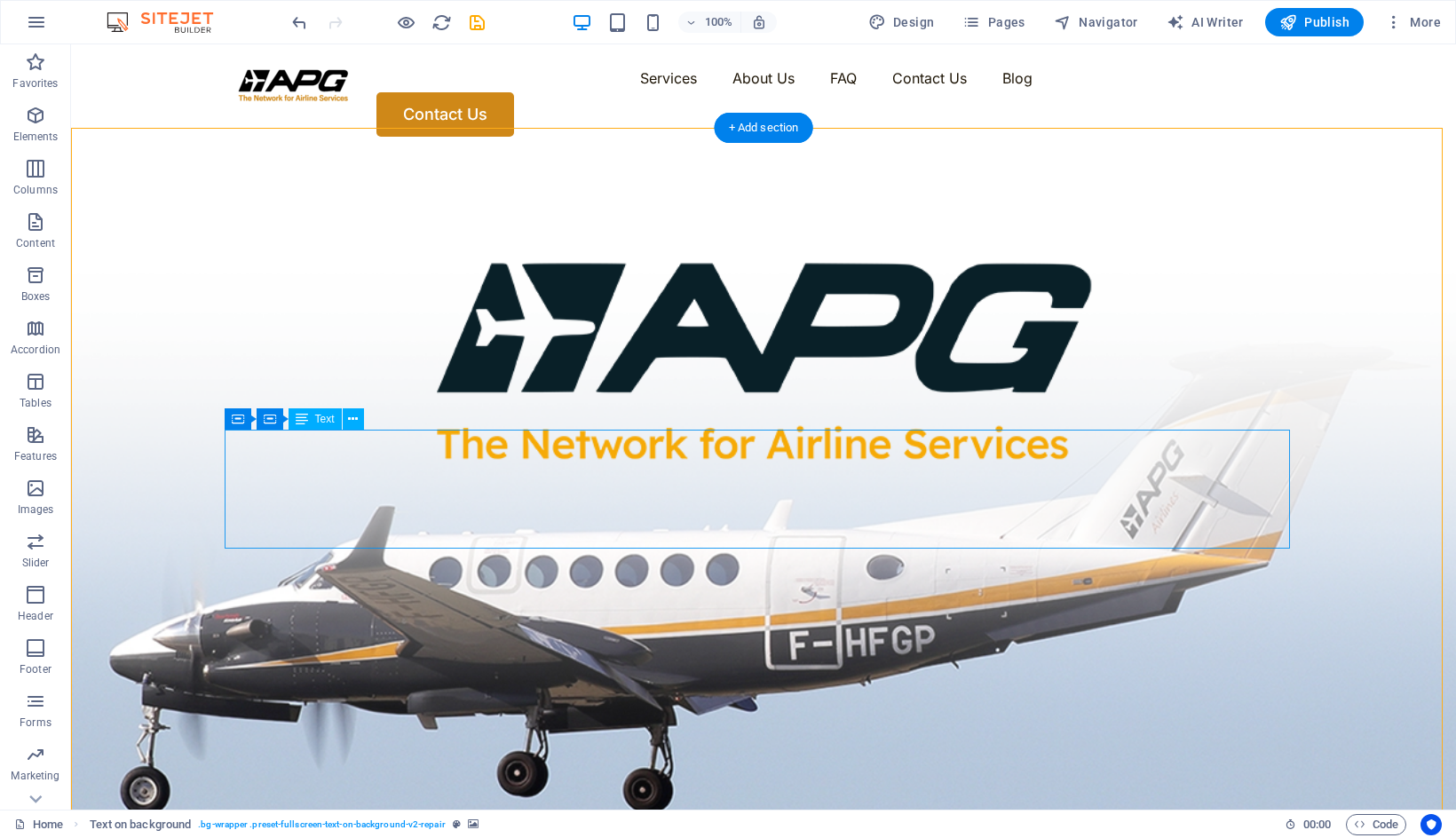 click on "With 92 APG Global Associates and Service Partners, APG Brunei are present in 150 countries and have relationships with over 255 airlines. Services include Sales Representation Services, variable cost access to BSPs and ARC systems, Interline E-Ticketing, Airline Passenger Insurance, ATPCO Fare Filling services." at bounding box center (764, 939) 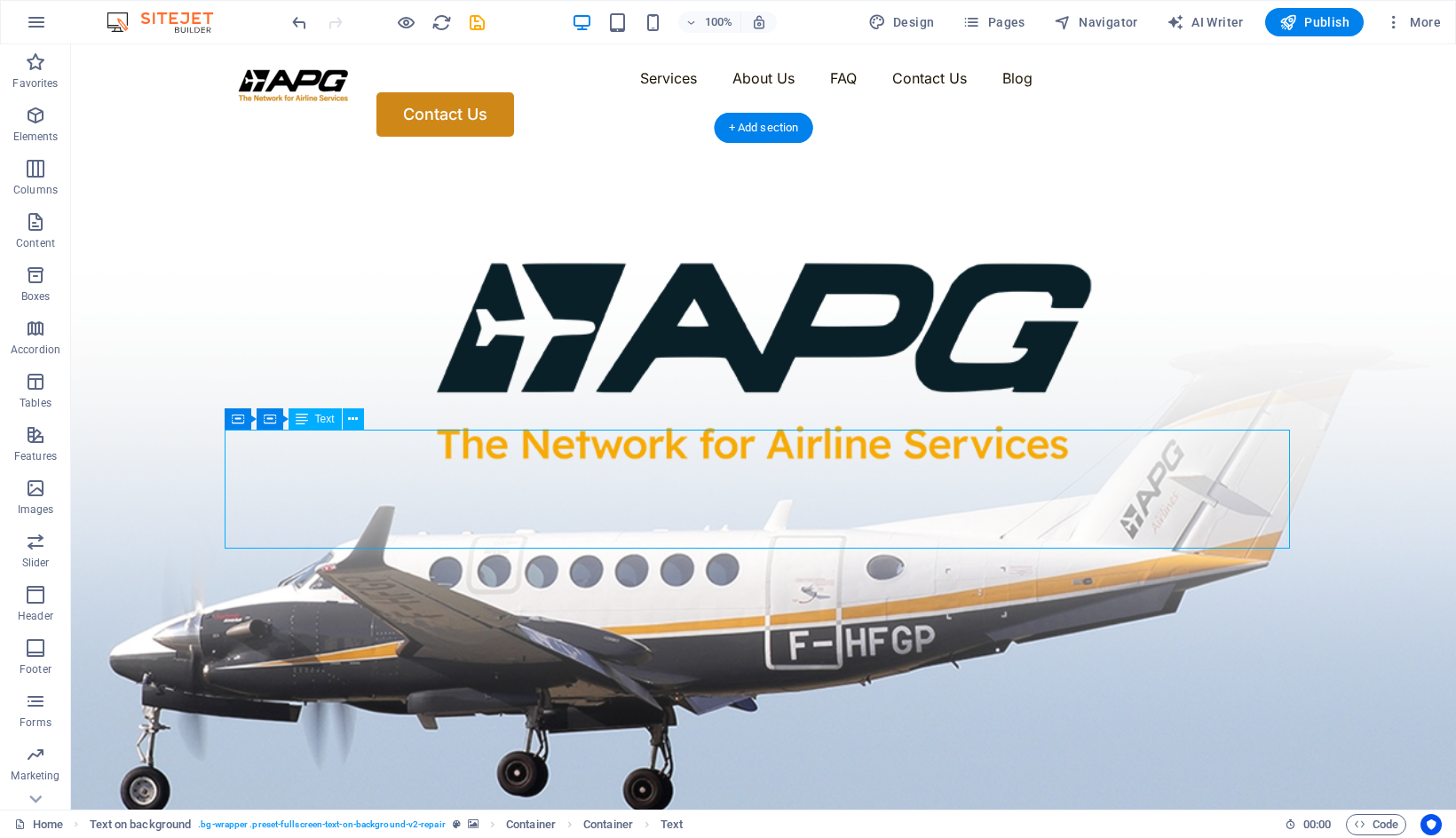 drag, startPoint x: 1278, startPoint y: 489, endPoint x: 1278, endPoint y: 502, distance: 13 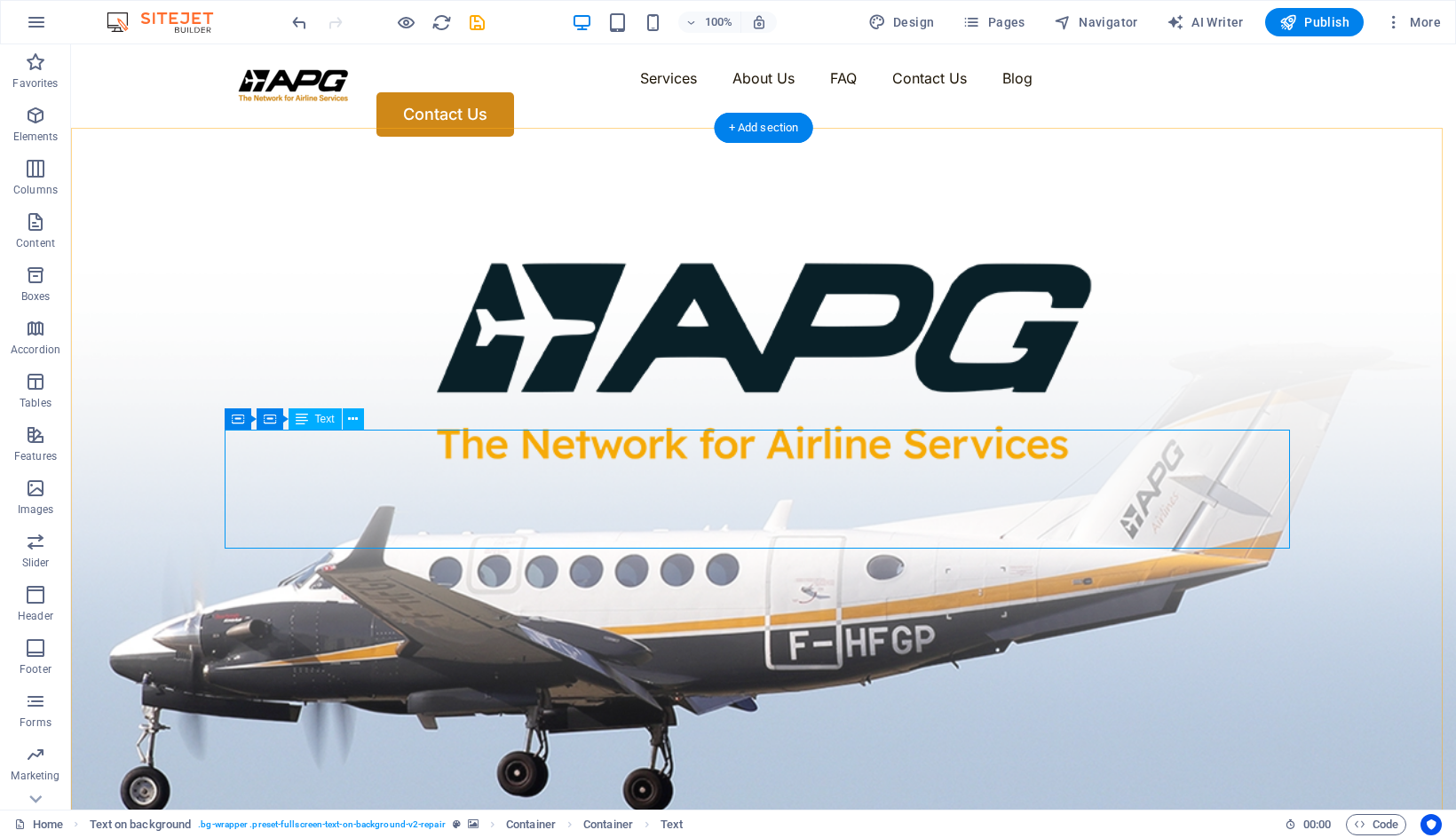 click on "With more than 150 partners available for ticketing on GP-275, APG committed to providing expanded options and seamless ticketing solutions for travel agents worldwide." at bounding box center (764, 989) 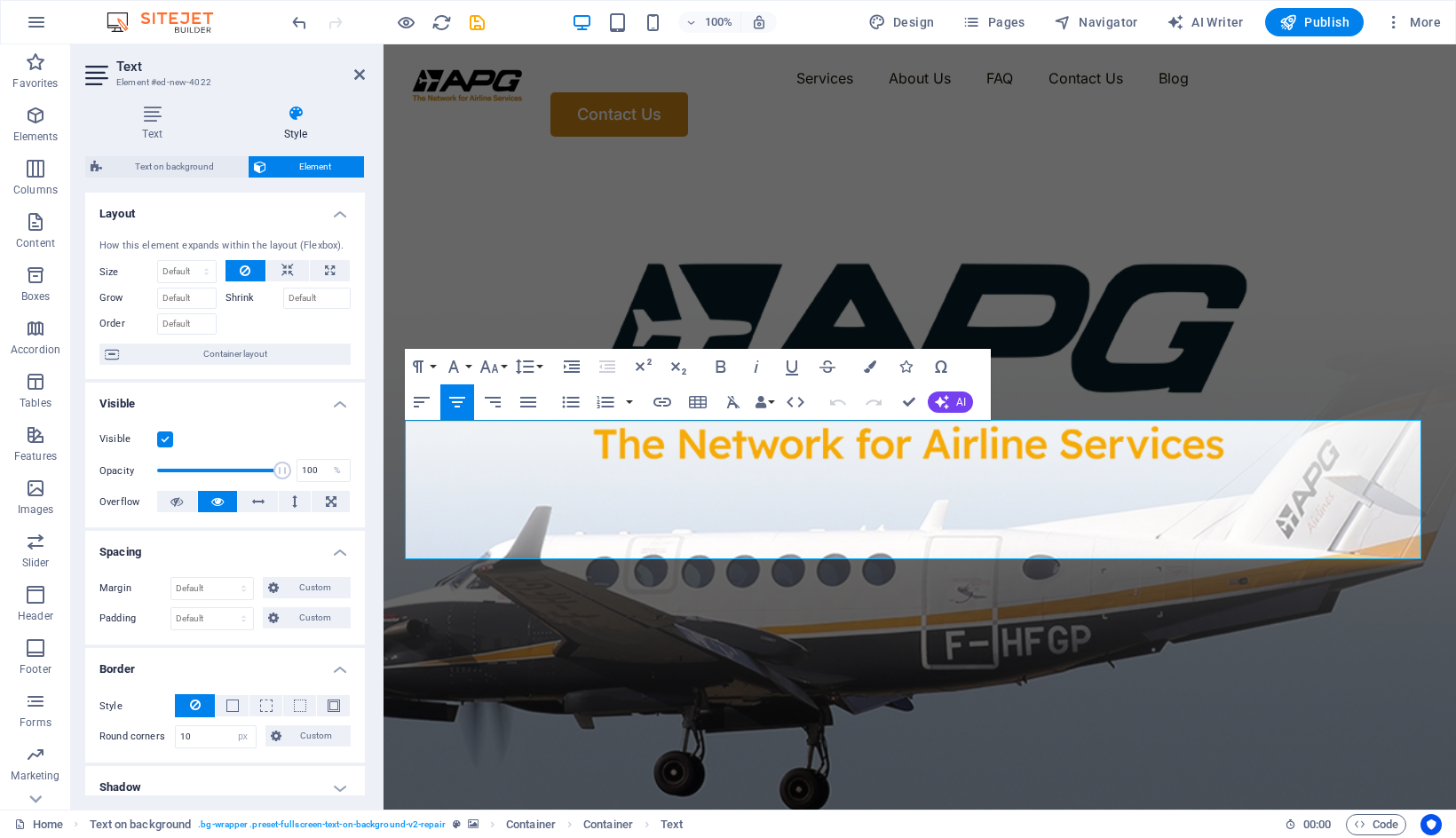 click at bounding box center [920, 518] 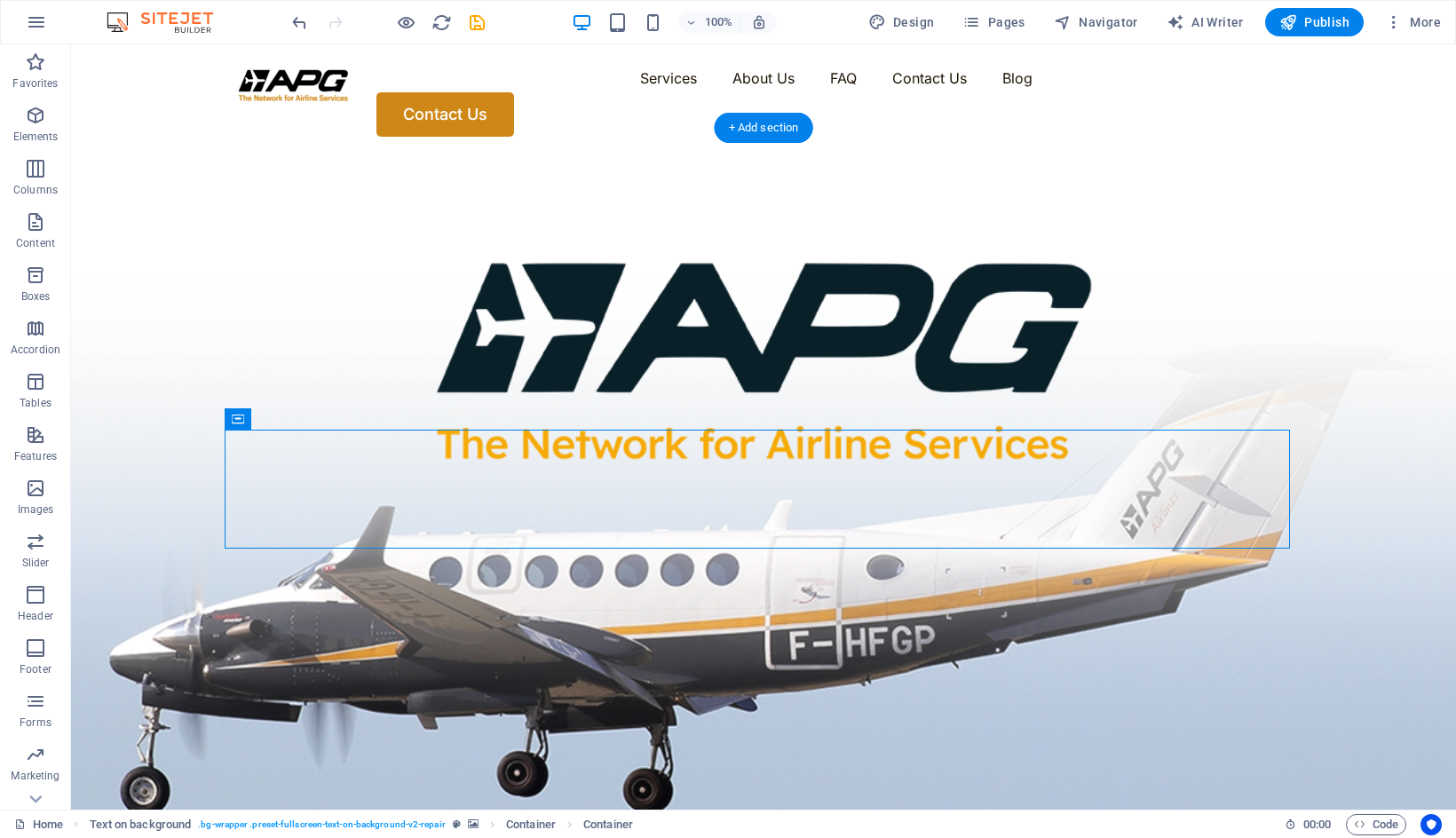 drag, startPoint x: 344, startPoint y: 468, endPoint x: 287, endPoint y: 488, distance: 60.40695 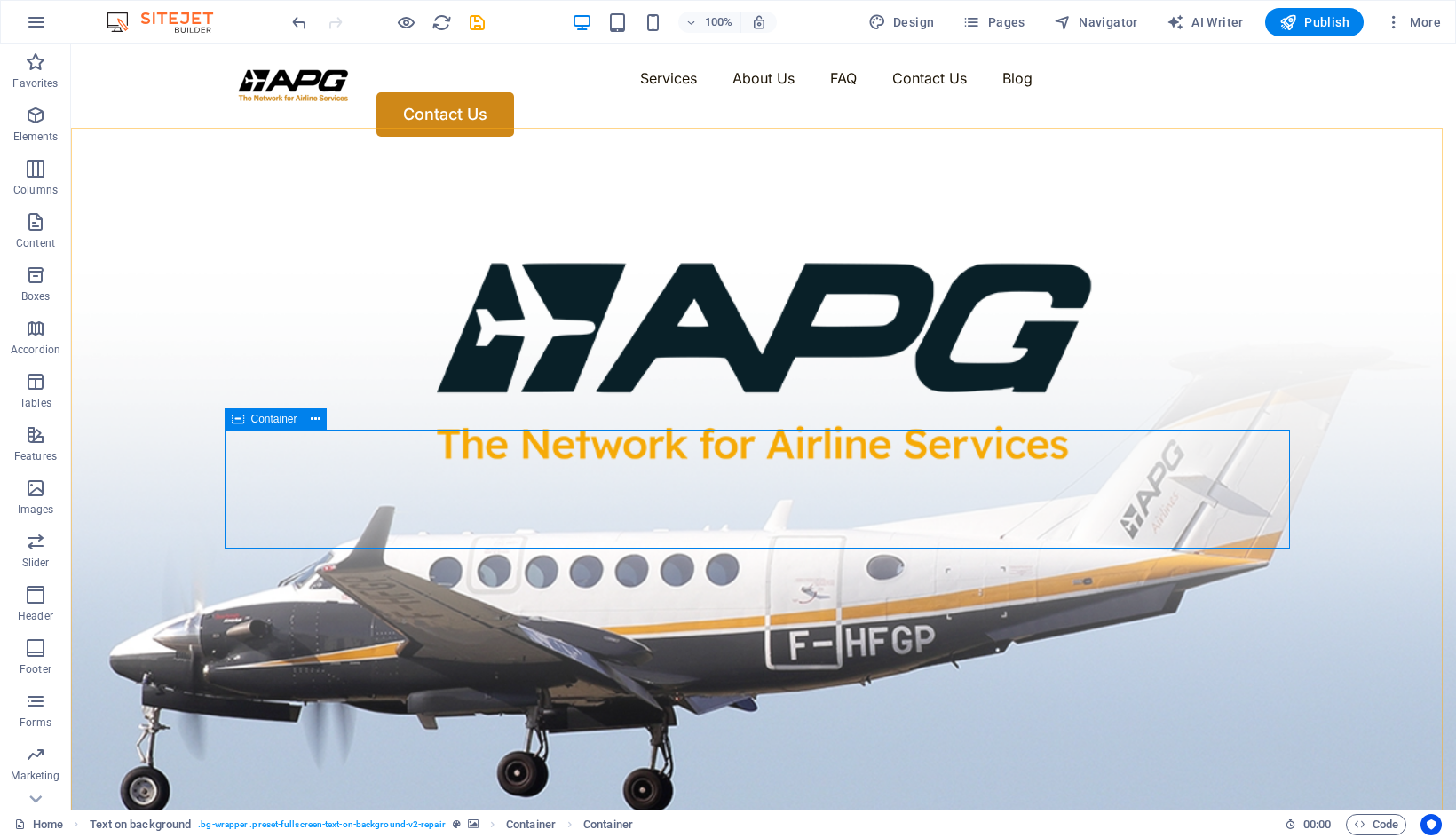 click at bounding box center [238, 419] 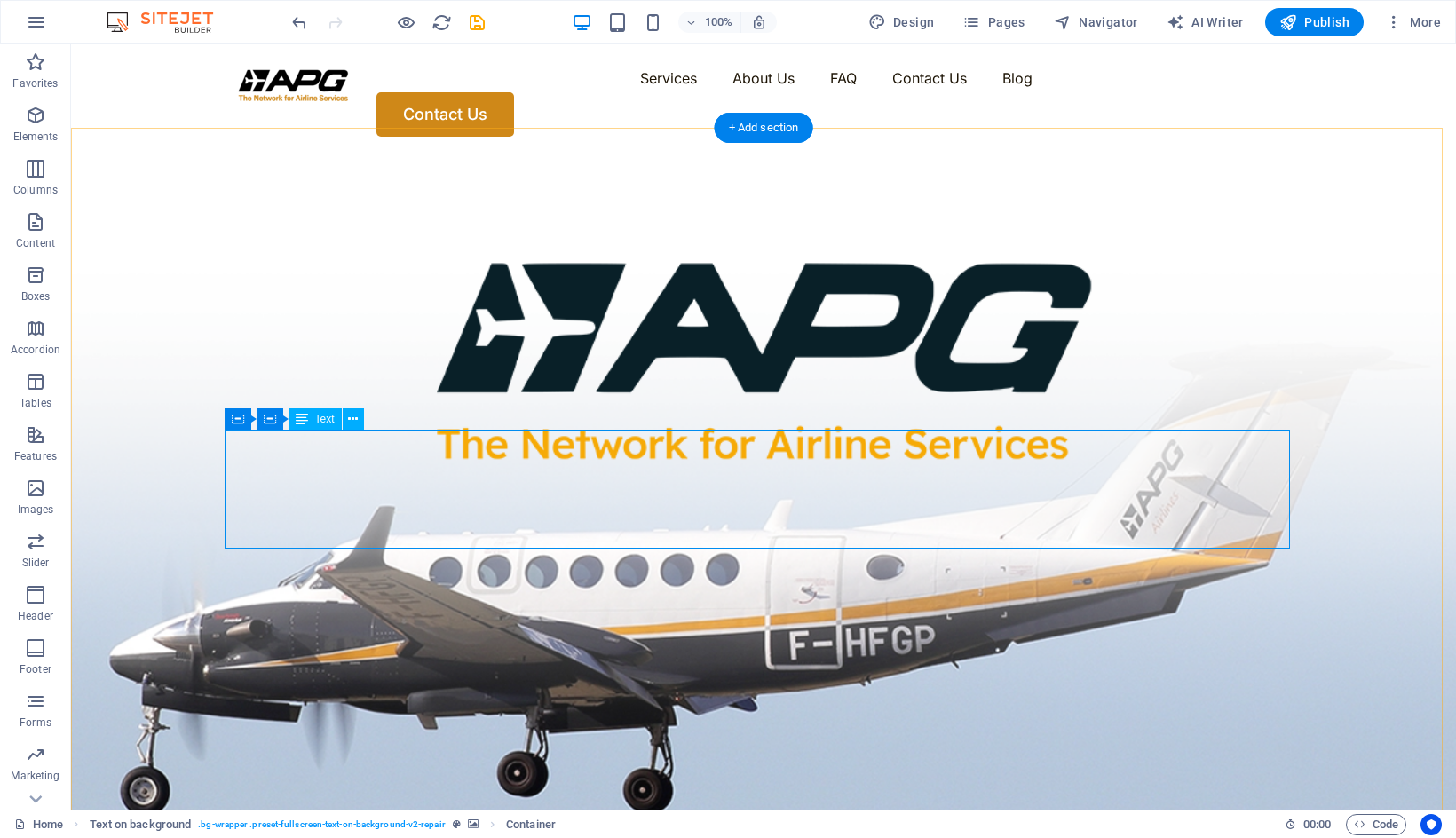 click on "With 92 APG Global Associates and Service Partners, APG Brunei are present in 150 countries and have relationships with over 255 airlines. Services include Sales Representation Services, variable cost access to BSPs and ARC systems, Interline E-Ticketing, Airline Passenger Insurance, ATPCO Fare Filling services." at bounding box center [764, 939] 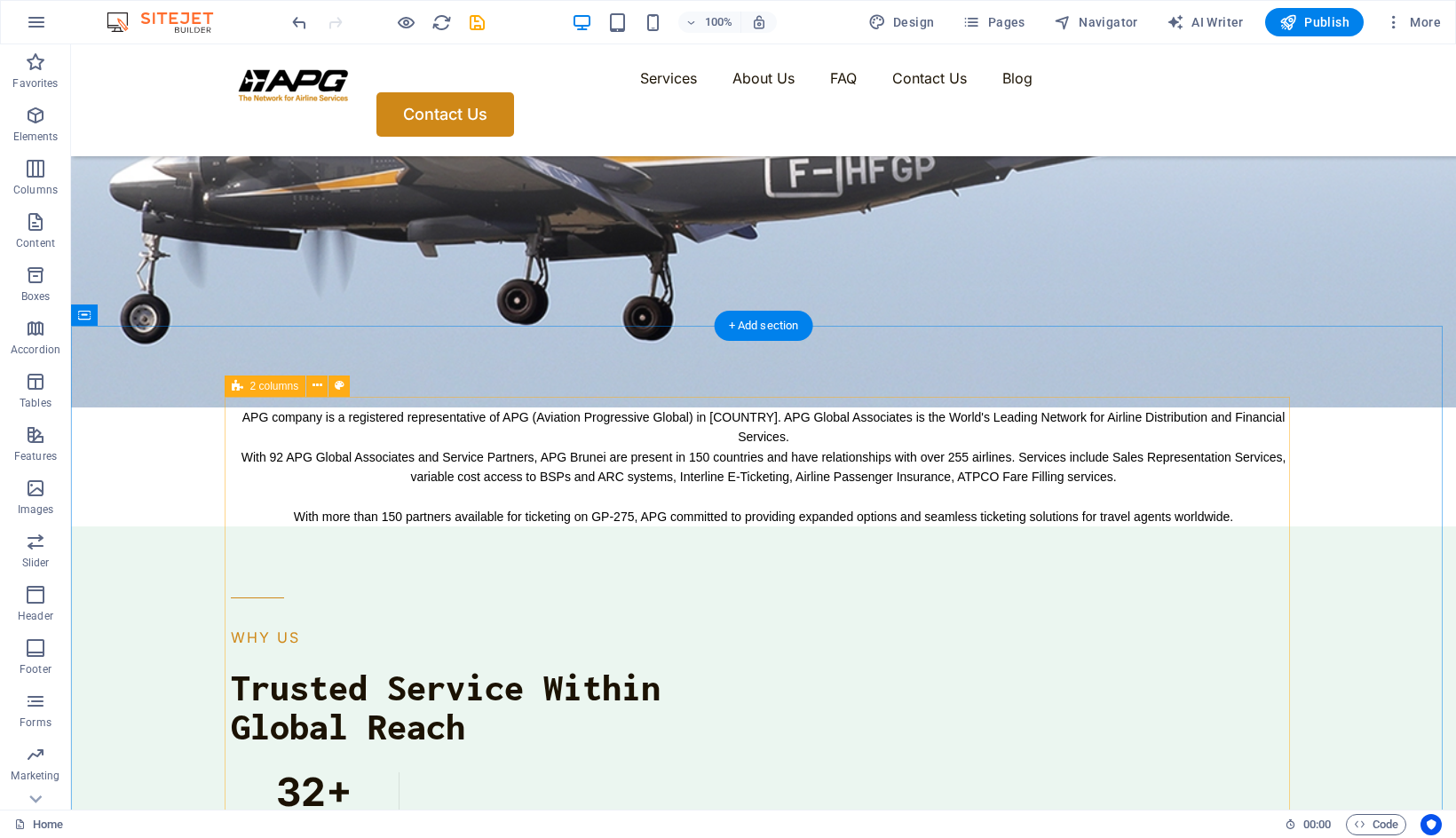 scroll, scrollTop: 89, scrollLeft: 0, axis: vertical 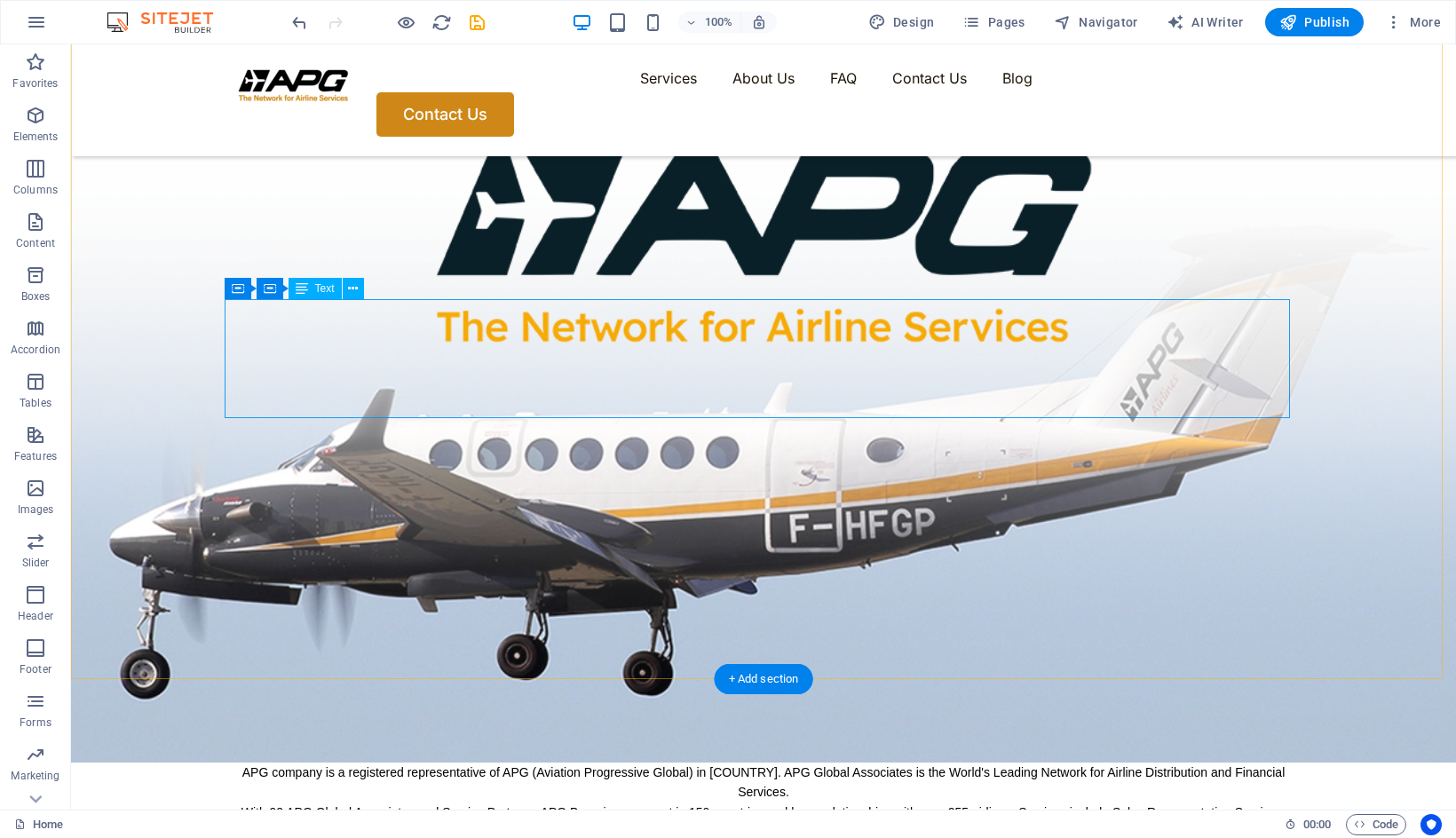 click on "With 92 APG Global Associates and Service Partners, APG Brunei are present in 150 countries and have relationships with over 255 airlines. Services include Sales Representation Services, variable cost access to BSPs and ARC systems, Interline E-Ticketing, Airline Passenger Insurance, ATPCO Fare Filling services." at bounding box center [764, 822] 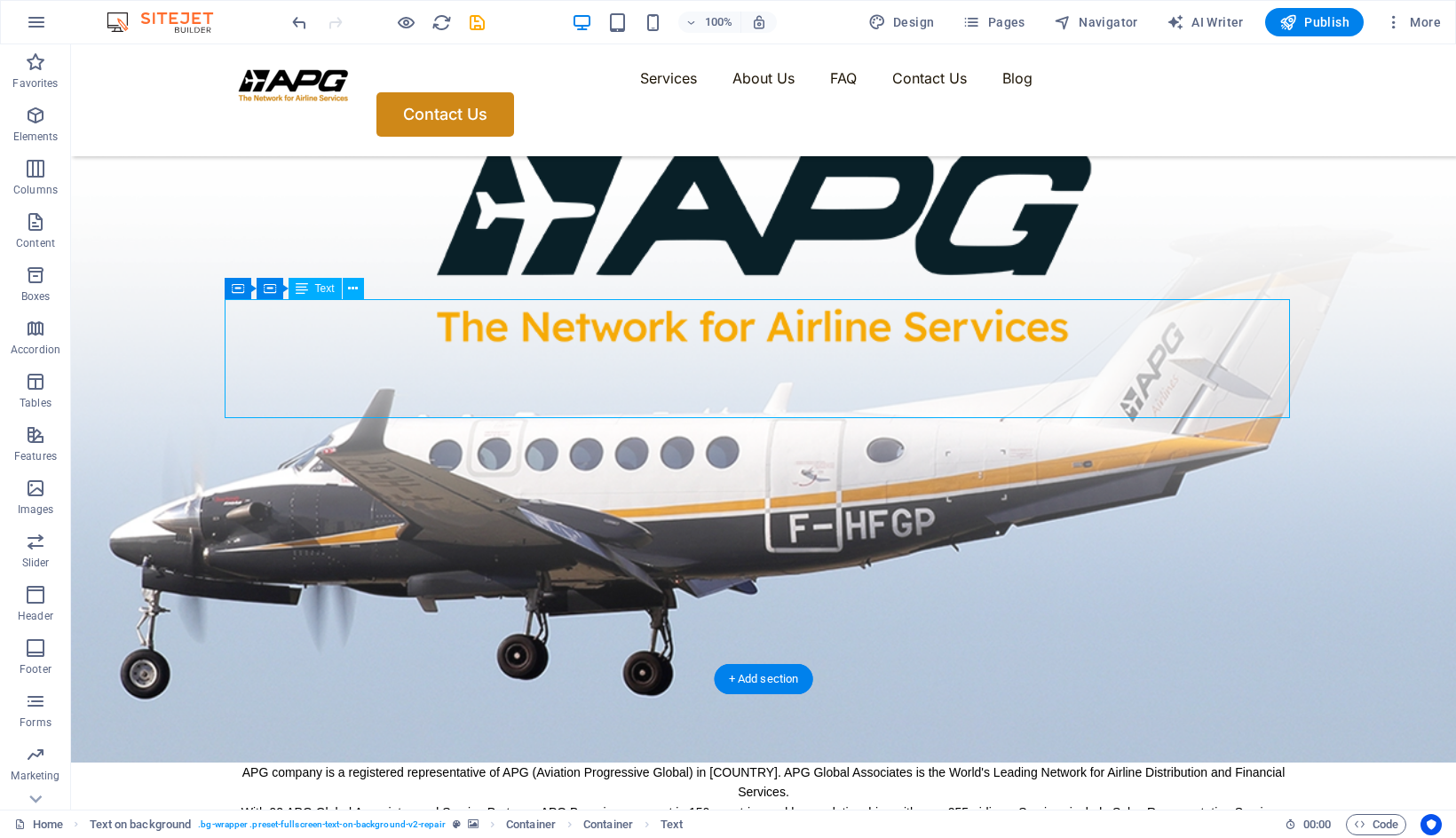 click at bounding box center [764, 852] 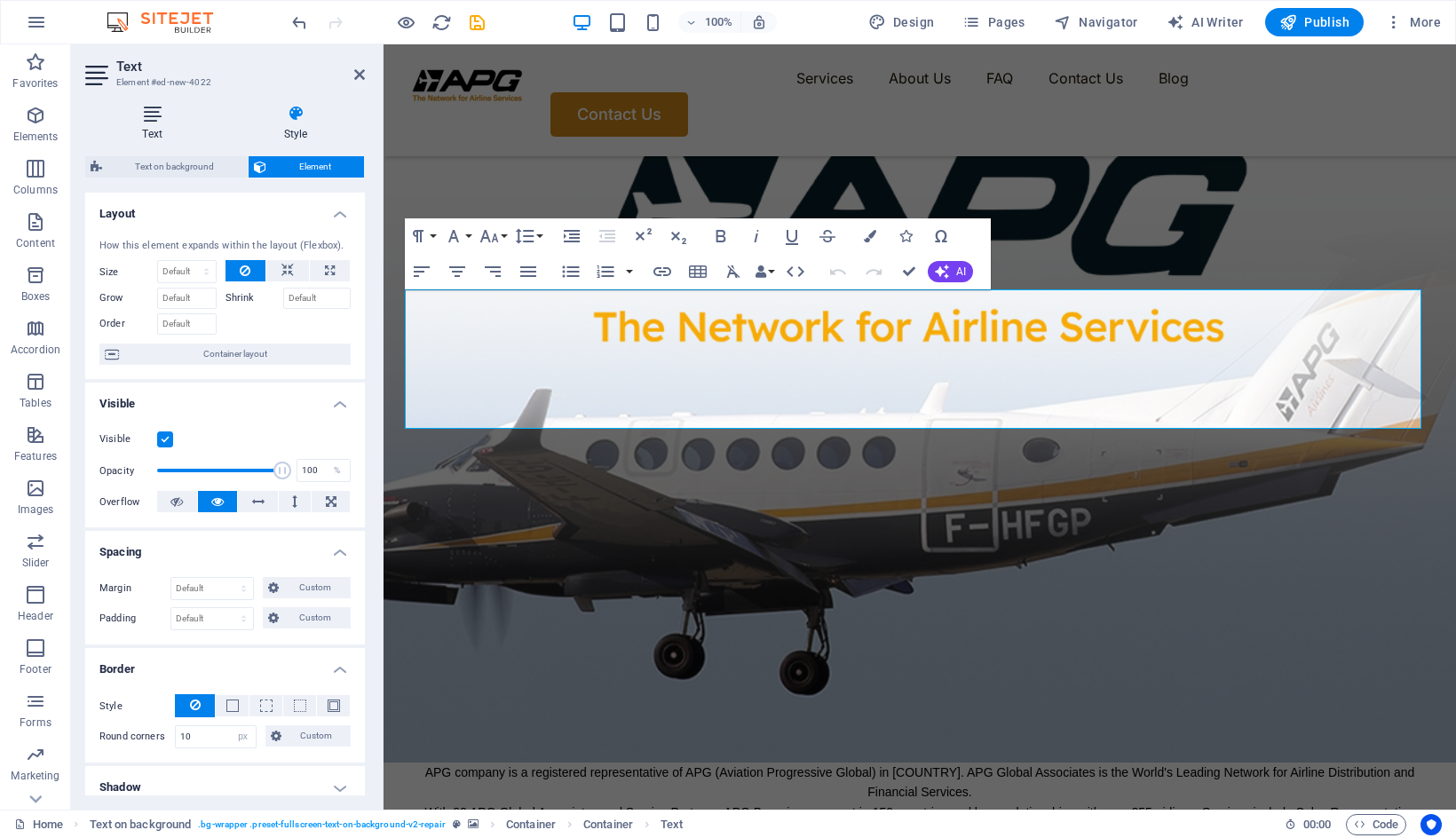click on "Text" at bounding box center [155, 123] 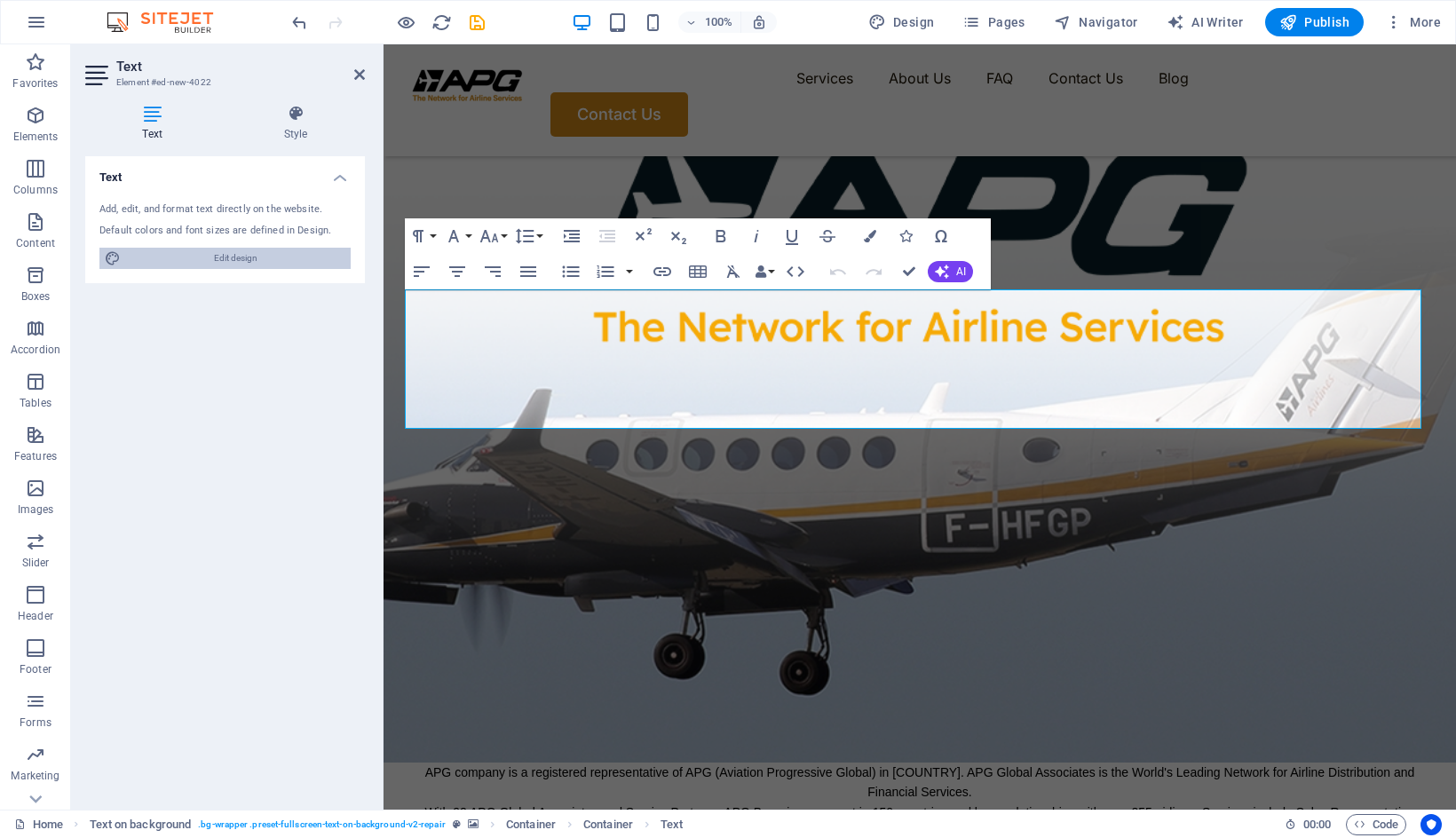 click on "Edit design" at bounding box center (235, 258) 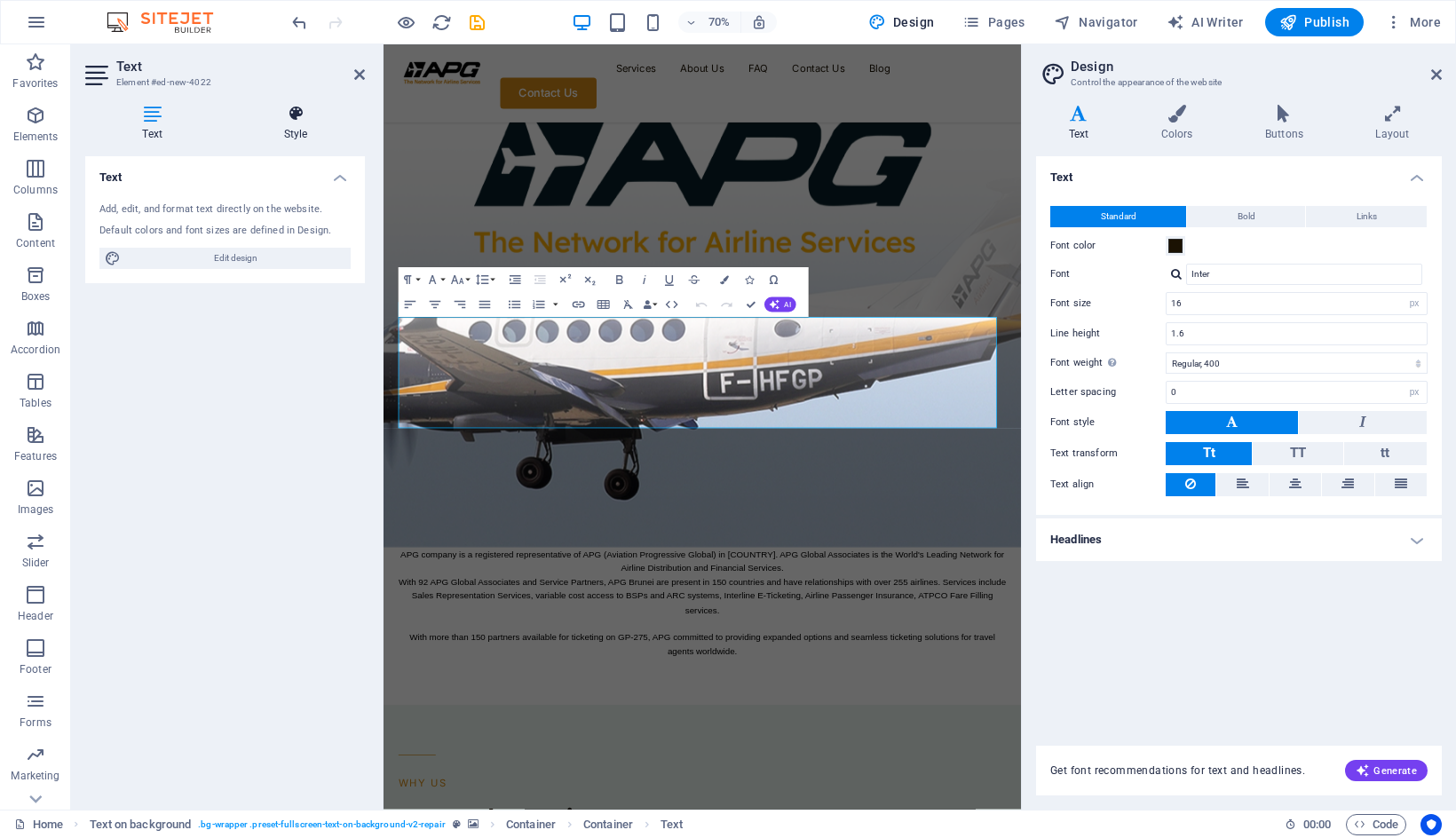 click on "Style" at bounding box center (296, 123) 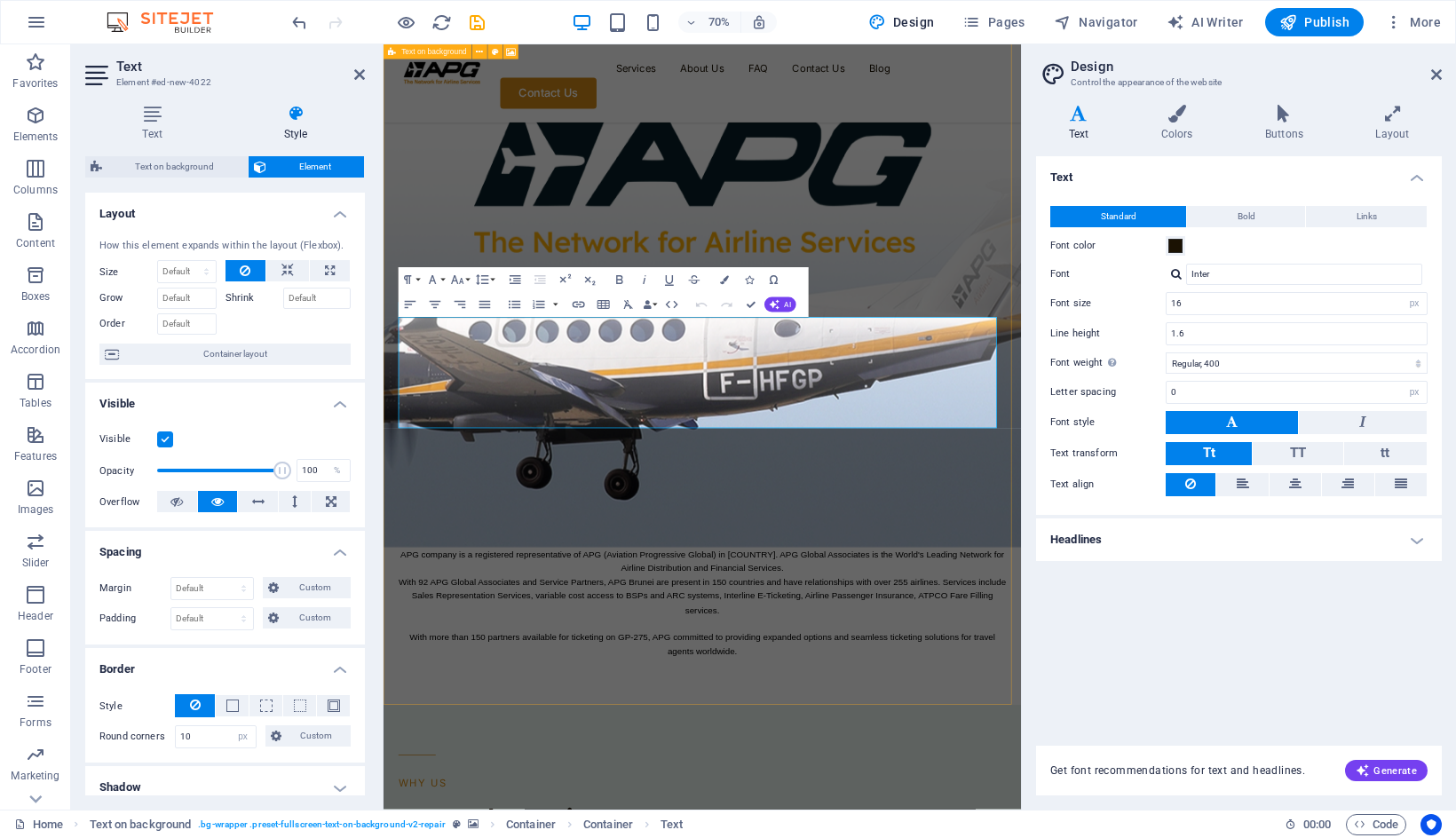 click on "APG company is a registered representative of APG (Aviation Progressive Global) in Brunei Darussalam. APG Global Associates is the World's Leading Network for Airline Distribution and Financial Services.  With 92 APG Global Associates and Service Partners, APG Brunei are present in 150 countries and have relationships with over 255 airlines. Services include Sales Representation Services, variable cost access to BSPs and ARC systems, Interline E-Ticketing, Airline Passenger Insurance, ATPCO Fare Filling services.   With more than 150 partners available for ticketing on GP-275, APG committed to providing expanded options and seamless ticketing solutions for travel agents worldwide." at bounding box center (839, 471) 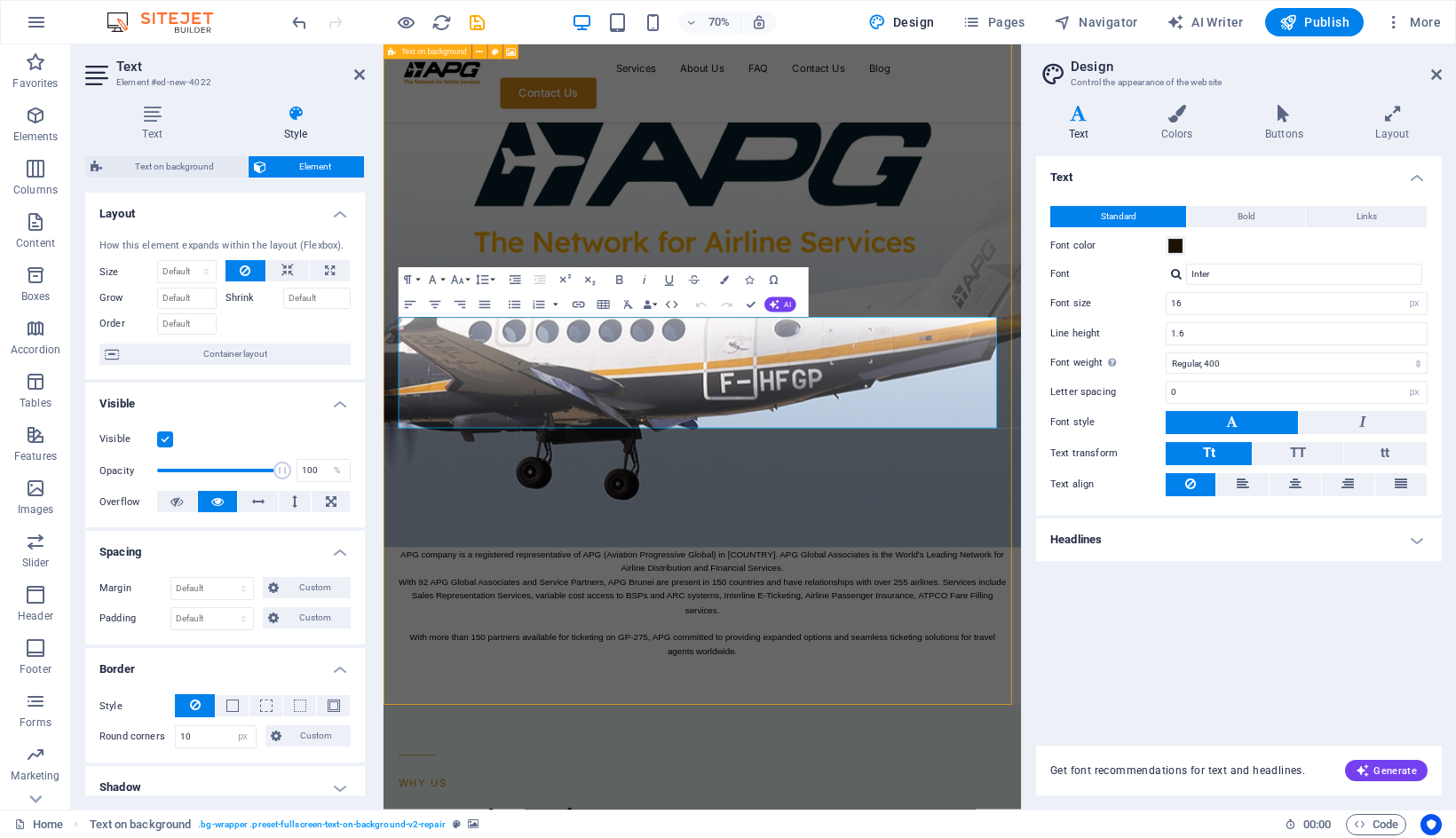 click on "APG company is a registered representative of APG (Aviation Progressive Global) in Brunei Darussalam. APG Global Associates is the World's Leading Network for Airline Distribution and Financial Services.  With 92 APG Global Associates and Service Partners, APG Brunei are present in 150 countries and have relationships with over 255 airlines. Services include Sales Representation Services, variable cost access to BSPs and ARC systems, Interline E-Ticketing, Airline Passenger Insurance, ATPCO Fare Filling services.   With more than 150 partners available for ticketing on GP-275, APG committed to providing expanded options and seamless ticketing solutions for travel agents worldwide." at bounding box center (839, 471) 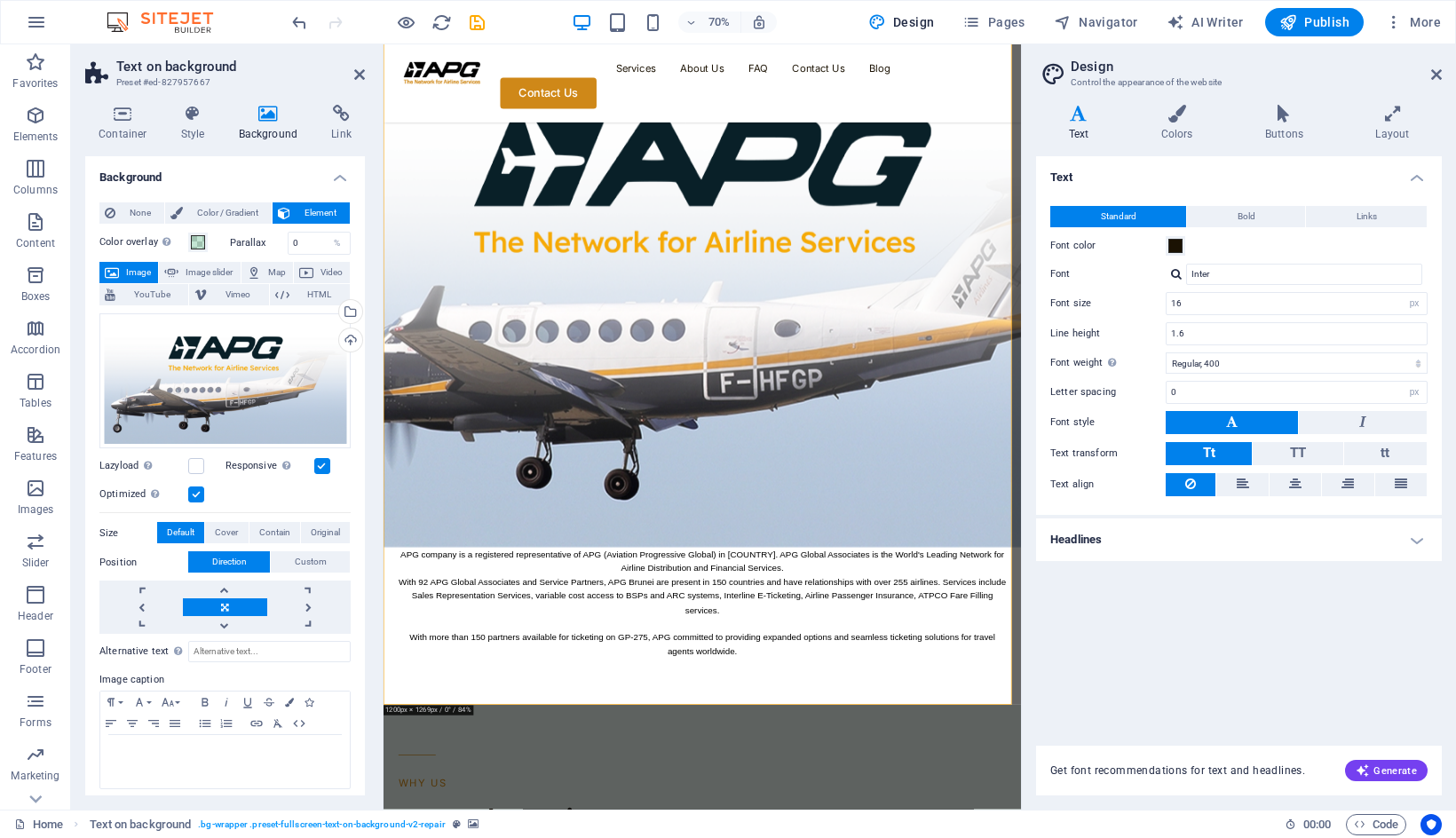 click on "APG company is a registered representative of APG (Aviation Progressive Global) in Brunei Darussalam. APG Global Associates is the World's Leading Network for Airline Distribution and Financial Services.  With 92 APG Global Associates and Service Partners, APG Brunei are present in 150 countries and have relationships with over 255 airlines. Services include Sales Representation Services, variable cost access to BSPs and ARC systems, Interline E-Ticketing, Airline Passenger Insurance, ATPCO Fare Filling services.   With more than 150 partners available for ticketing on GP-275, APG committed to providing expanded options and seamless ticketing solutions for travel agents worldwide." at bounding box center [839, 471] 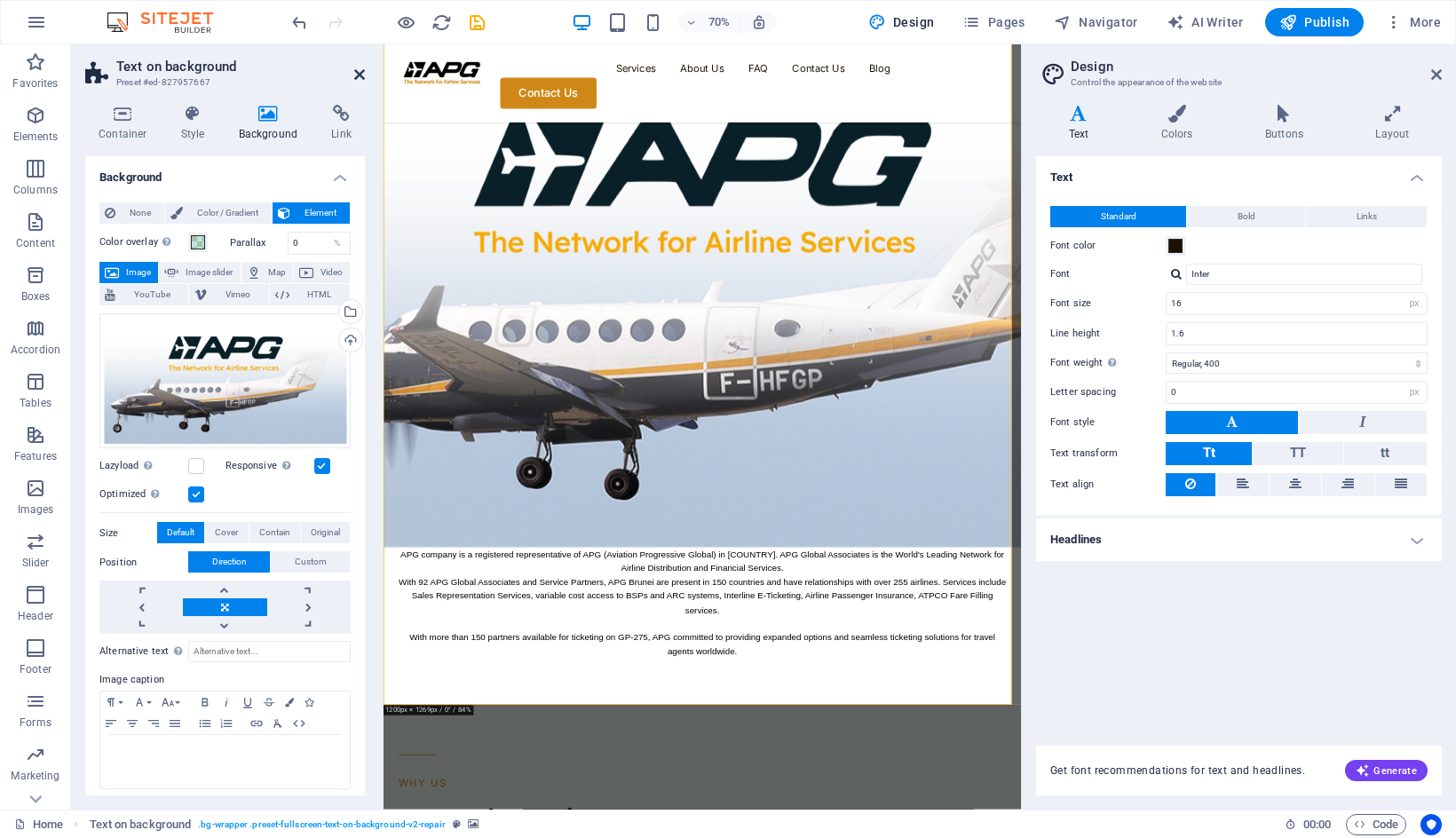 click at bounding box center (360, 75) 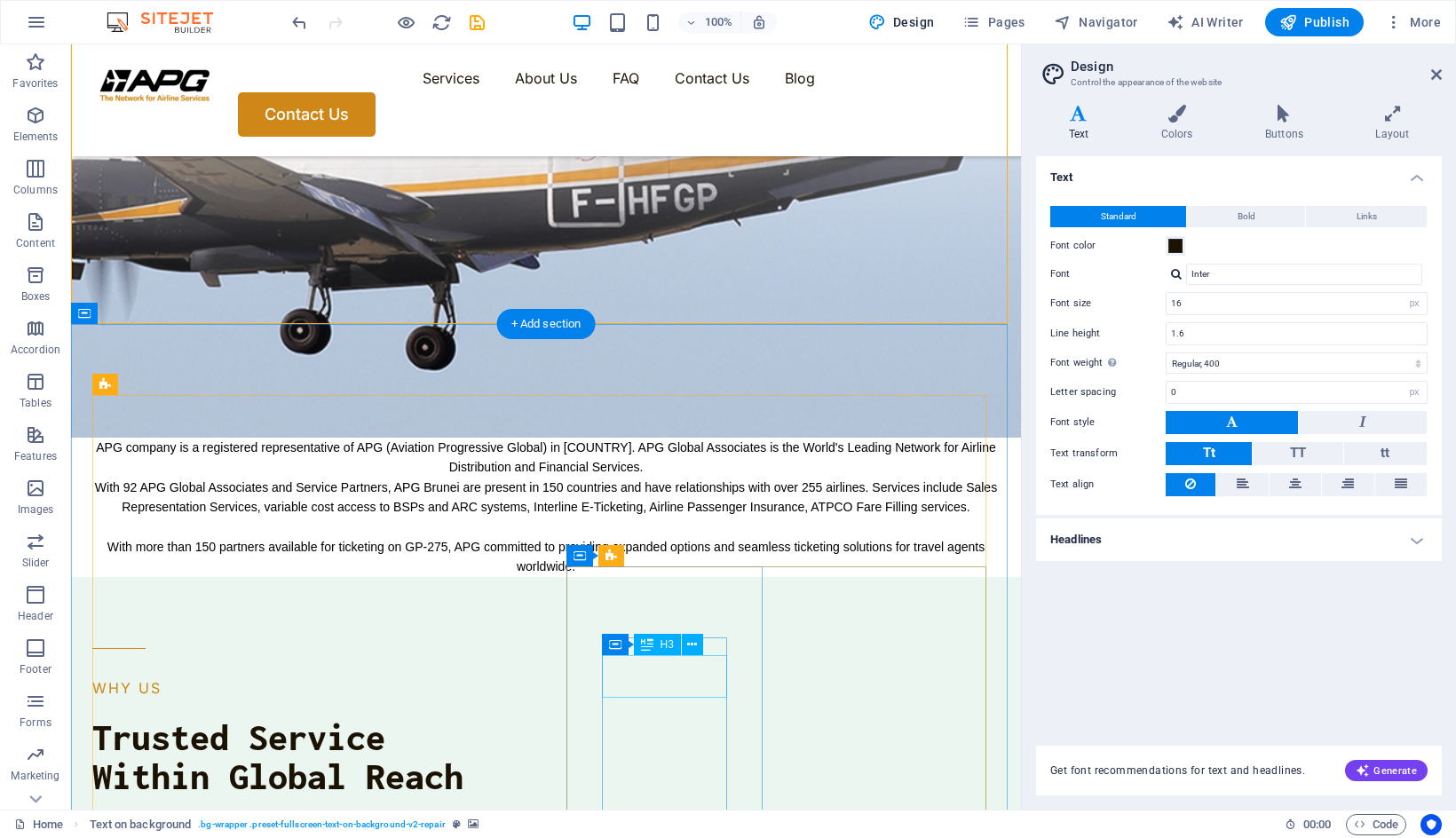 scroll, scrollTop: 444, scrollLeft: 0, axis: vertical 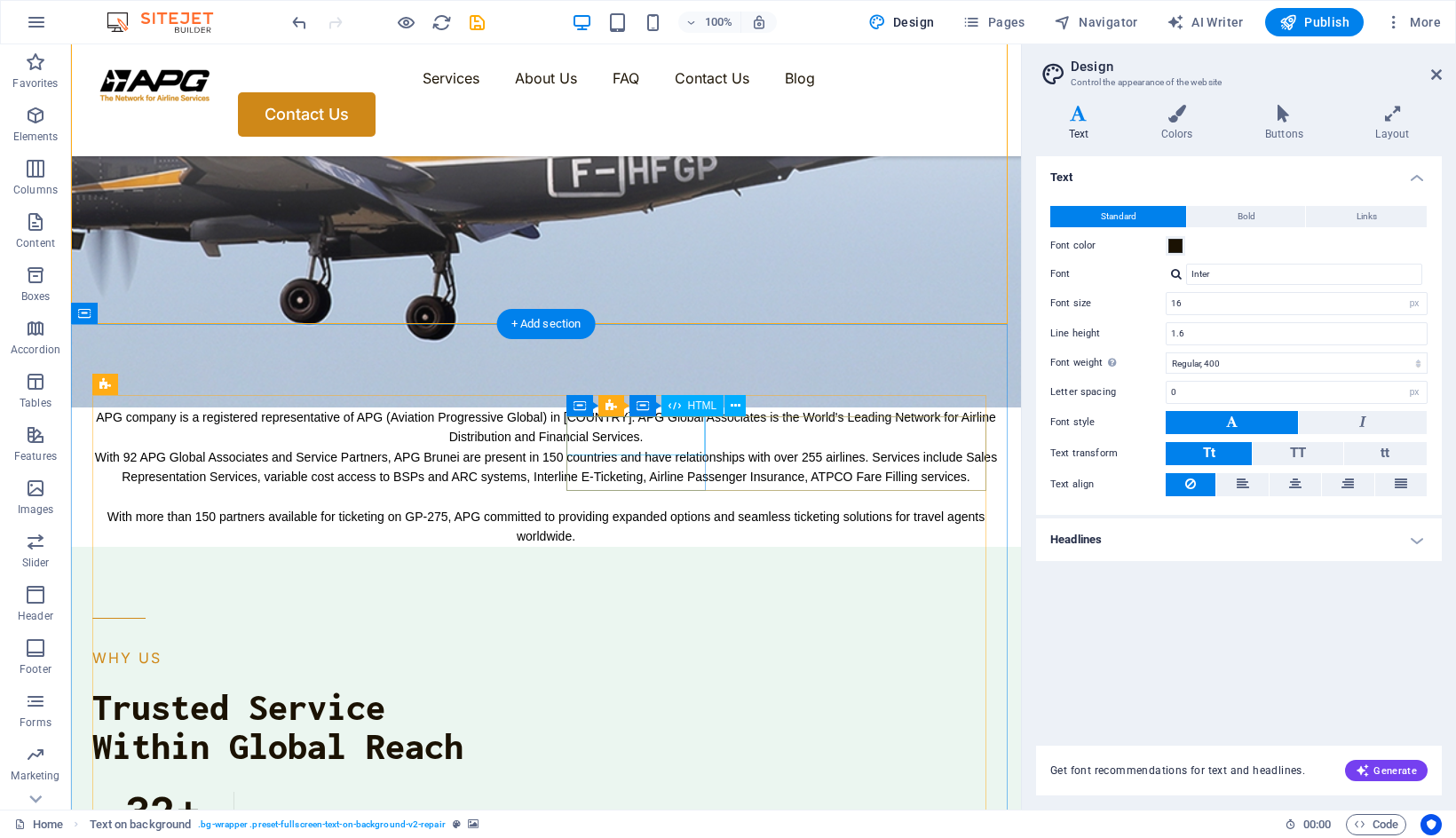 click on "32 +" at bounding box center [162, 811] 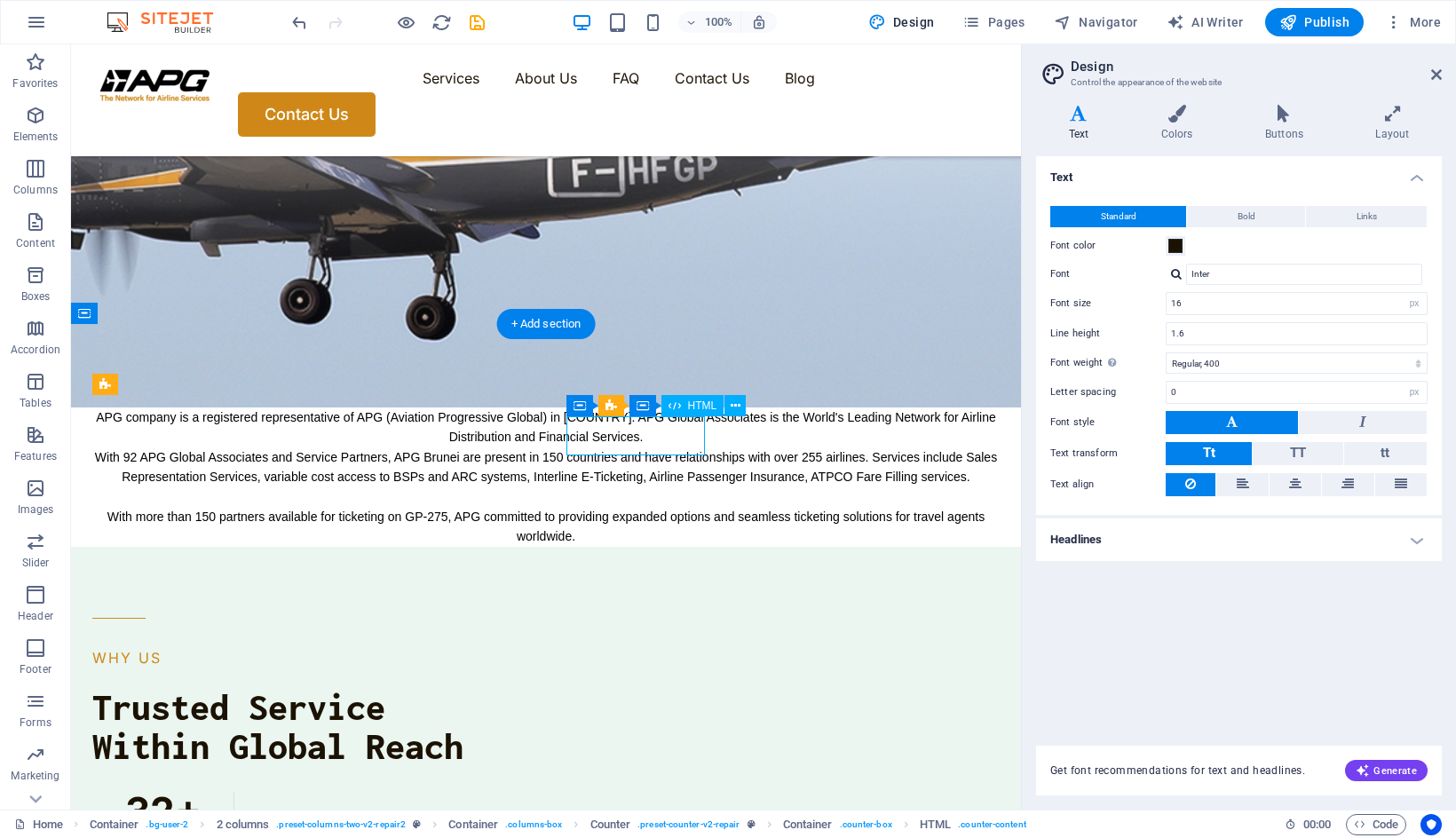 click on "32 +" at bounding box center [162, 811] 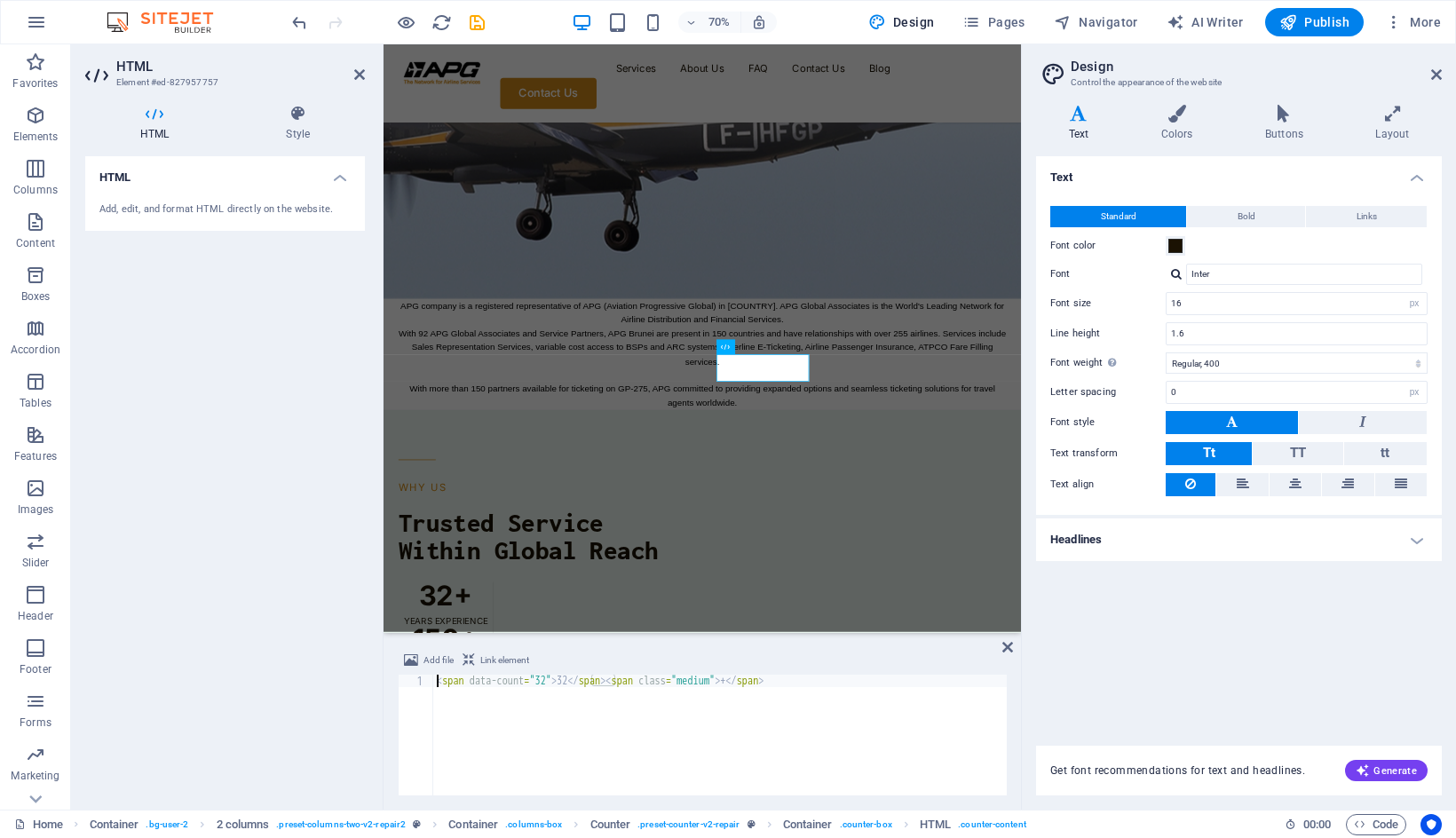 click on "< span   data-count = "32" > 32 </ span > < span   class = "medium" > + </ span >" at bounding box center (720, 747) 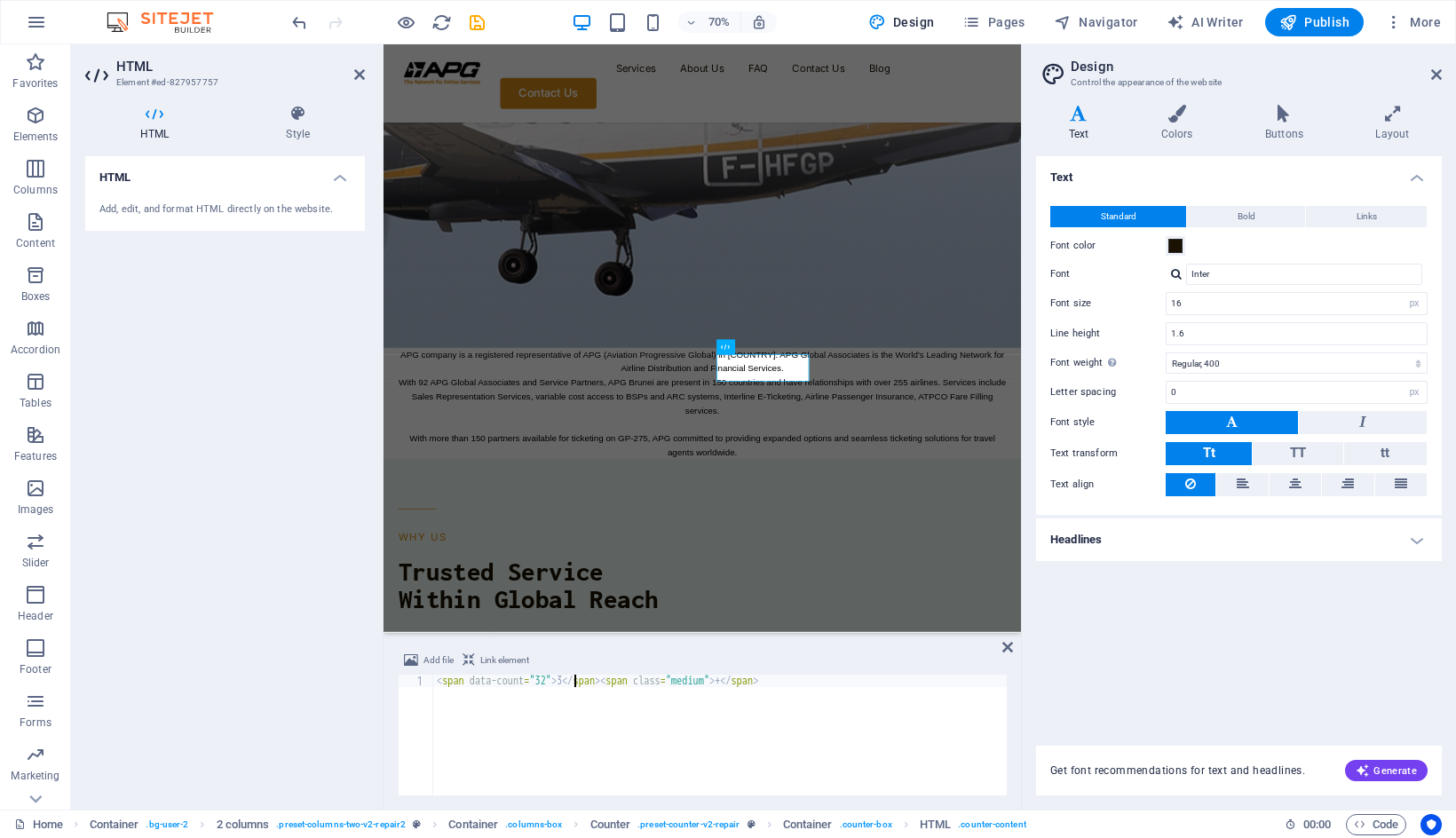 scroll, scrollTop: 0, scrollLeft: 12, axis: horizontal 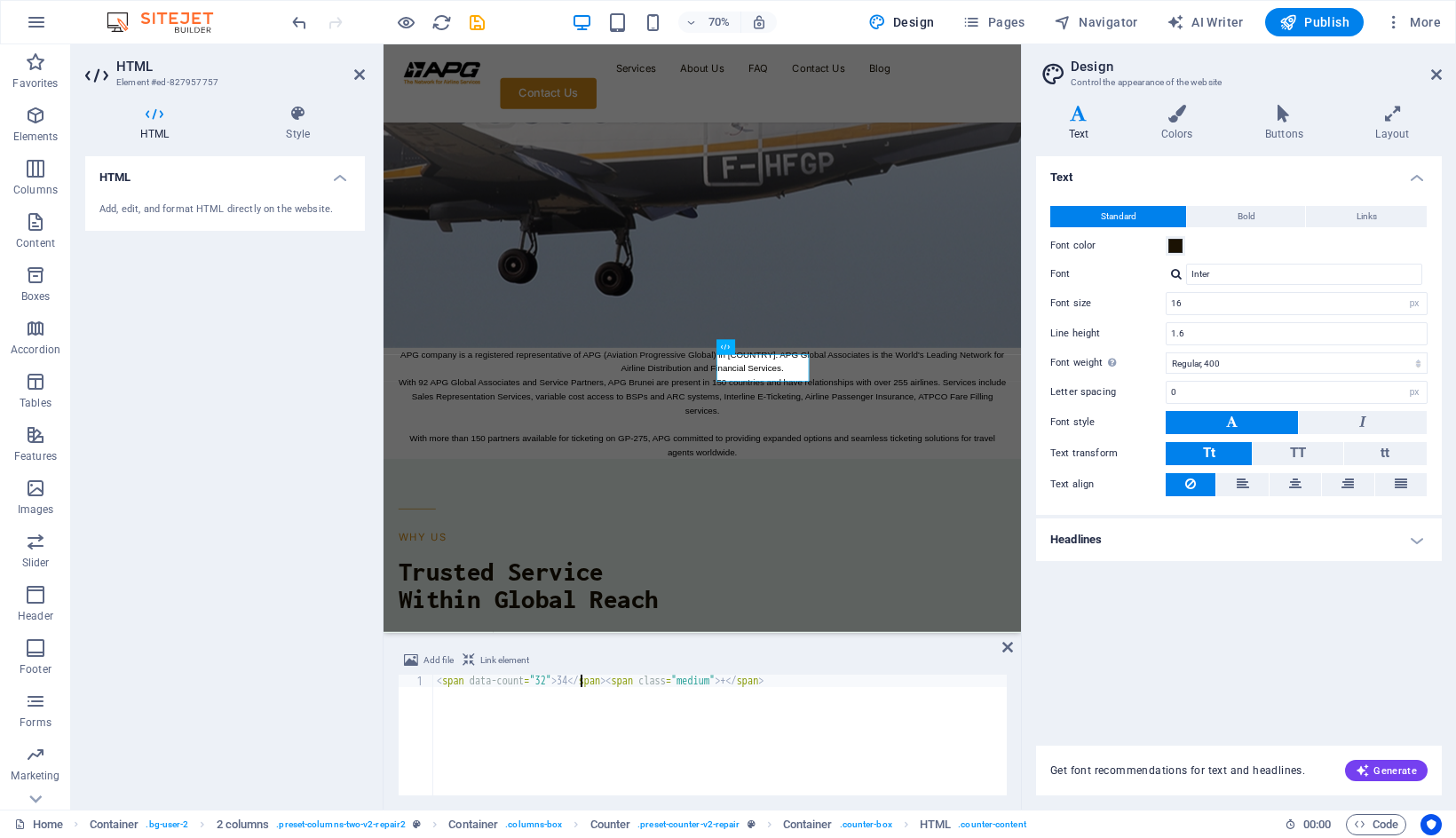 click on "< span   data-count = "32" > 34 </ span > < span   class = "medium" > + </ span >" at bounding box center (720, 747) 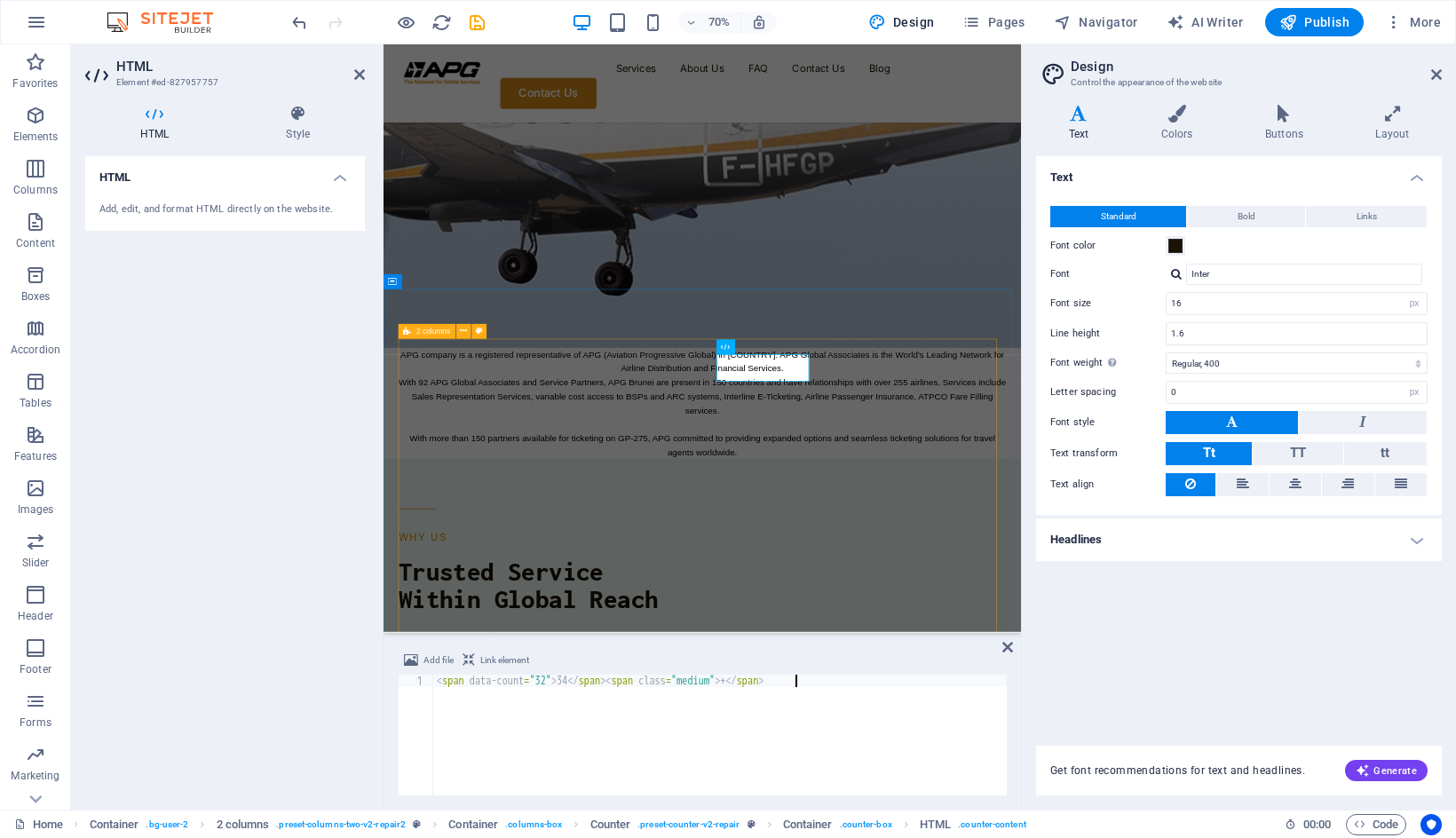 type on "<span data-count="32">34</span><span class="medium">+</span>" 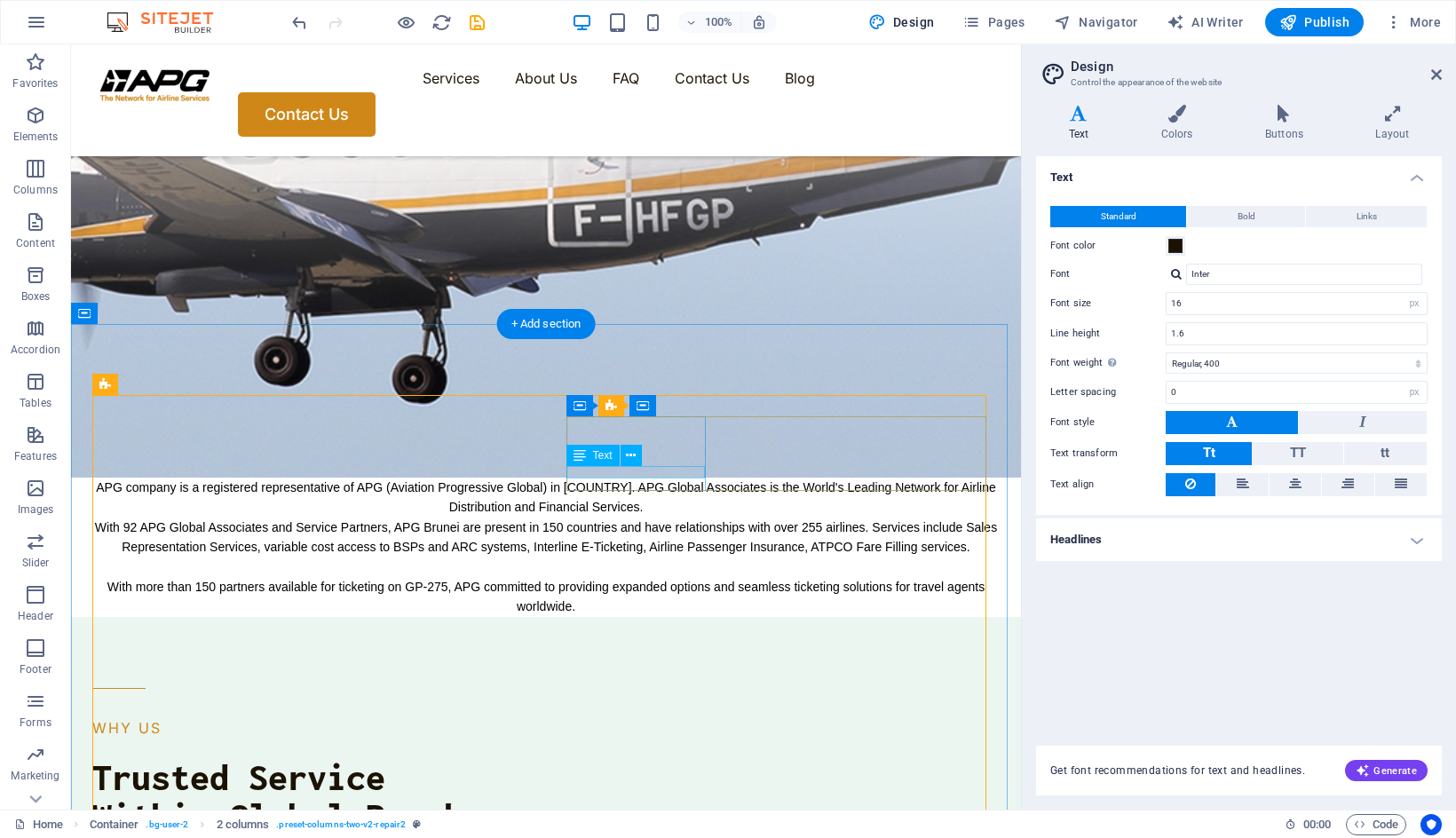 click on "Years Experience" at bounding box center [162, 918] 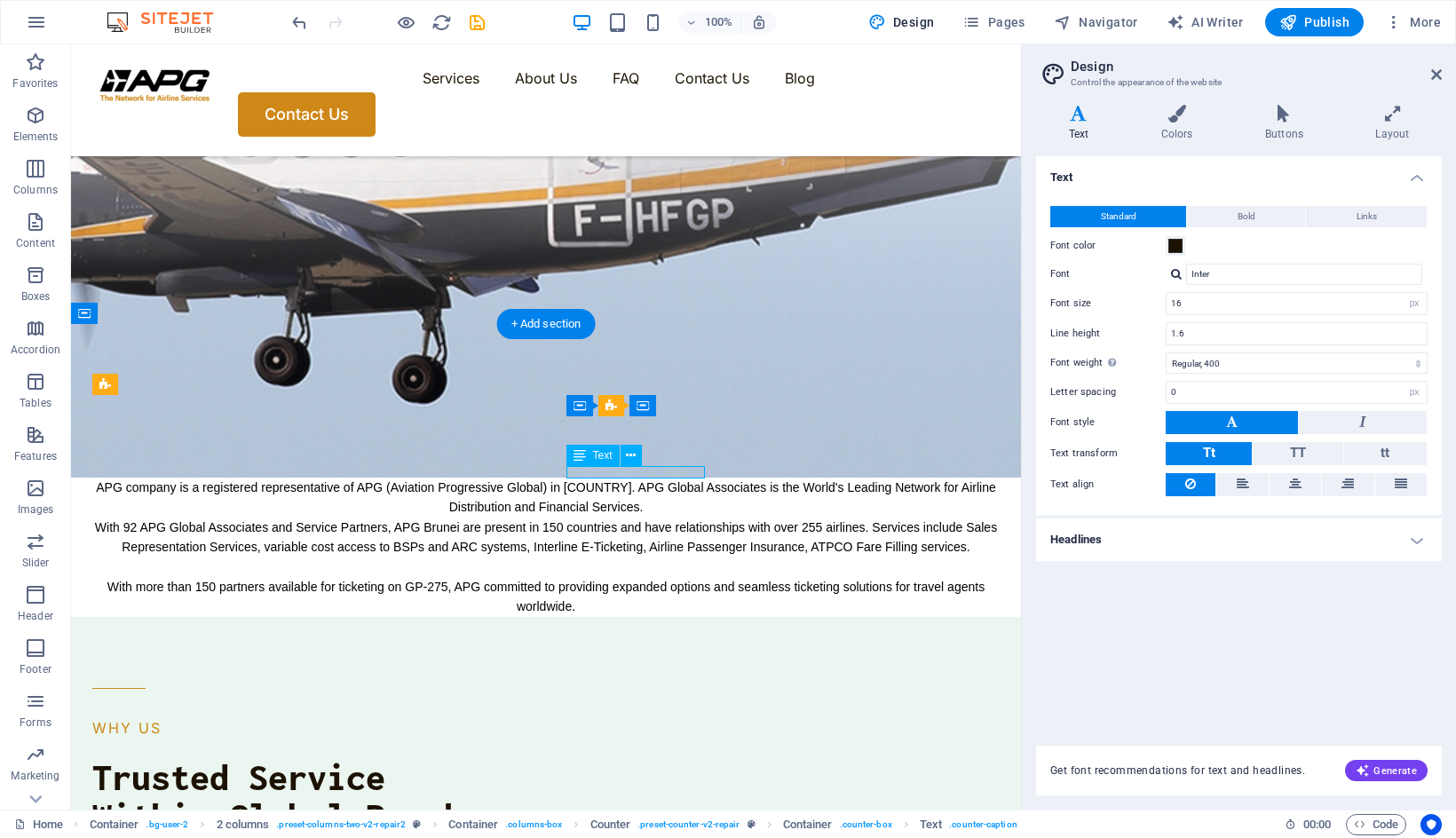 click on "Years Experience" at bounding box center (162, 918) 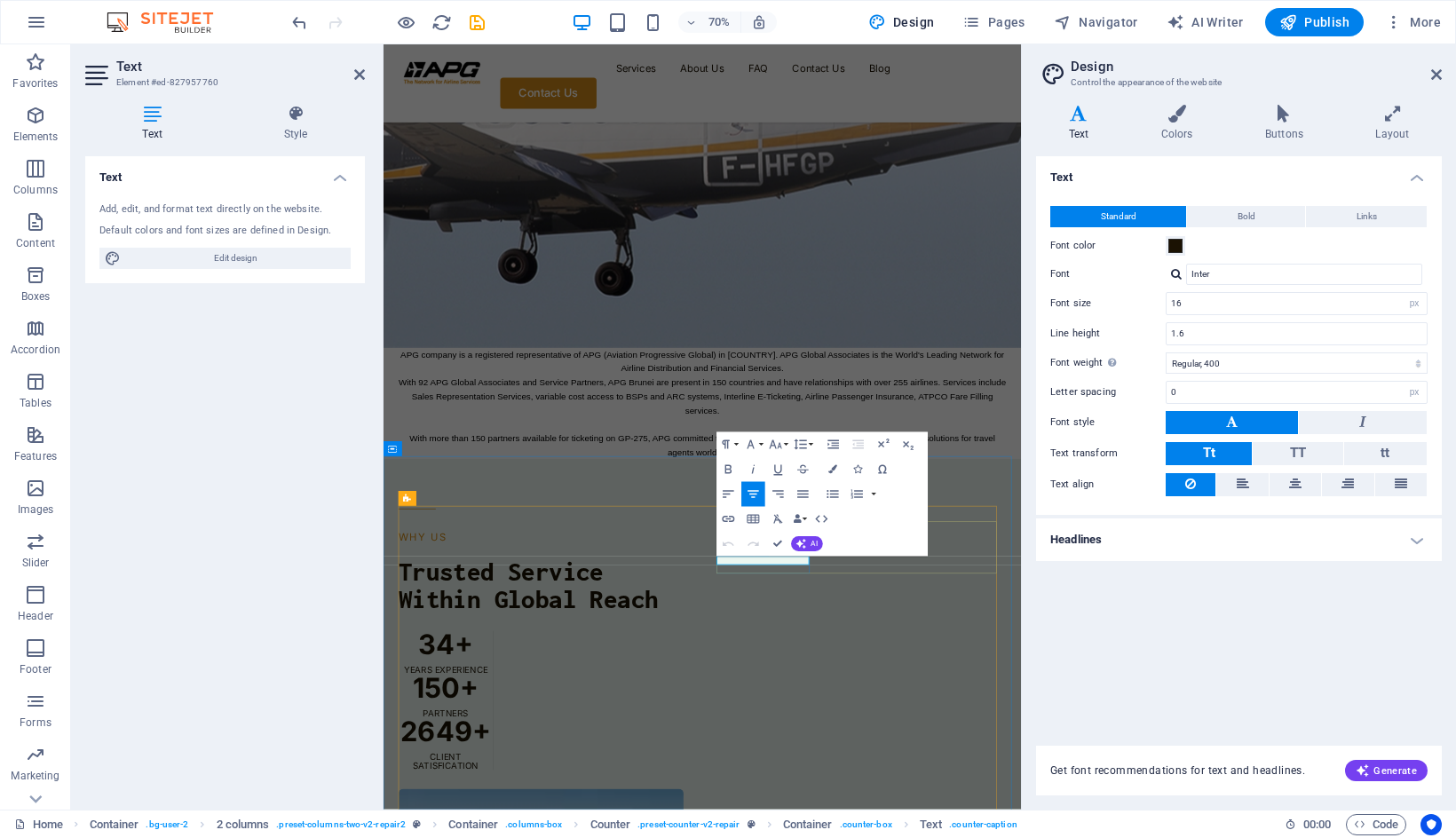 click on "Years Experience" at bounding box center (472, 938) 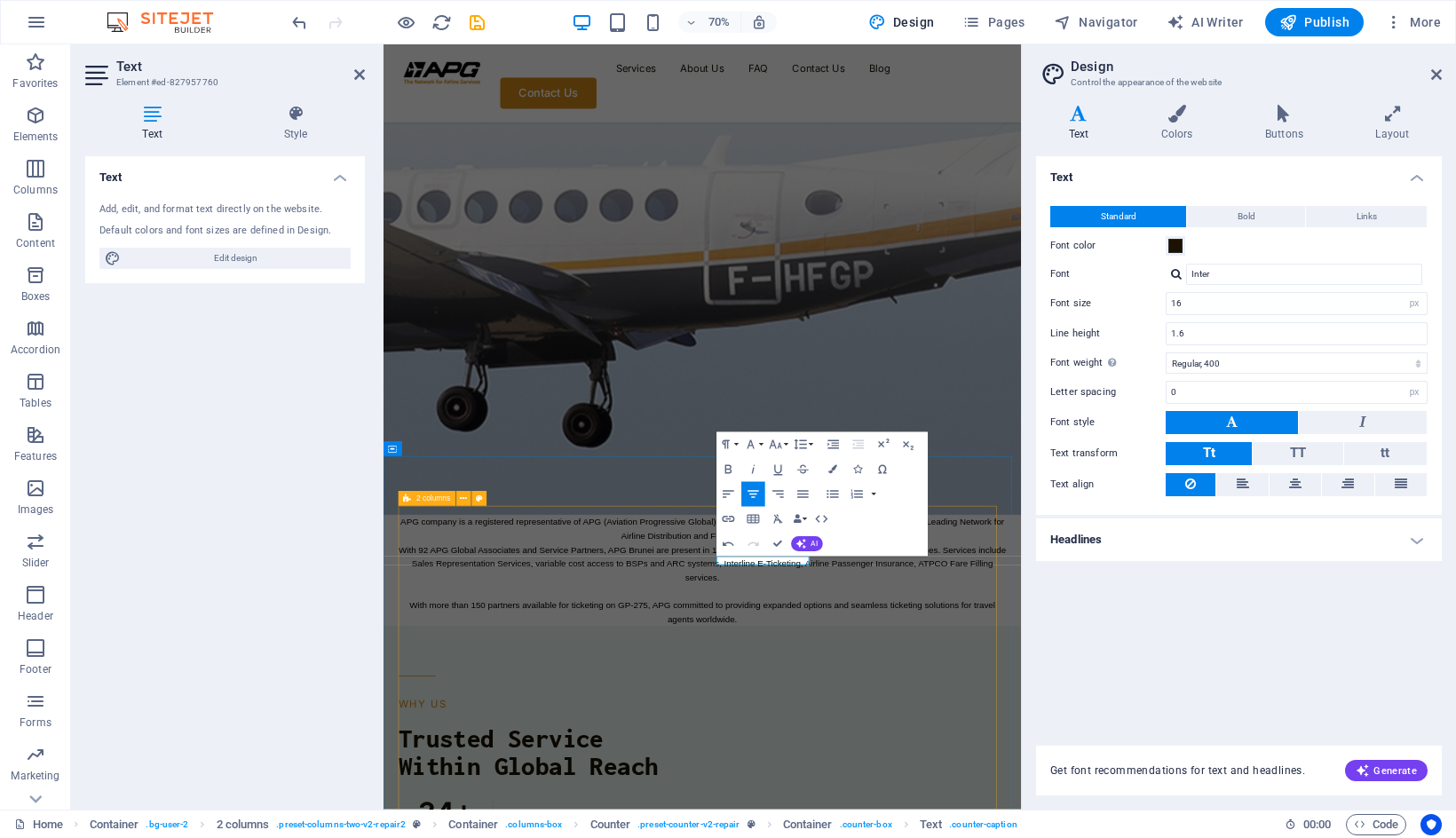 click on "WHY US Trusted Service Within Global Reach 34 + Years 150 + Partners 2649 + Client Satisfication Drop content here or  Add elements  Paste clipboard Reliable Support Access to local assistance, in your language and time zone, wherever you are Secure Secure your bookings with internationally recognized travel industry protections Real-time tracking Enjoy exclusive real-time baggage tracing worldwide through Blue Ribbon Bags Flexible Enjoy complimentary change to your flight ticket before departure if the travel dates uncertain or subject to change" at bounding box center [839, 2140] 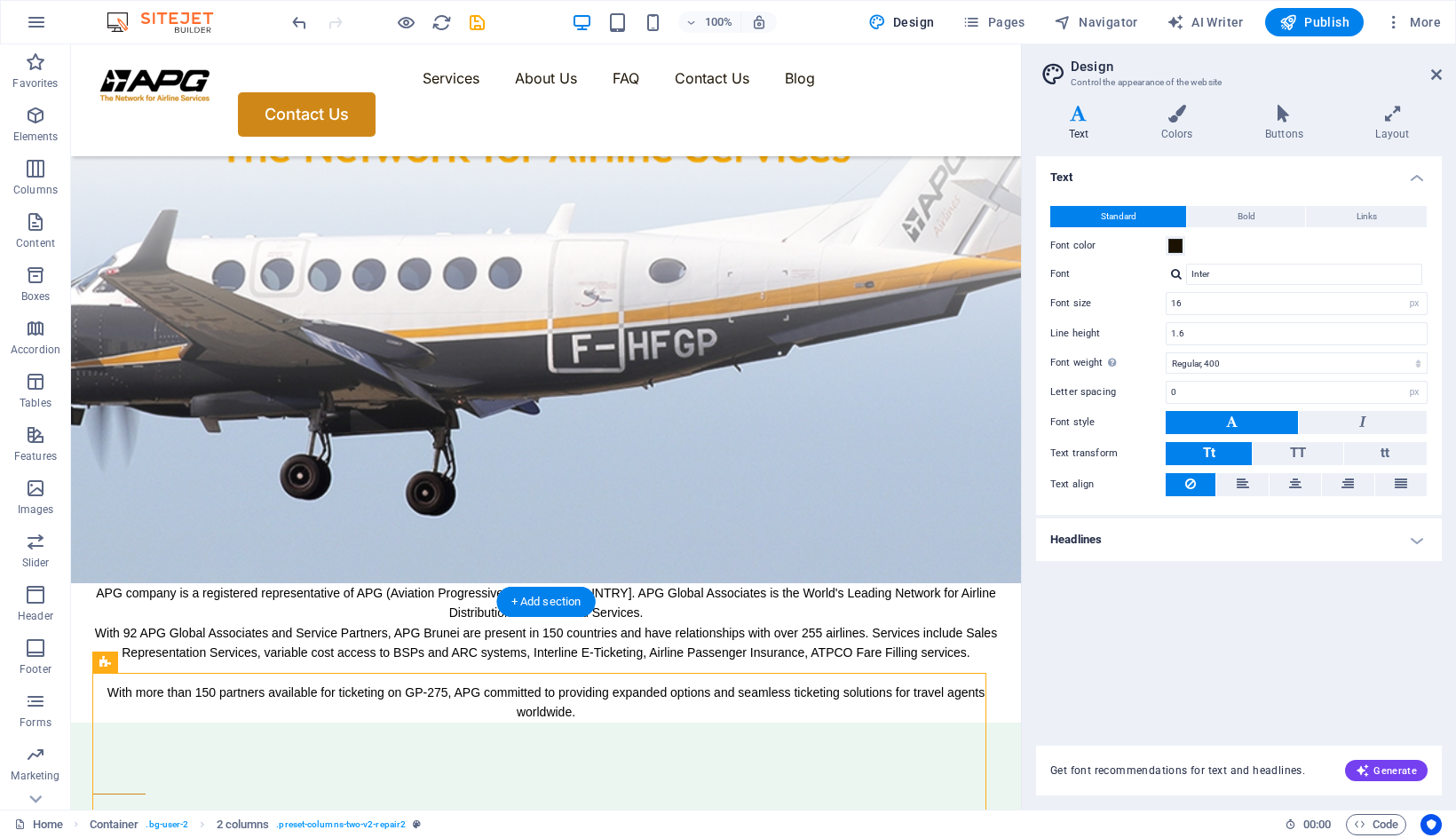 scroll, scrollTop: 400, scrollLeft: 0, axis: vertical 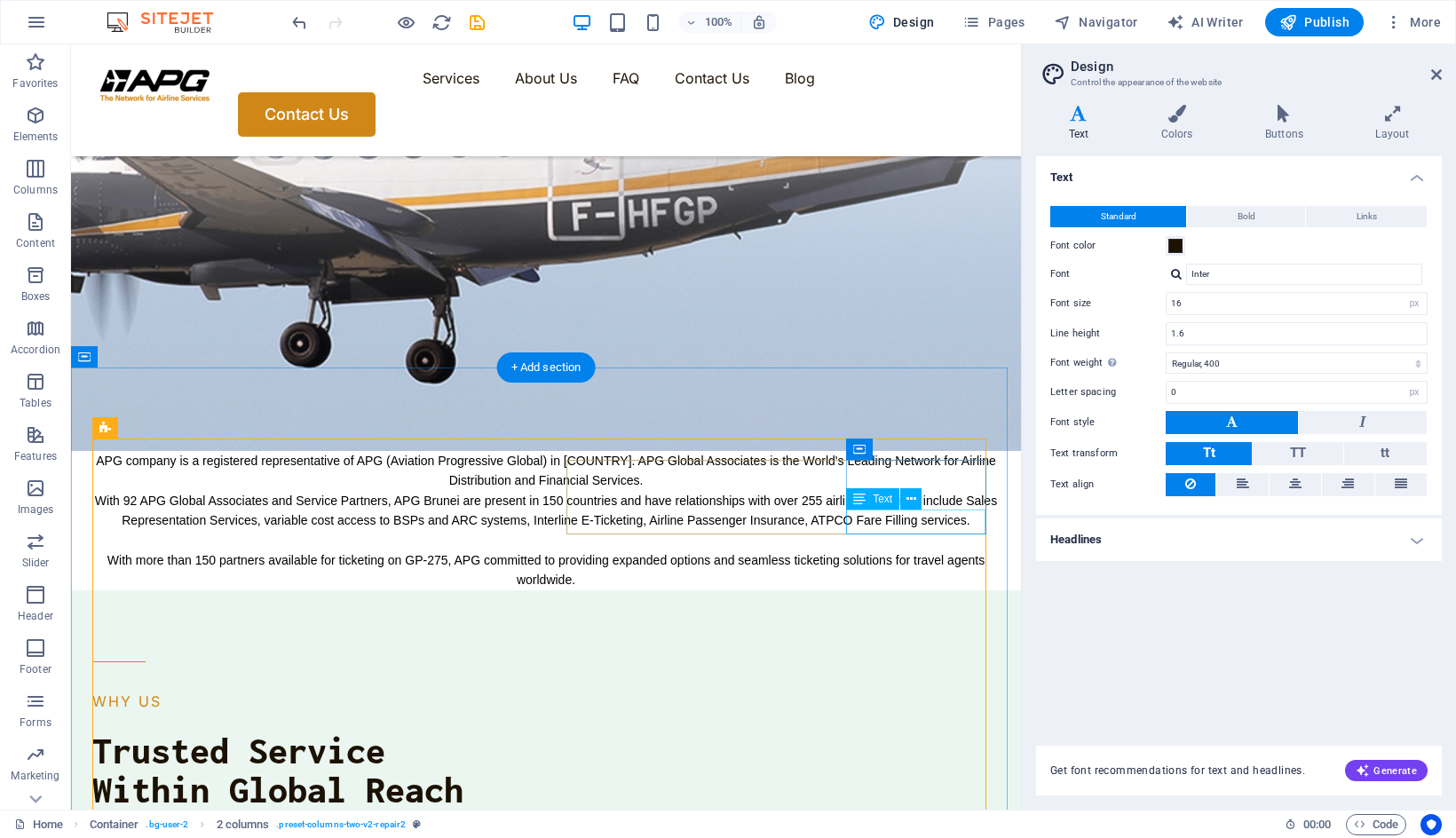 click on "Client Satisfication" at bounding box center [162, 1022] 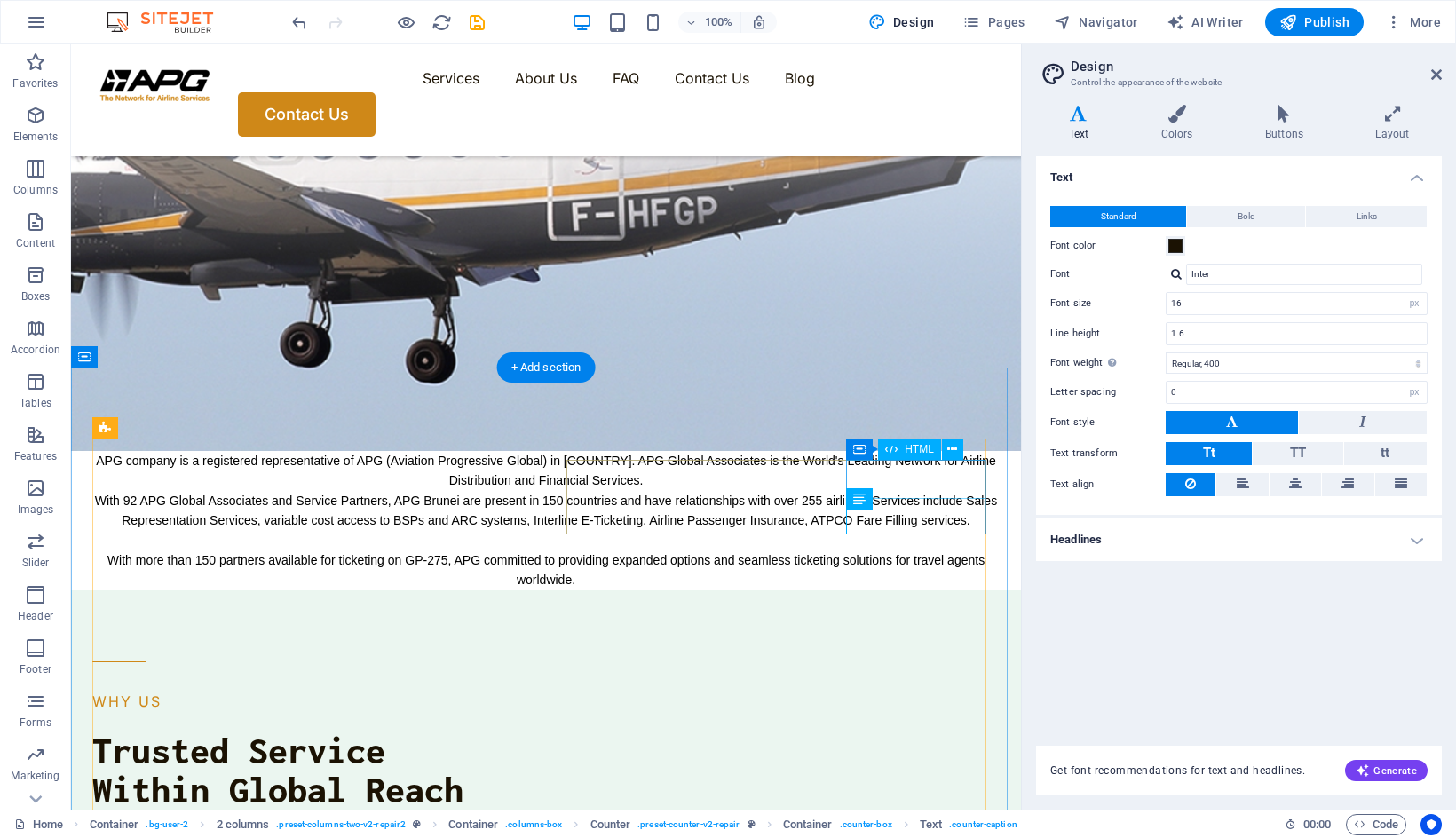 click on "2649 +" at bounding box center [162, 979] 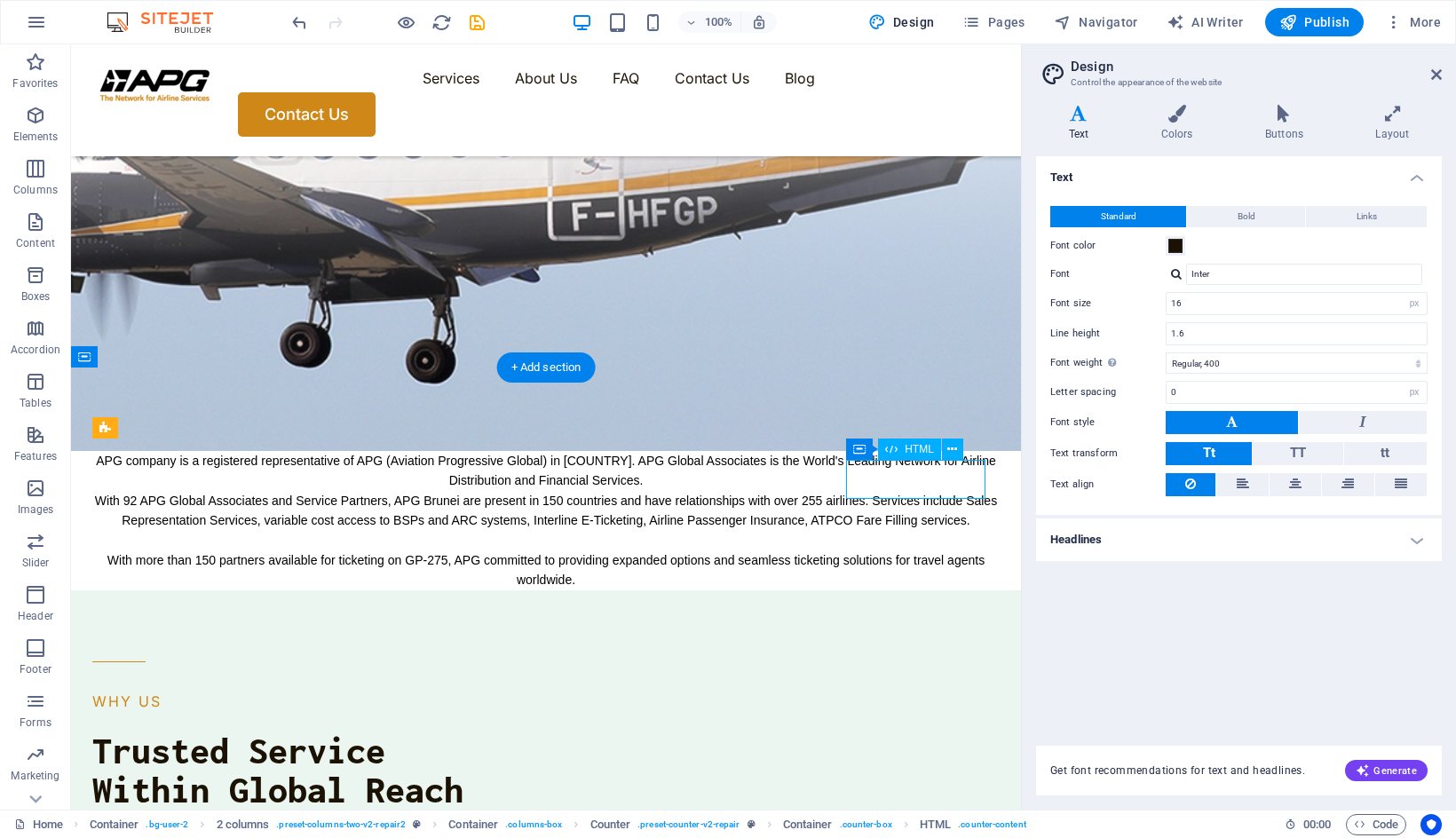 click on "2649 +" at bounding box center [162, 979] 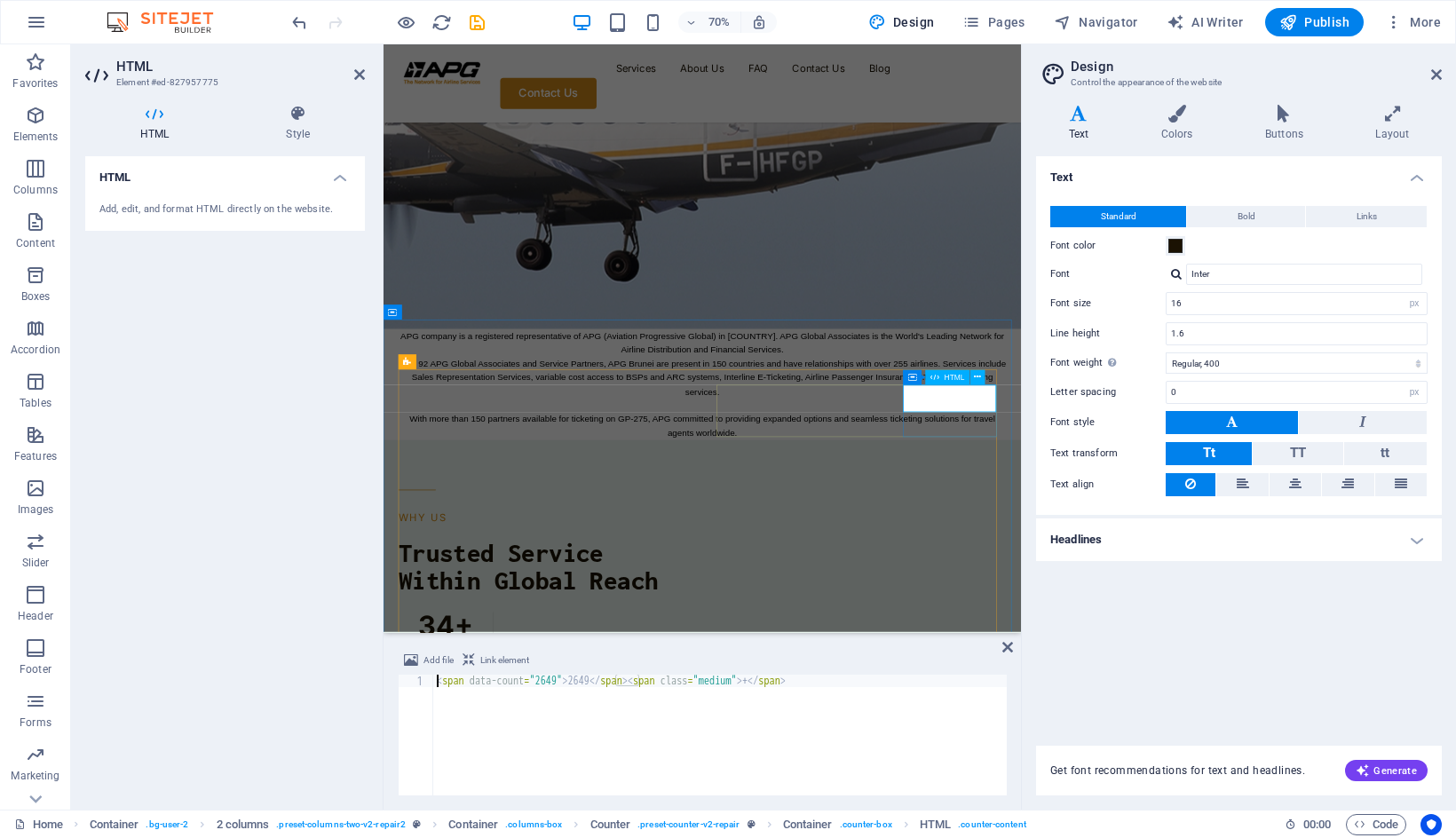 click on "2649 +" at bounding box center [472, 1000] 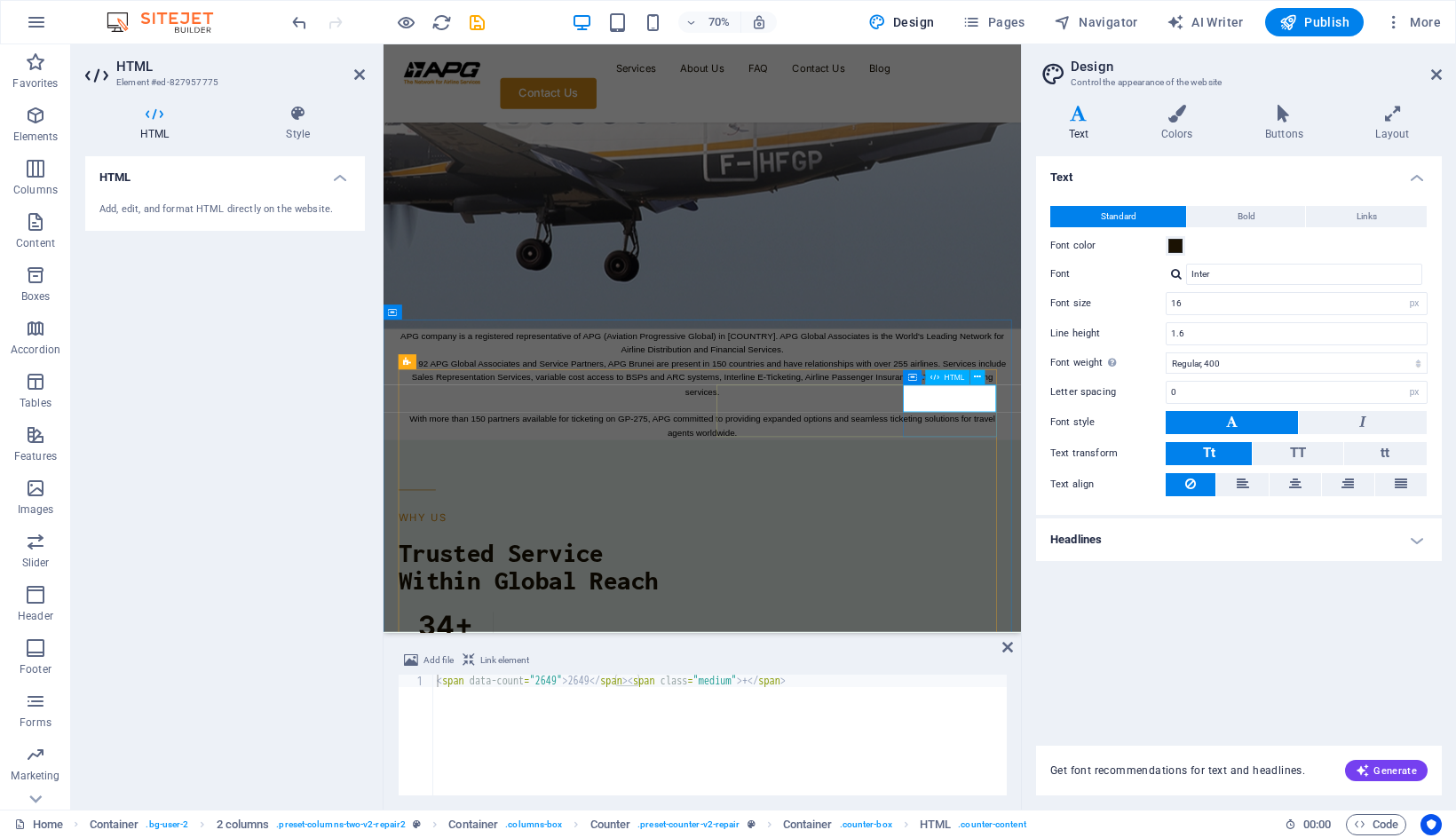 click on "2649 +" at bounding box center [472, 1000] 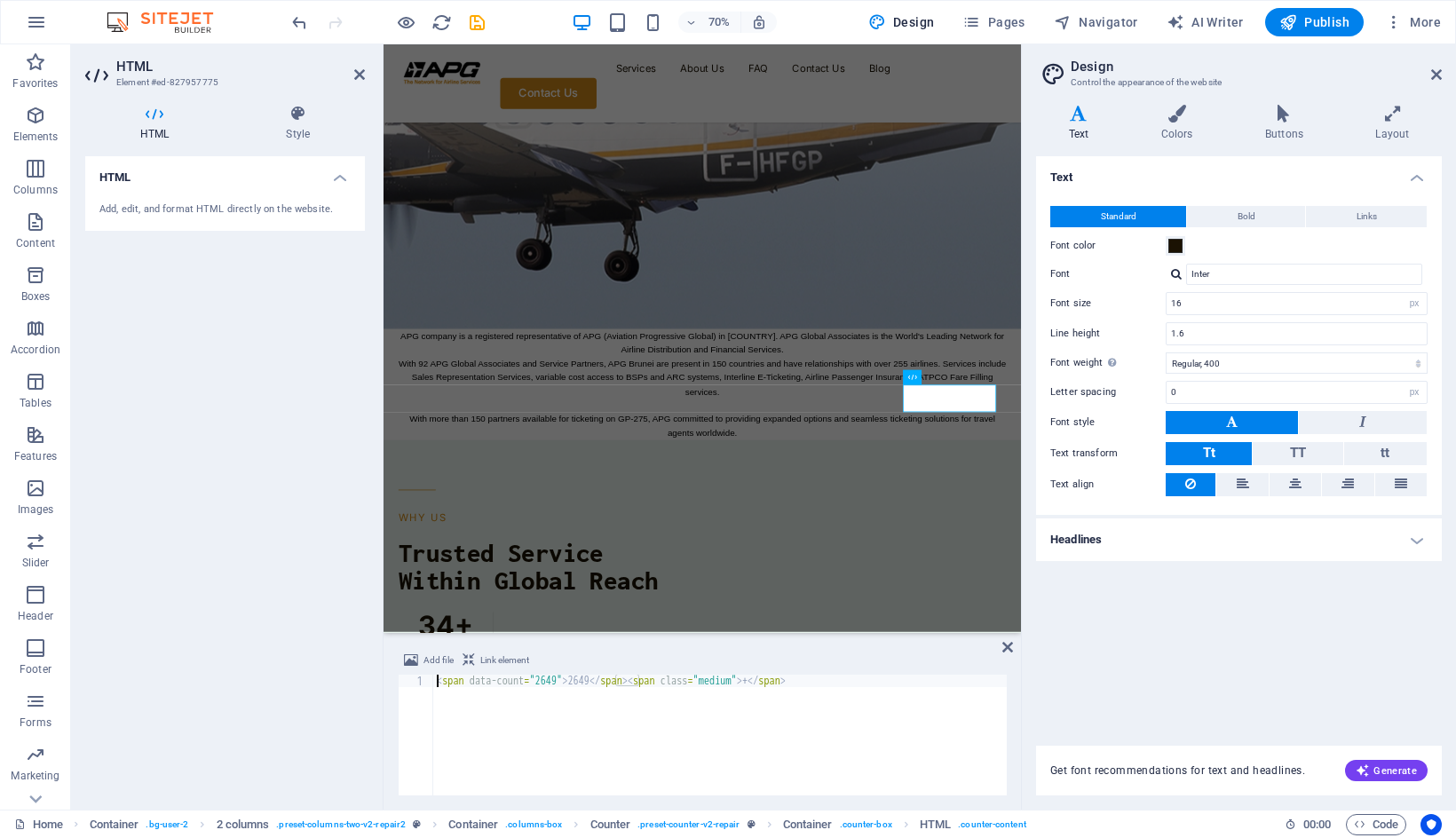 click on "< span   data-count = "2649" > 2649 </ span > < span   class = "medium" > + </ span >" at bounding box center (720, 747) 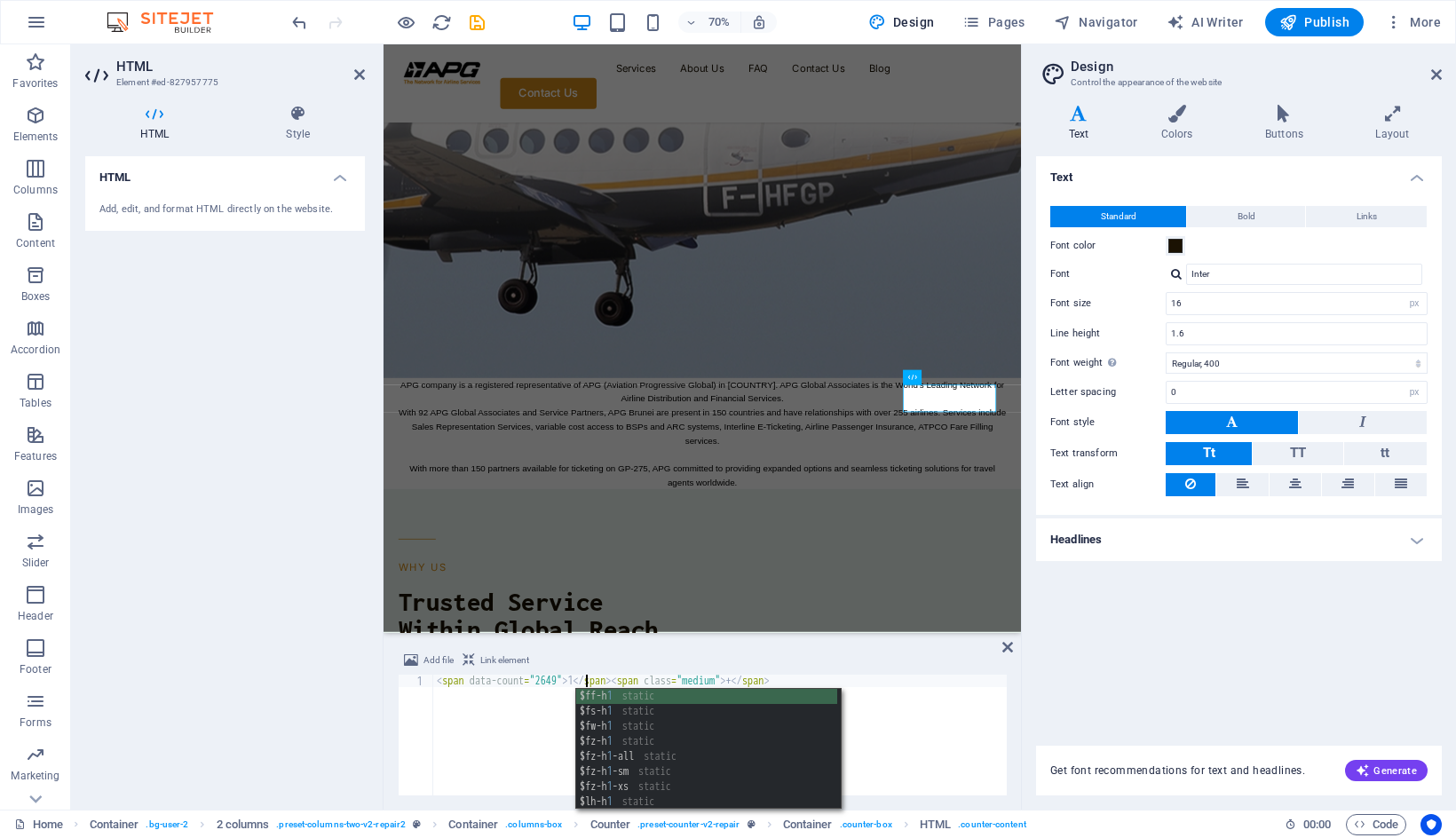 scroll, scrollTop: 0, scrollLeft: 12, axis: horizontal 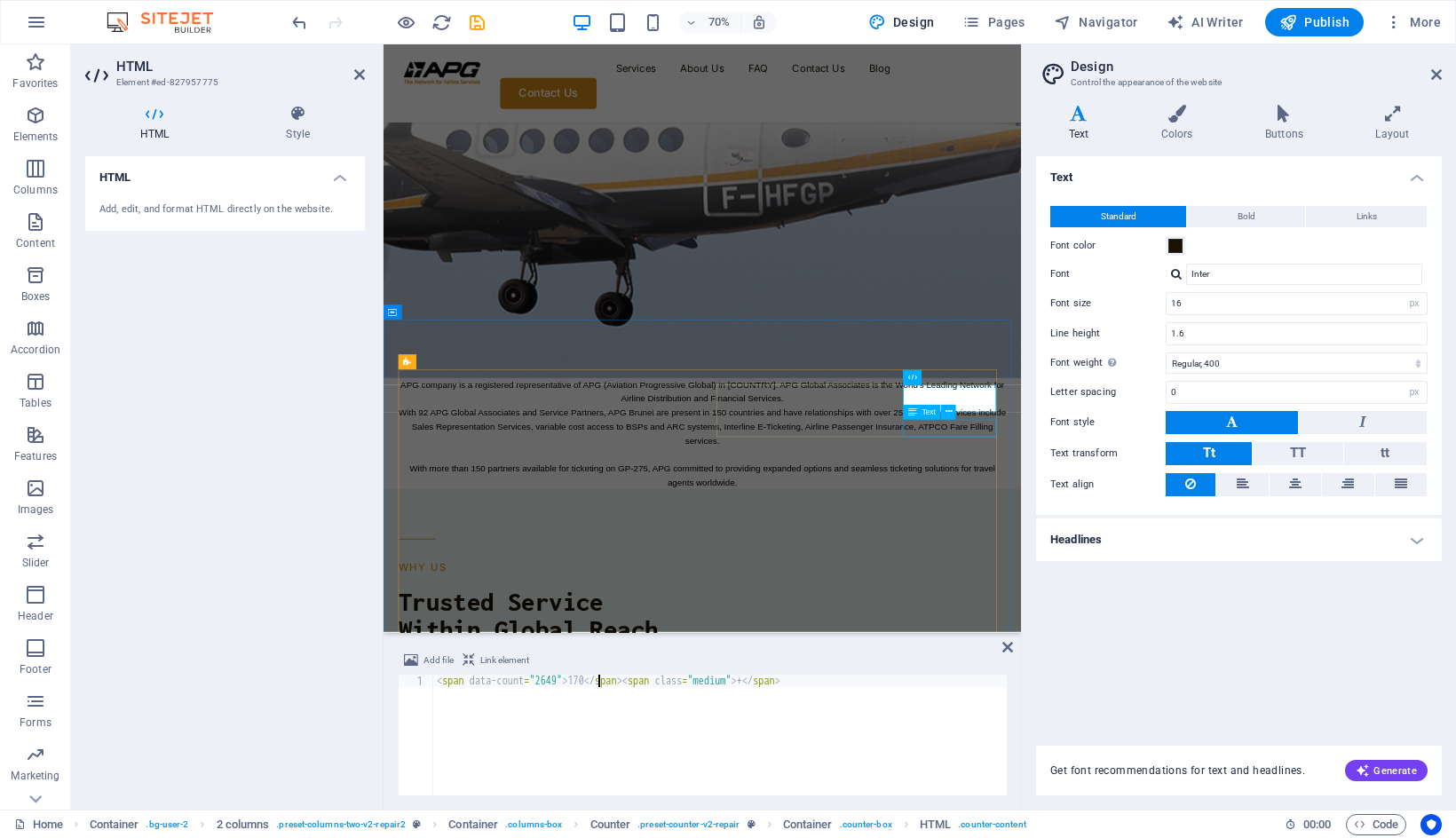 type on "<span data-count="2649">170</span><span class="medium">+</span>" 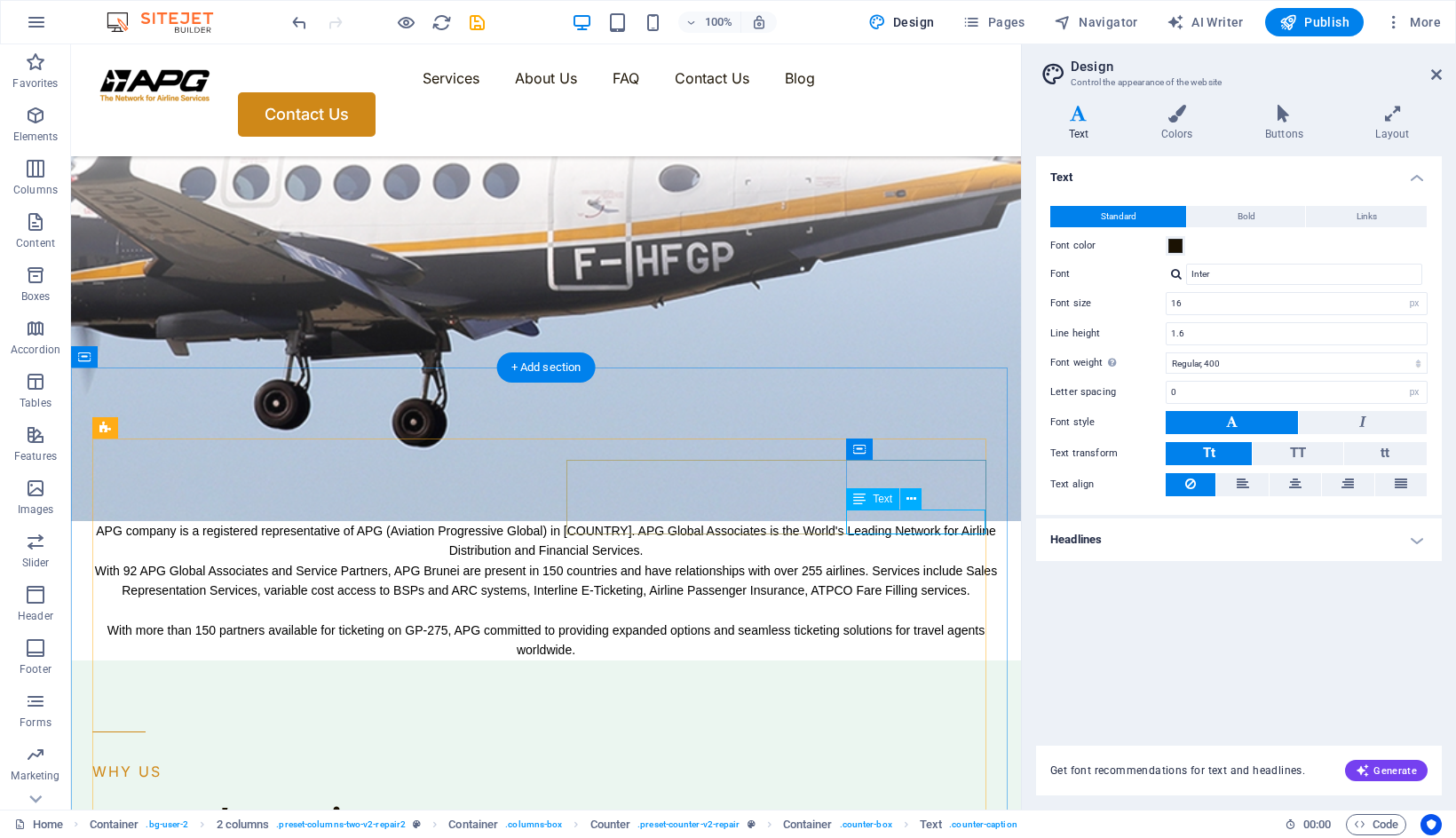 click on "Client Satisfication" at bounding box center [162, 1092] 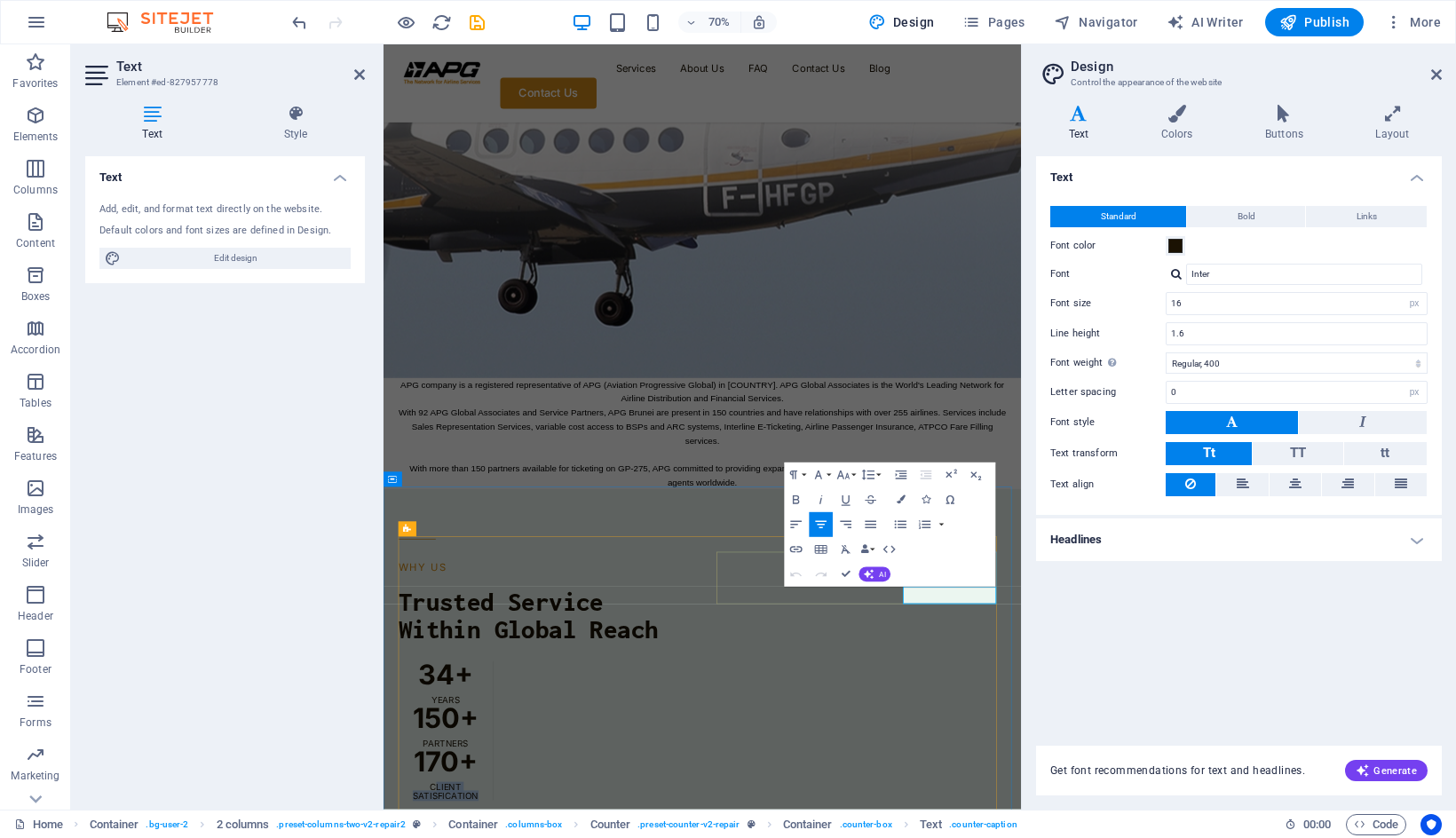 drag, startPoint x: 1246, startPoint y: 838, endPoint x: 1177, endPoint y: 827, distance: 69.87131 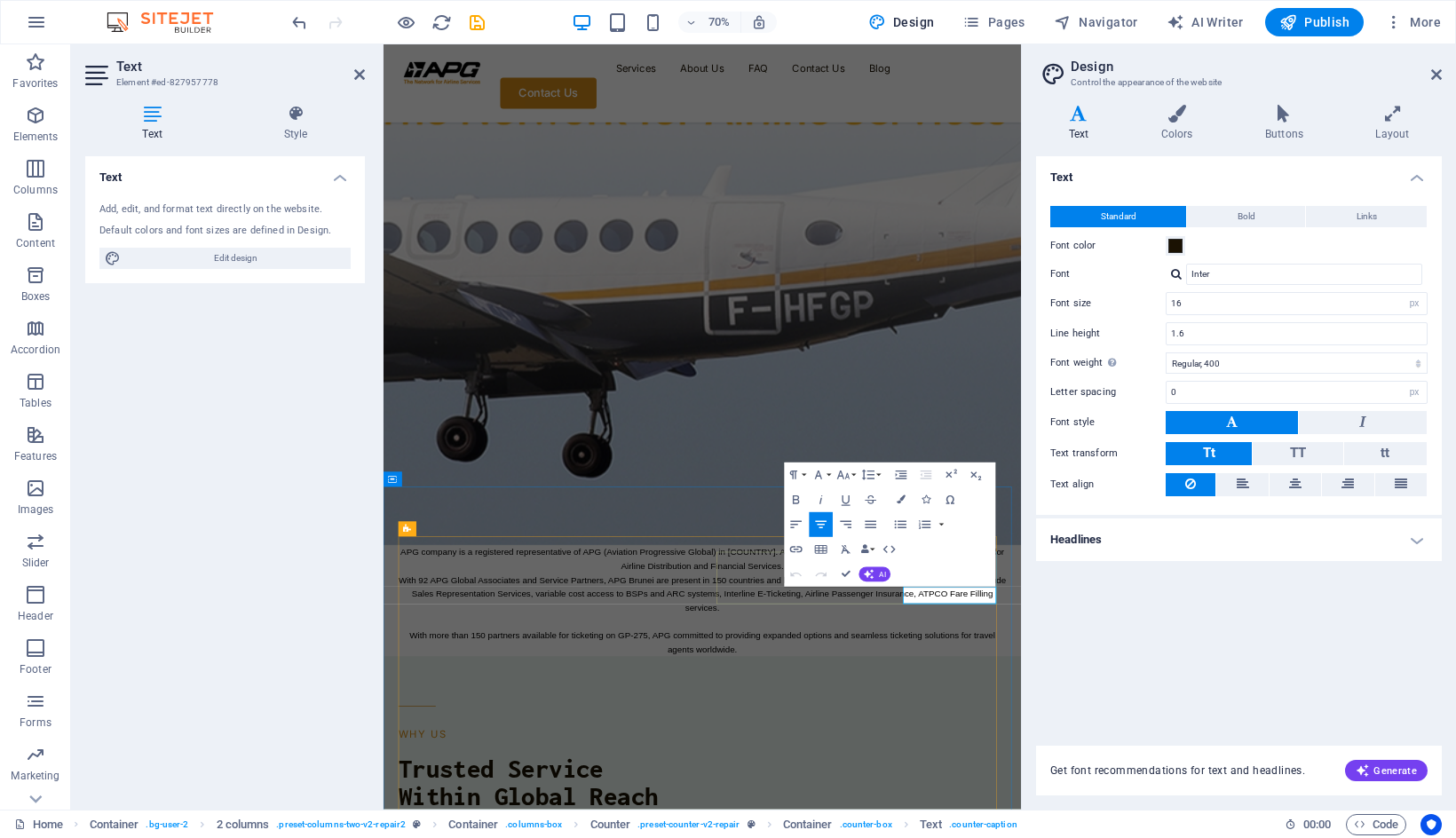 scroll, scrollTop: 407, scrollLeft: 0, axis: vertical 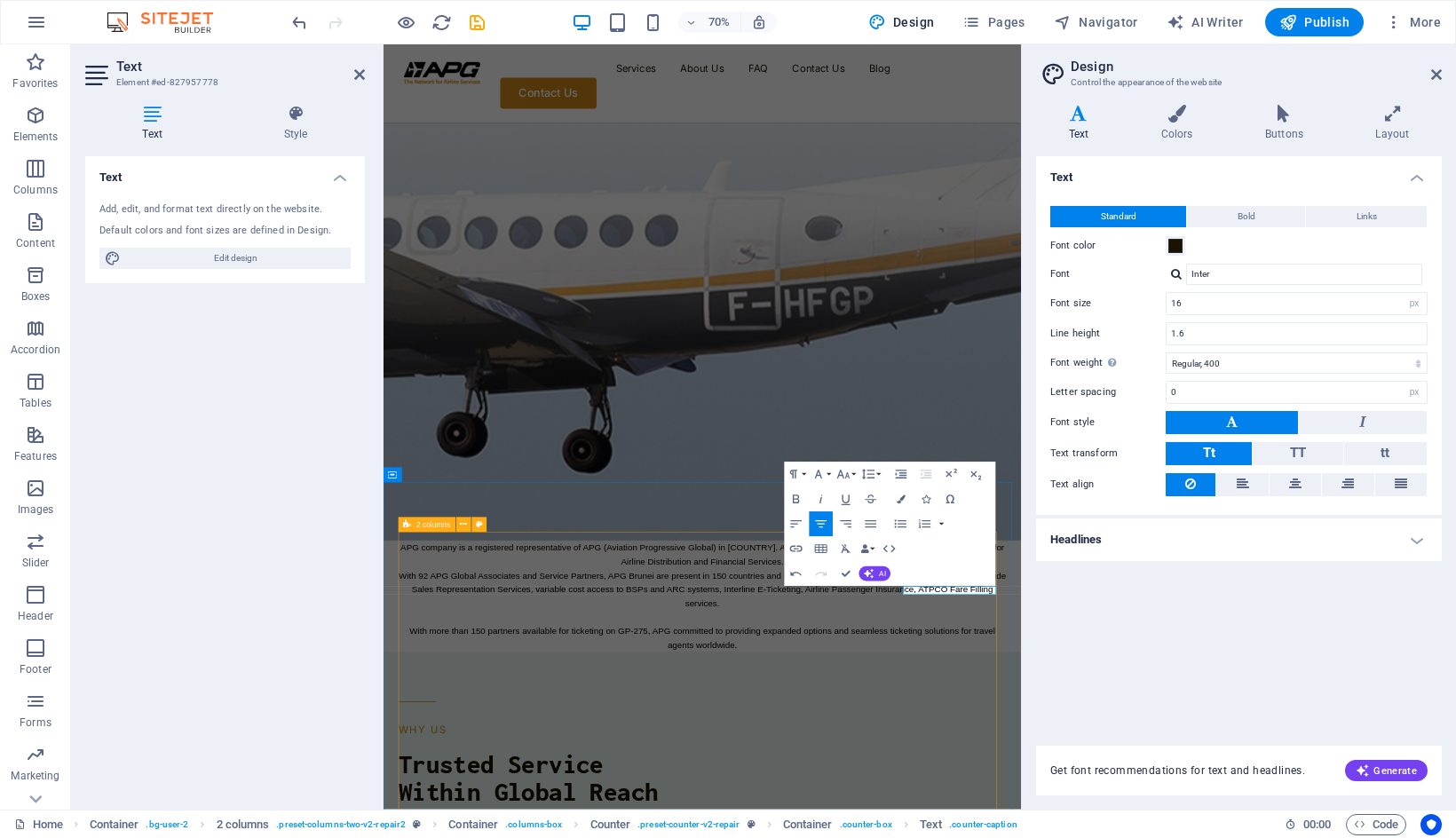 click on "WHY US Trusted Service Within Global Reach 34 + Years 150 + Partners 170 + Countries Drop content here or  Add elements  Paste clipboard Reliable Support Access to local assistance, in your language and time zone, wherever you are Secure Secure your bookings with internationally recognized travel industry protections Real-time tracking Enjoy exclusive real-time baggage tracing worldwide through Blue Ribbon Bags Flexible Enjoy complimentary change to your flight ticket before departure if the travel dates uncertain or subject to change" at bounding box center [839, 2171] 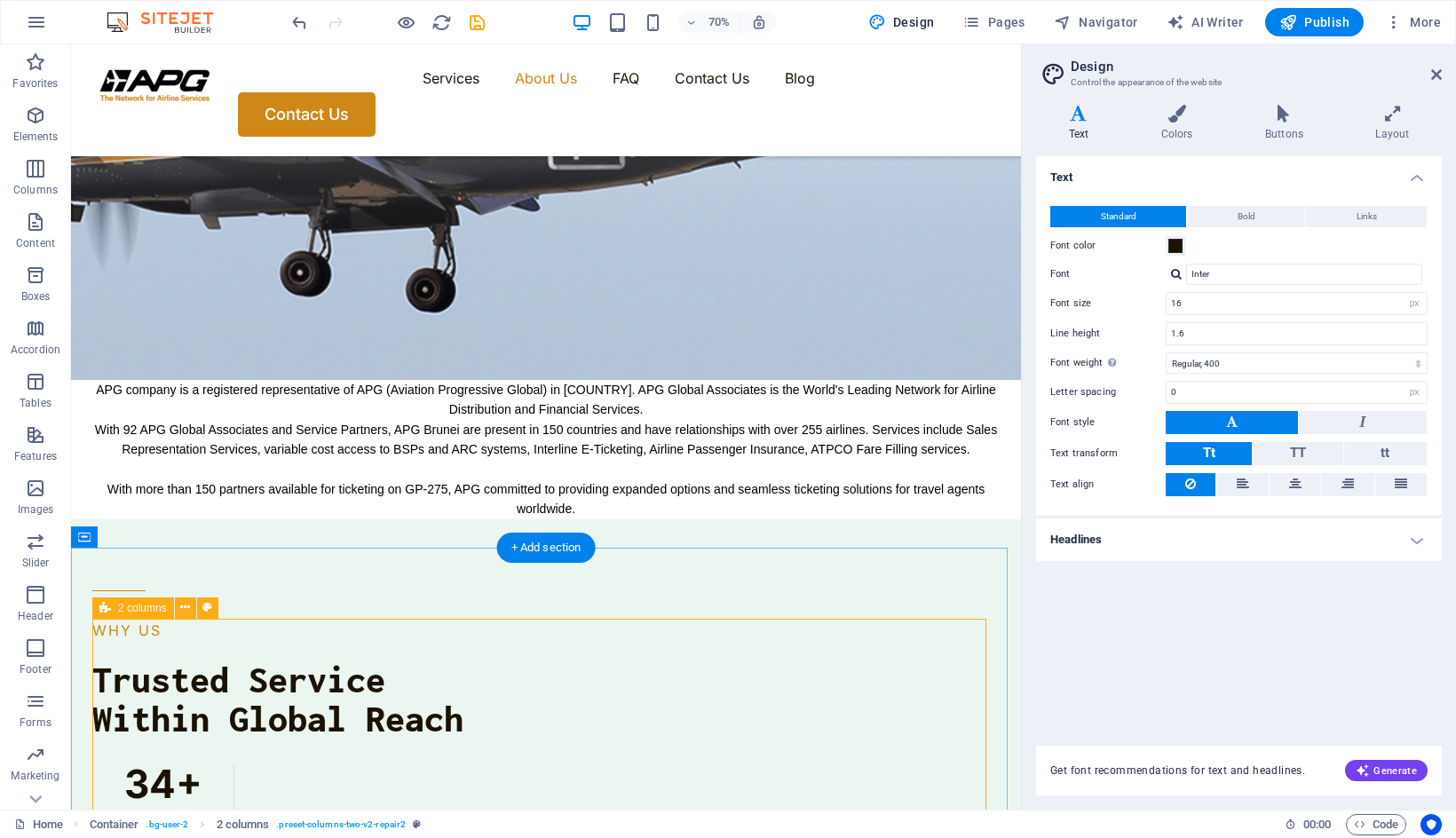 scroll, scrollTop: 494, scrollLeft: 0, axis: vertical 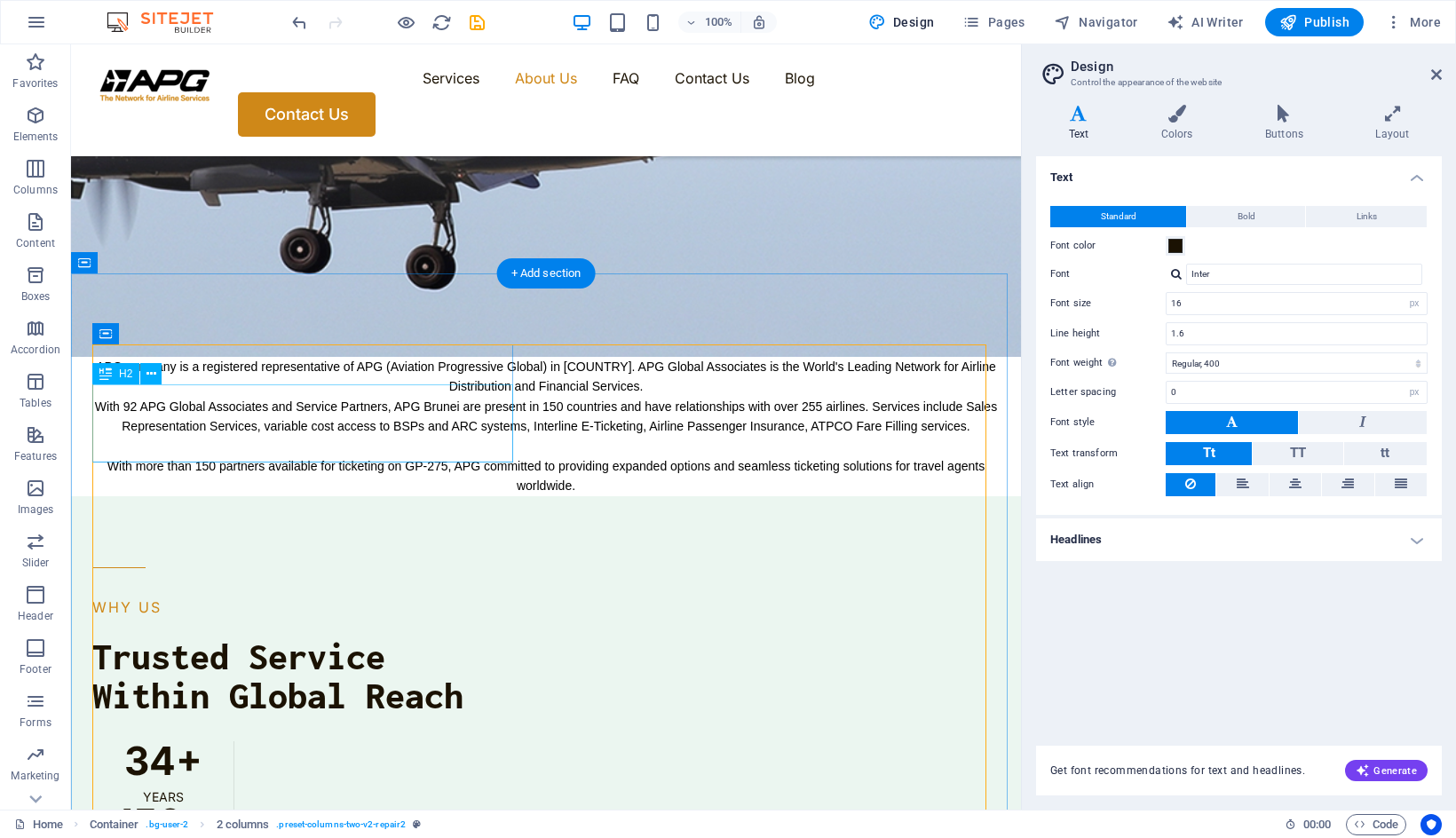 click on "Trusted Service Within Global Reach" at bounding box center (305, 676) 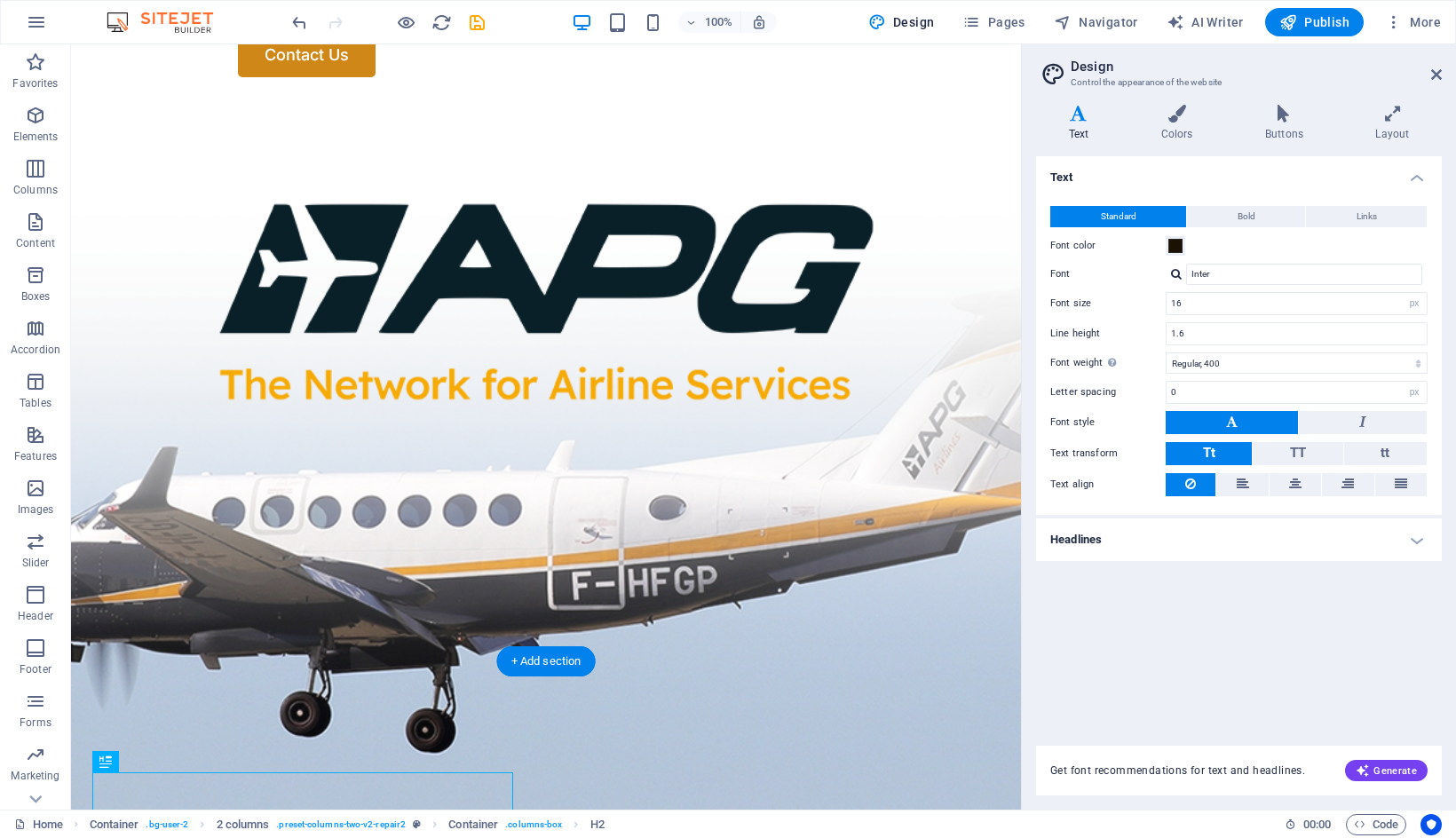 scroll, scrollTop: 0, scrollLeft: 0, axis: both 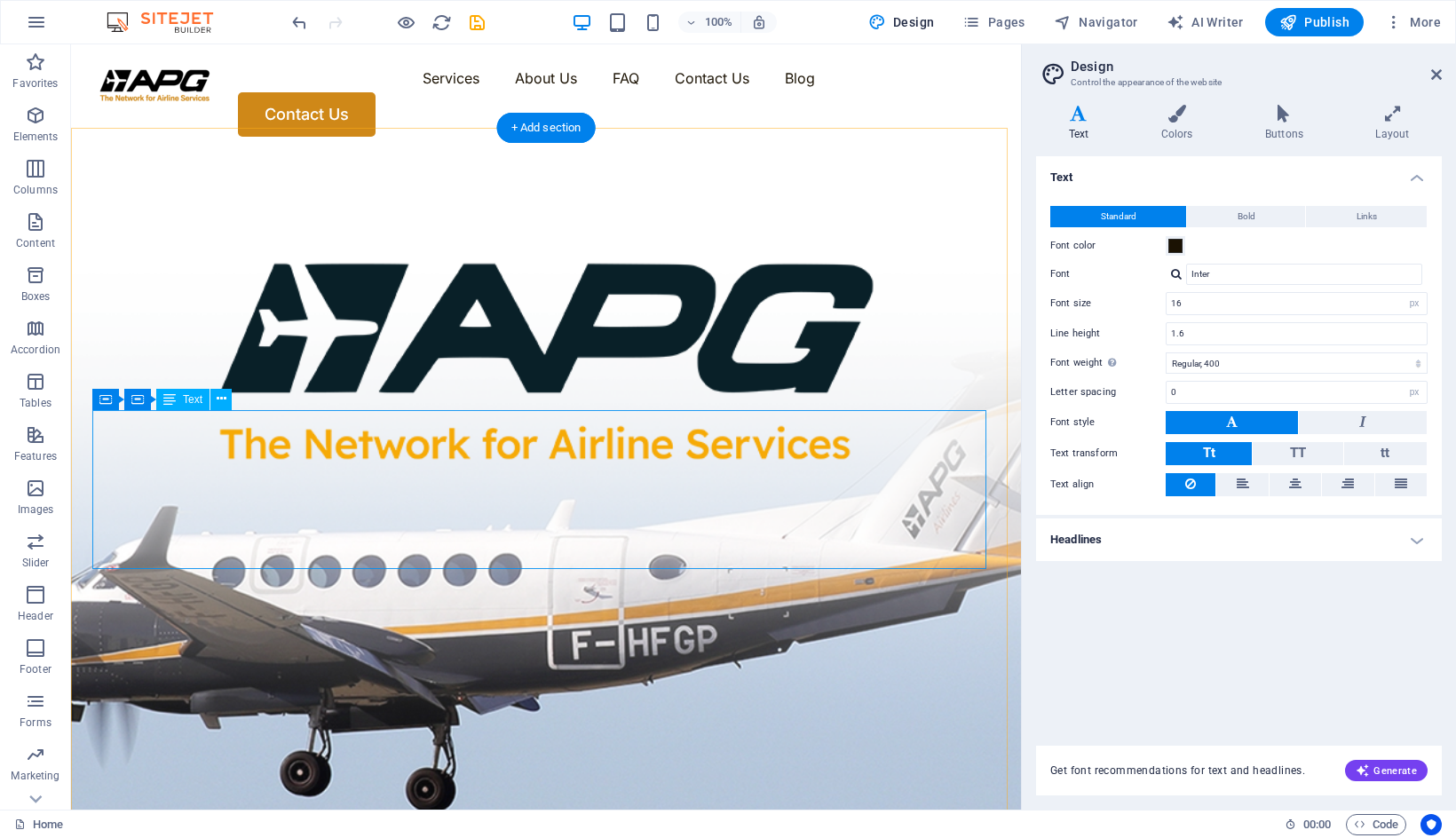 click on "APG company is a registered representative of APG (Aviation Progressive Global) in Brunei Darussalam. APG Global Associates is the World's Leading Network for Airline Distribution and Financial Services." at bounding box center [545, 899] 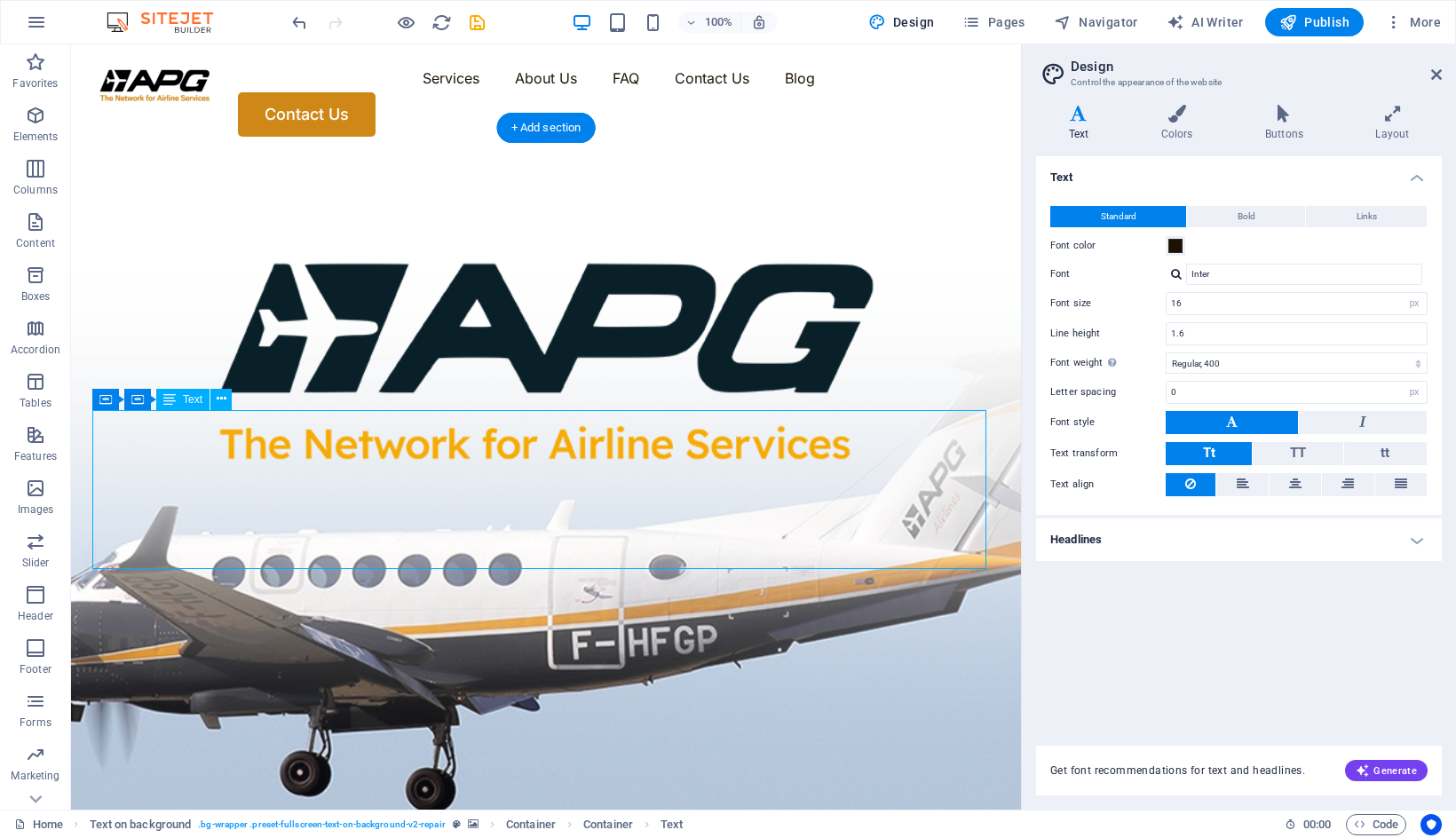 click on "APG company is a registered representative of APG (Aviation Progressive Global) in Brunei Darussalam. APG Global Associates is the World's Leading Network for Airline Distribution and Financial Services." at bounding box center [546, 899] 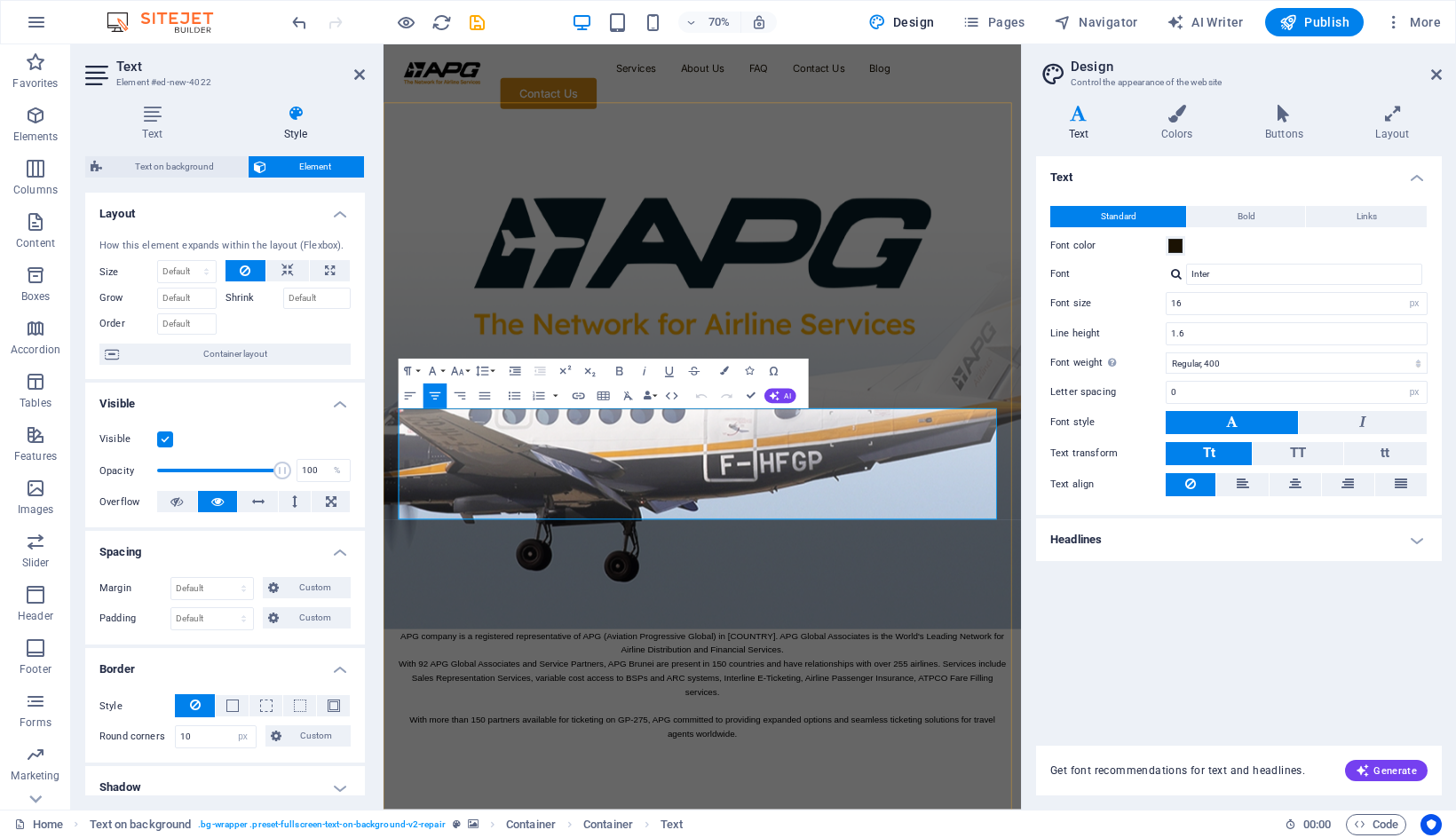 click on "APG company is a registered representative of APG (Aviation Progressive Global) in Brunei Darussalam. APG Global Associates is the World's Leading Network for Airline Distribution and Financial Services." at bounding box center [838, 899] 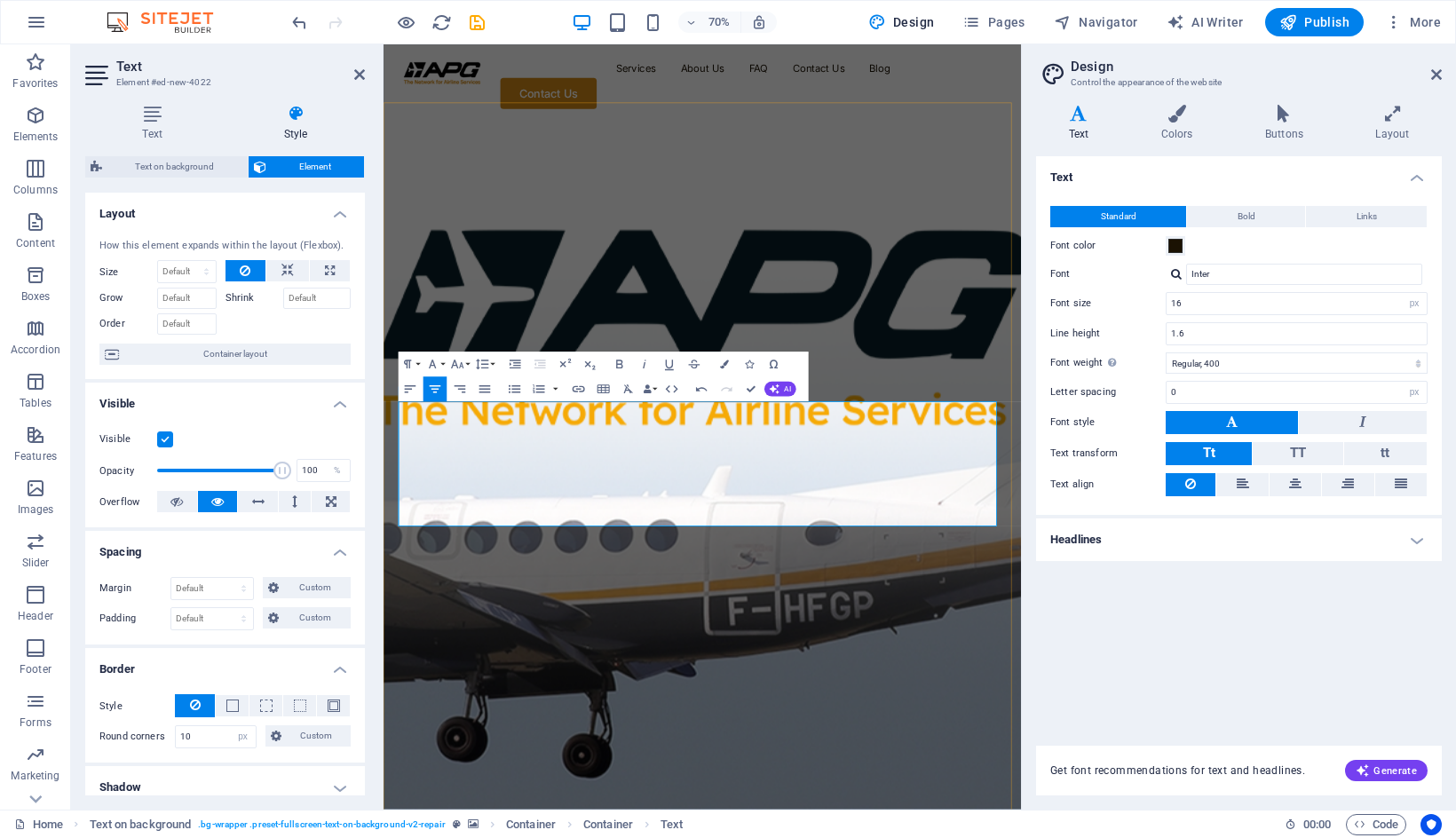 click on "With more than 150 partners available for ticketing on GP-275, APG committed to providing expanded options and seamless ticketing solutions for travel agents worldwide." at bounding box center [839, 1348] 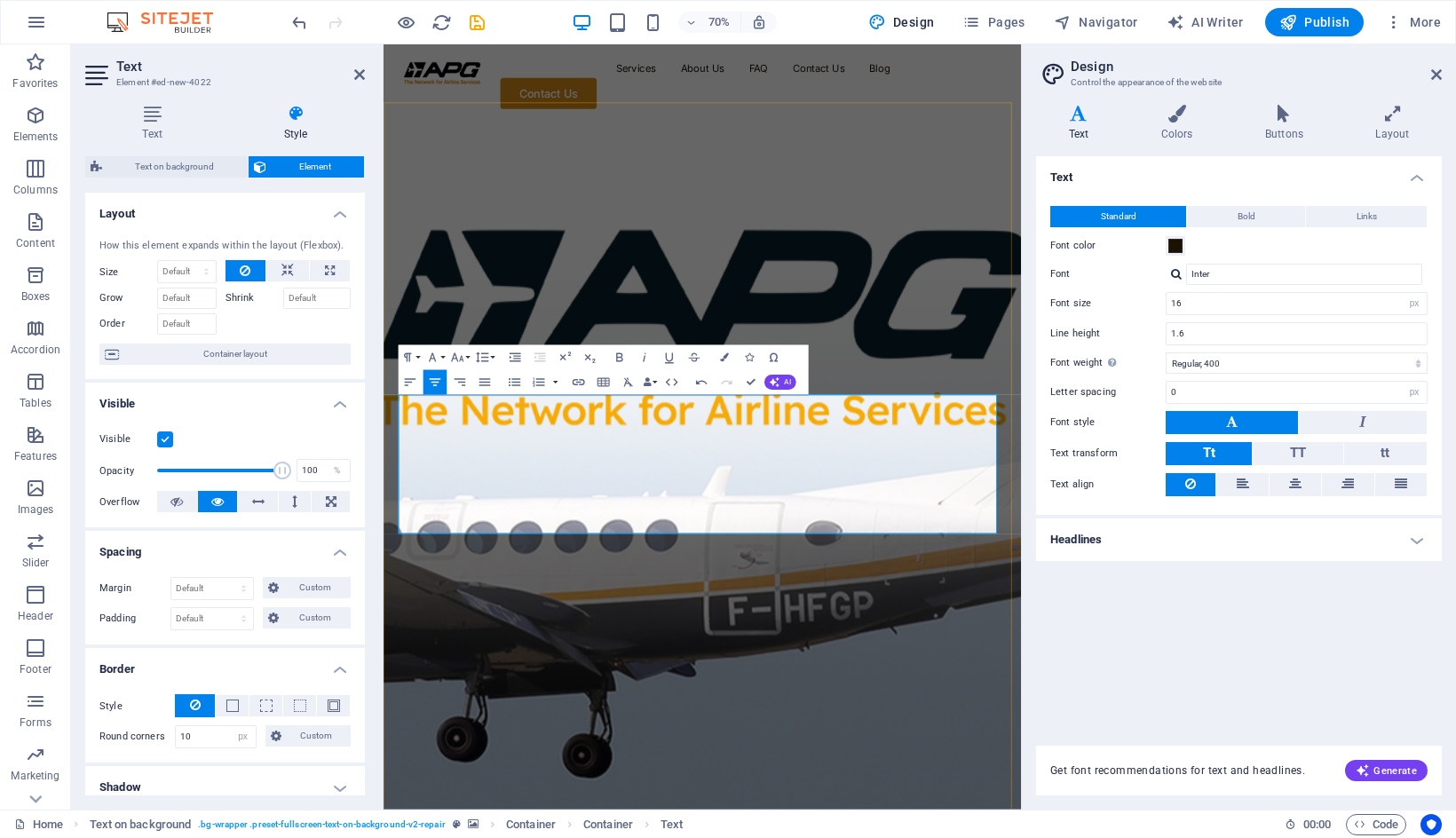 click on "APG company is a registered representative of APG (Aviation Progressive Global) in Brunei Darussalam. APG Global Associates is the World's Leading Network for Airline Distribution and Financial Services." at bounding box center (838, 1208) 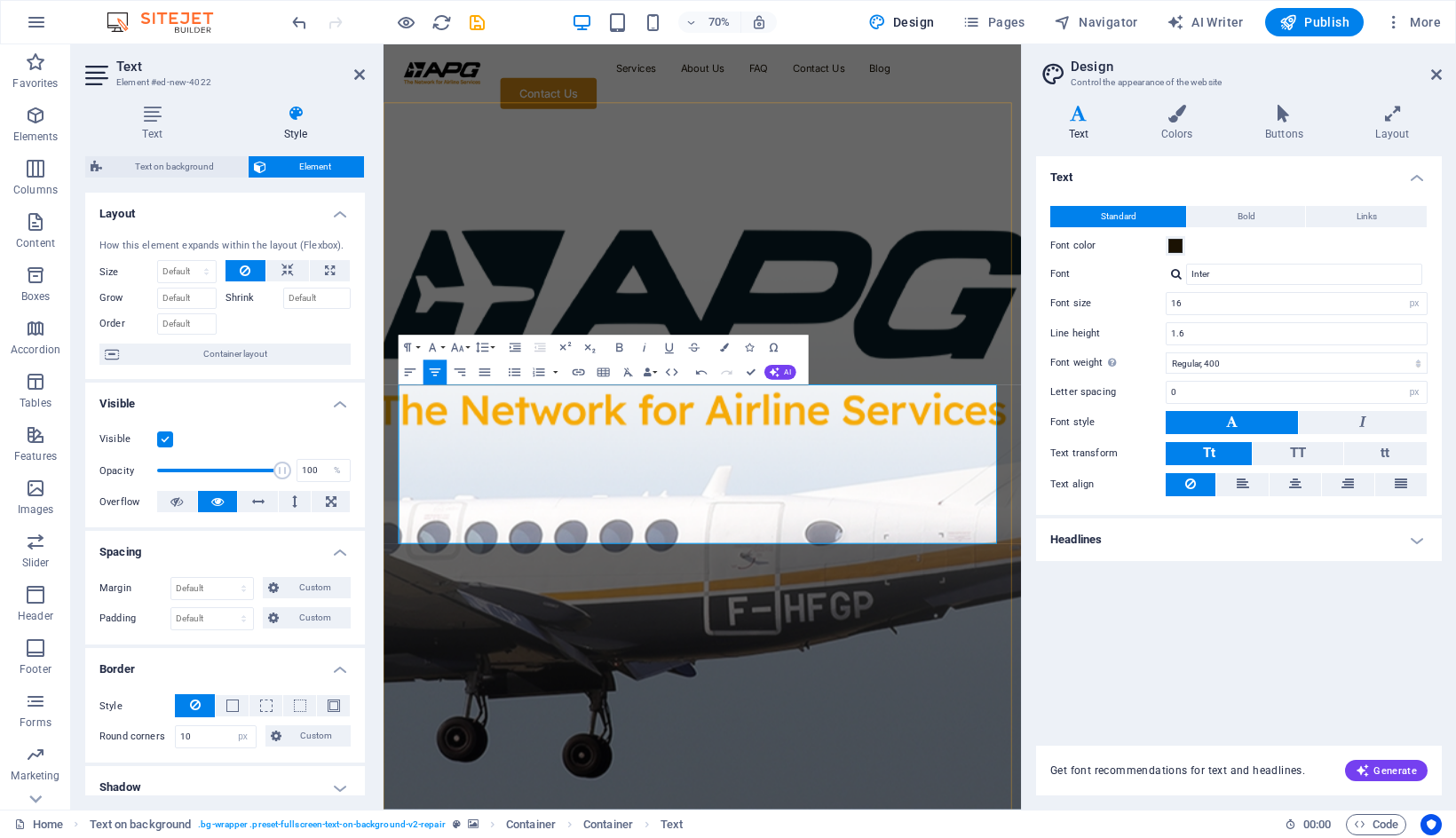 click on "​" at bounding box center (839, 1406) 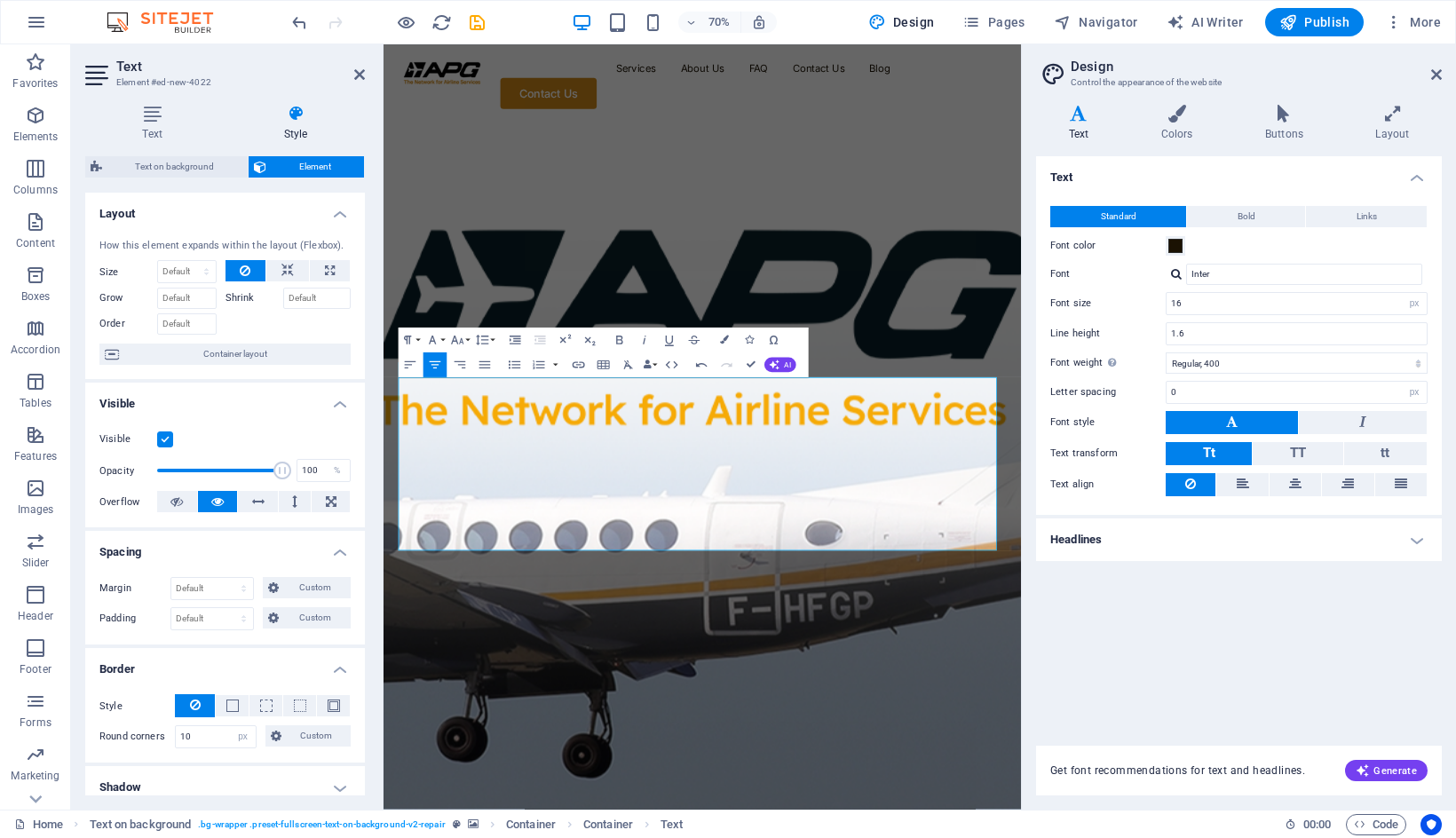 click at bounding box center (839, 672) 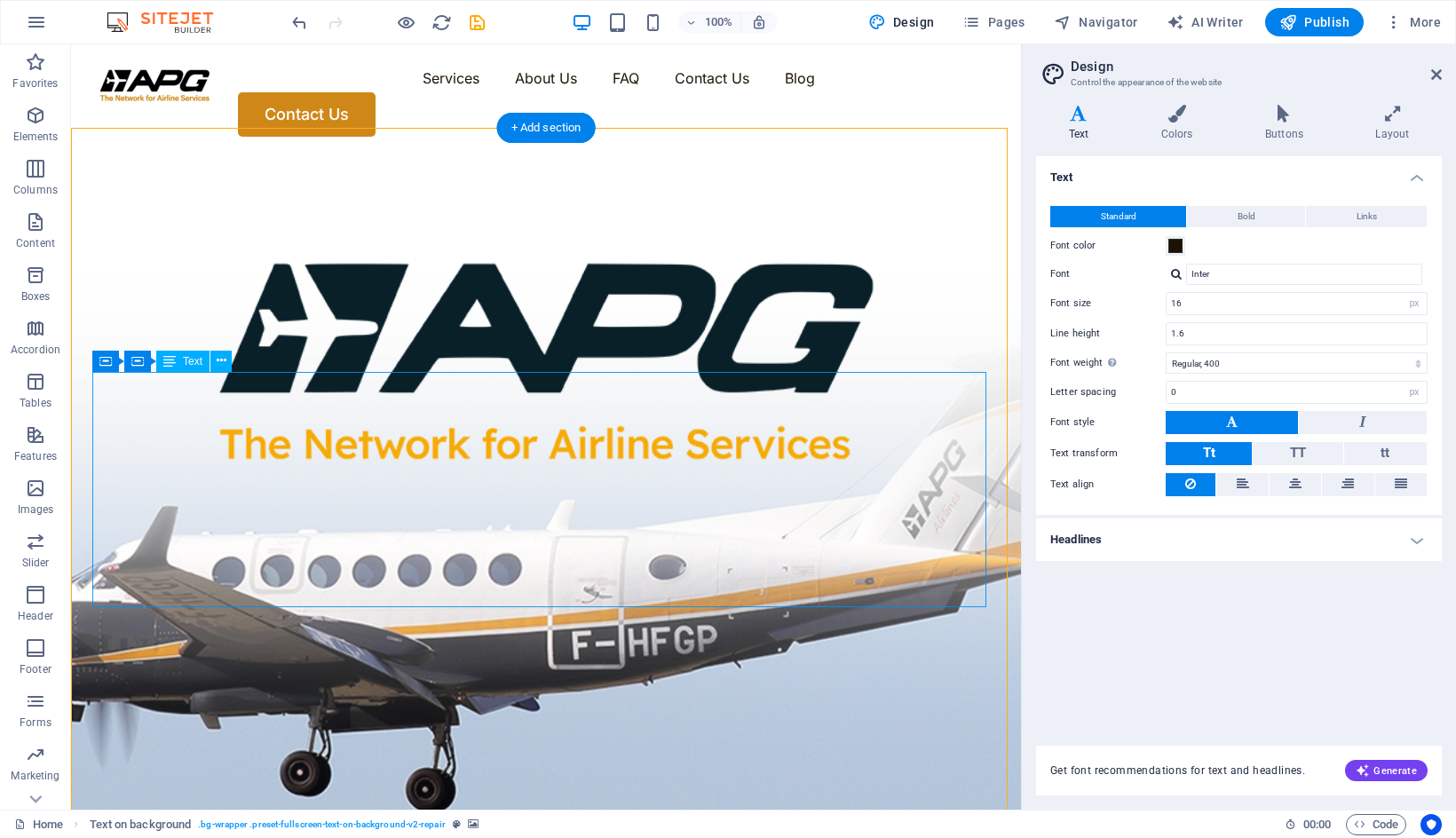 click on "With 92 APG Global Associates and Service Partners, APG Brunei are present in 150 countries and have relationships with over 255 airlines. Services include Sales Representation Services, variable cost access to BSPs and ARC systems, Interline E-Ticketing, Airline Passenger Insurance, ATPCO Fare Filling services." at bounding box center (546, 987) 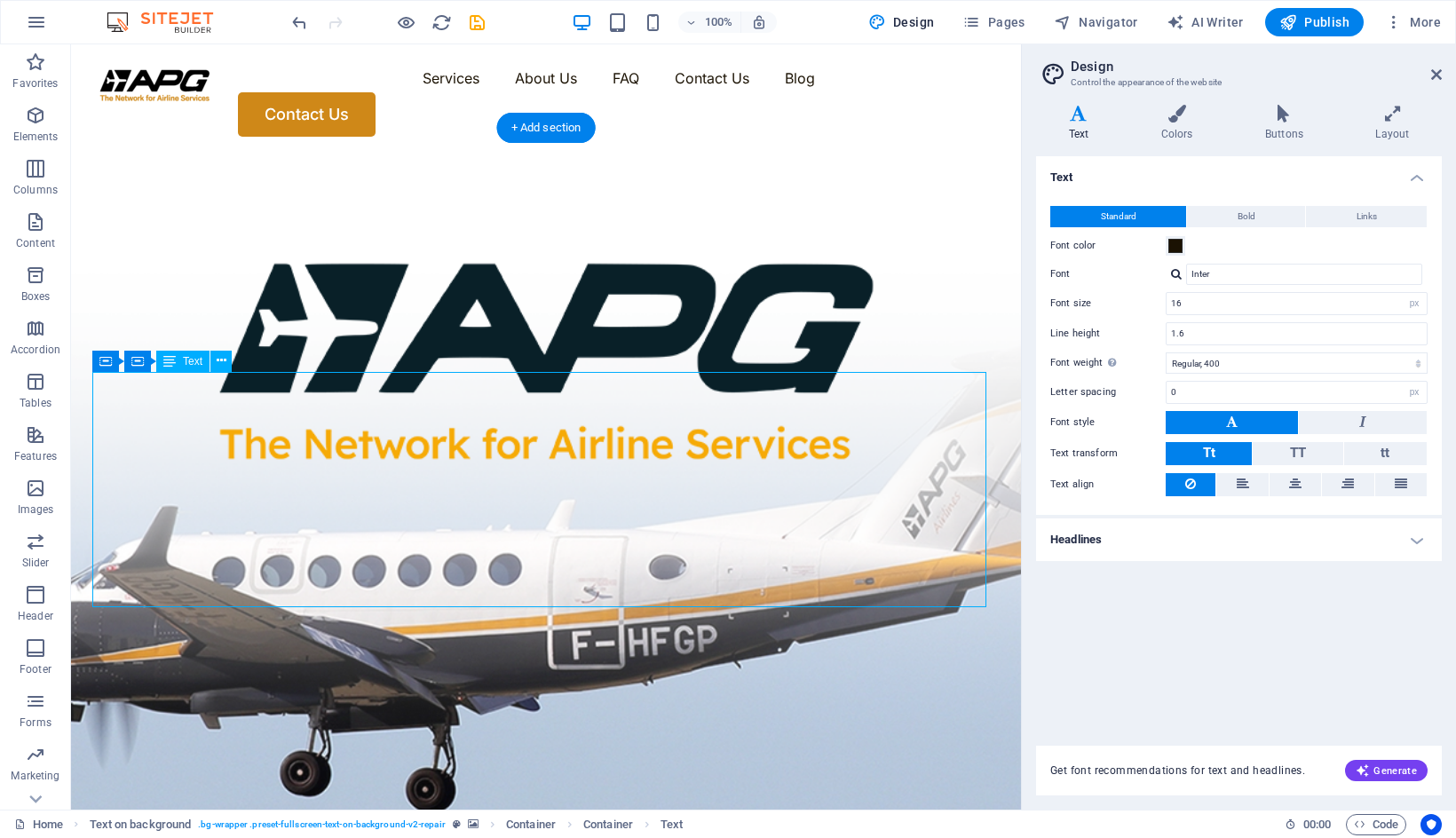click on "APG company is a registered representative of APG (Aviation Progressive Global) in Brunei Darussalam. APG Global Associates is the World's Leading Network for Airline Distribution and Financial Services." at bounding box center (546, 928) 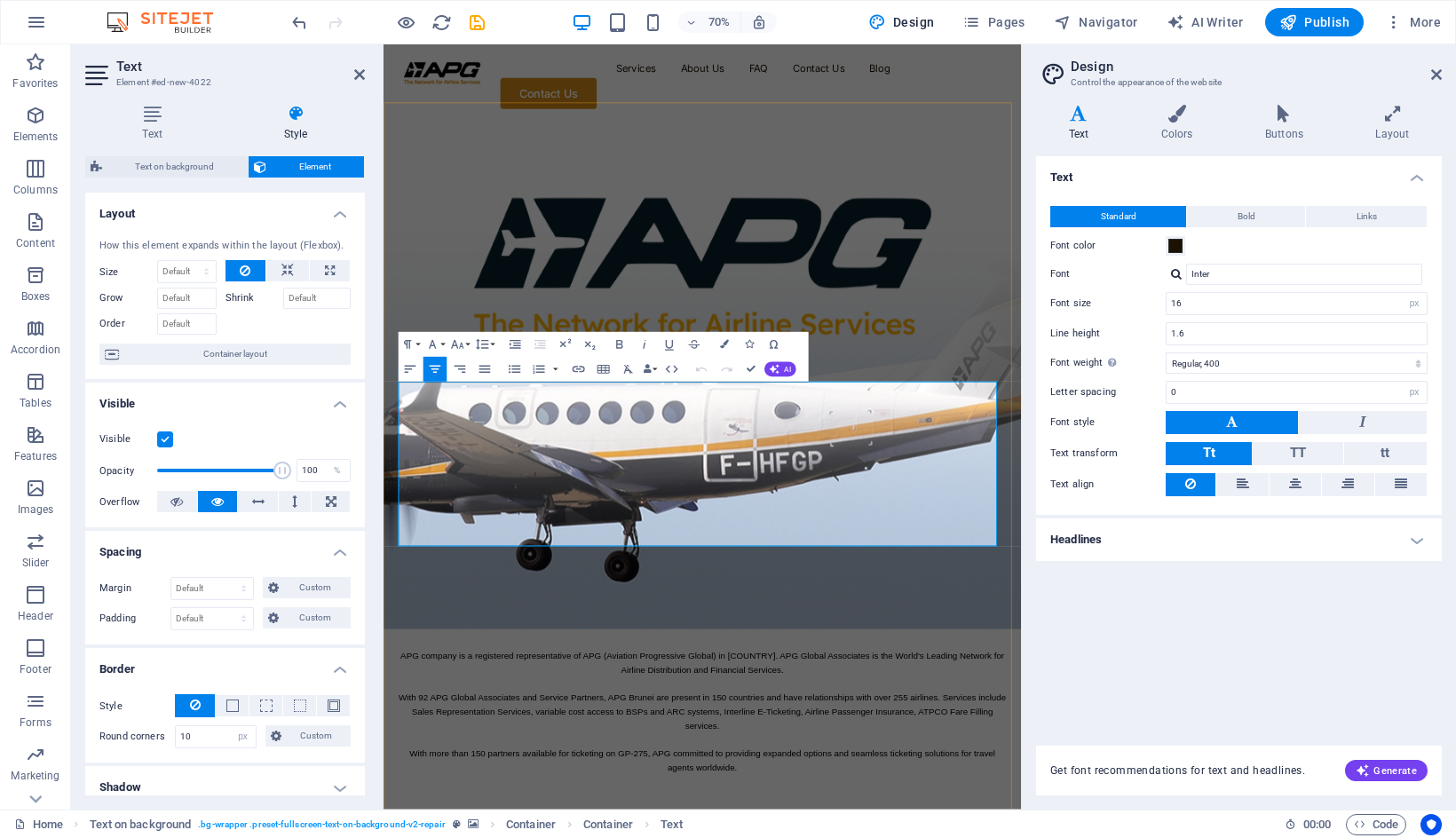 click on "APG company is a registered representative of APG (Aviation Progressive Global) in Brunei Darussalam. APG Global Associates is the World's Leading Network for Airline Distribution and Financial Services." at bounding box center [838, 928] 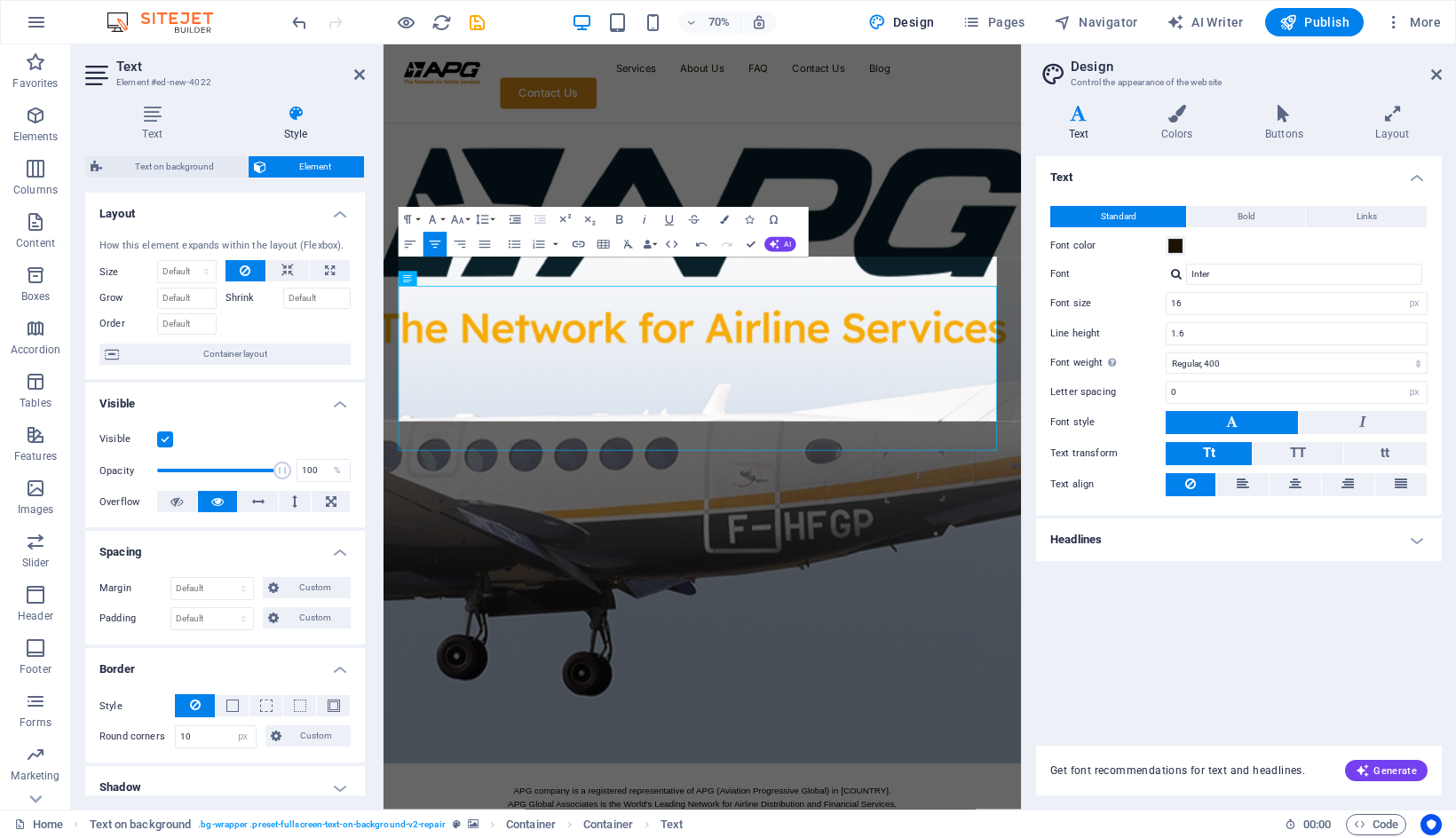 scroll, scrollTop: 266, scrollLeft: 0, axis: vertical 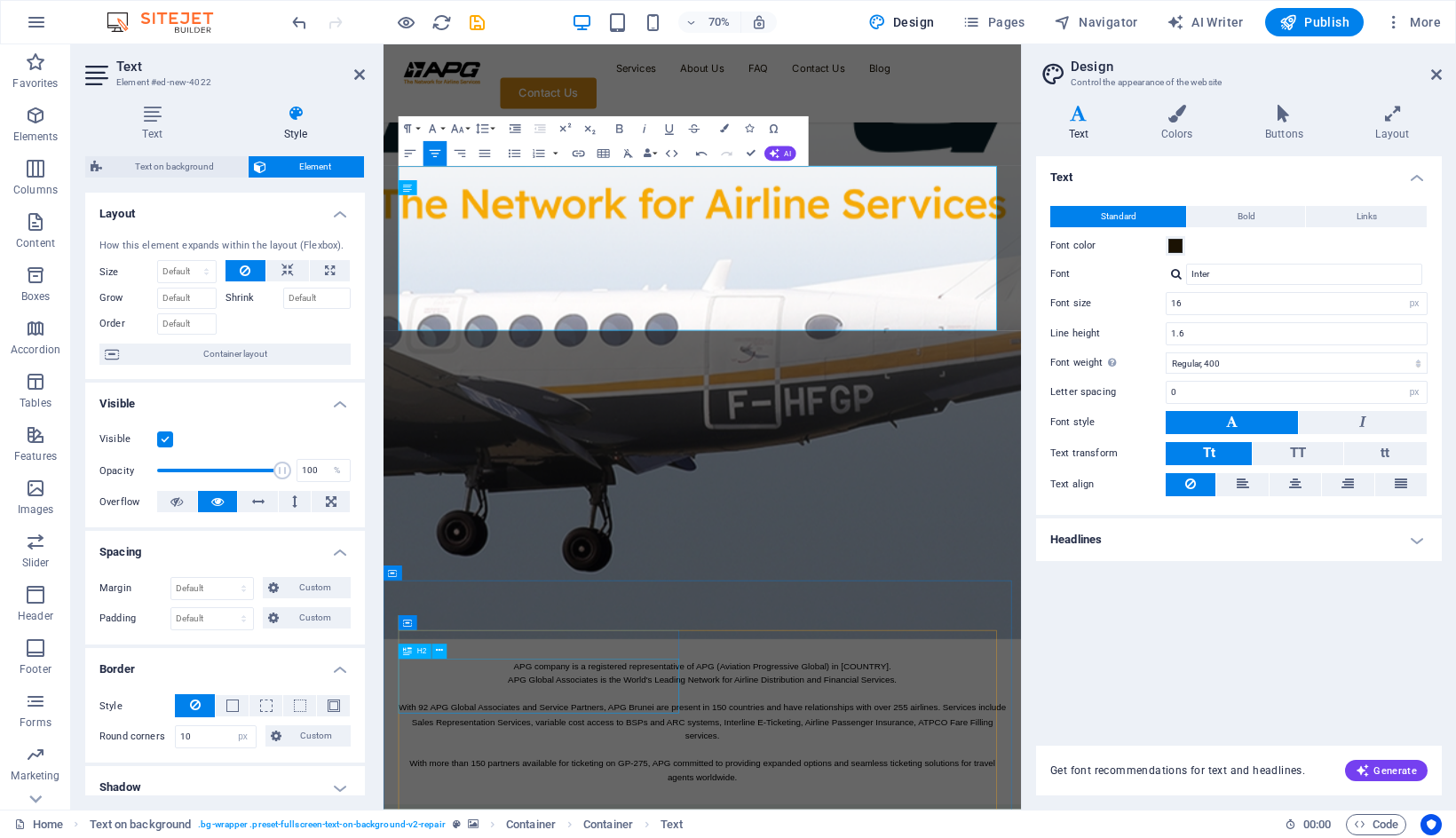 click on "Trusted Service Within Global Reach" at bounding box center [608, 1309] 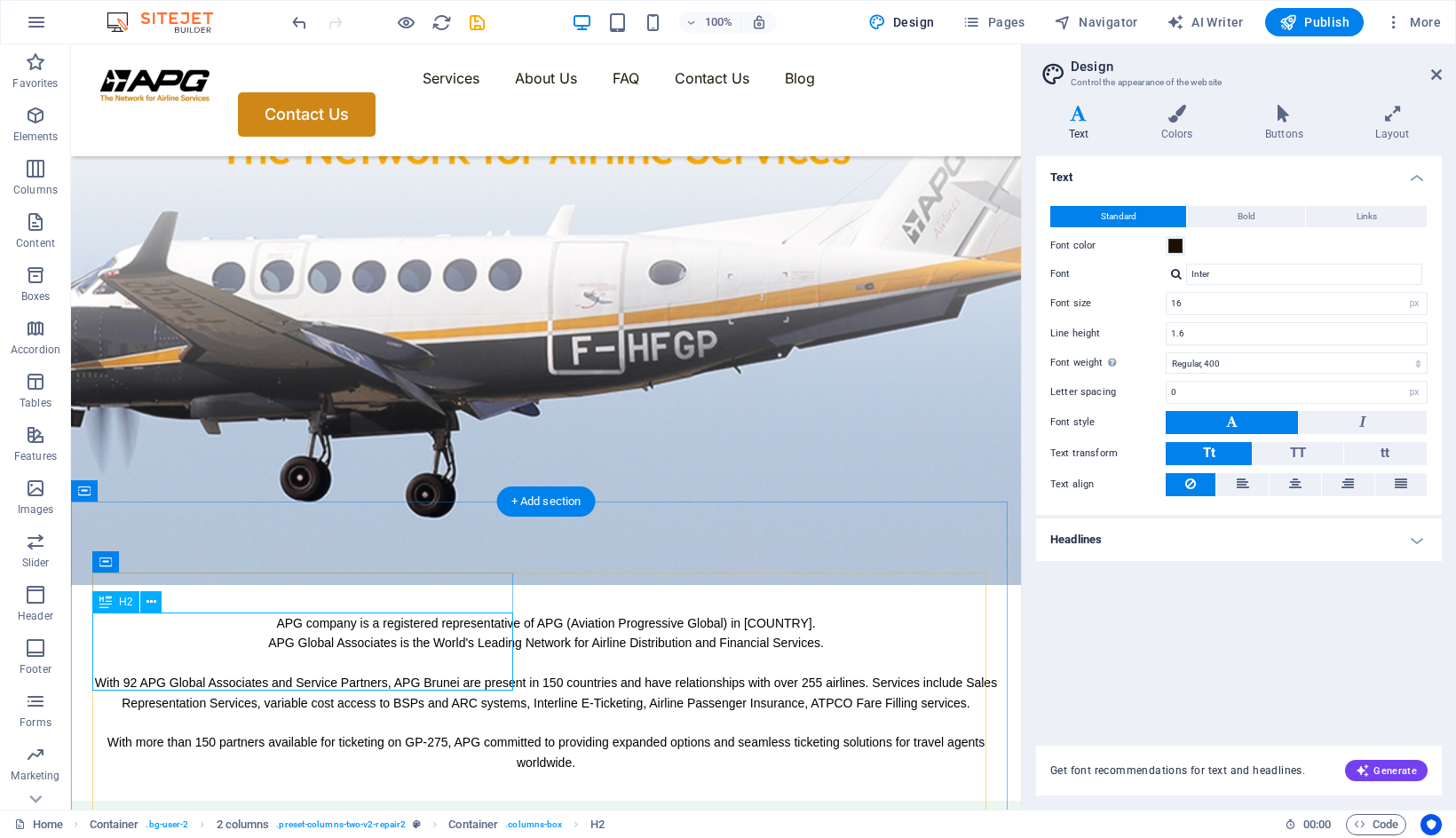 click on "Trusted Service Within Global Reach" at bounding box center [305, 981] 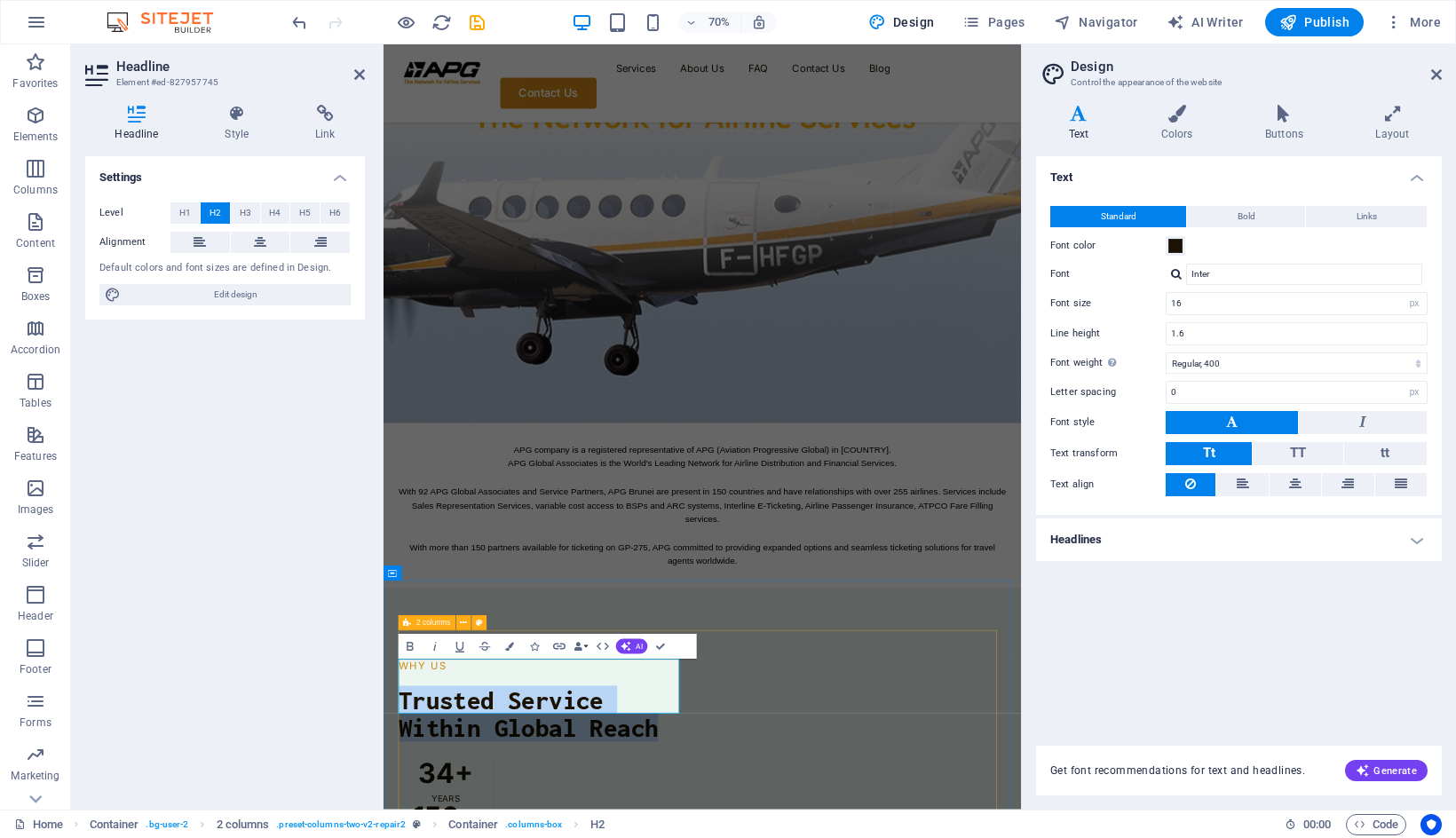 click on "WHY US Trusted Service Within Global Reach 34 + Years 150 + Partners 170 + Countries Drop content here or  Add elements  Paste clipboard Reliable Support Access to local assistance, in your language and time zone, wherever you are Secure Secure your bookings with internationally recognized travel industry protections Real-time tracking Enjoy exclusive real-time baggage tracing worldwide through Blue Ribbon Bags Flexible Enjoy complimentary change to your flight ticket before departure if the travel dates uncertain or subject to change" at bounding box center (839, 2080) 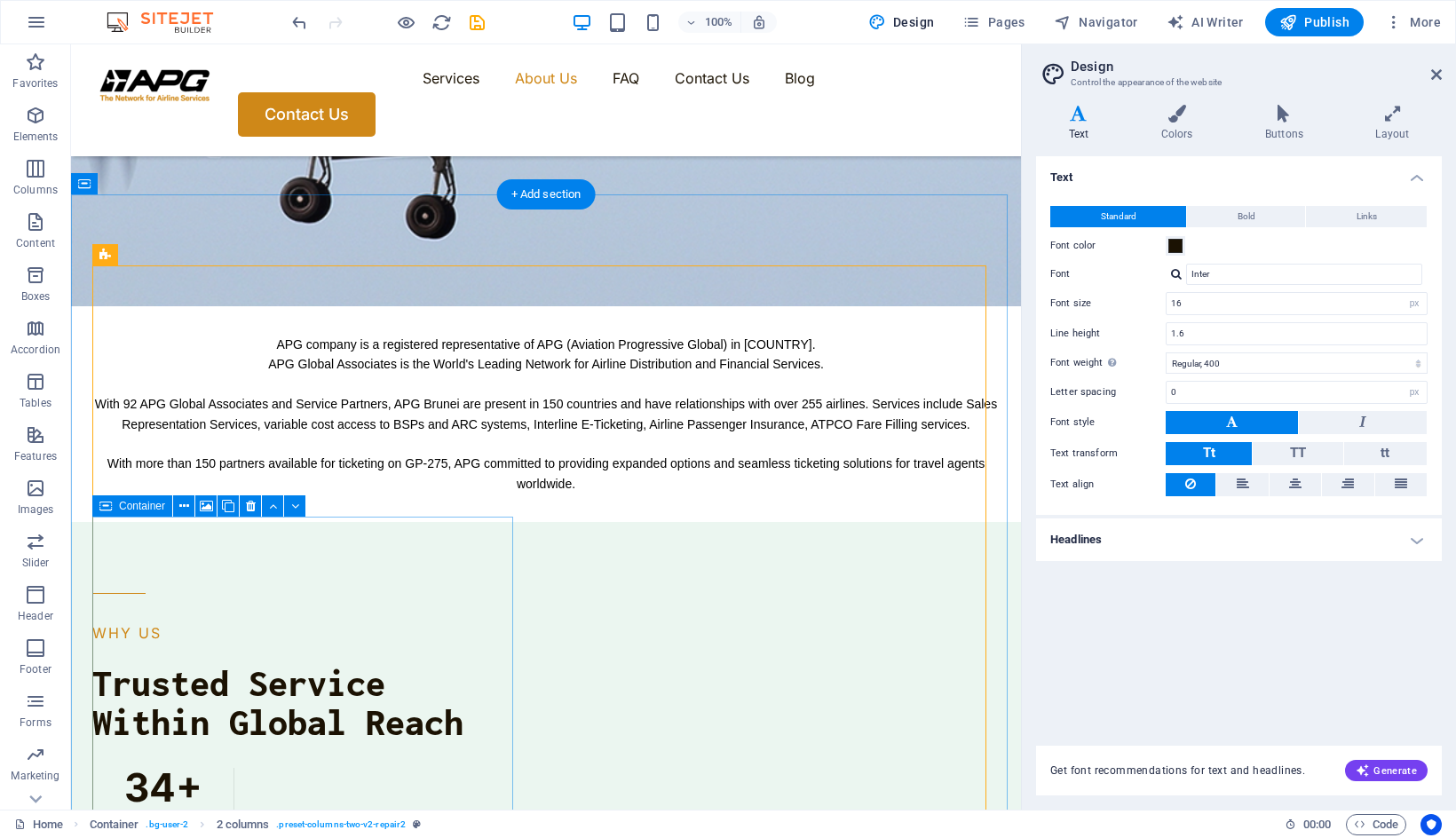 scroll, scrollTop: 482, scrollLeft: 0, axis: vertical 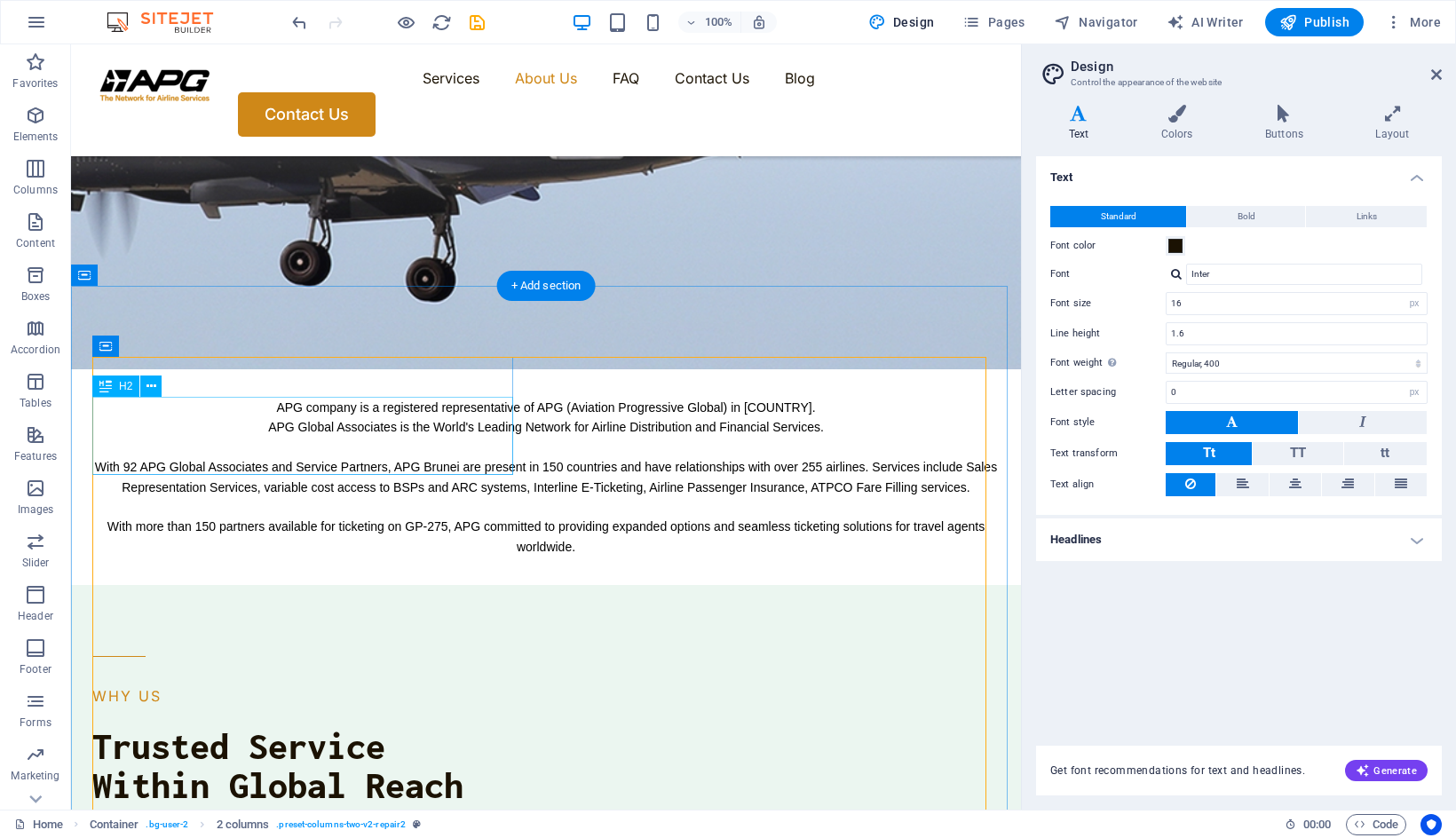 click on "Trusted Service Within Global Reach" at bounding box center (305, 765) 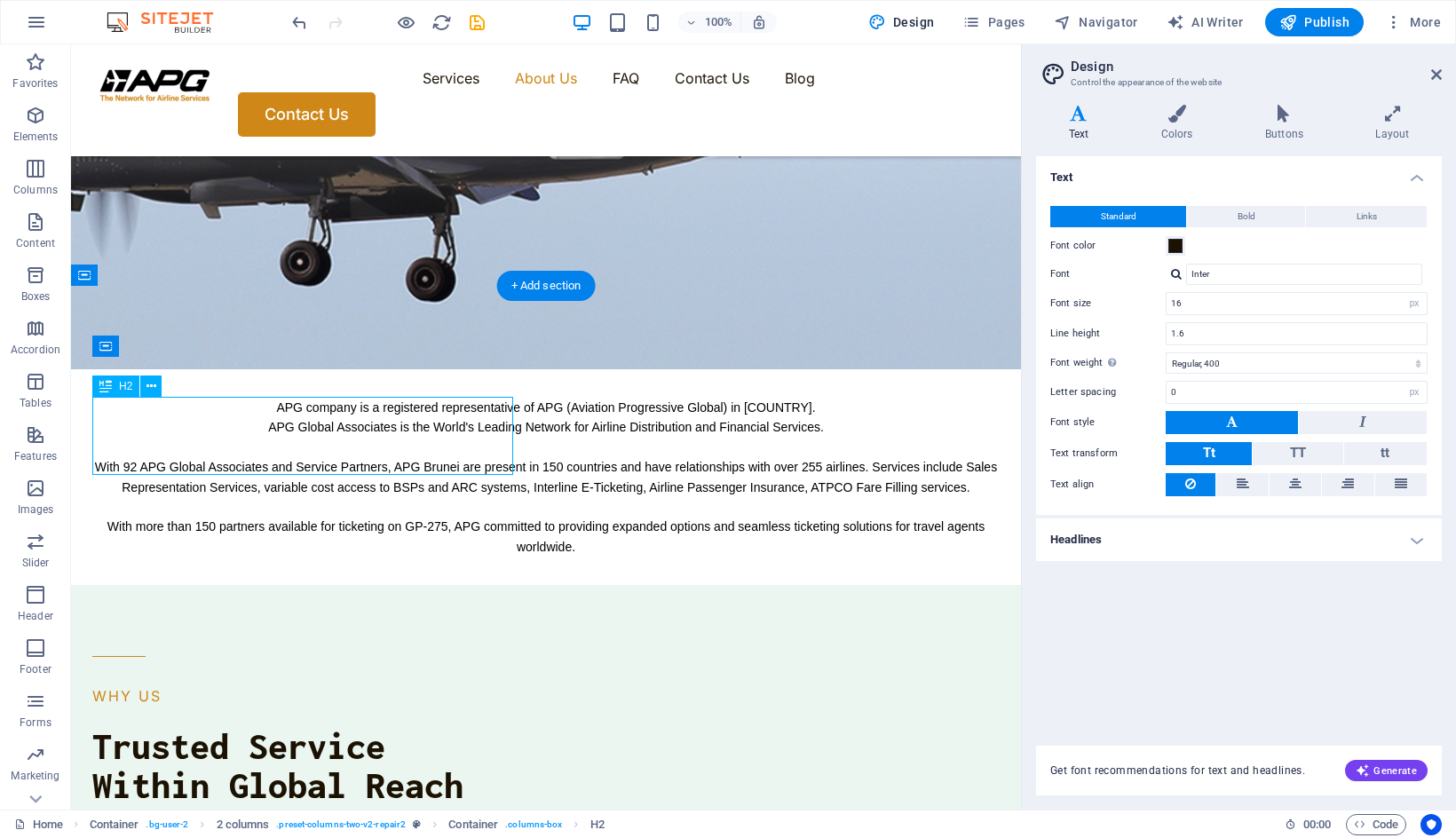 click on "Trusted Service Within Global Reach" at bounding box center (305, 765) 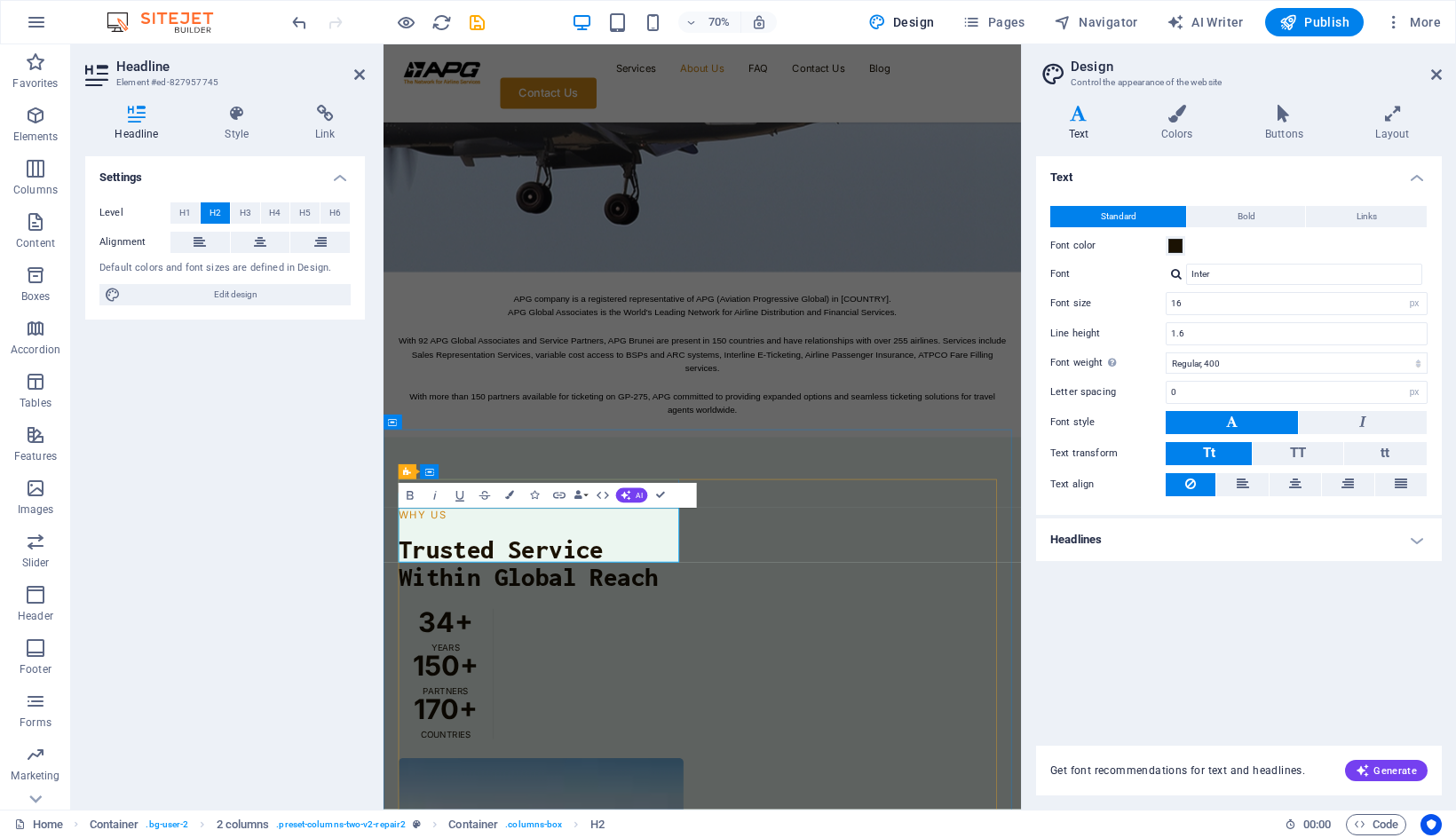 type 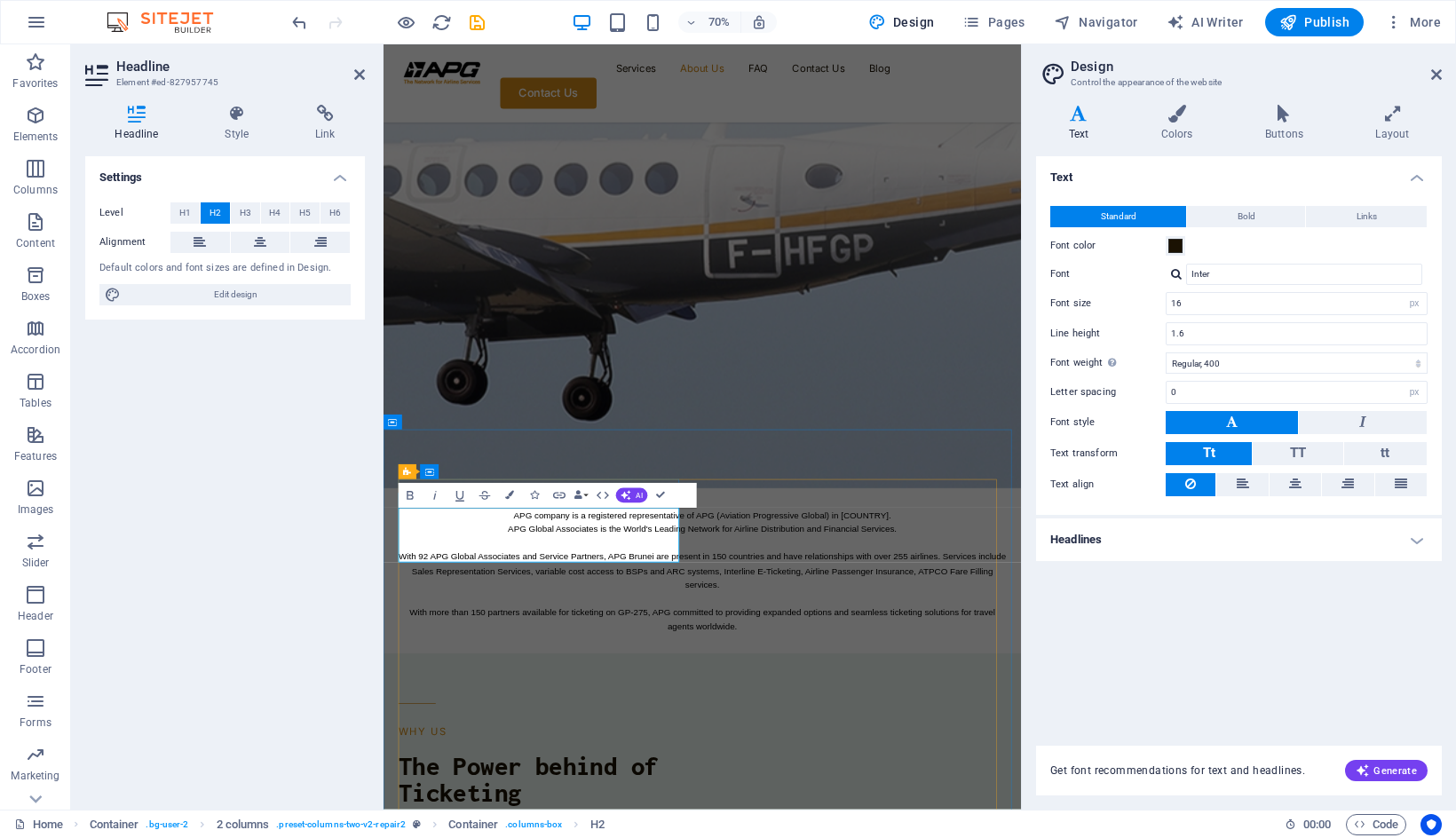 click on "The Power behind of Ticketing" at bounding box center [608, 1094] 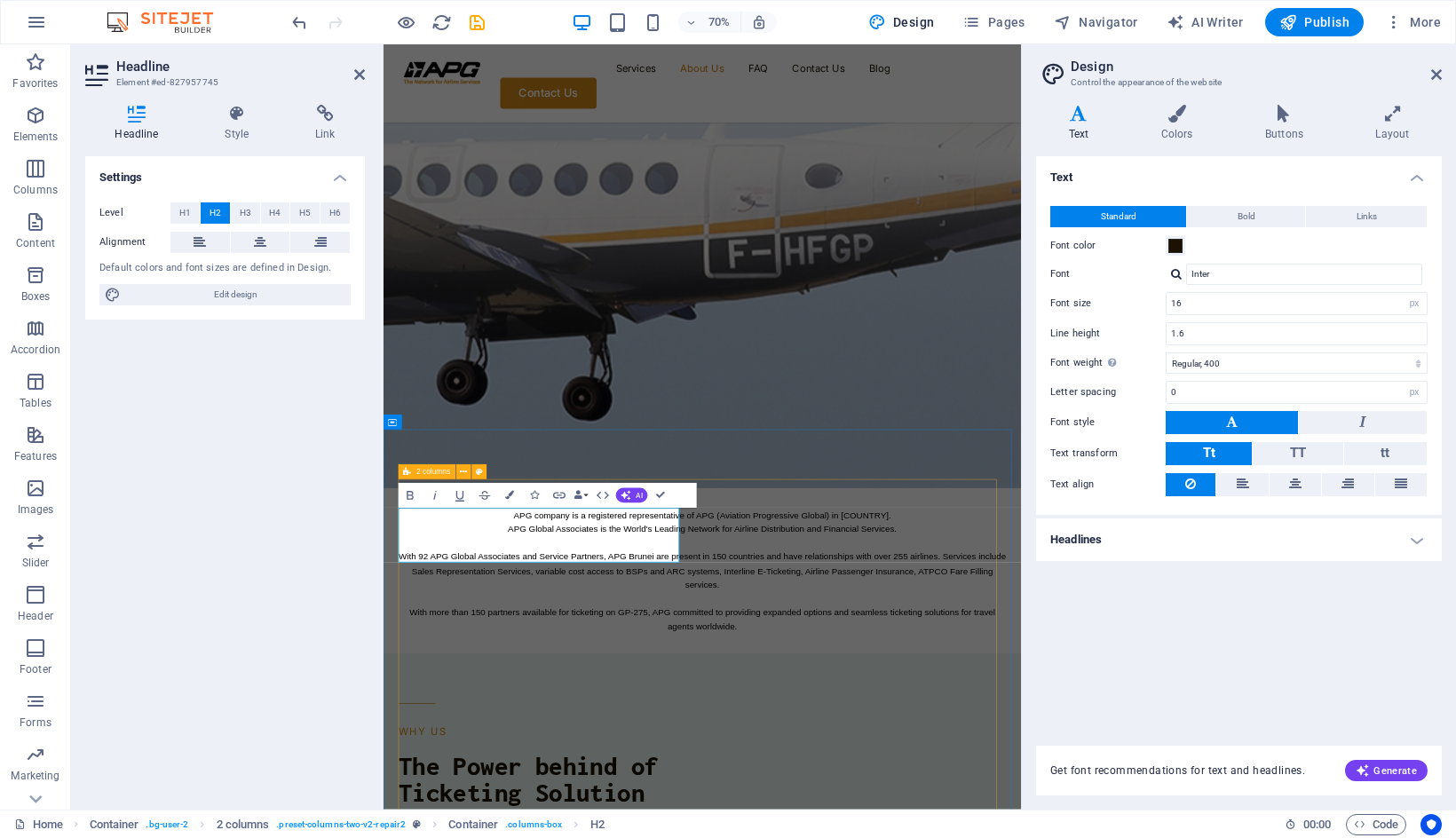 click on "WHY US The Power behind of Ticketing Solution 34 + Years 150 + Partners 170 + Countries Drop content here or  Add elements  Paste clipboard Reliable Support Access to local assistance, in your language and time zone, wherever you are Secure Secure your bookings with internationally recognized travel industry protections Real-time tracking Enjoy exclusive real-time baggage tracing worldwide through Blue Ribbon Bags Flexible Enjoy complimentary change to your flight ticket before departure if the travel dates uncertain or subject to change" at bounding box center (839, 2173) 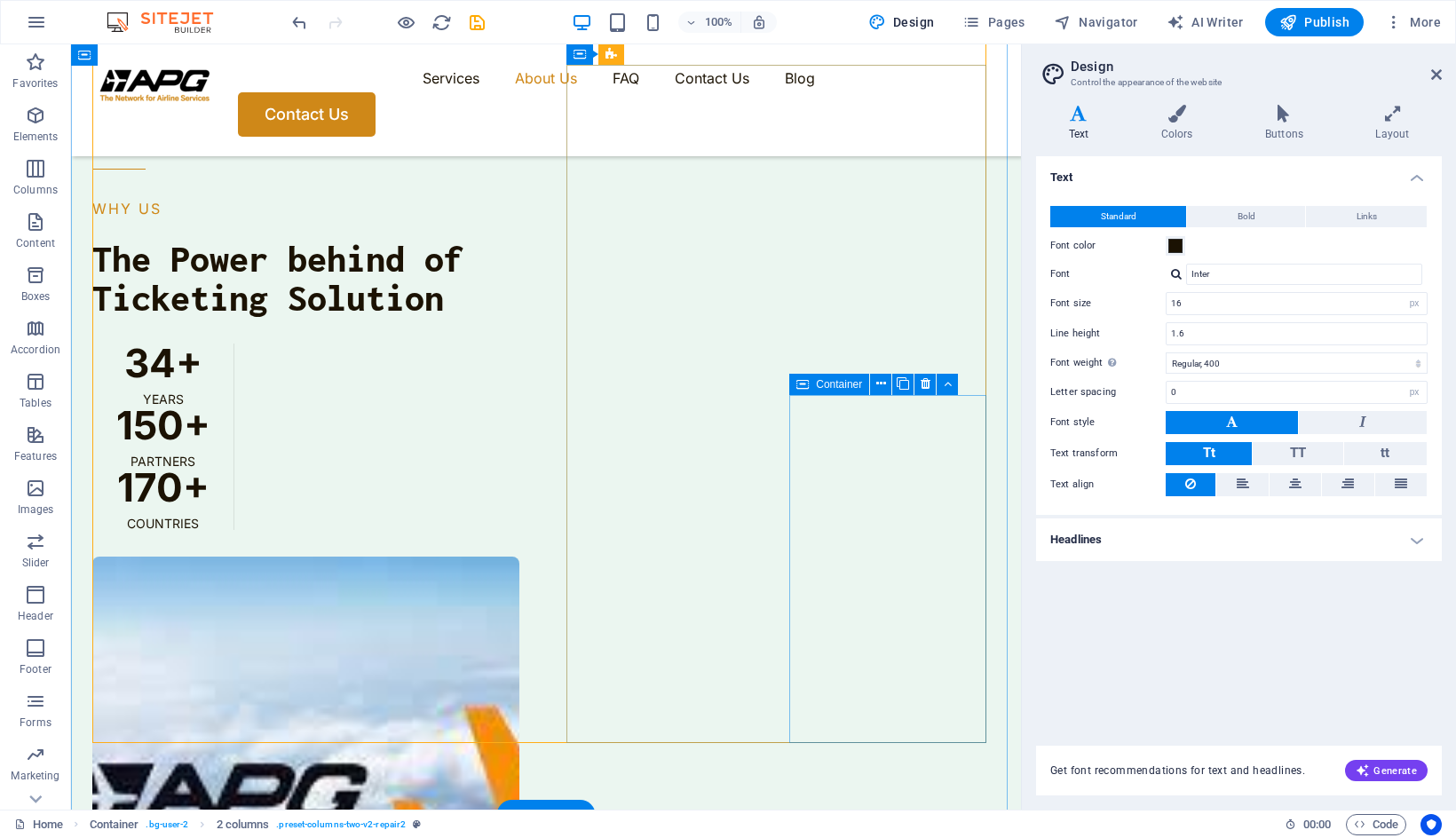 scroll, scrollTop: 971, scrollLeft: 0, axis: vertical 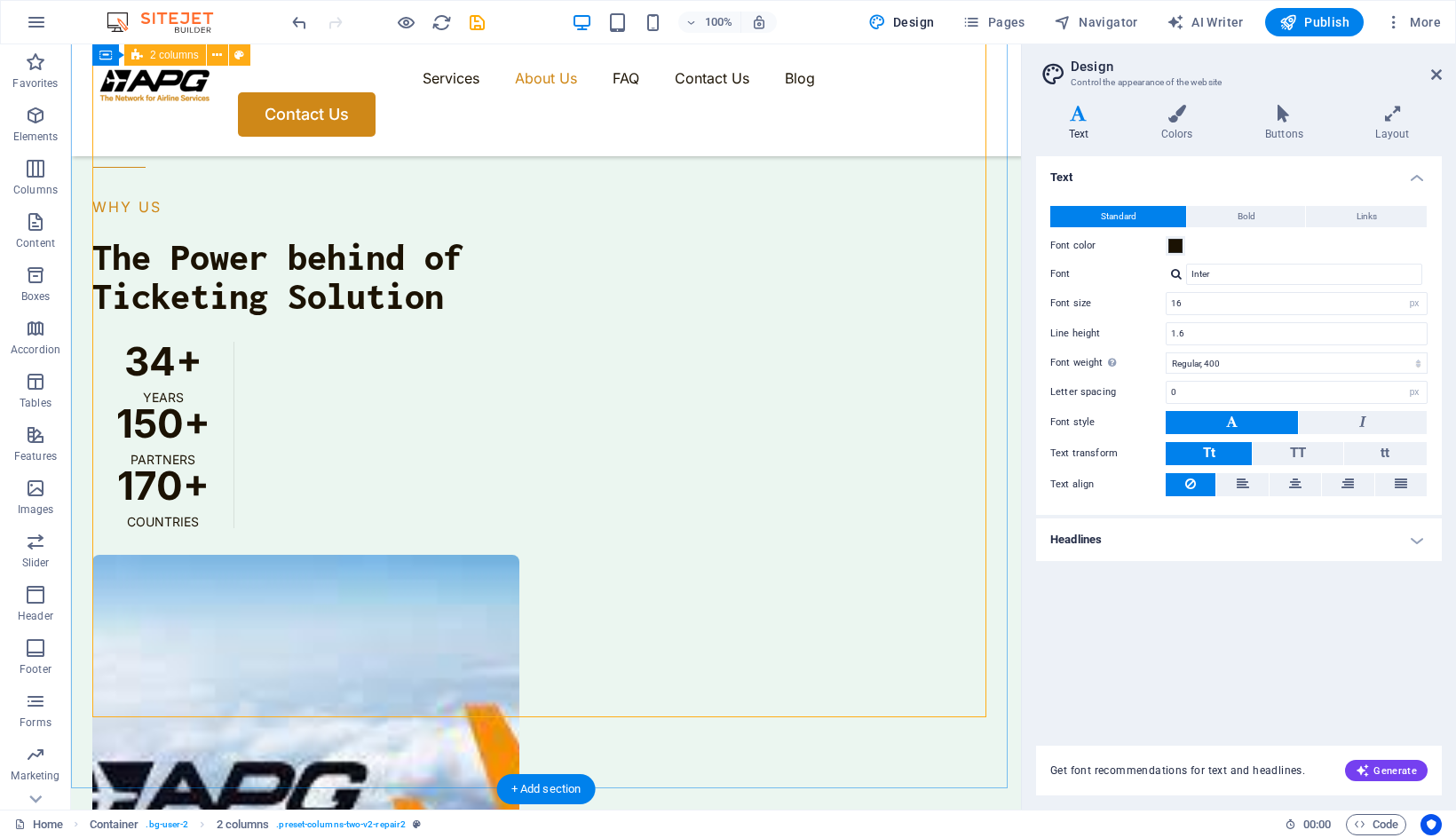click at bounding box center [305, 814] 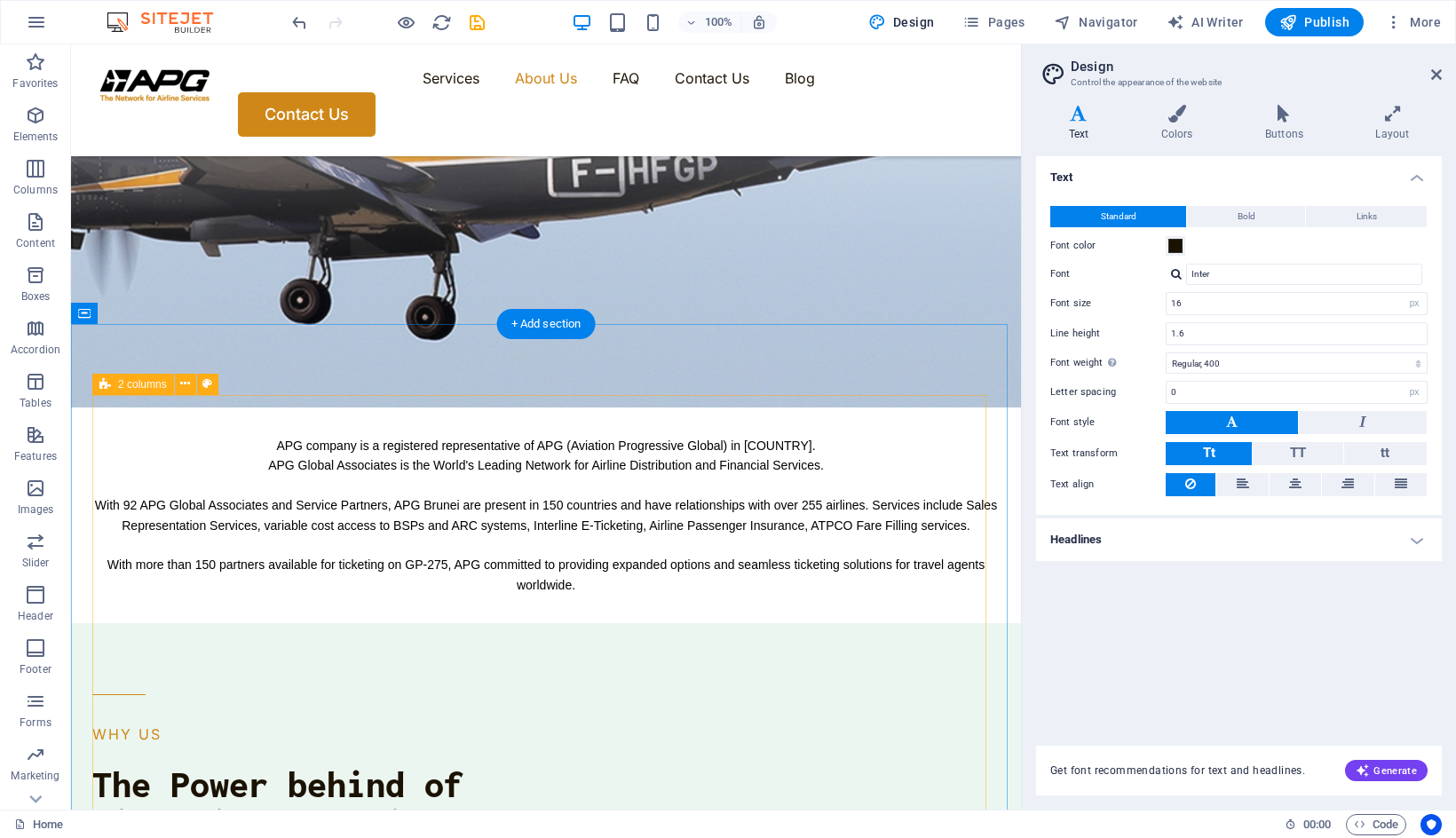 scroll, scrollTop: 621, scrollLeft: 0, axis: vertical 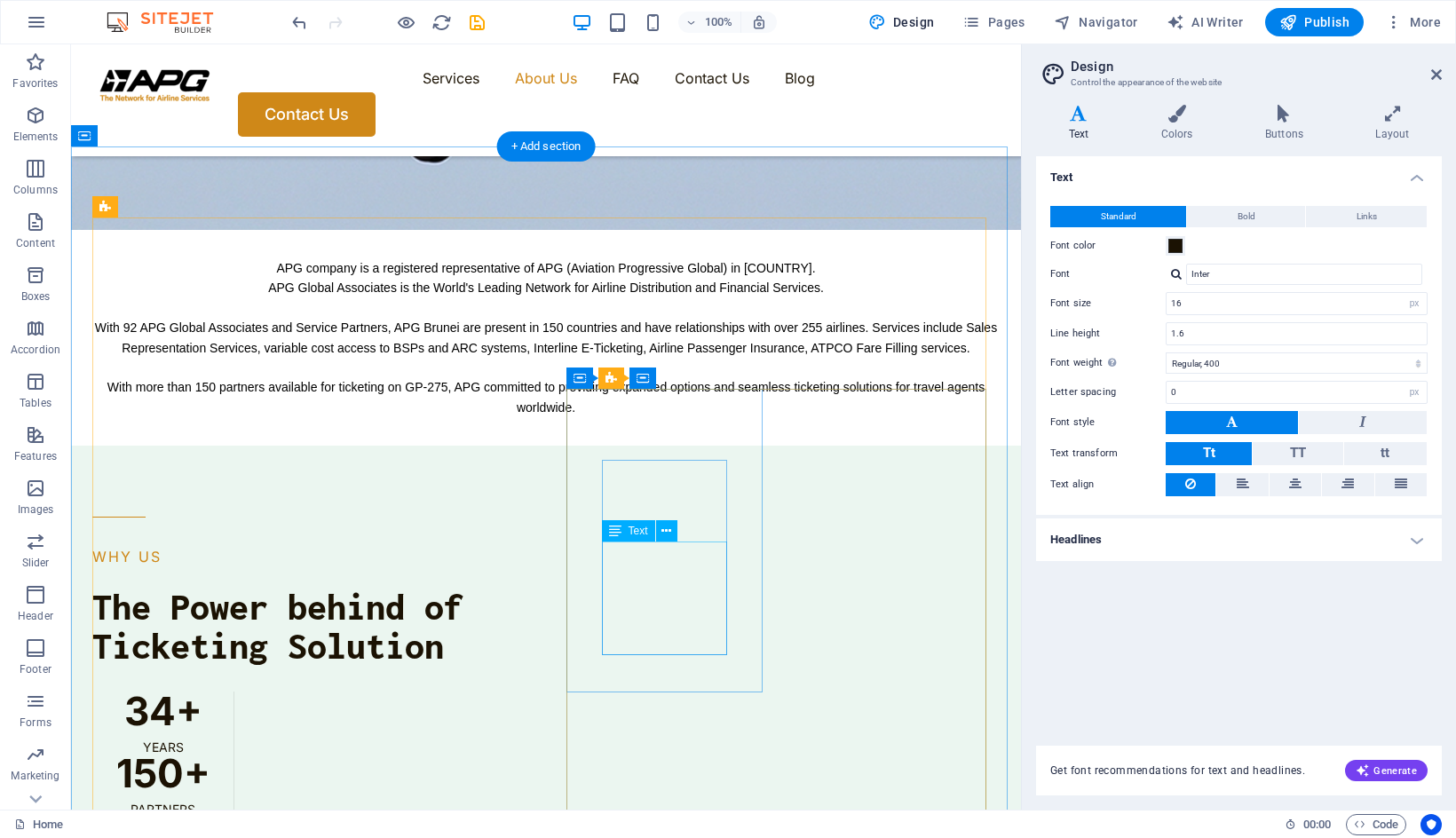 click on "Access to local assistance, in your language and time zone, wherever you are" at bounding box center [193, 1785] 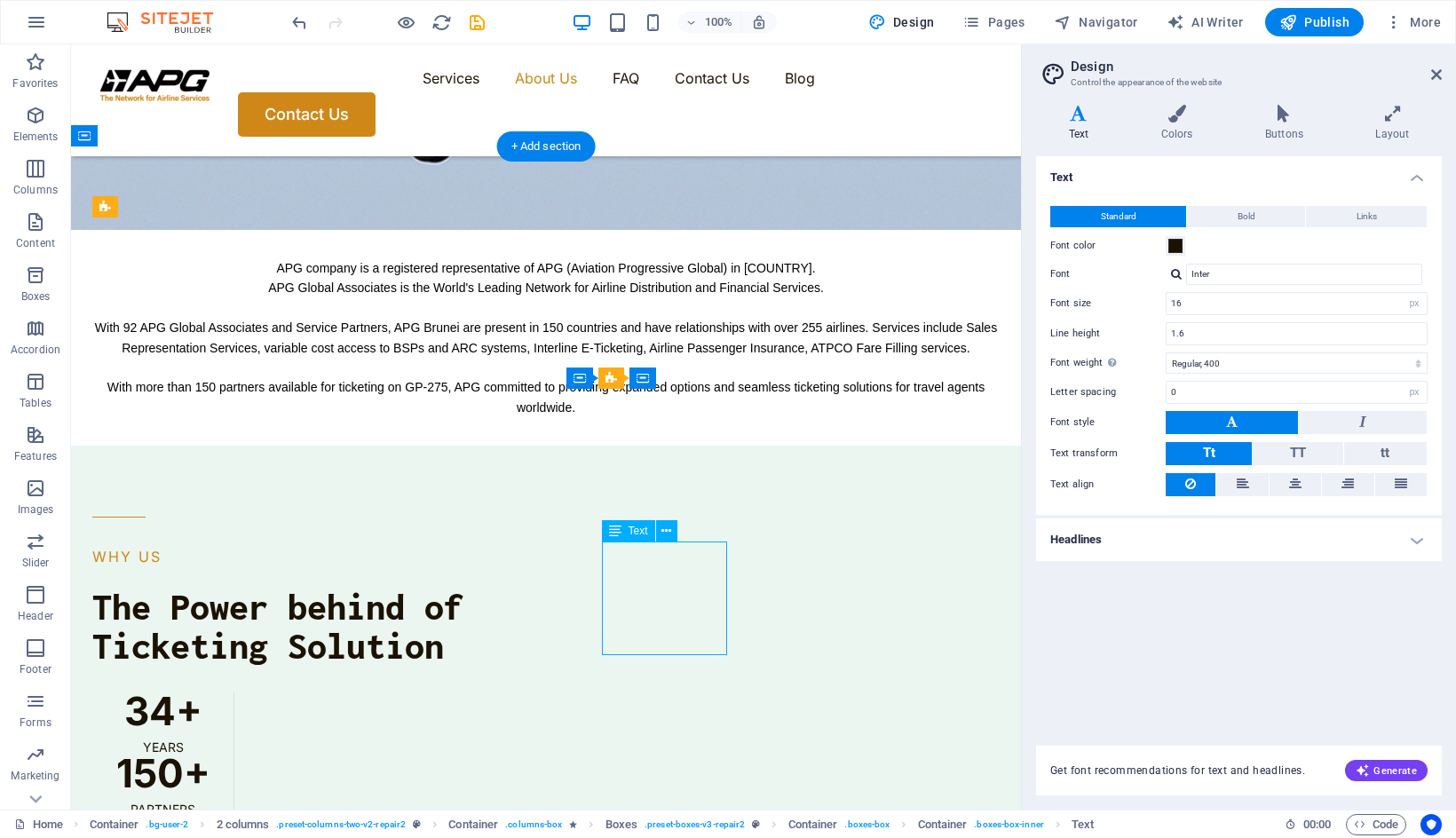 click on "Access to local assistance, in your language and time zone, wherever you are" at bounding box center [193, 1785] 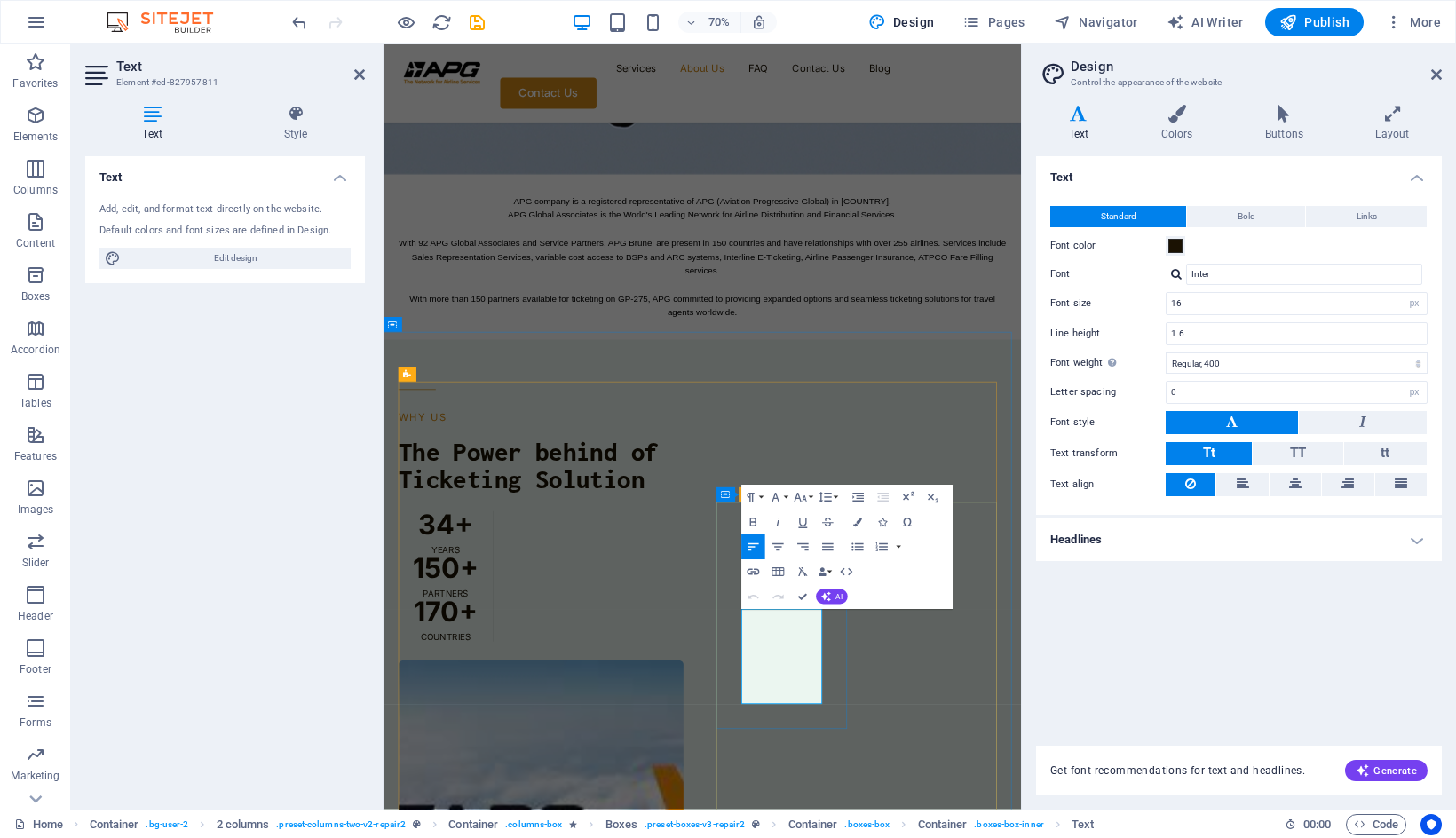 click on "Access to local assistance, in your language and time zone, wherever you are" at bounding box center (500, 1805) 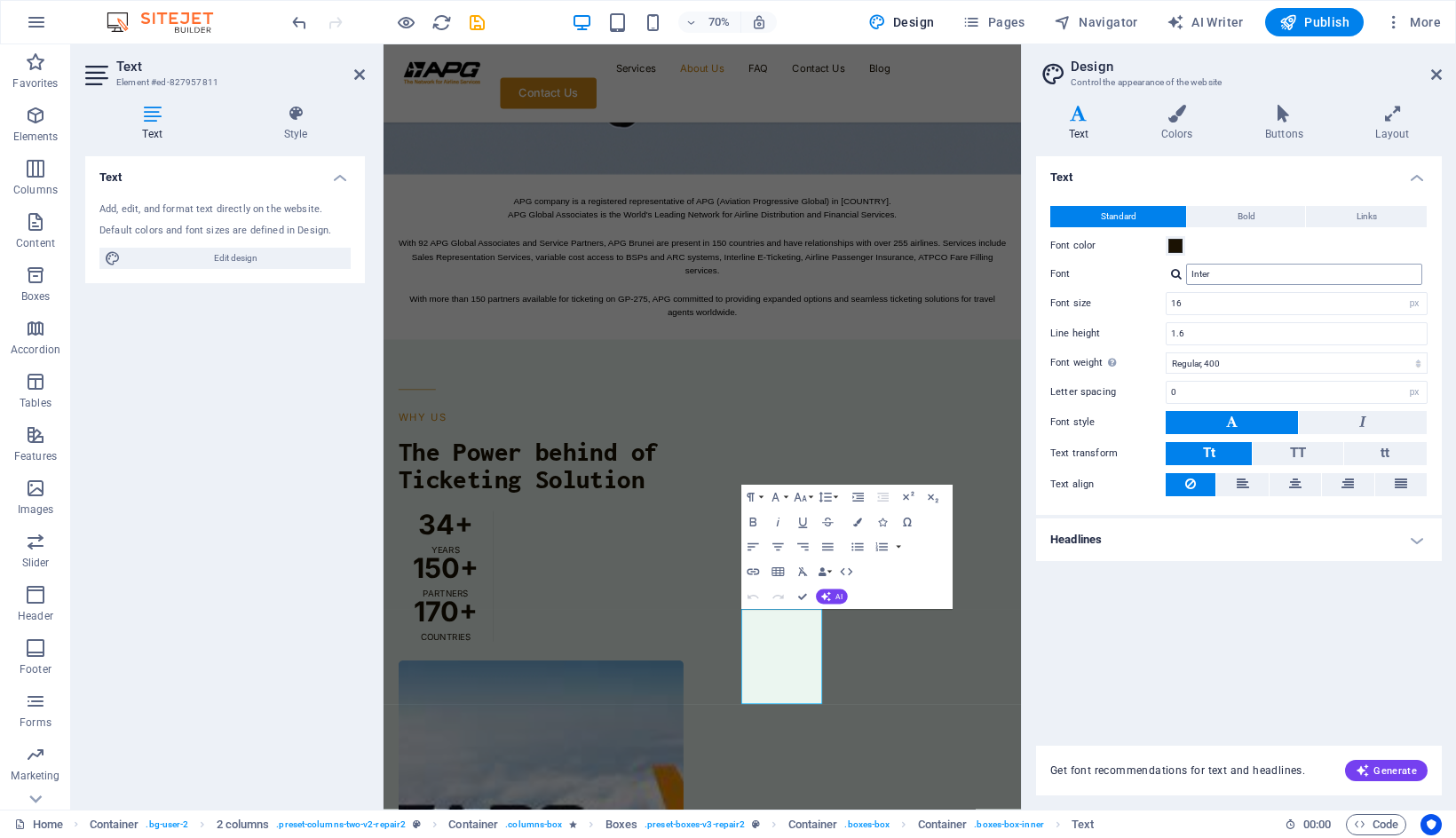 click on "Inter" at bounding box center [1304, 274] 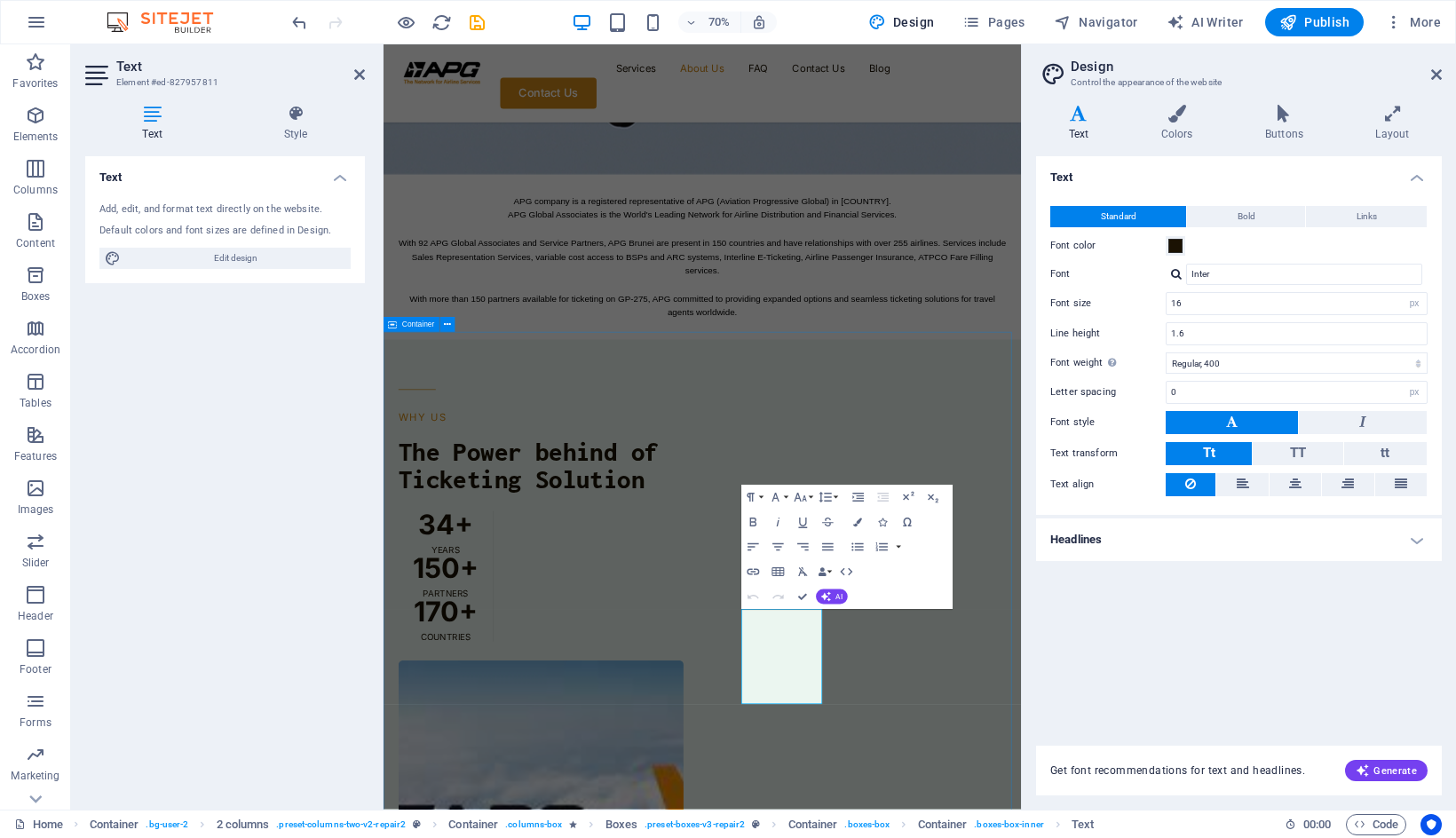 click on "WHY US The Power behind of Ticketing Solution 34 + Years 150 + Partners 170 + Countries Drop content here or  Add elements  Paste clipboard Reliable Support Access to local assistance, in your language and time zone, wherever you are Secure Secure your bookings with internationally recognized travel industry protections Real-time tracking Enjoy exclusive real-time baggage tracing worldwide through Blue Ribbon Bags Flexible Enjoy complimentary change to your flight ticket before departure if the travel dates uncertain or subject to change" at bounding box center (839, 1725) 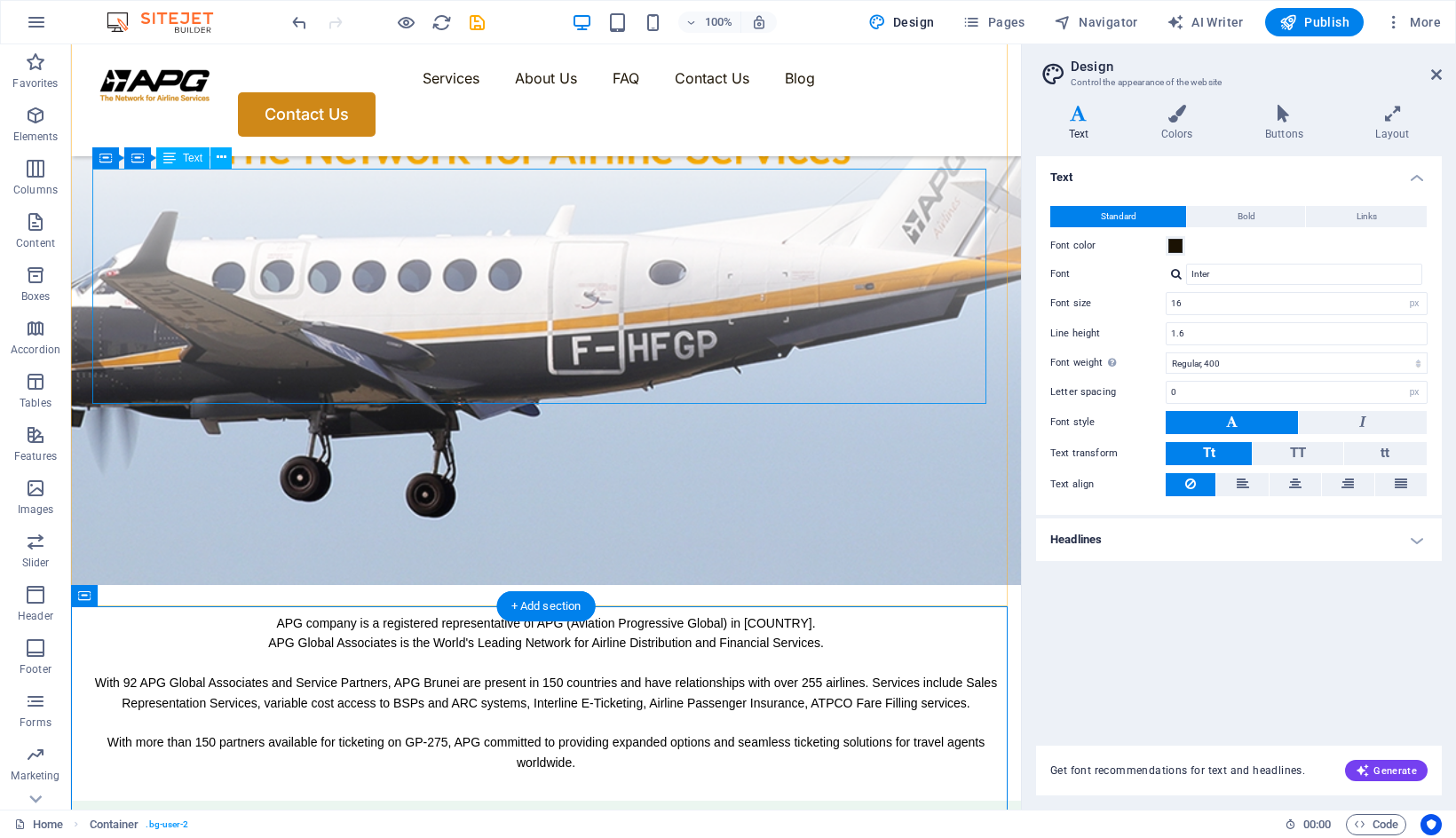scroll, scrollTop: 89, scrollLeft: 0, axis: vertical 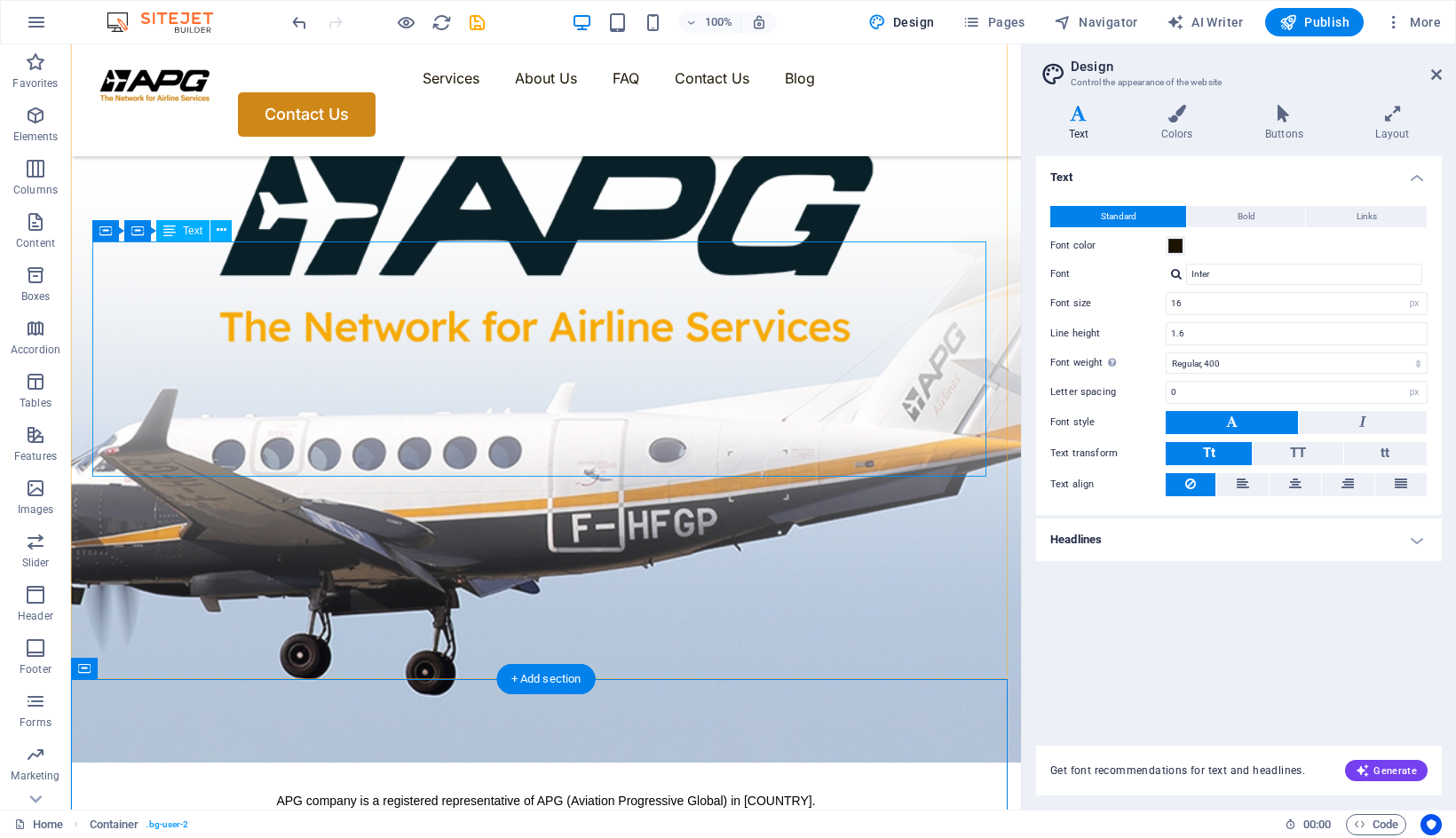 click at bounding box center [546, 841] 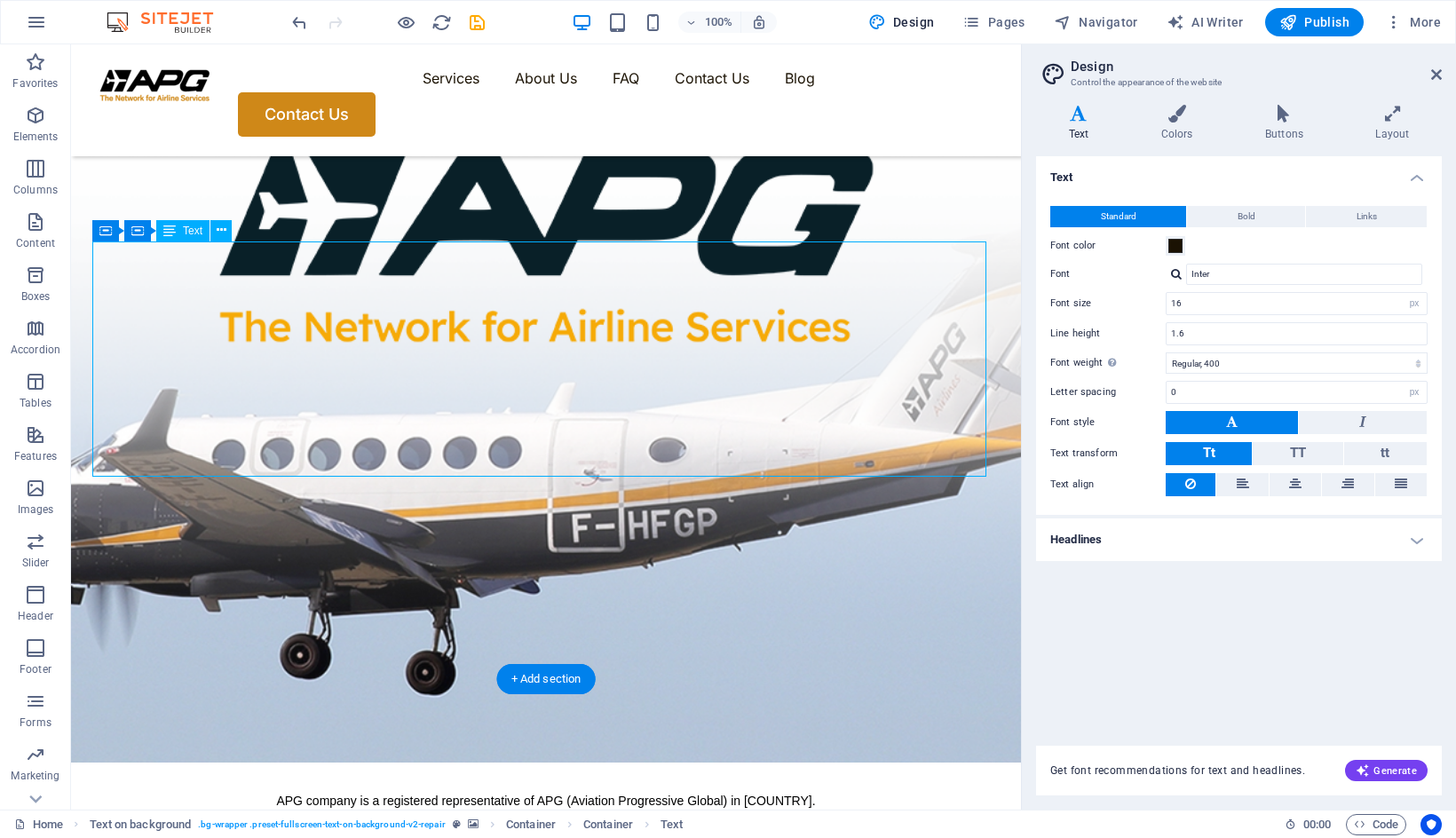 click at bounding box center [546, 841] 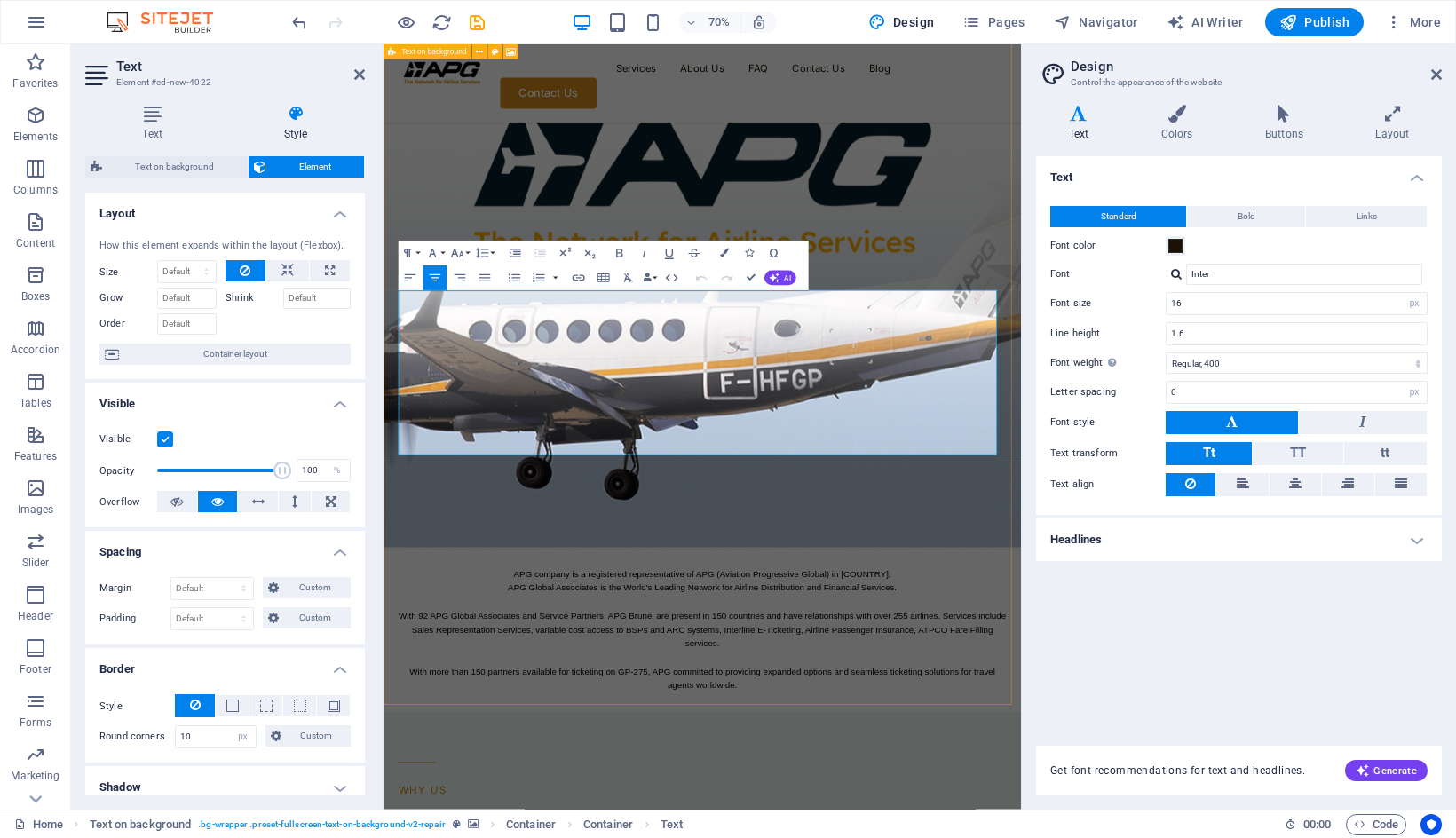 click on "APG company is a registered representative of APG (Aviation Progressive Global) in Brunei Darussalam.  APG Global Associates is the World's Leading Network for Airline Distribution and Financial Services.   With 92 APG Global Associates and Service Partners, APG Brunei are present in 150 countries and have relationships with over 255 airlines. Services include Sales Representation Services, variable cost access to BSPs and ARC systems, Interline E-Ticketing, Airline Passenger Insurance, ATPCO Fare Filling services.   With more than 150 partners available for ticketing on GP-275, APG committed to providing expanded options and seamless ticketing solutions for travel agents worldwide." at bounding box center (839, 477) 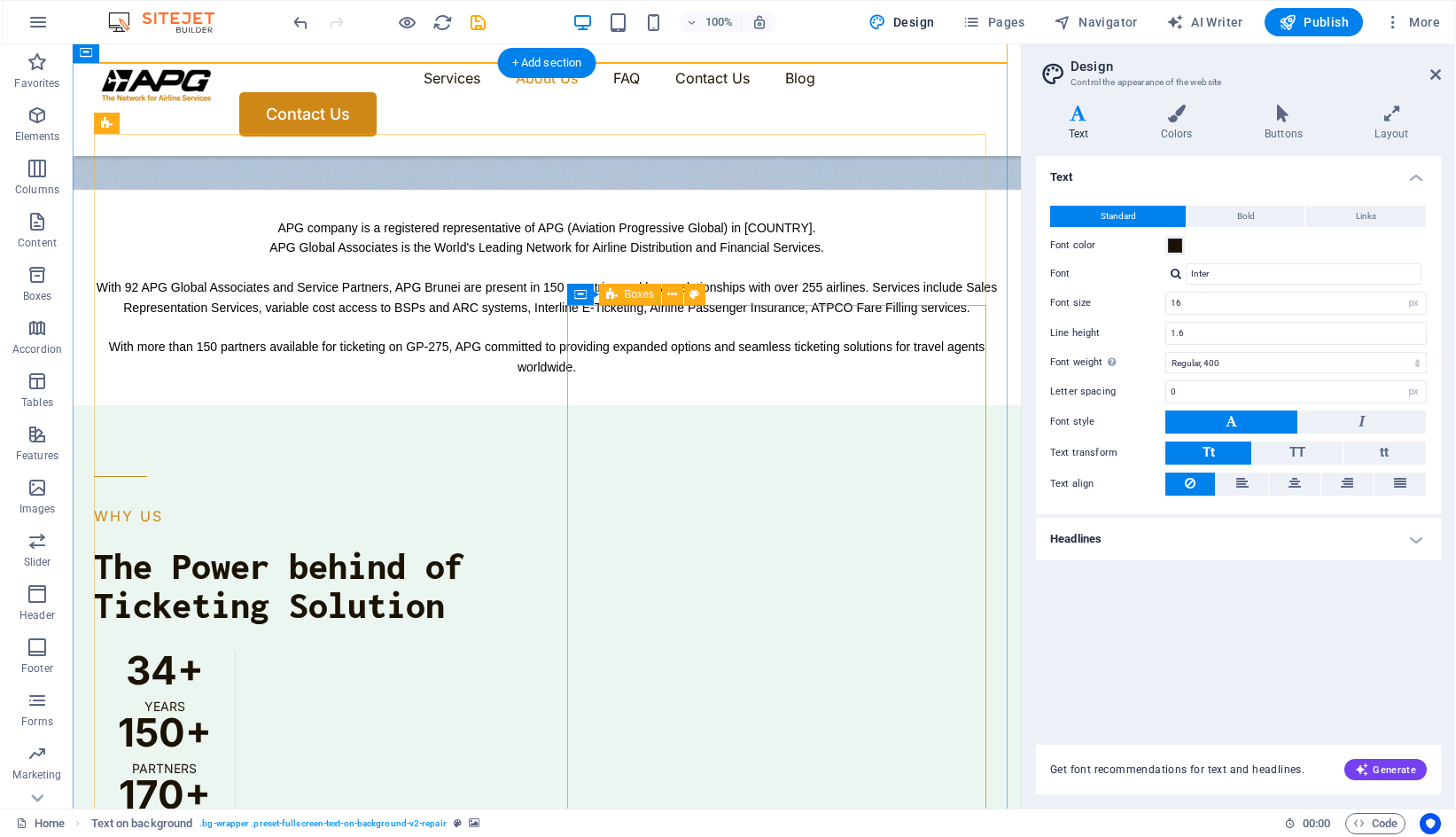 scroll, scrollTop: 798, scrollLeft: 0, axis: vertical 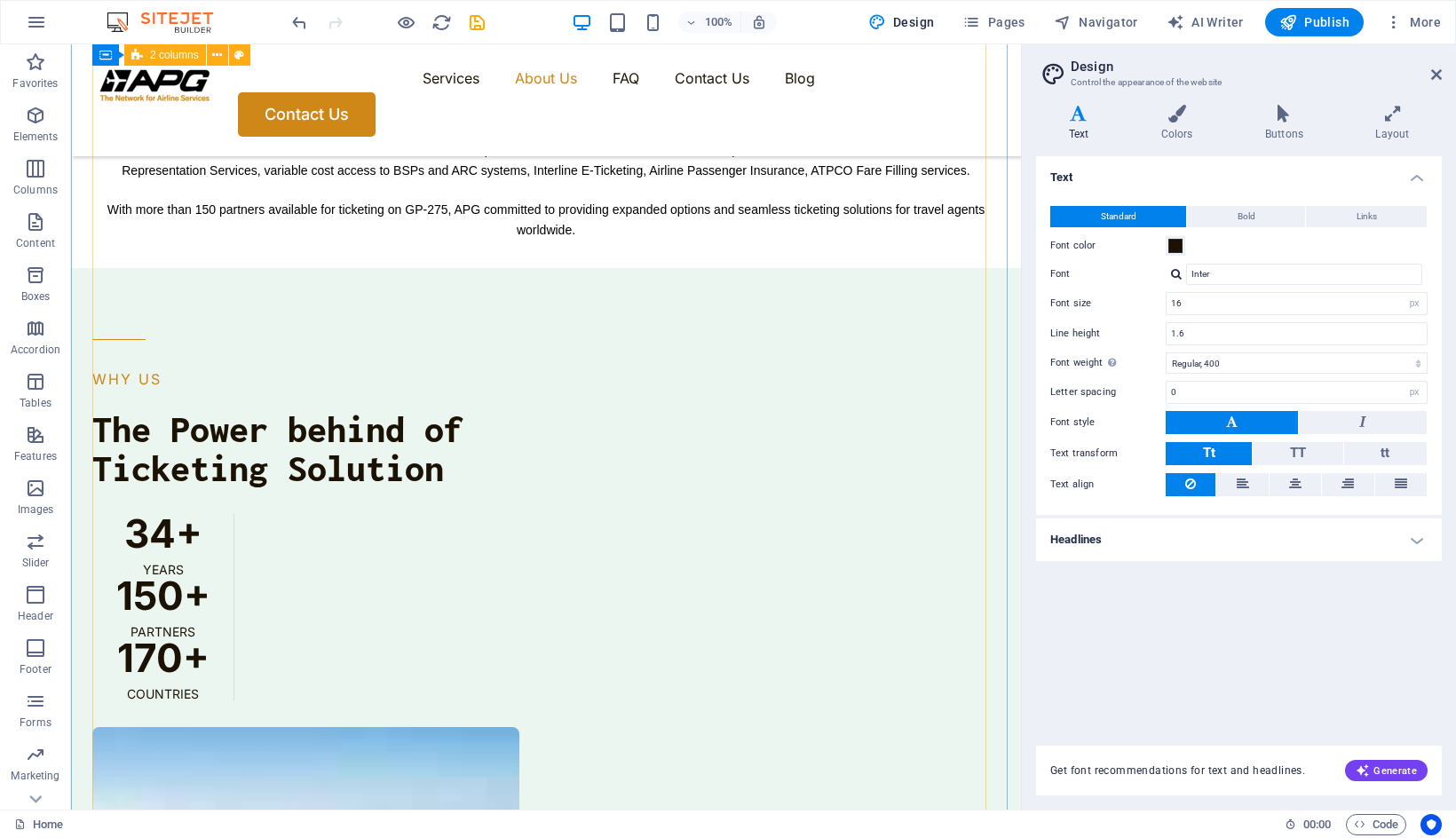 click at bounding box center (305, 986) 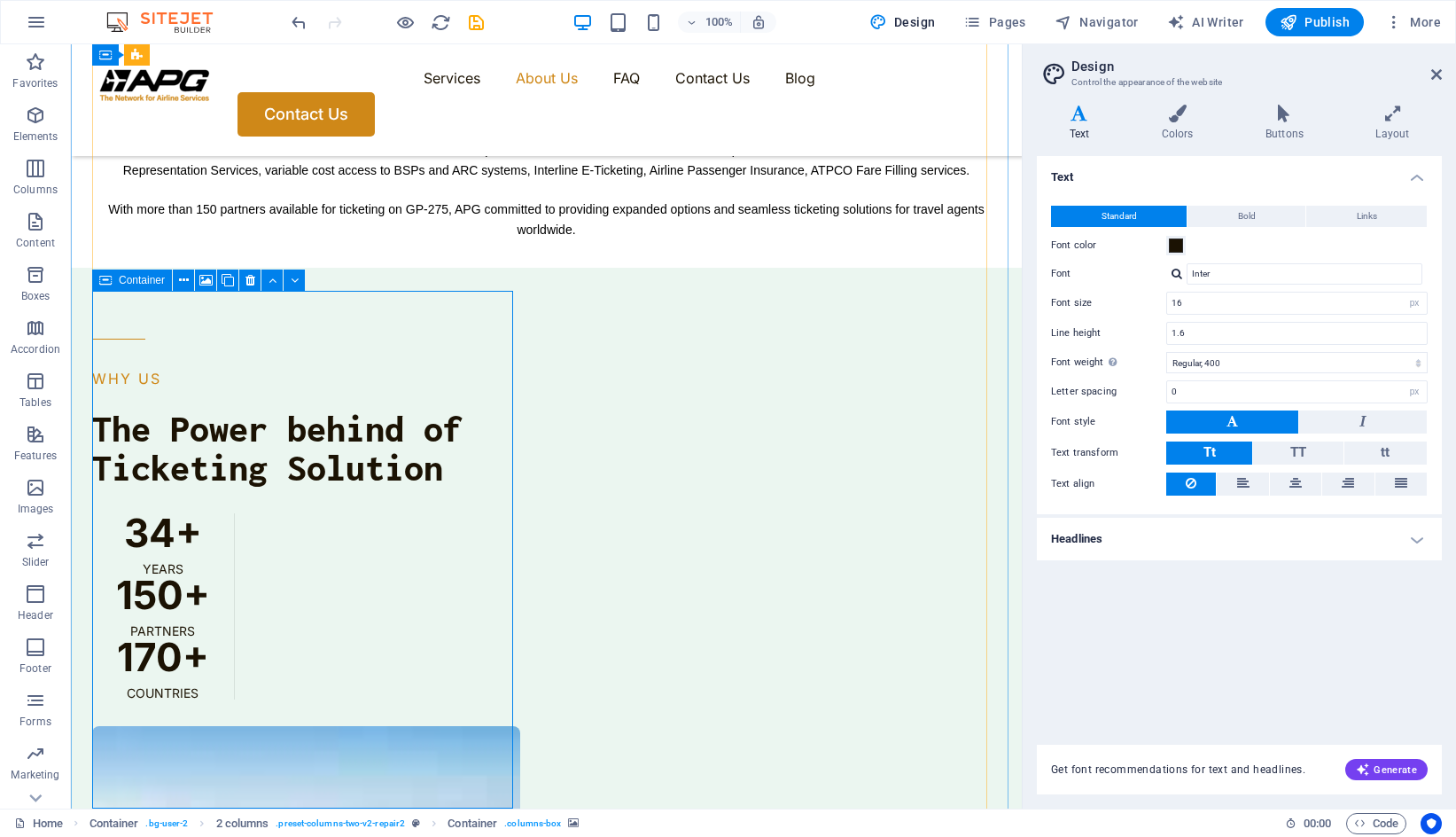 click on "Drop content here or  Add elements  Paste clipboard" at bounding box center (306, 1307) 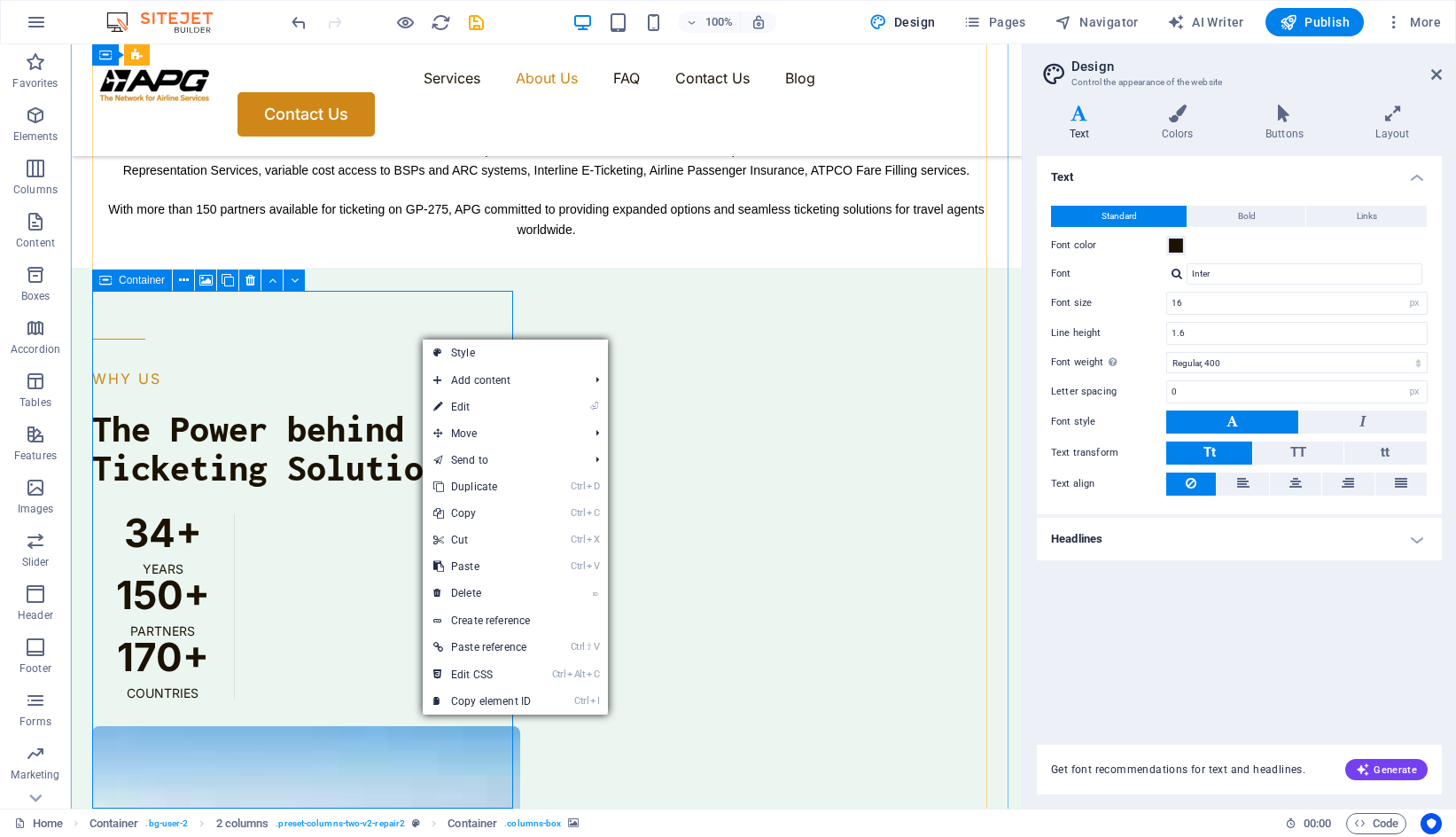click on "Drop content here or  Add elements  Paste clipboard" at bounding box center [306, 1307] 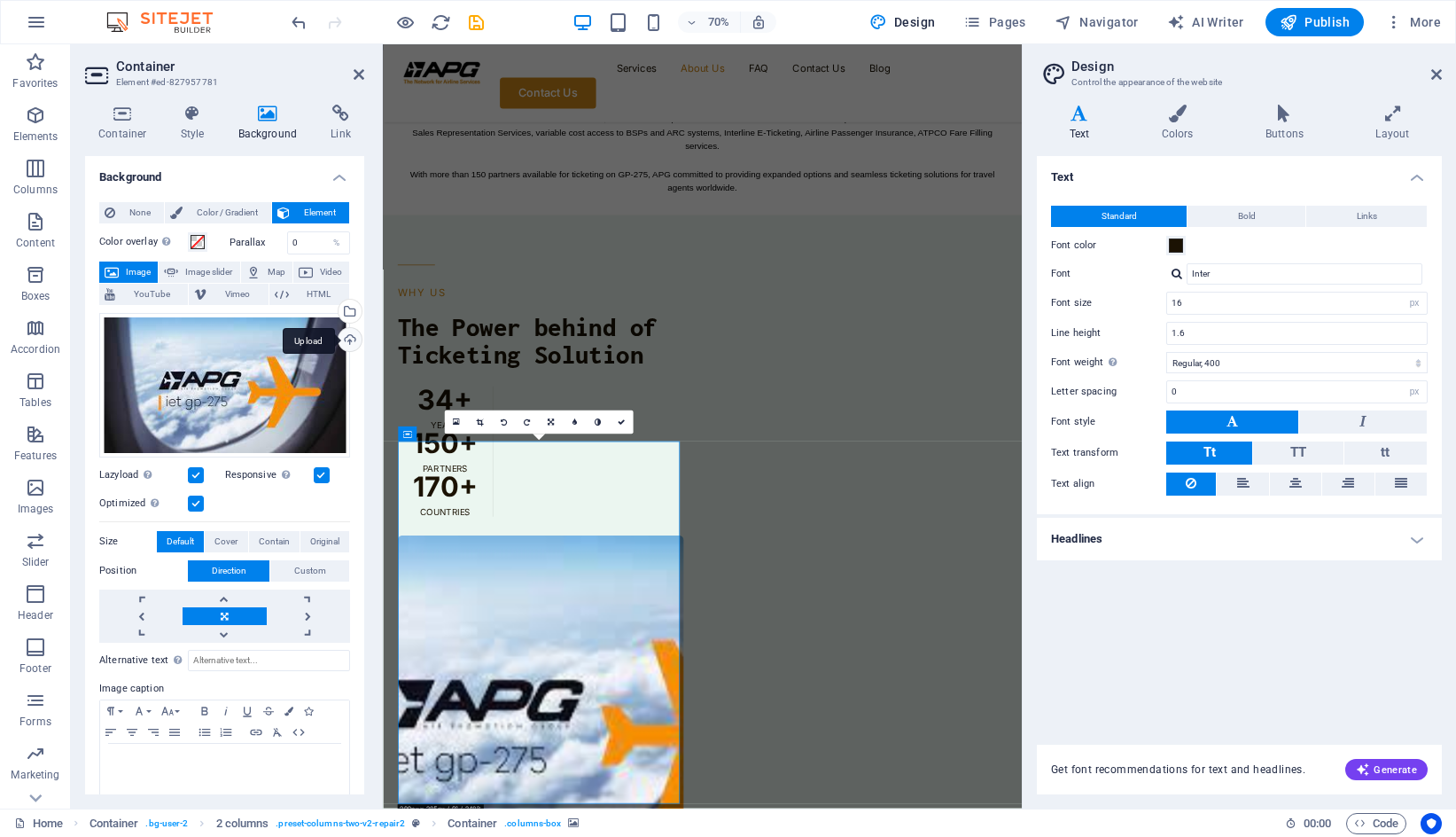 click on "Upload" at bounding box center (348, 341) 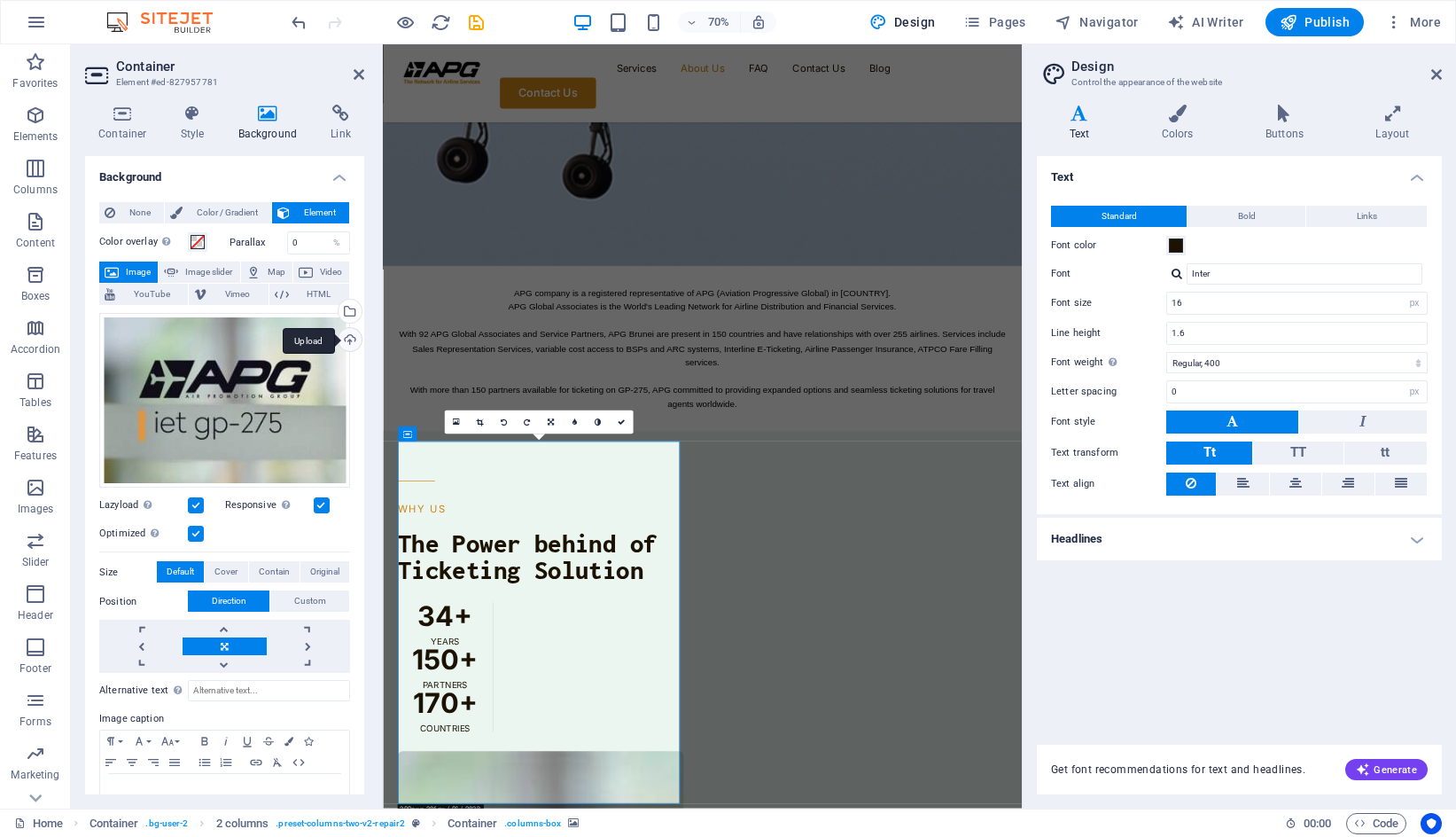 click on "Upload" at bounding box center [348, 341] 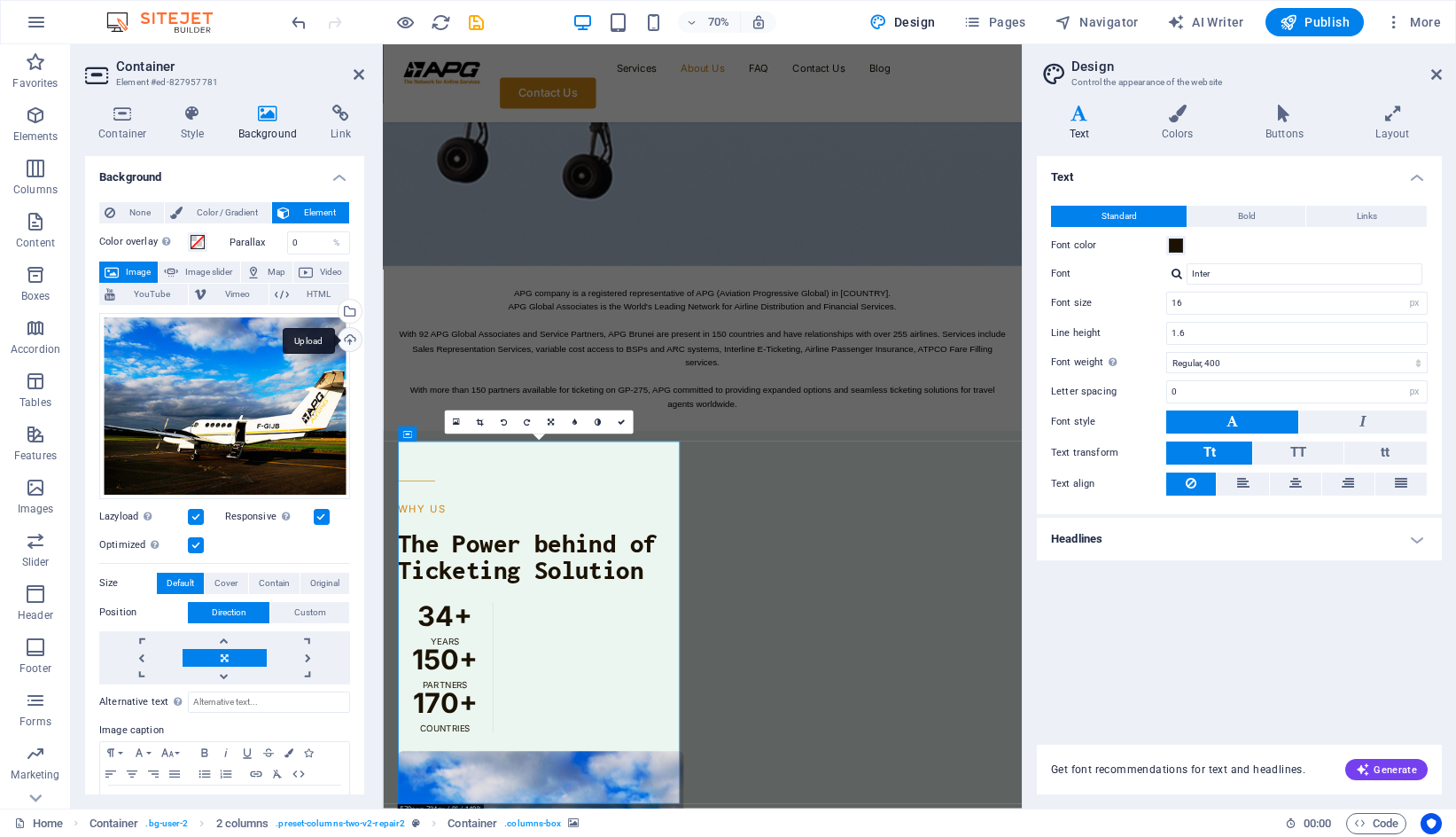 click on "Upload" at bounding box center (348, 341) 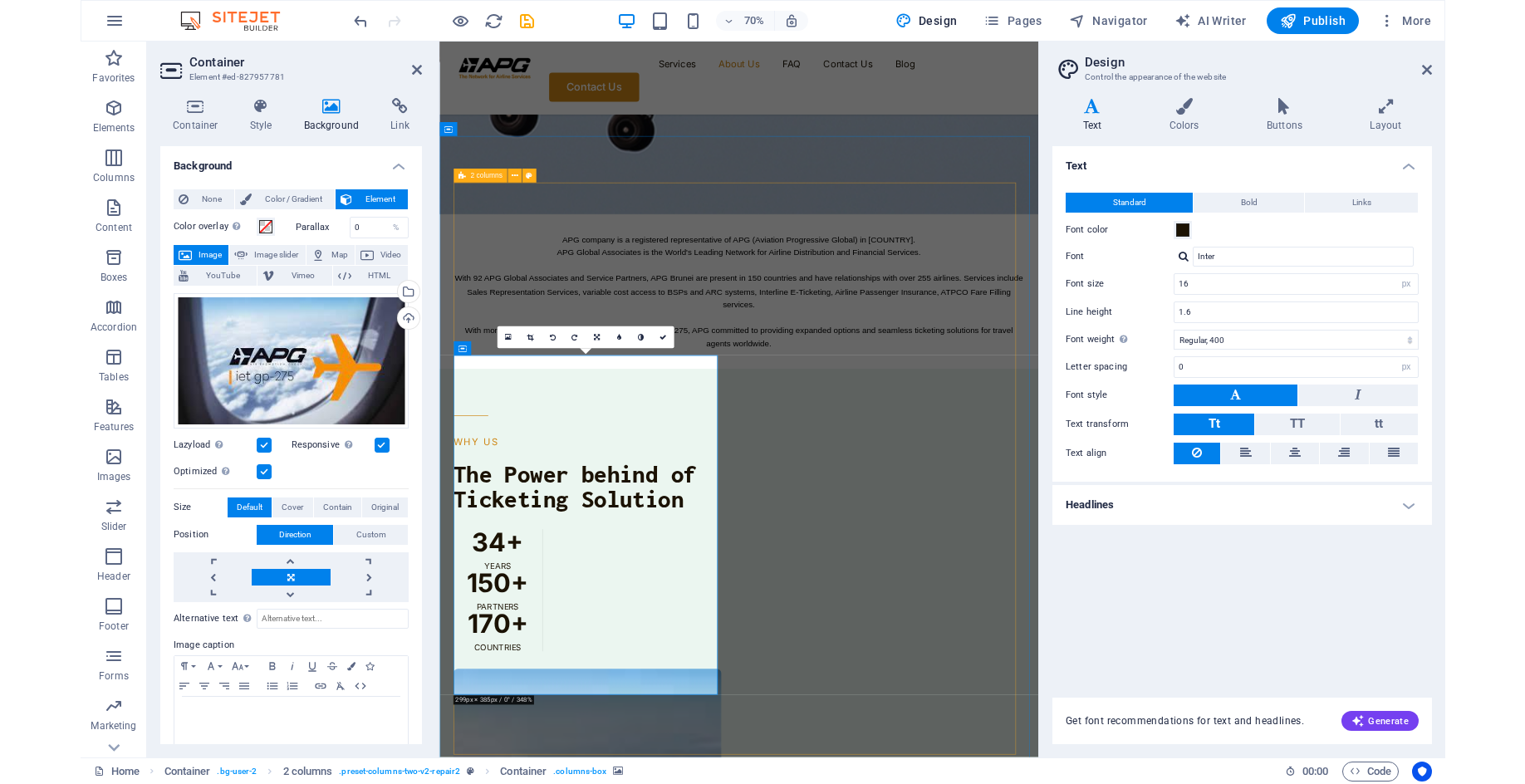 scroll, scrollTop: 831, scrollLeft: 0, axis: vertical 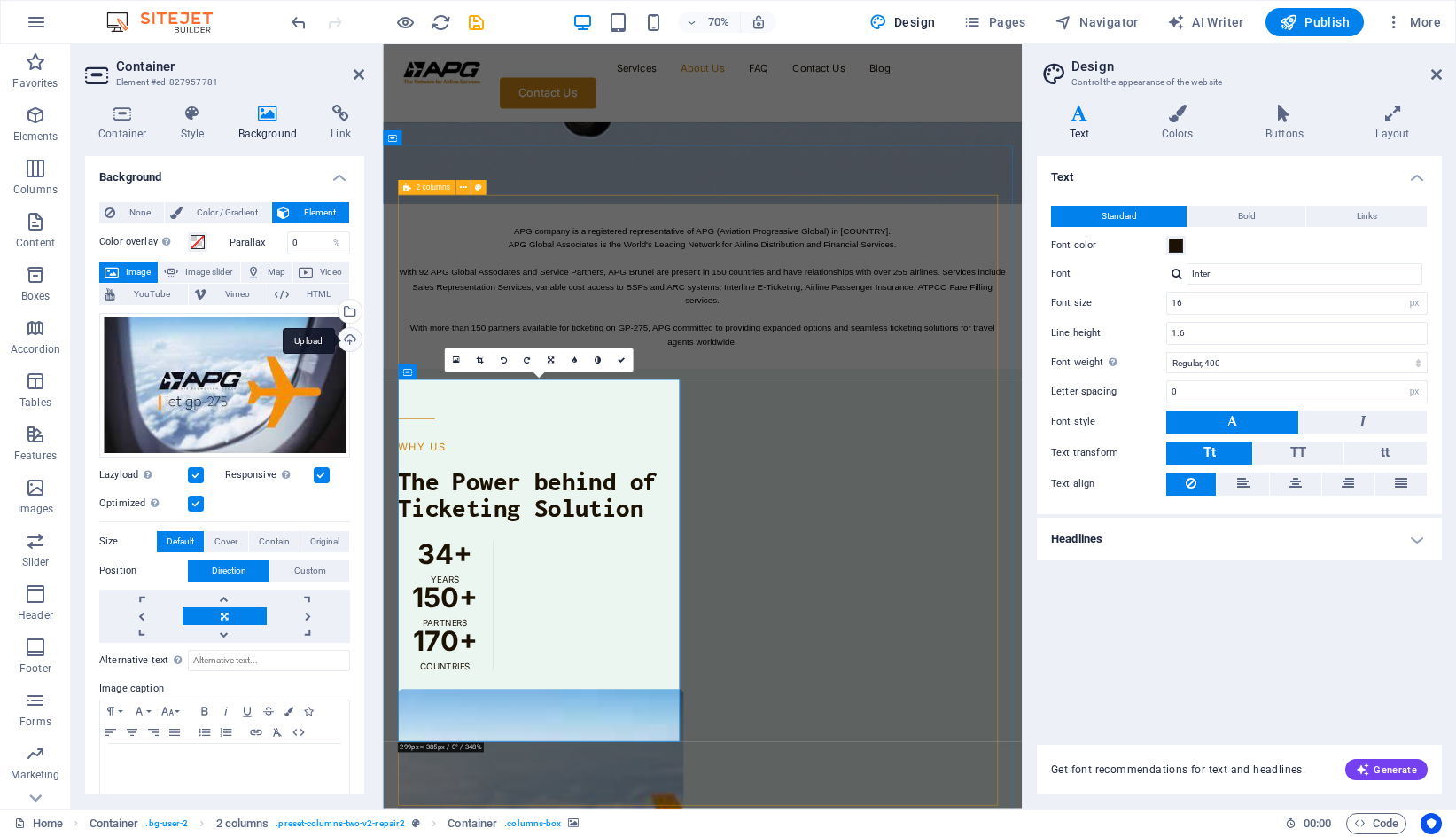 click on "Upload" at bounding box center (348, 341) 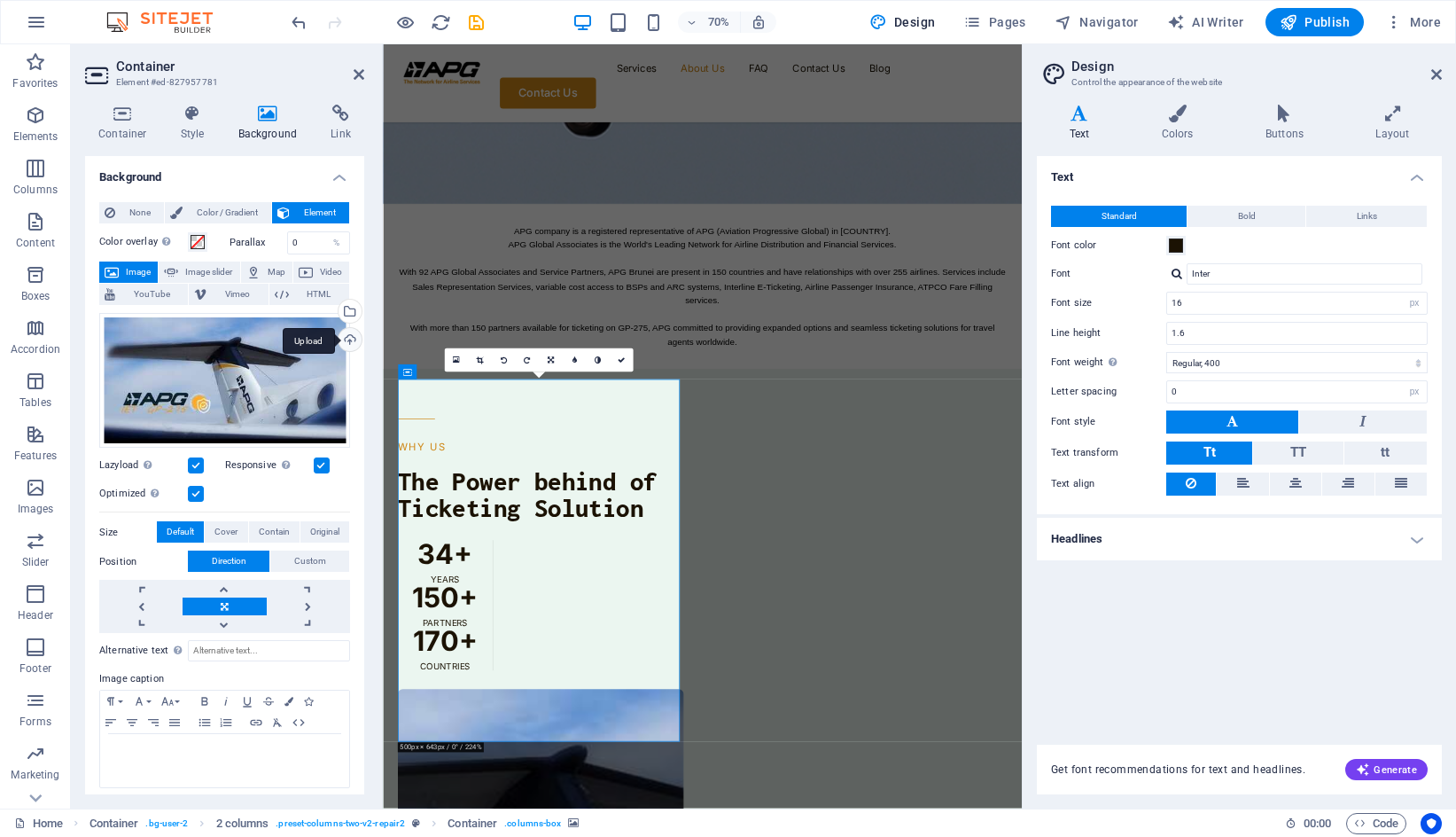 click on "Upload" at bounding box center (348, 341) 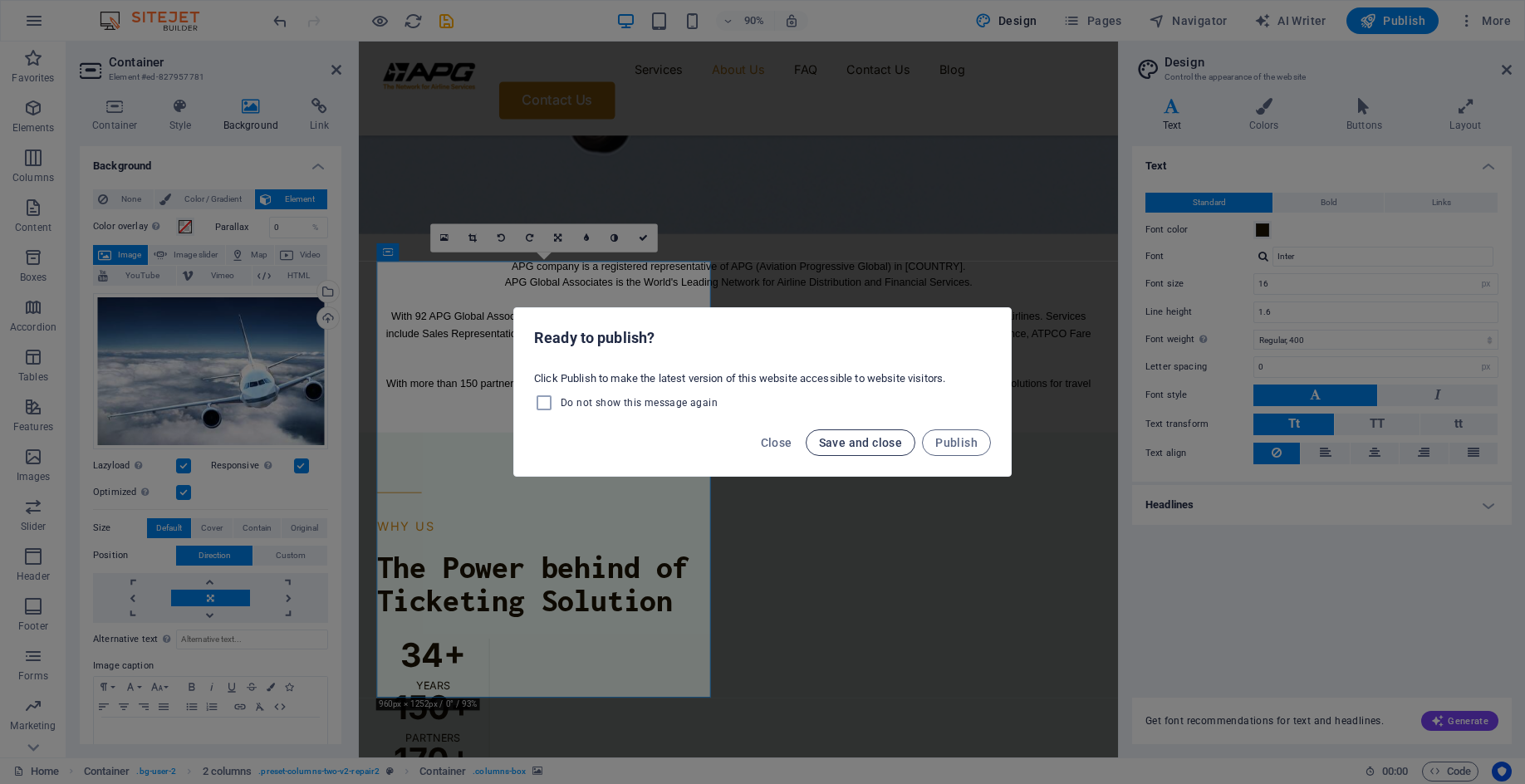 click on "Save and close" at bounding box center [861, 443] 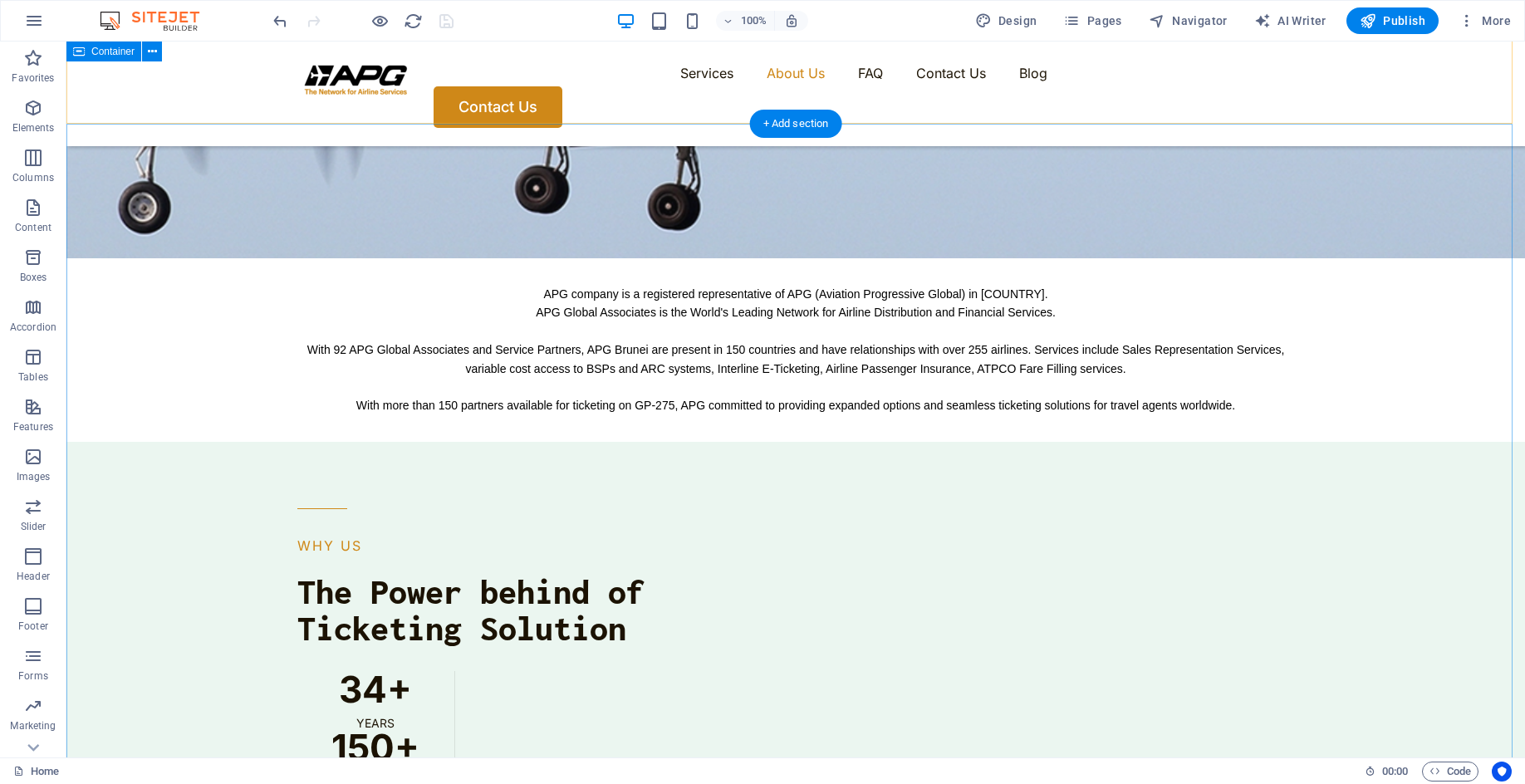 scroll, scrollTop: 498, scrollLeft: 0, axis: vertical 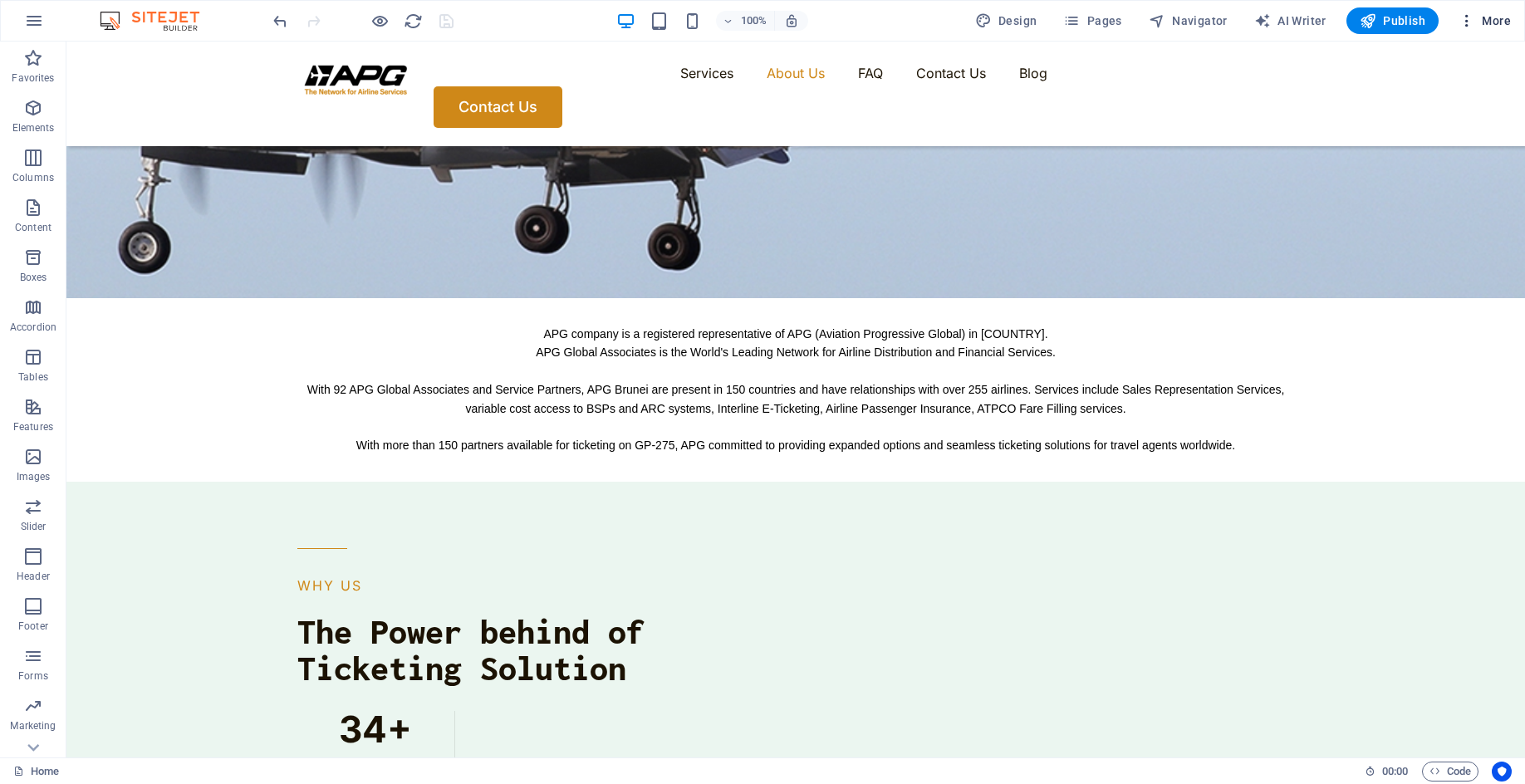 click on "More" at bounding box center [1484, 21] 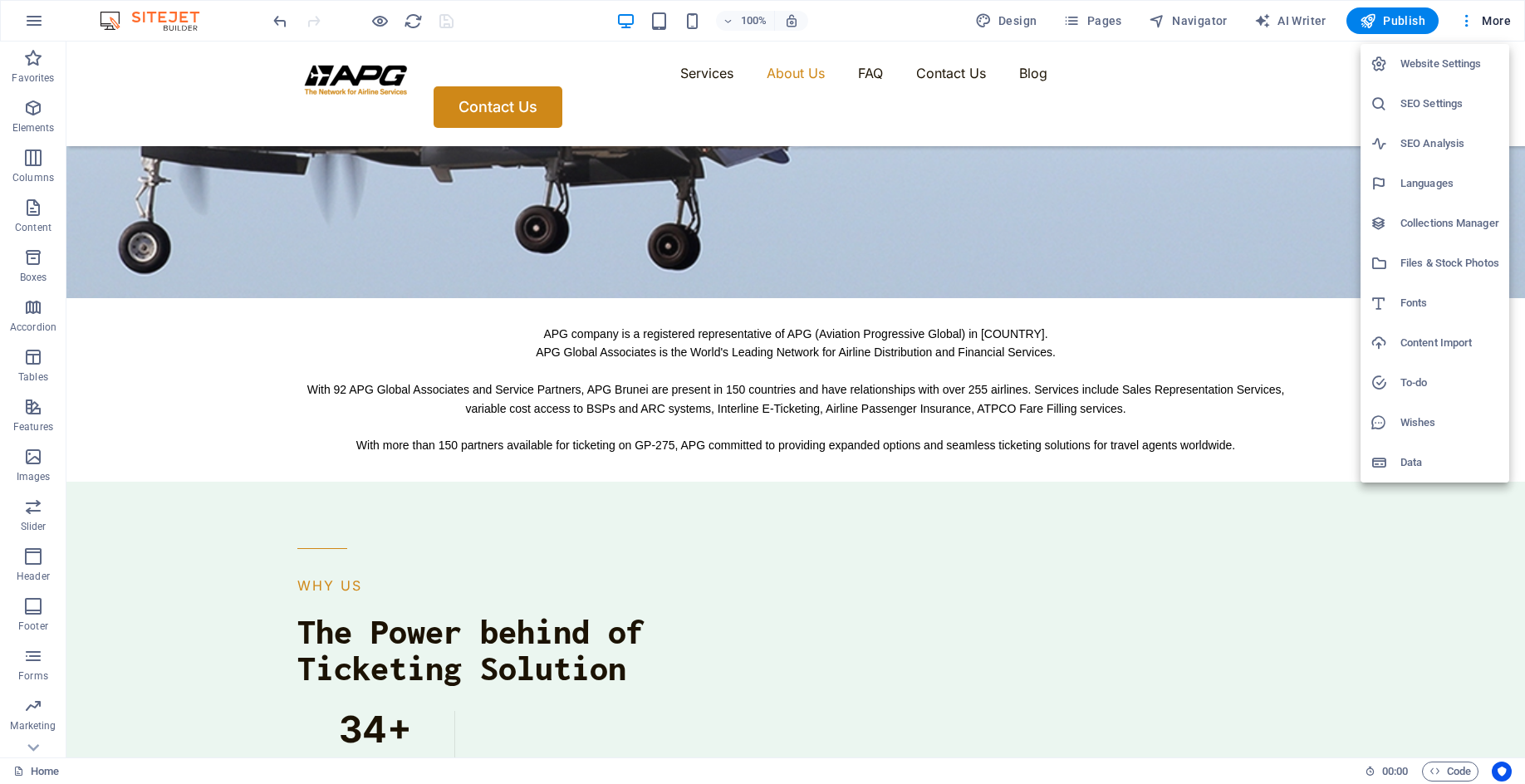 click at bounding box center (762, 392) 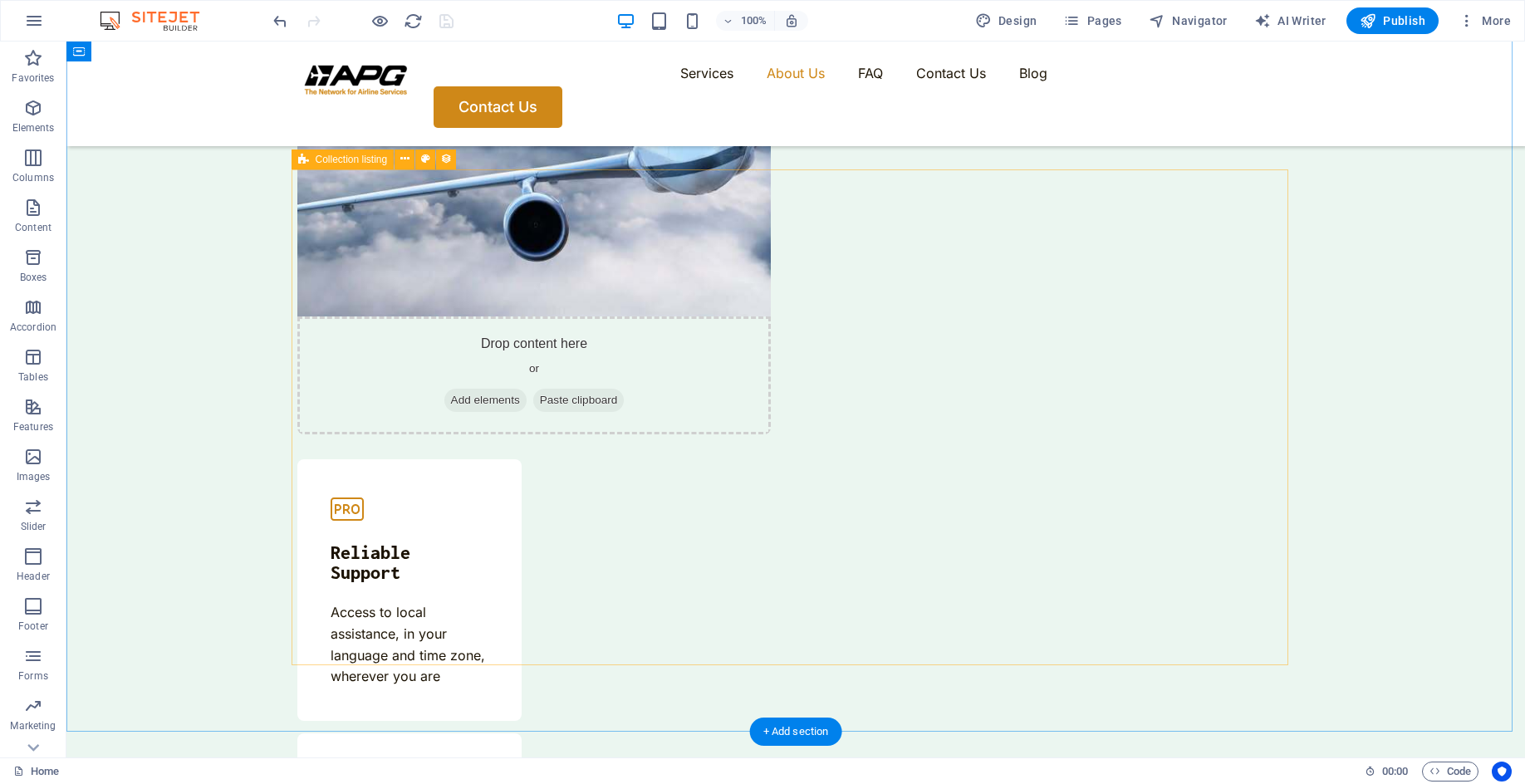 scroll, scrollTop: 1578, scrollLeft: 0, axis: vertical 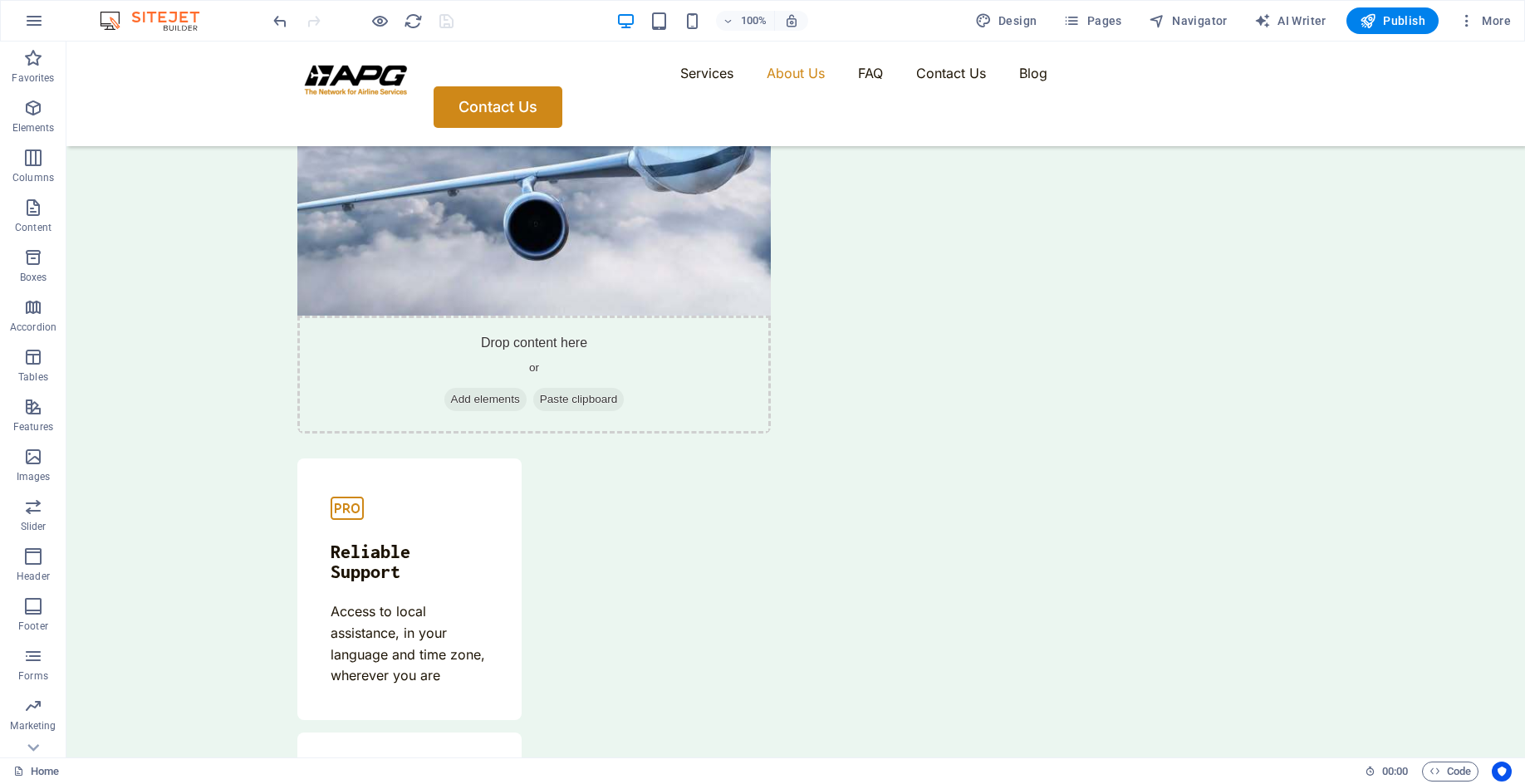 click at bounding box center [158, 21] 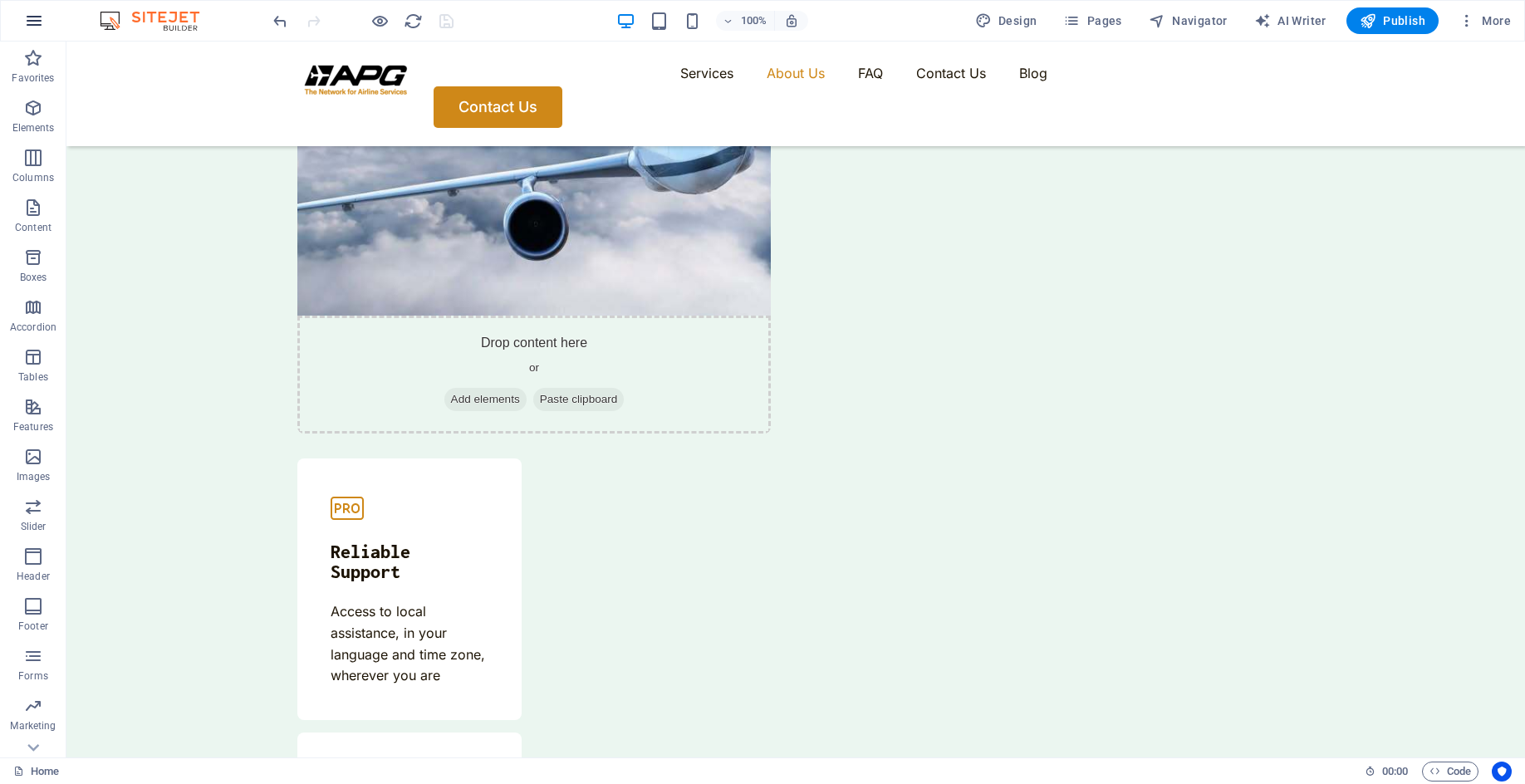 click at bounding box center [34, 21] 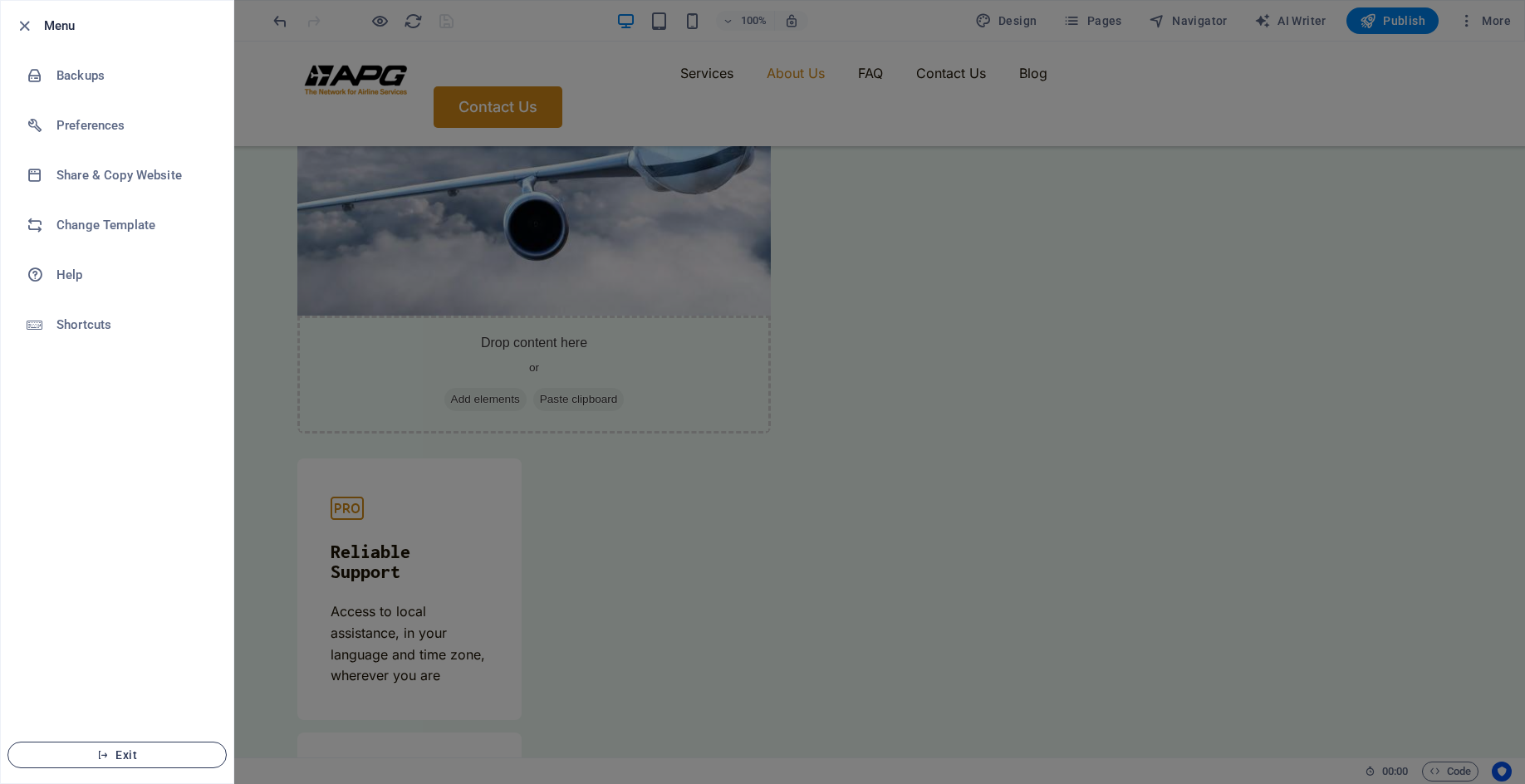 click on "Exit" at bounding box center (117, 755) 